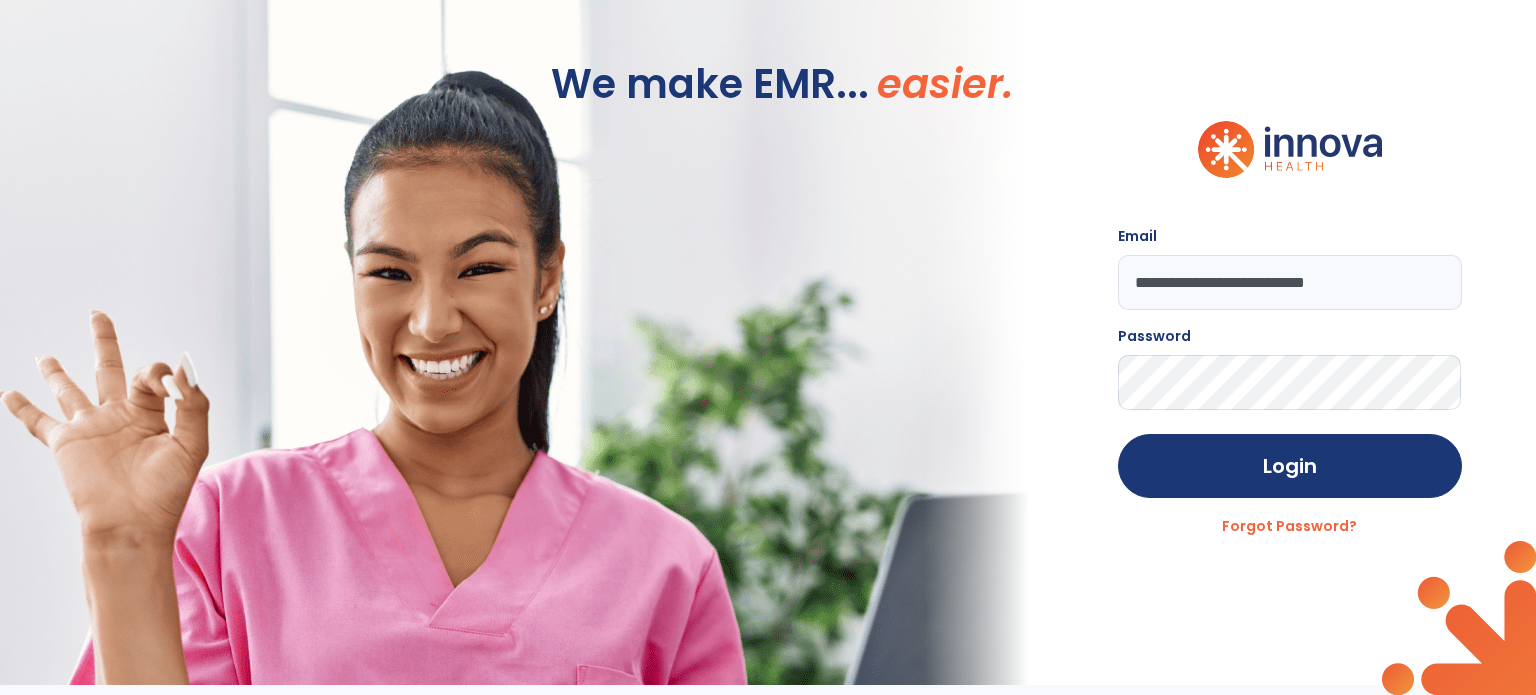 scroll, scrollTop: 0, scrollLeft: 0, axis: both 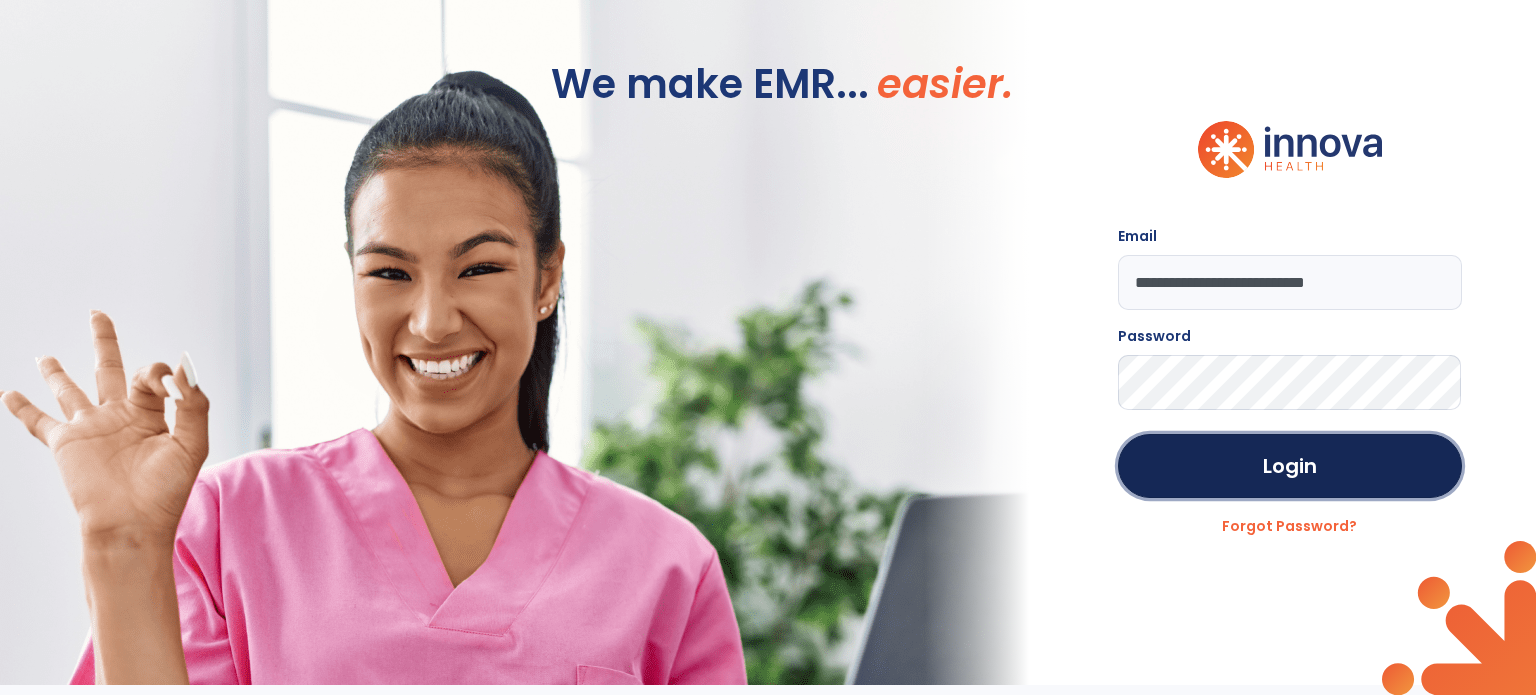 click on "Login" 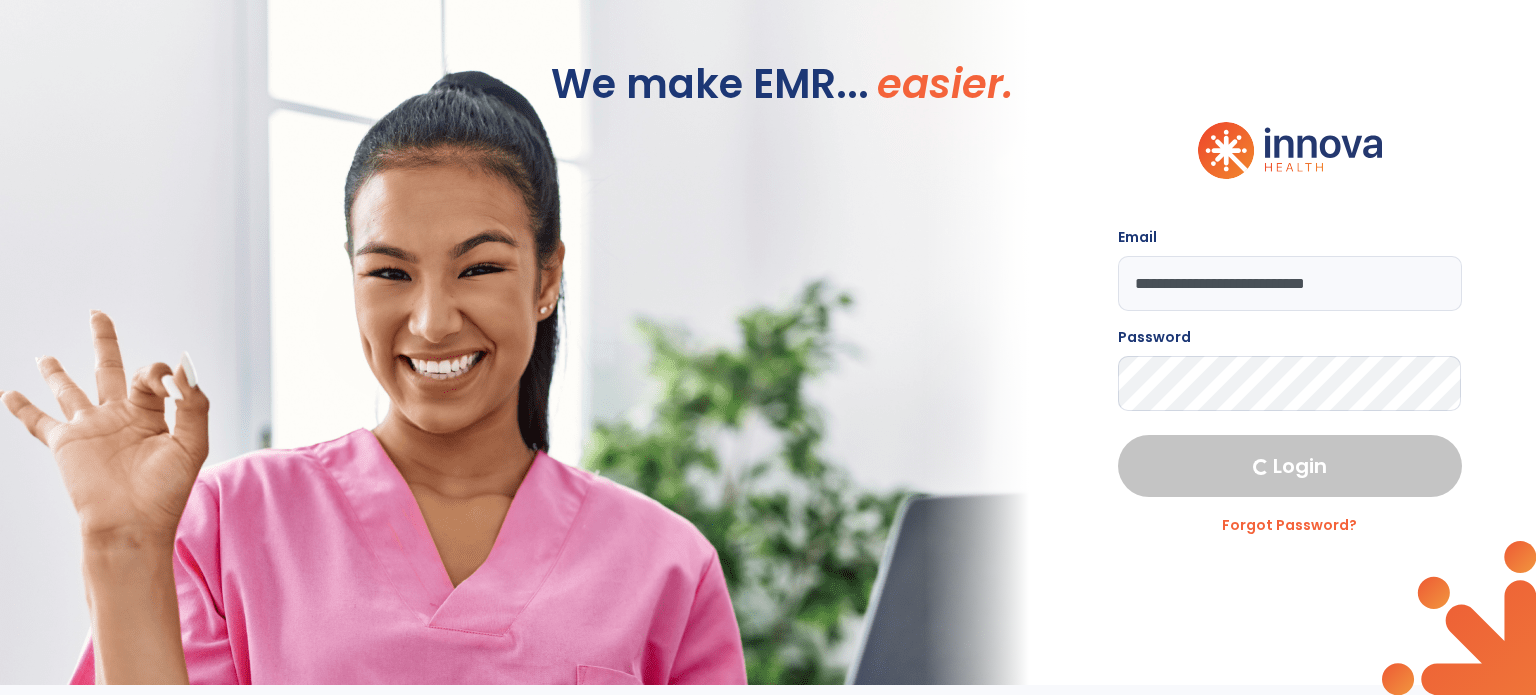 select on "****" 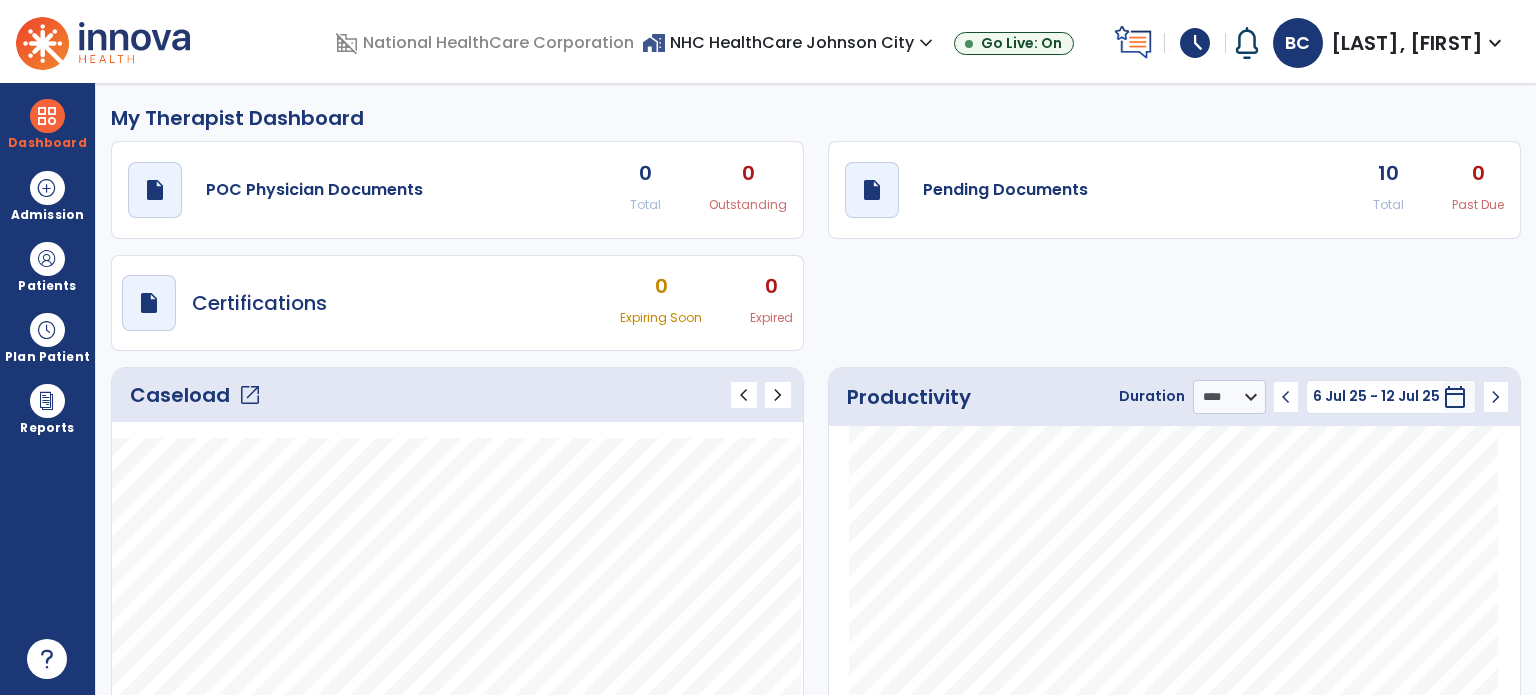 click on "open_in_new" 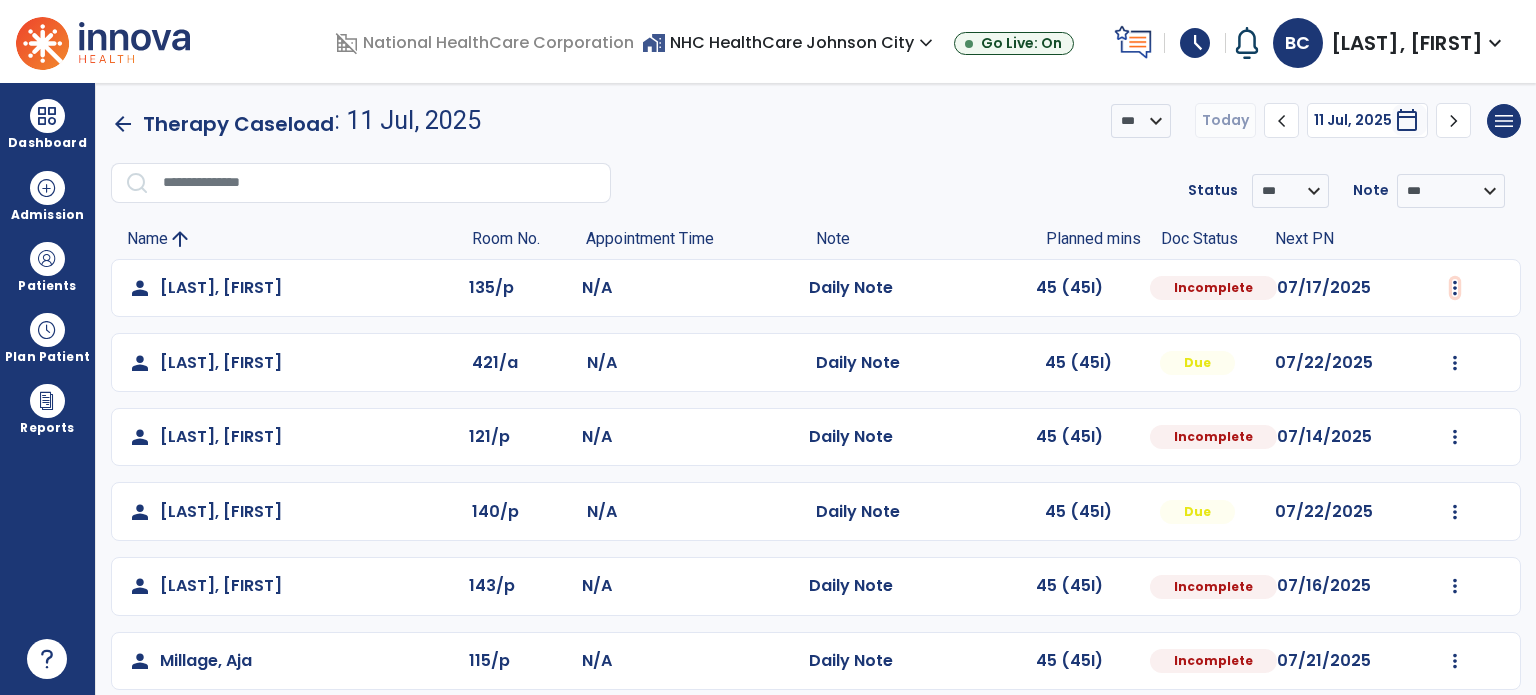 click at bounding box center [1455, 288] 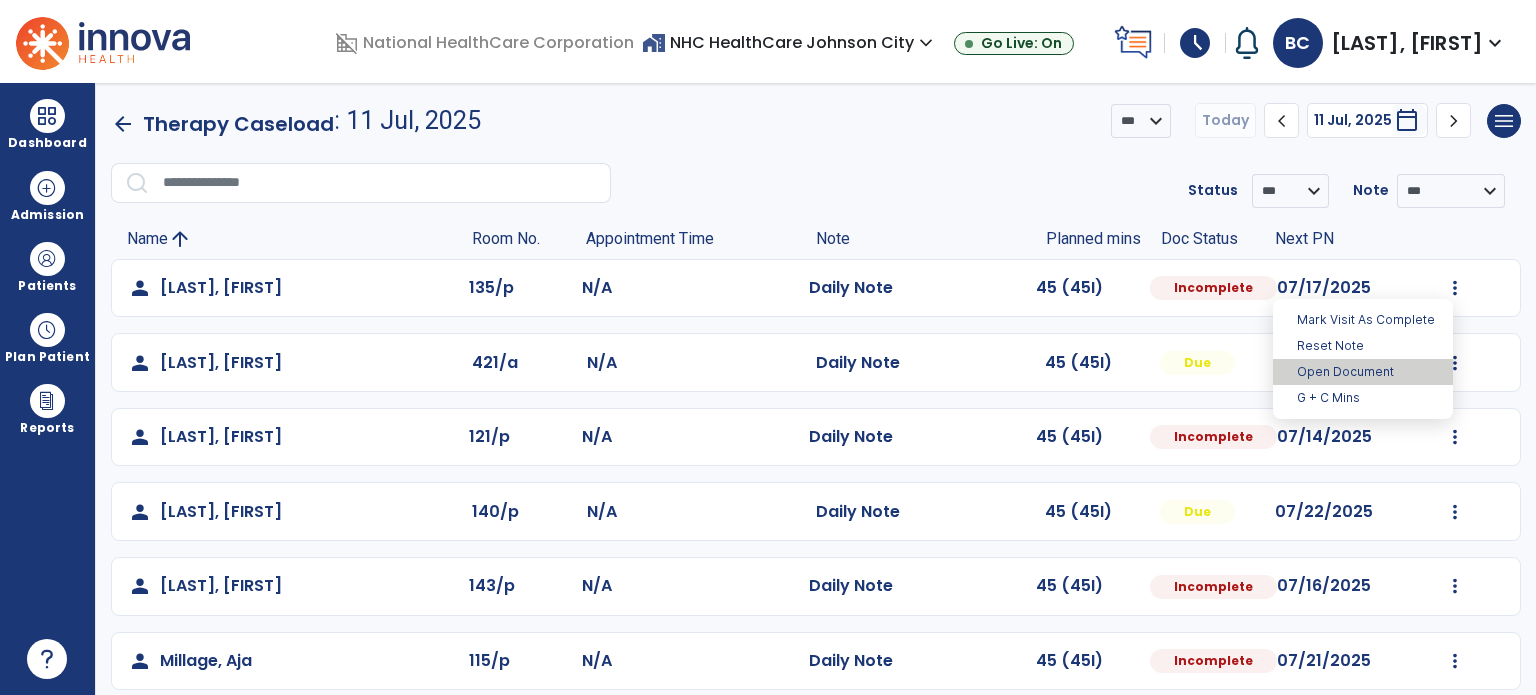 click on "Open Document" at bounding box center (1363, 372) 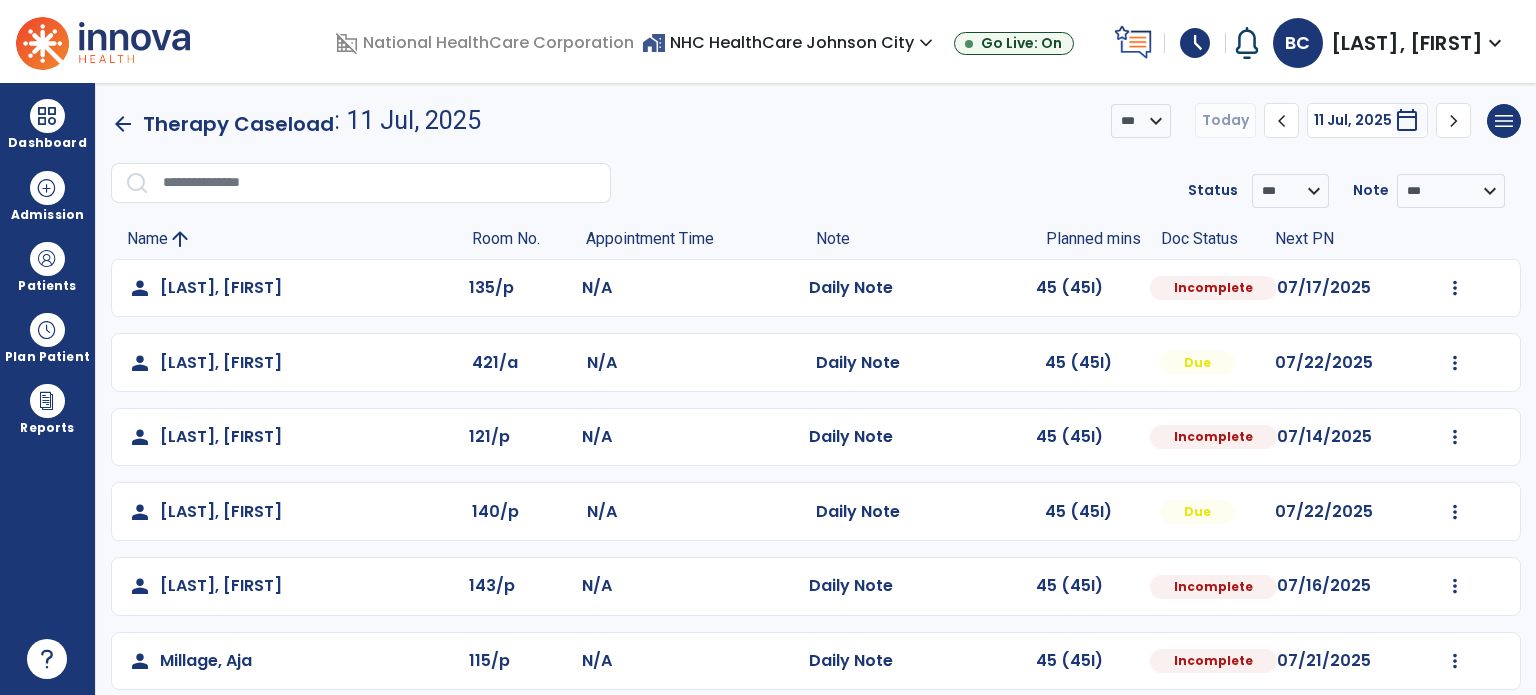 select on "*" 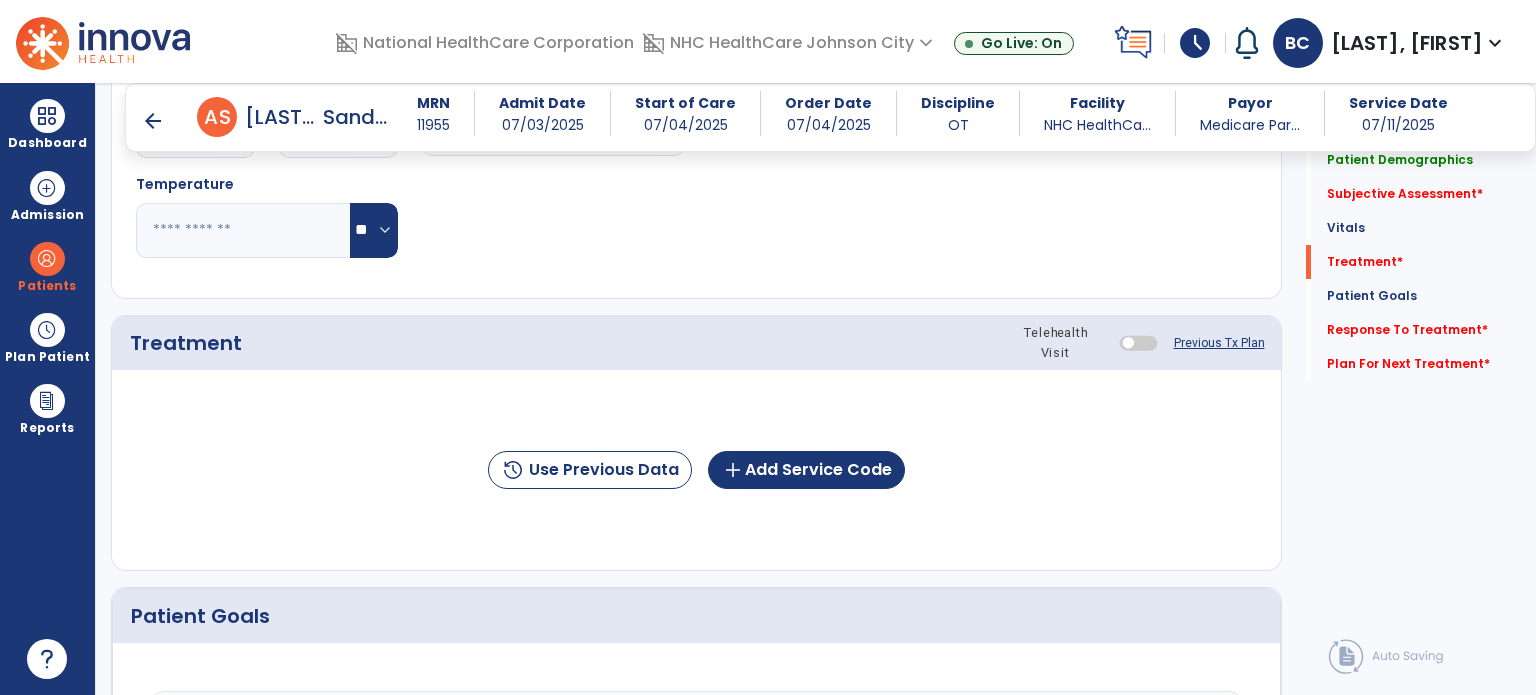 scroll, scrollTop: 940, scrollLeft: 0, axis: vertical 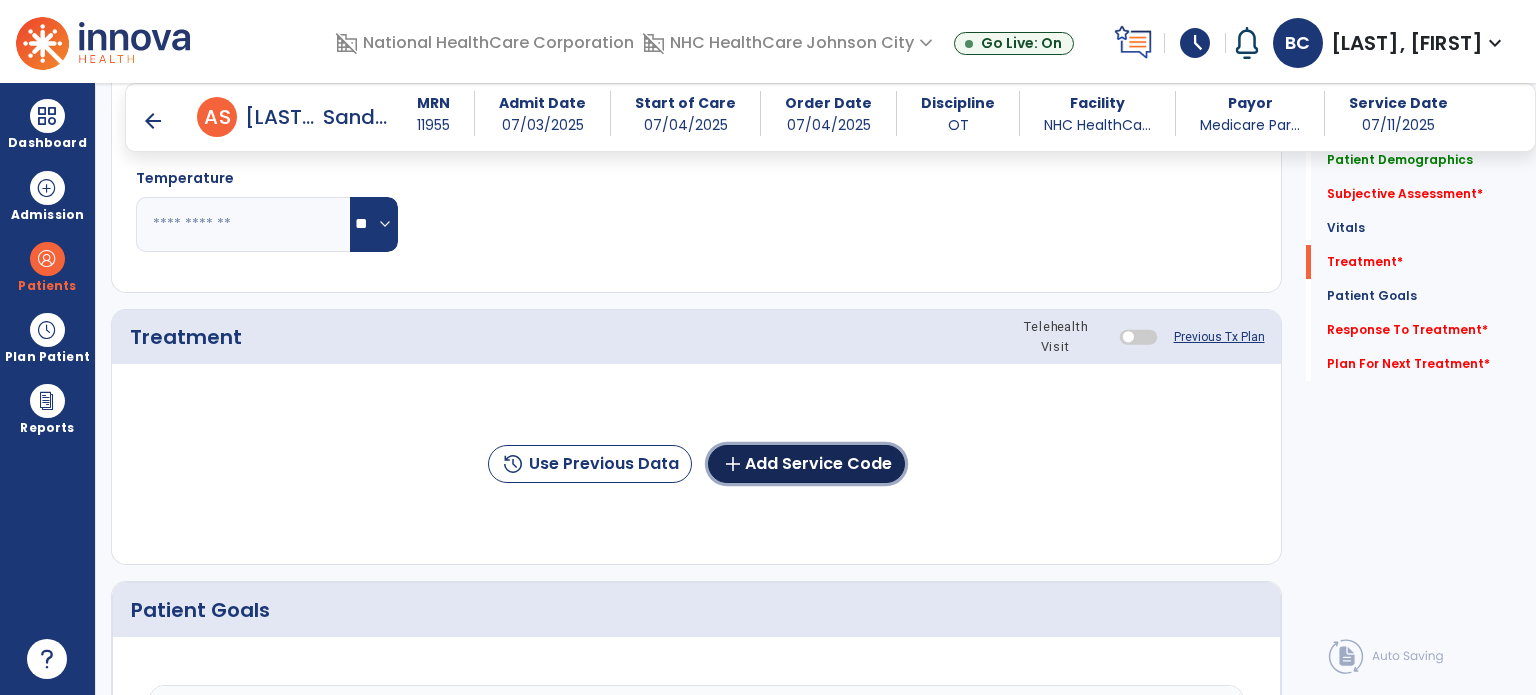 click on "add  Add Service Code" 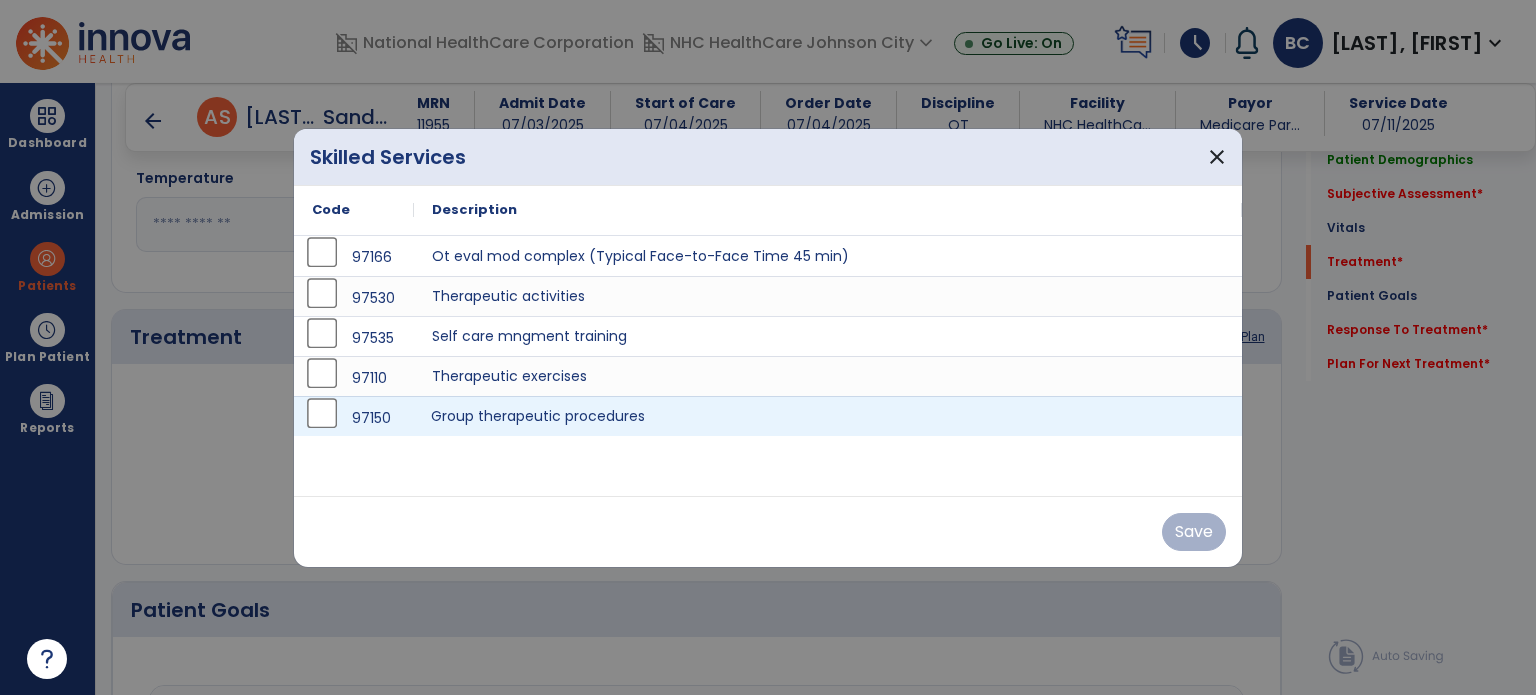 click on "Group therapeutic procedures" at bounding box center (828, 416) 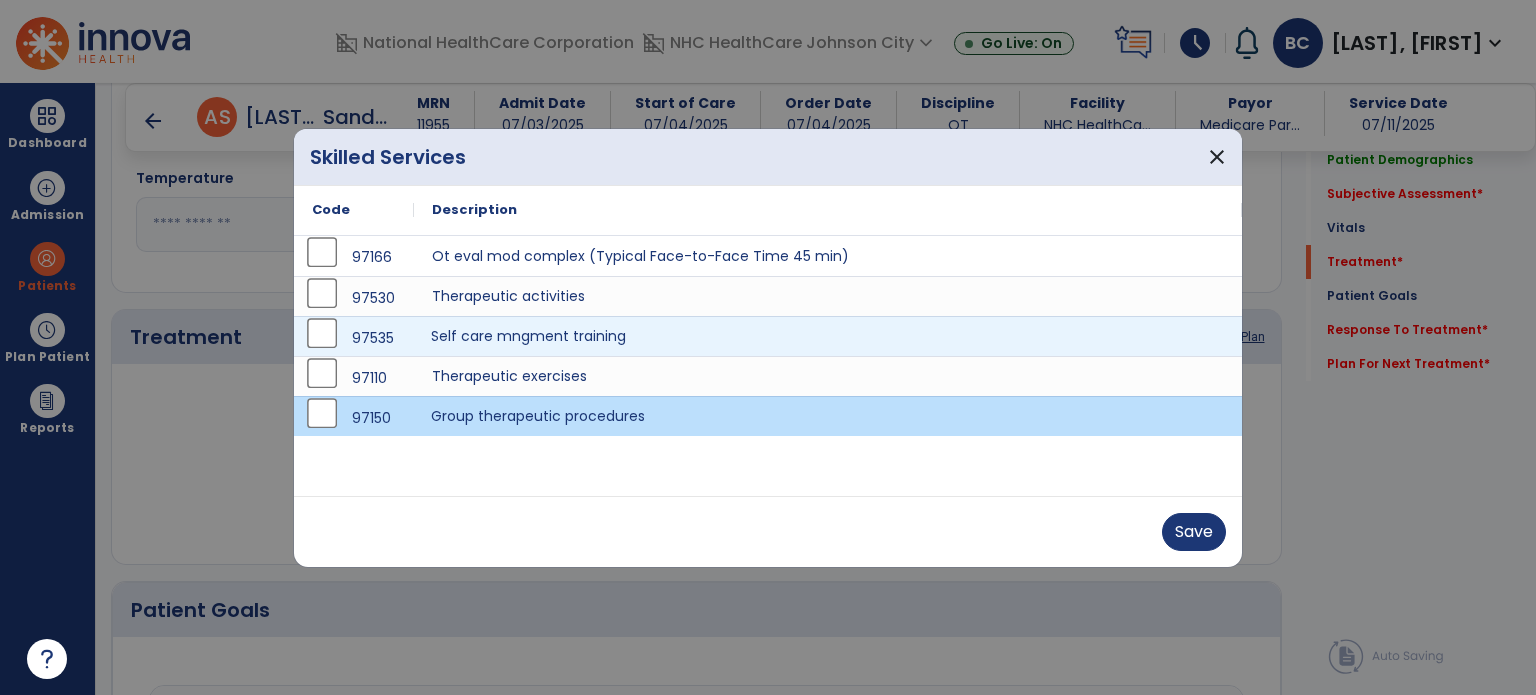 click on "Self care mngment training" at bounding box center [828, 336] 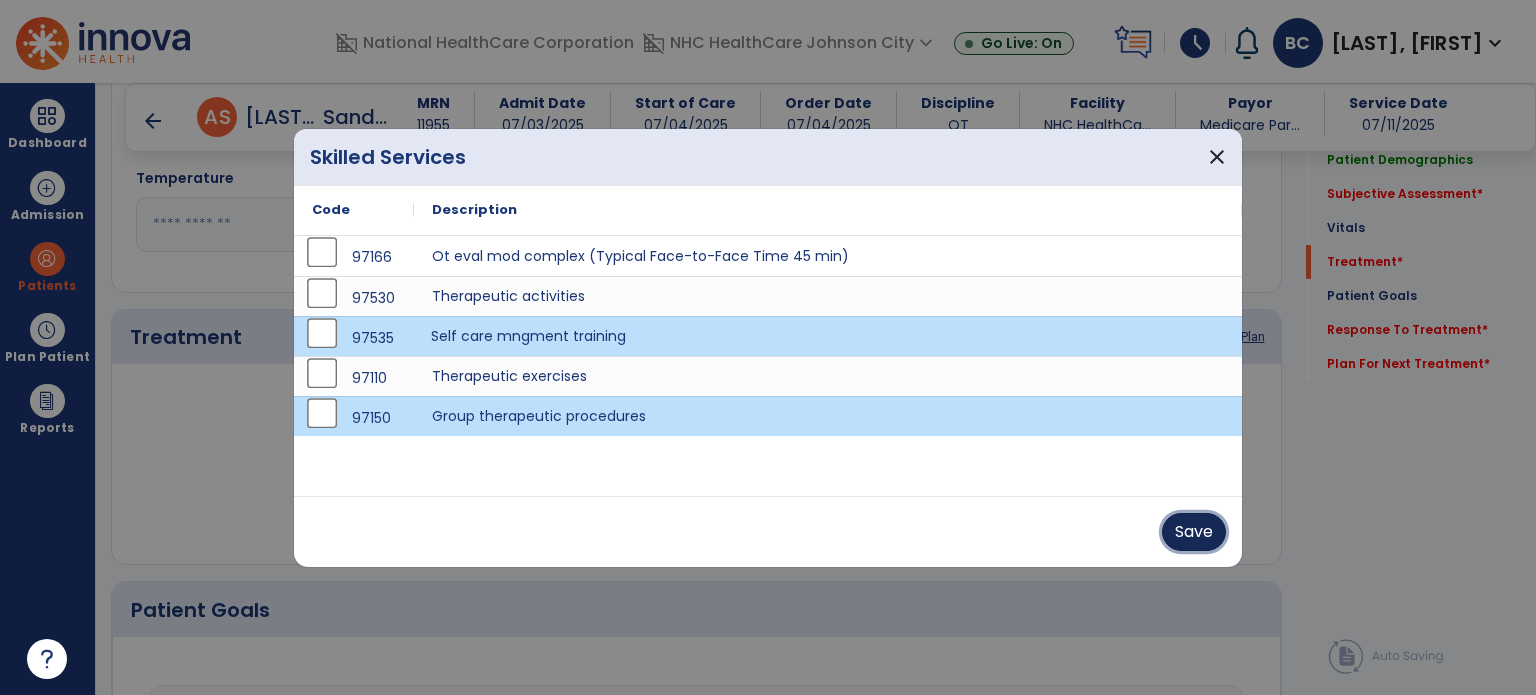 click on "Save" at bounding box center (1194, 532) 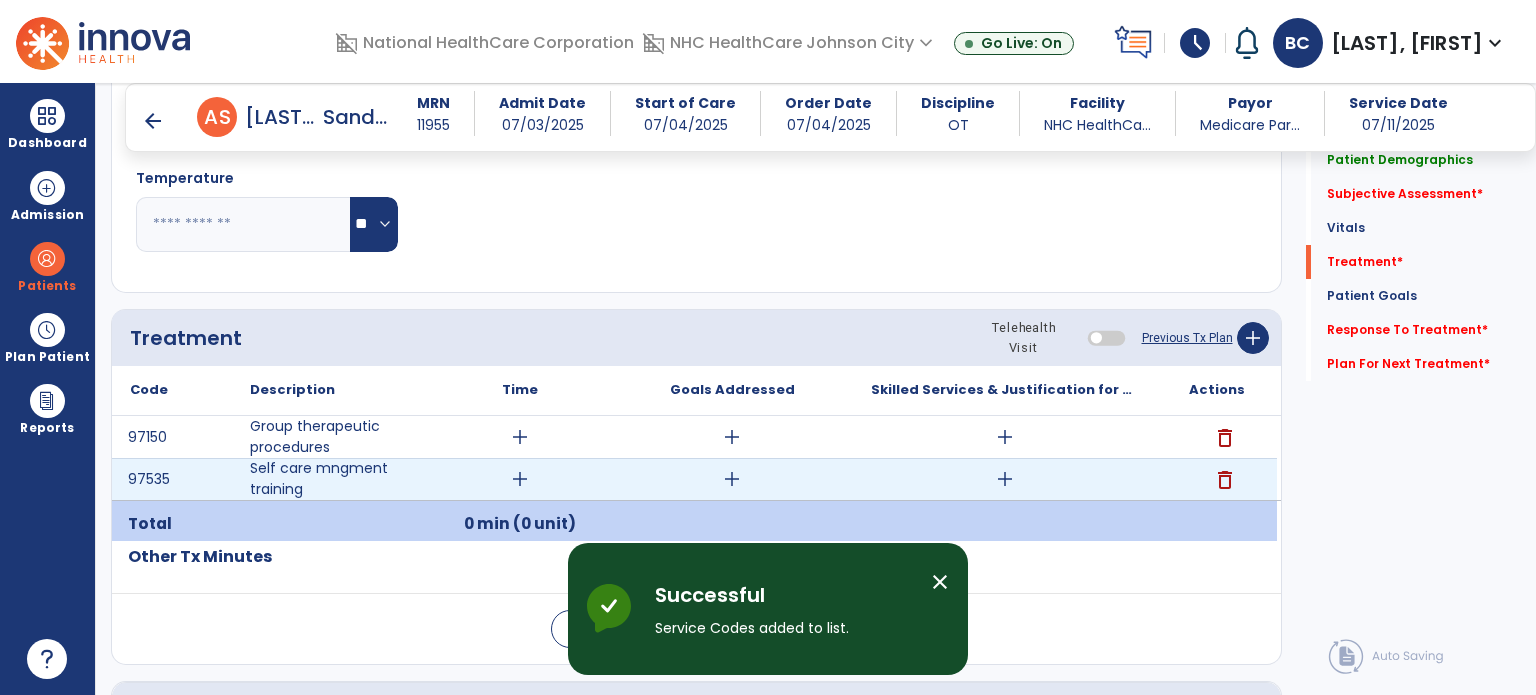 click on "add" at bounding box center [1004, 479] 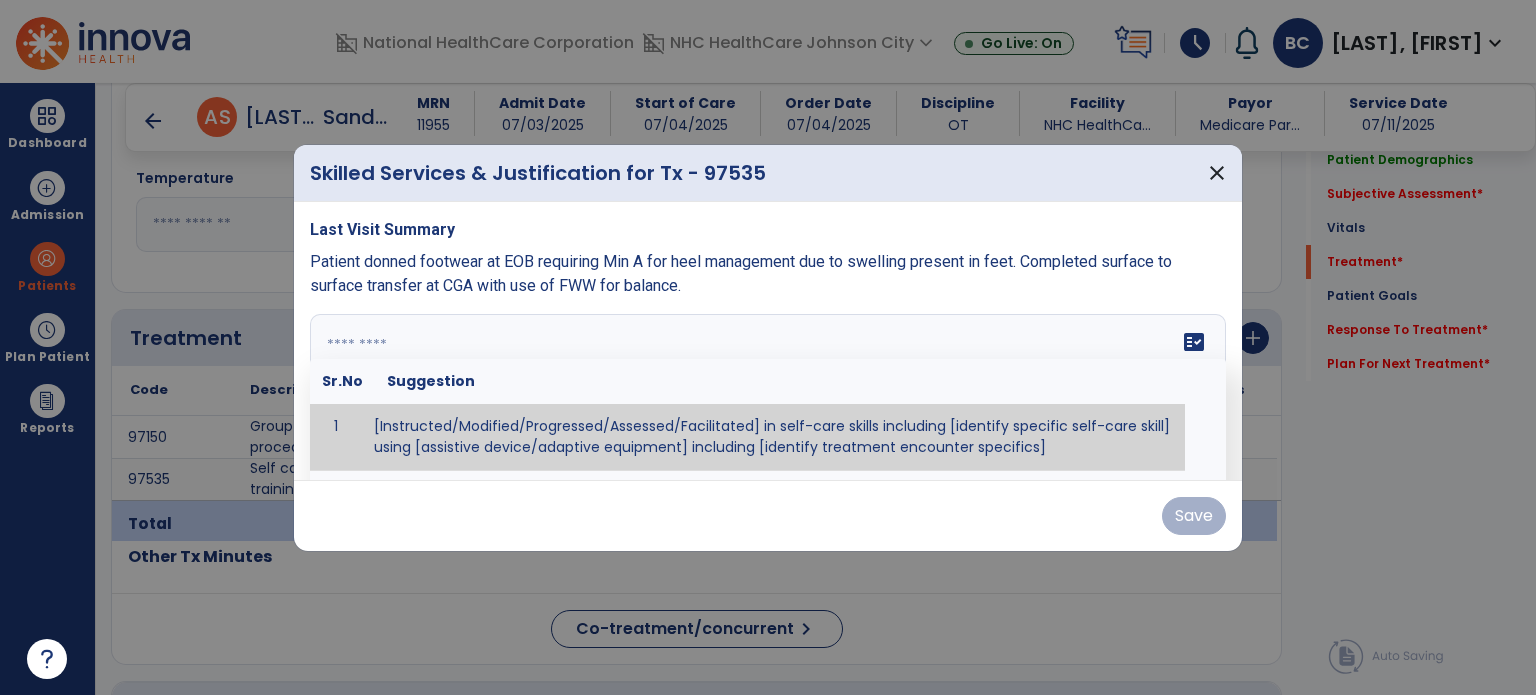 click on "fact_check  Sr.No Suggestion 1 [Instructed/Modified/Progressed/Assessed/Facilitated] in self-care skills including [identify specific self-care skill] using [assistive device/adaptive equipment] including [identify treatment encounter specifics]" at bounding box center [768, 389] 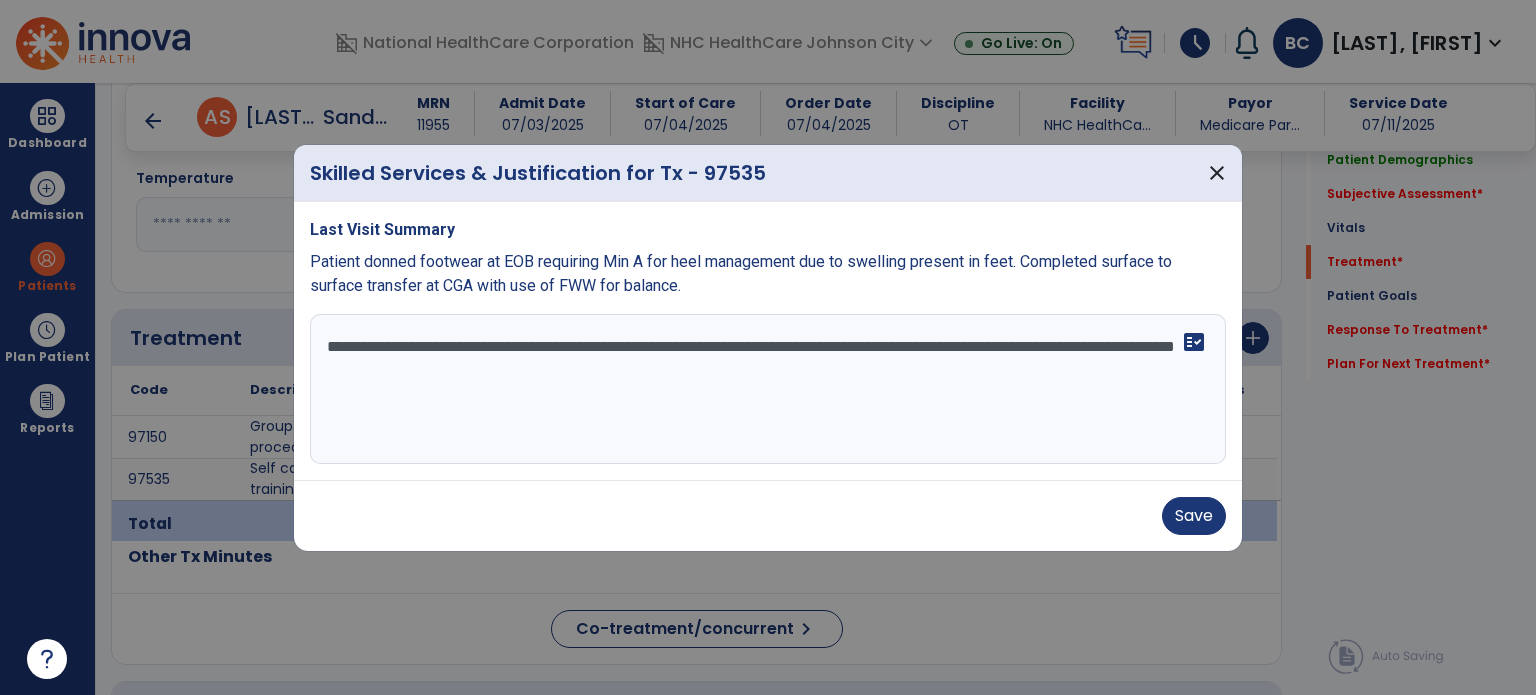 click on "**********" at bounding box center [768, 389] 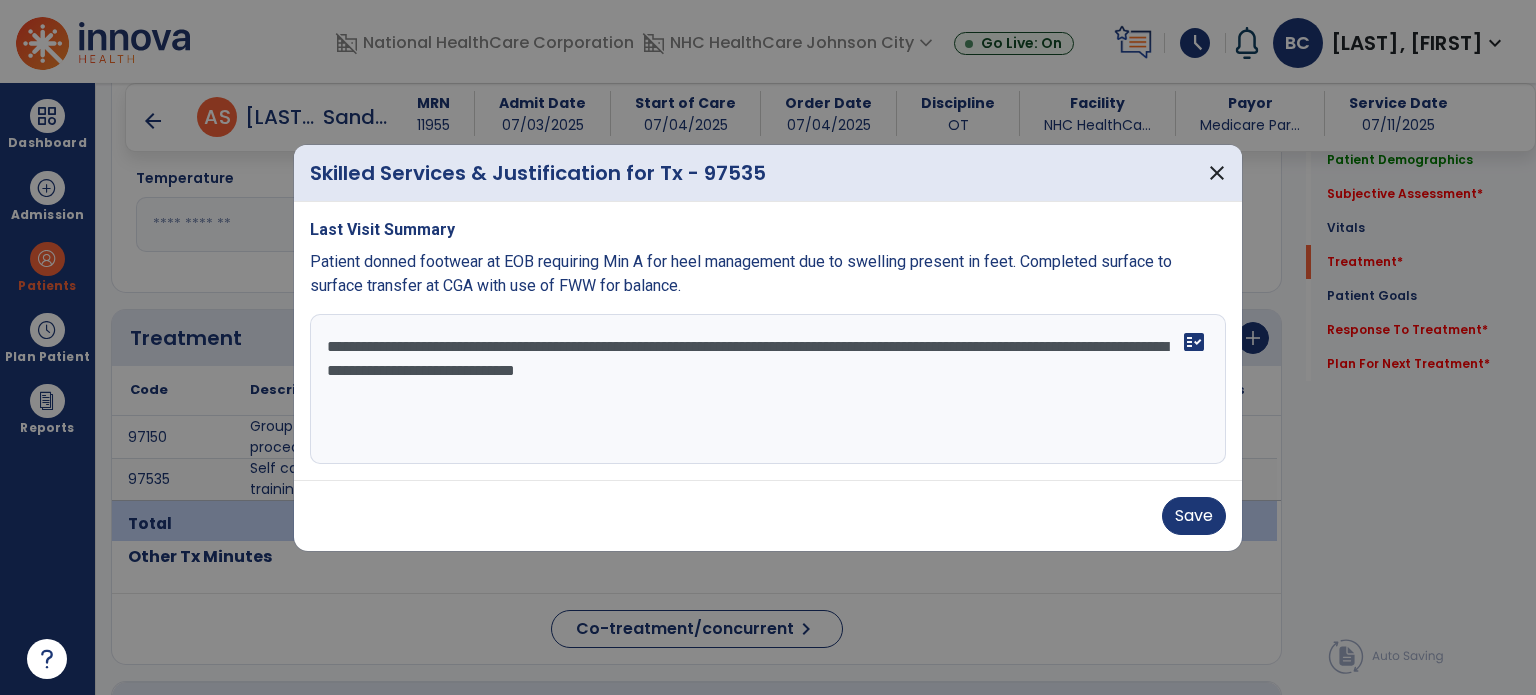 click on "**********" at bounding box center [768, 389] 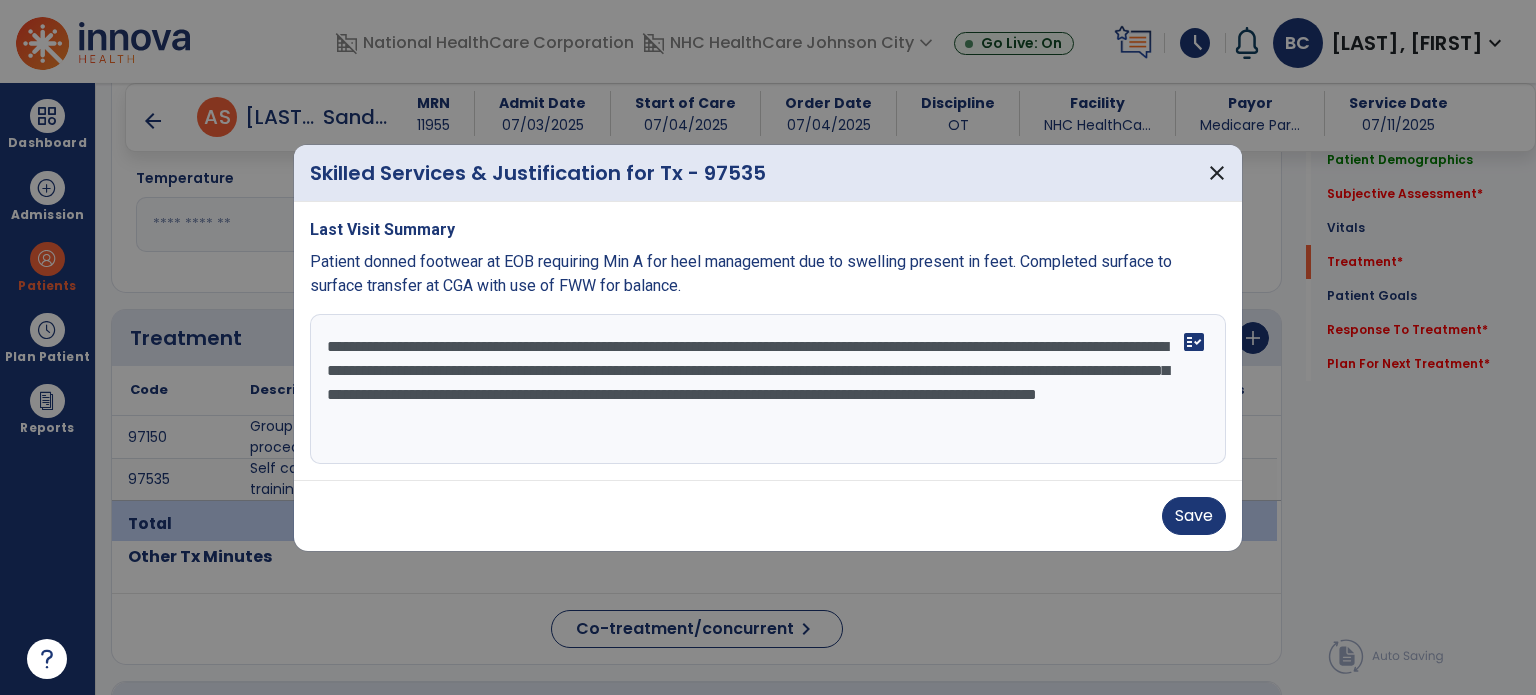 type on "**********" 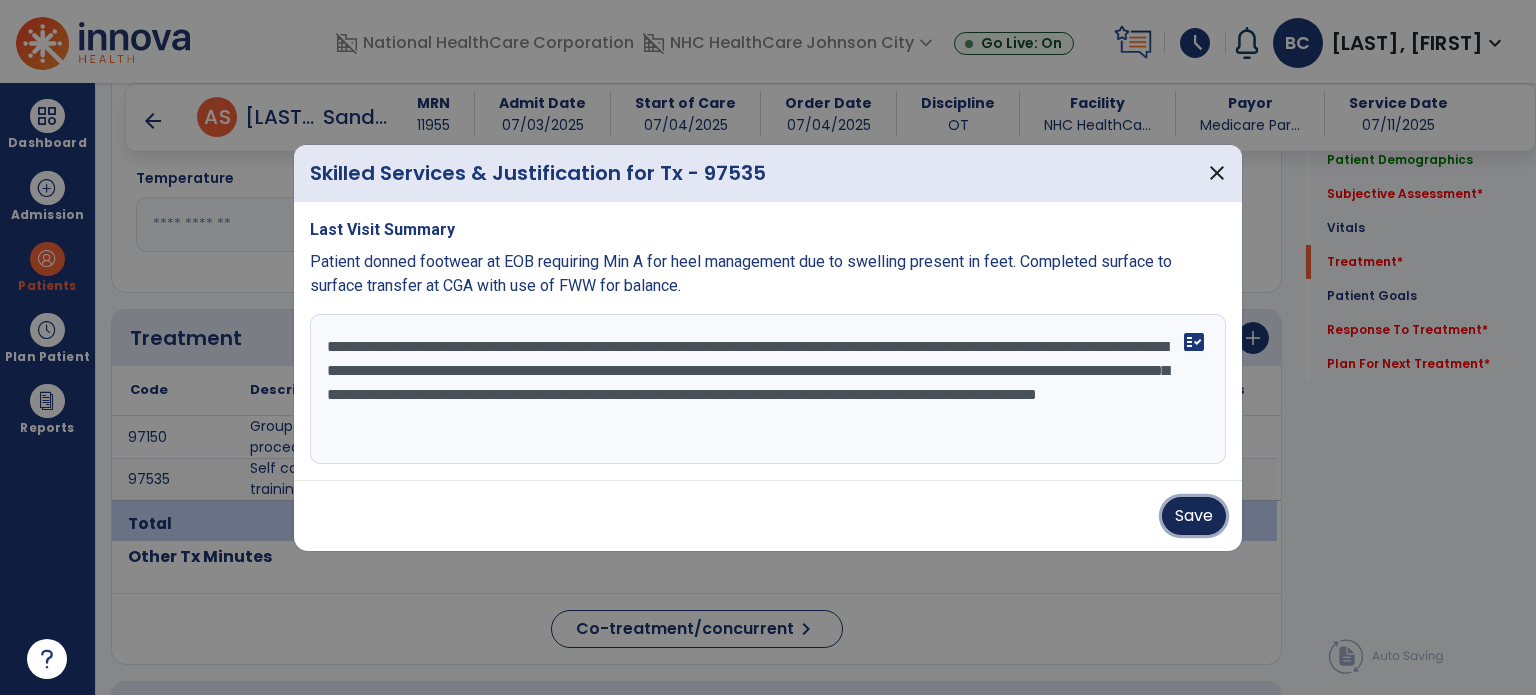 click on "Save" at bounding box center [1194, 516] 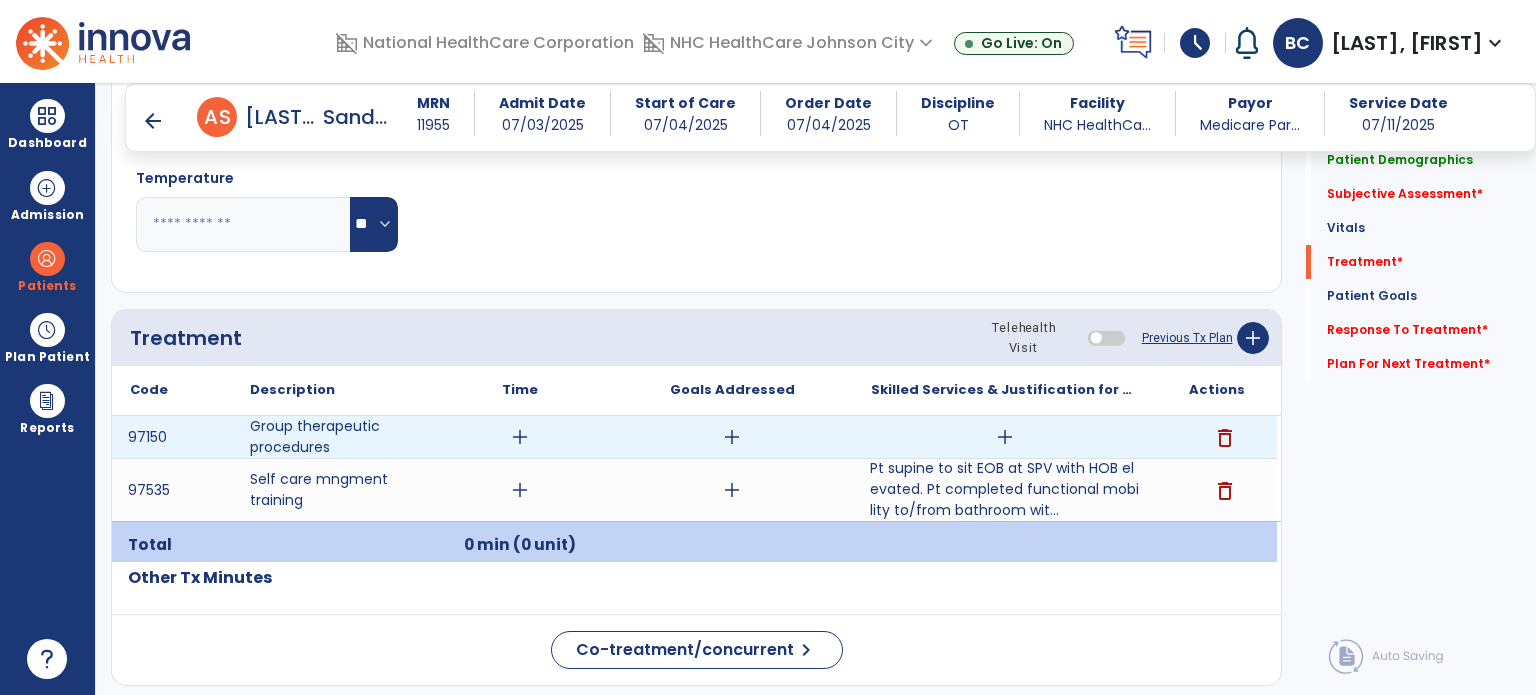 click on "add" at bounding box center [1004, 437] 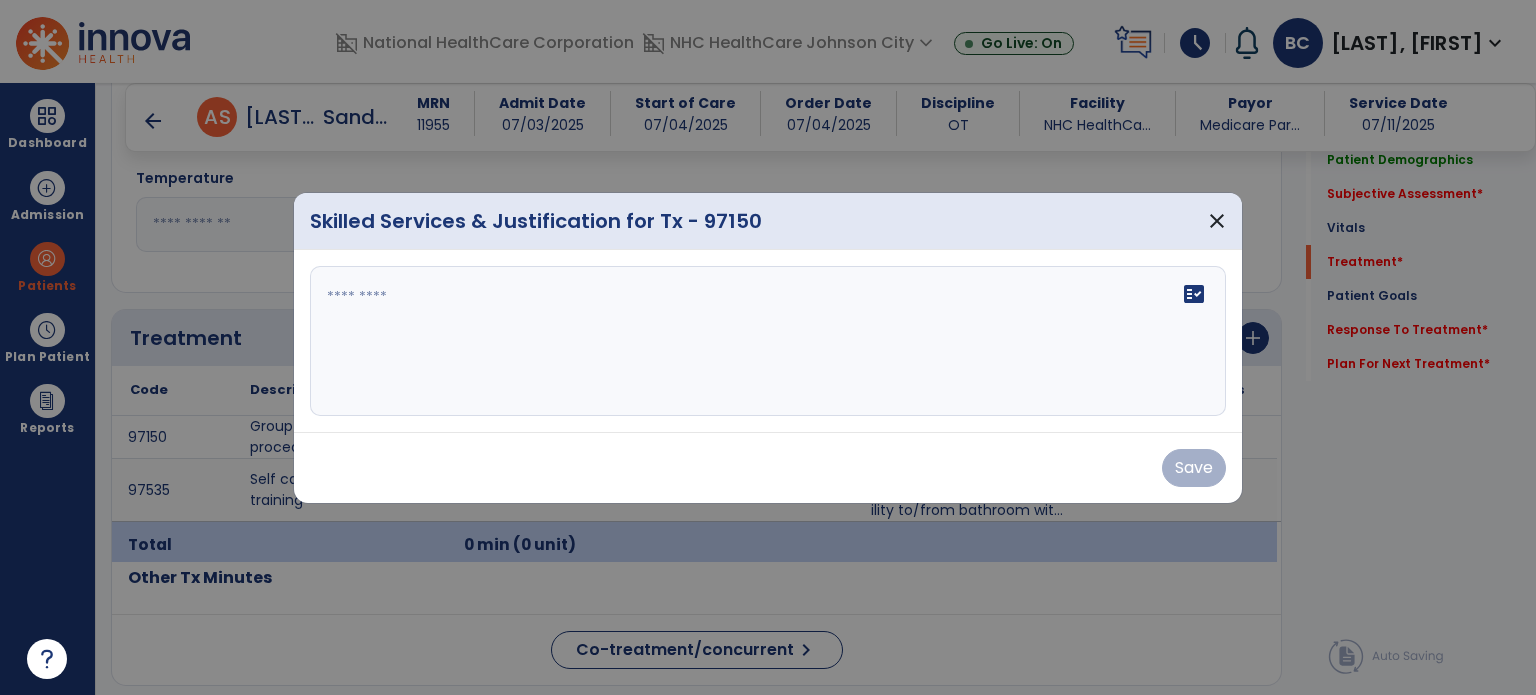click on "fact_check" at bounding box center (768, 341) 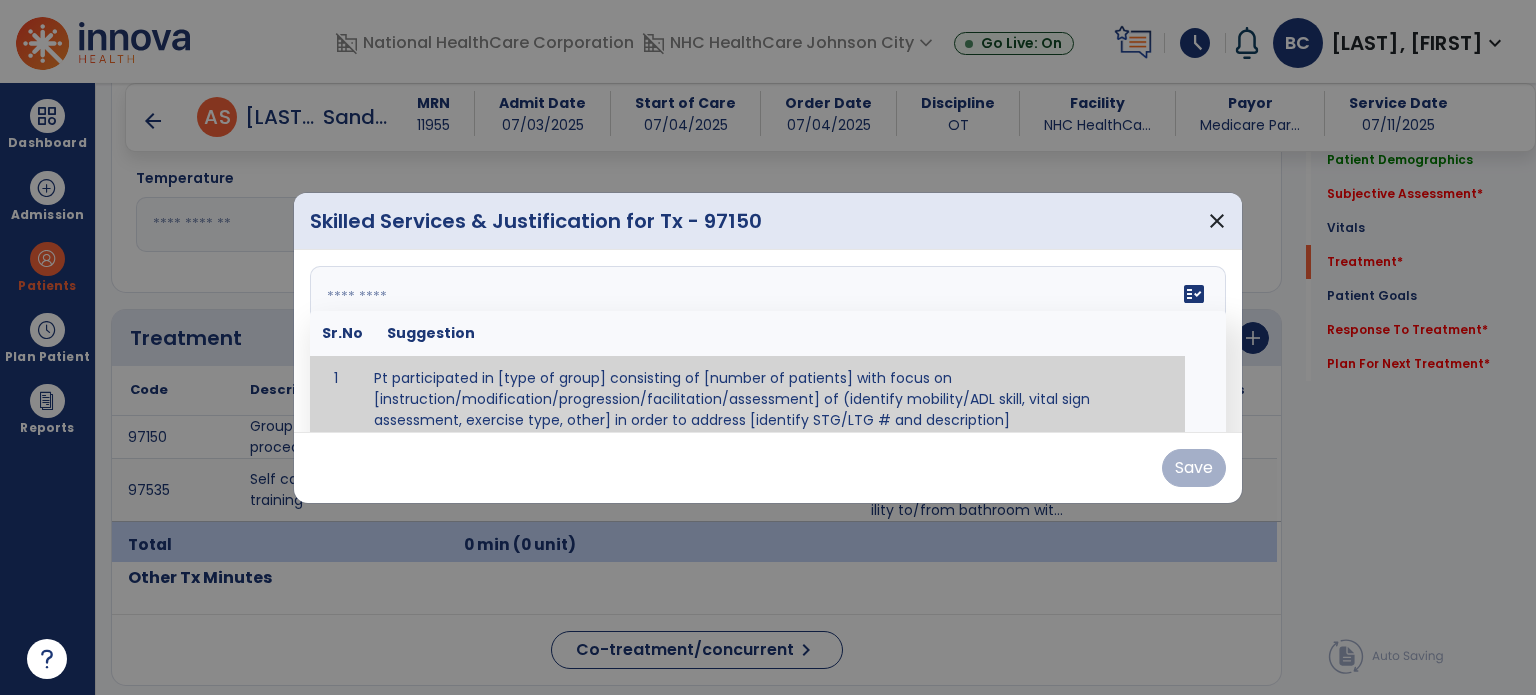 paste on "**********" 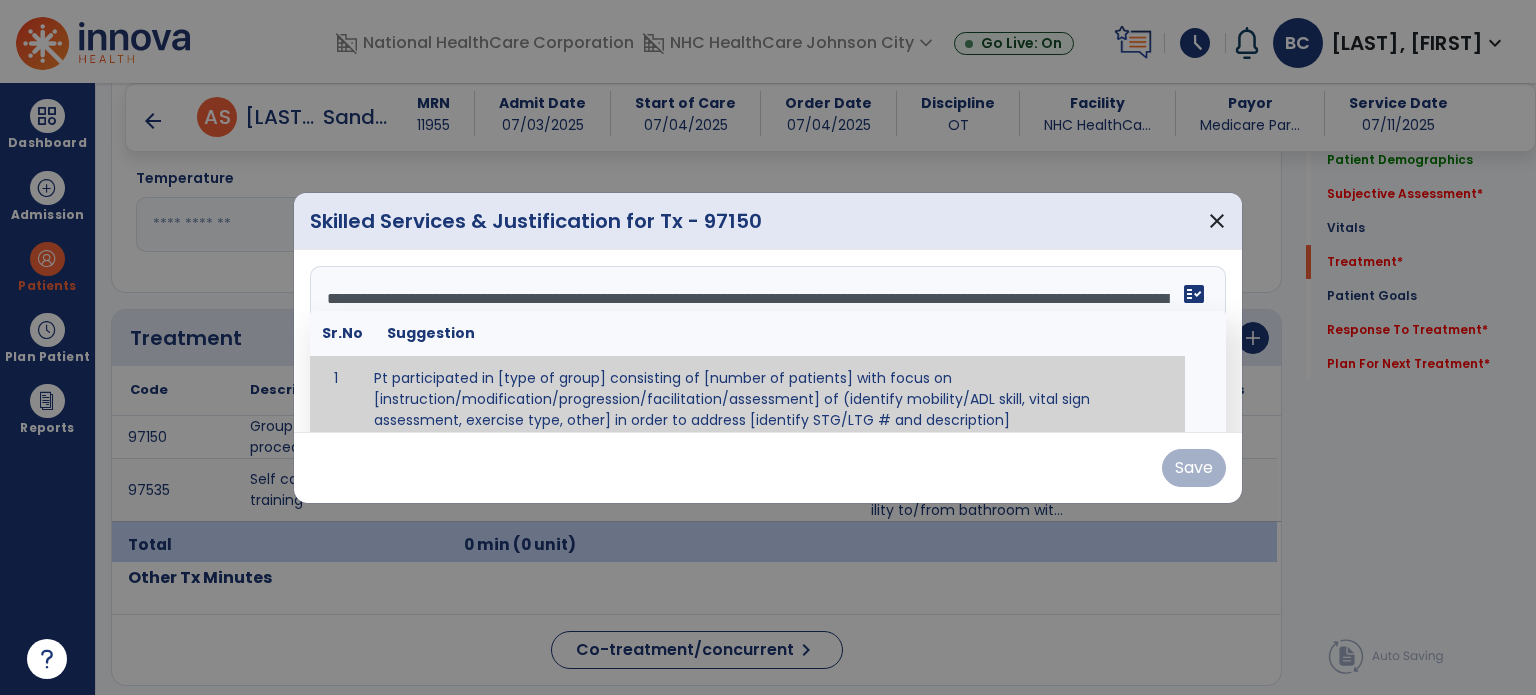 scroll, scrollTop: 12, scrollLeft: 0, axis: vertical 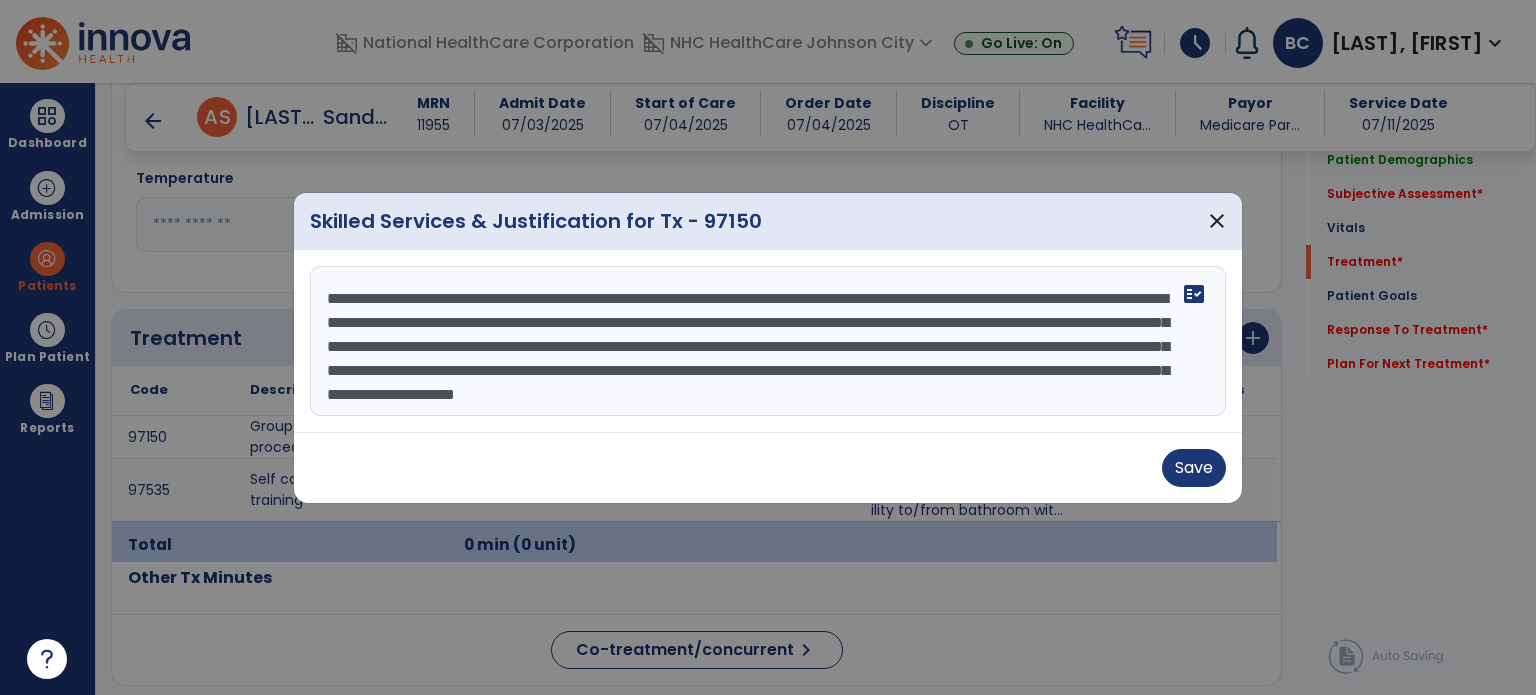 type on "**********" 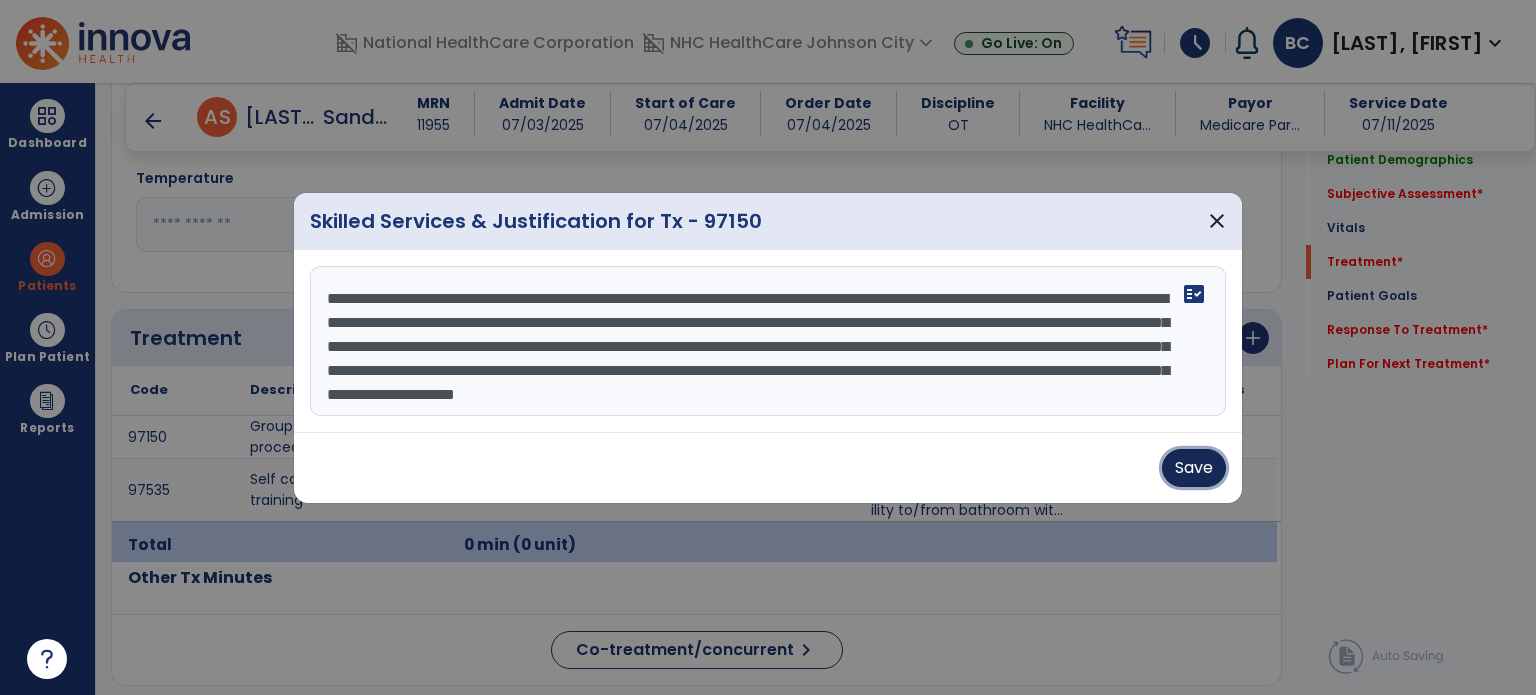 click on "Save" at bounding box center [1194, 468] 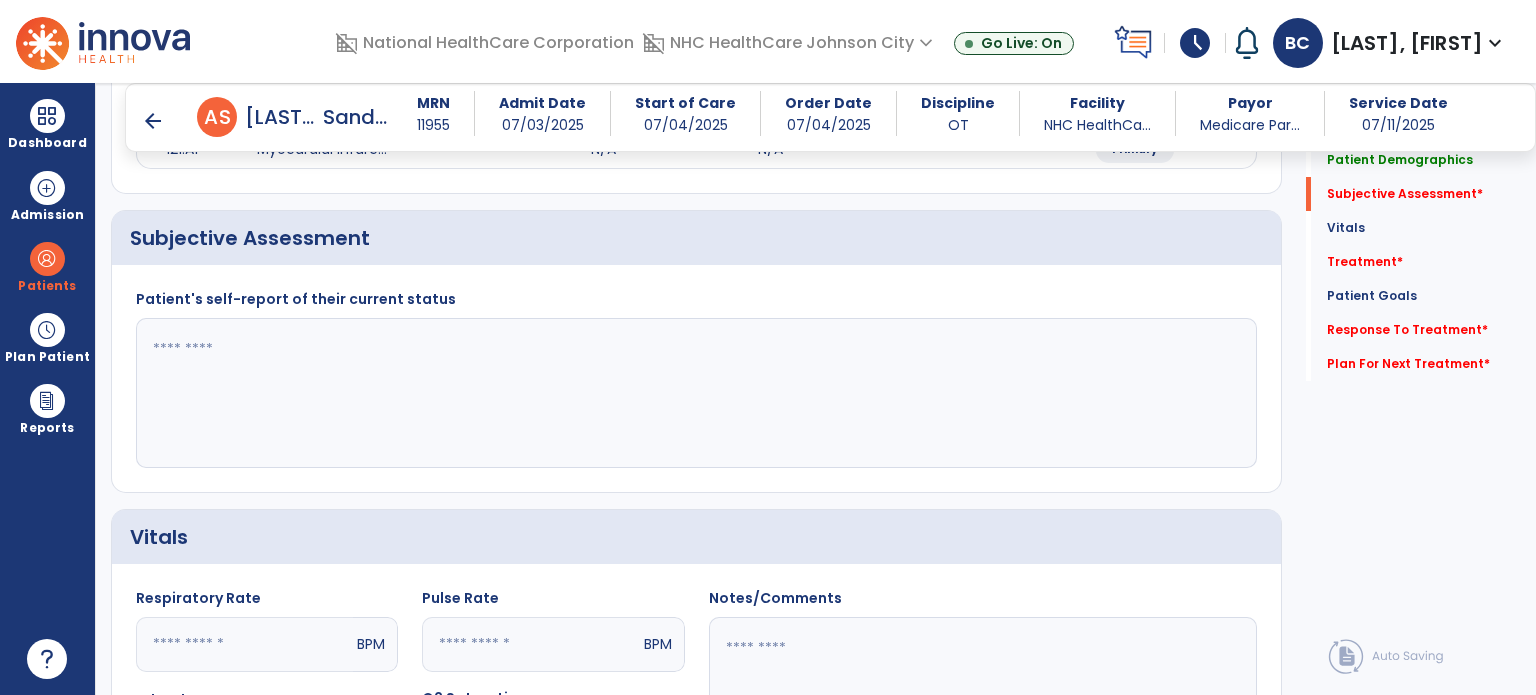scroll, scrollTop: 316, scrollLeft: 0, axis: vertical 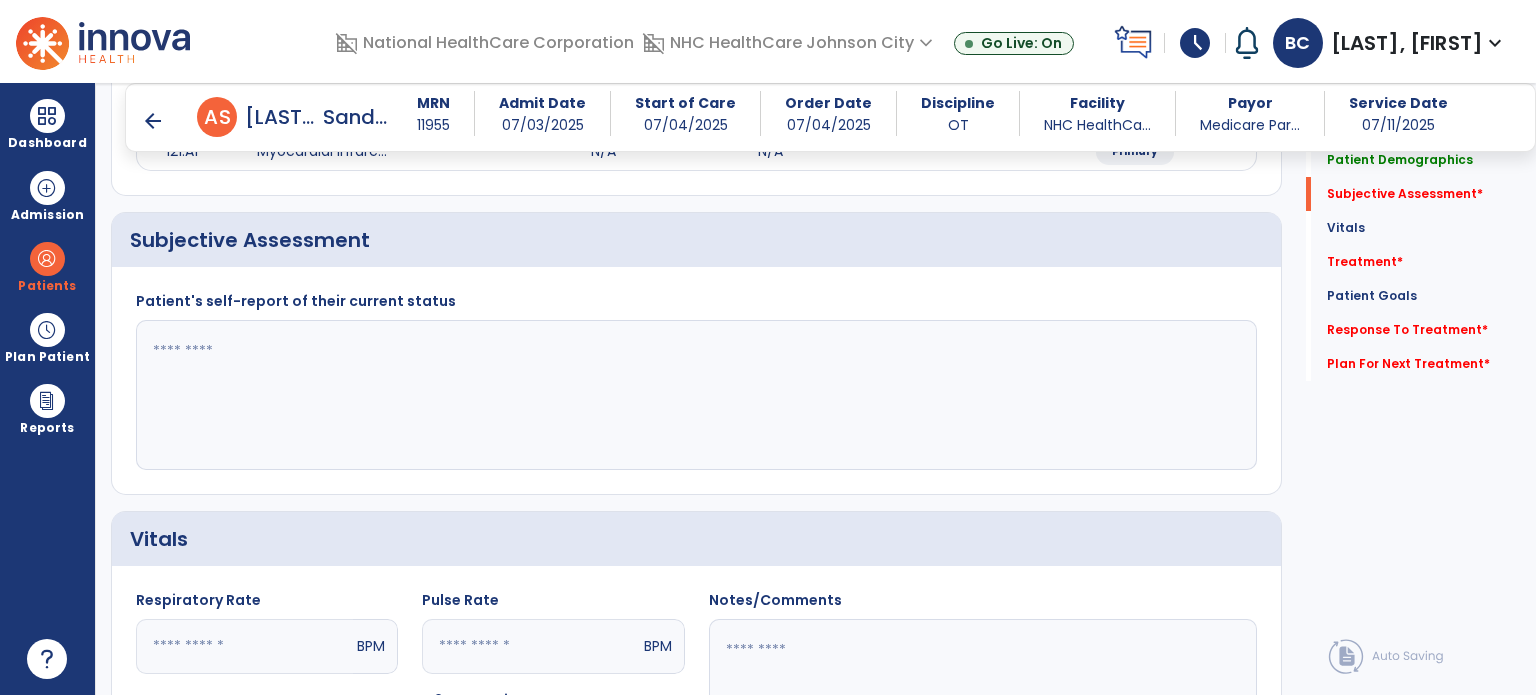 click 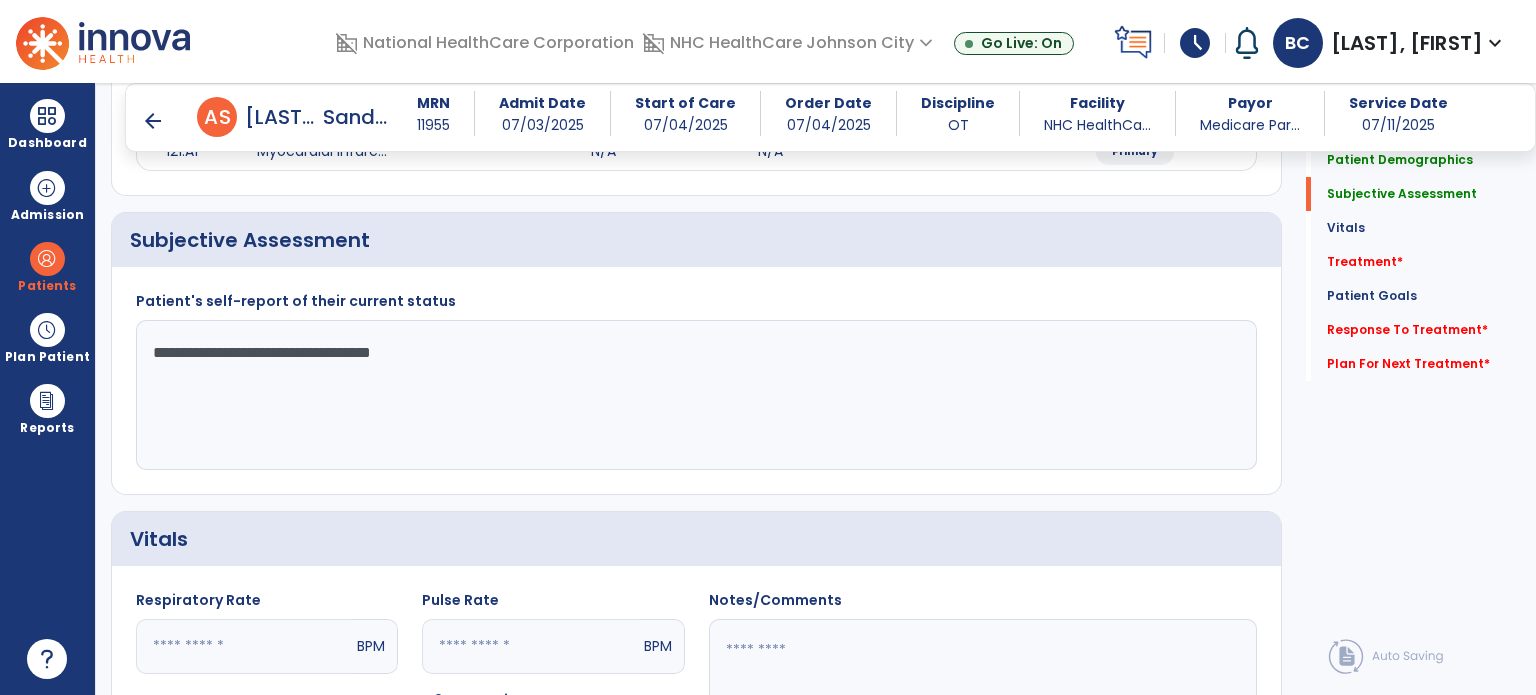 type on "**********" 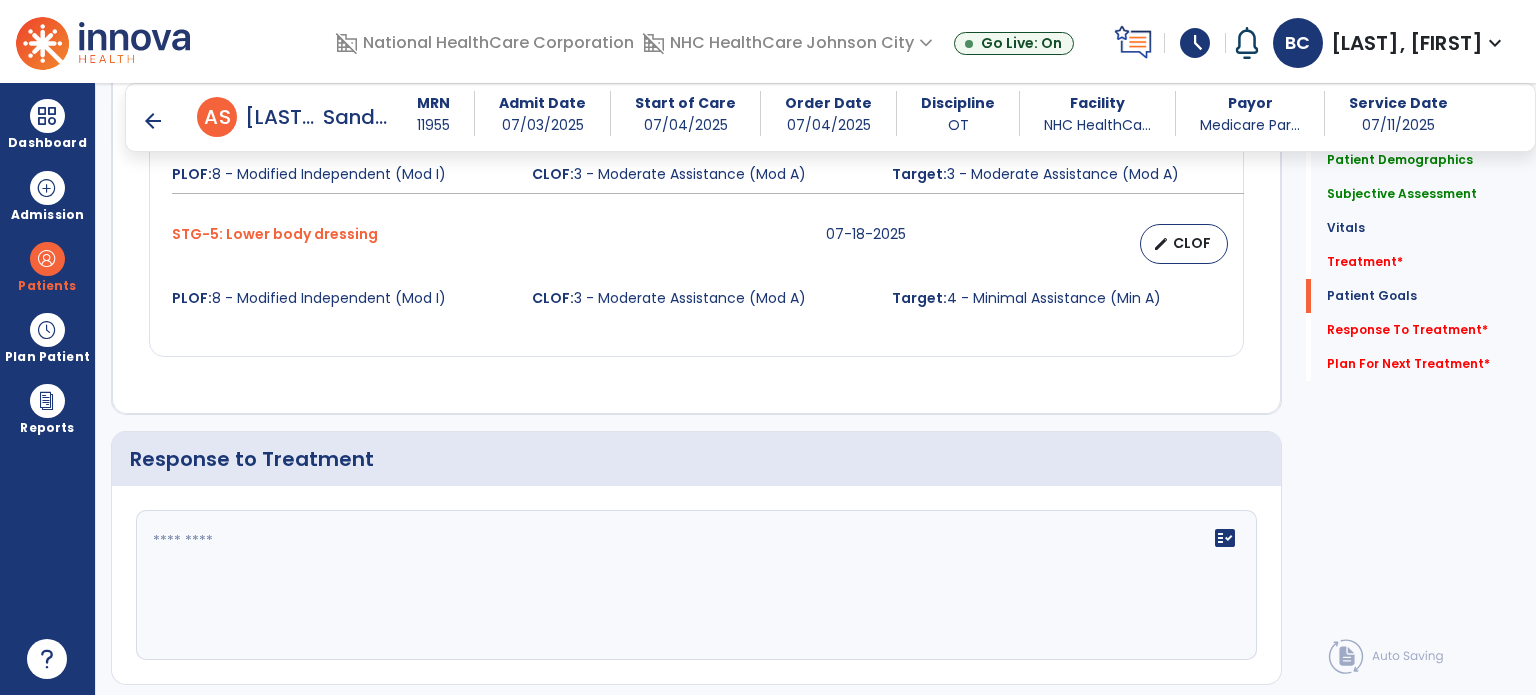 scroll, scrollTop: 2204, scrollLeft: 0, axis: vertical 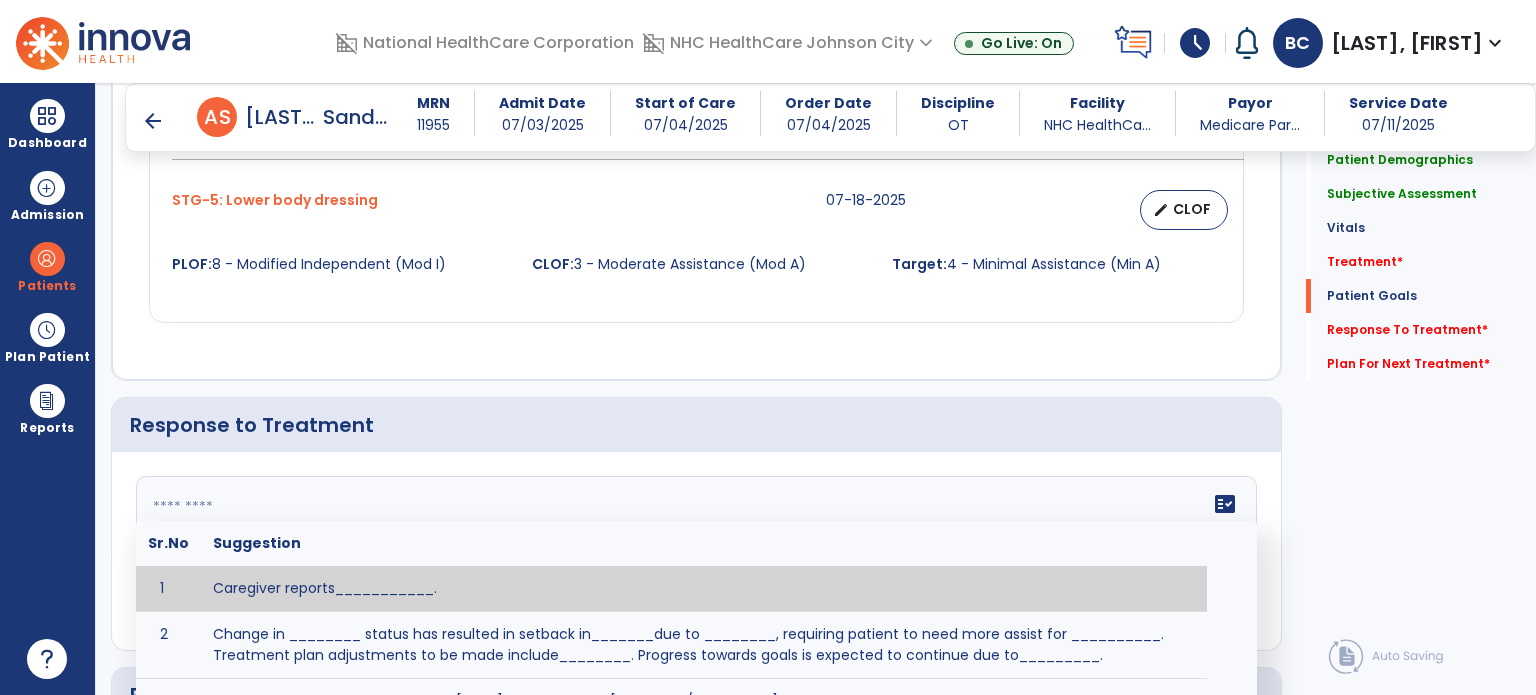 click on "fact_check  Sr.No Suggestion 1 Caregiver reports___________. 2 Change in ________ status has resulted in setback in_______due to ________, requiring patient to need more assist for __________.   Treatment plan adjustments to be made include________.  Progress towards goals is expected to continue due to_________. 3 Decreased pain in __________ to [LEVEL] in response to [MODALITY/TREATMENT] allows for improvement in _________. 4 Functional gains in _______ have impacted the patient's ability to perform_________ with a reduction in assist levels to_________. 5 Functional progress this week has been significant due to__________. 6 Gains in ________ have improved the patient's ability to perform ______with decreased levels of assist to___________. 7 Improvement in ________allows patient to tolerate higher levels of challenges in_________. 8 Pain in [AREA] has decreased to [LEVEL] in response to [TREATMENT/MODALITY], allowing fore ease in completing__________. 9 10 11 12 13 14 15 16 17 18 19 20 21" 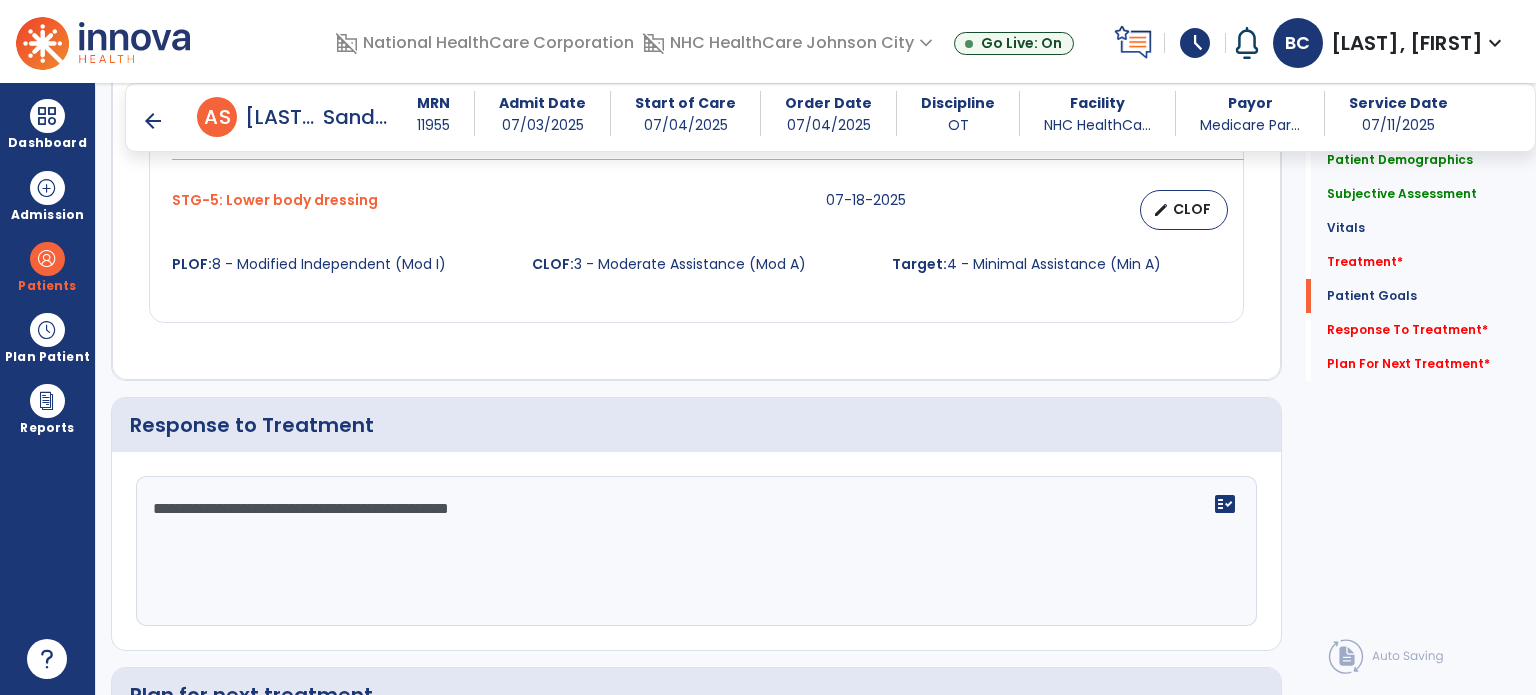 type on "**********" 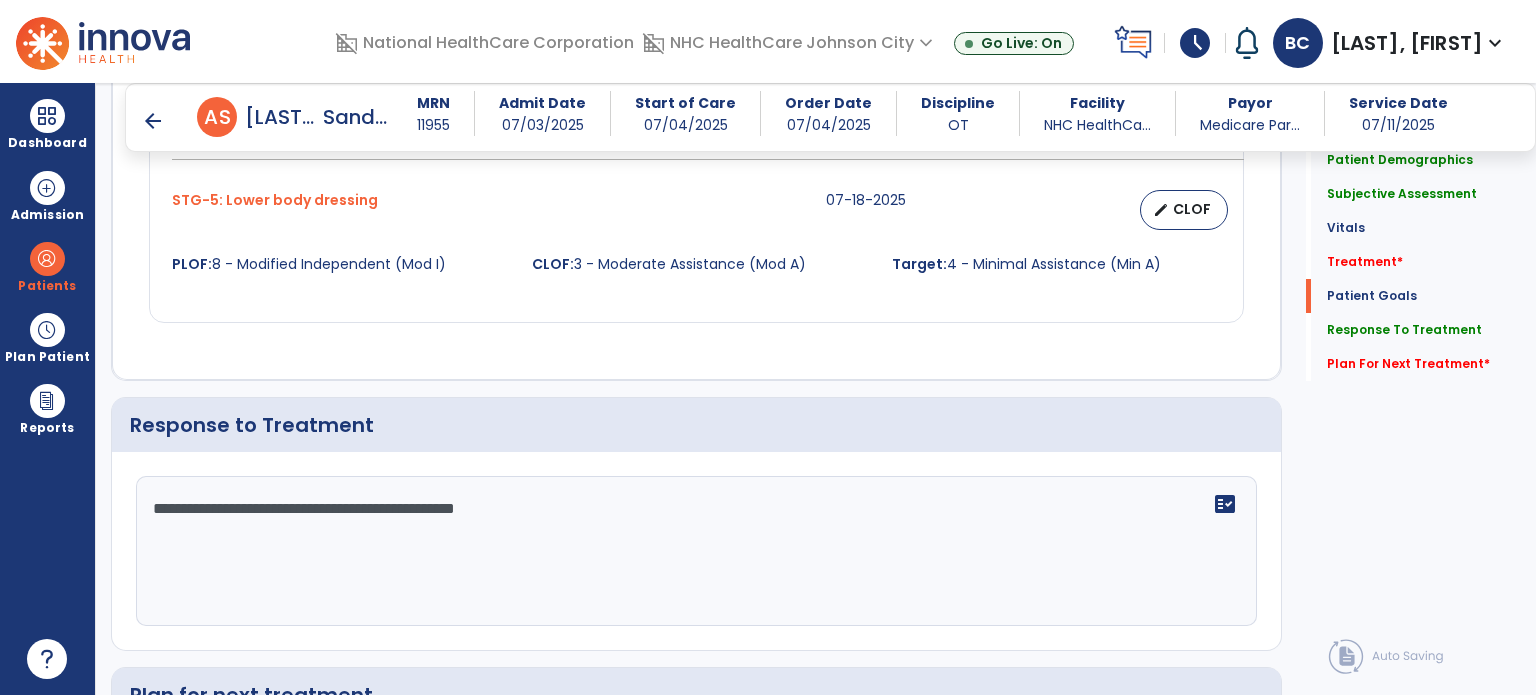 scroll, scrollTop: 2204, scrollLeft: 0, axis: vertical 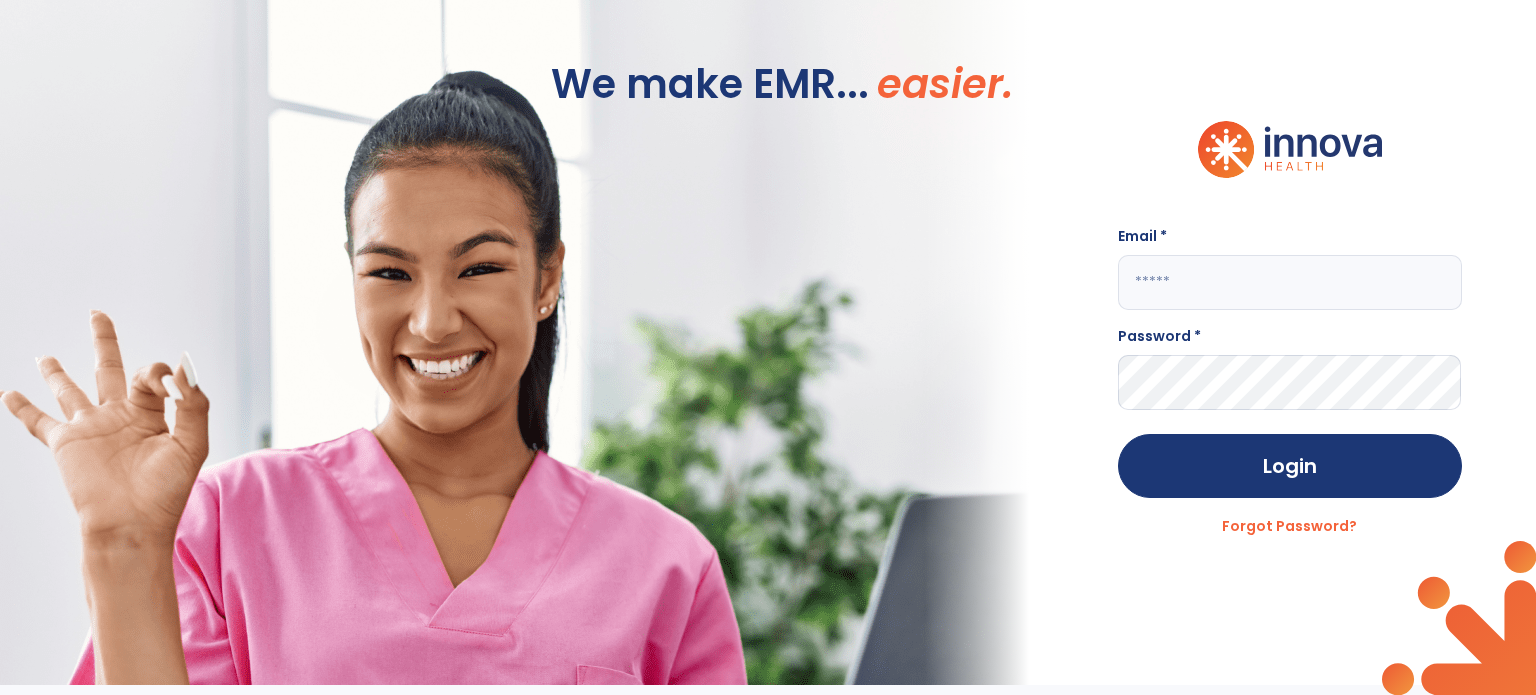 type on "**********" 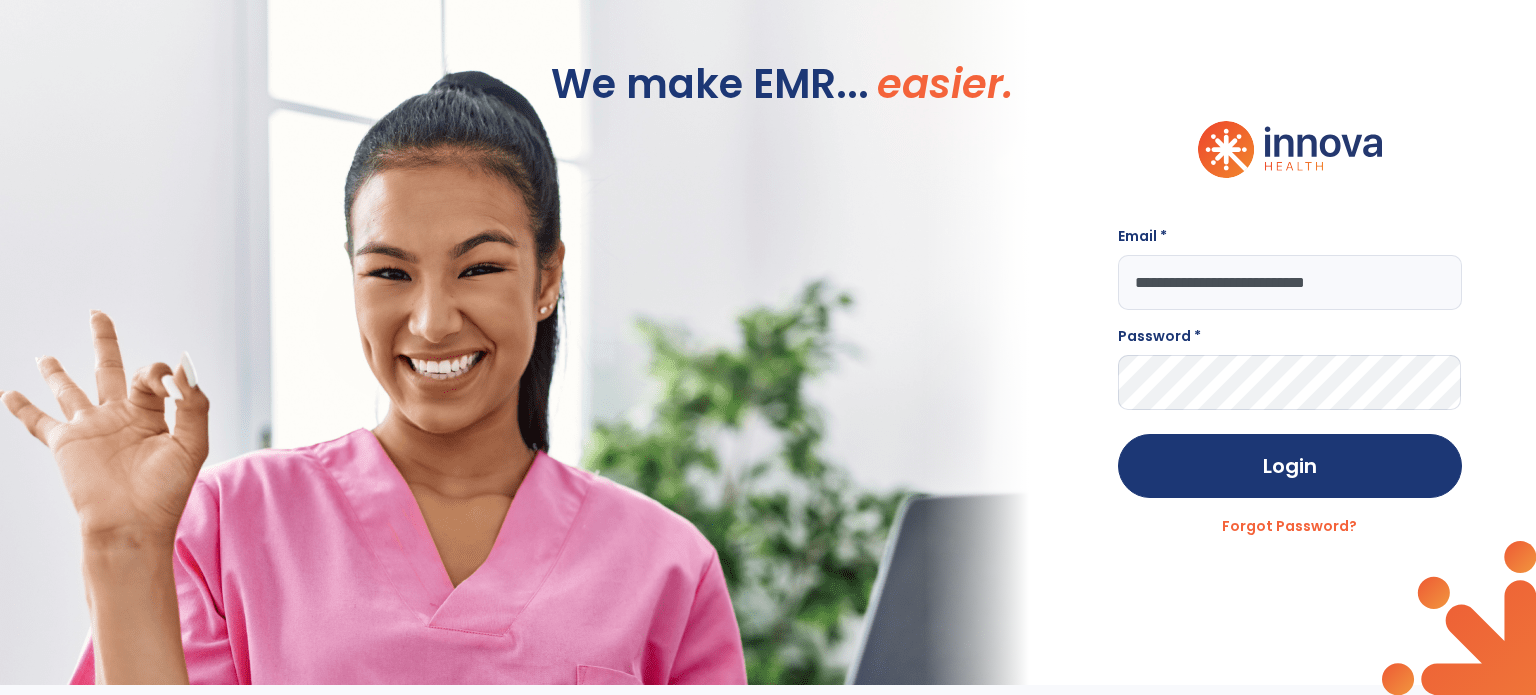 scroll, scrollTop: 0, scrollLeft: 0, axis: both 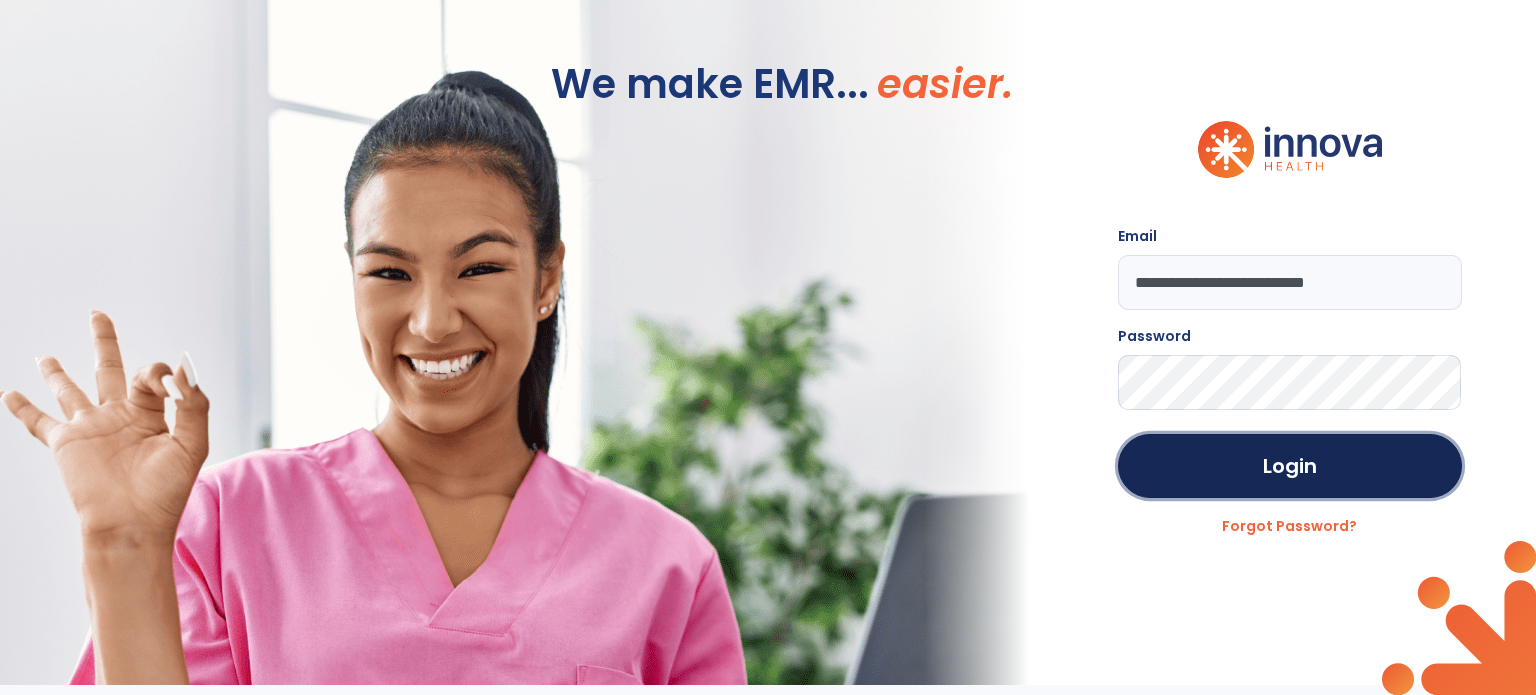 click on "Login" 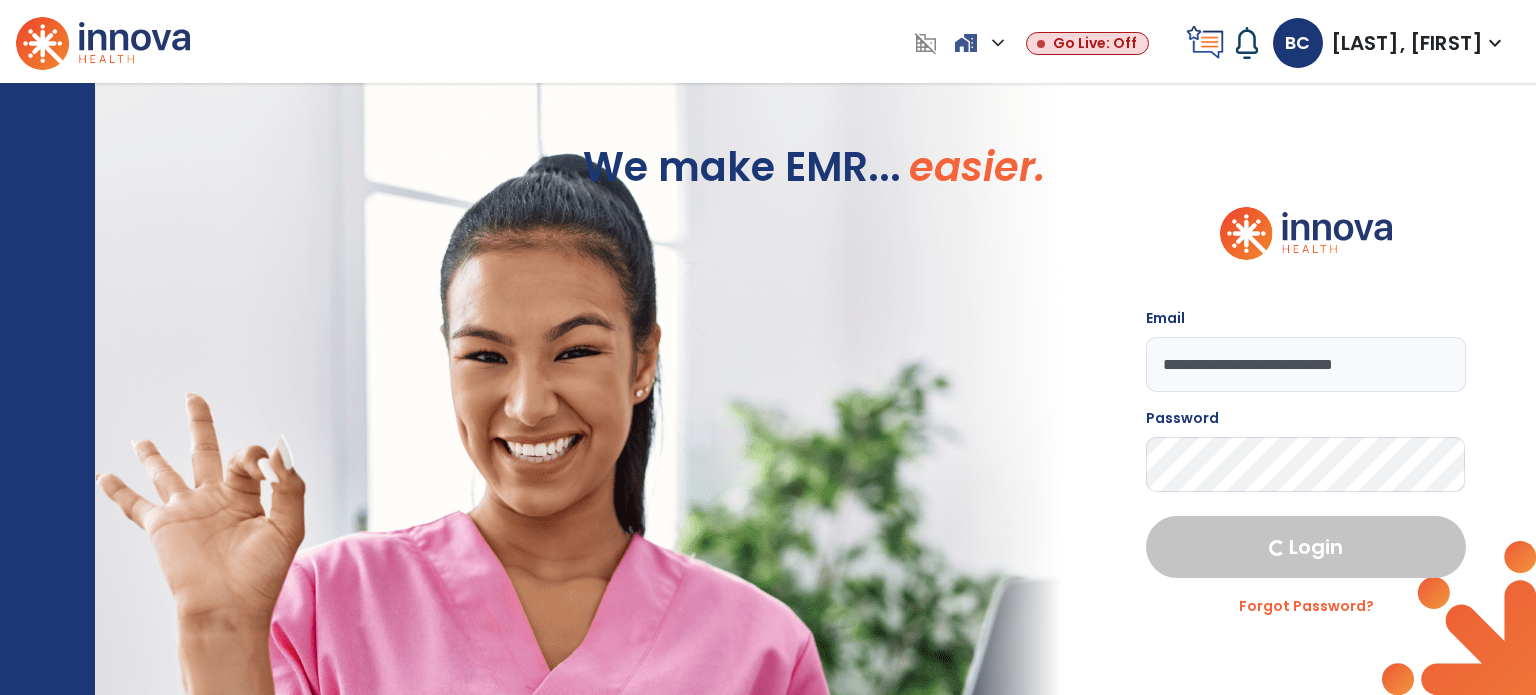 select on "****" 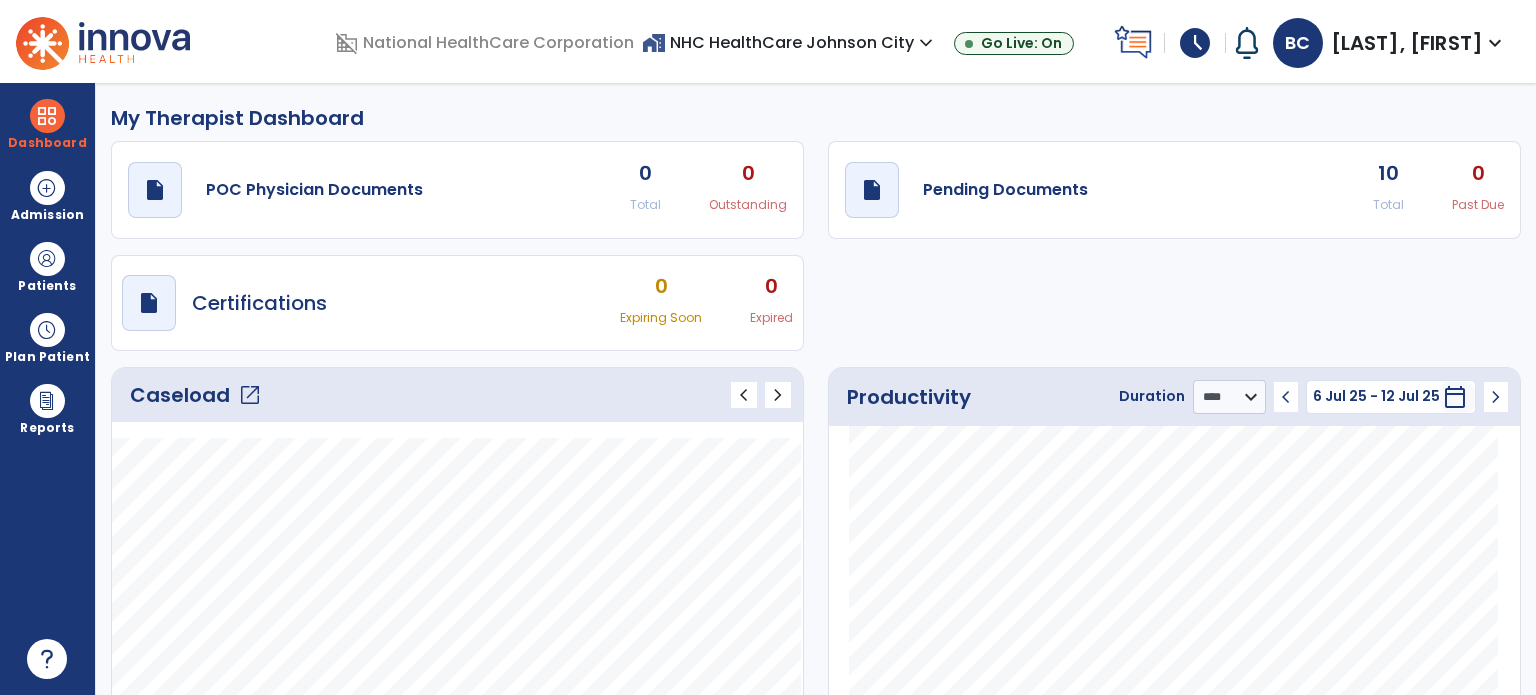 click on "open_in_new" 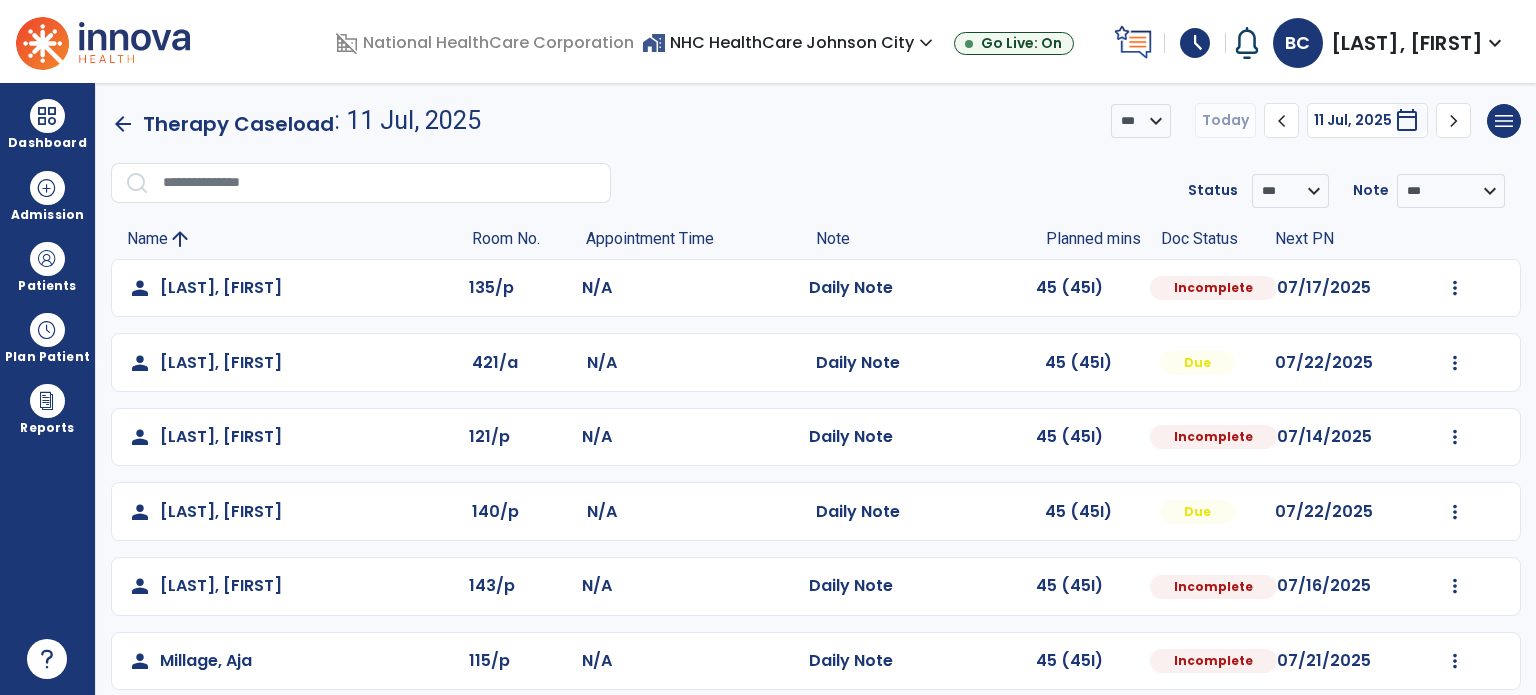 click on "Mark Visit As Complete   Reset Note   Open Document   G + C Mins" 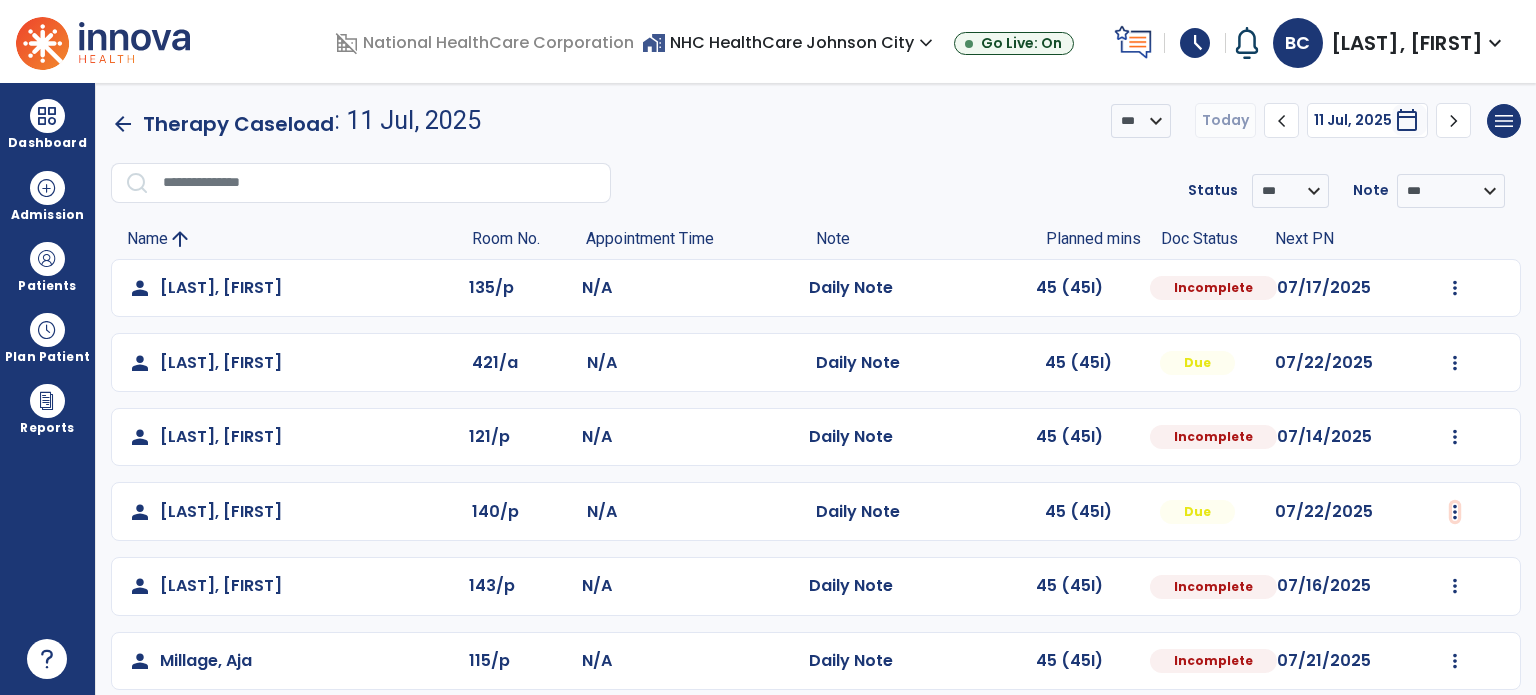 click at bounding box center [1455, 288] 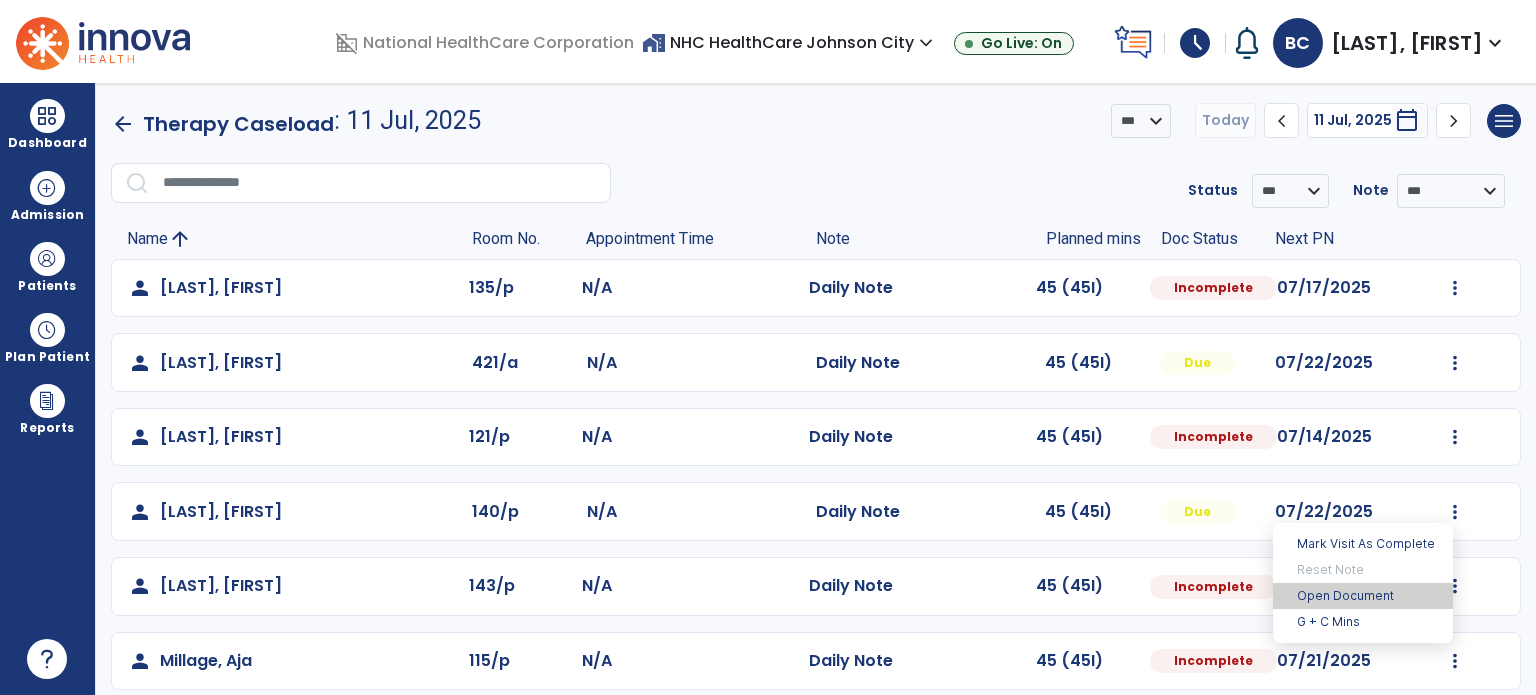 click on "Open Document" at bounding box center (1363, 596) 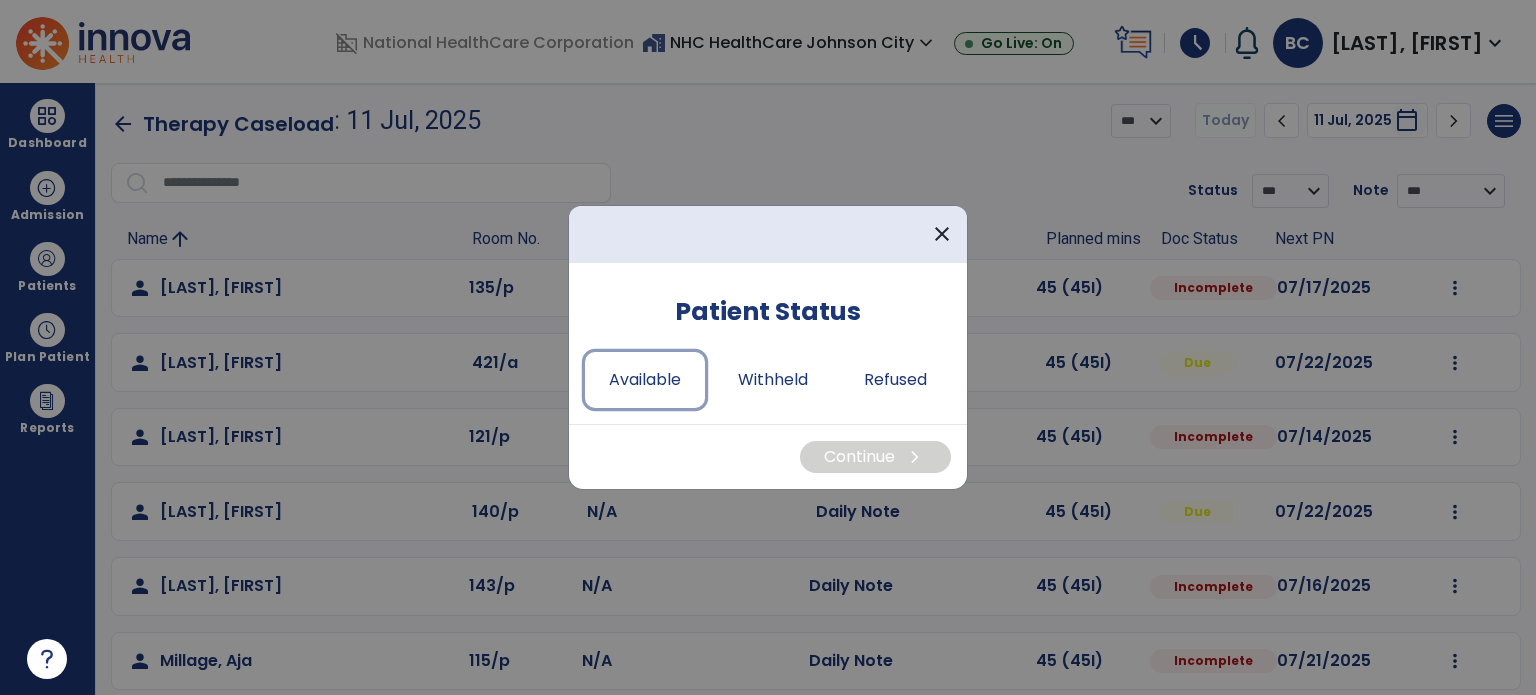 click on "Available" at bounding box center [645, 380] 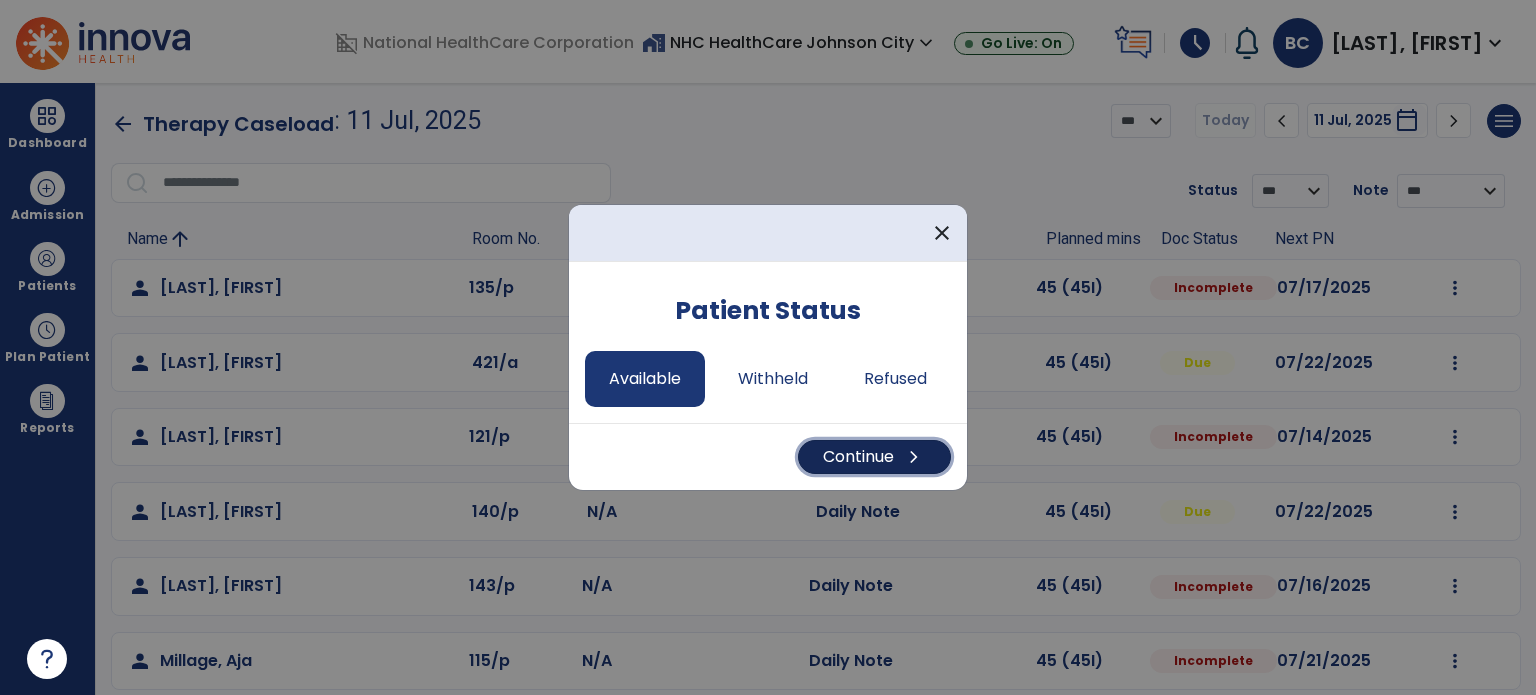 click on "Continue   chevron_right" at bounding box center (874, 457) 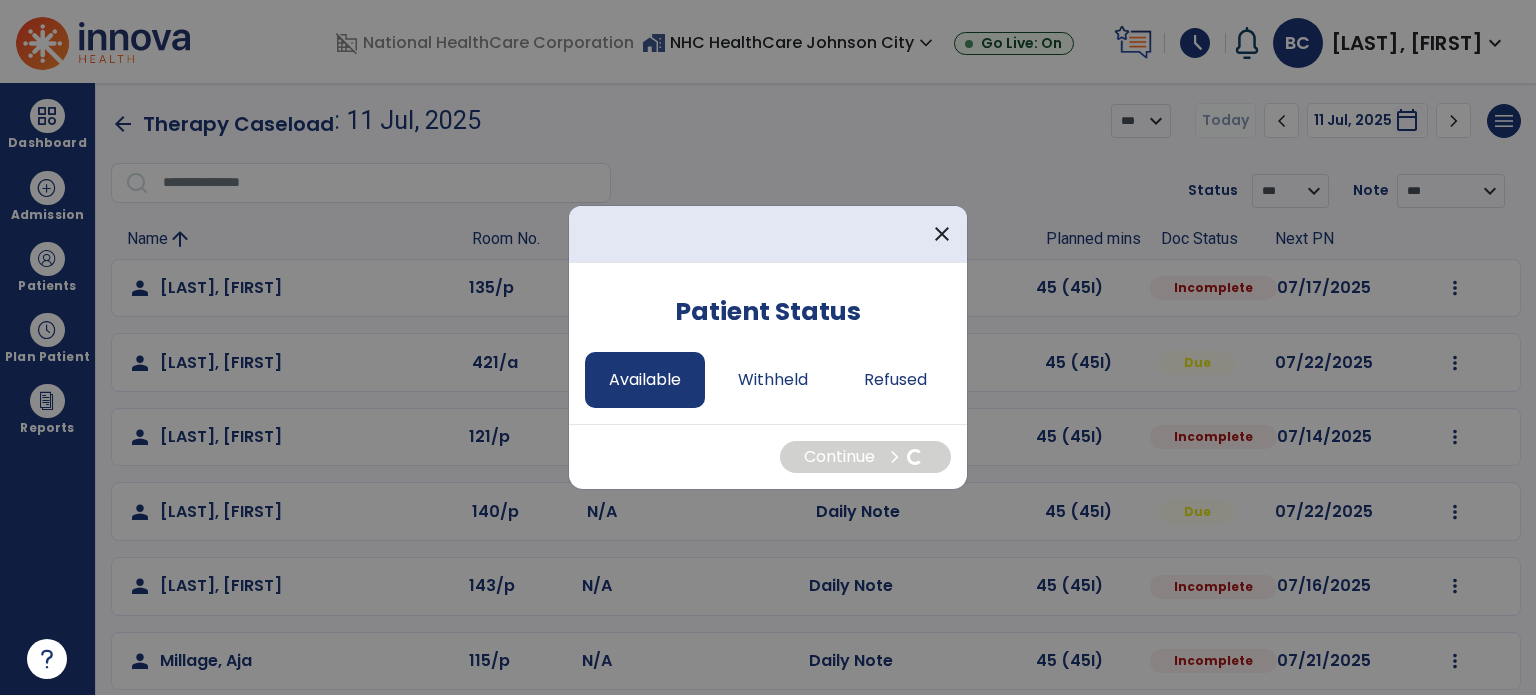 select on "*" 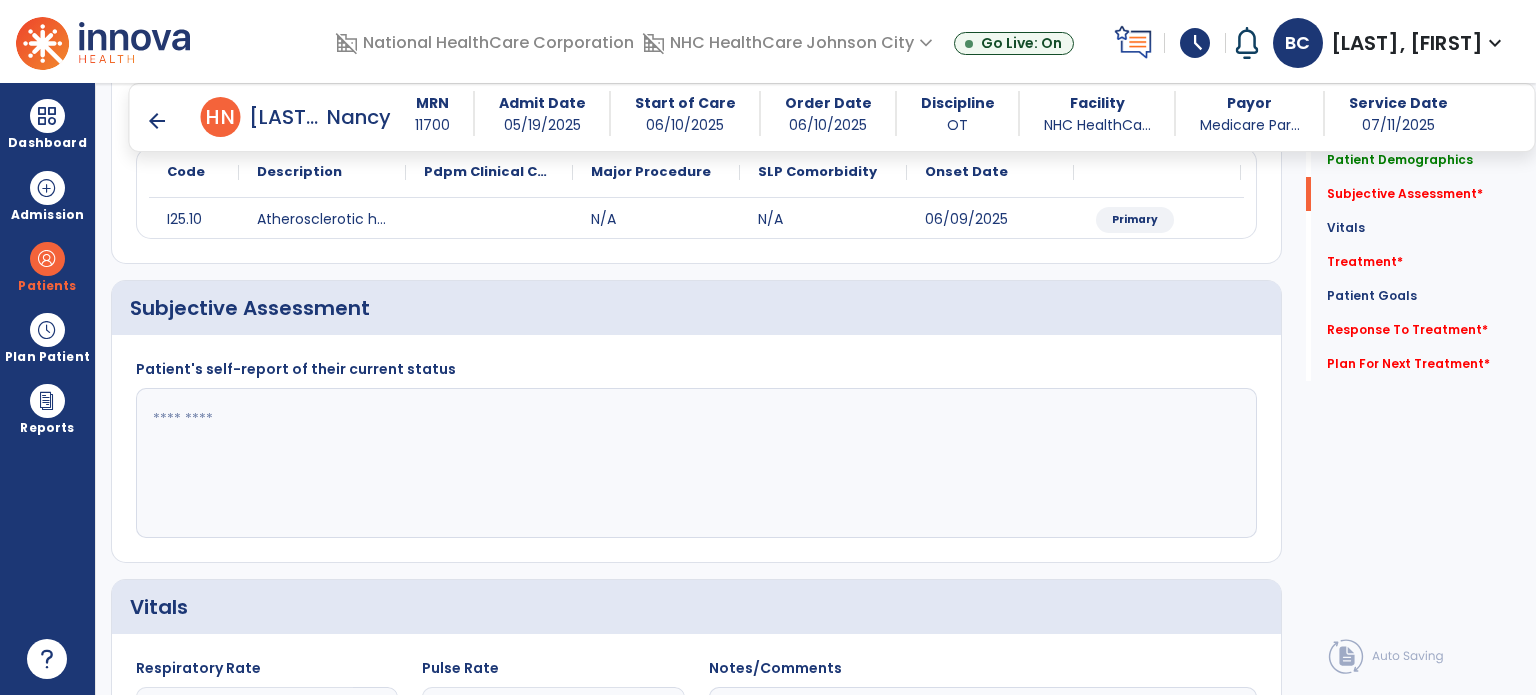 scroll, scrollTop: 250, scrollLeft: 0, axis: vertical 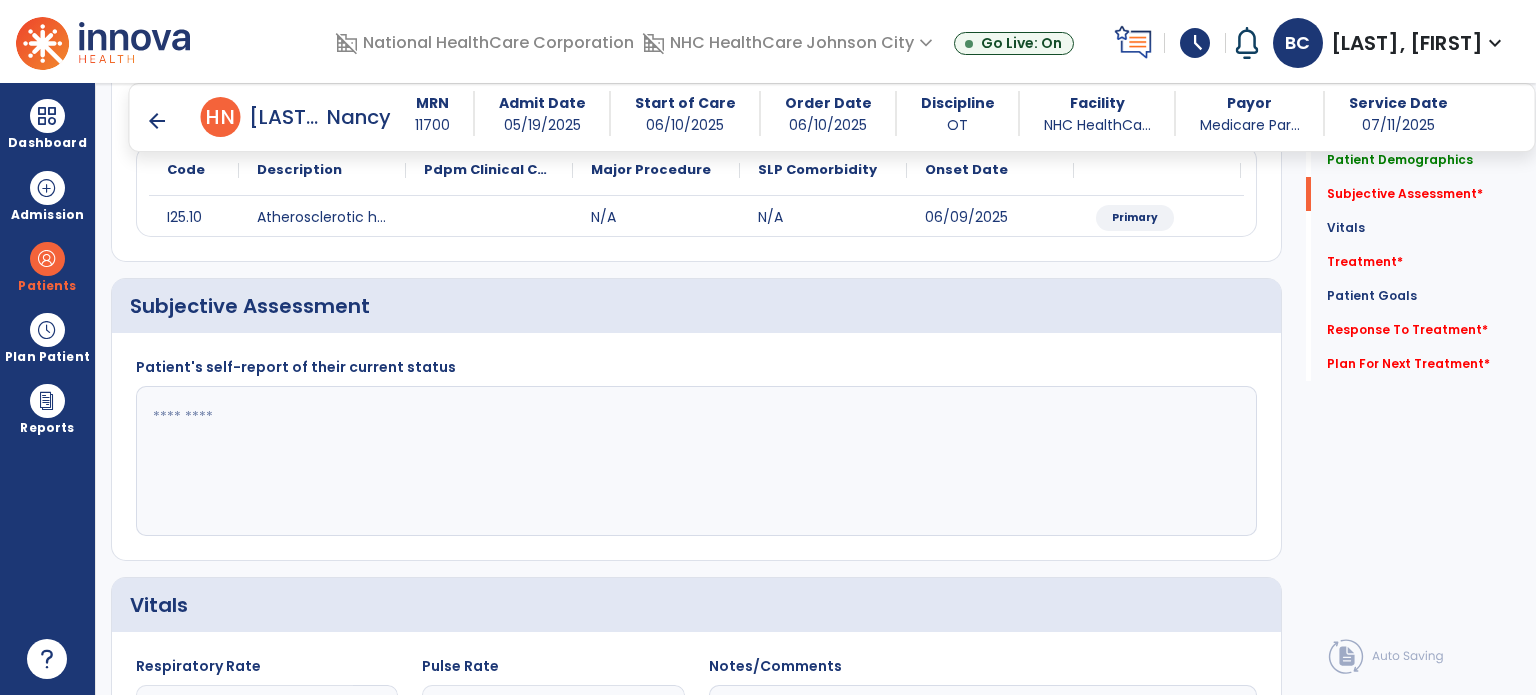 click 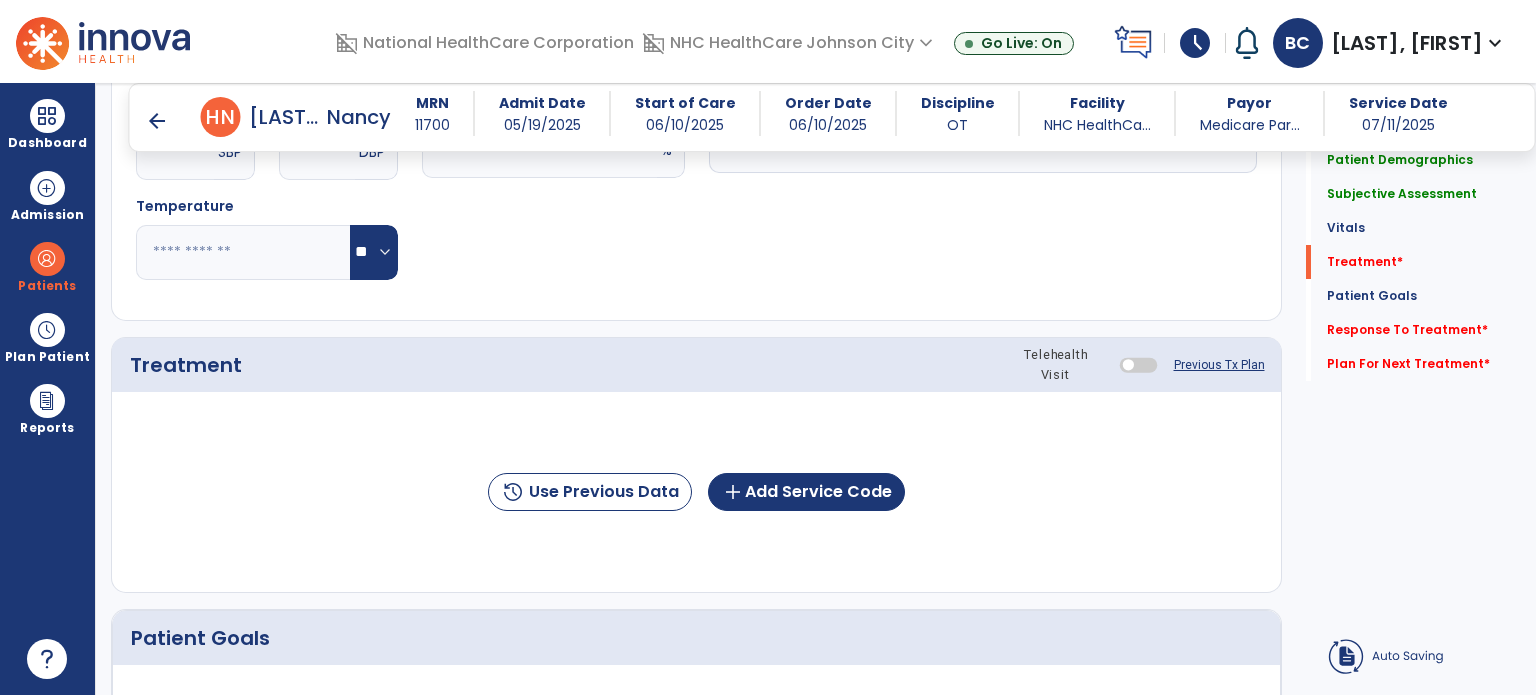 scroll, scrollTop: 919, scrollLeft: 0, axis: vertical 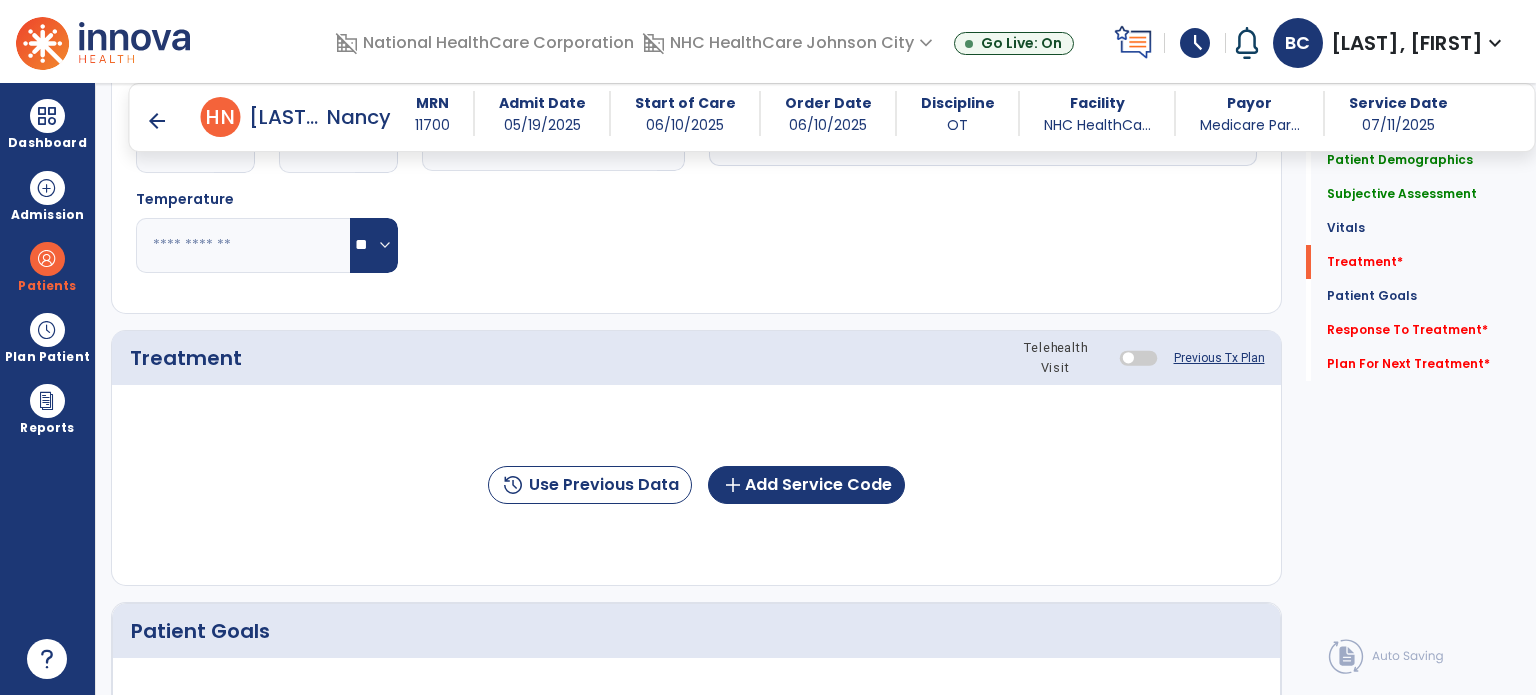 type on "**********" 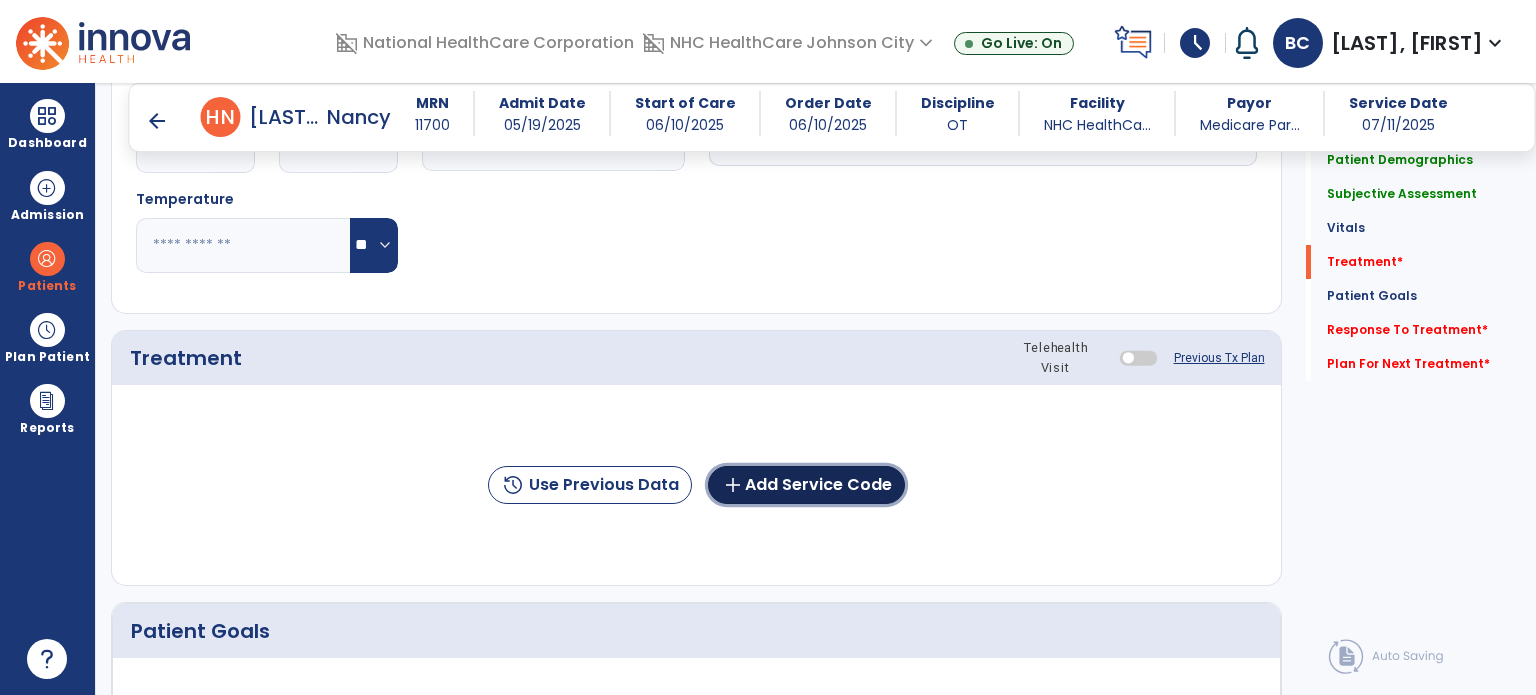 click on "add  Add Service Code" 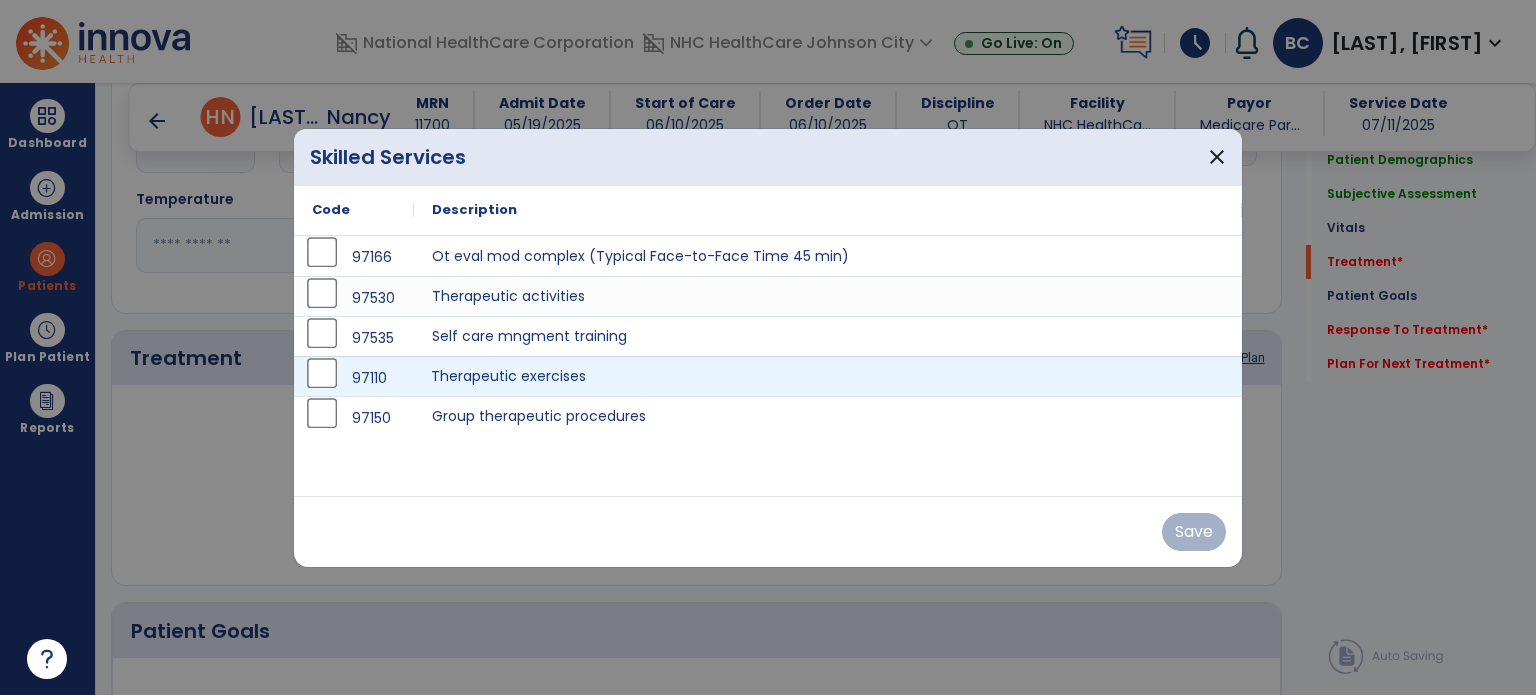 click on "Therapeutic exercises" at bounding box center [828, 376] 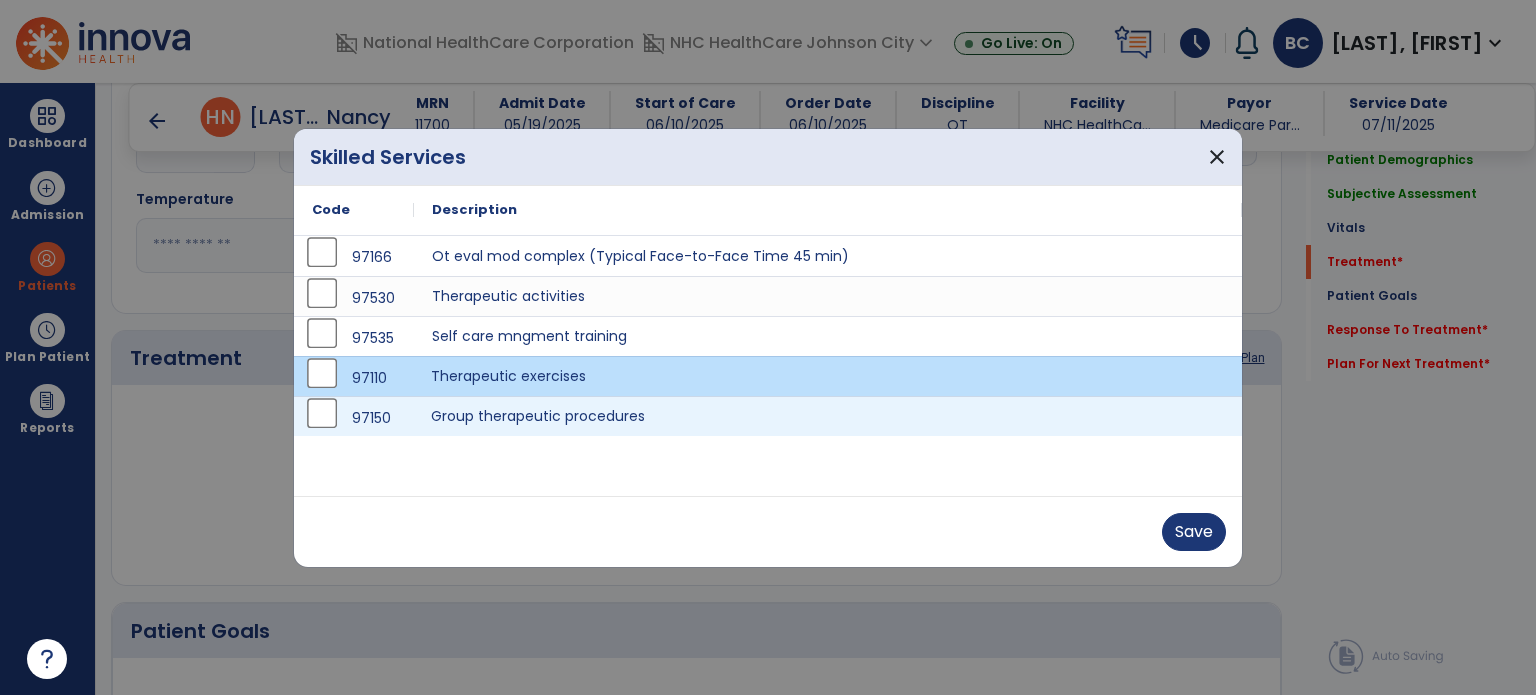click on "Group therapeutic procedures" at bounding box center [828, 416] 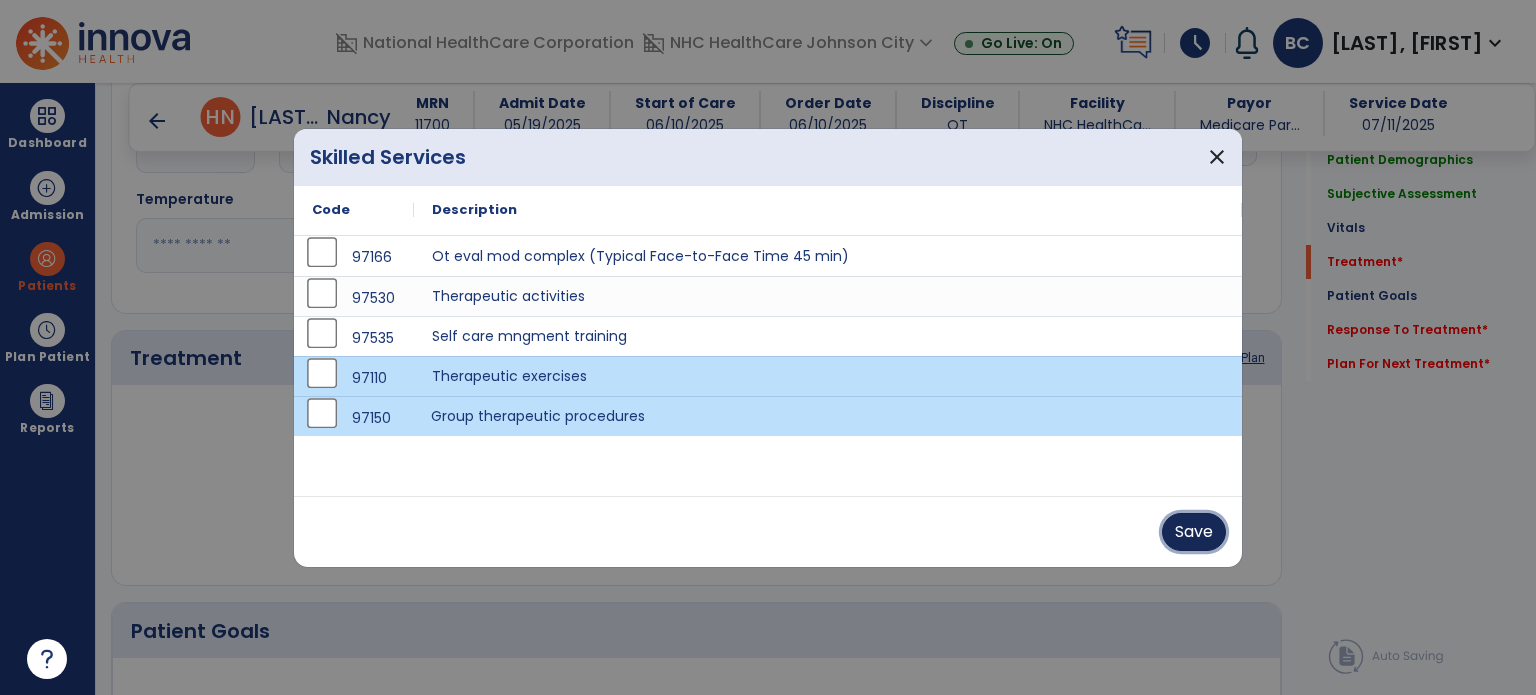 click on "Save" at bounding box center (1194, 532) 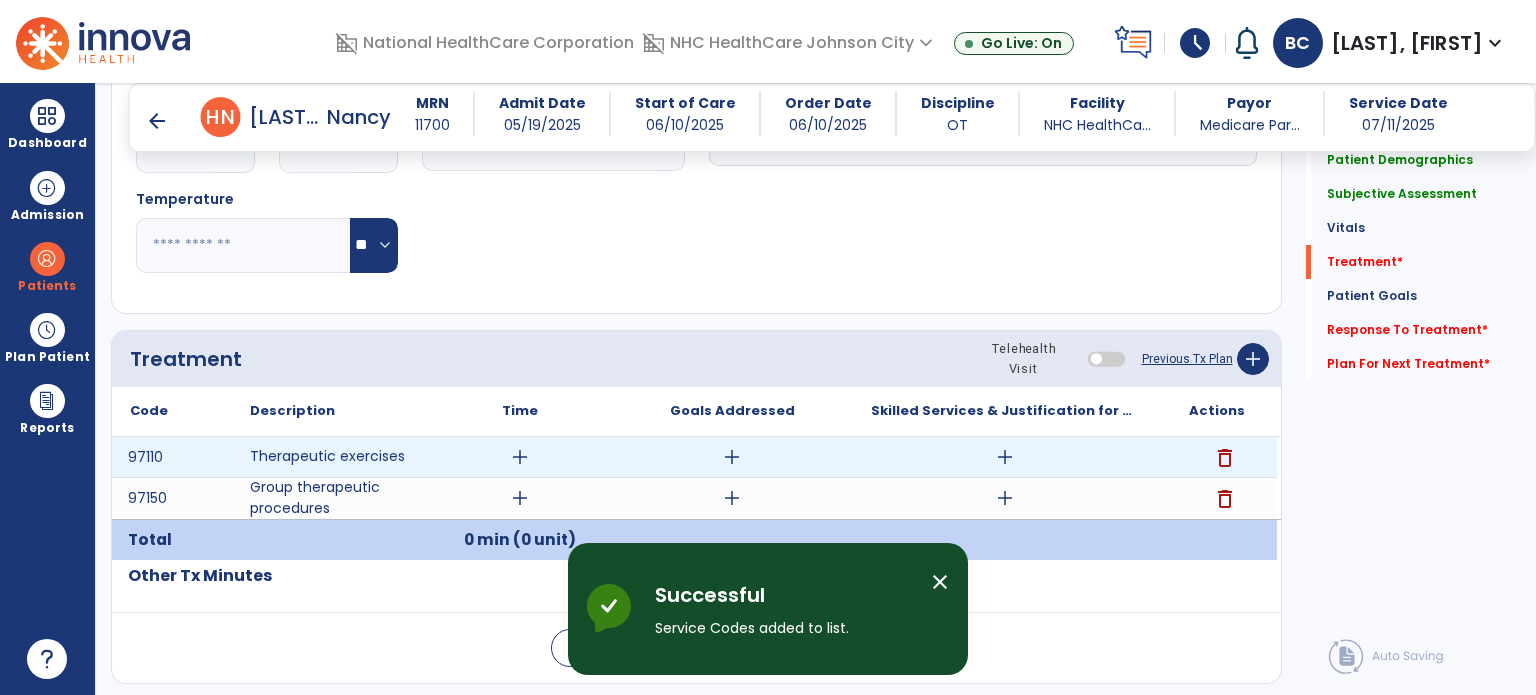 click on "add" at bounding box center [1004, 457] 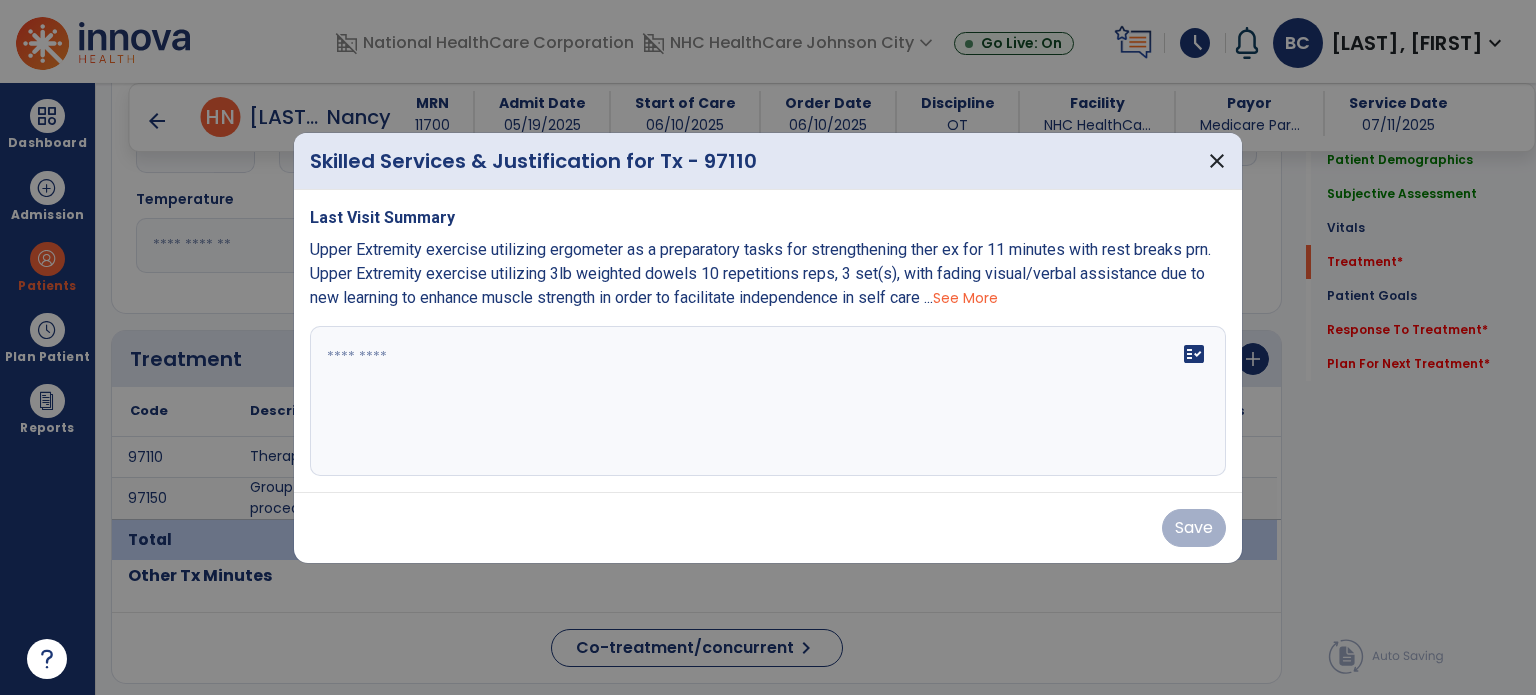 click on "fact_check" at bounding box center [768, 401] 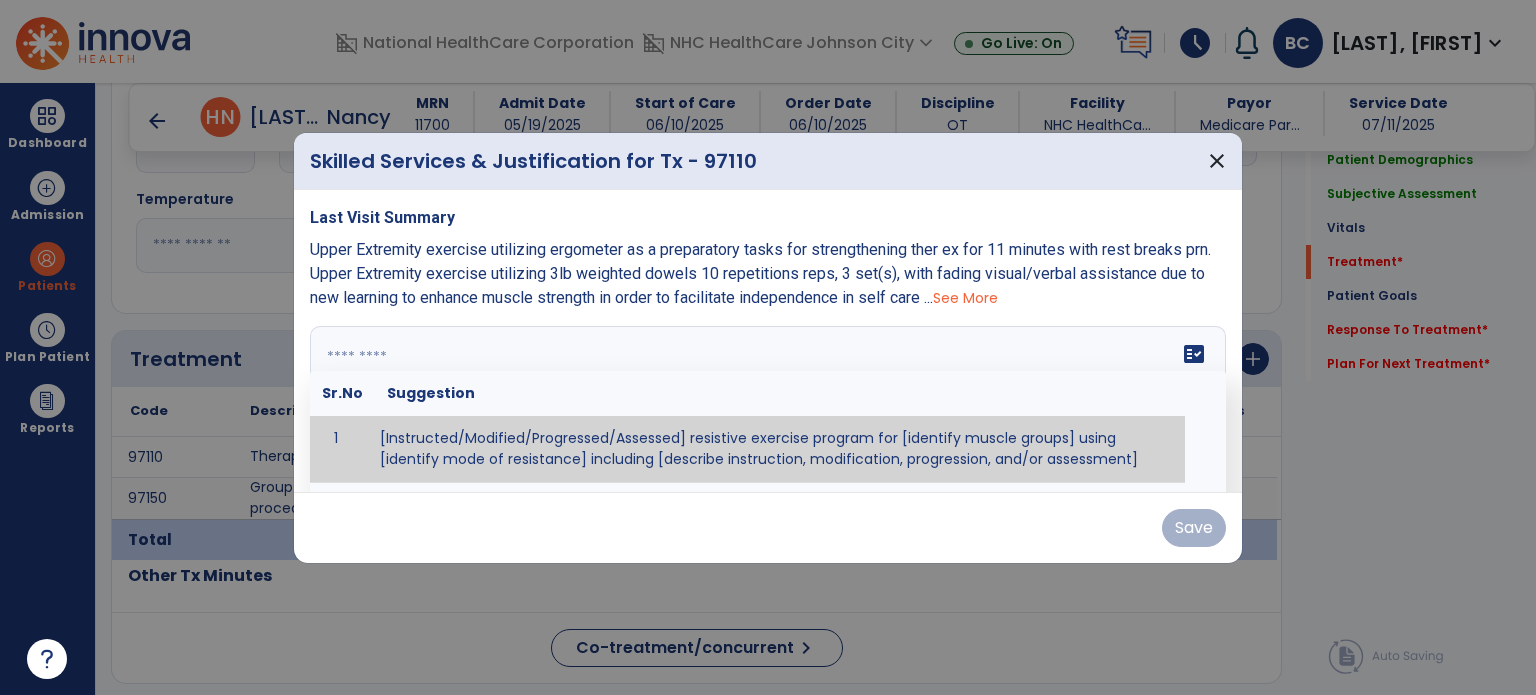 paste on "**********" 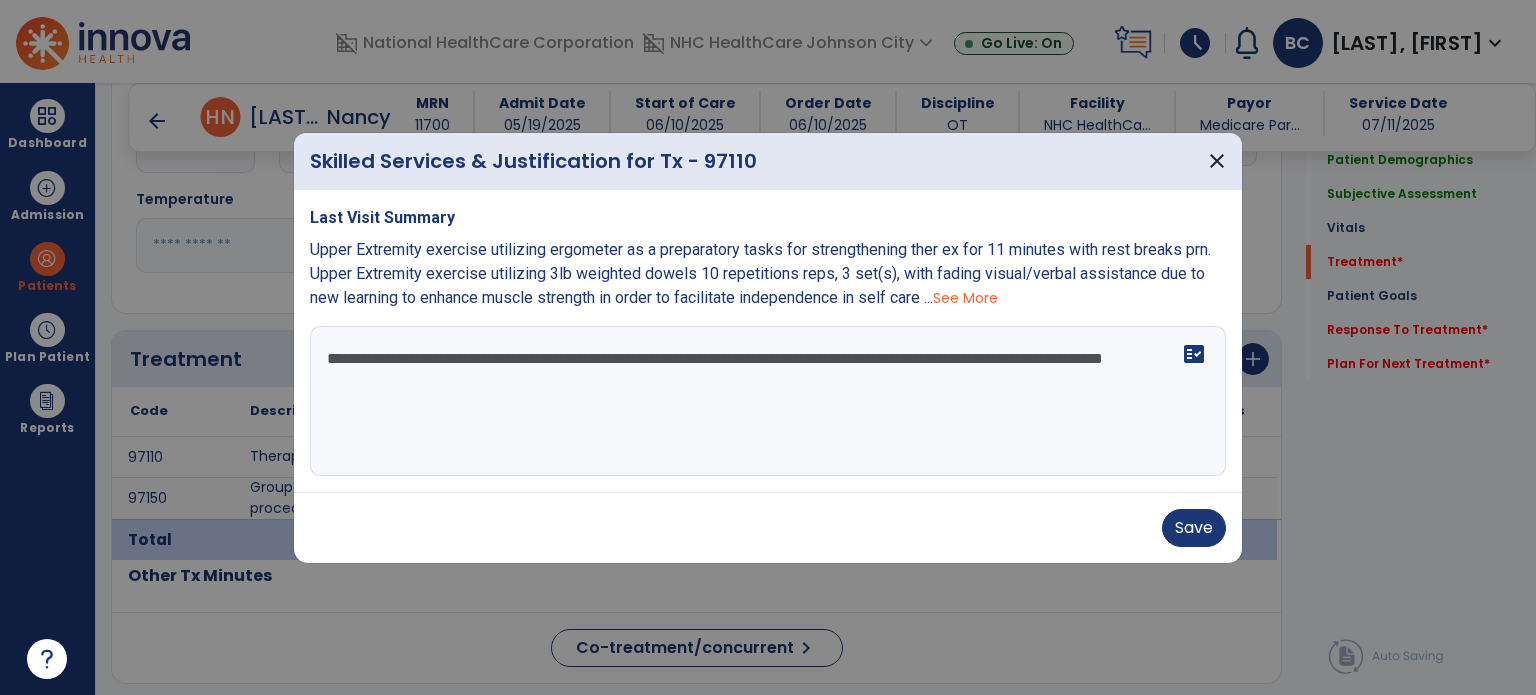 click on "**********" at bounding box center (768, 401) 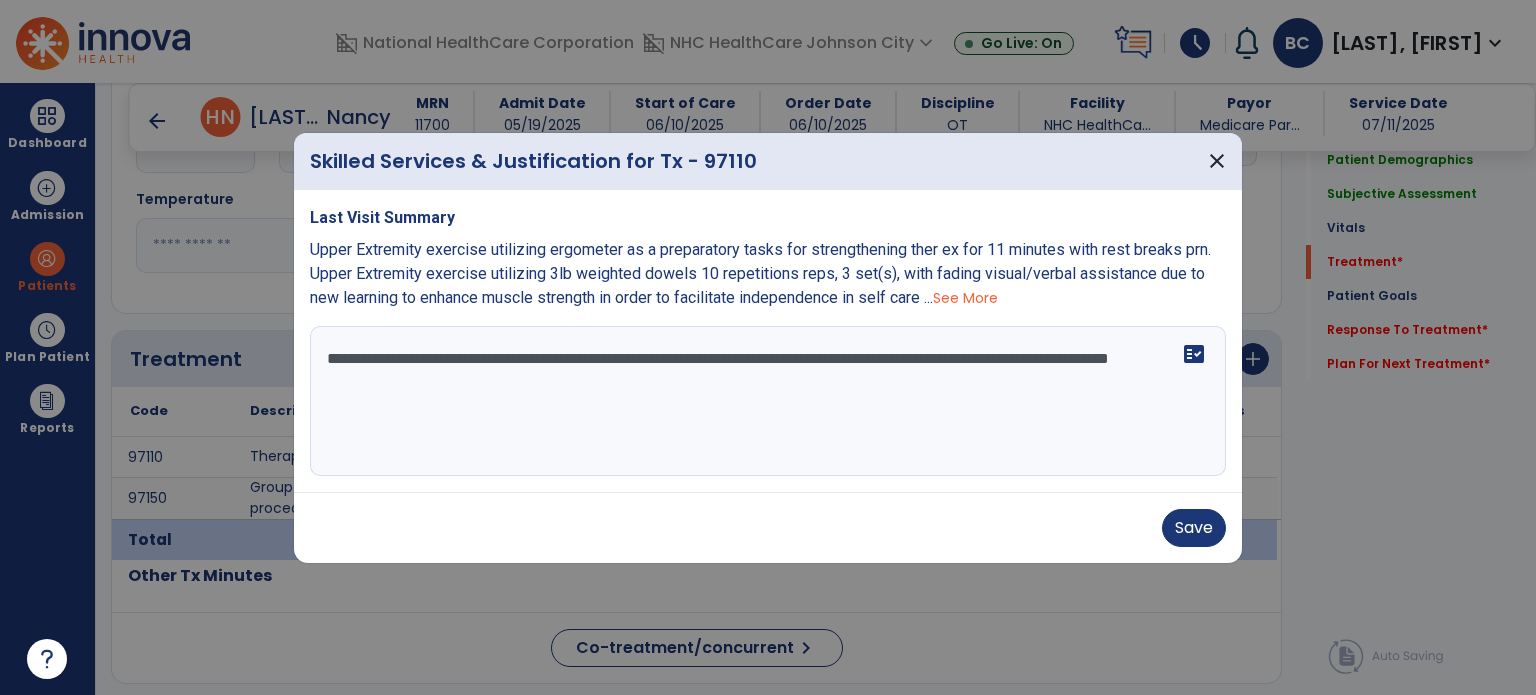 type on "**********" 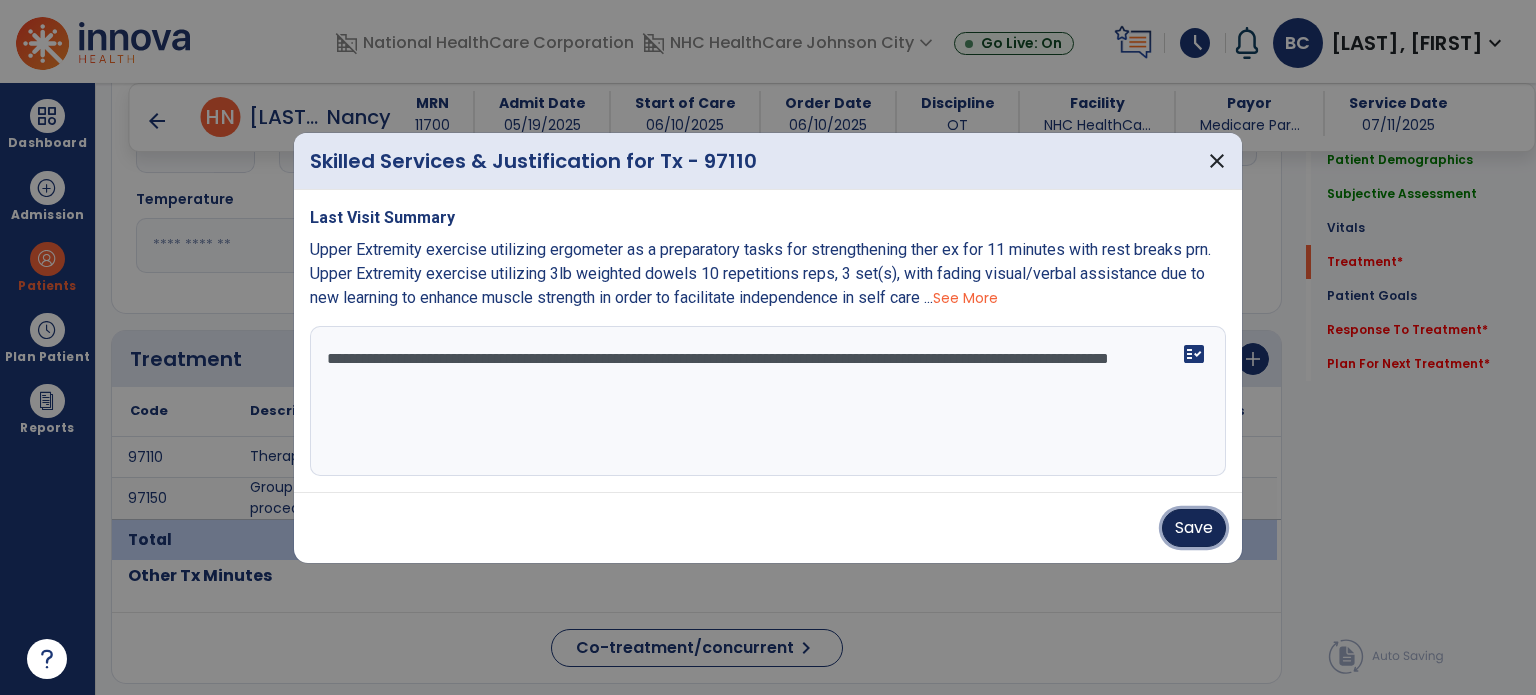click on "Save" at bounding box center (1194, 528) 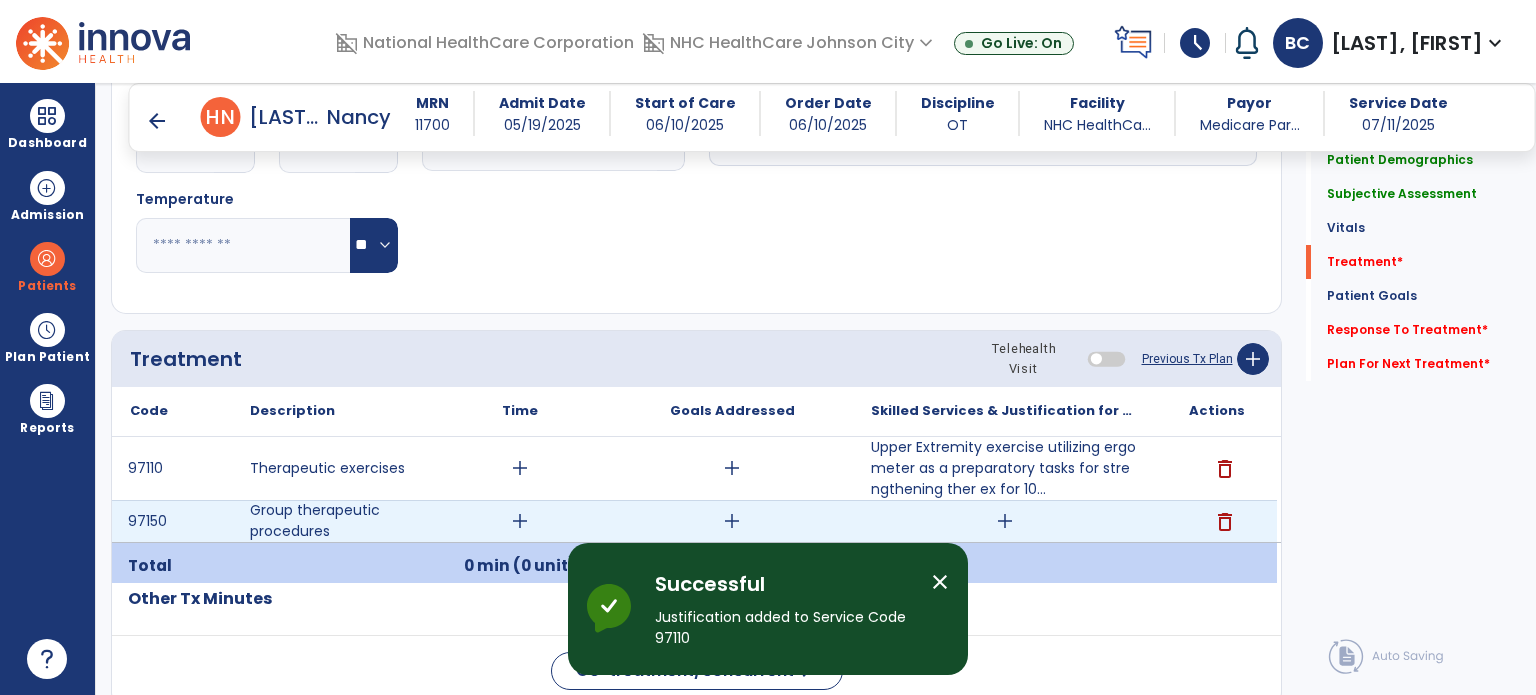click on "add" at bounding box center [1004, 521] 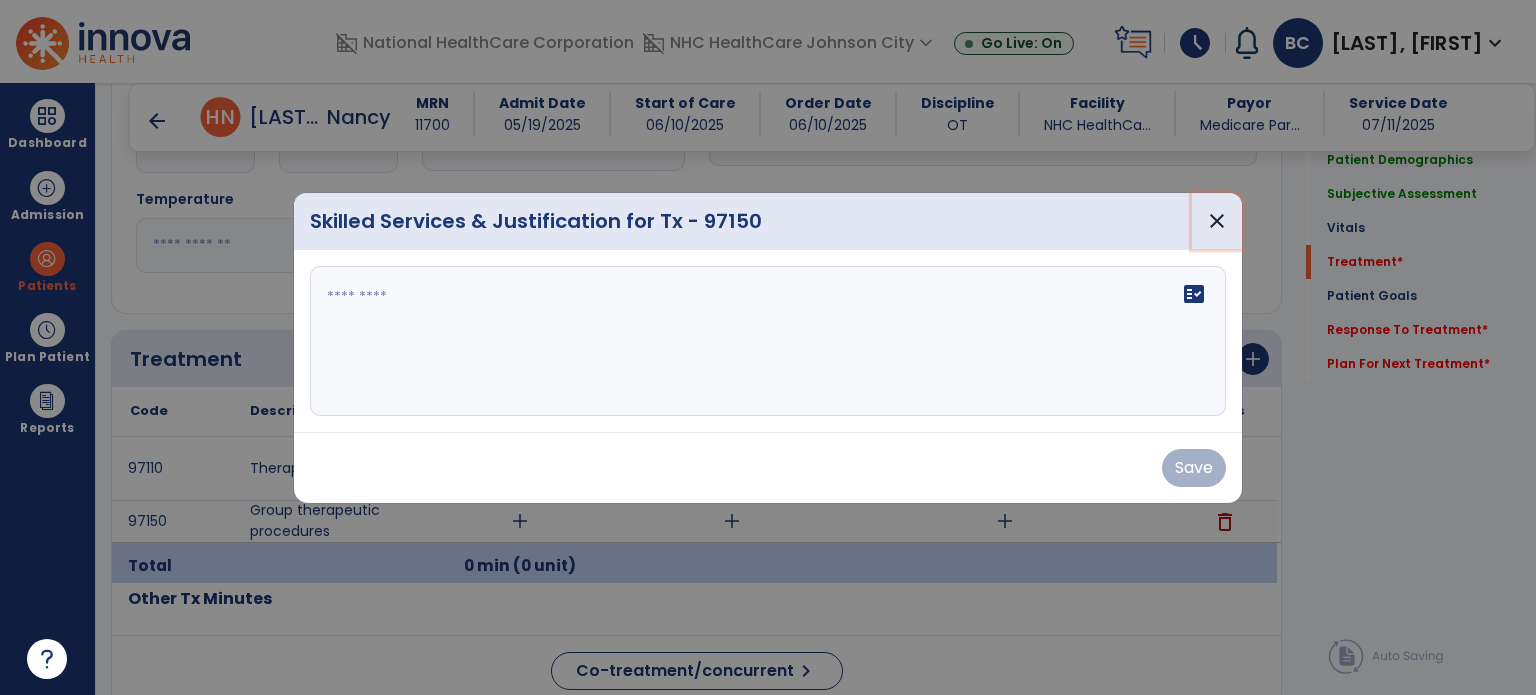 click on "close" at bounding box center [1217, 221] 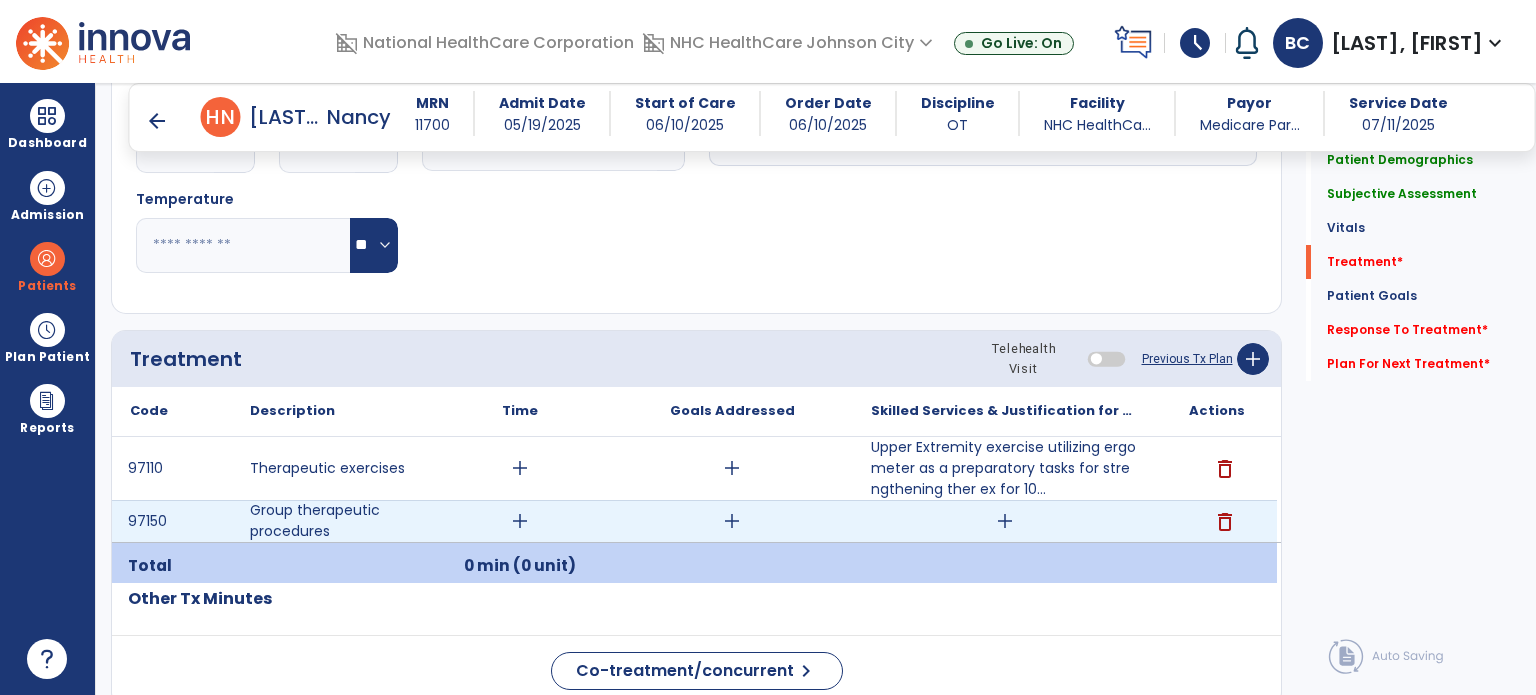 click on "add" at bounding box center [1005, 521] 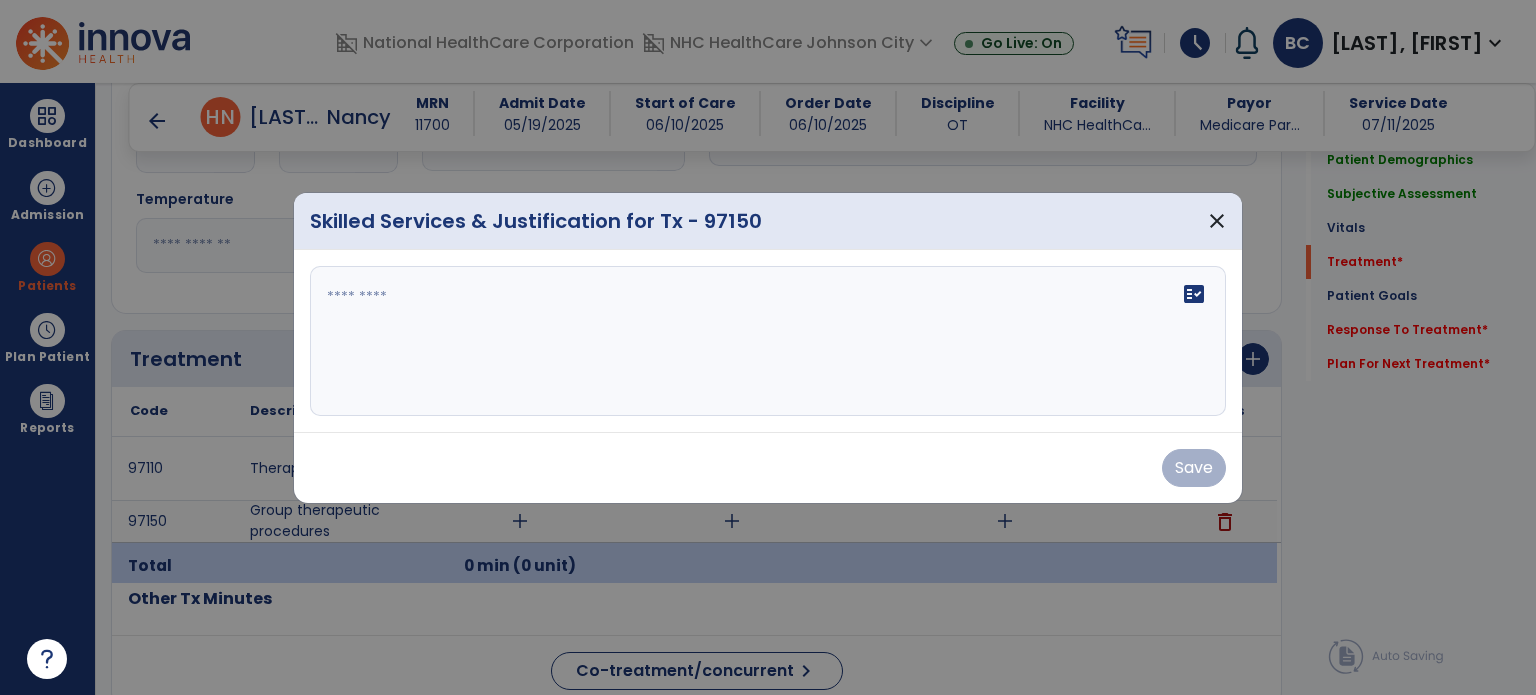click on "fact_check" at bounding box center [768, 341] 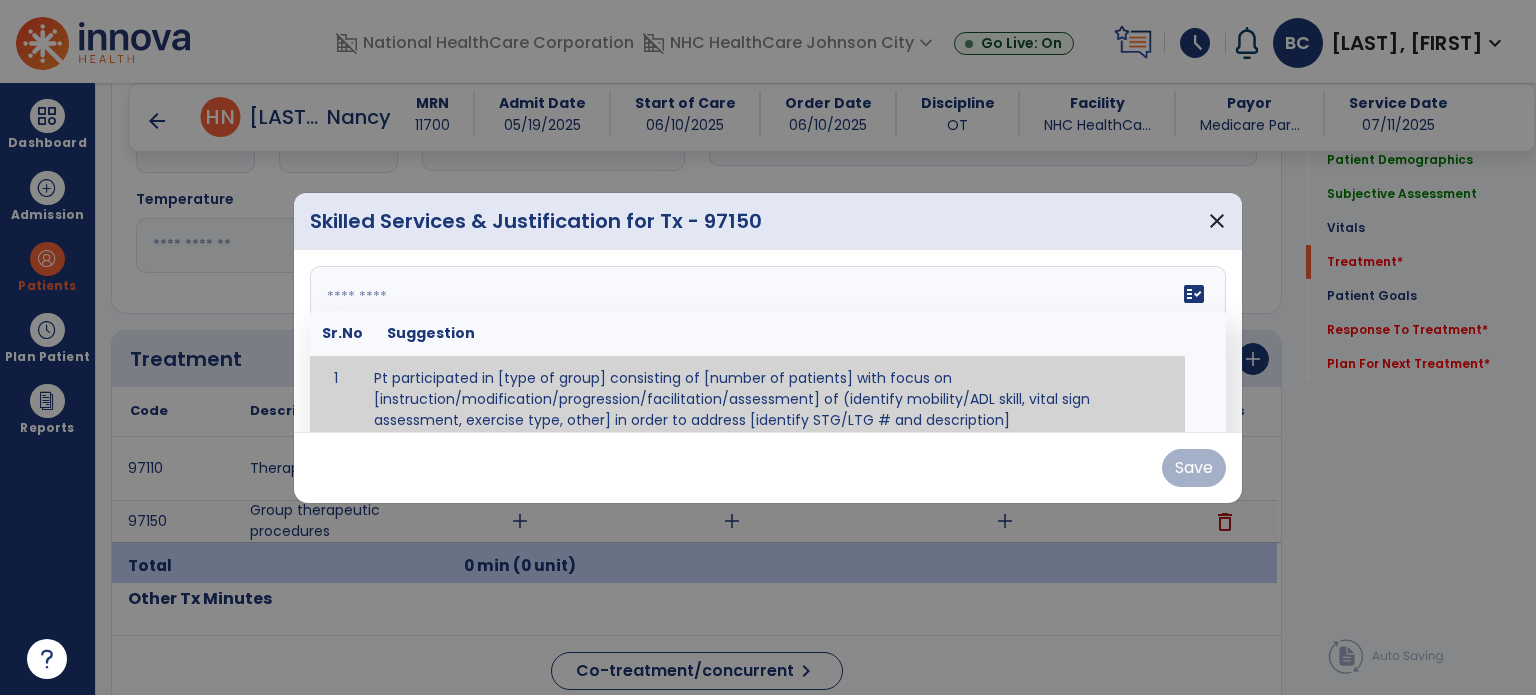 scroll, scrollTop: 12, scrollLeft: 0, axis: vertical 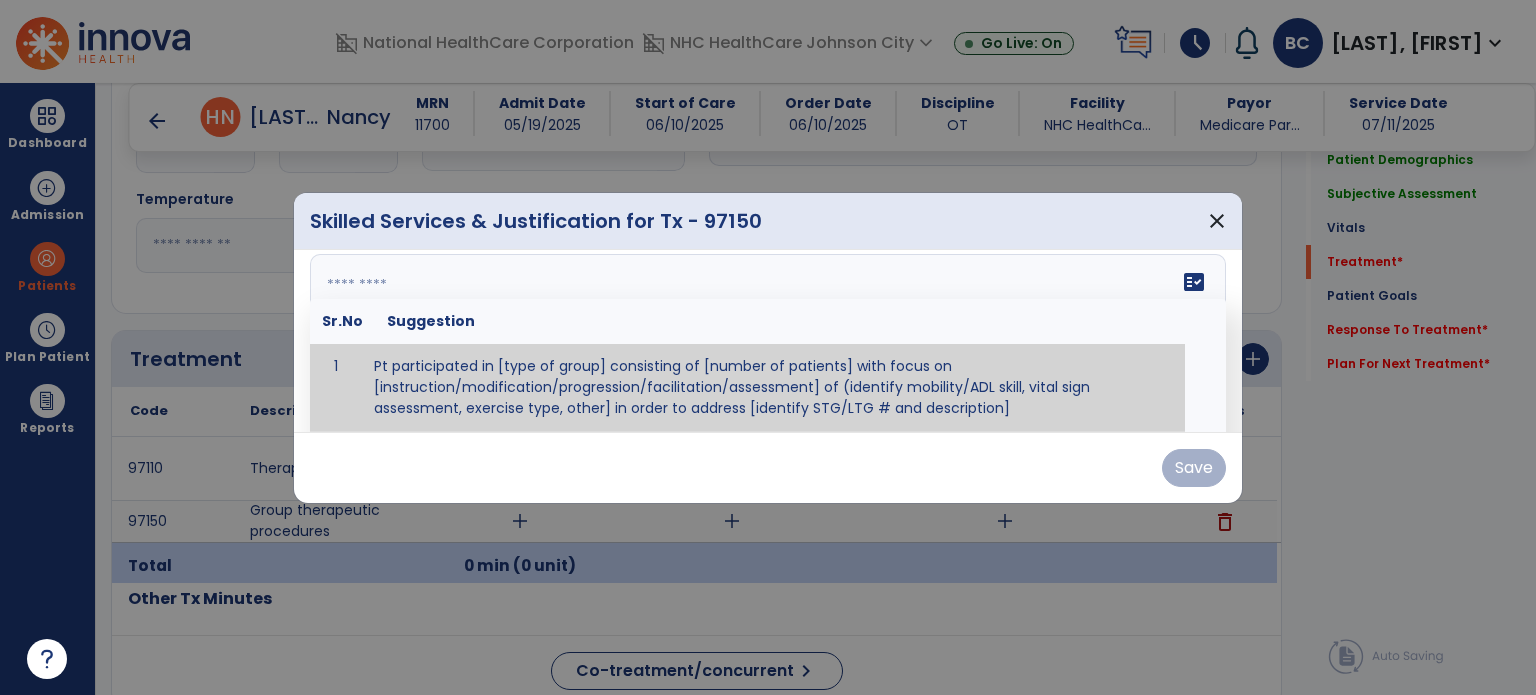 paste on "**********" 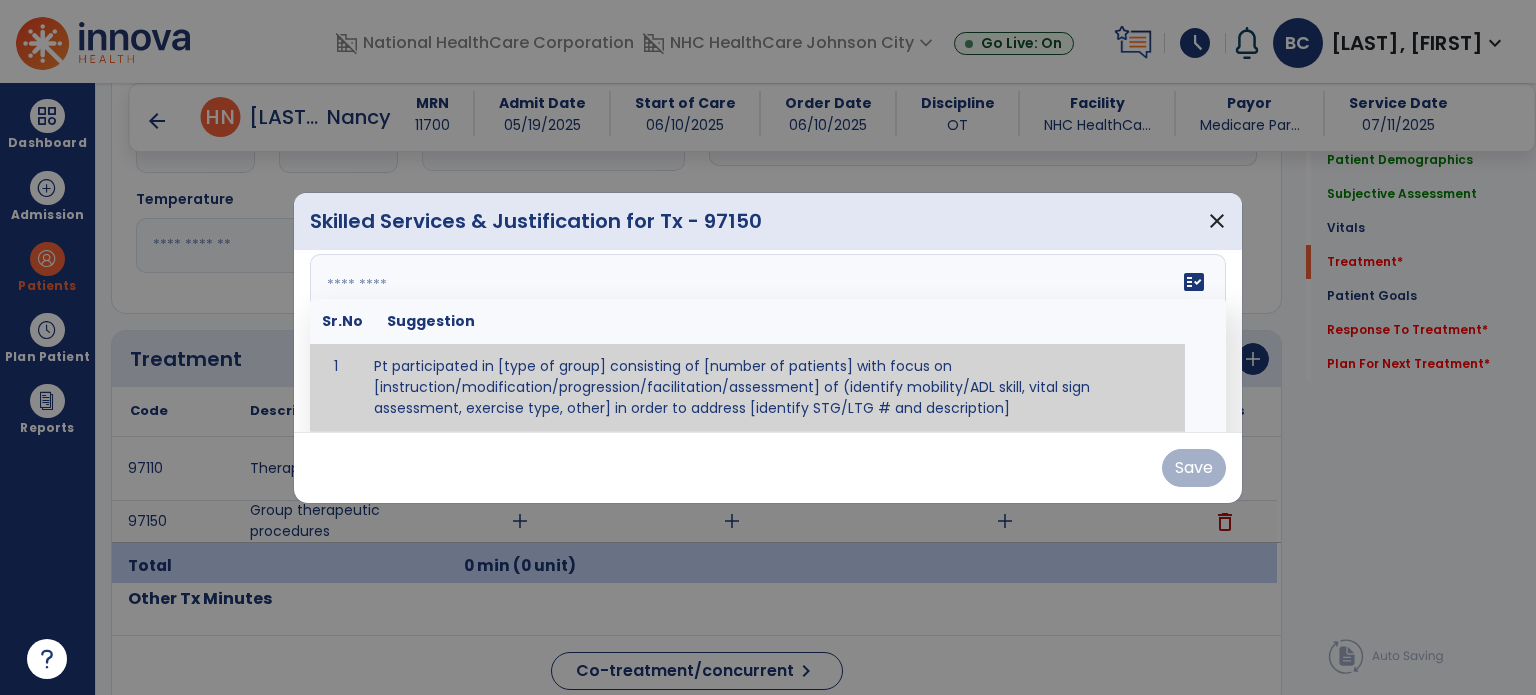 type on "**********" 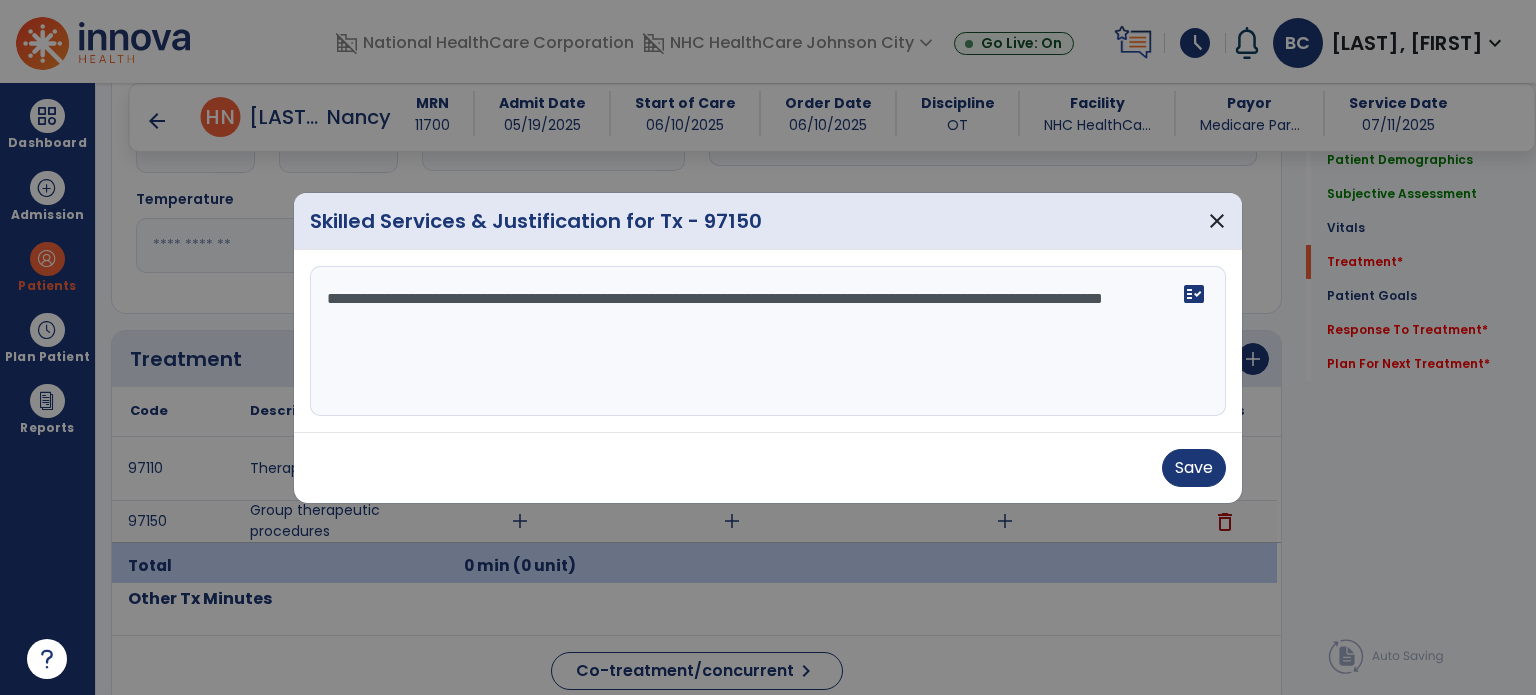 scroll, scrollTop: 0, scrollLeft: 0, axis: both 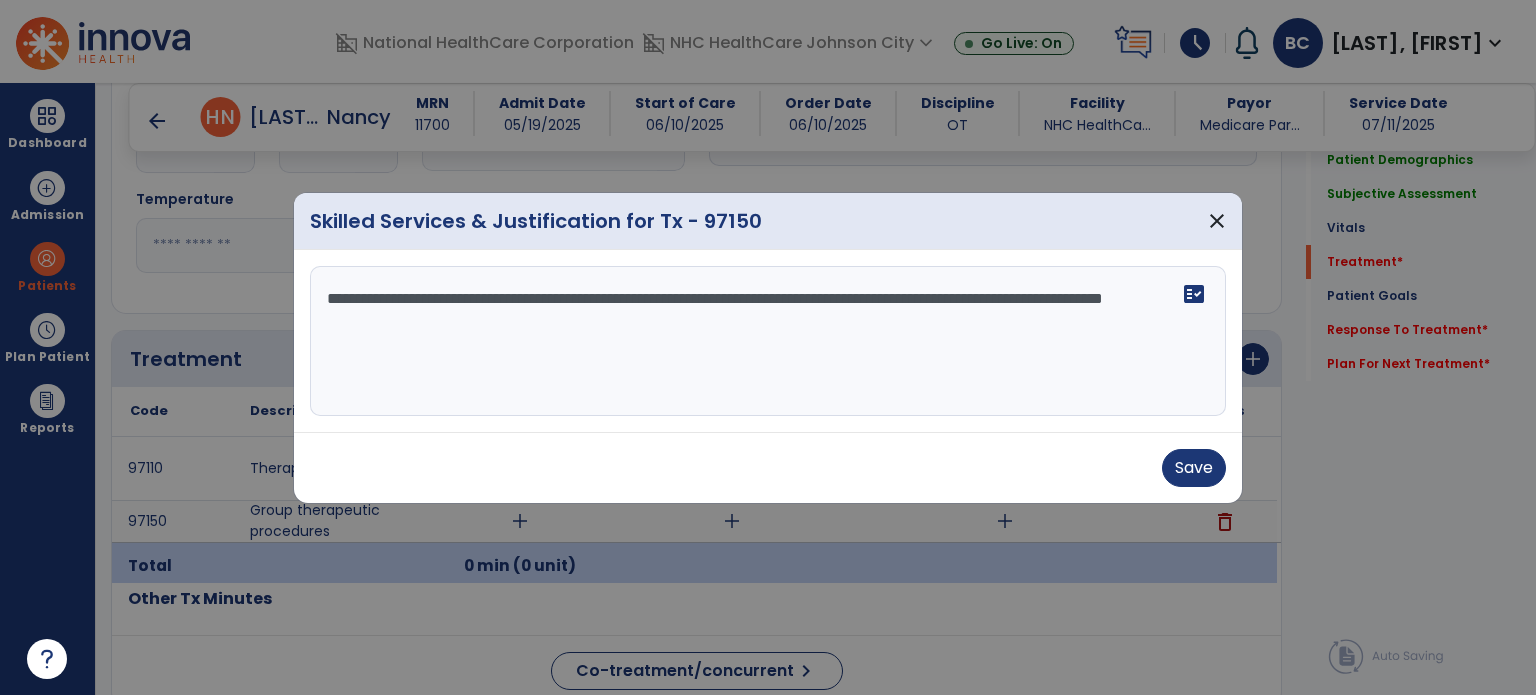 drag, startPoint x: 550, startPoint y: 356, endPoint x: 296, endPoint y: 277, distance: 266.0019 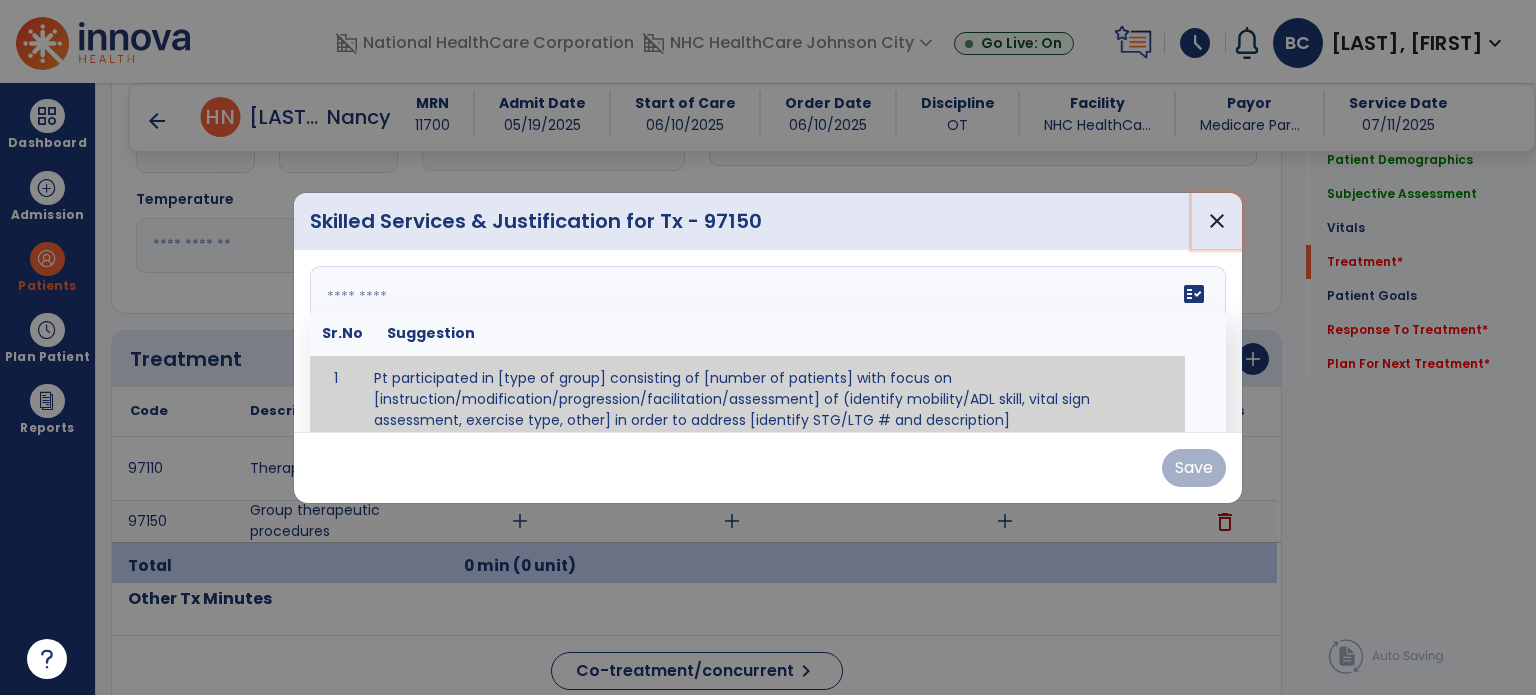 click on "close" at bounding box center [1217, 221] 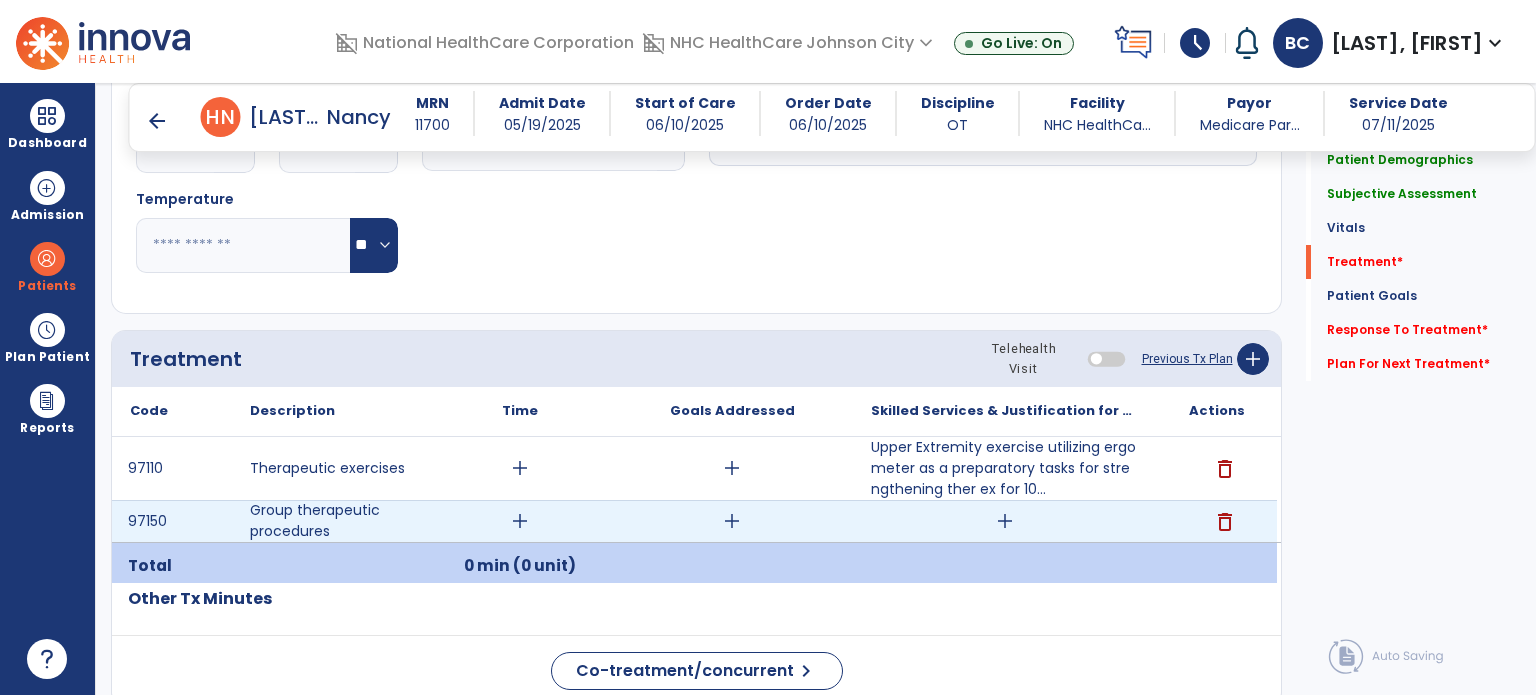 click on "add" at bounding box center (732, 521) 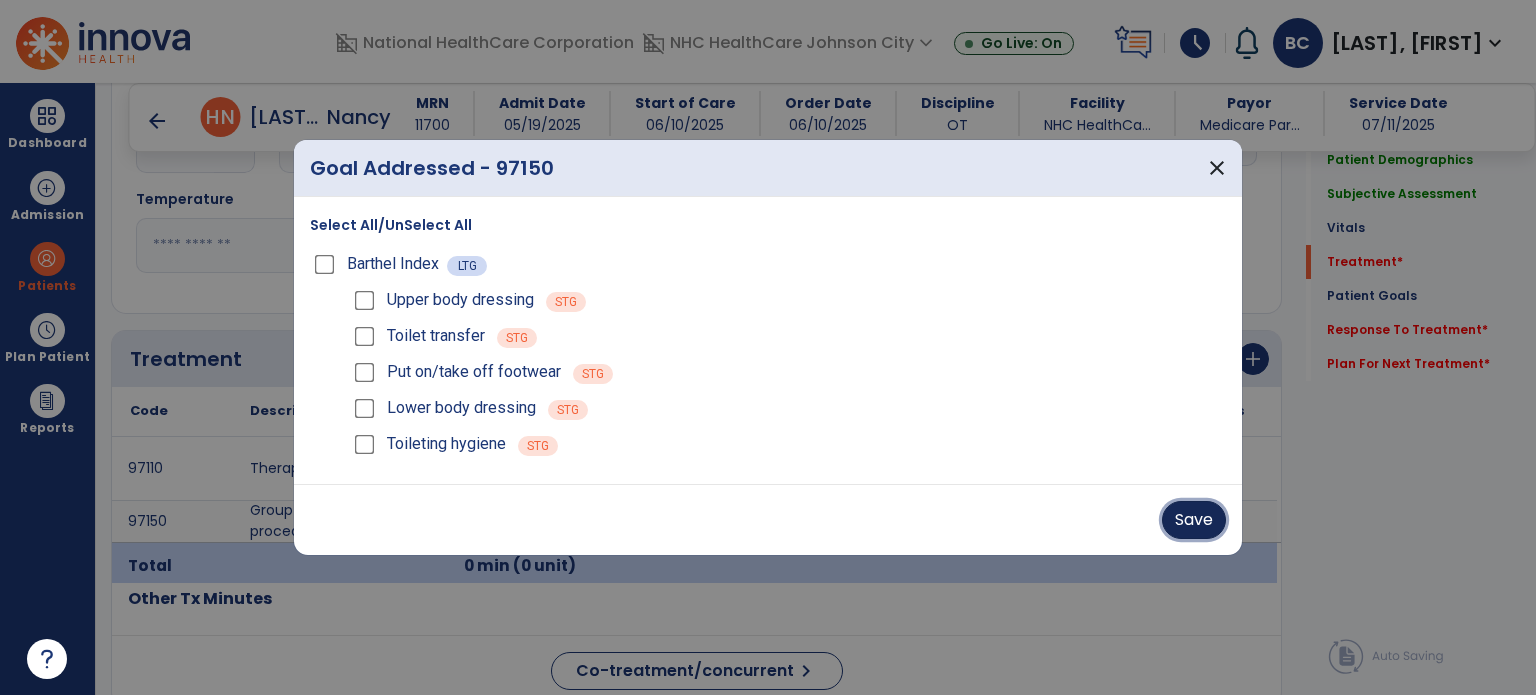 click on "Save" at bounding box center (1194, 520) 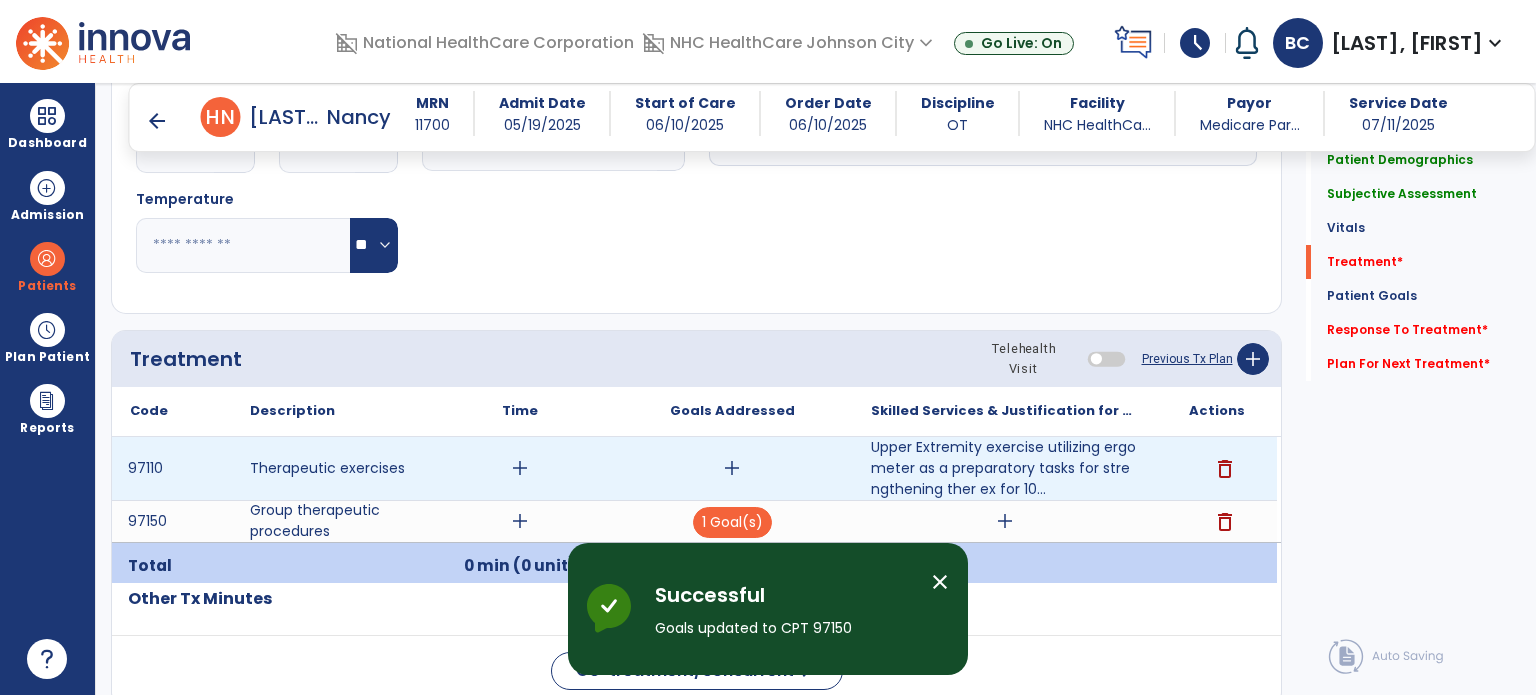click on "add" at bounding box center (732, 468) 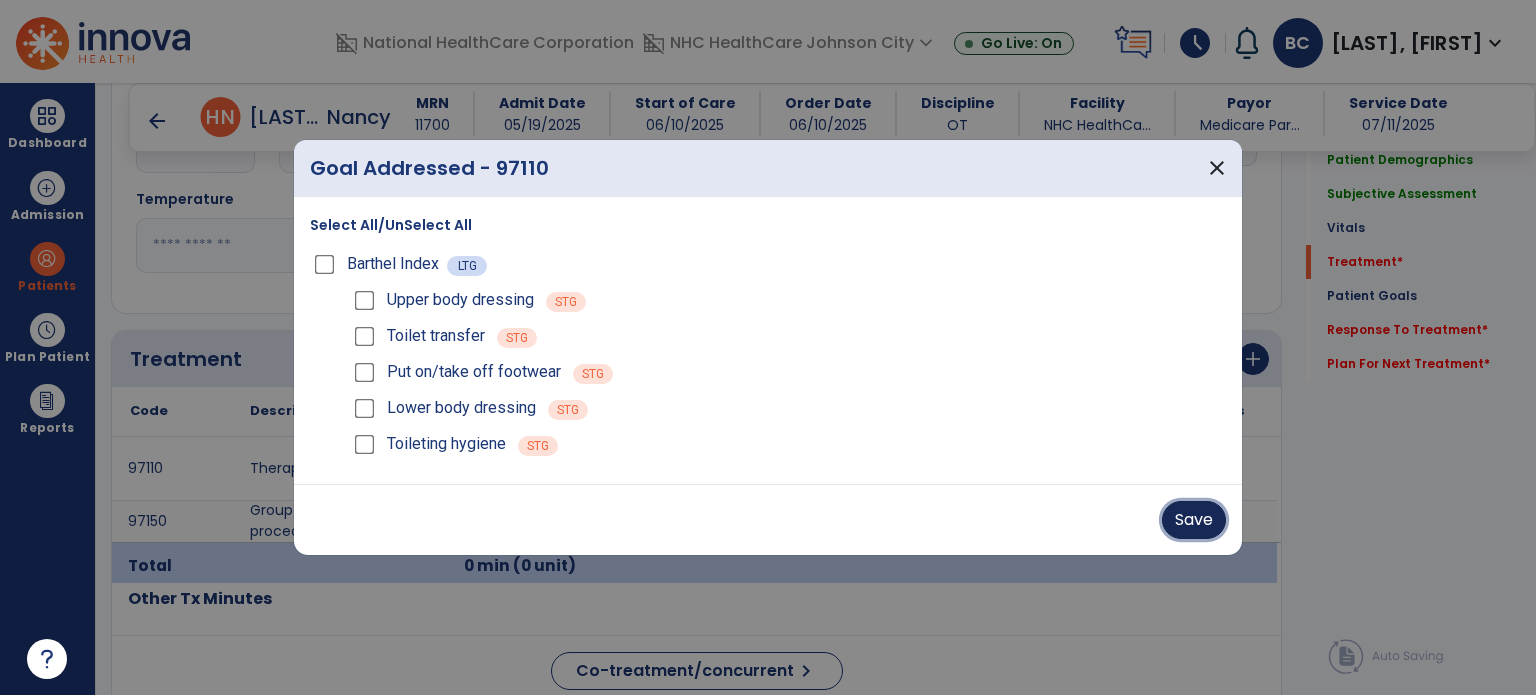 click on "Save" at bounding box center [1194, 520] 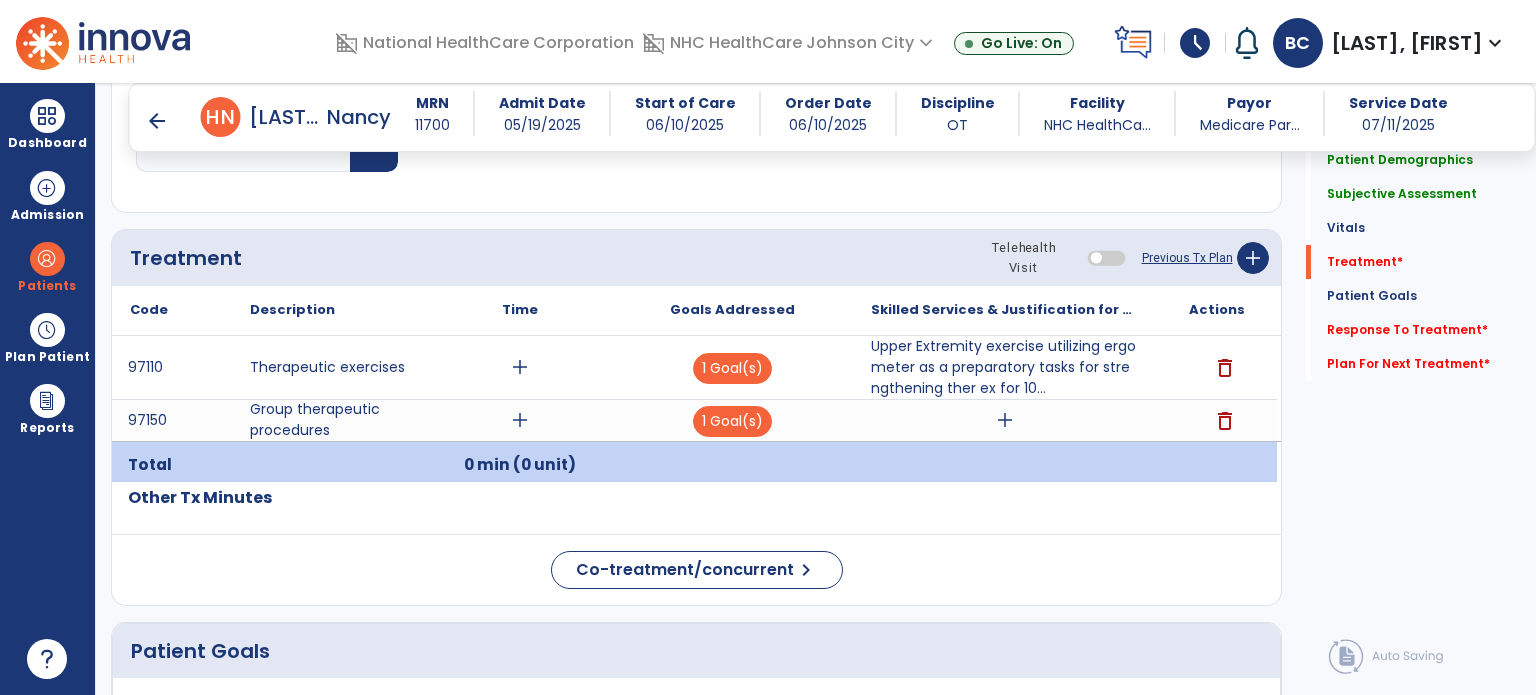scroll, scrollTop: 1015, scrollLeft: 0, axis: vertical 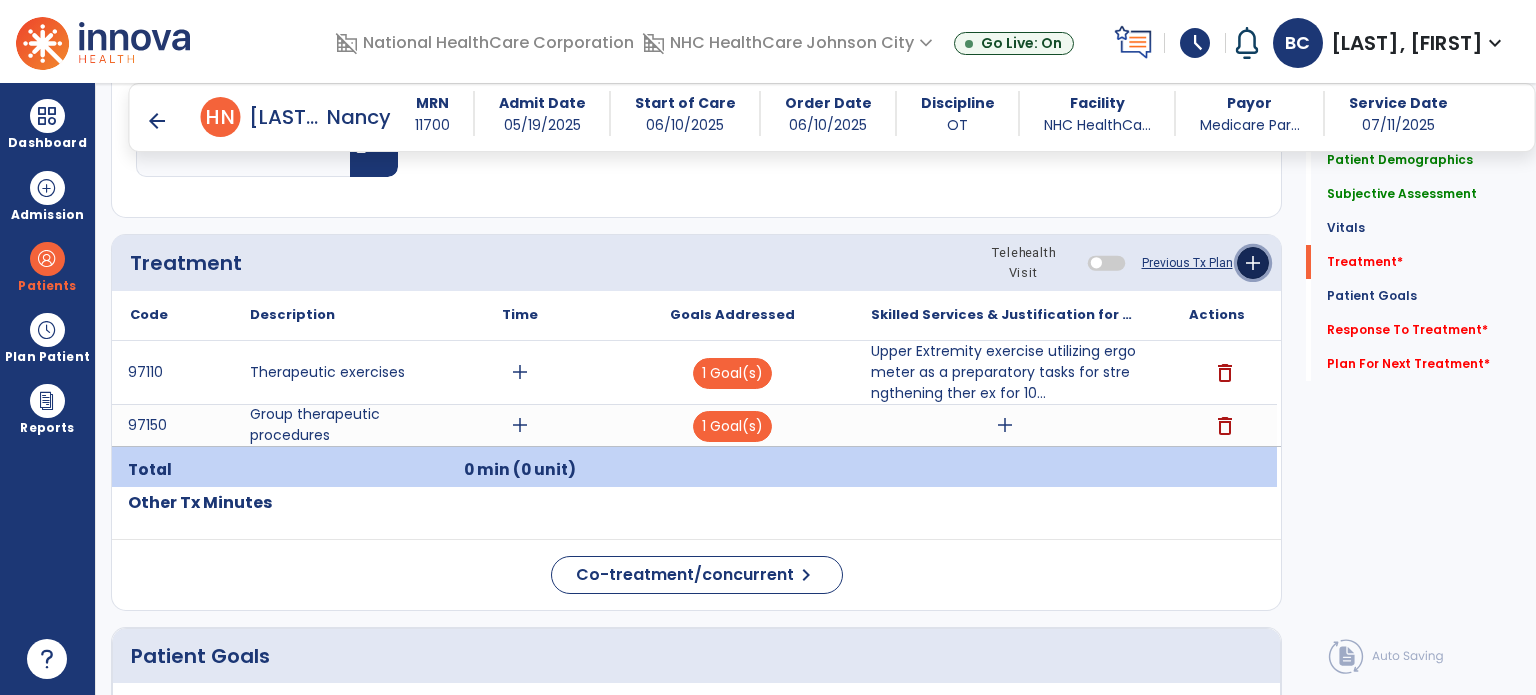click on "add" 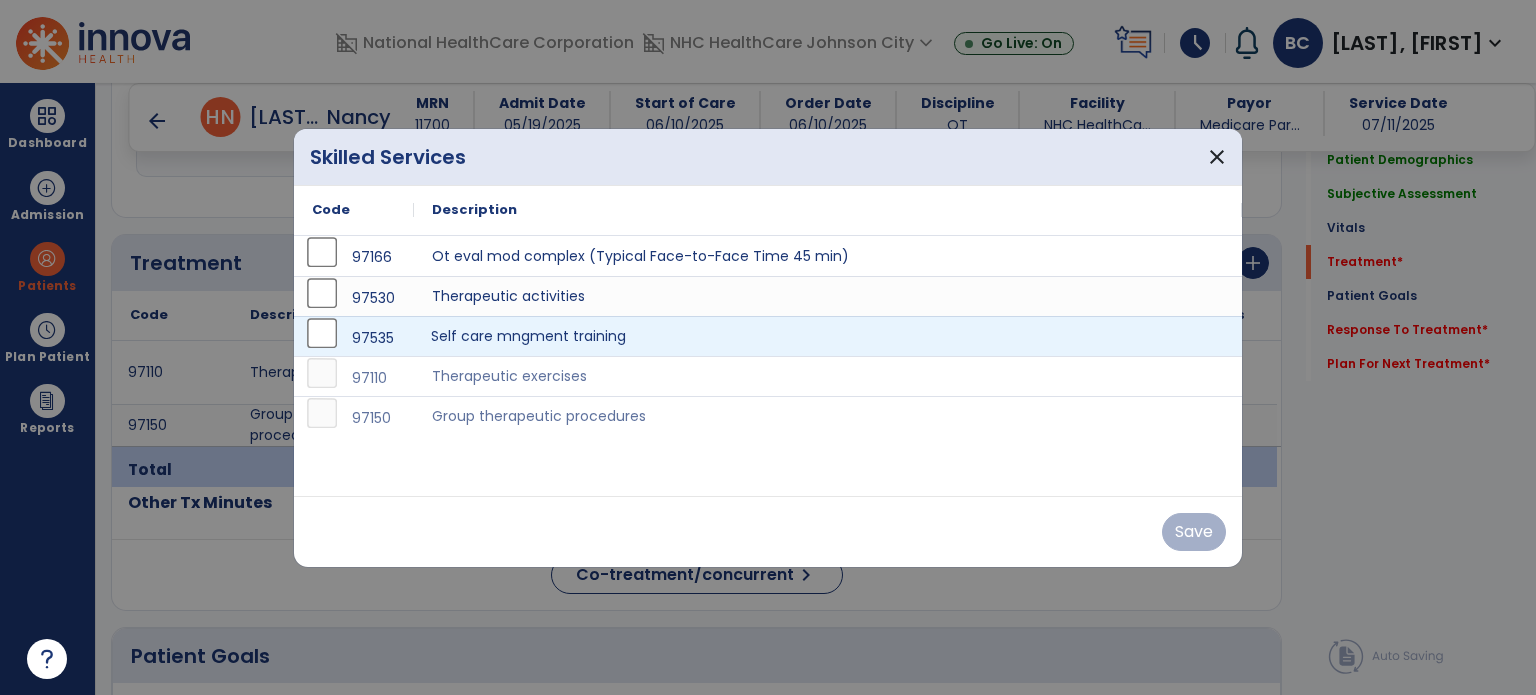 click on "Self care mngment training" at bounding box center (828, 336) 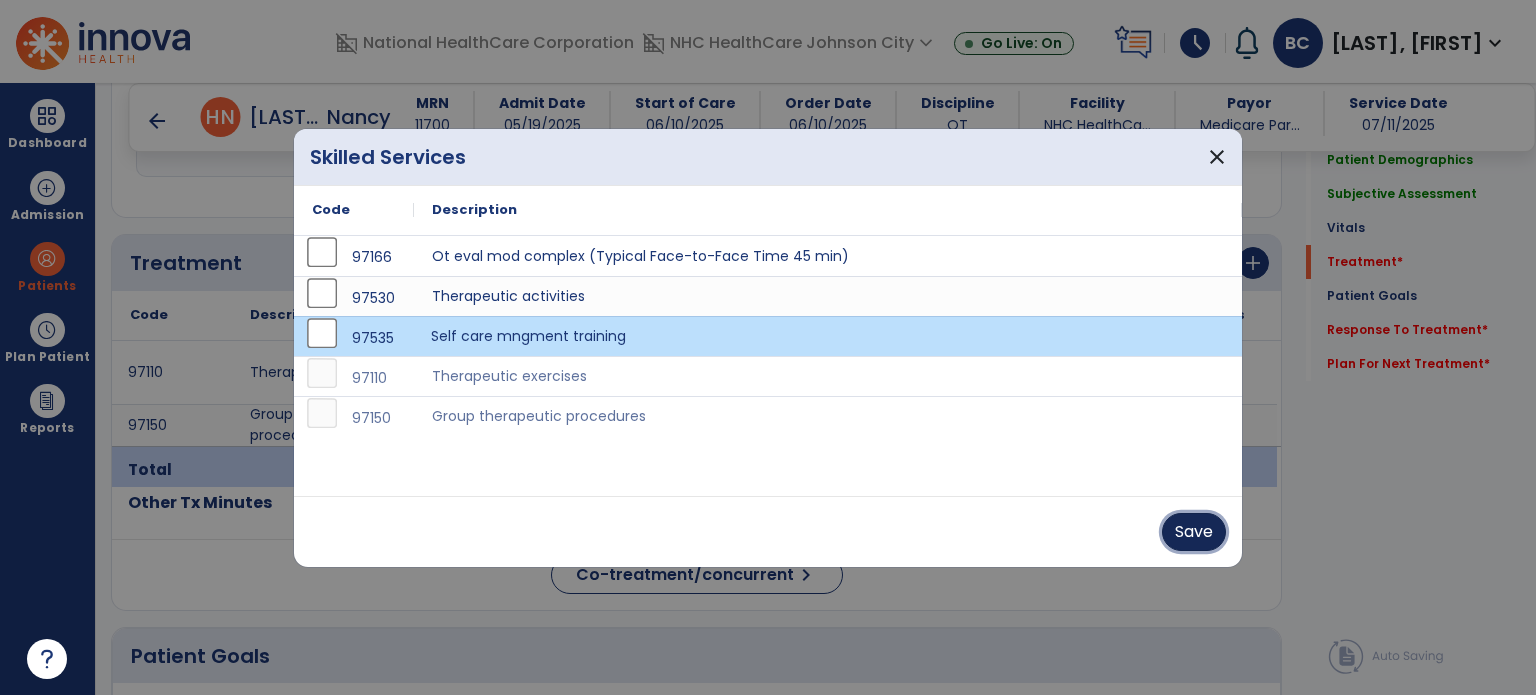 click on "Save" at bounding box center [1194, 532] 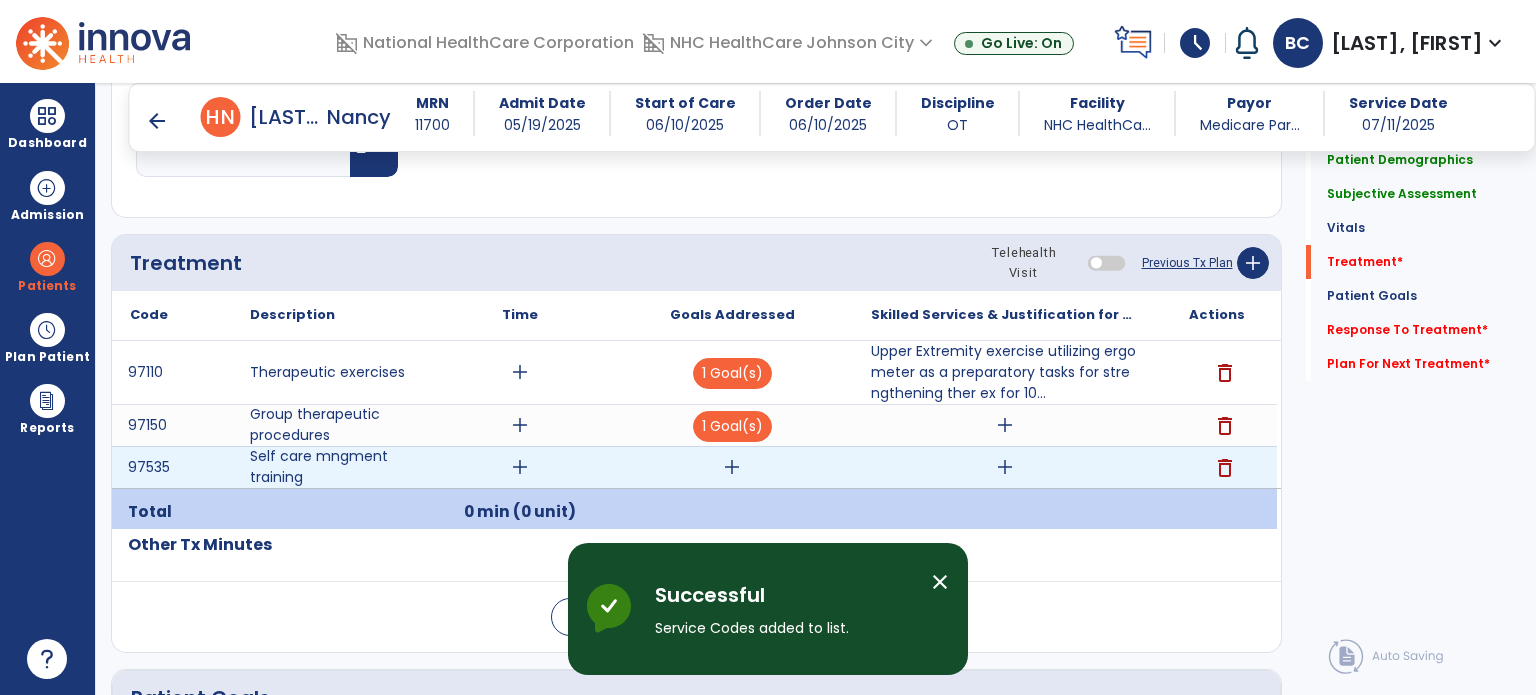 click on "add" at bounding box center [1004, 467] 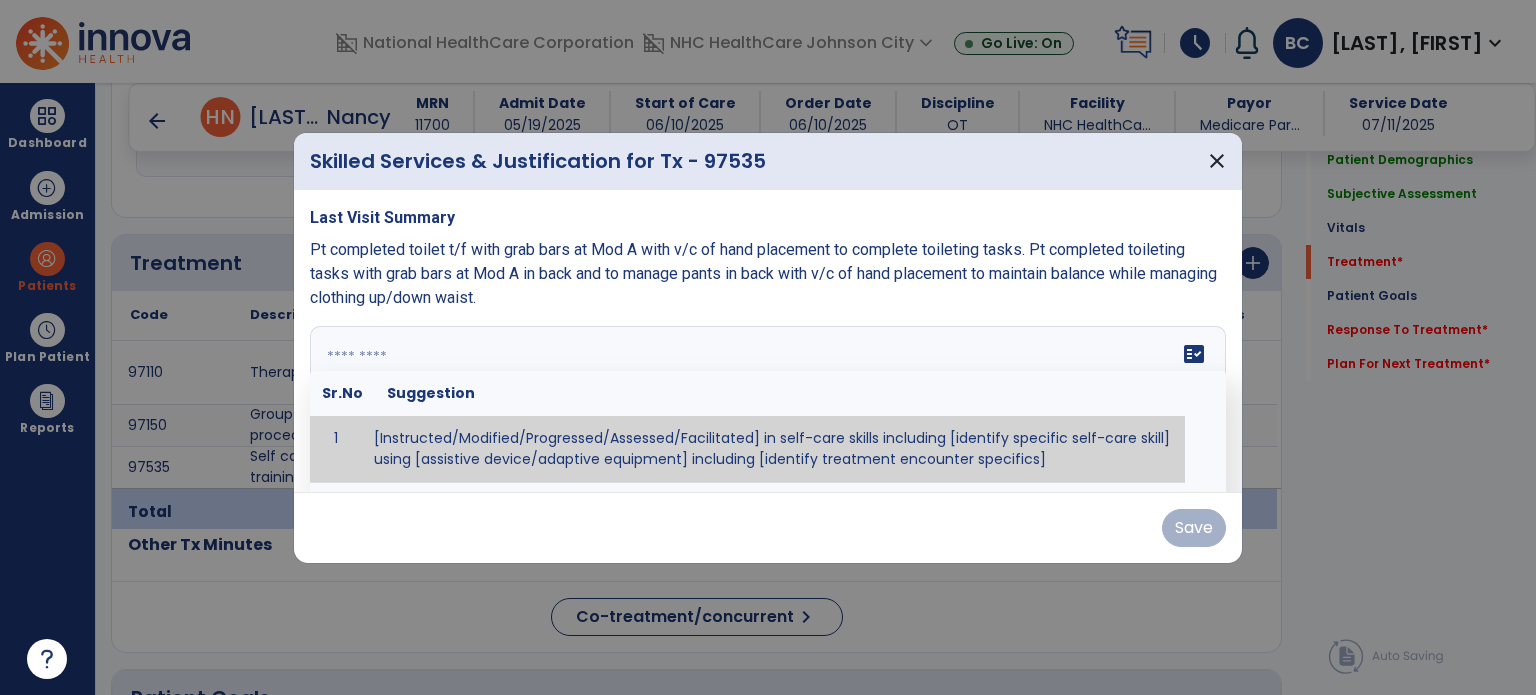 click at bounding box center [766, 401] 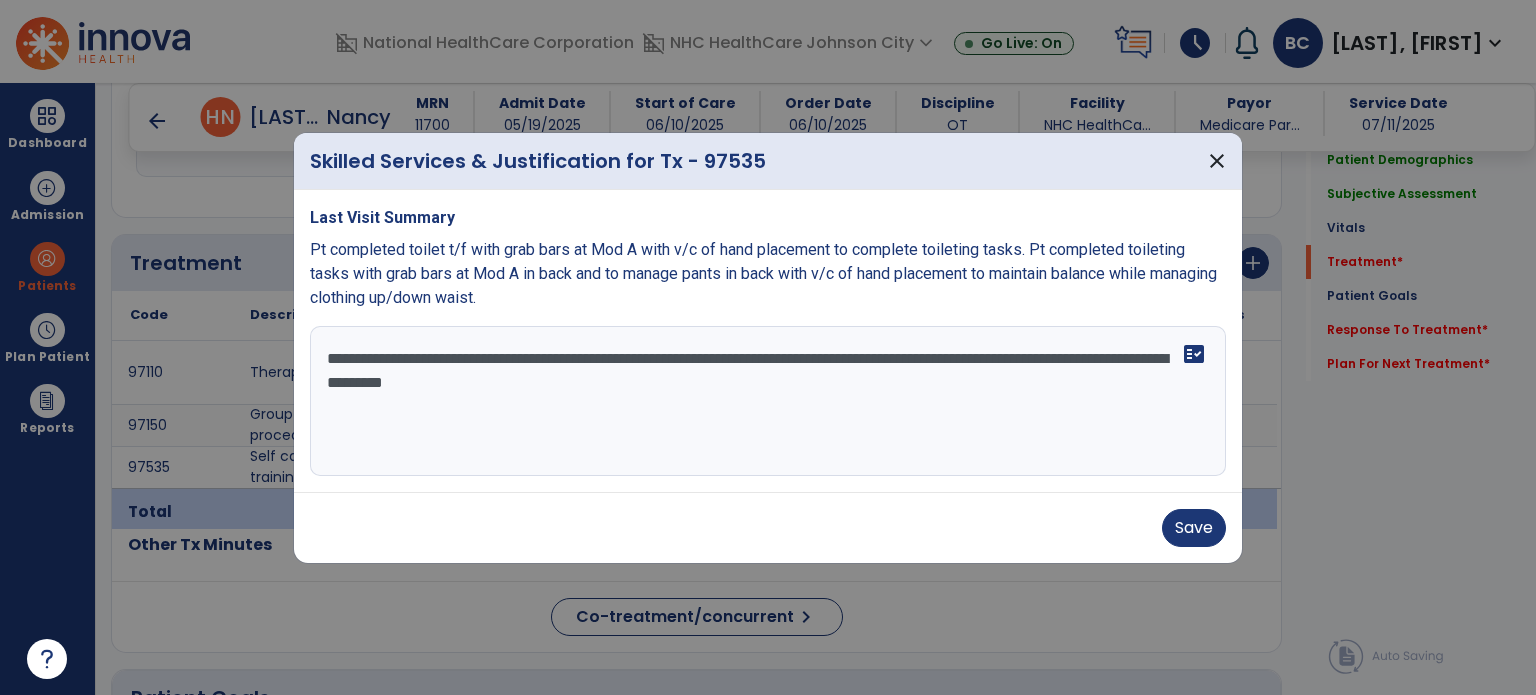 type on "**********" 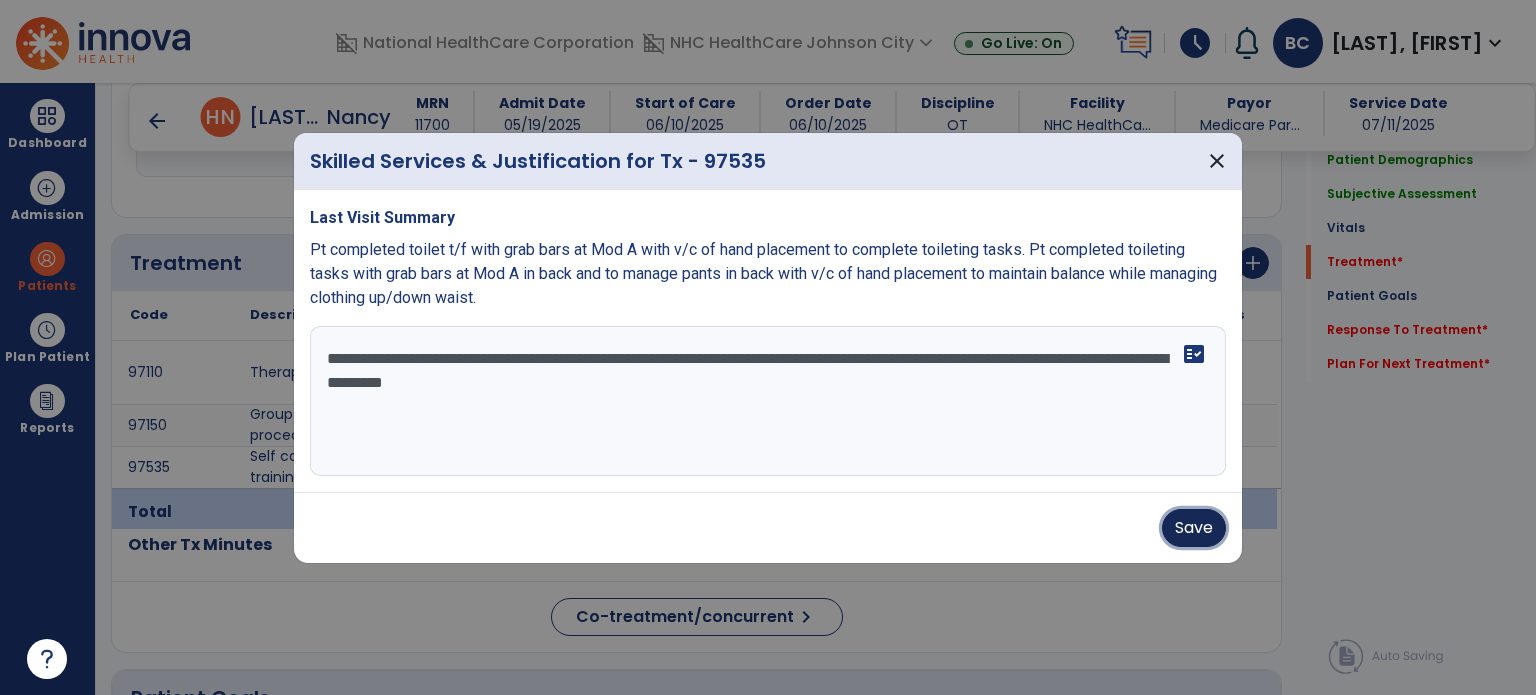 click on "Save" at bounding box center [1194, 528] 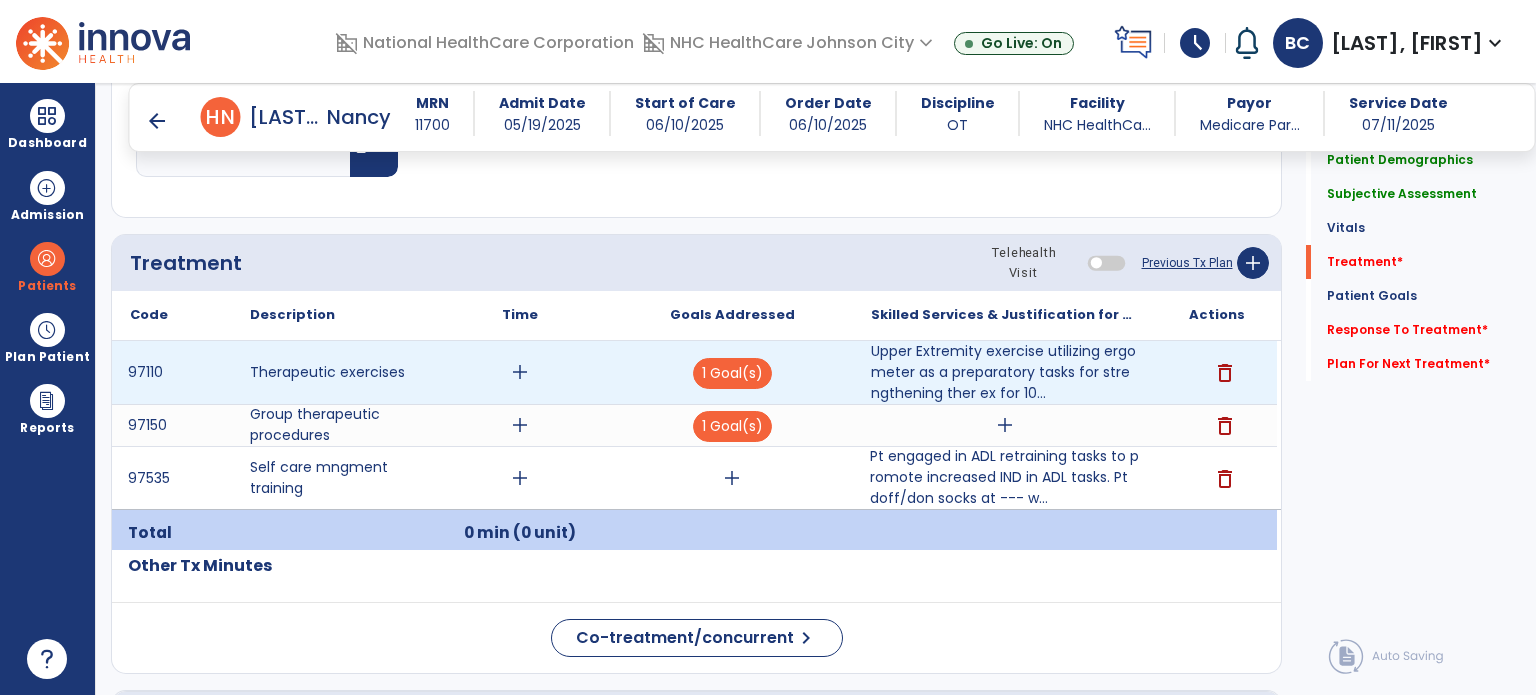 click on "add" at bounding box center (520, 372) 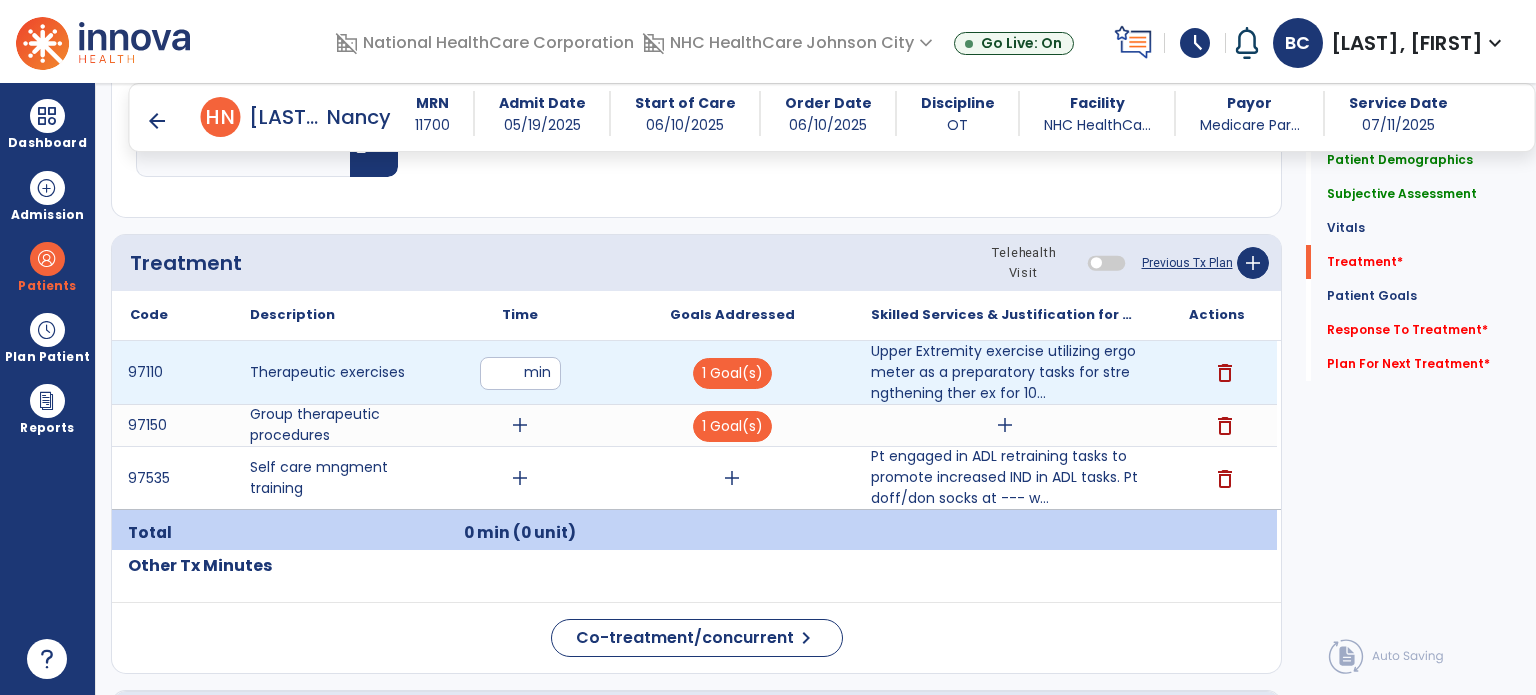 type on "**" 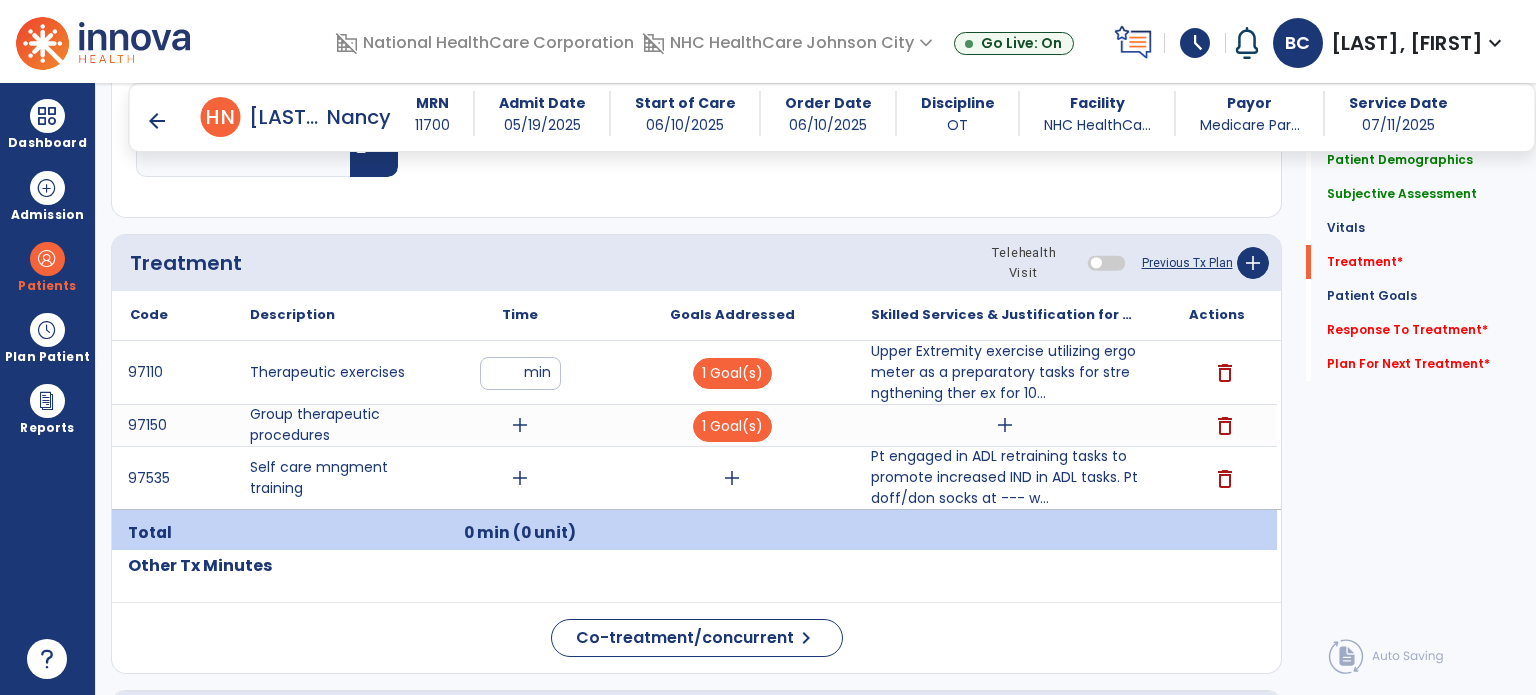 click on "Treatment Telehealth Visit  Previous Tx Plan   add" 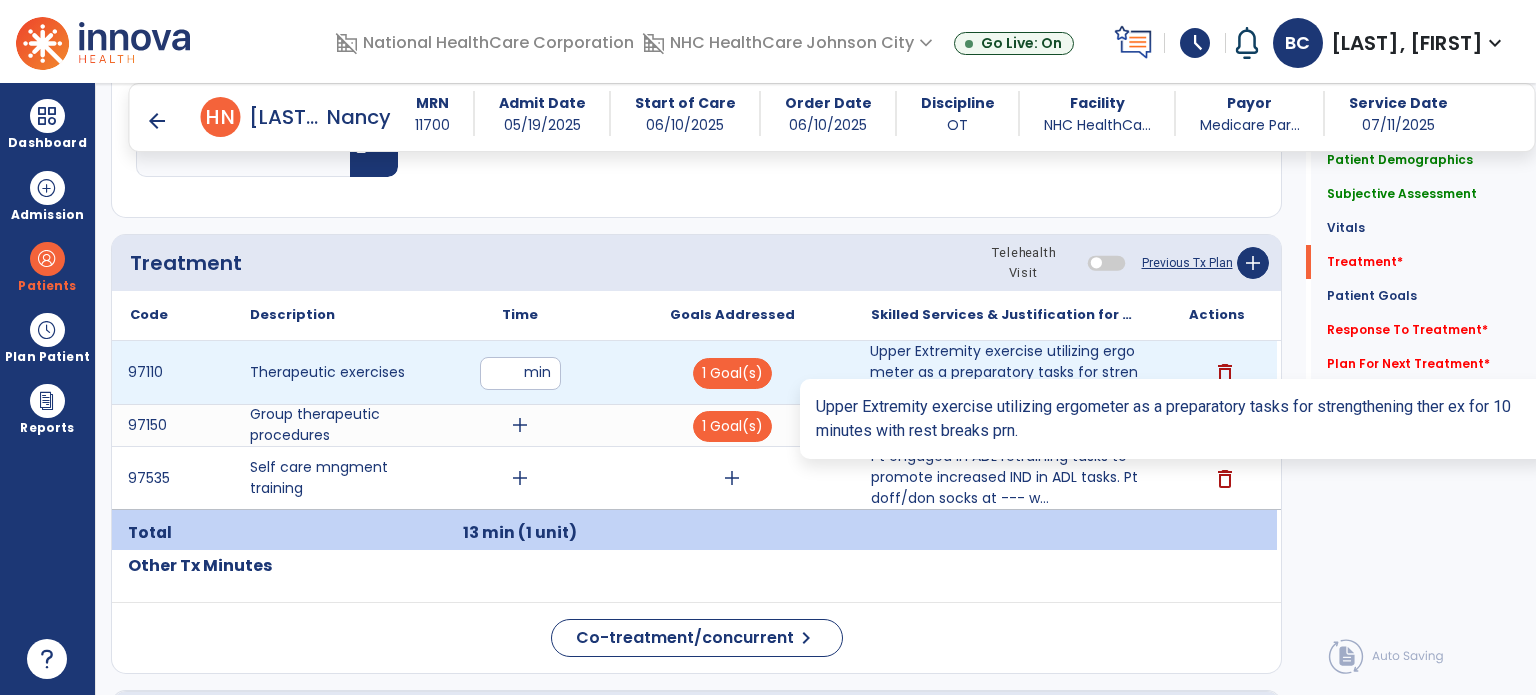click on "Upper Extremity exercise utilizing ergometer as a preparatory tasks for strengthening ther ex for 10..." at bounding box center [1004, 372] 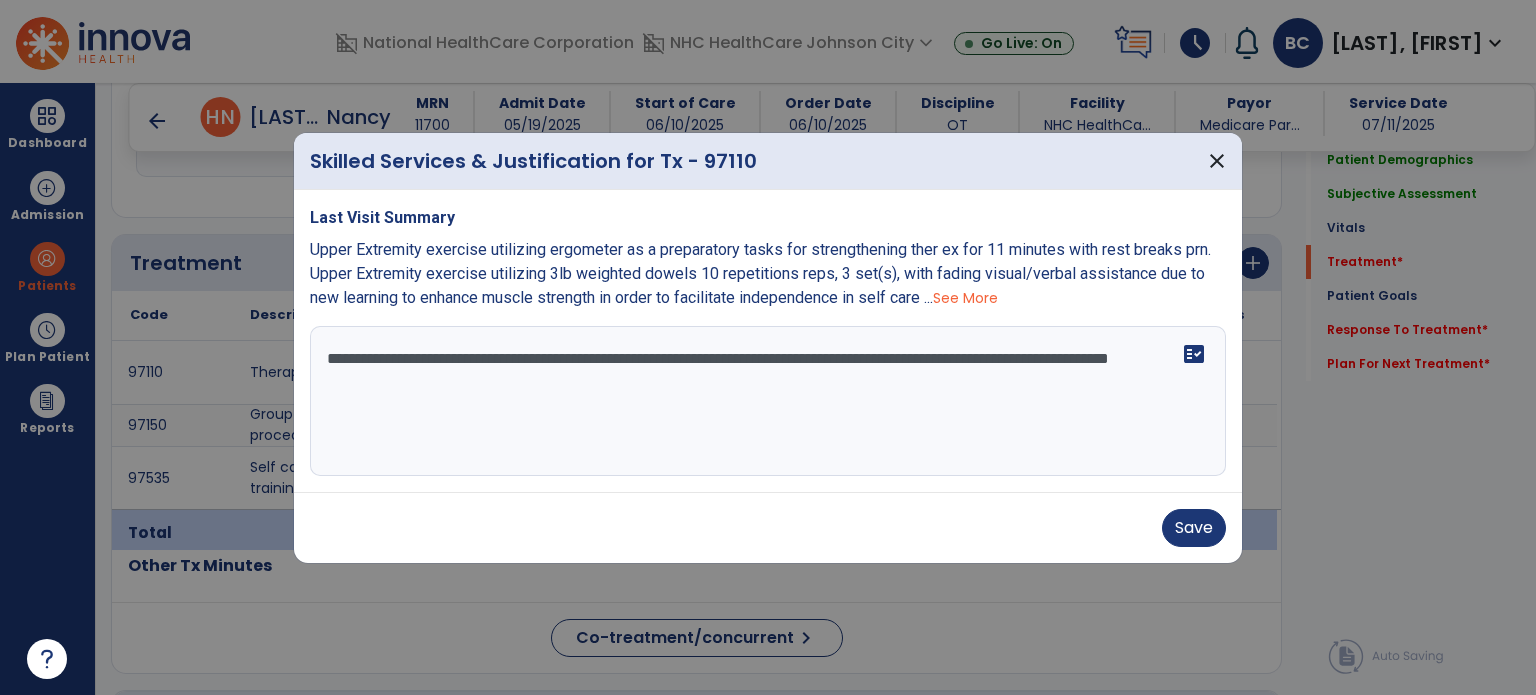click on "**********" at bounding box center [768, 401] 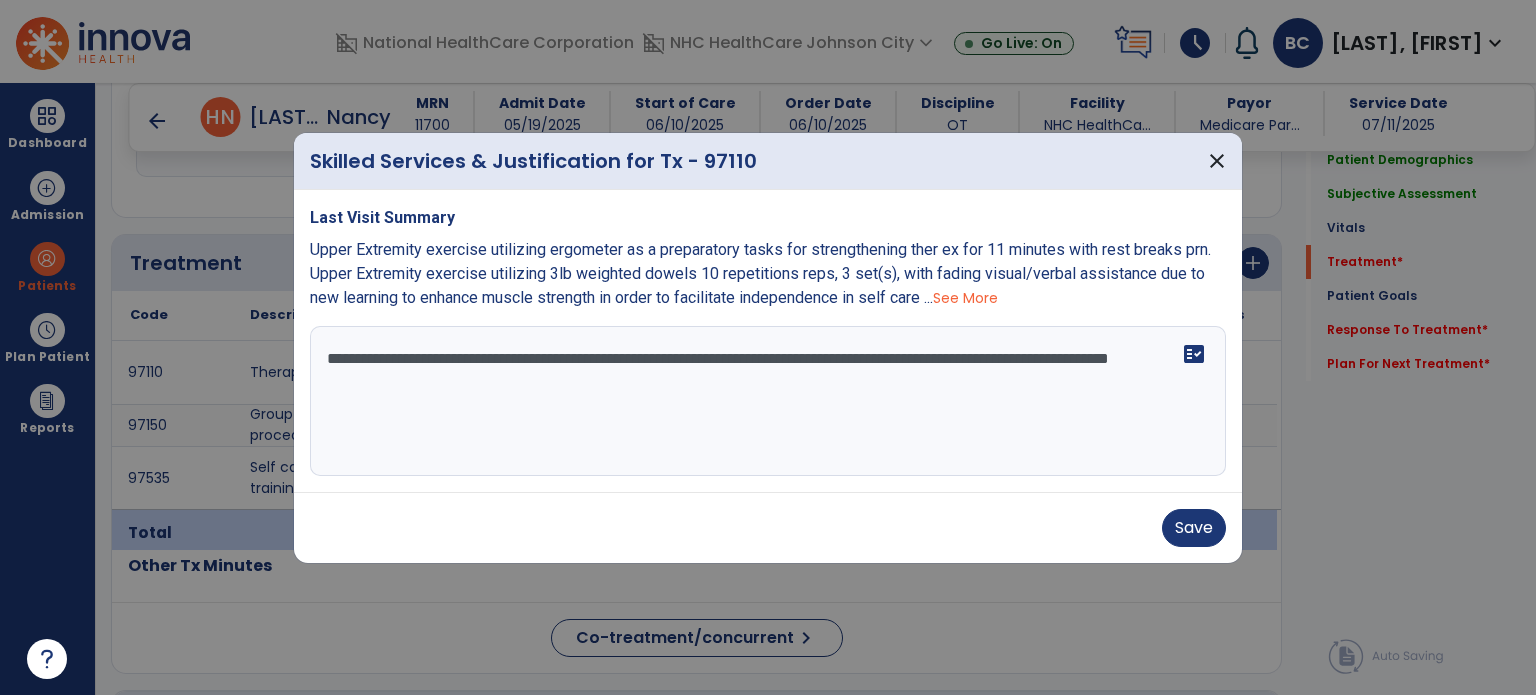 type on "**********" 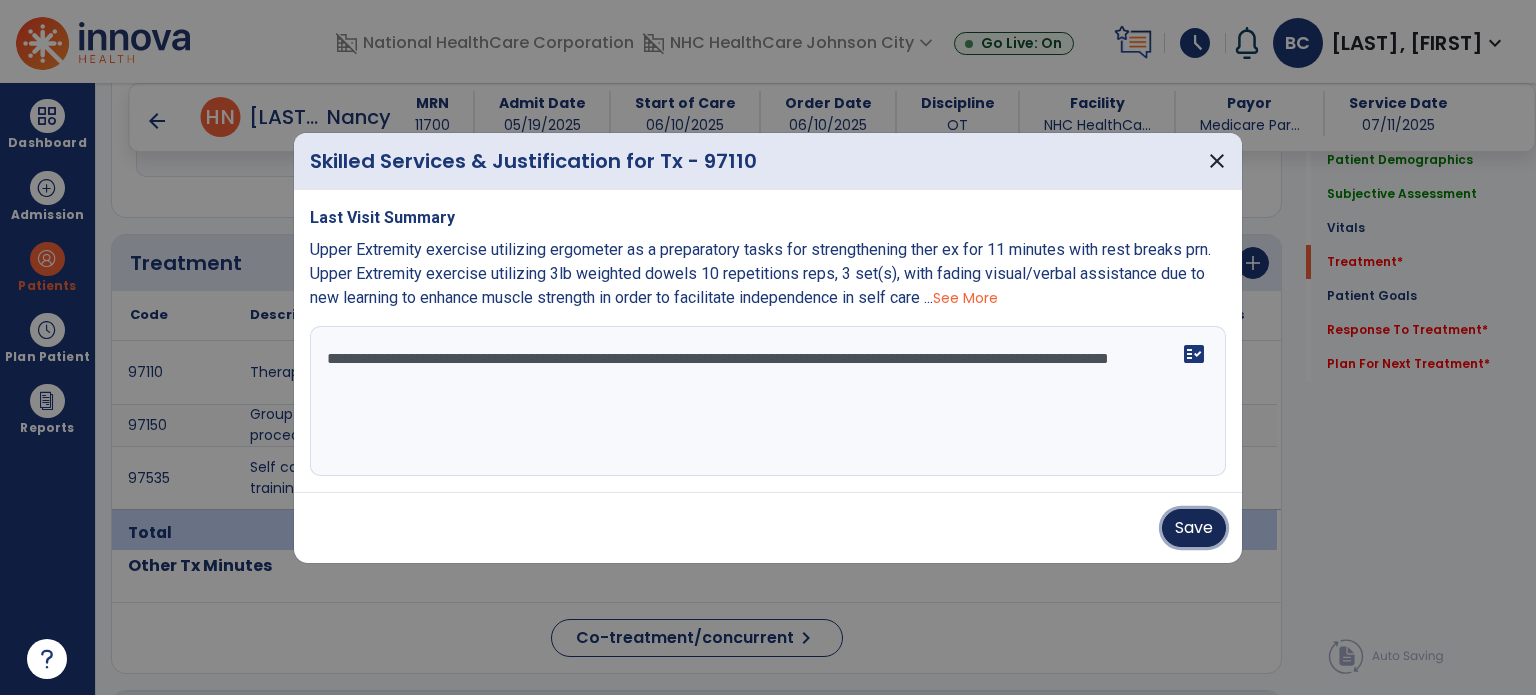 click on "Save" at bounding box center [1194, 528] 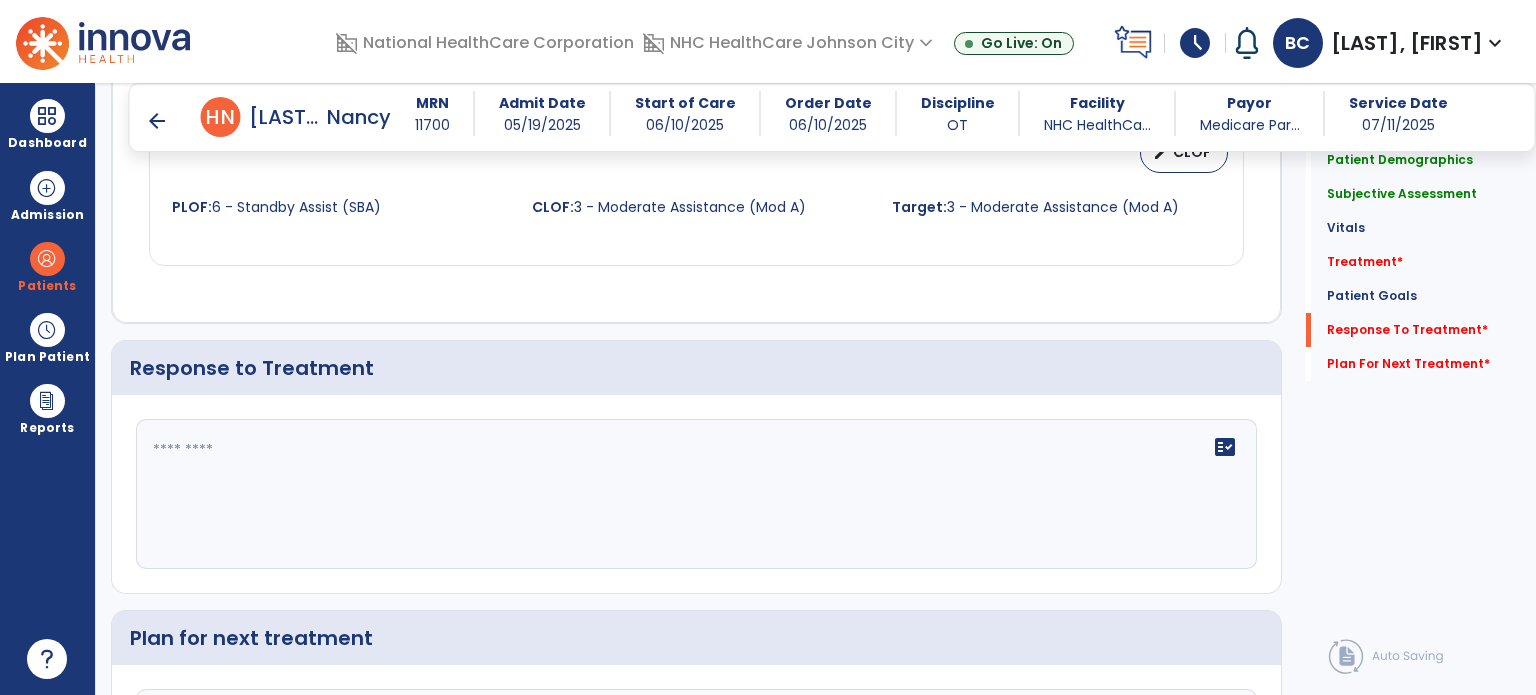 scroll, scrollTop: 2371, scrollLeft: 0, axis: vertical 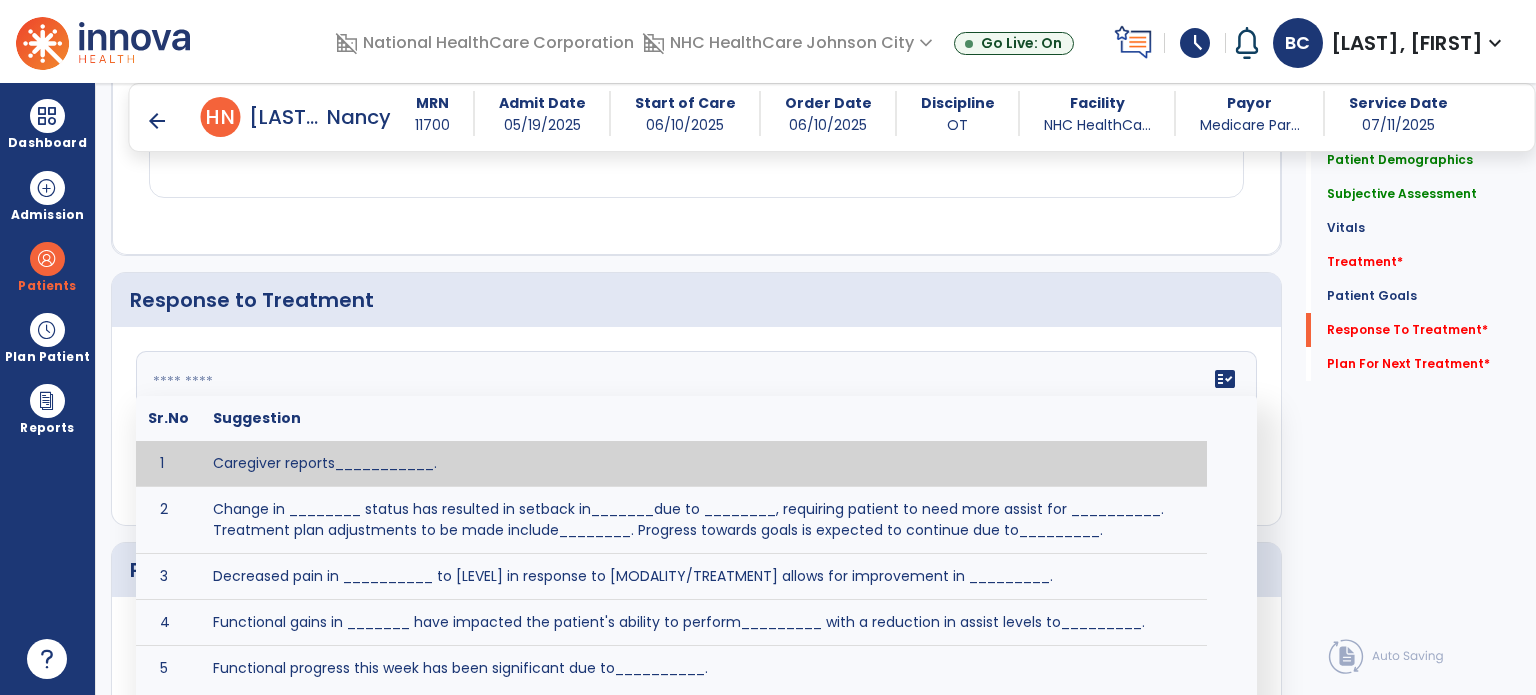 click on "fact_check  Sr.No Suggestion 1 Caregiver reports___________. 2 Change in ________ status has resulted in setback in_______due to ________, requiring patient to need more assist for __________.   Treatment plan adjustments to be made include________.  Progress towards goals is expected to continue due to_________. 3 Decreased pain in __________ to [LEVEL] in response to [MODALITY/TREATMENT] allows for improvement in _________. 4 Functional gains in _______ have impacted the patient's ability to perform_________ with a reduction in assist levels to_________. 5 Functional progress this week has been significant due to__________. 6 Gains in ________ have improved the patient's ability to perform ______with decreased levels of assist to___________. 7 Improvement in ________allows patient to tolerate higher levels of challenges in_________. 8 Pain in [AREA] has decreased to [LEVEL] in response to [TREATMENT/MODALITY], allowing fore ease in completing__________. 9 10 11 12 13 14 15 16 17 18 19 20 21" 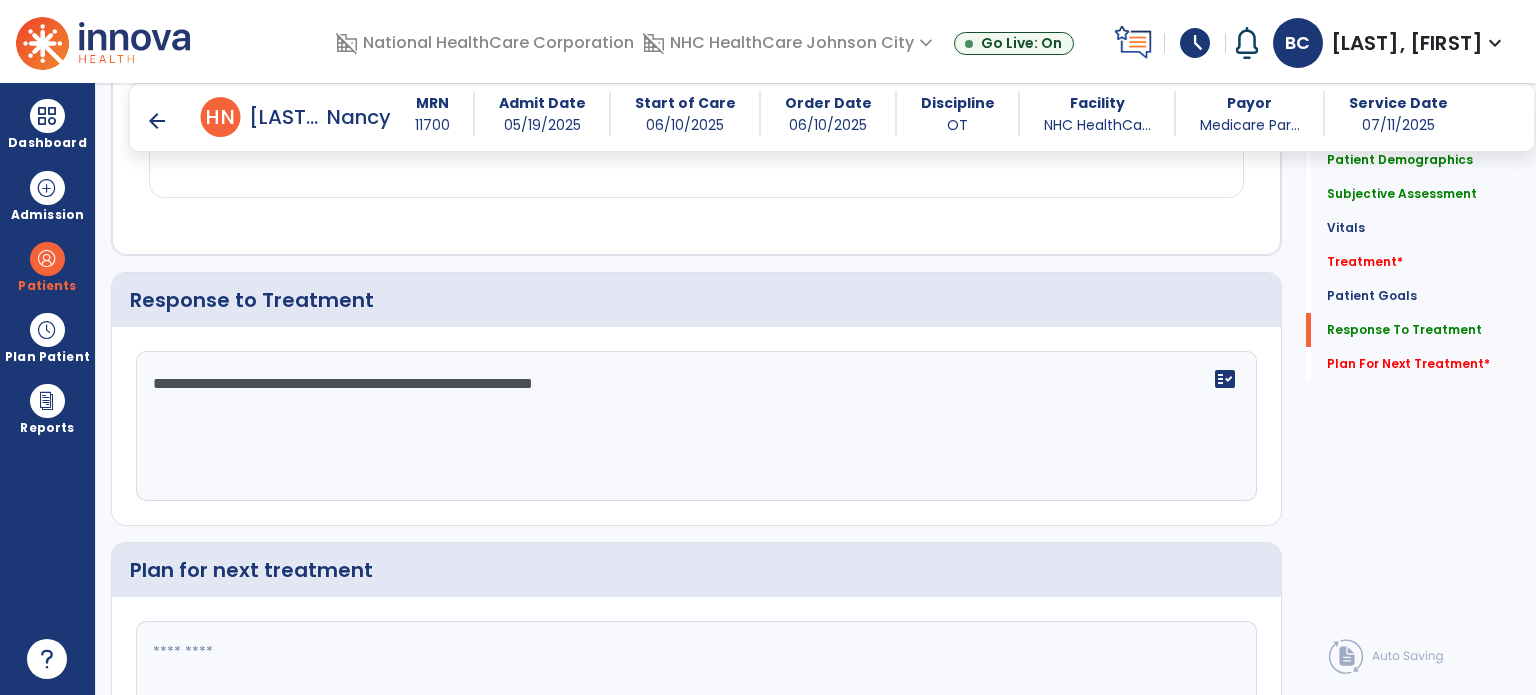 scroll, scrollTop: 2508, scrollLeft: 0, axis: vertical 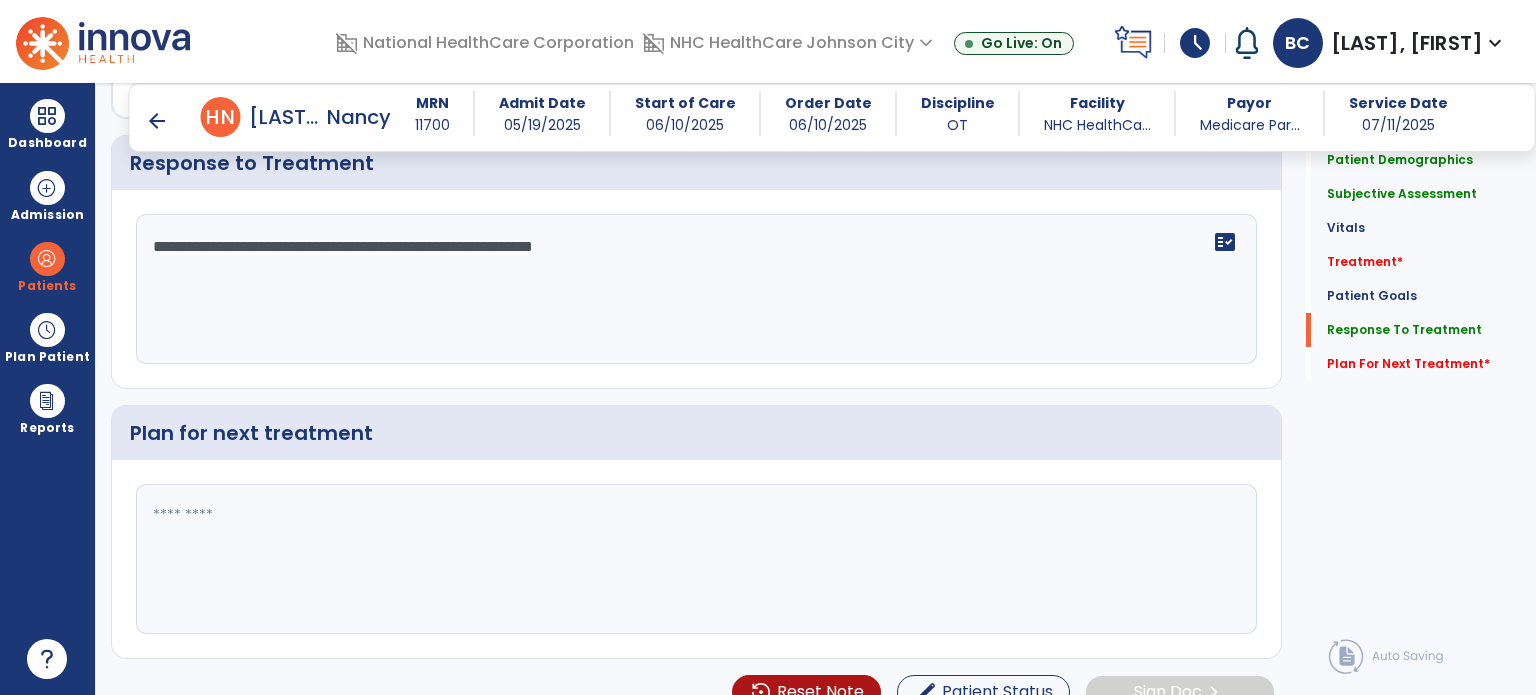 type on "**********" 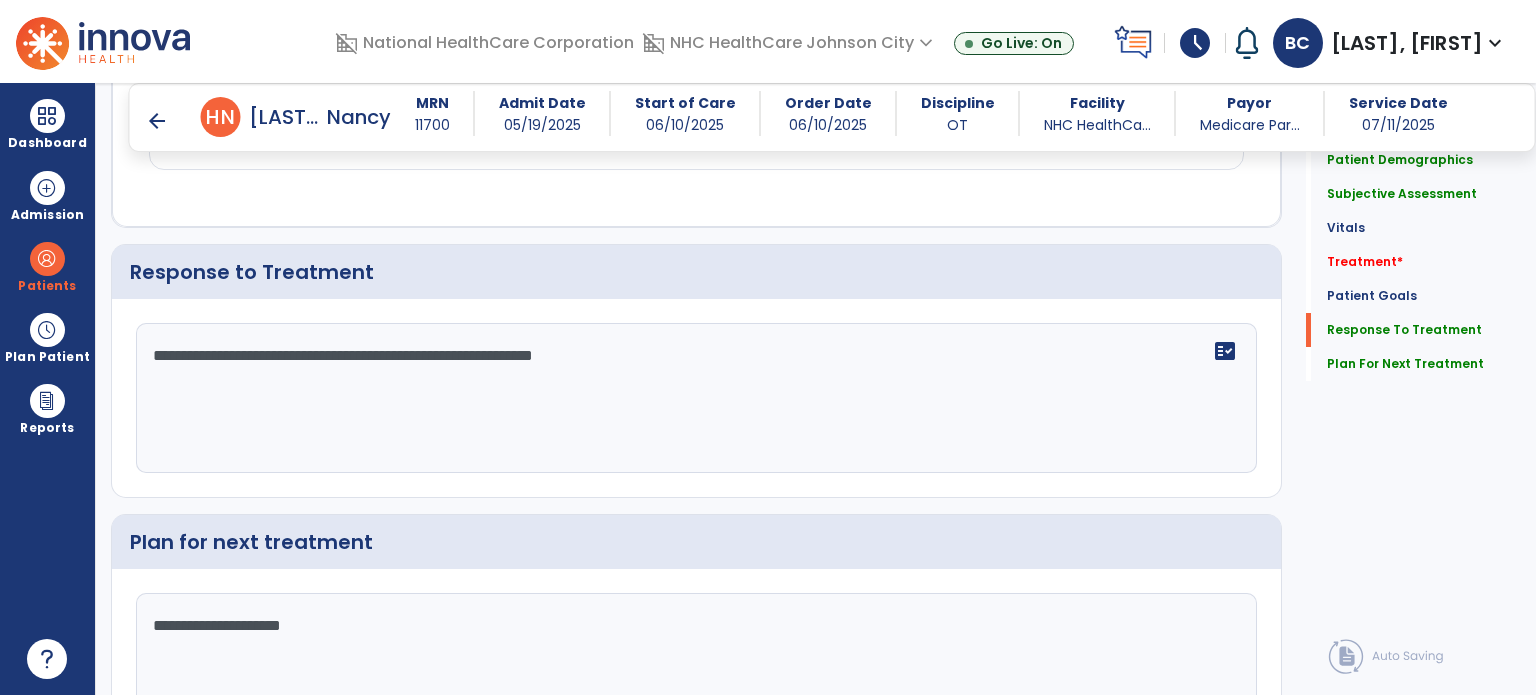 scroll, scrollTop: 2399, scrollLeft: 0, axis: vertical 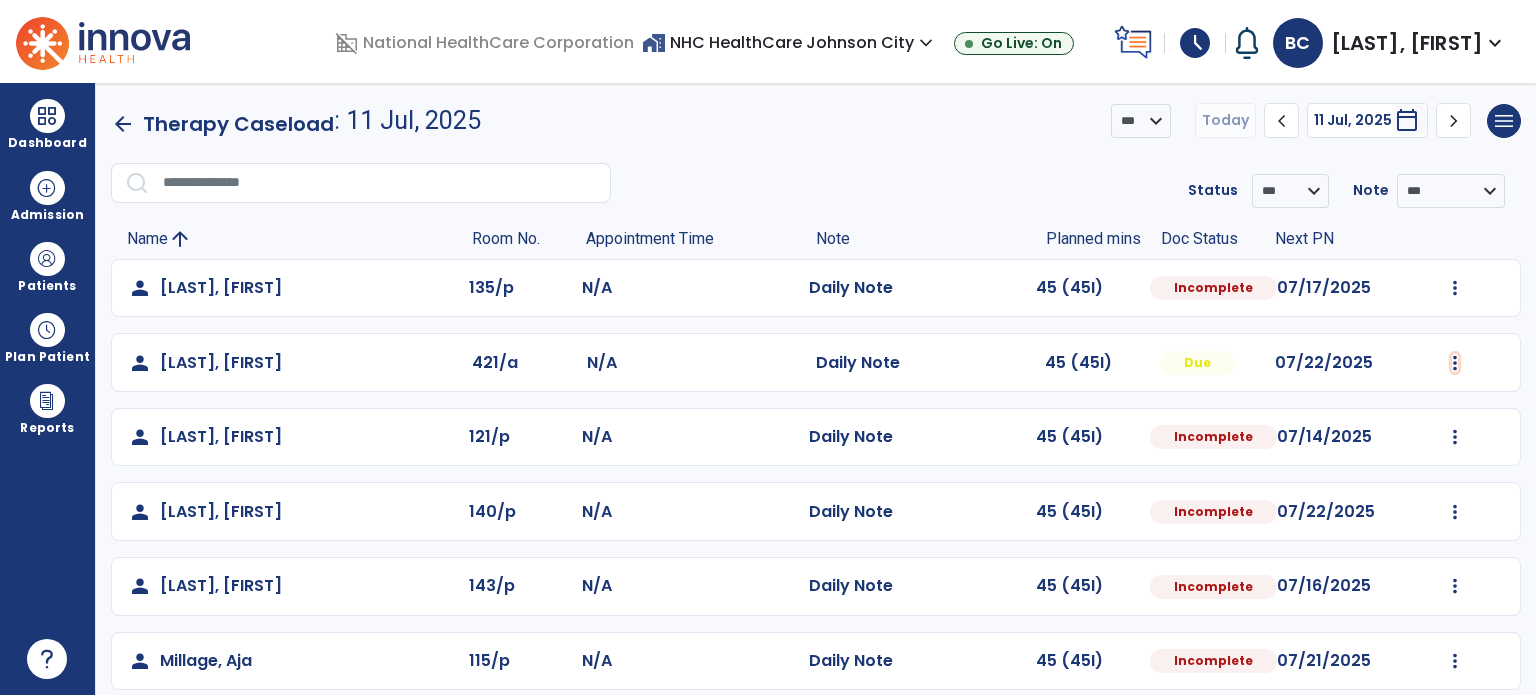 click at bounding box center (1455, 288) 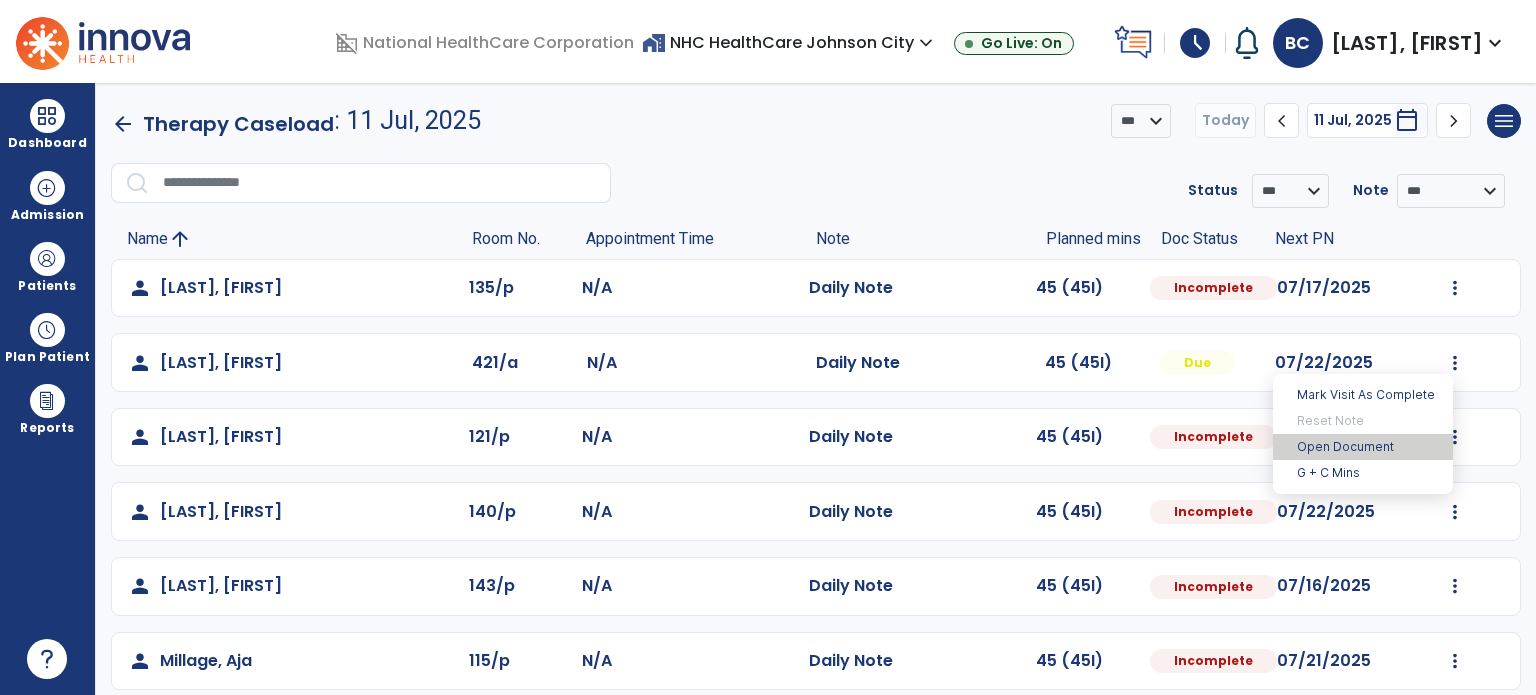 click on "Open Document" at bounding box center [1363, 447] 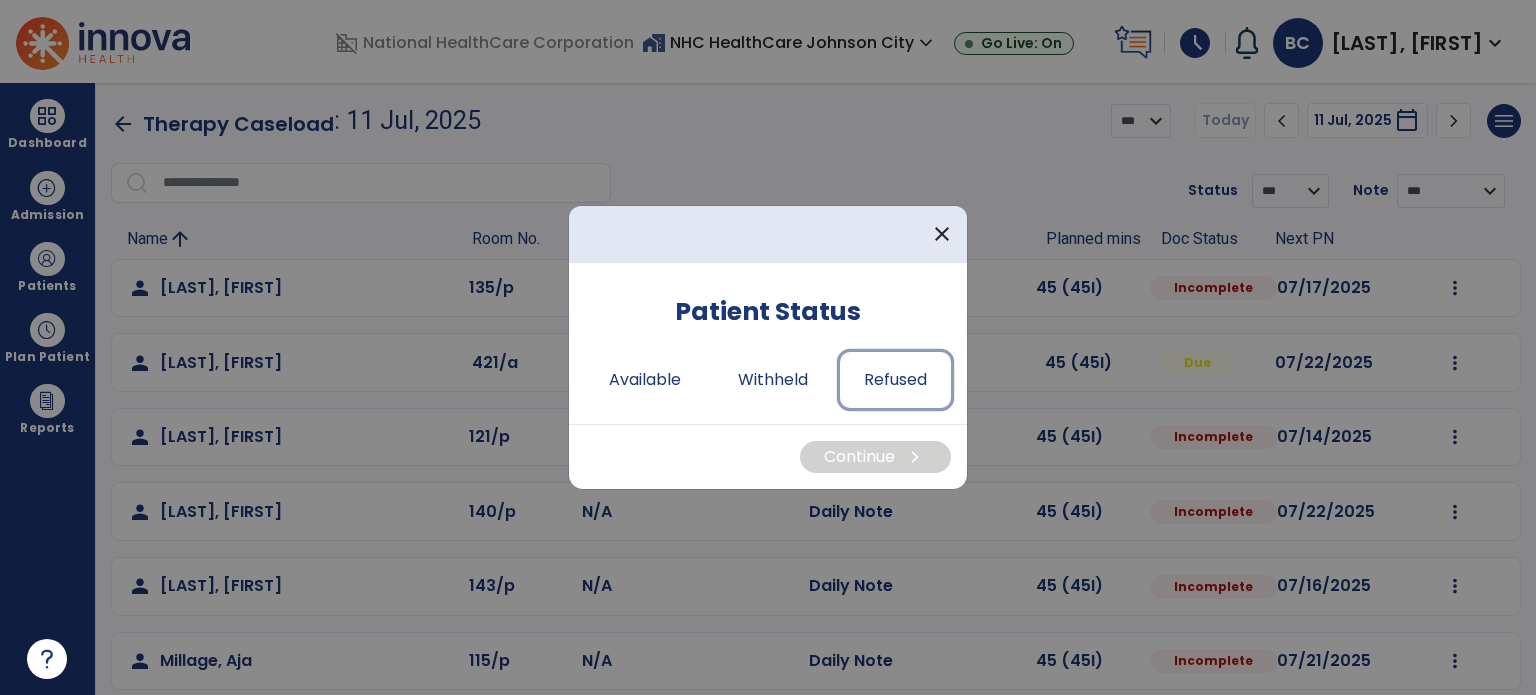 click on "Refused" at bounding box center (895, 380) 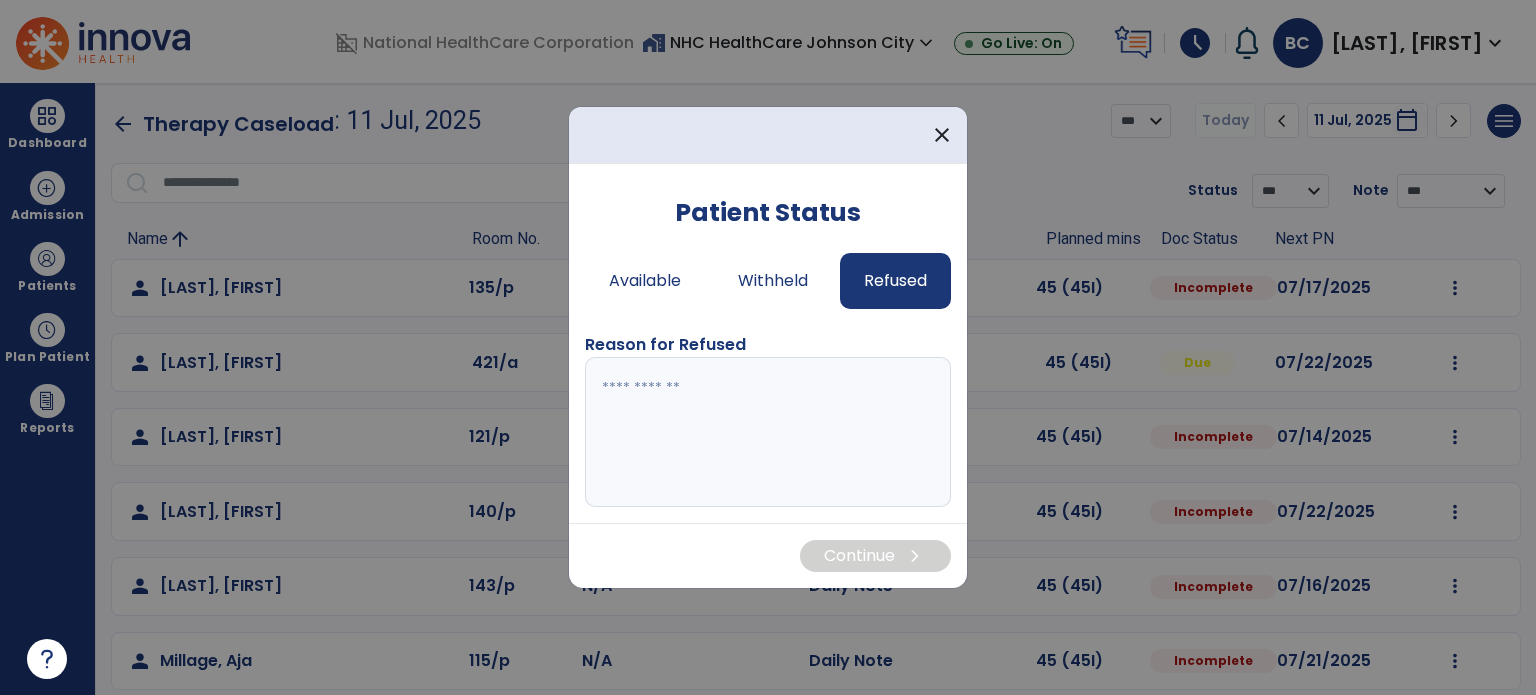 click at bounding box center (768, 432) 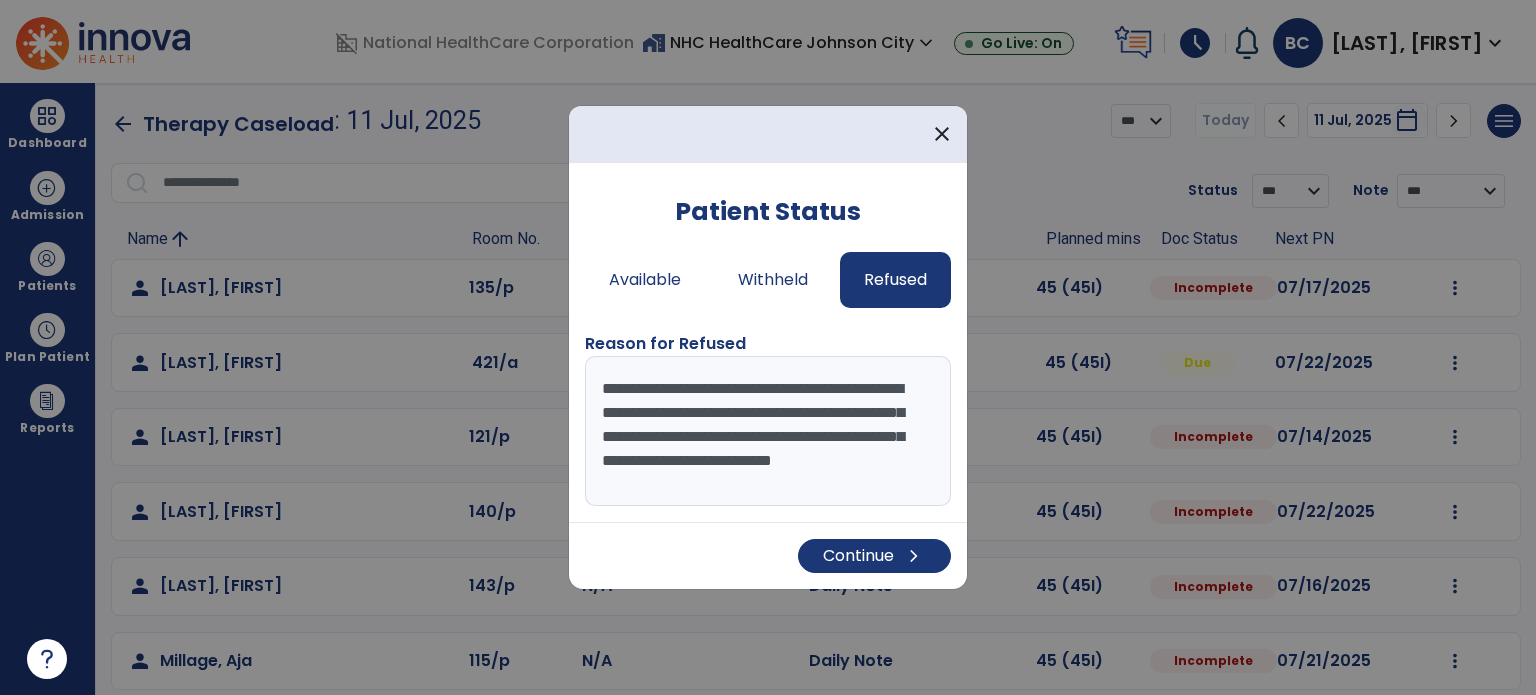 scroll, scrollTop: 15, scrollLeft: 0, axis: vertical 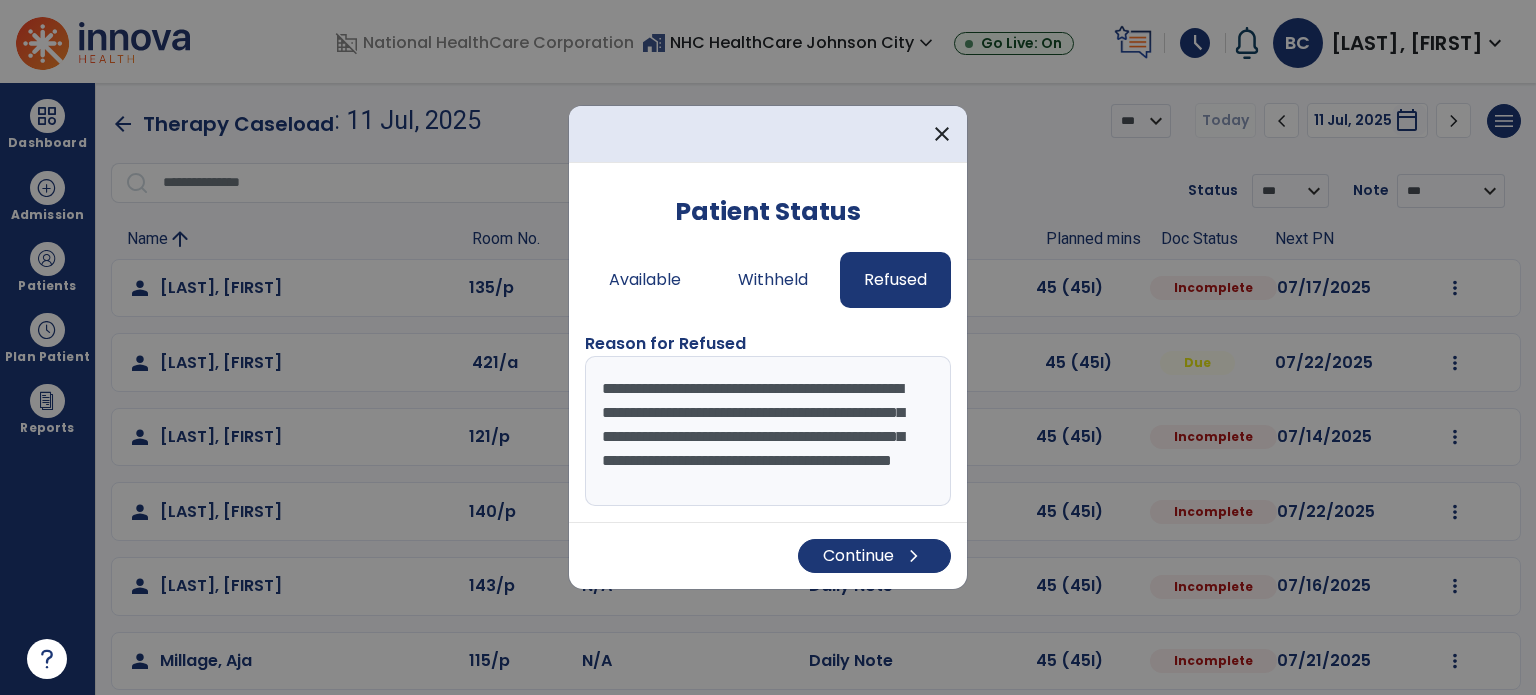 click on "**********" at bounding box center (768, 431) 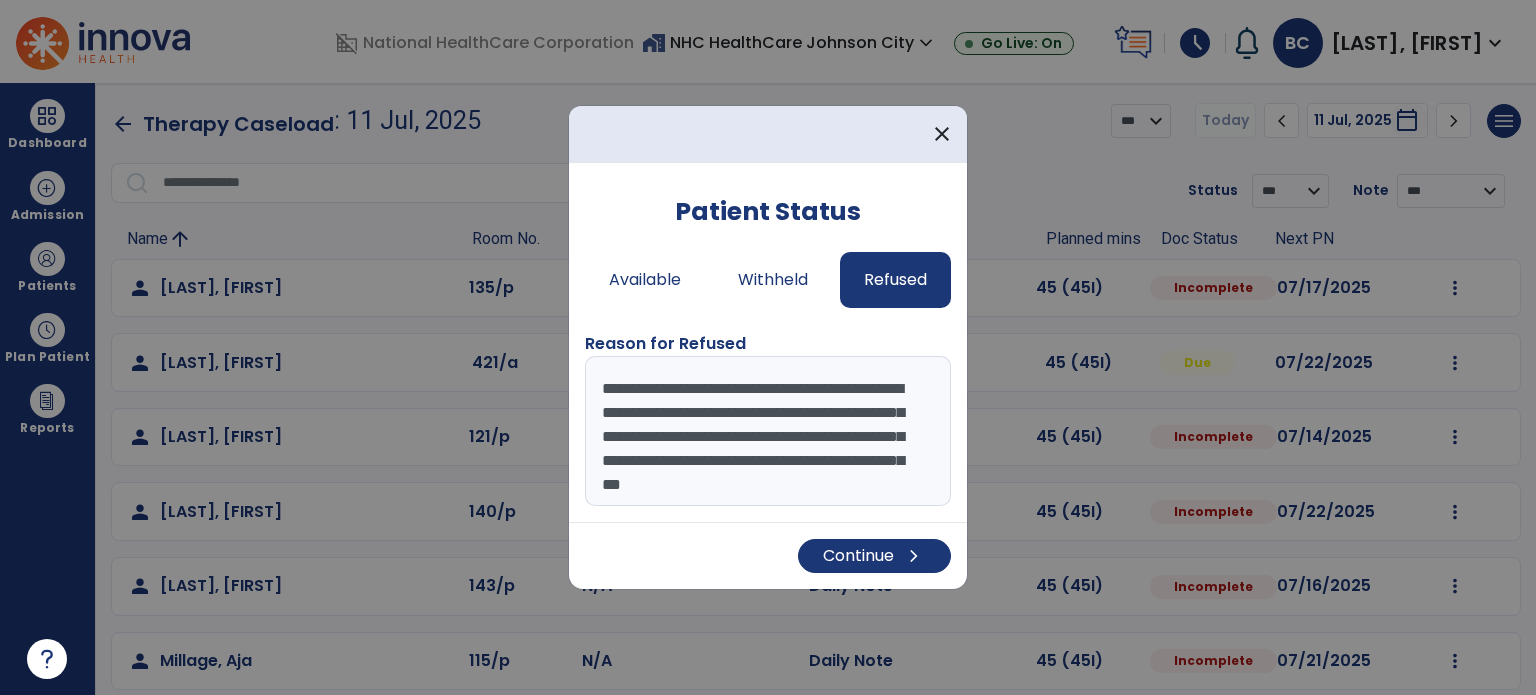 click on "**********" at bounding box center (768, 431) 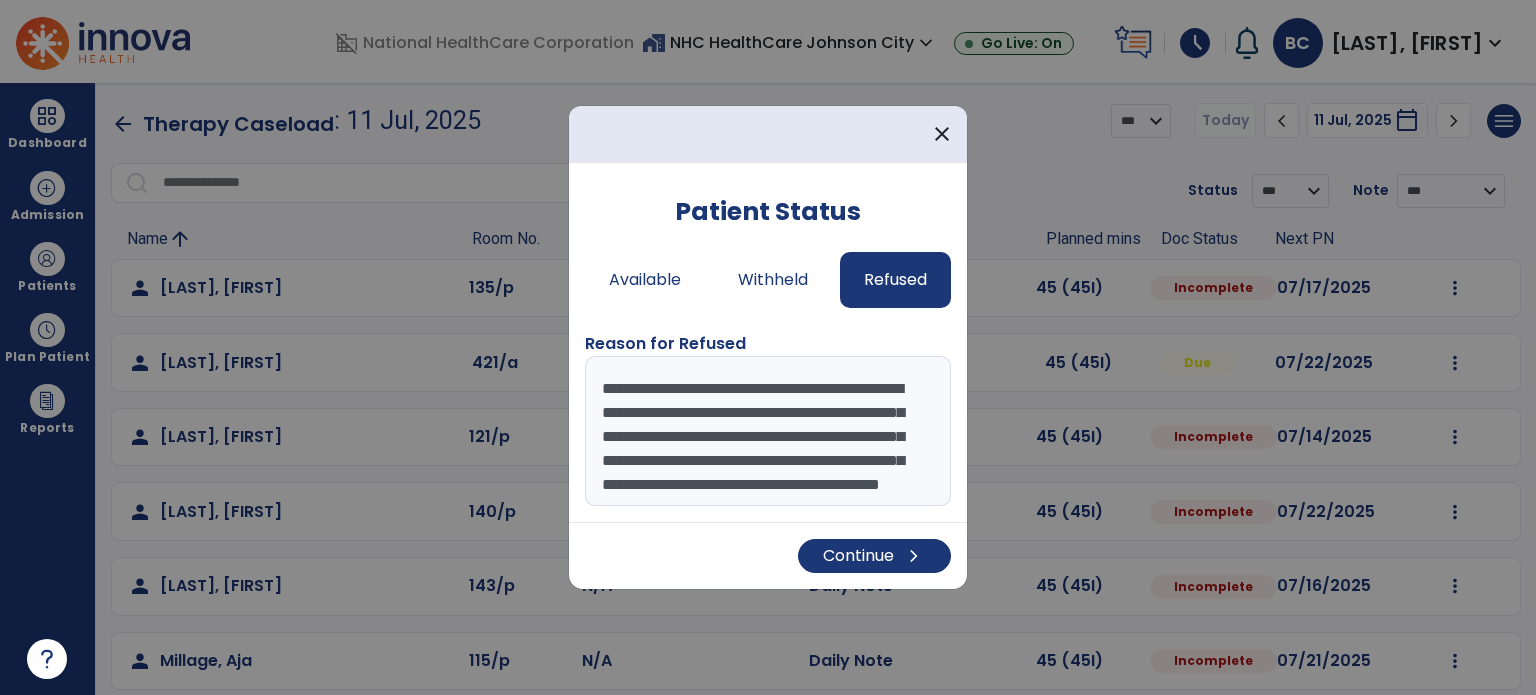 type on "**********" 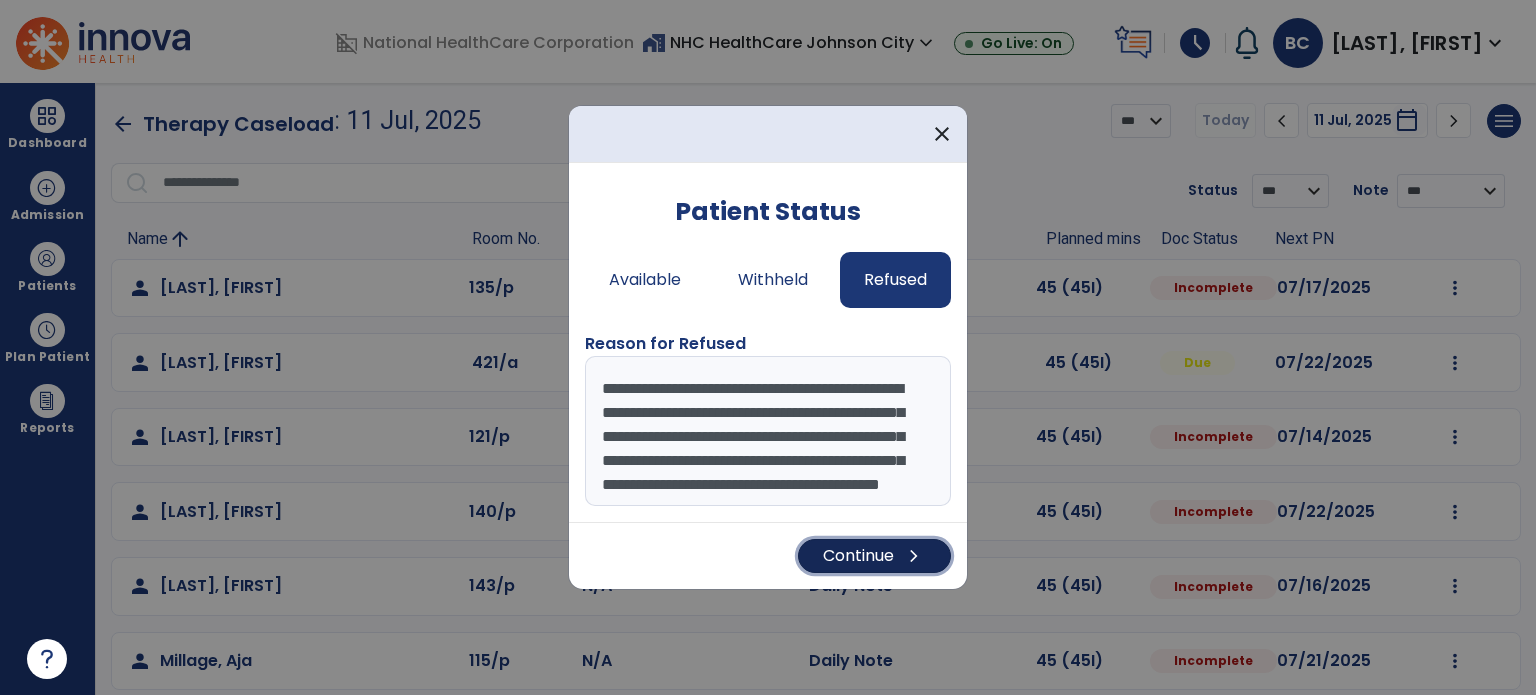 click on "Continue   chevron_right" at bounding box center [874, 556] 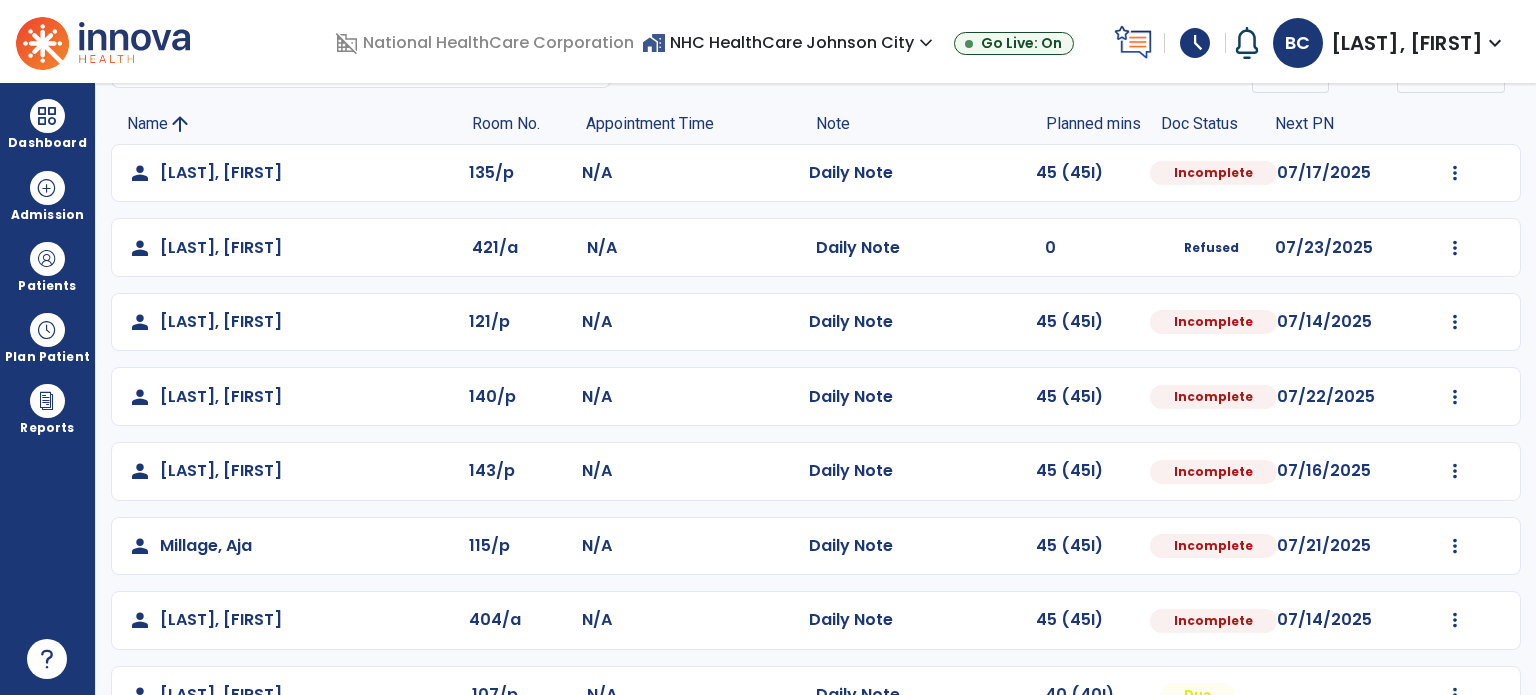 scroll, scrollTop: 152, scrollLeft: 0, axis: vertical 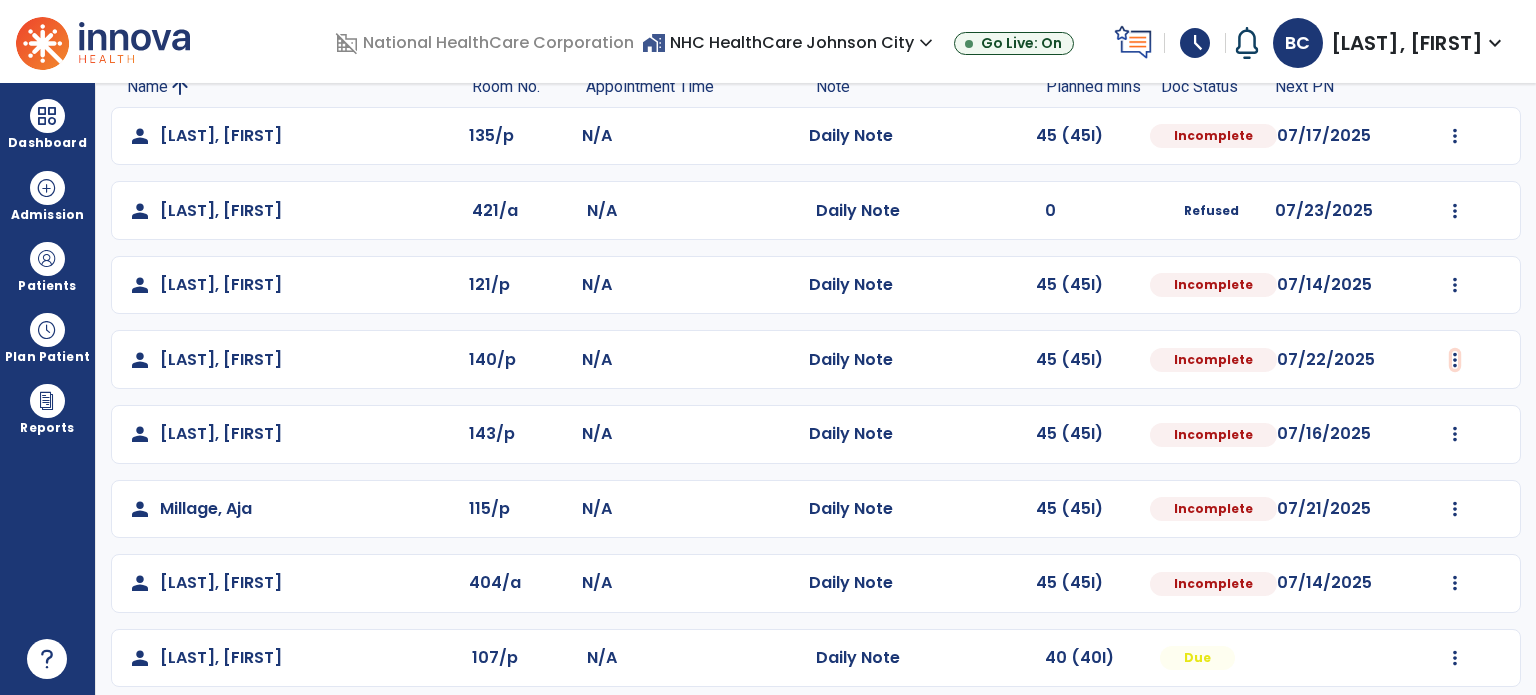 click at bounding box center (1455, 136) 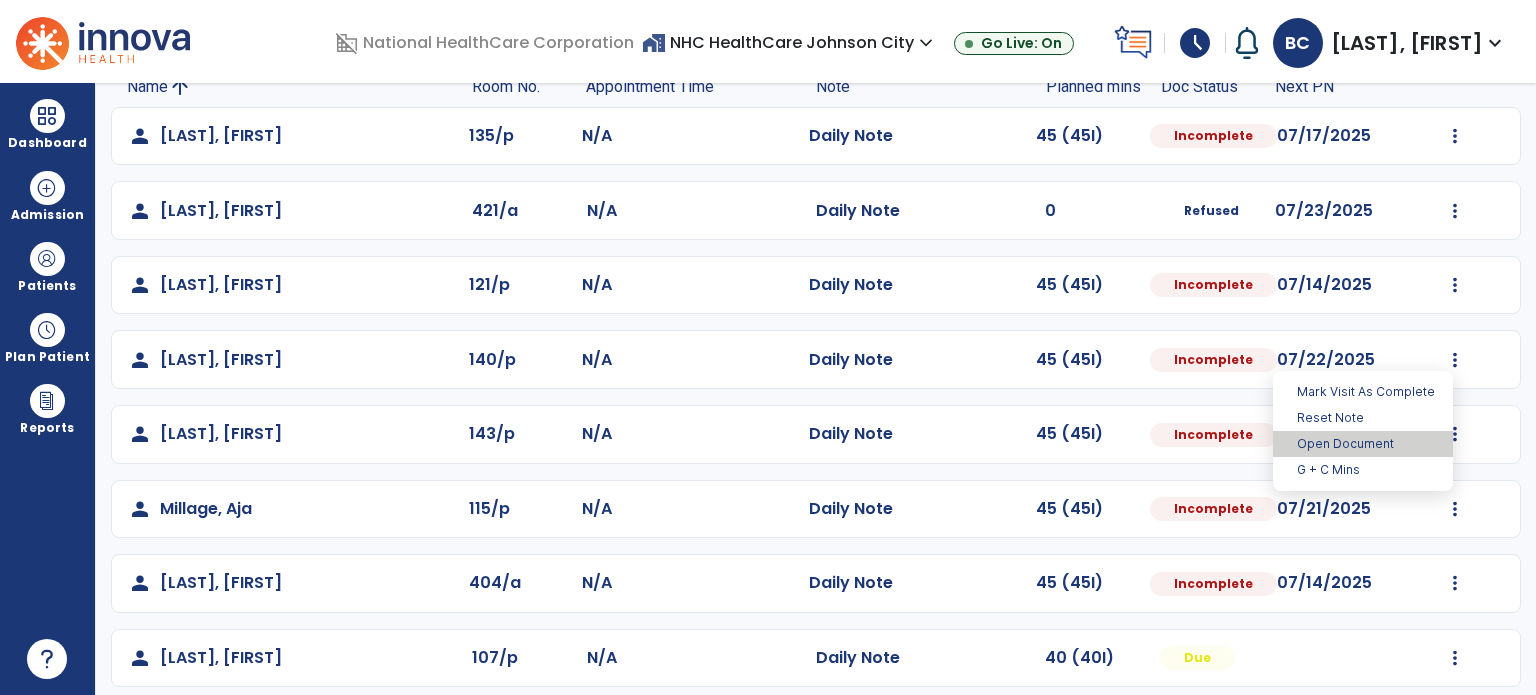 click on "Open Document" at bounding box center [1363, 444] 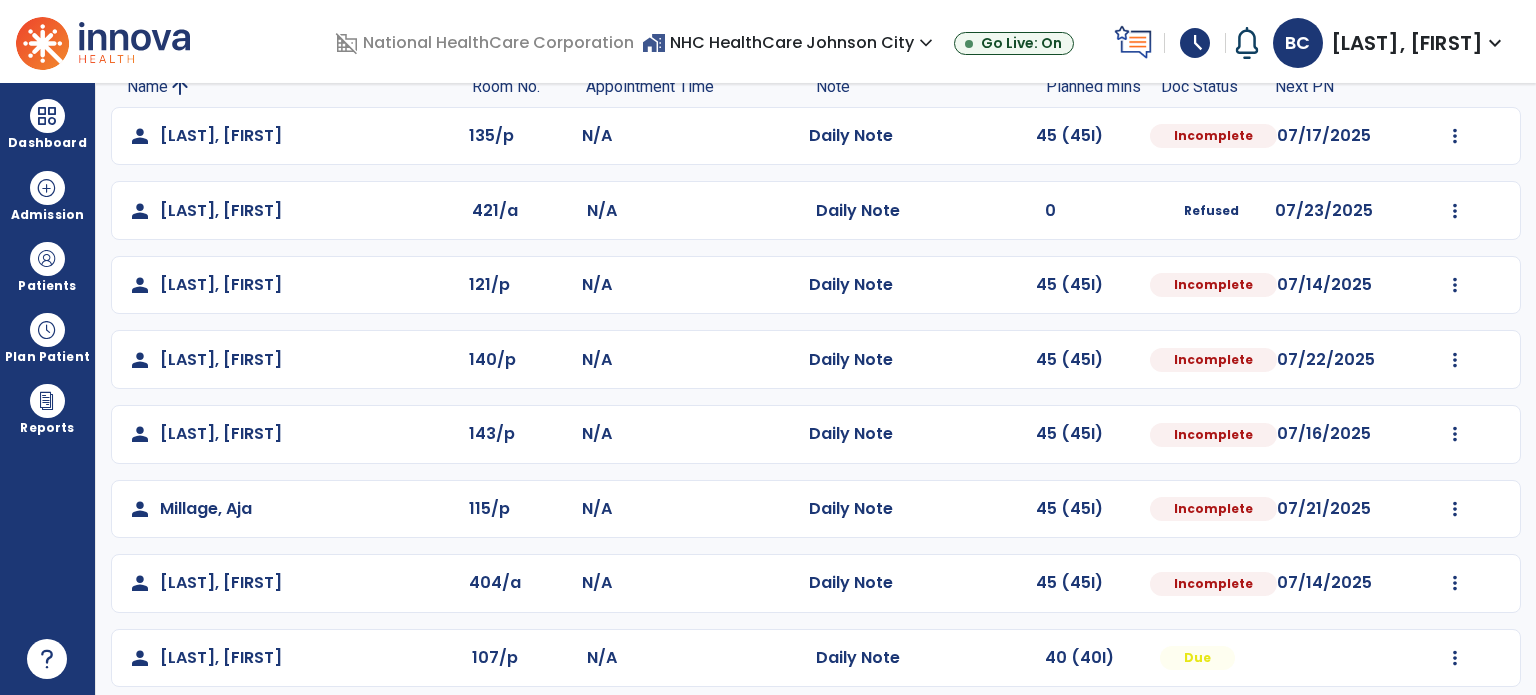 select on "*" 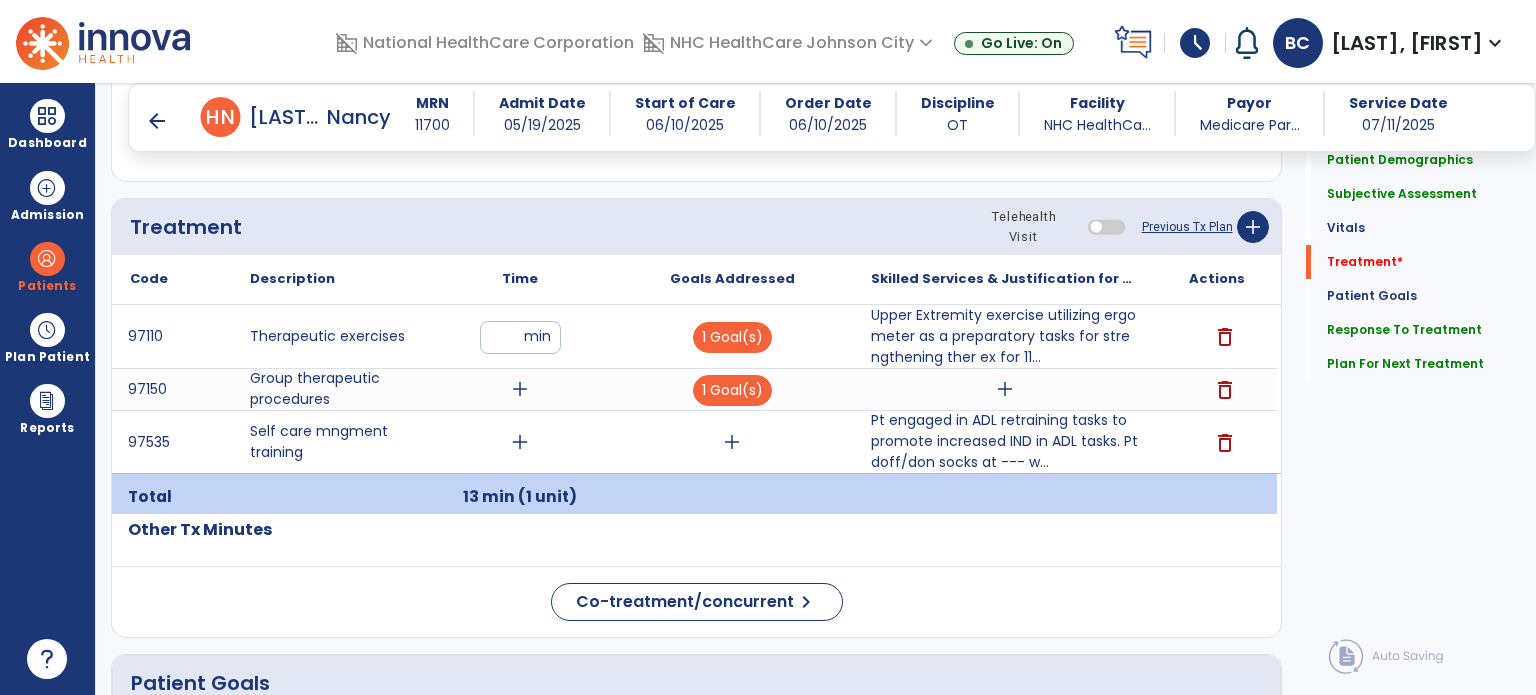 scroll, scrollTop: 1055, scrollLeft: 0, axis: vertical 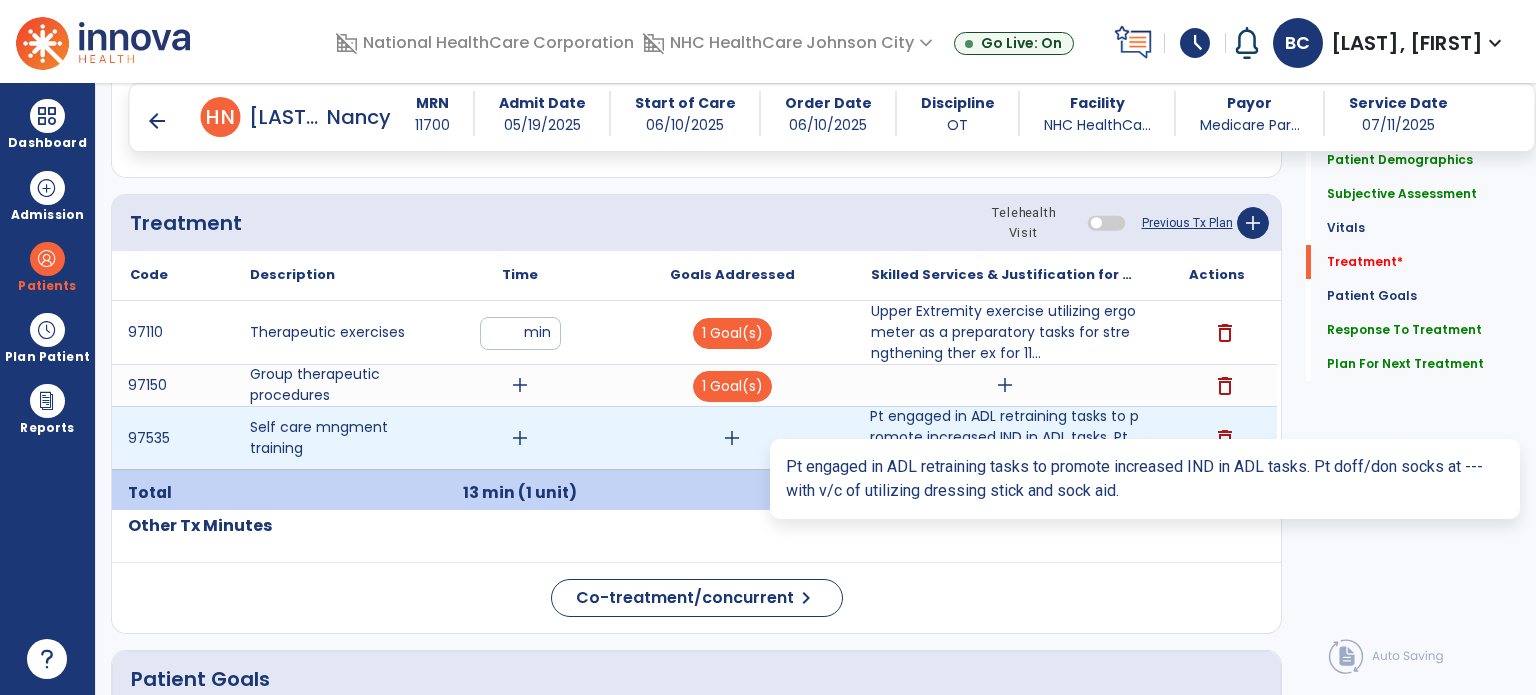 click on "Pt engaged in ADL retraining tasks to promote increased IND in ADL tasks. Pt doff/don socks at --- w..." at bounding box center (1004, 437) 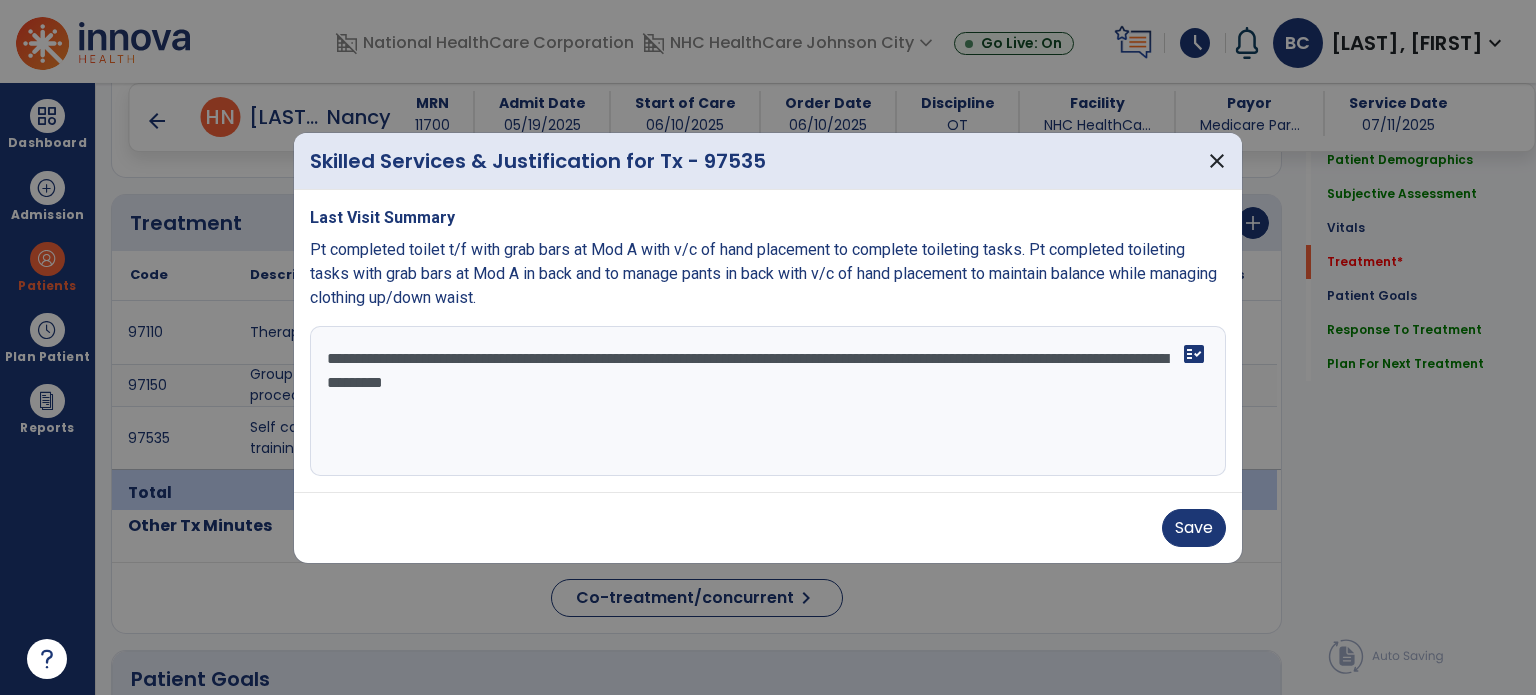 click on "**********" at bounding box center (768, 401) 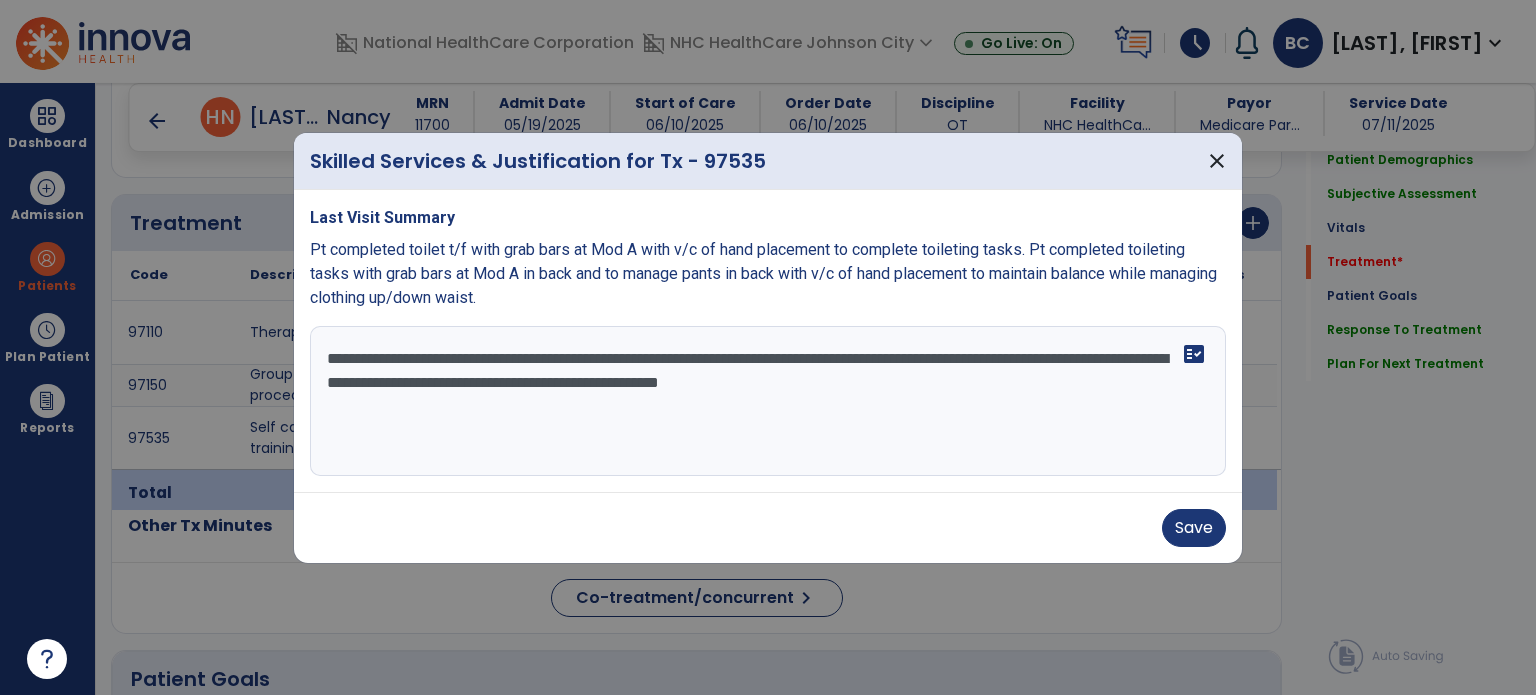 type on "**********" 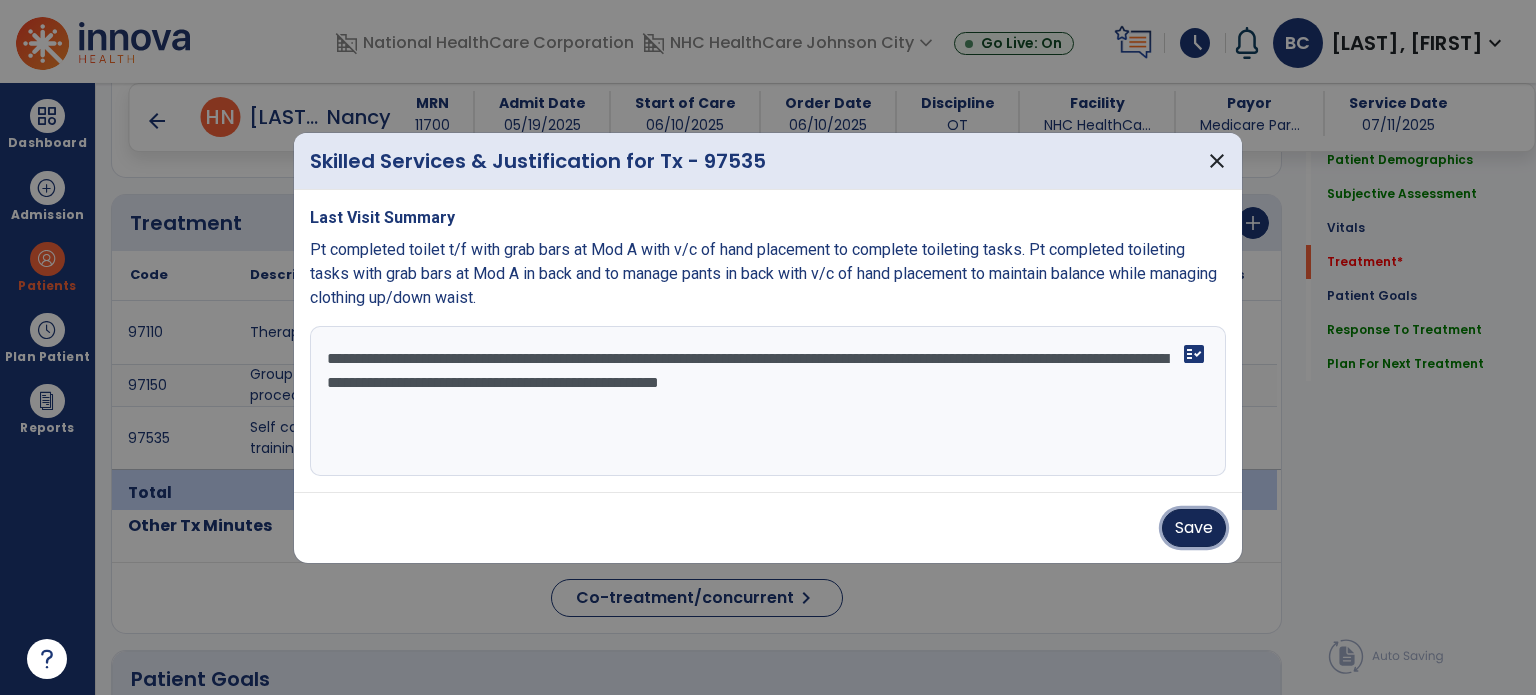 click on "Save" at bounding box center (1194, 528) 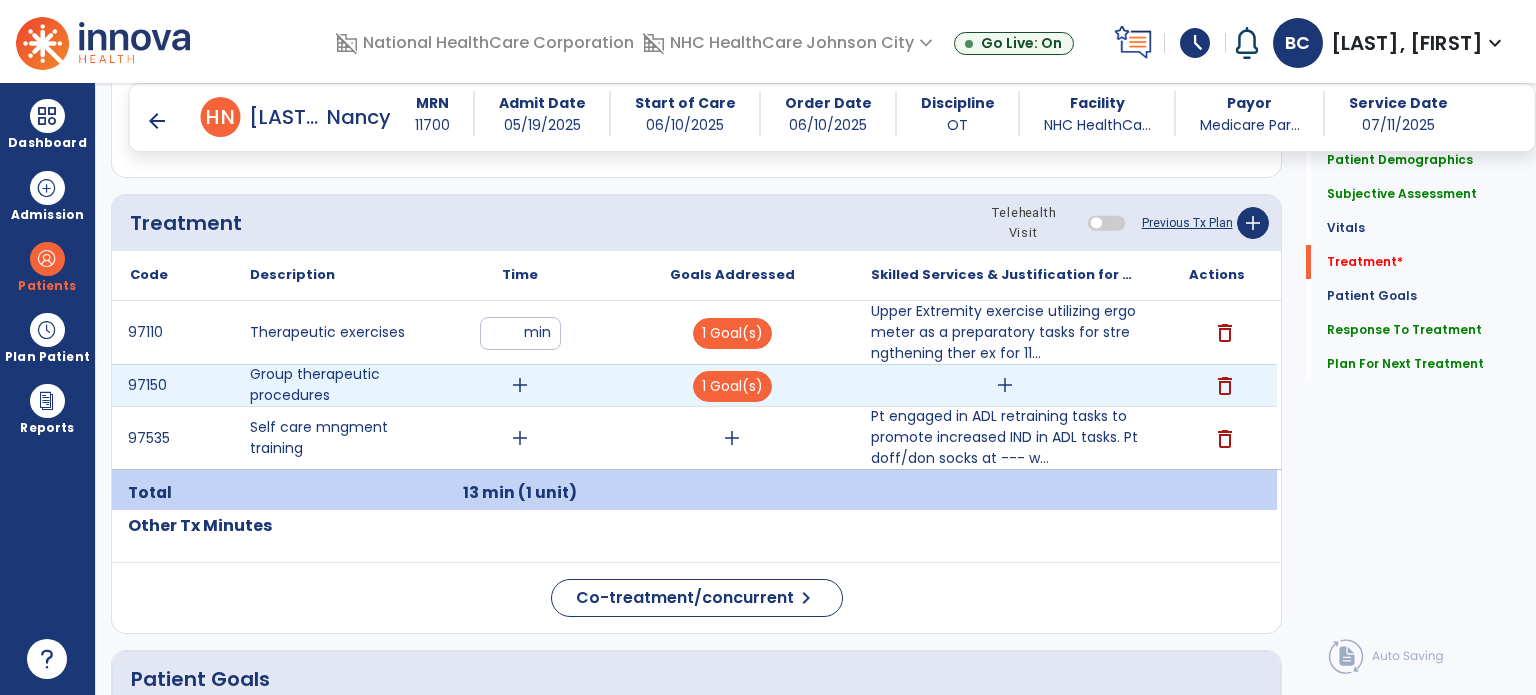 click on "add" at bounding box center (520, 385) 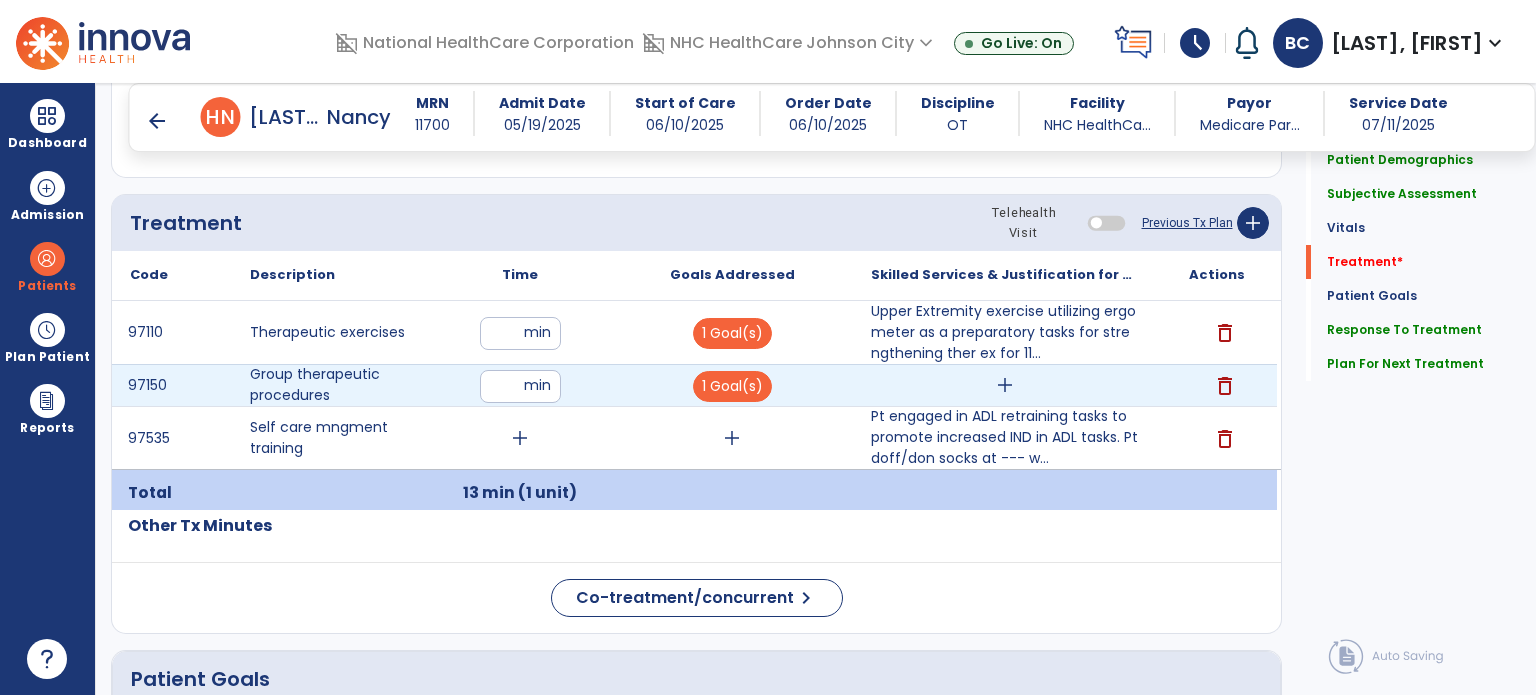 type on "**" 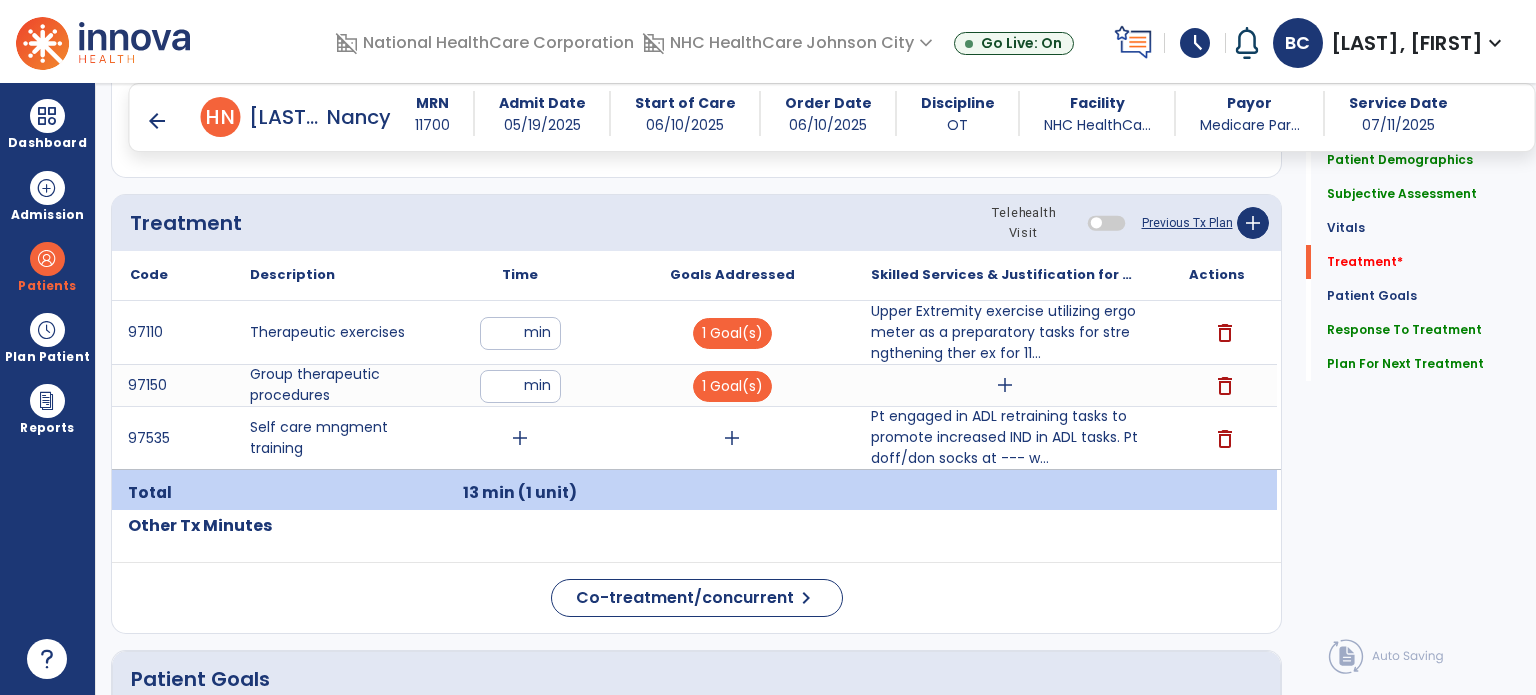 click on "Treatment Telehealth Visit  Previous Tx Plan   add" 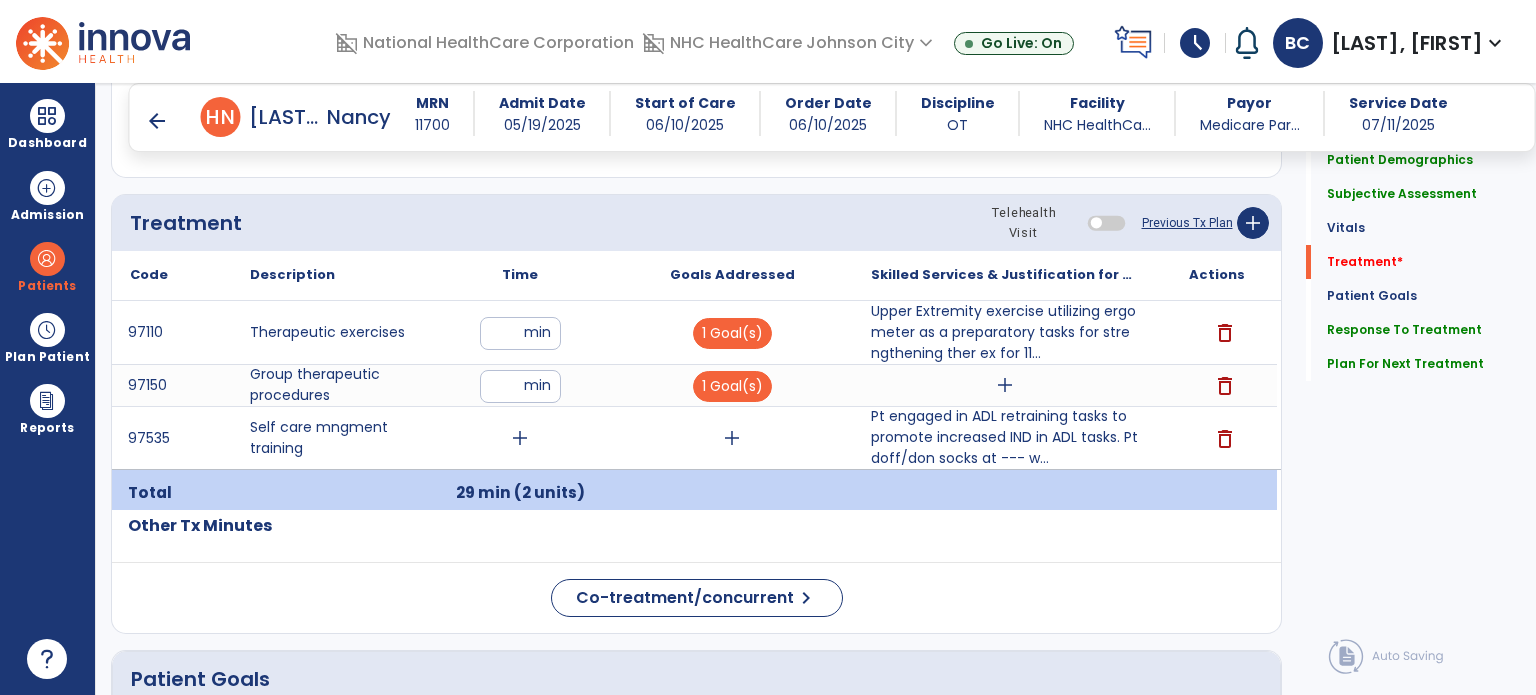 click on "arrow_back" at bounding box center [157, 121] 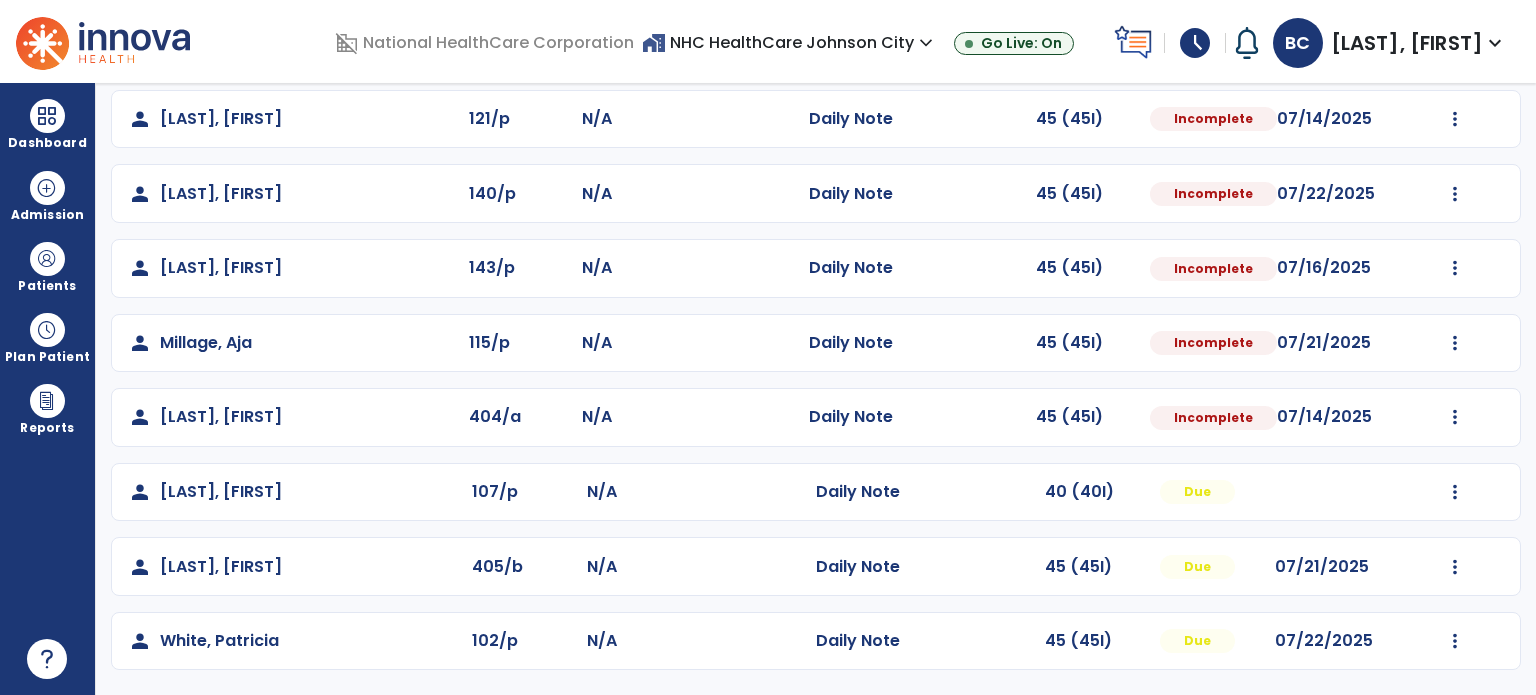 scroll, scrollTop: 259, scrollLeft: 0, axis: vertical 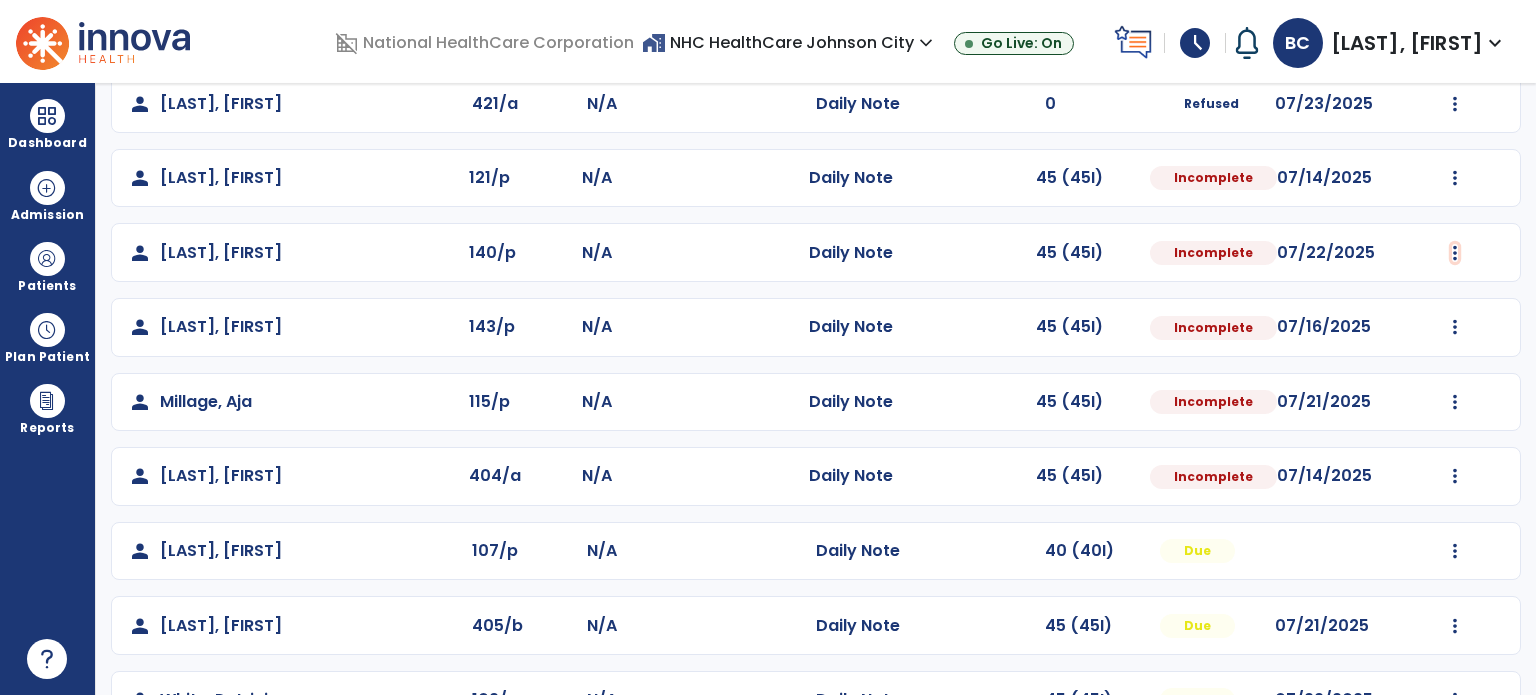 click at bounding box center [1455, 29] 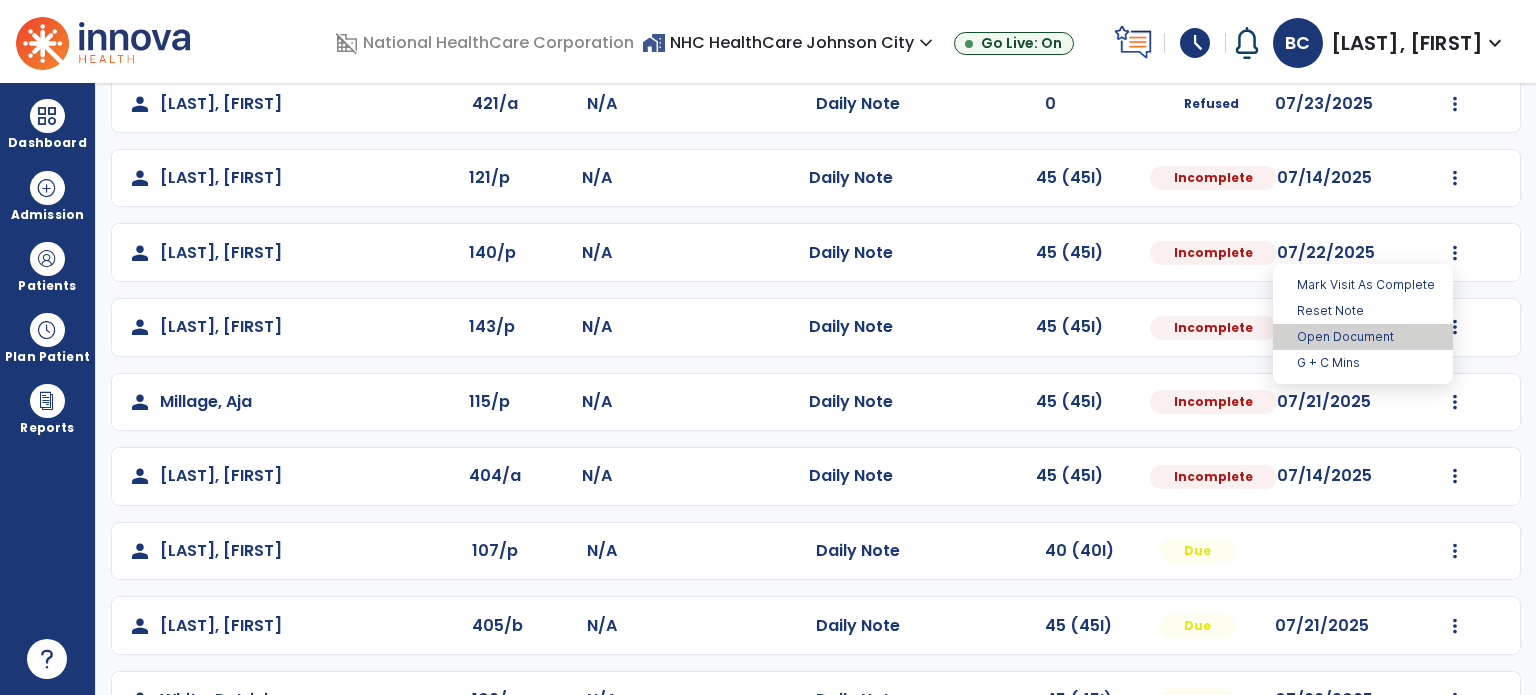 click on "Open Document" at bounding box center (1363, 337) 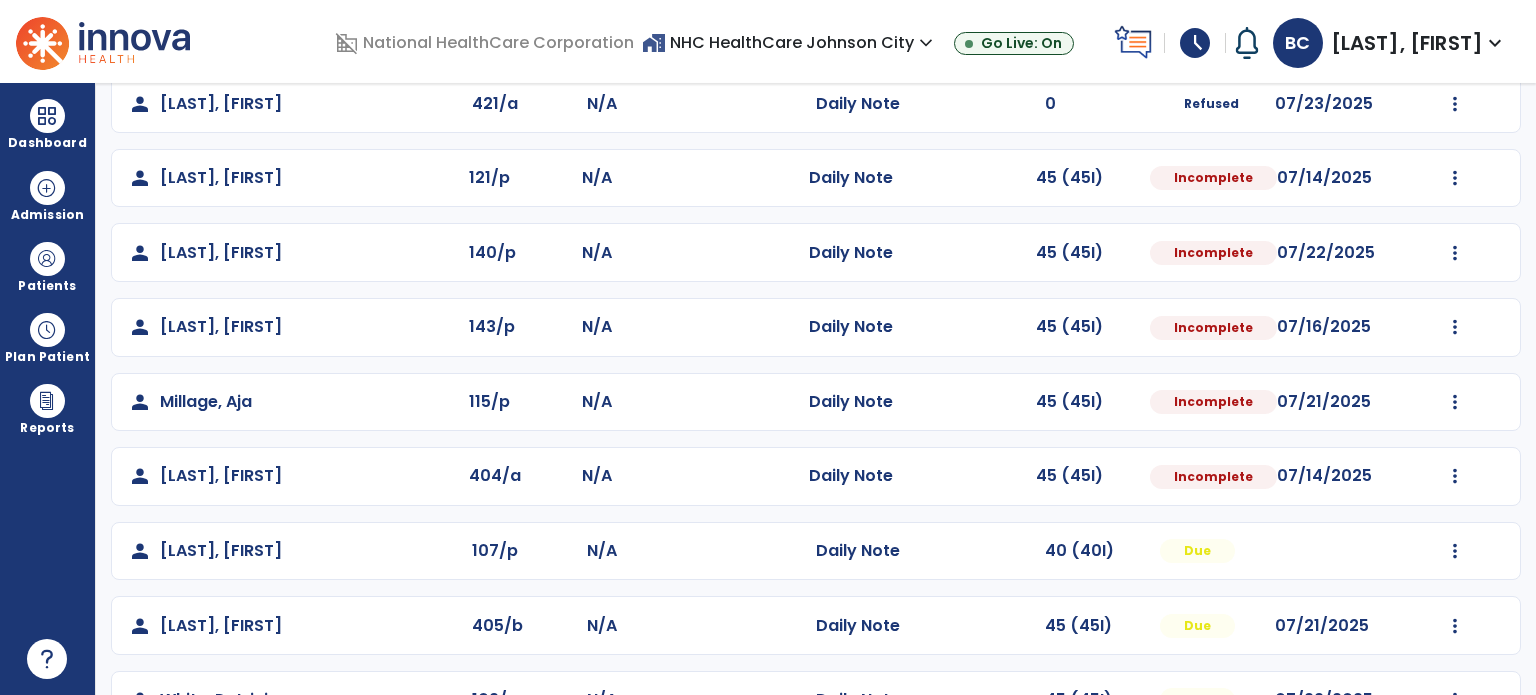 select on "*" 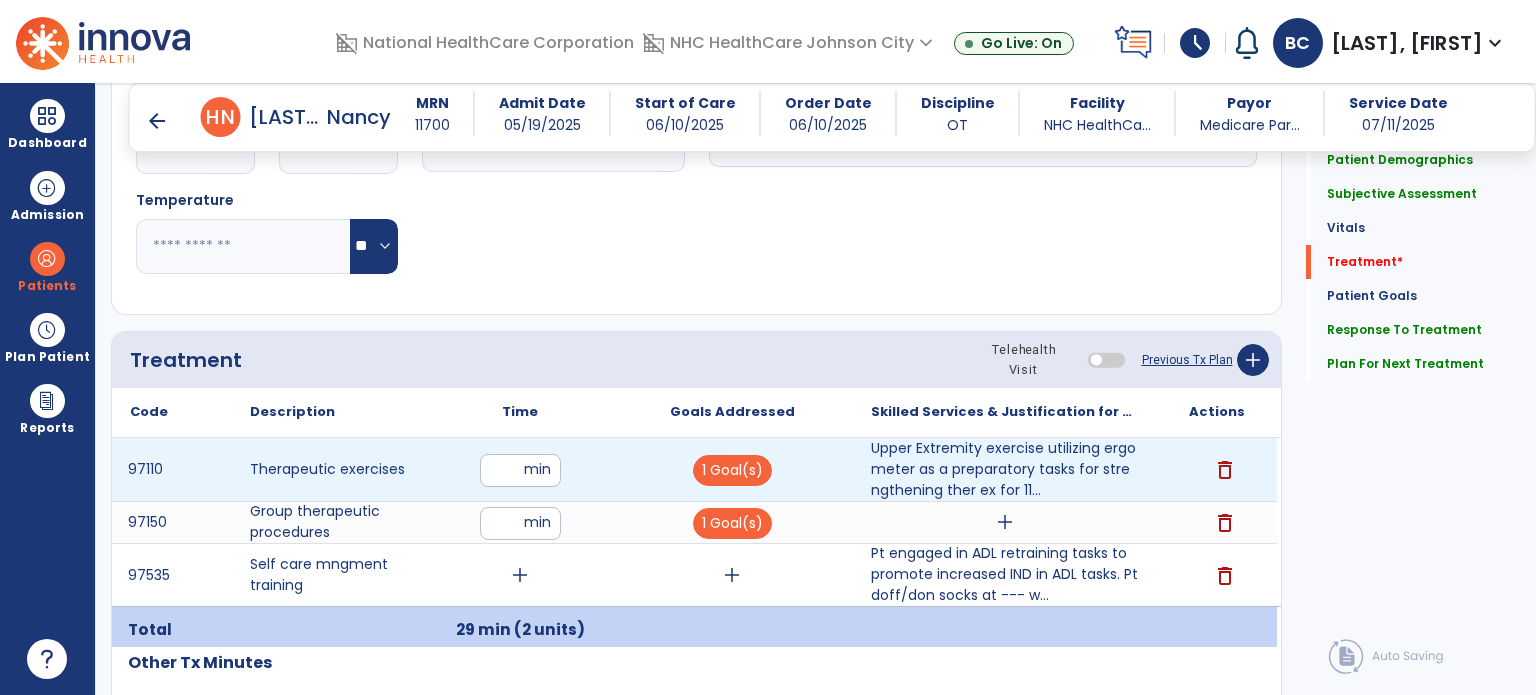 scroll, scrollTop: 1074, scrollLeft: 0, axis: vertical 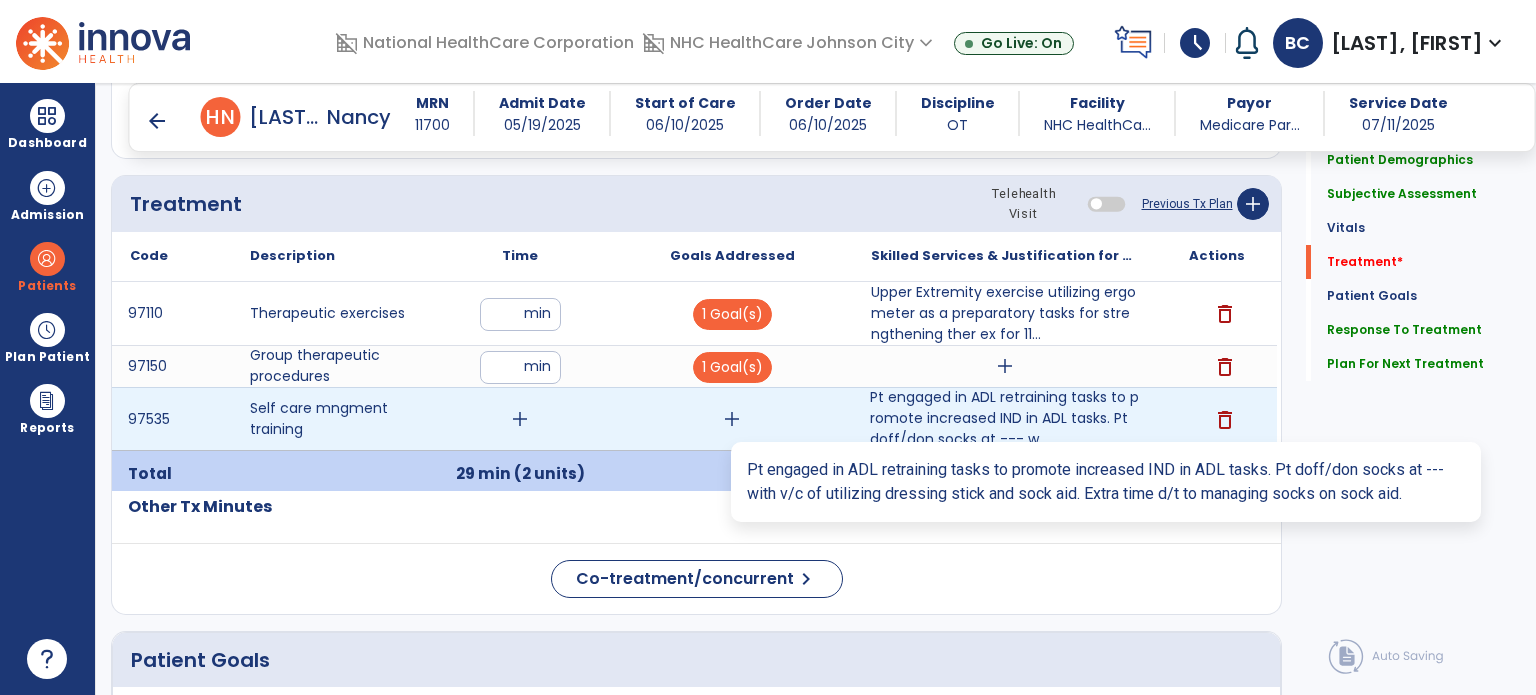 click on "Pt engaged in ADL retraining tasks to promote increased IND in ADL tasks. Pt doff/don socks at --- w..." at bounding box center [1004, 418] 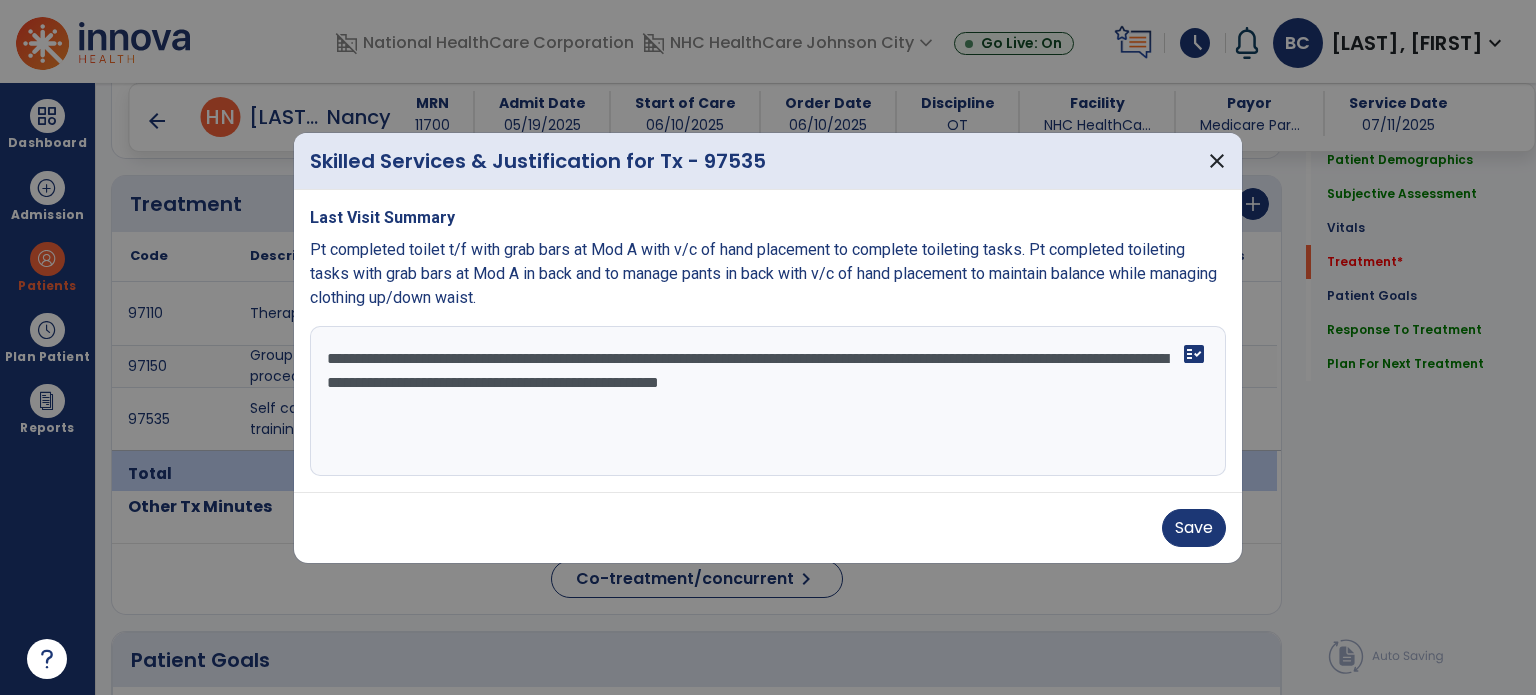 click on "**********" at bounding box center (768, 401) 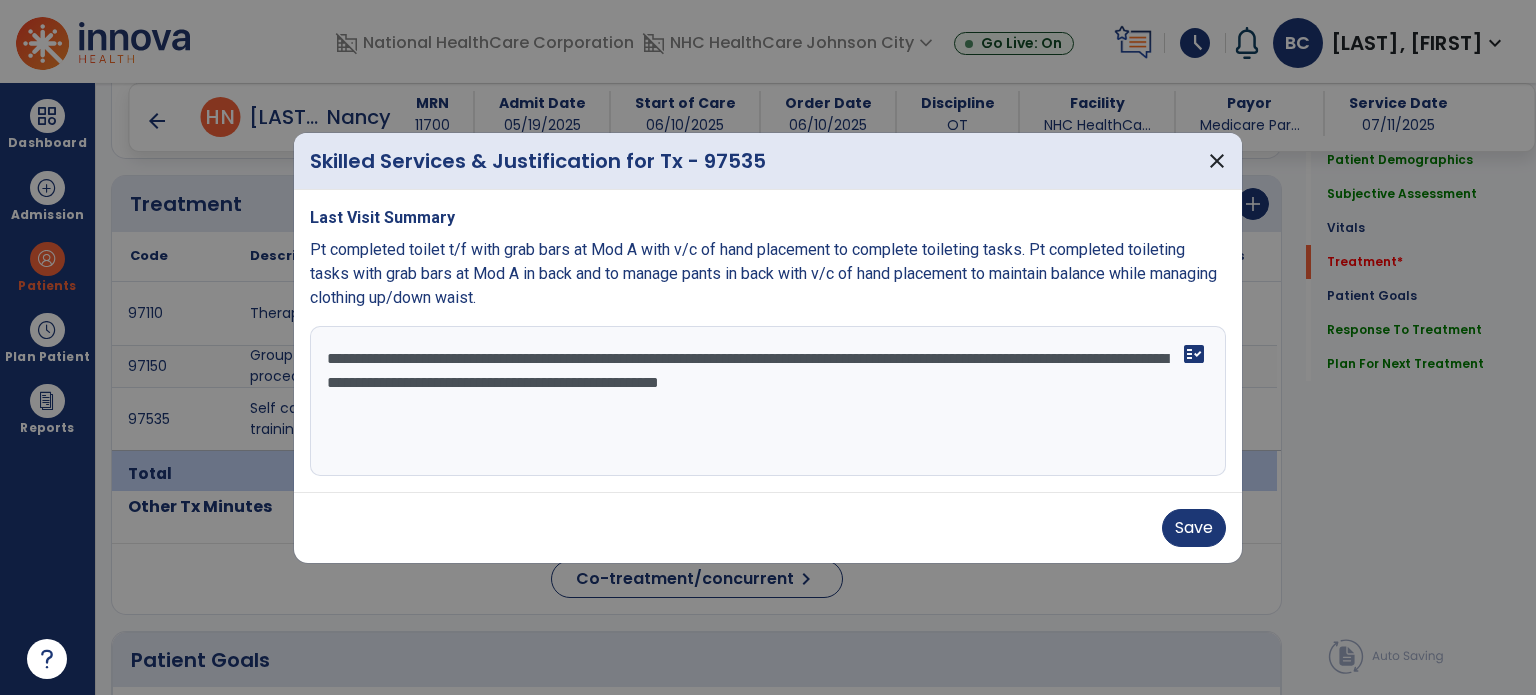 type on "**********" 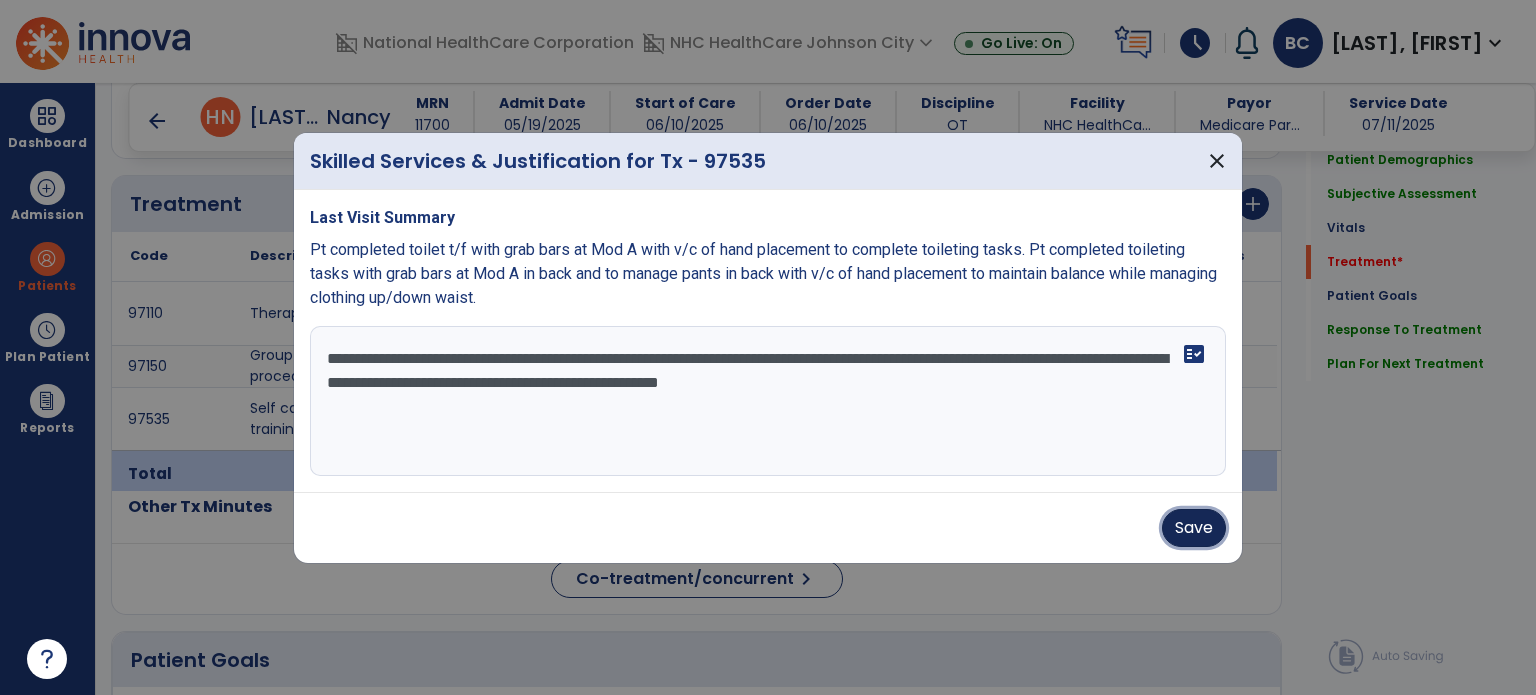 click on "Save" at bounding box center (1194, 528) 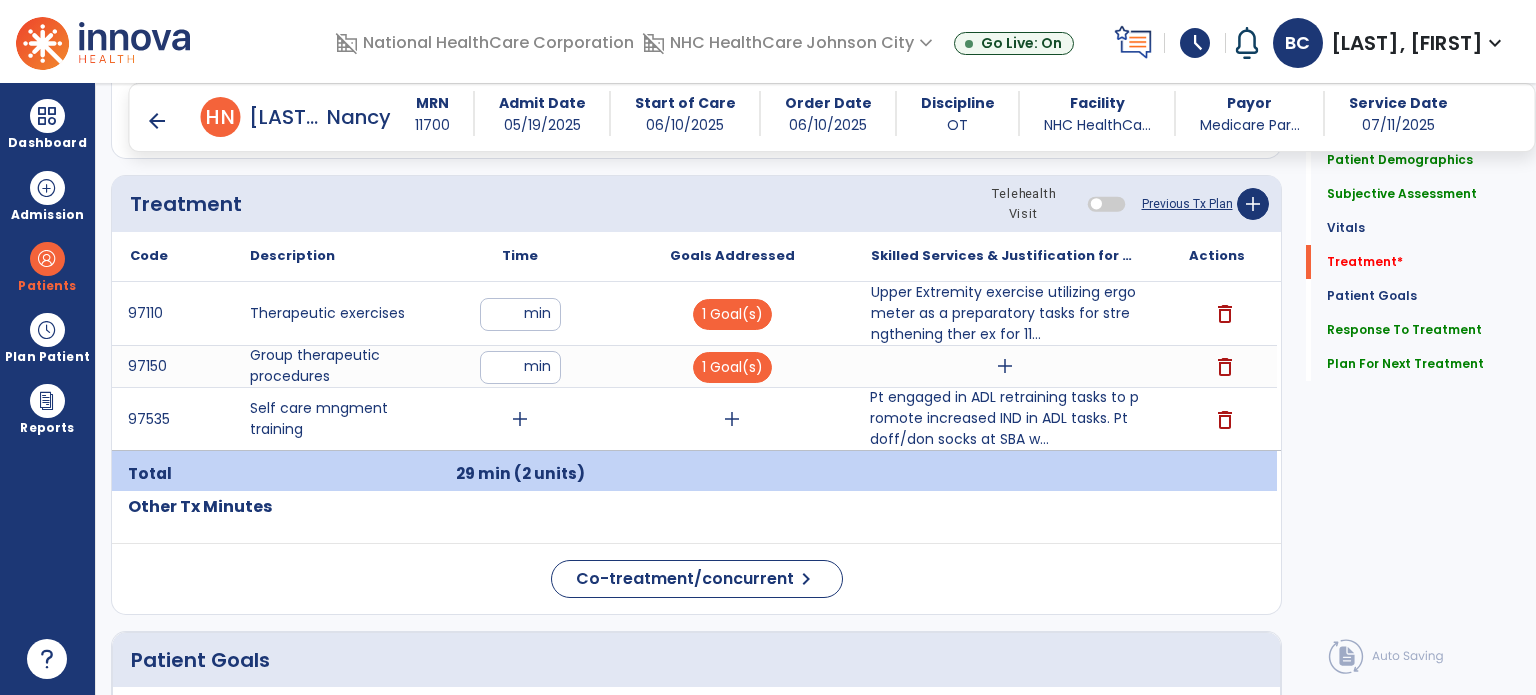 click on "schedule" at bounding box center [1195, 43] 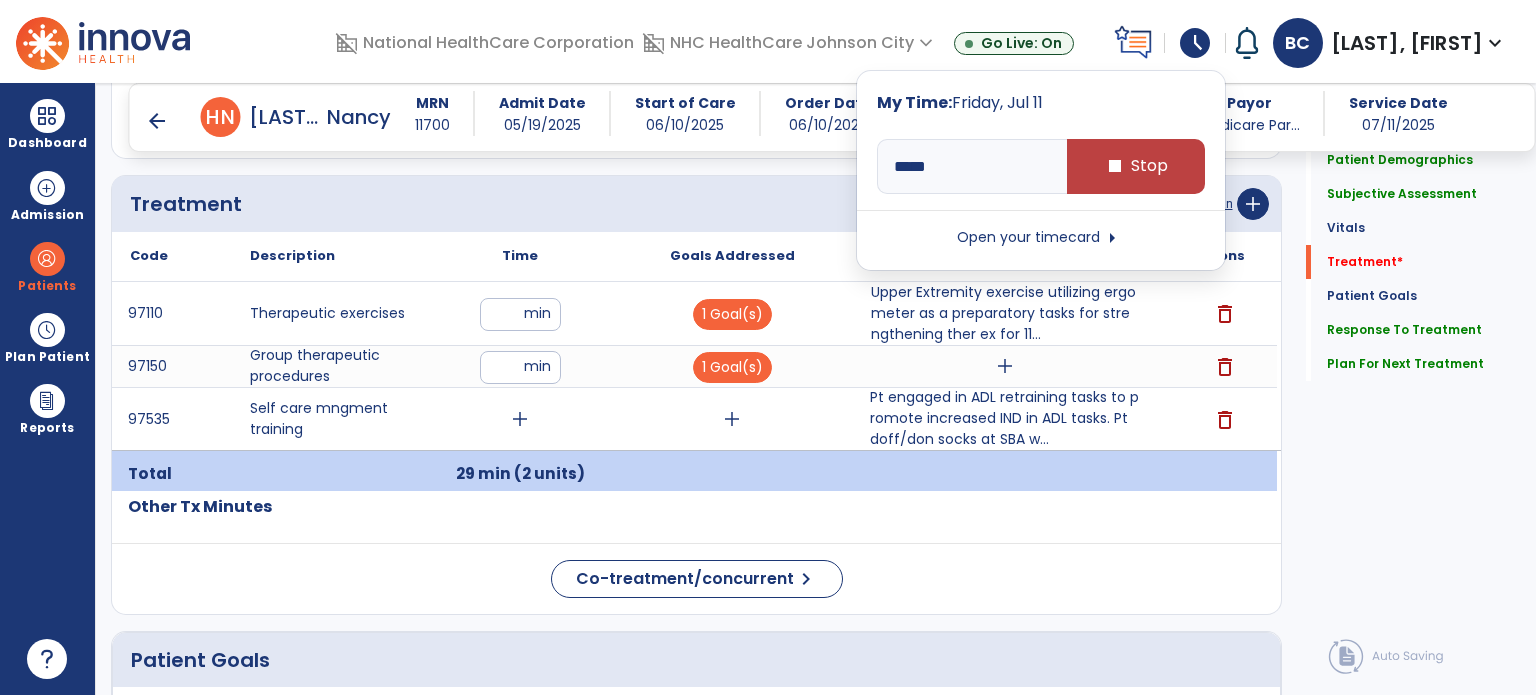 type on "*****" 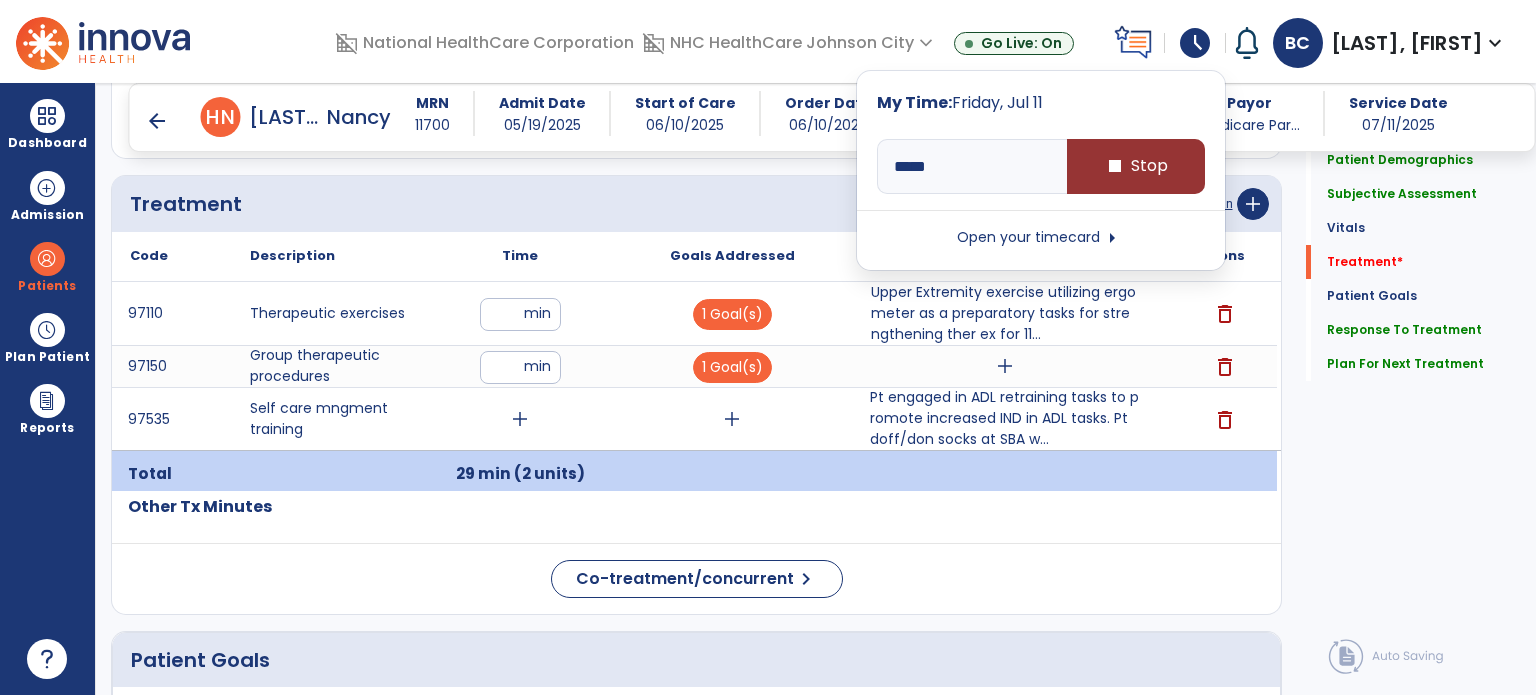 click on "stop" at bounding box center [1115, 166] 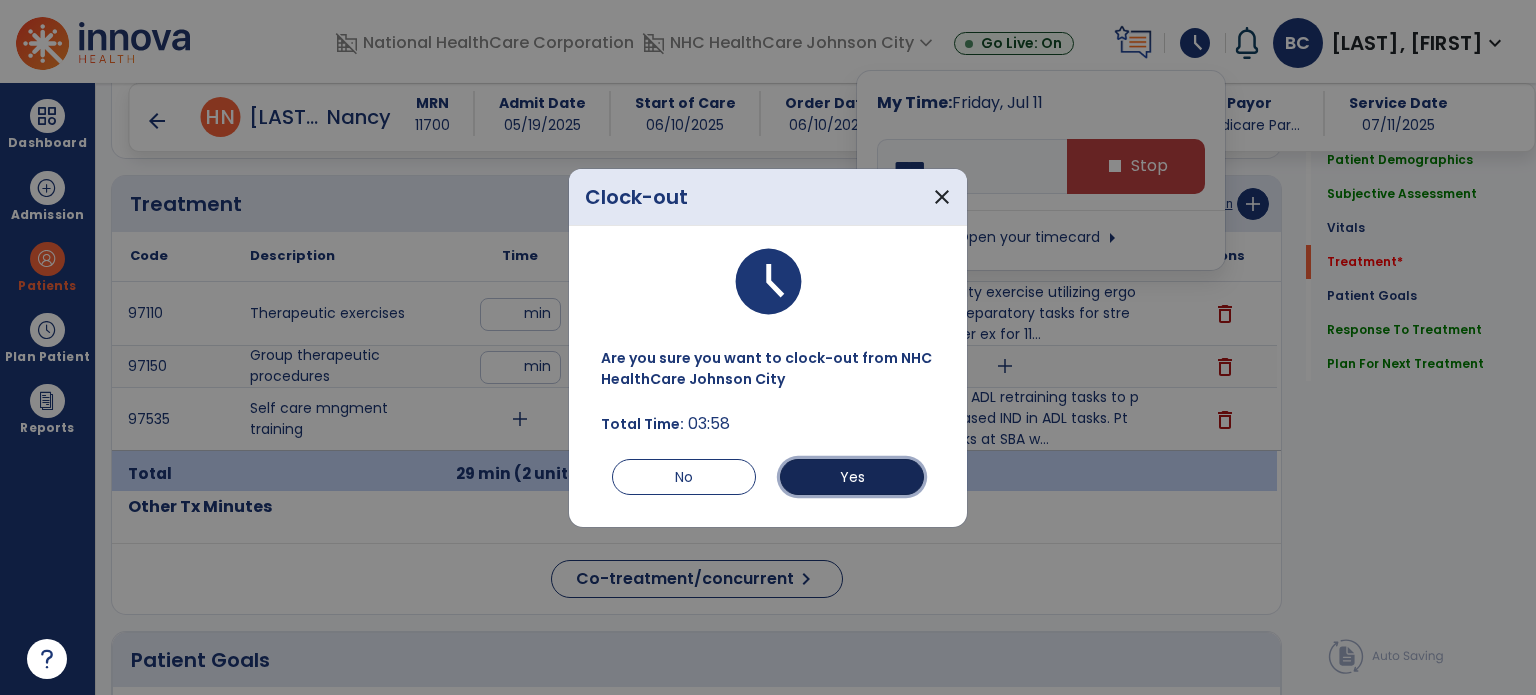click on "Yes" at bounding box center (852, 477) 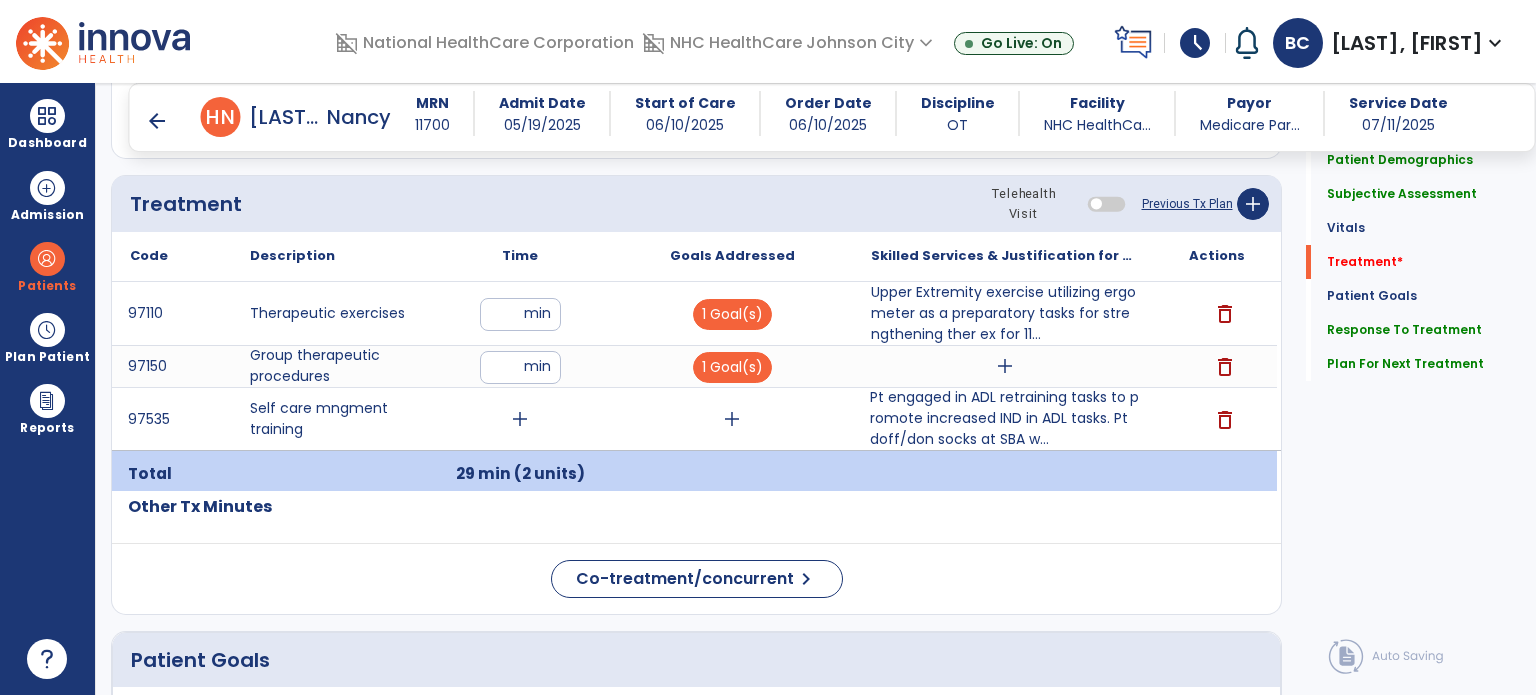 click on "arrow_back" at bounding box center (157, 121) 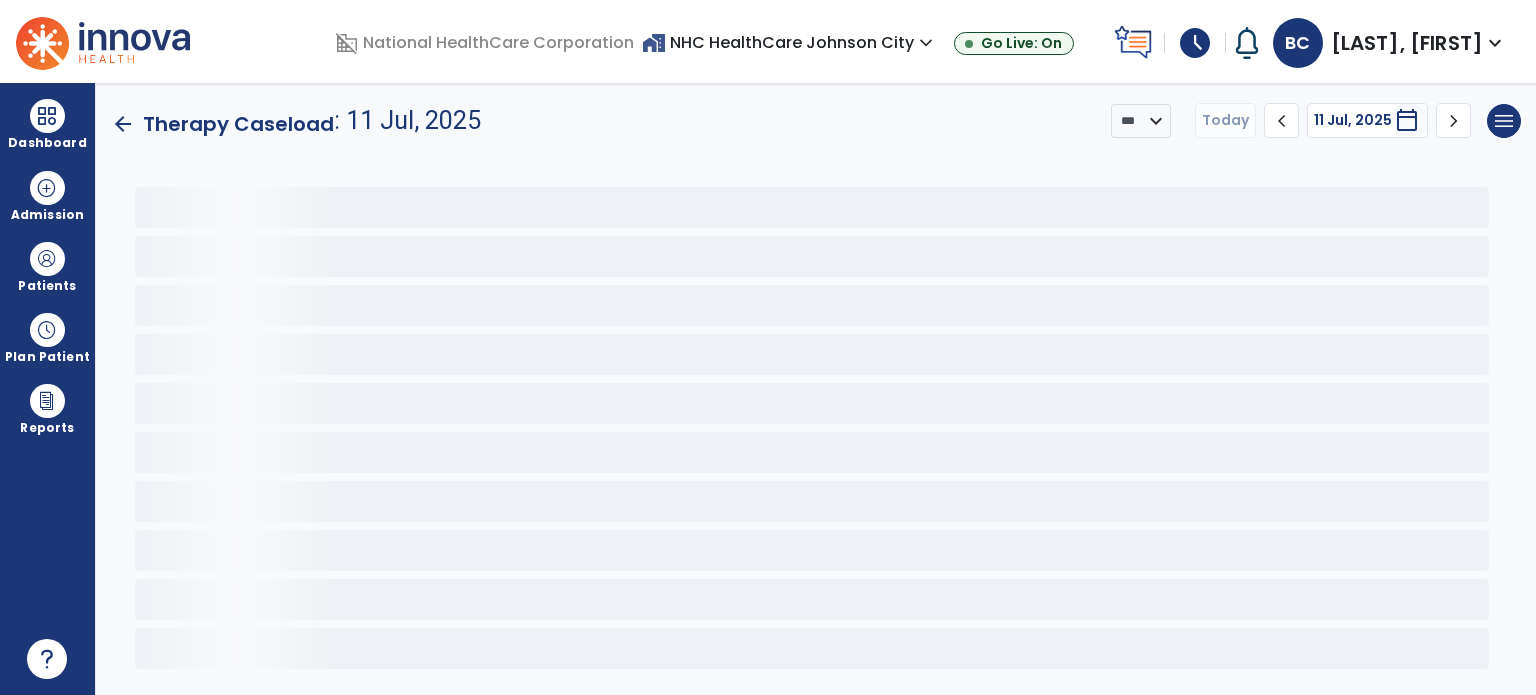 scroll, scrollTop: 0, scrollLeft: 0, axis: both 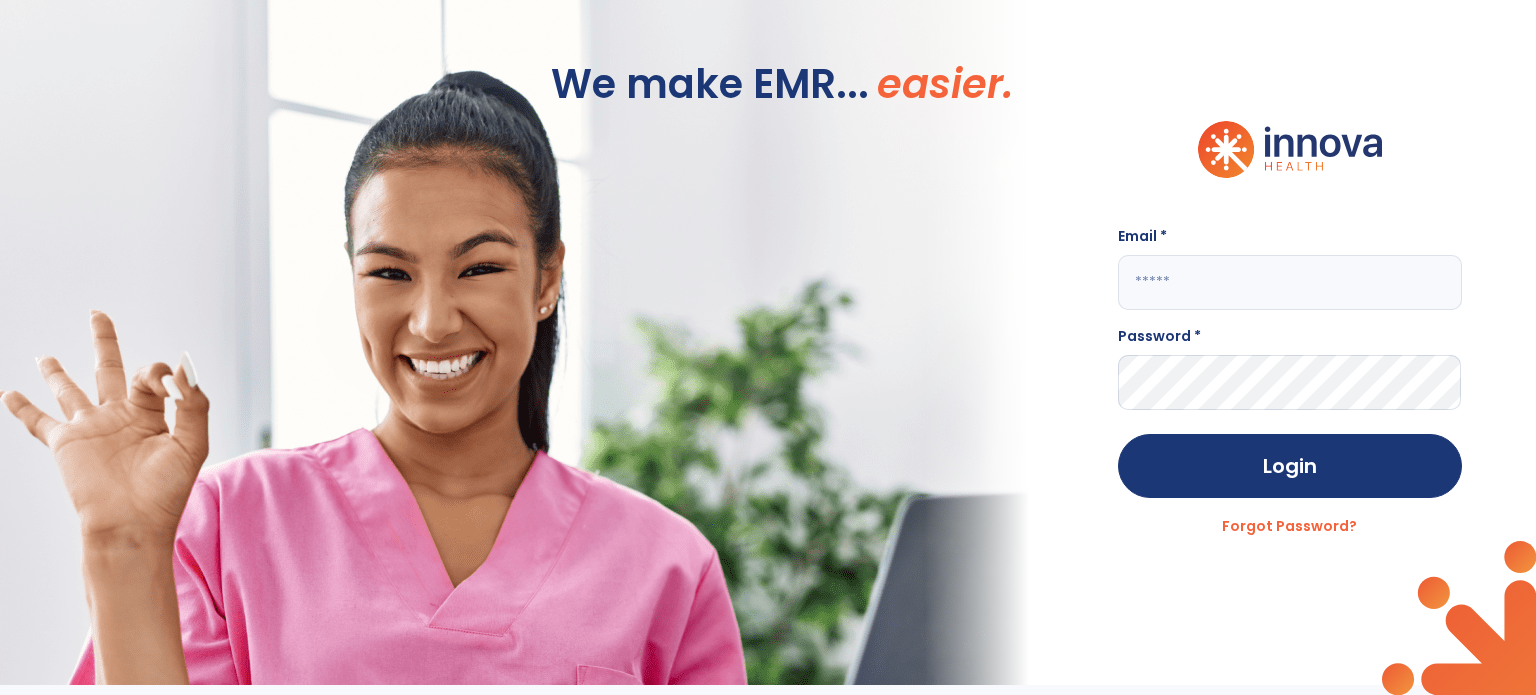 type on "**********" 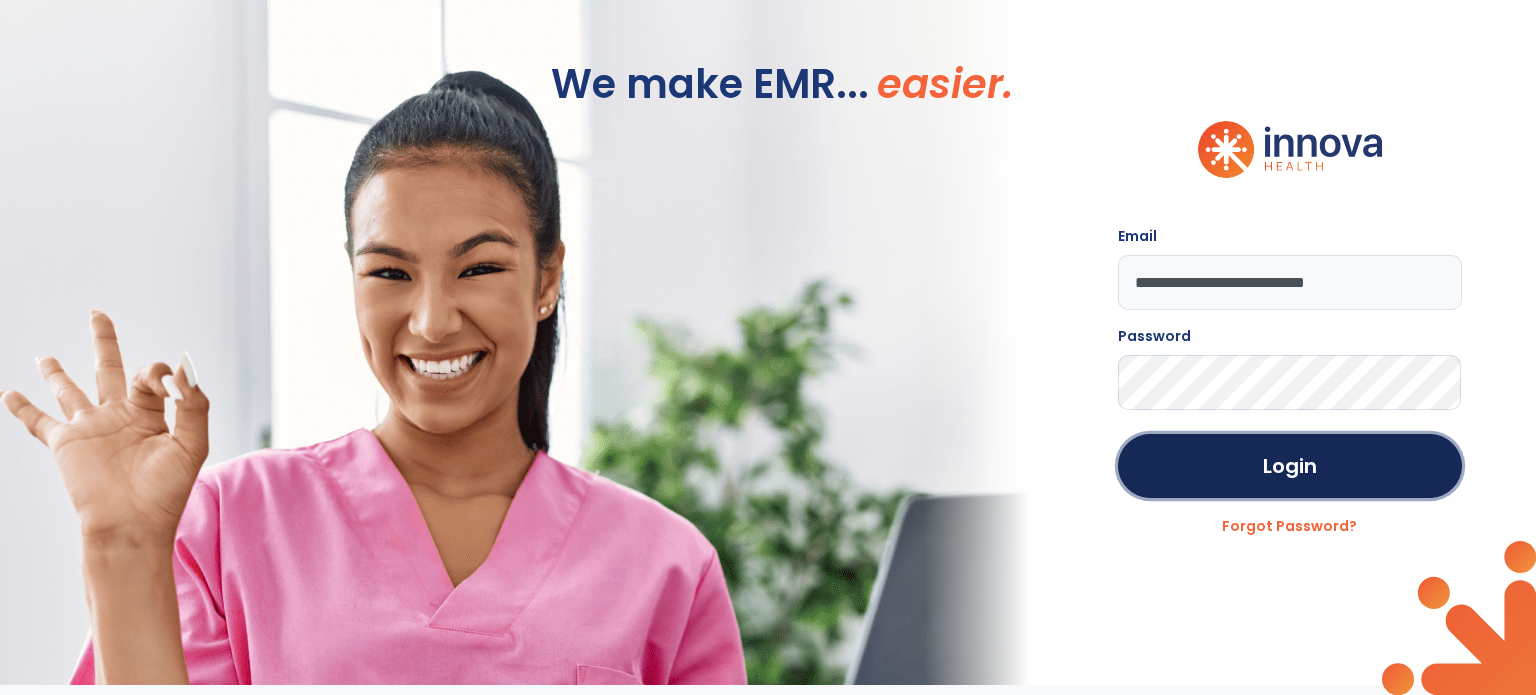 click on "Login" 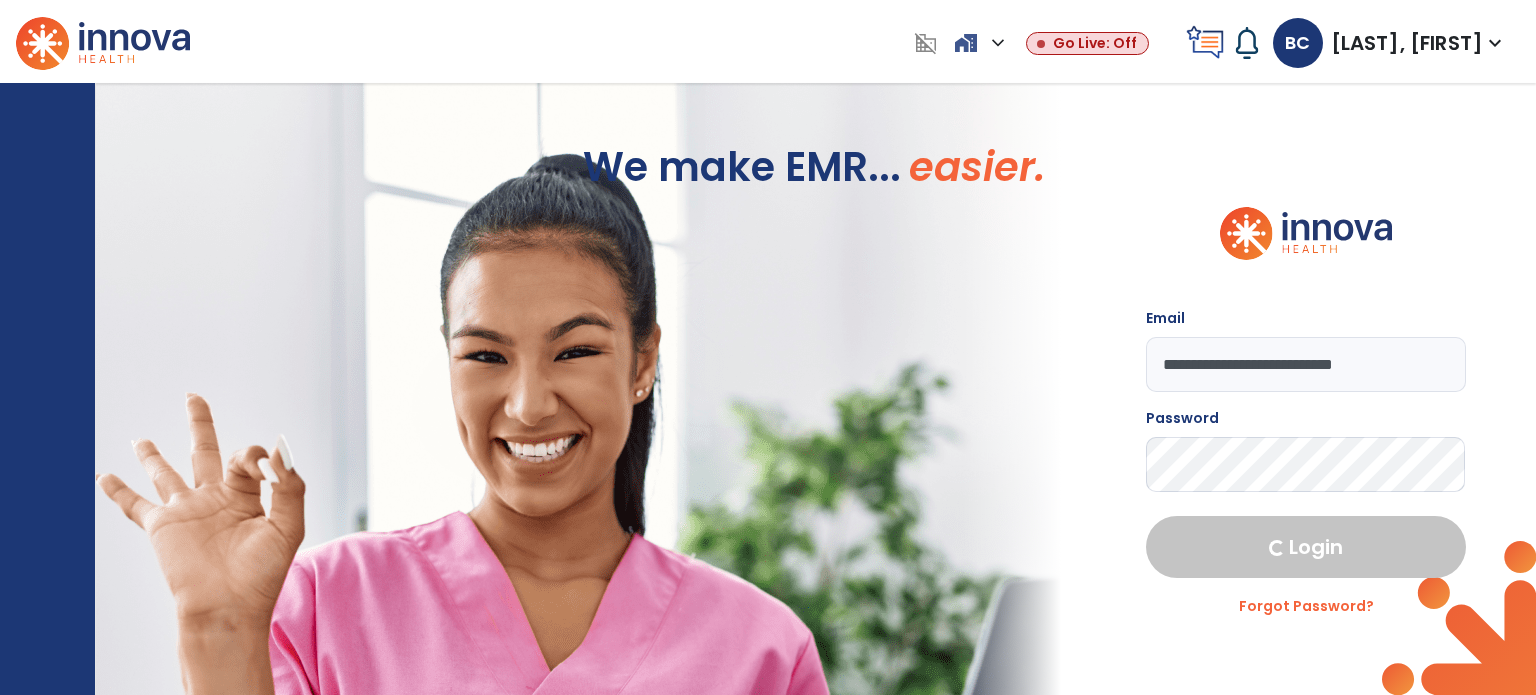 select on "****" 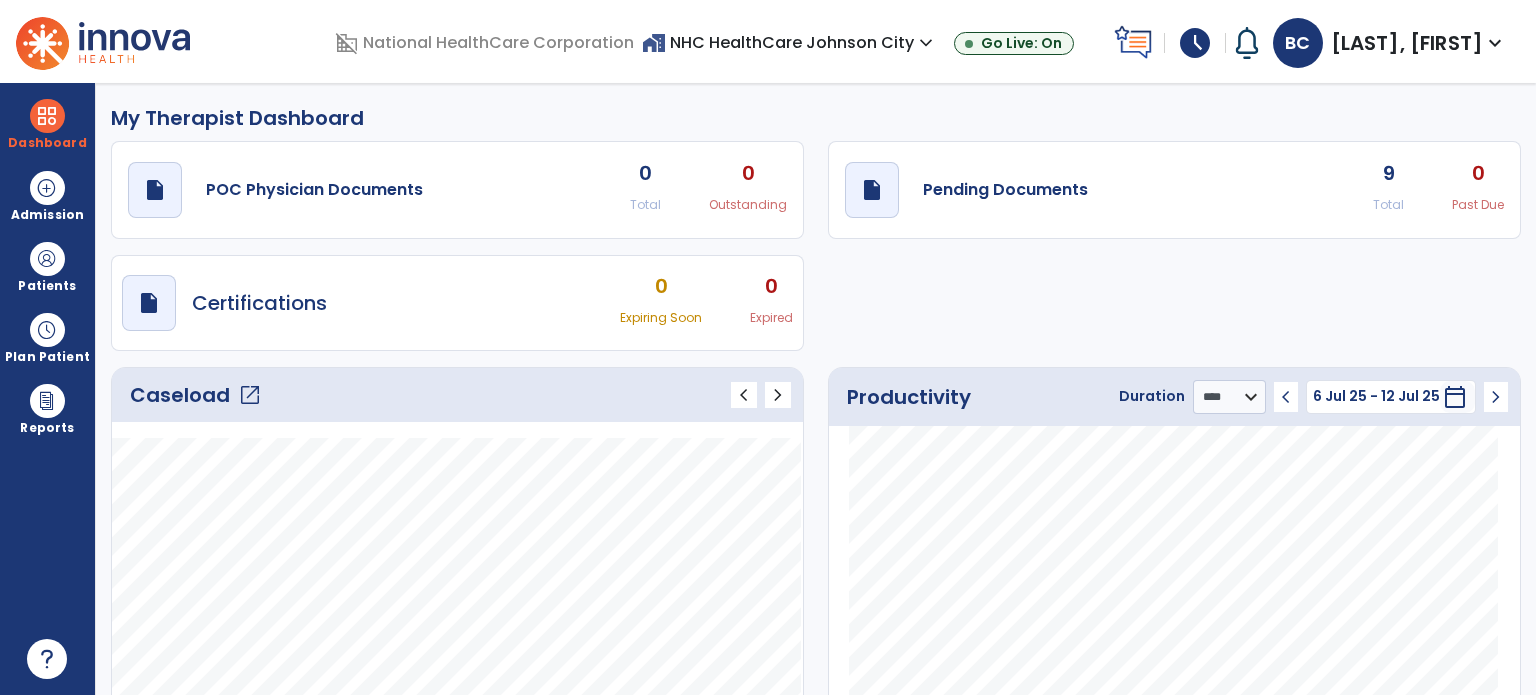 click on "schedule" at bounding box center (1195, 43) 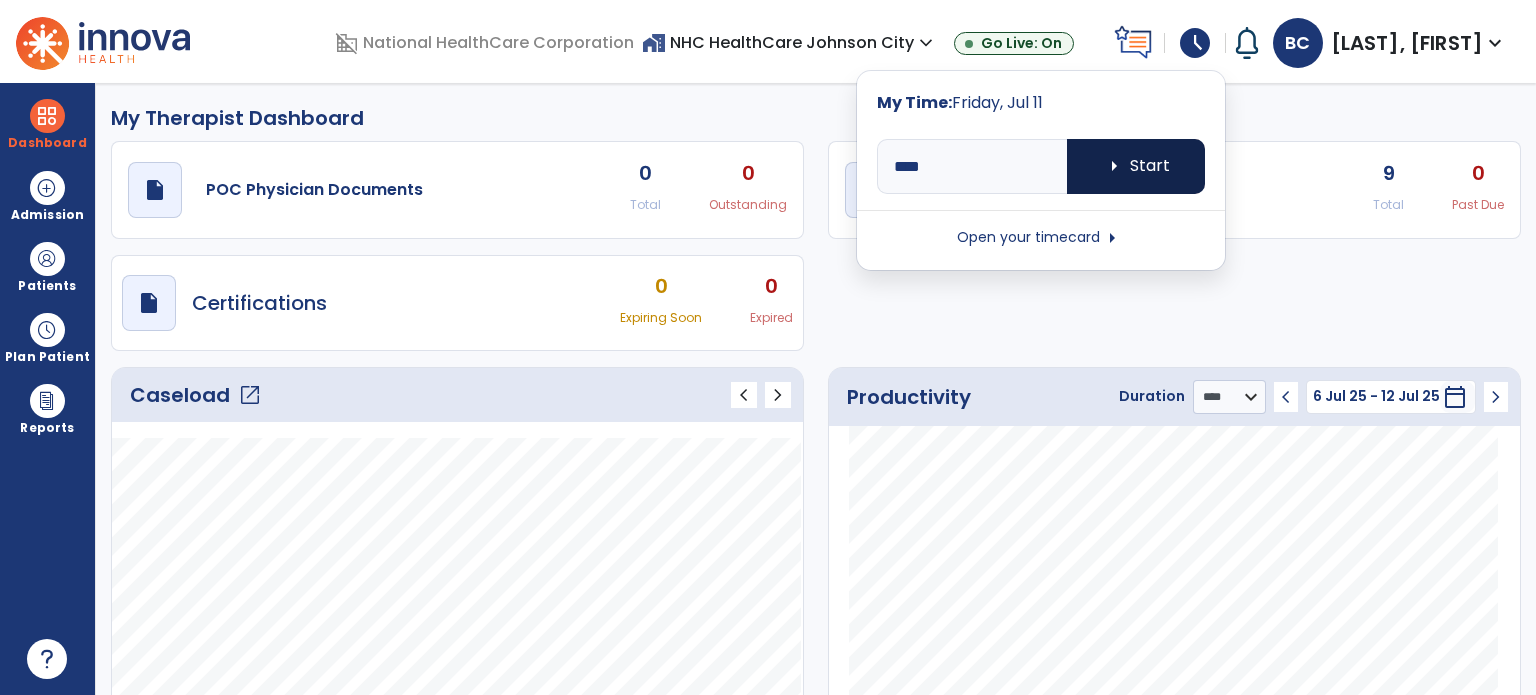 click on "arrow_right  Start" at bounding box center [1136, 166] 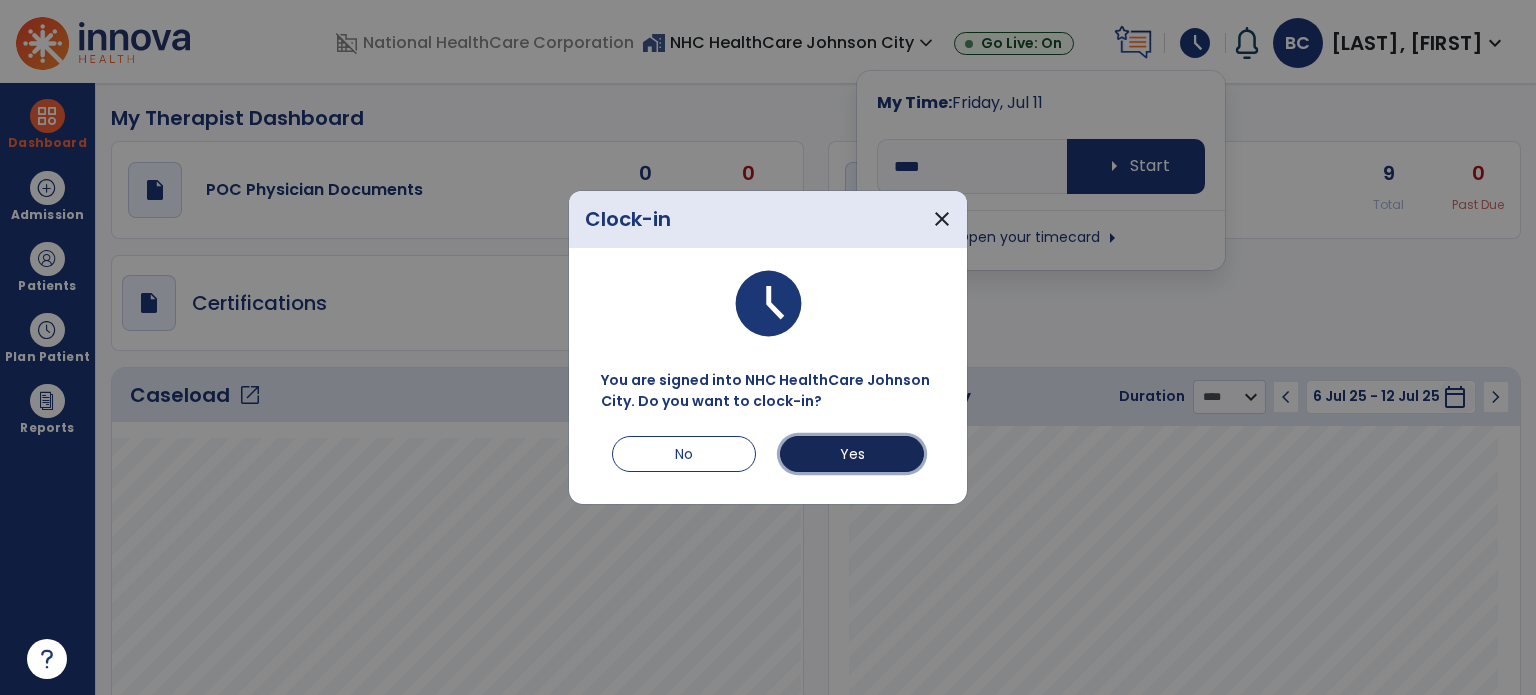 click on "Yes" at bounding box center (852, 454) 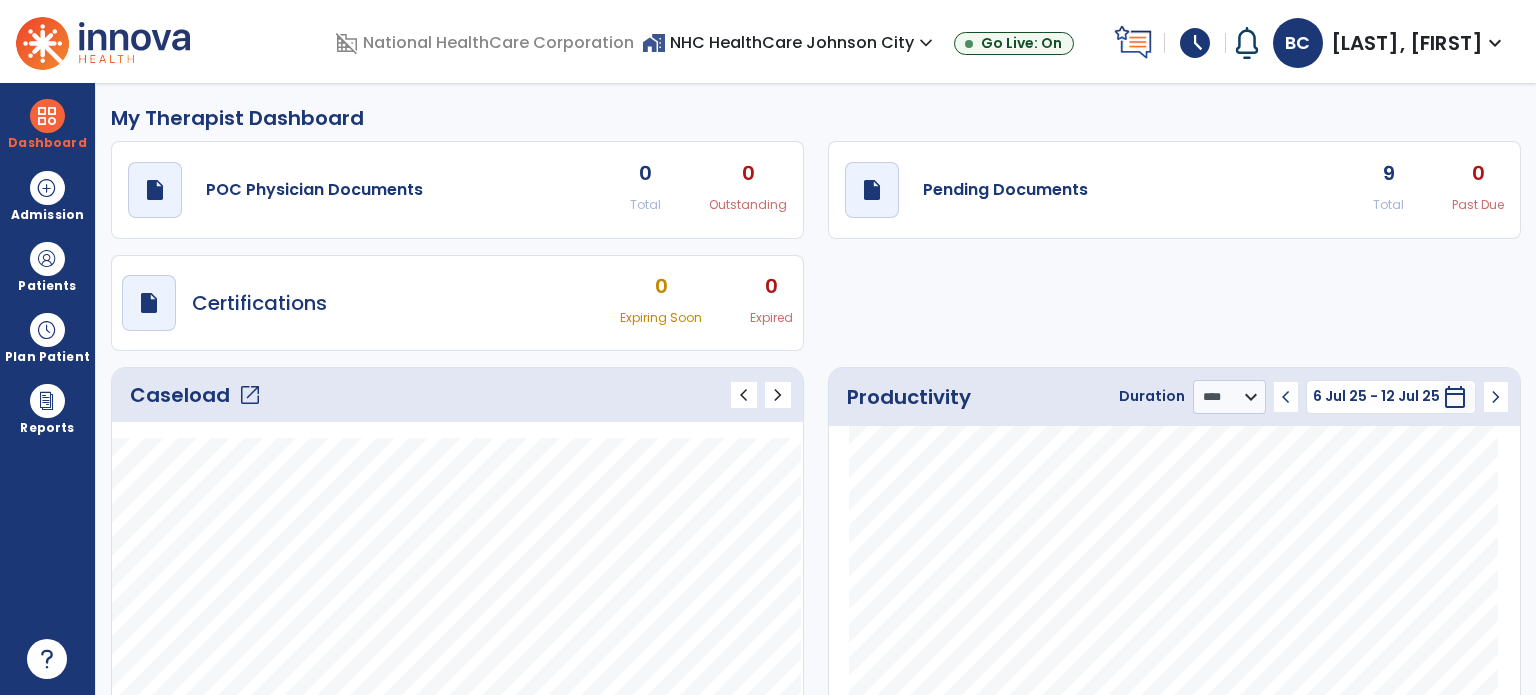 click on "open_in_new" 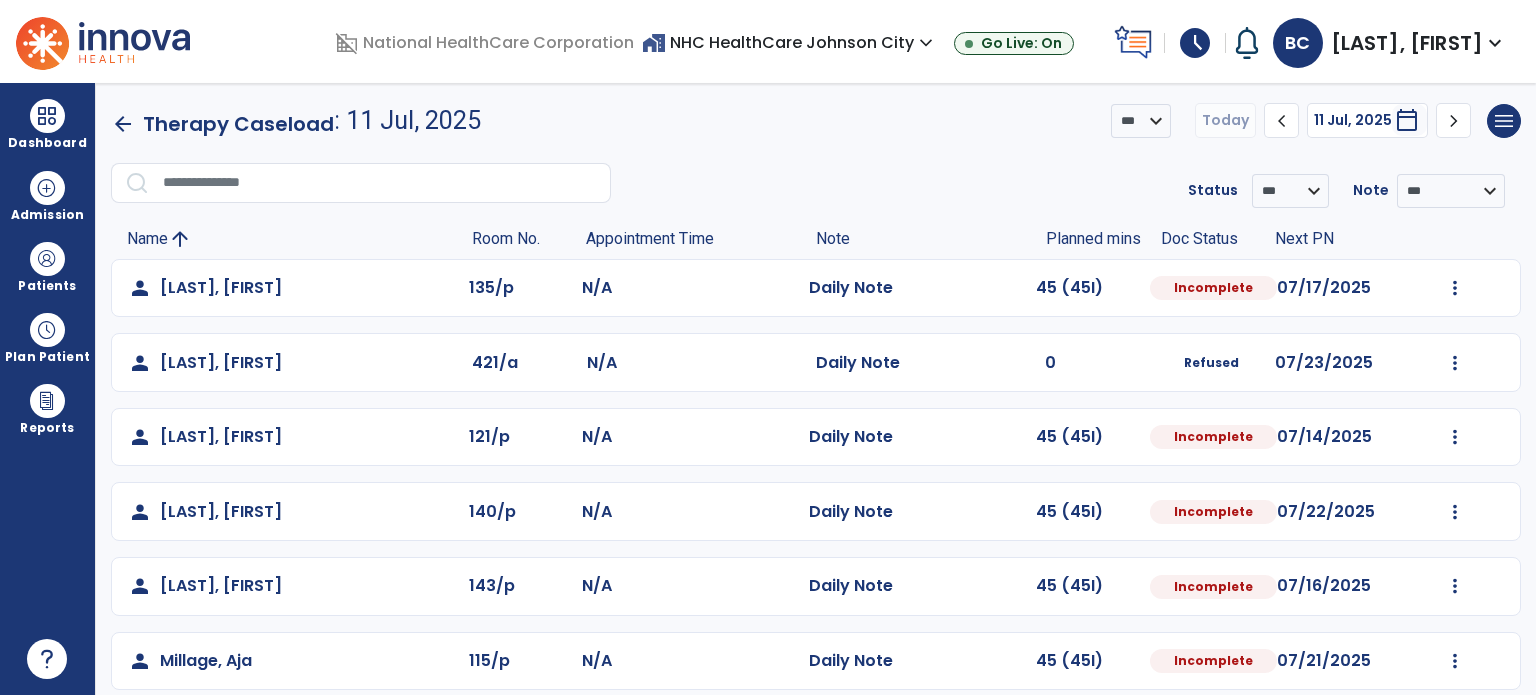click on "Mark Visit As Complete   Reset Note   Open Document   G + C Mins" 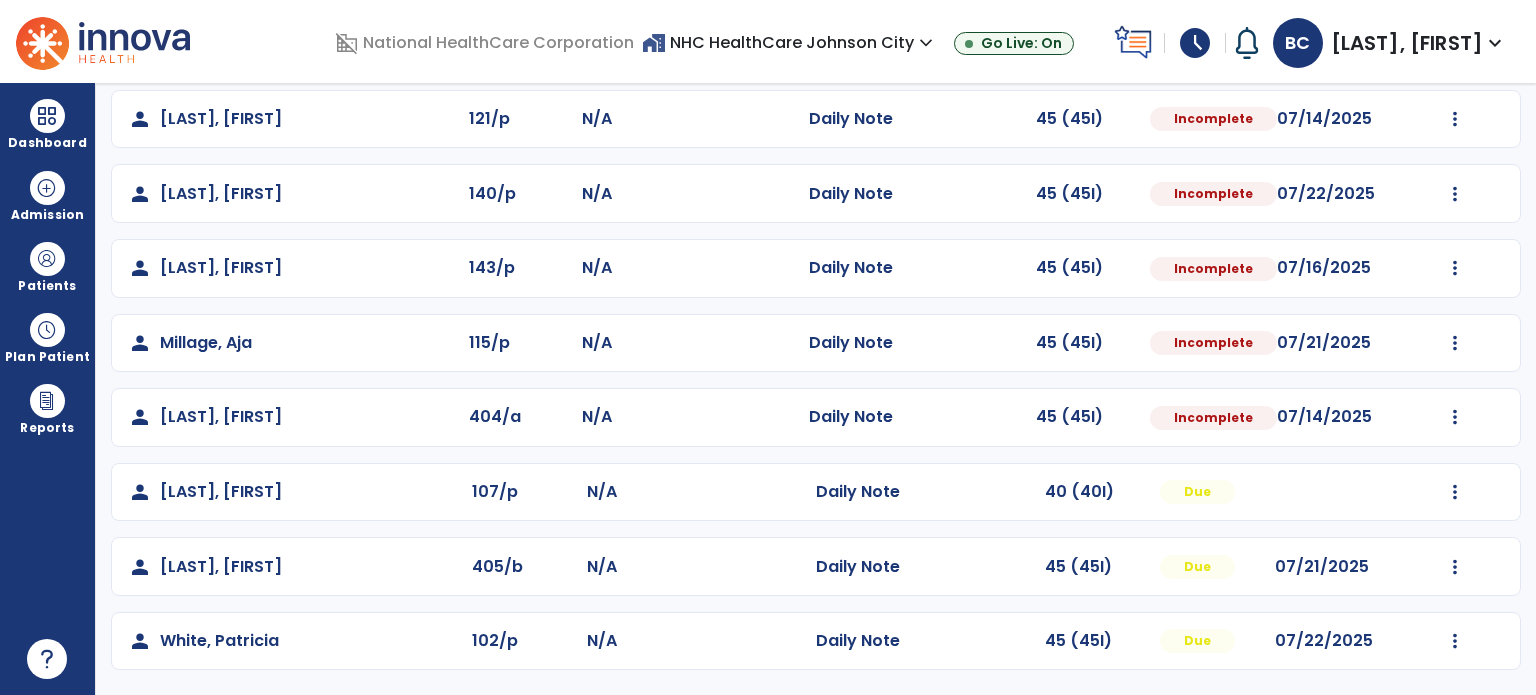 click on "Mark Visit As Complete   Reset Note   Open Document   G + C Mins" 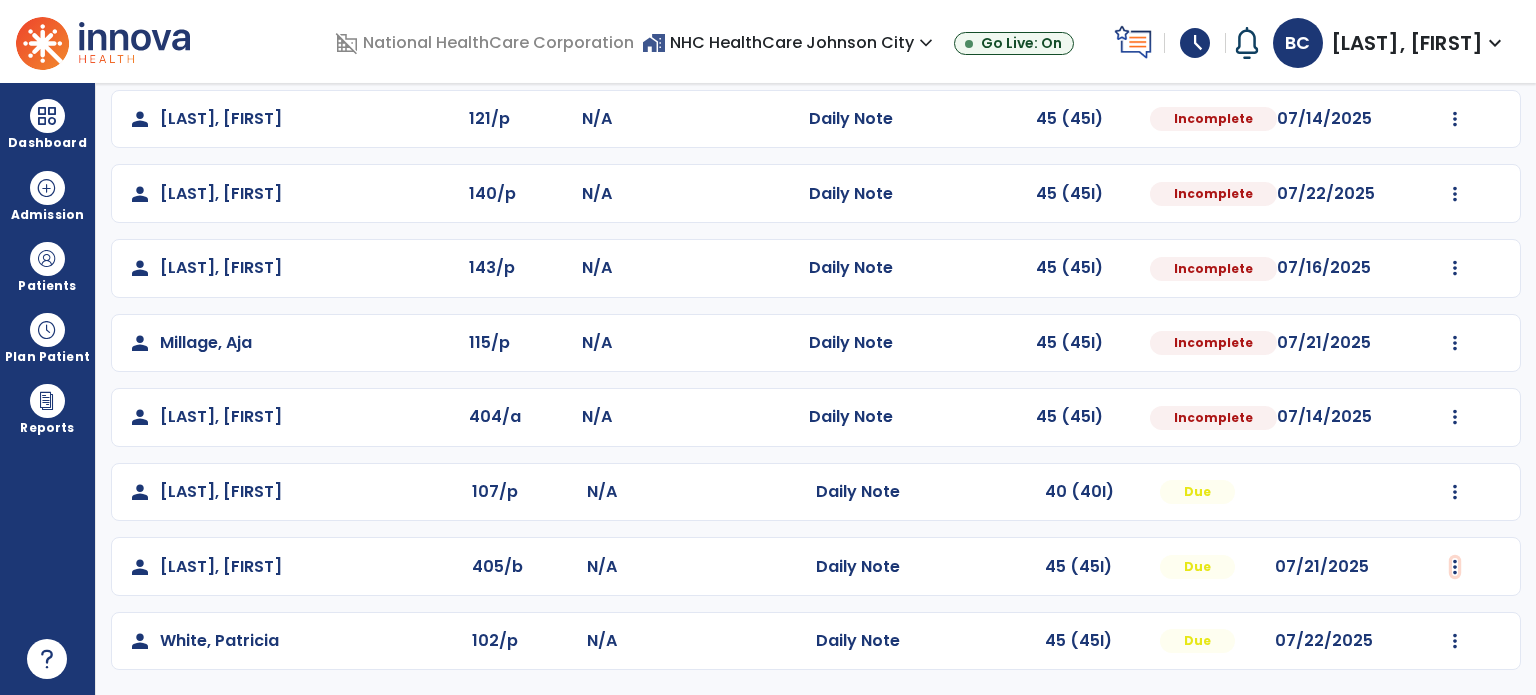 click at bounding box center [1455, -30] 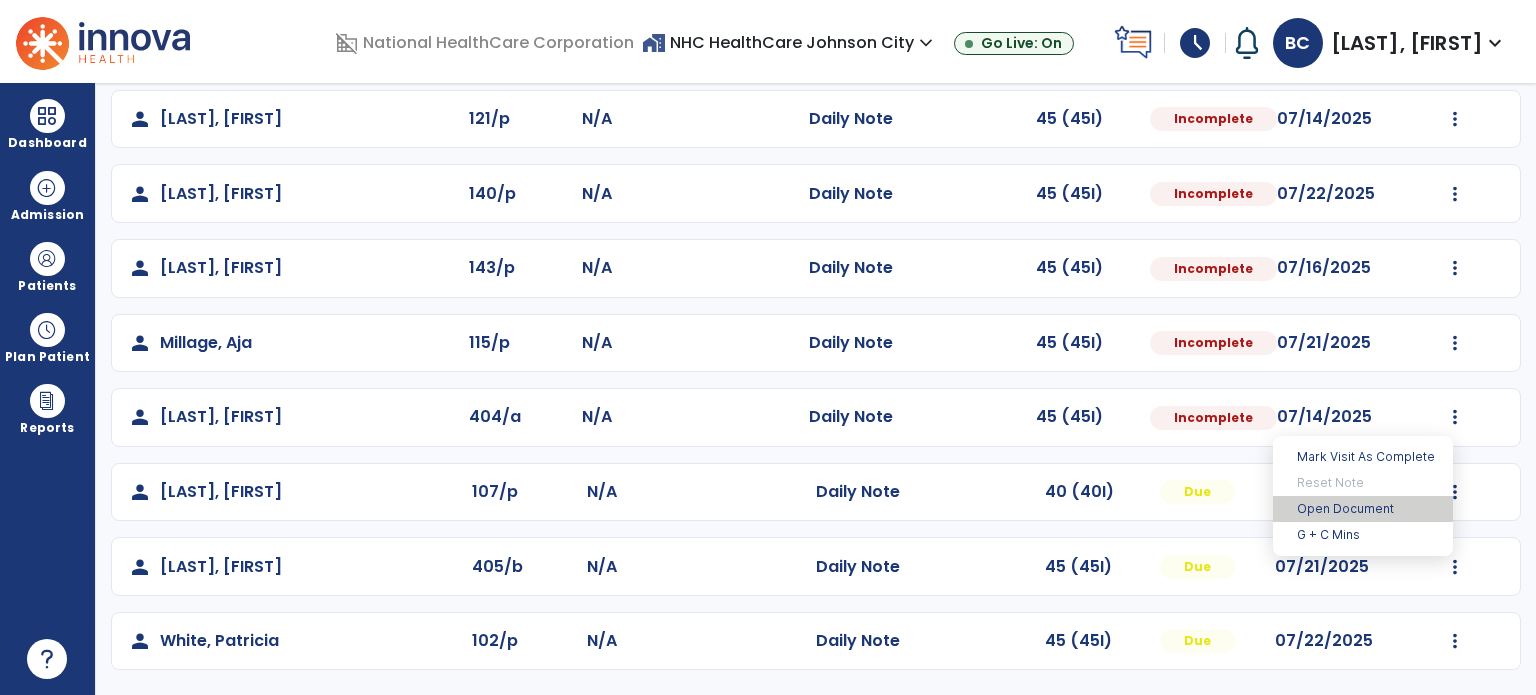 click on "Open Document" at bounding box center [1363, 509] 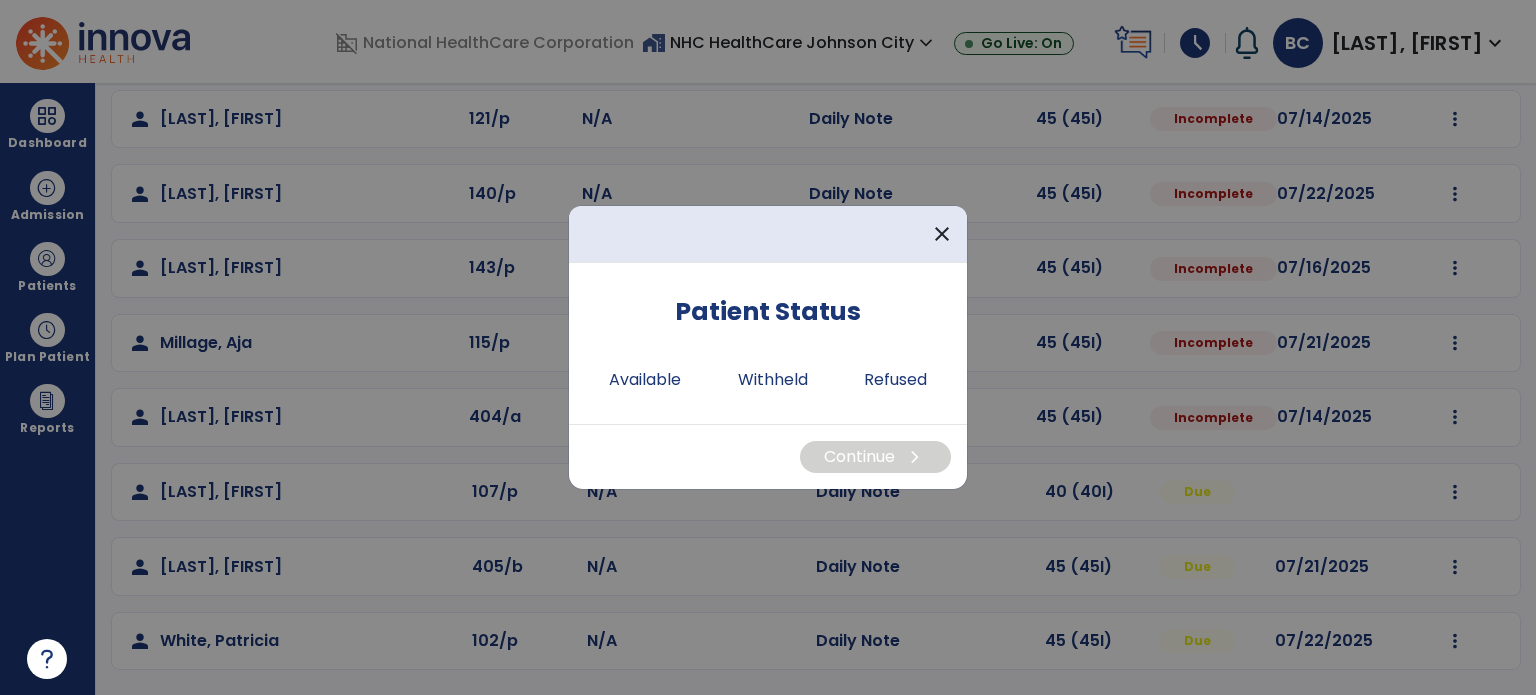 click on "Available" at bounding box center [645, 380] 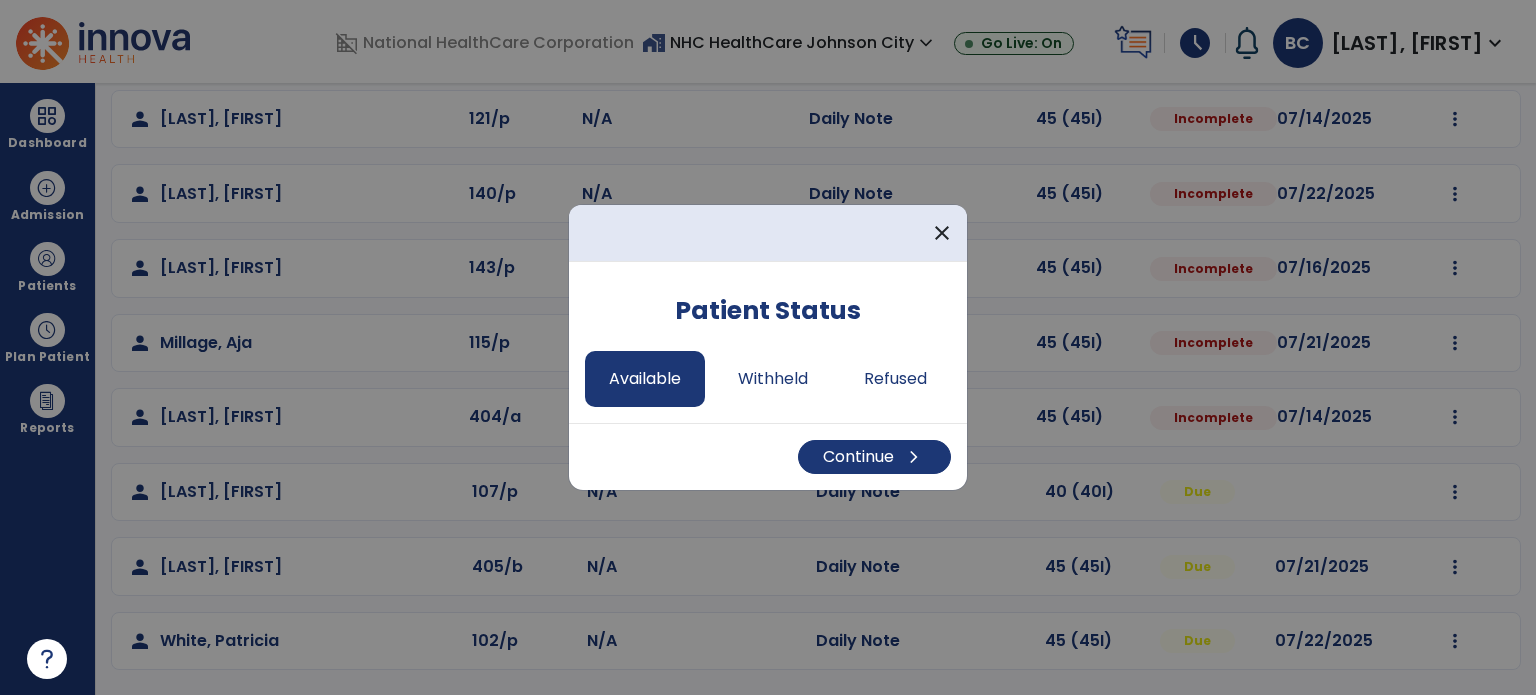 click on "Continue   chevron_right" at bounding box center [874, 457] 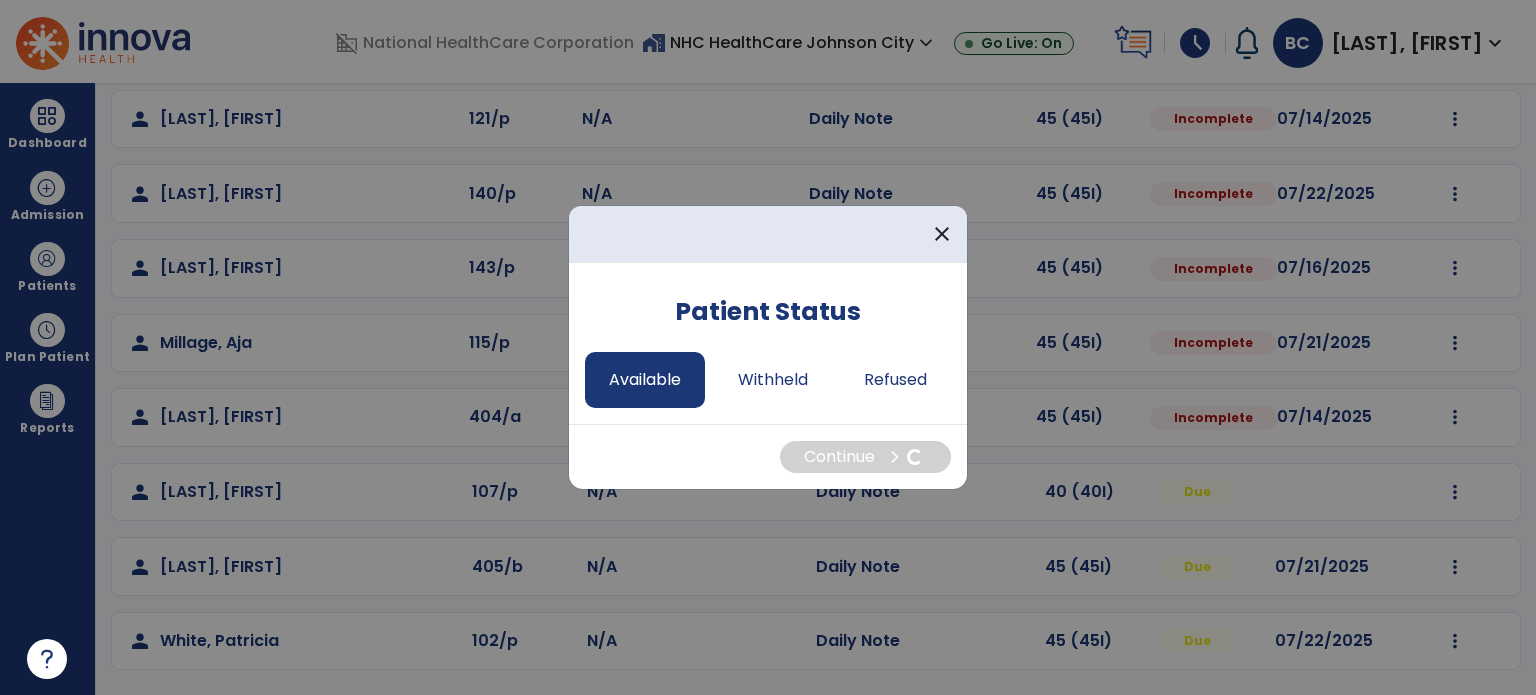 select on "*" 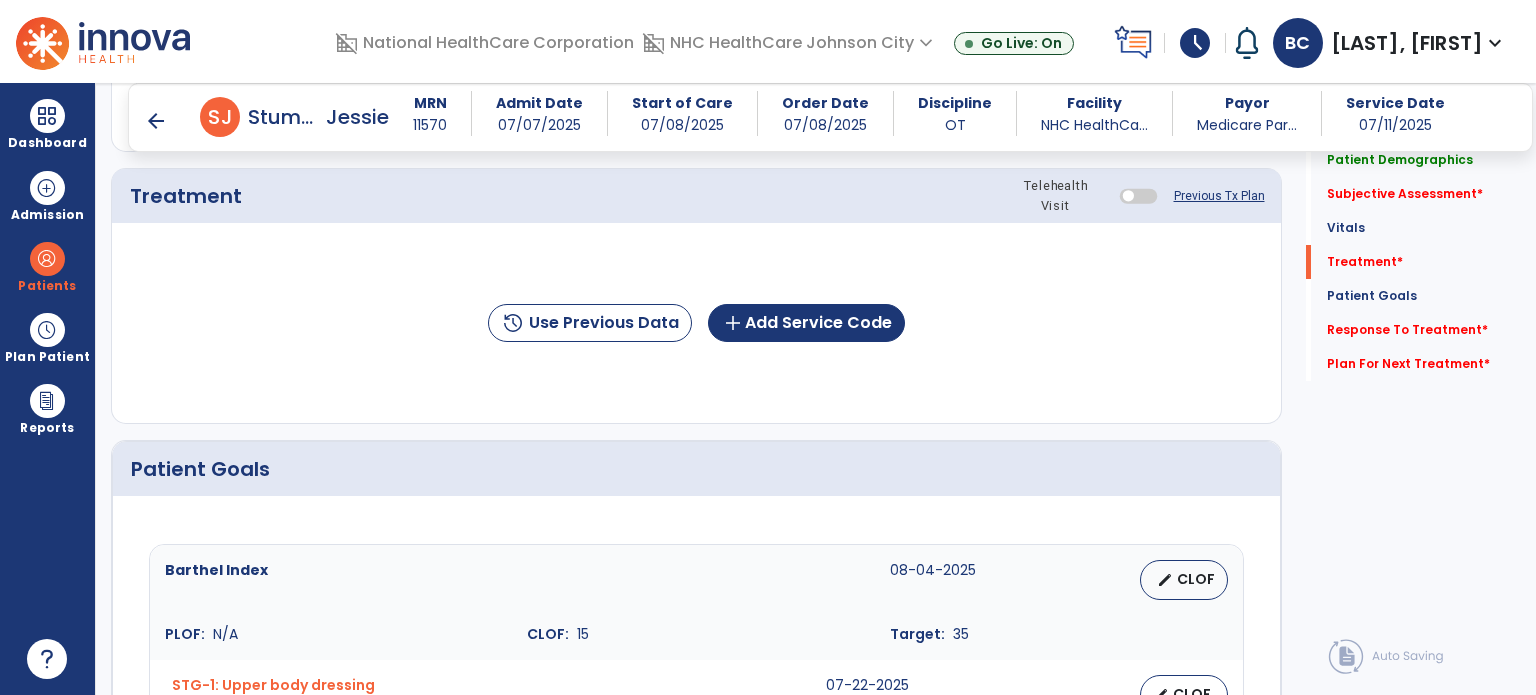 scroll, scrollTop: 1077, scrollLeft: 0, axis: vertical 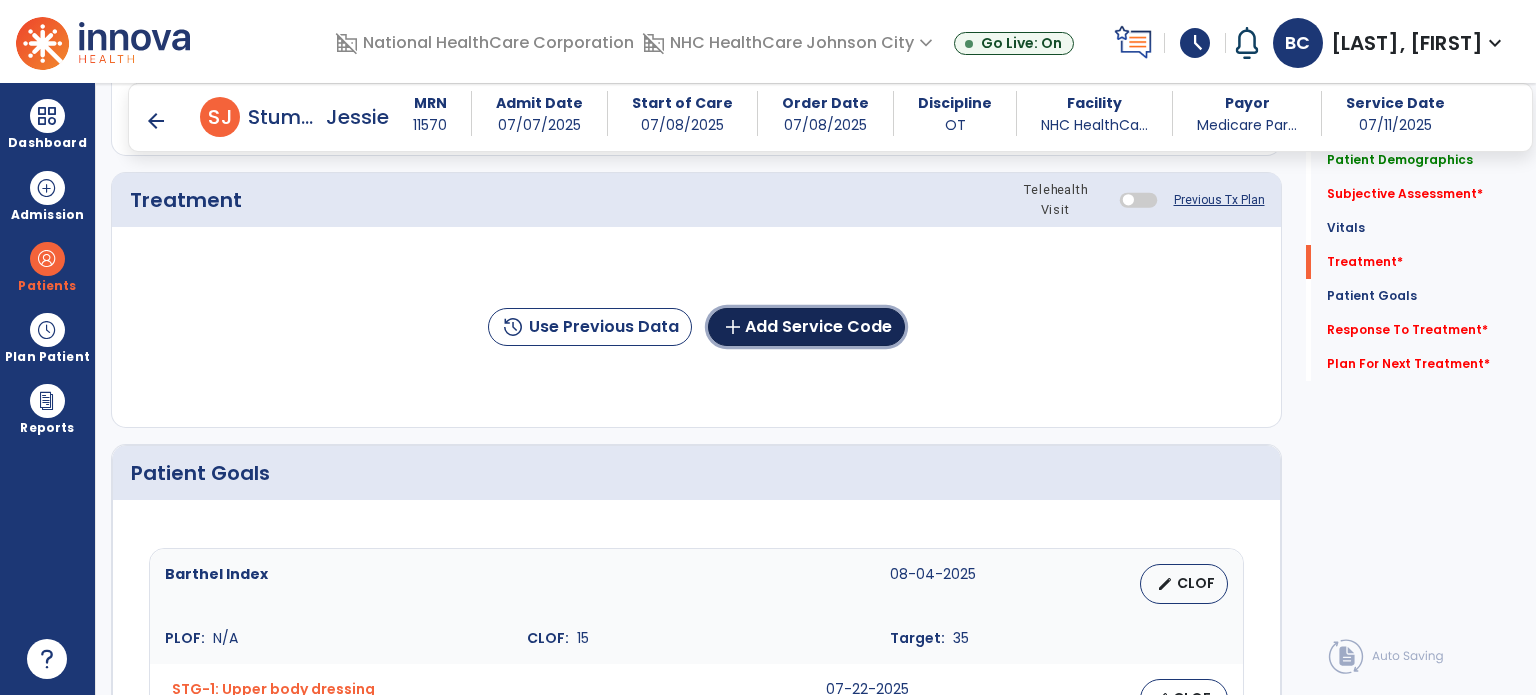 click on "add  Add Service Code" 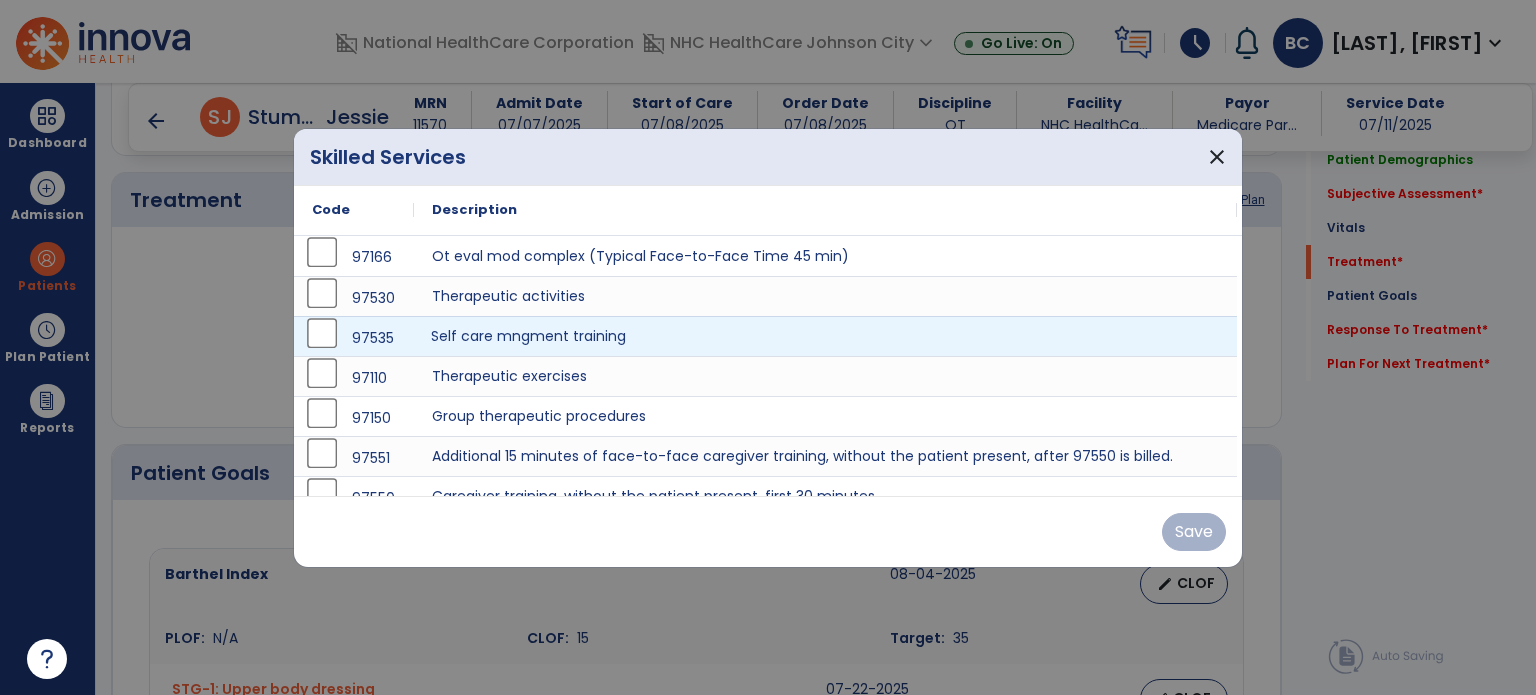 click on "Self care mngment training" at bounding box center [825, 336] 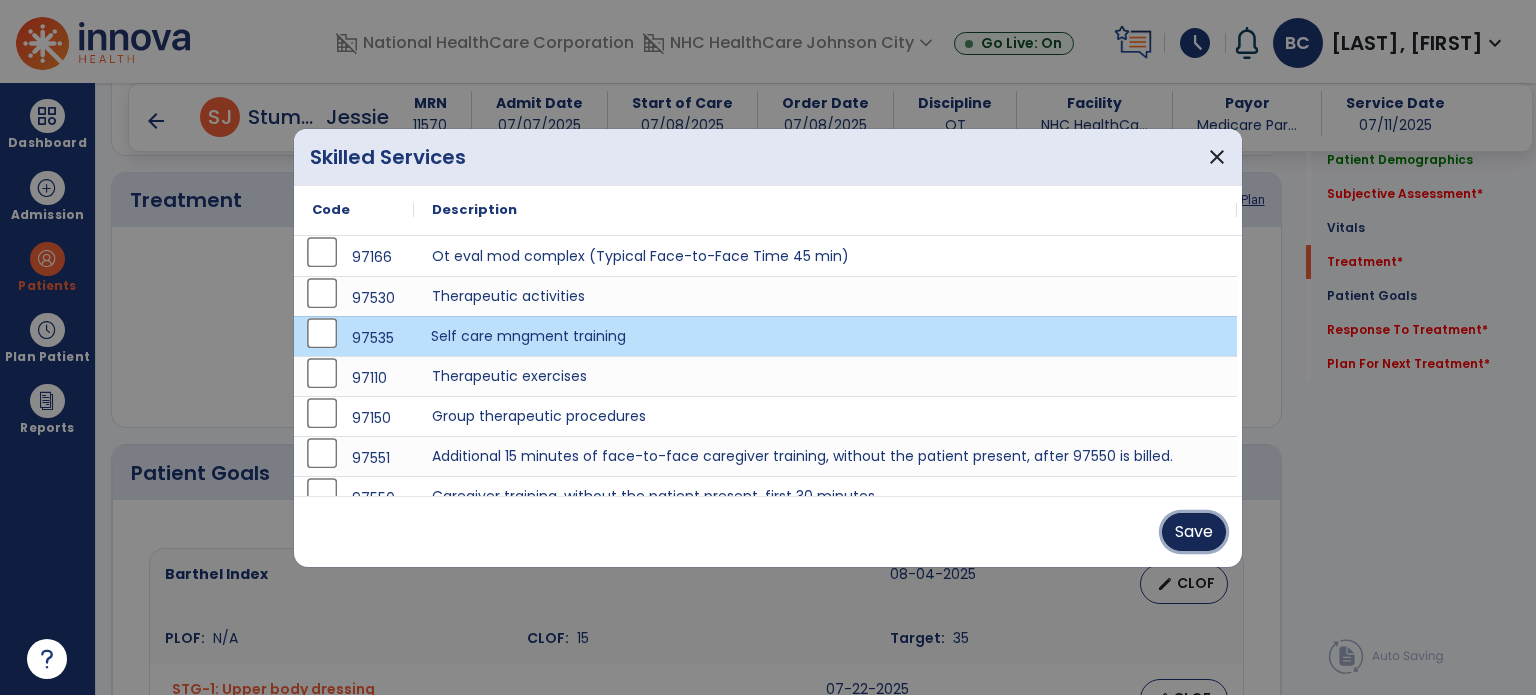click on "Save" at bounding box center (1194, 532) 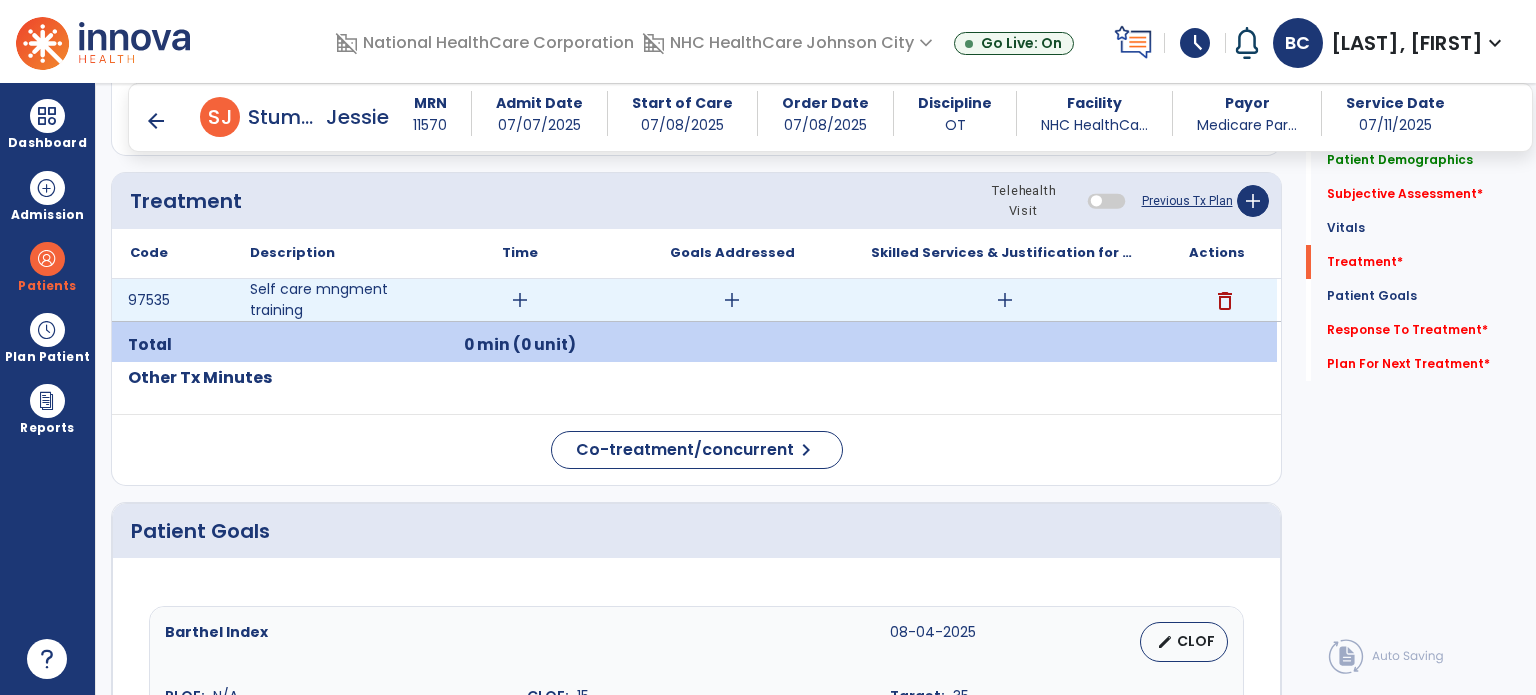 click on "add" at bounding box center [1004, 300] 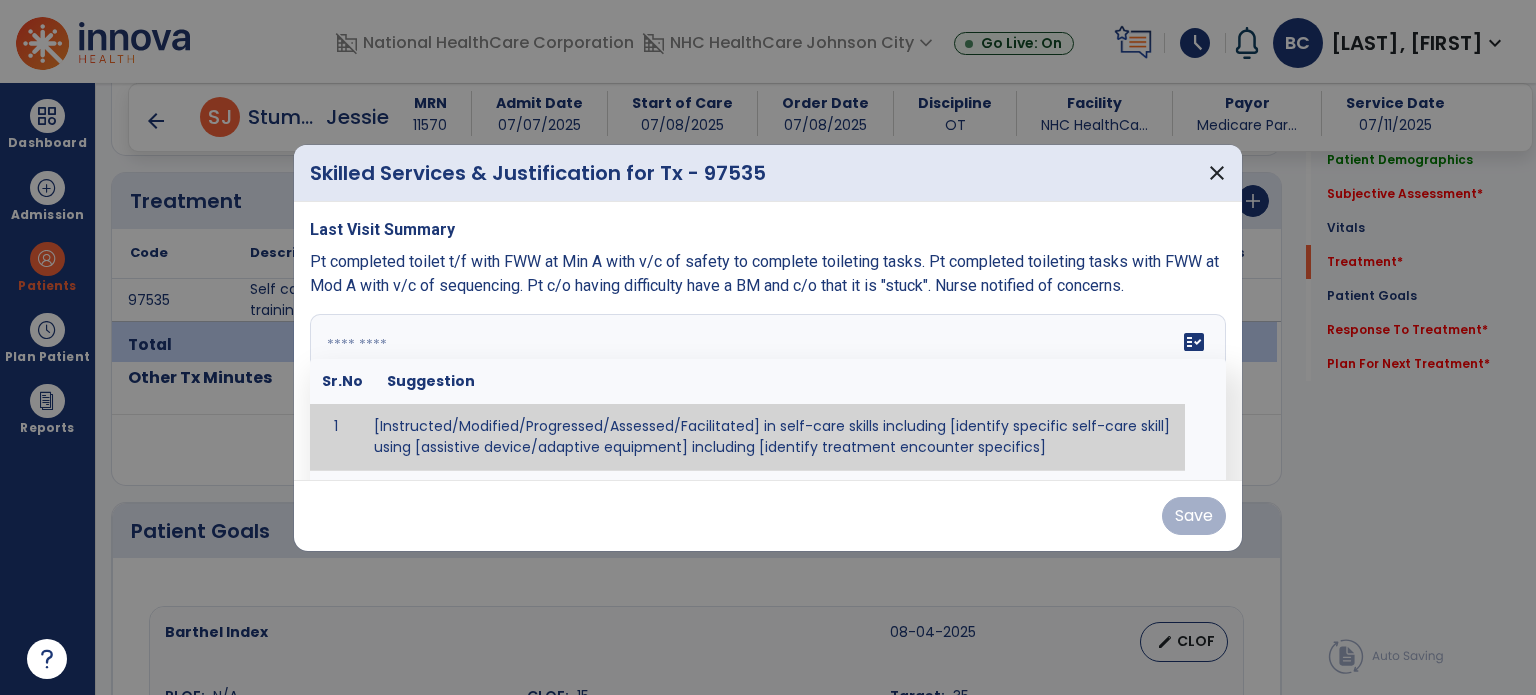 click at bounding box center (766, 389) 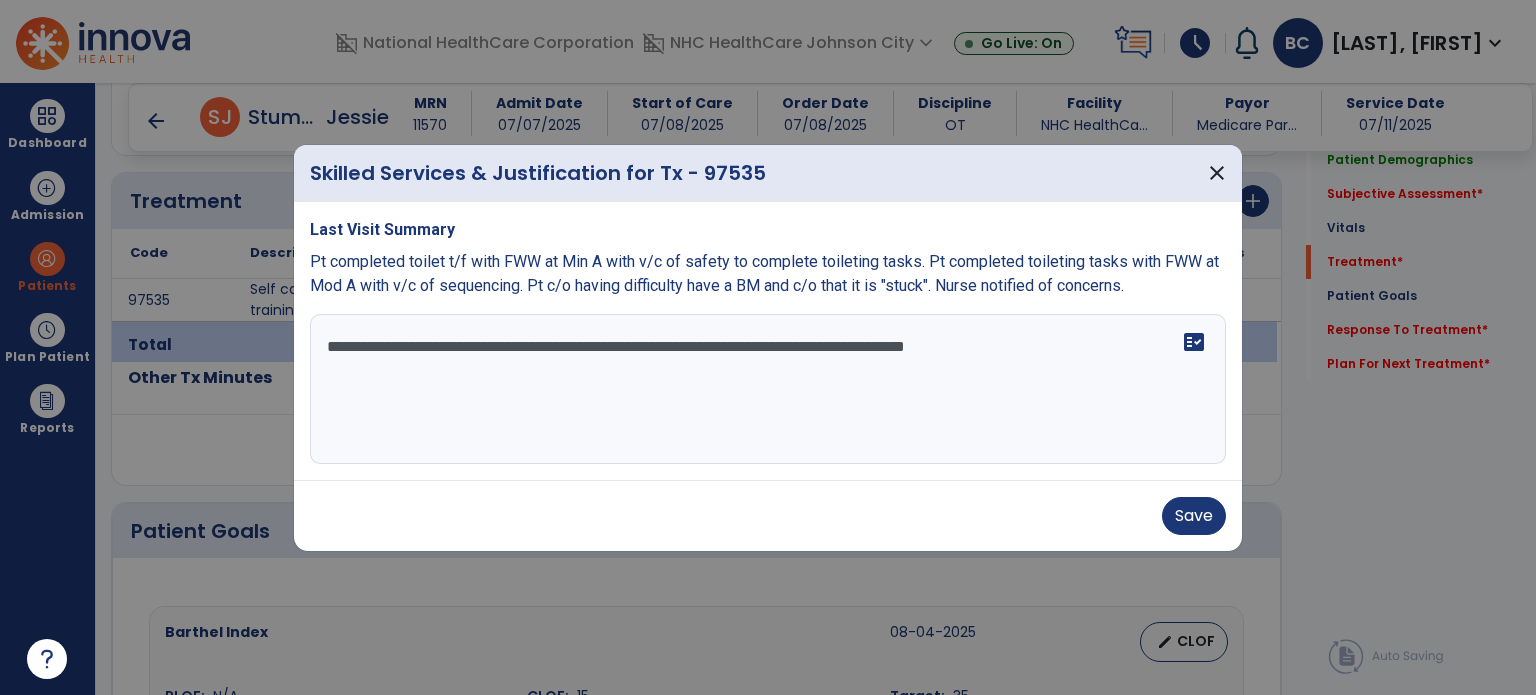 type on "**********" 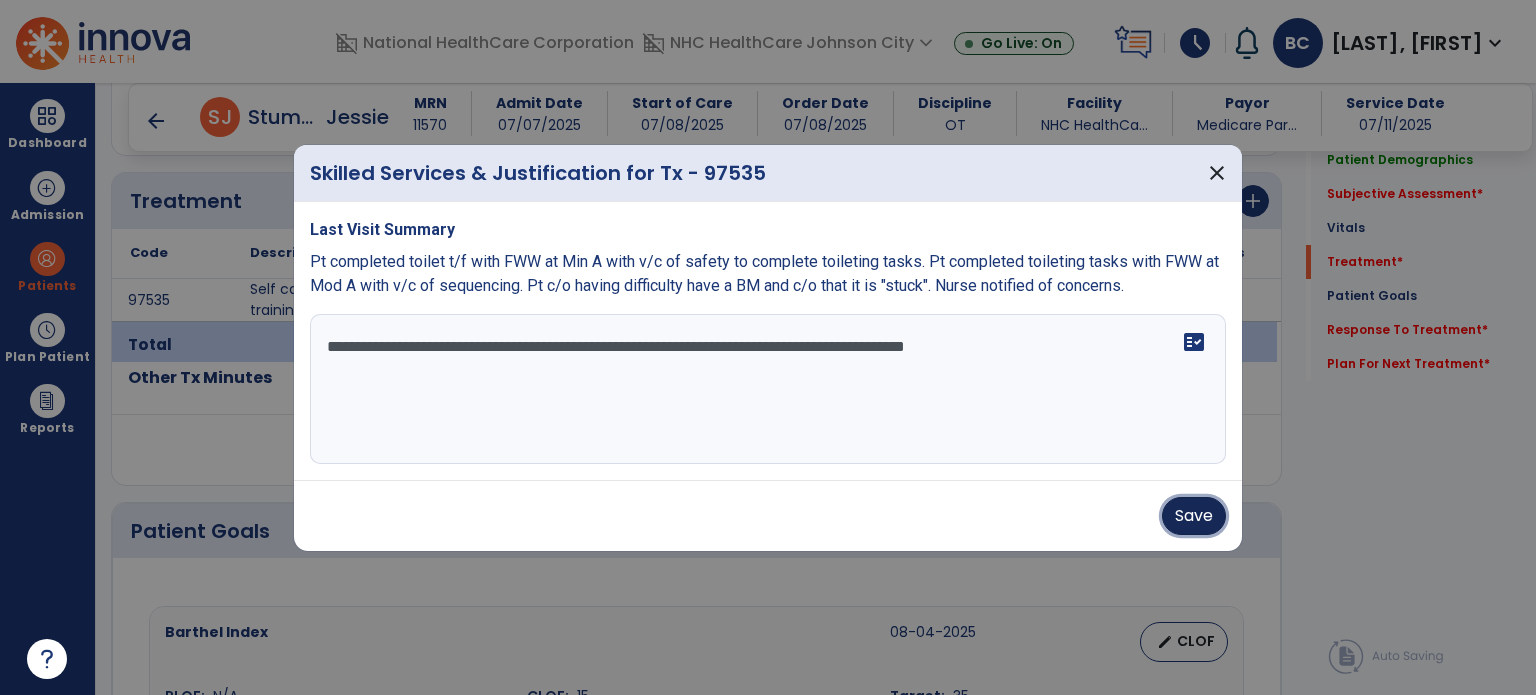 click on "Save" at bounding box center (1194, 516) 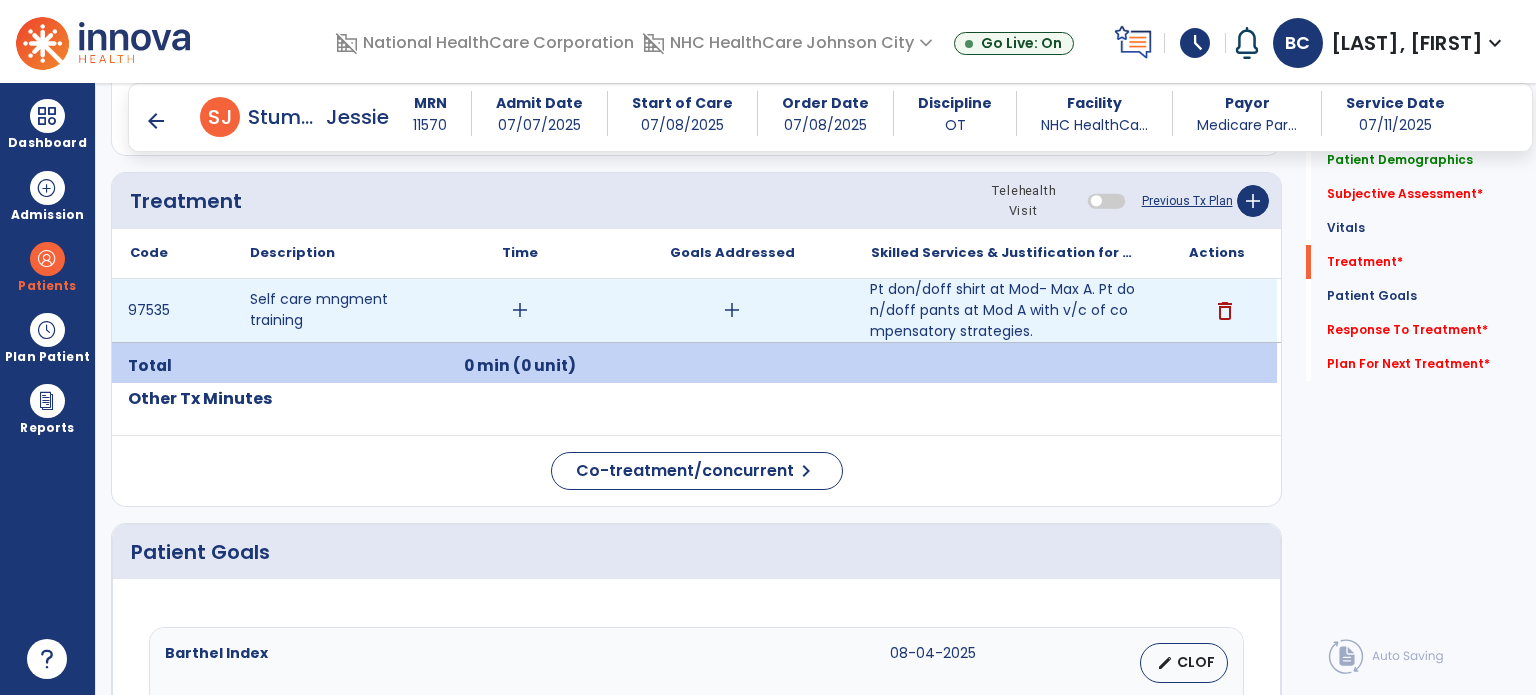 click on "Pt don/doff shirt at Mod- Max A. Pt don/doff pants at Mod A with v/c of compensatory strategies." at bounding box center [1004, 310] 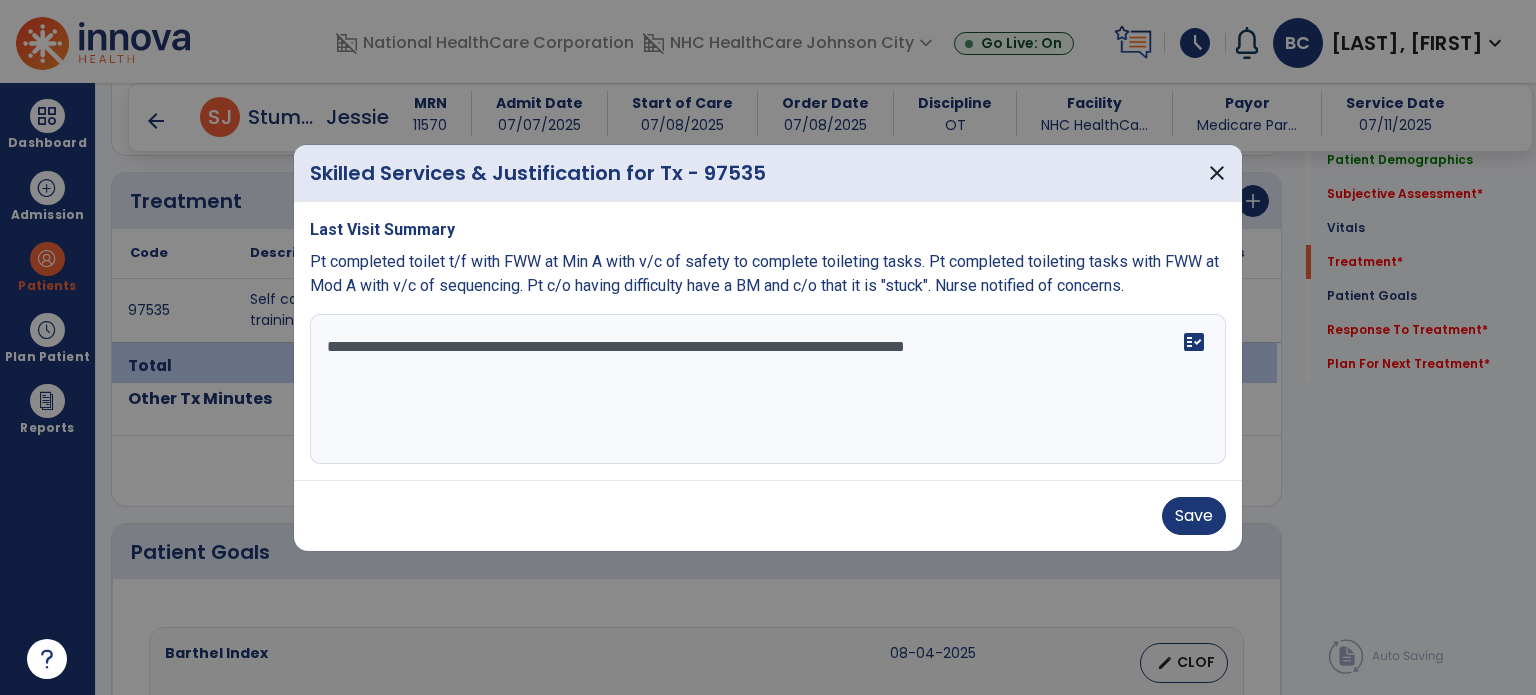 click on "**********" at bounding box center (768, 389) 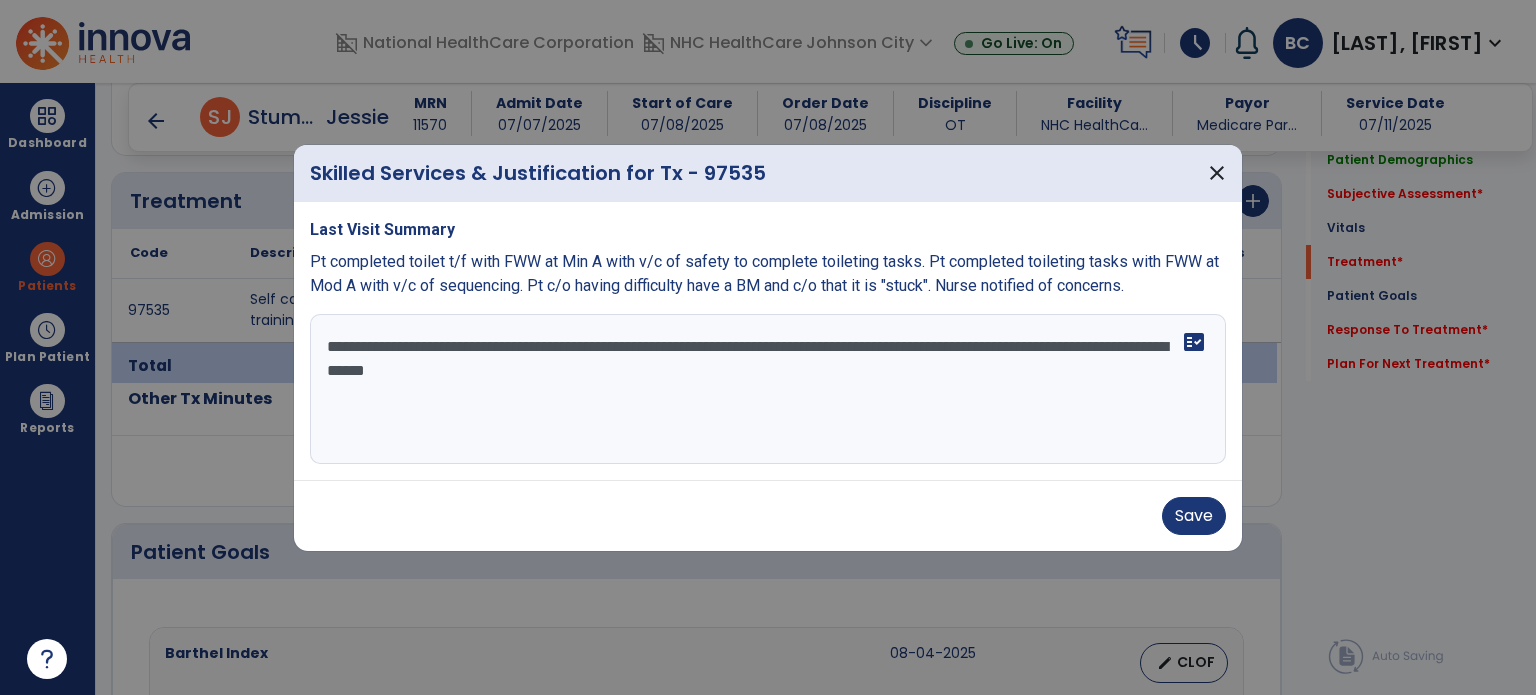 click on "**********" at bounding box center [768, 389] 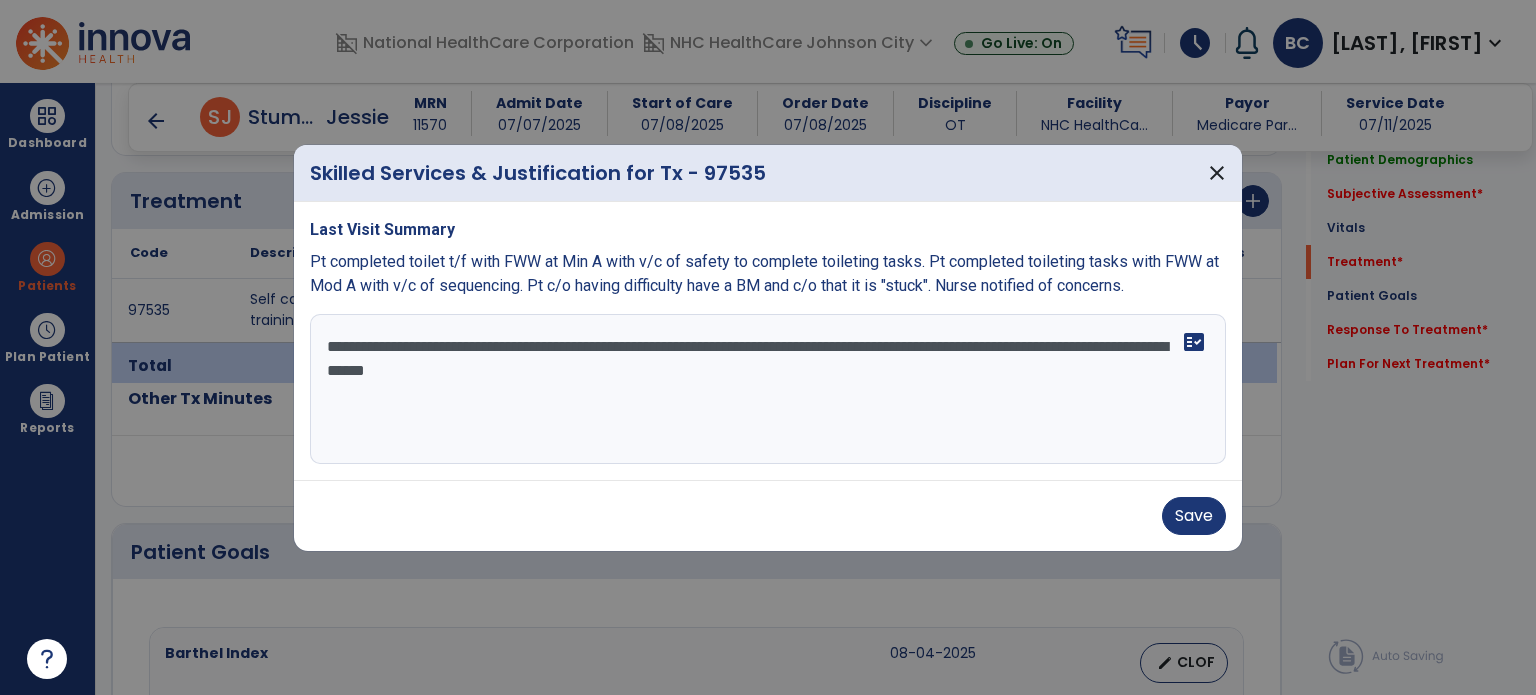click on "**********" at bounding box center [768, 389] 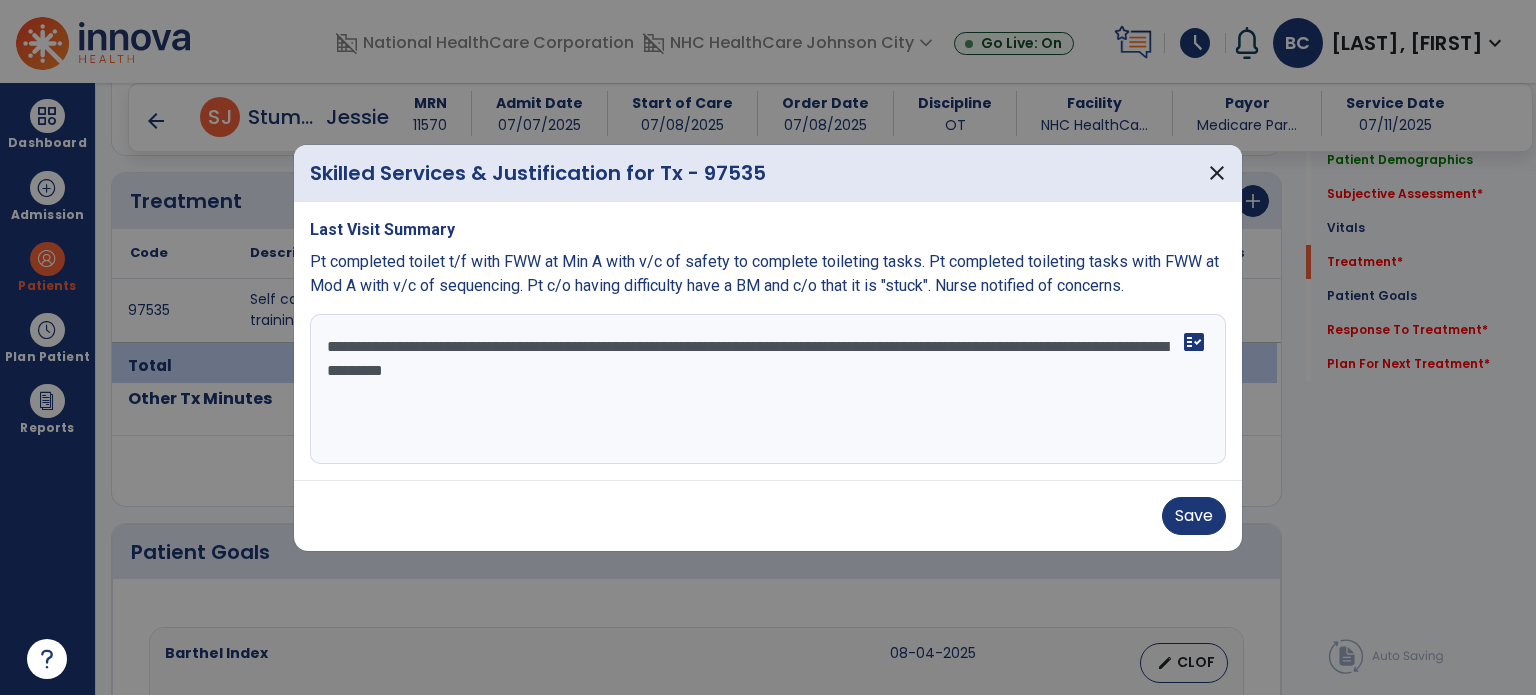 click on "**********" at bounding box center [768, 389] 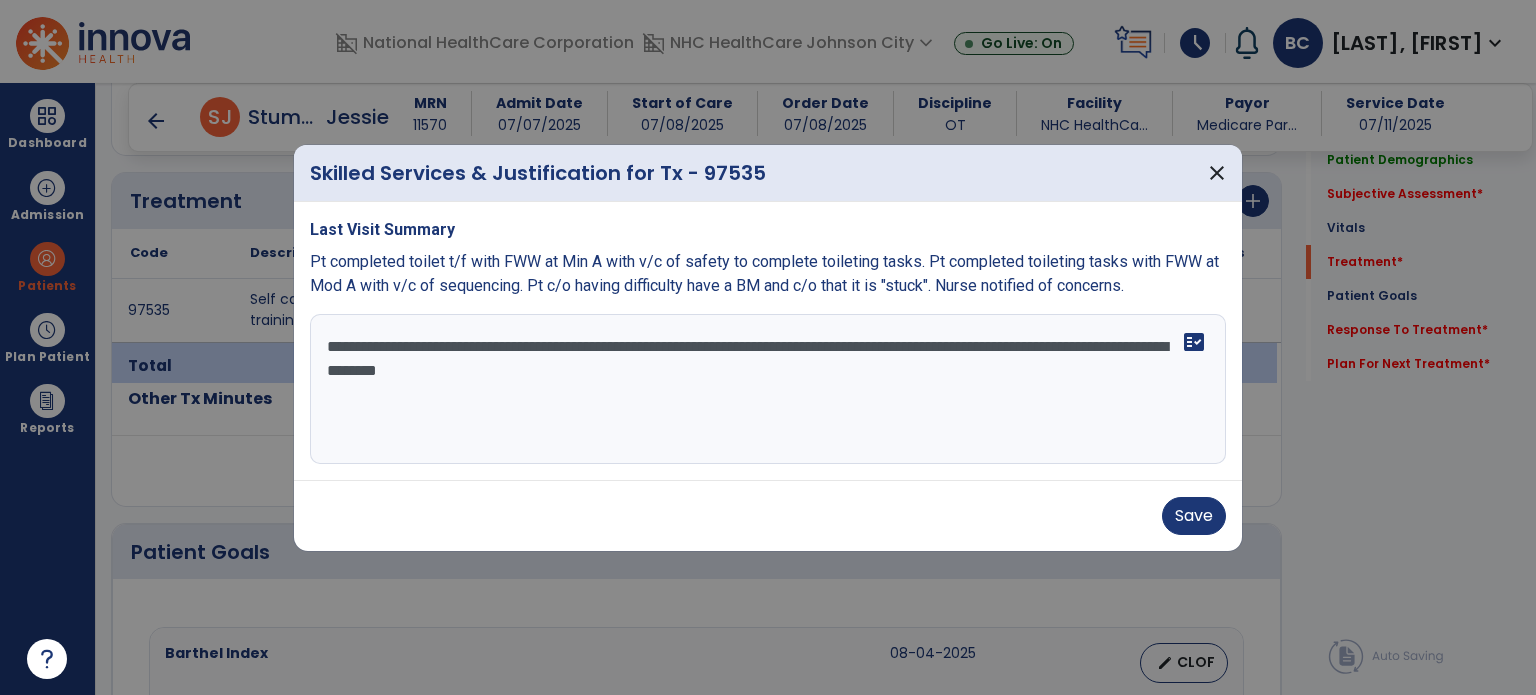 type on "**********" 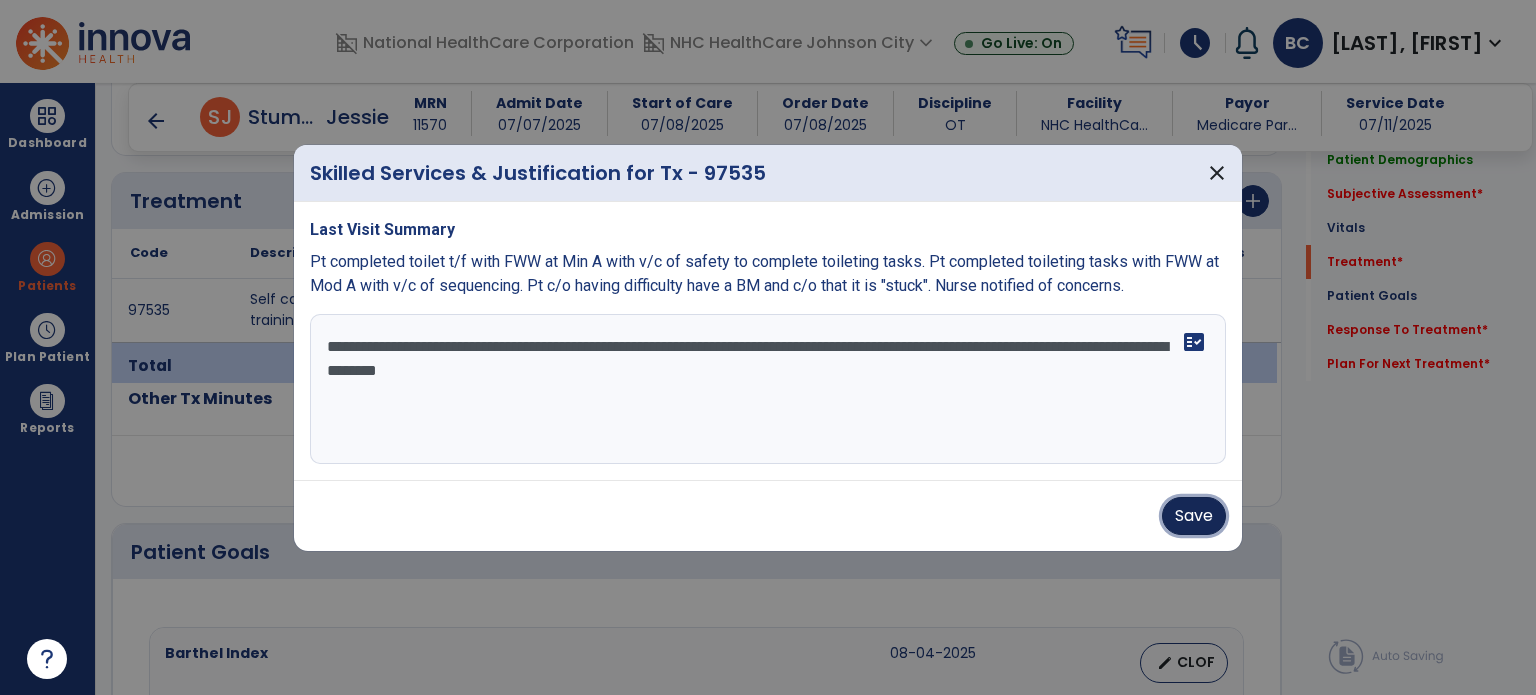 click on "Save" at bounding box center (1194, 516) 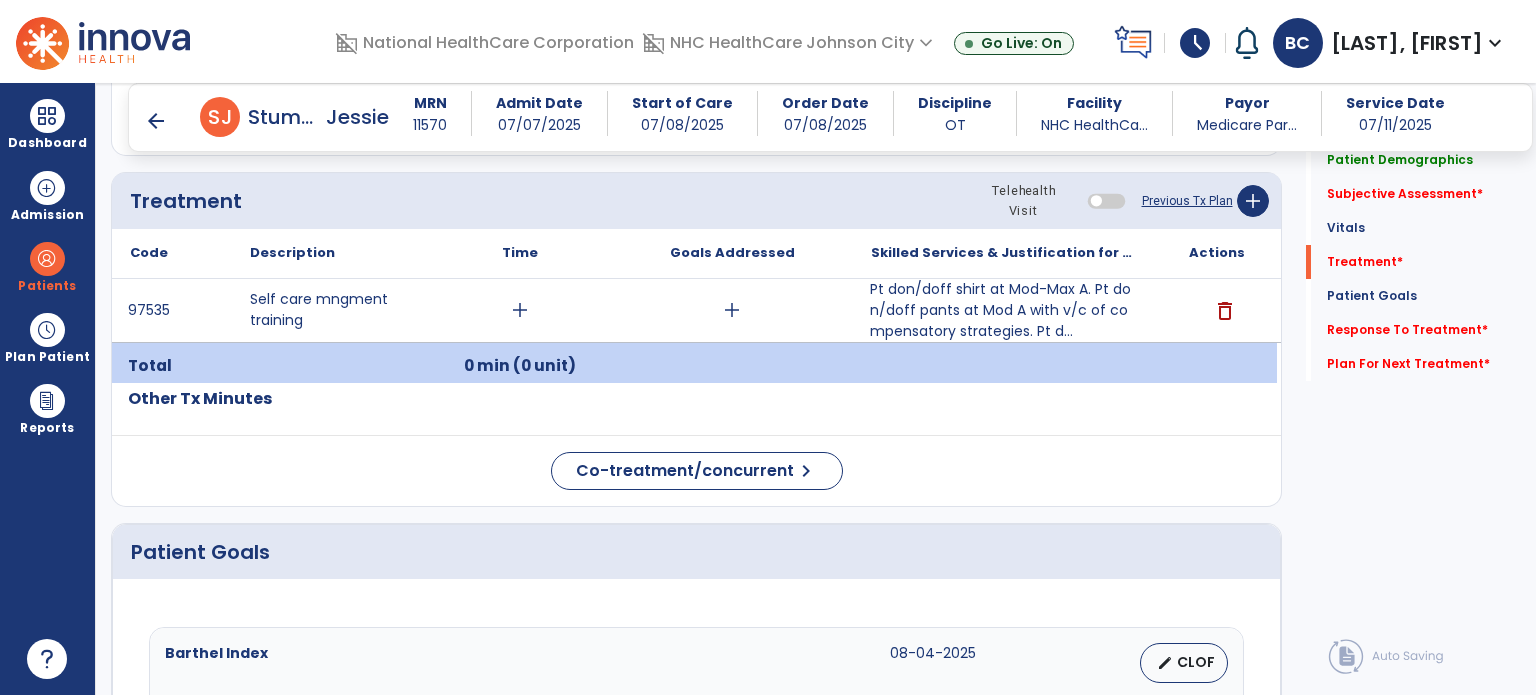 click on "Code
Description
Time" 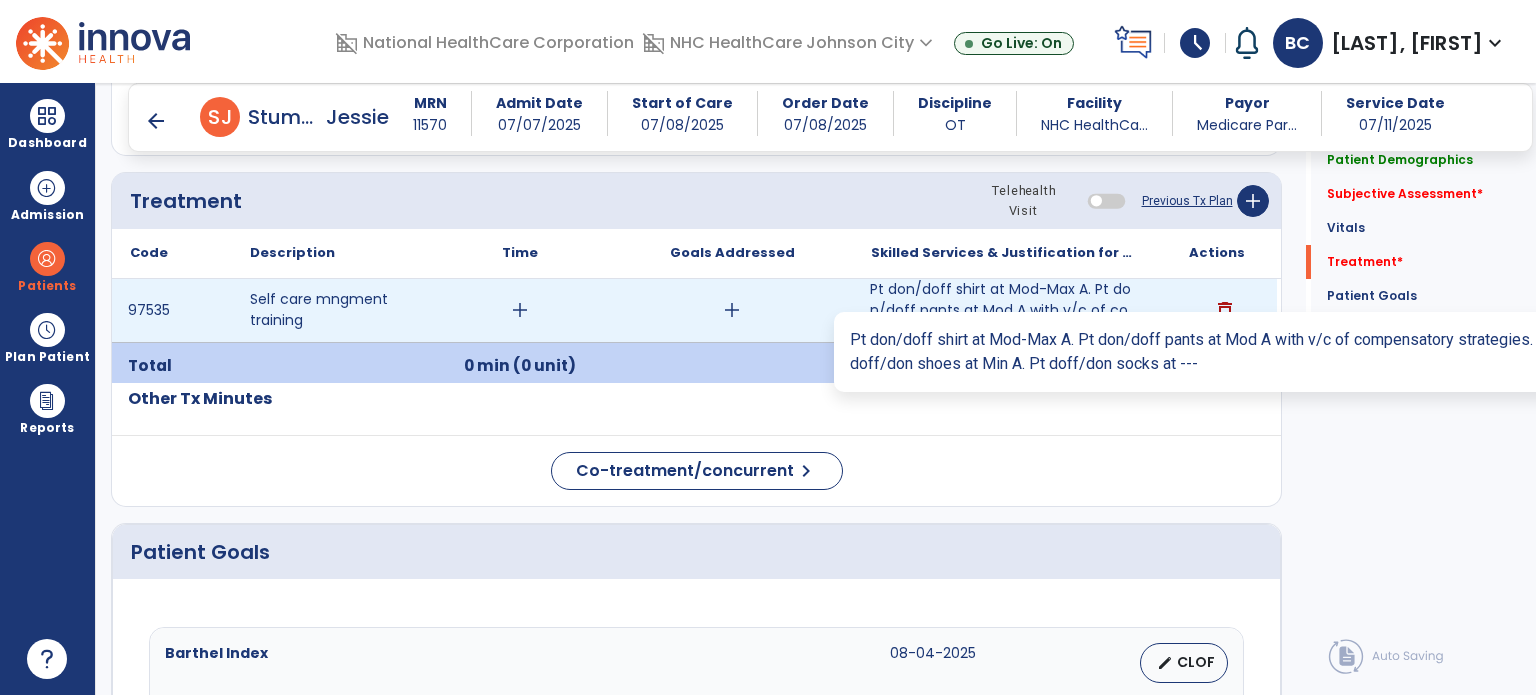 click on "Pt don/doff shirt at Mod-Max A. Pt don/doff pants at Mod A with v/c of compensatory strategies. Pt d..." at bounding box center [1004, 310] 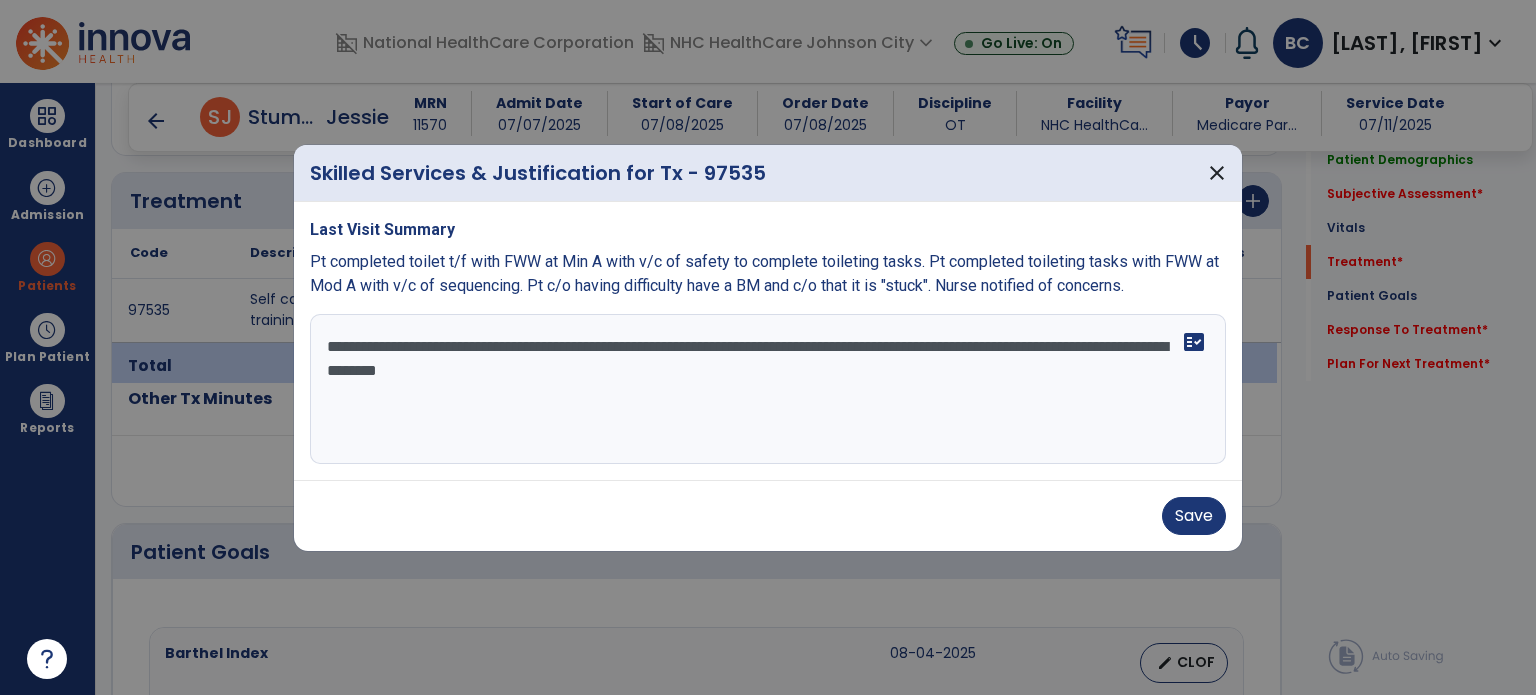click on "**********" at bounding box center [768, 389] 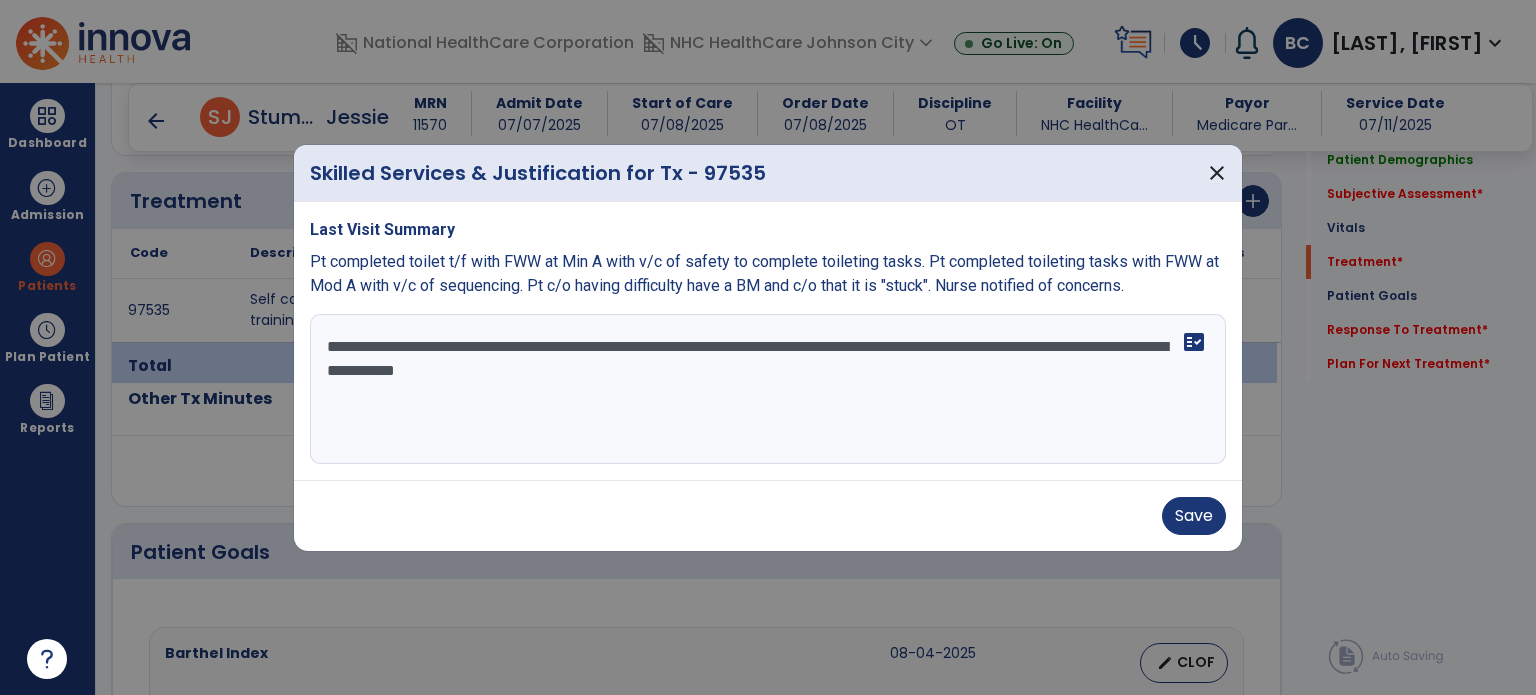 type on "**********" 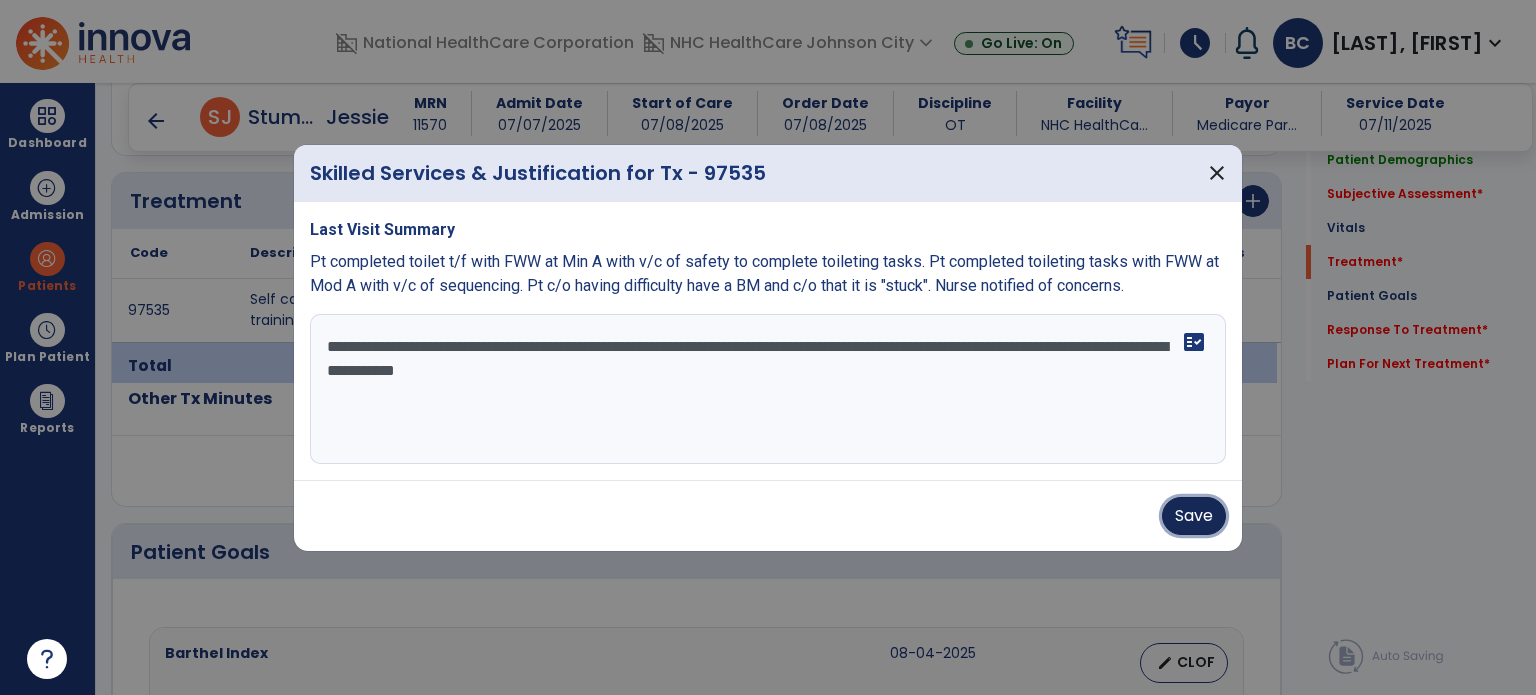click on "Save" at bounding box center (1194, 516) 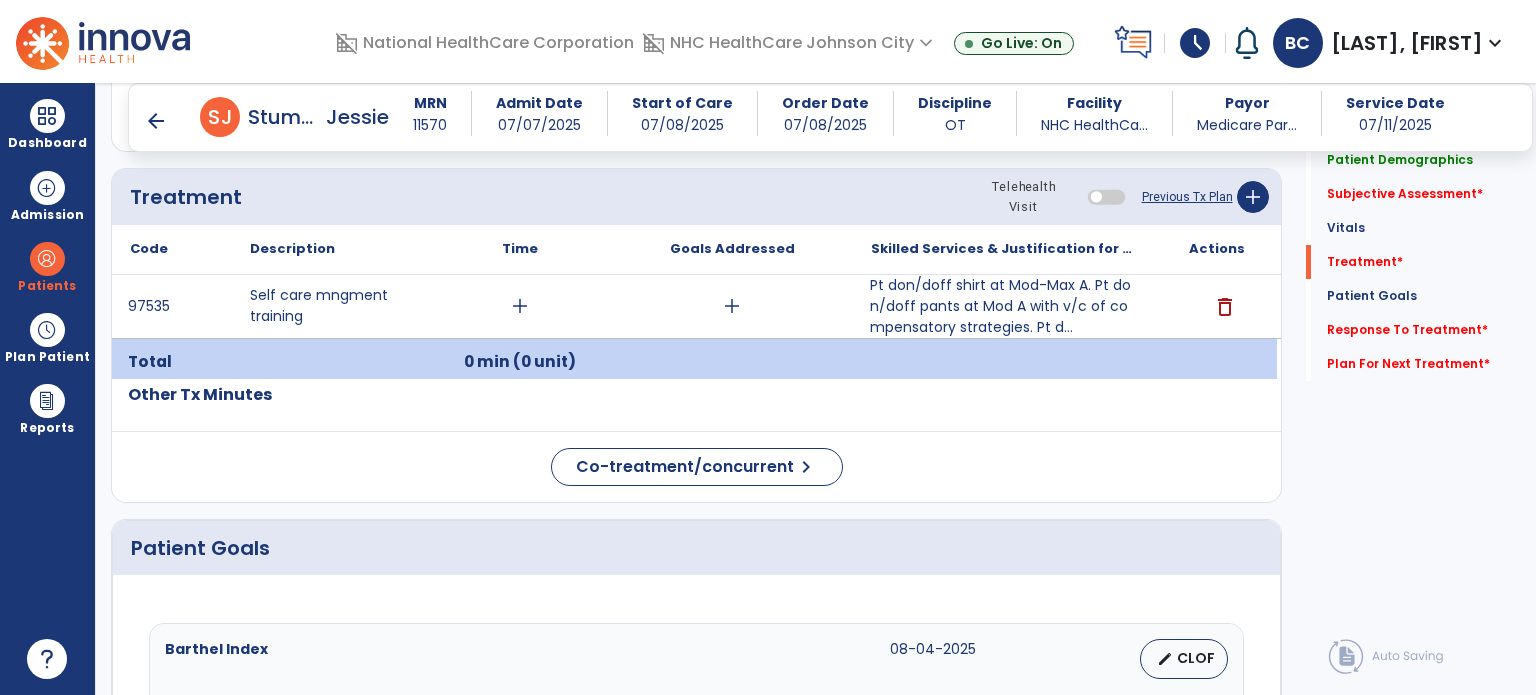 scroll, scrollTop: 1024, scrollLeft: 0, axis: vertical 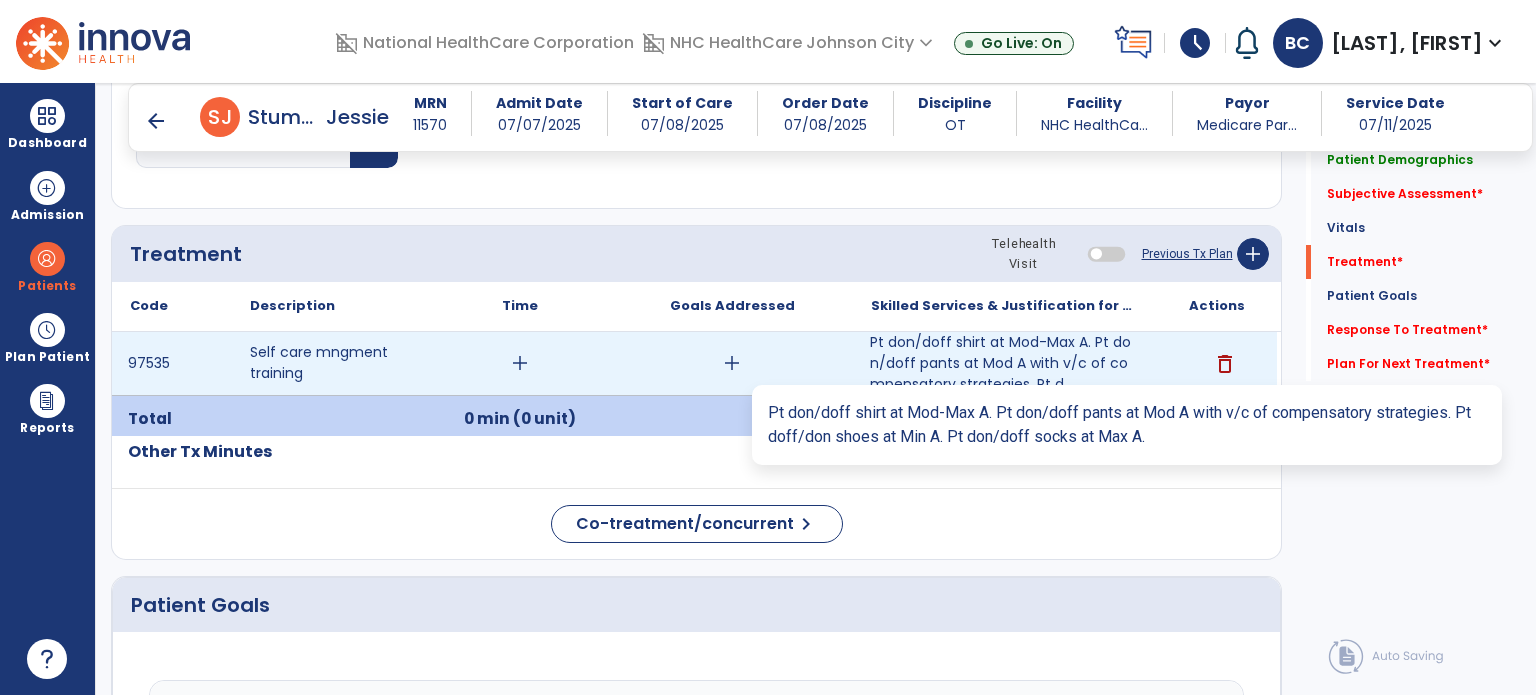 click on "Pt don/doff shirt at Mod-Max A. Pt don/doff pants at Mod A with v/c of compensatory strategies. Pt d..." at bounding box center (1004, 363) 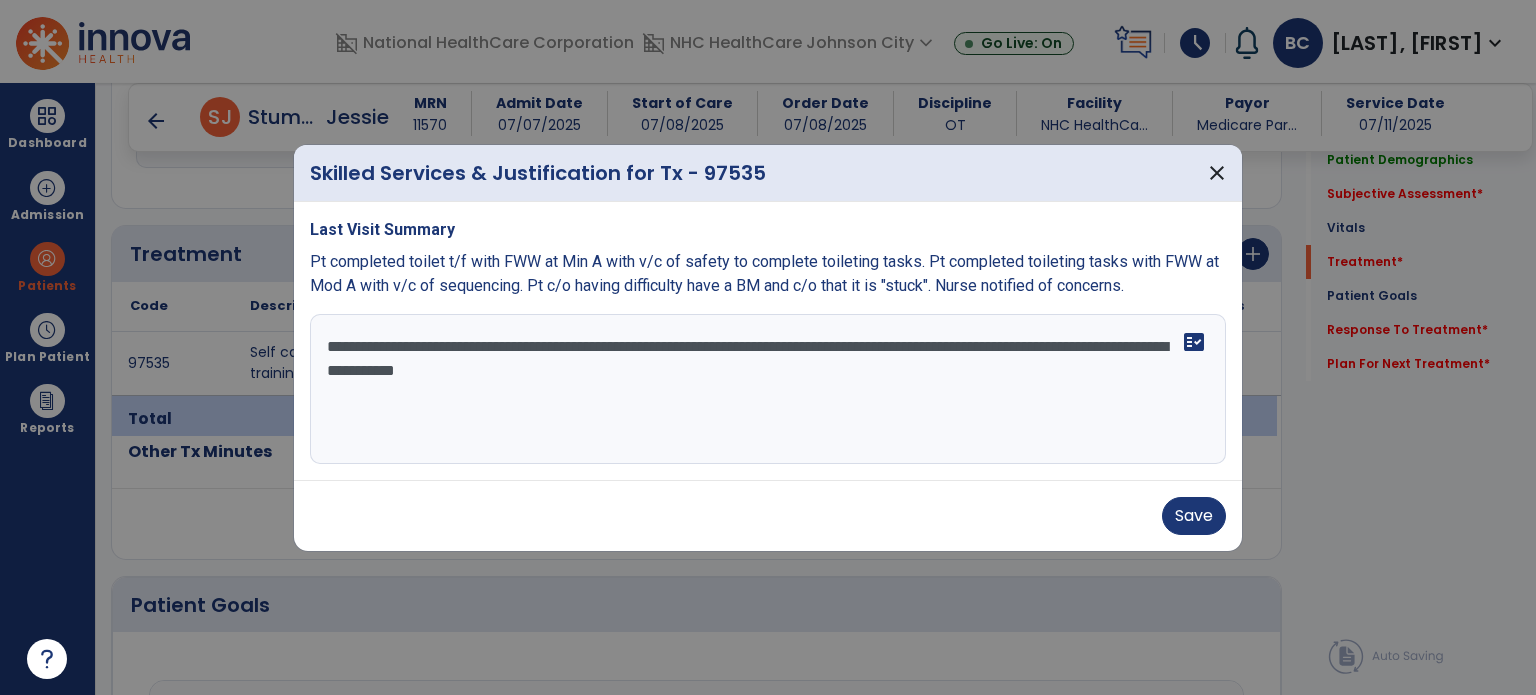click on "**********" at bounding box center [768, 389] 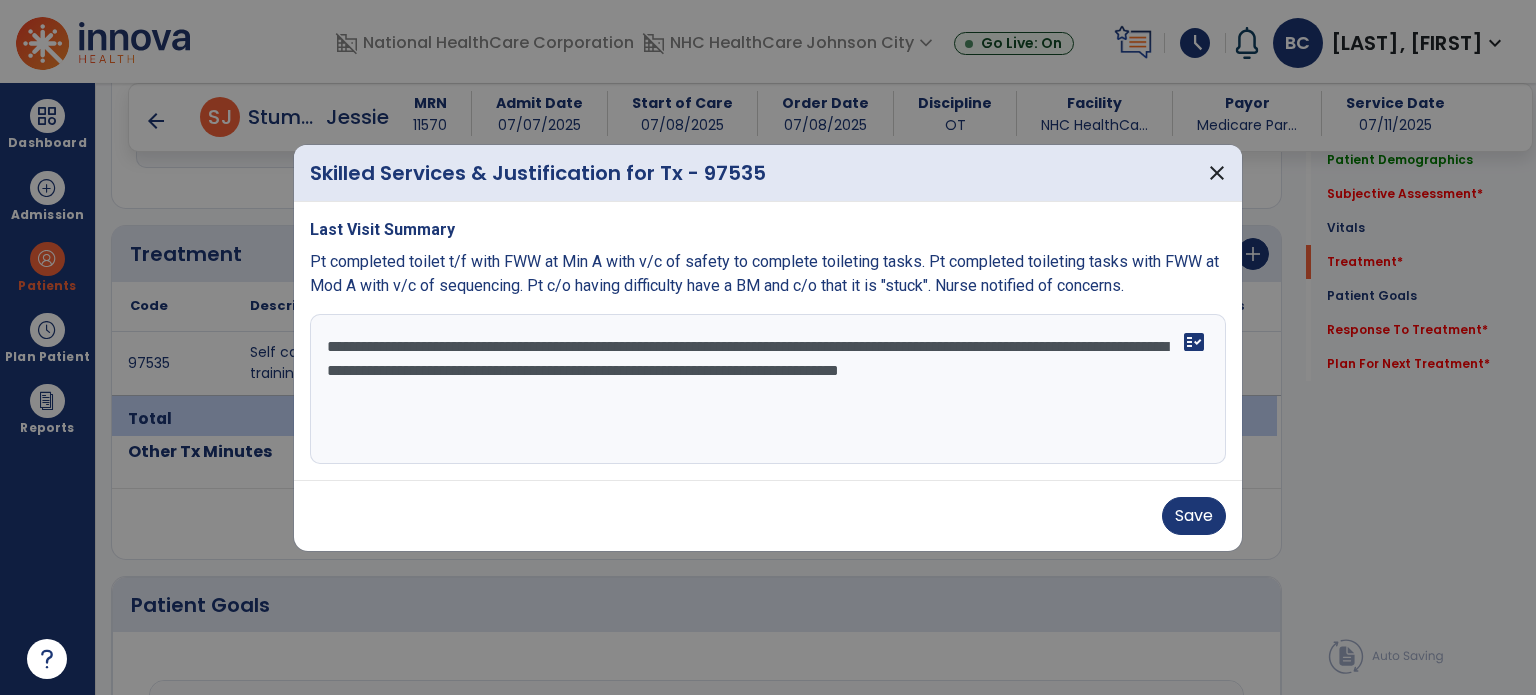 click on "**********" at bounding box center [768, 389] 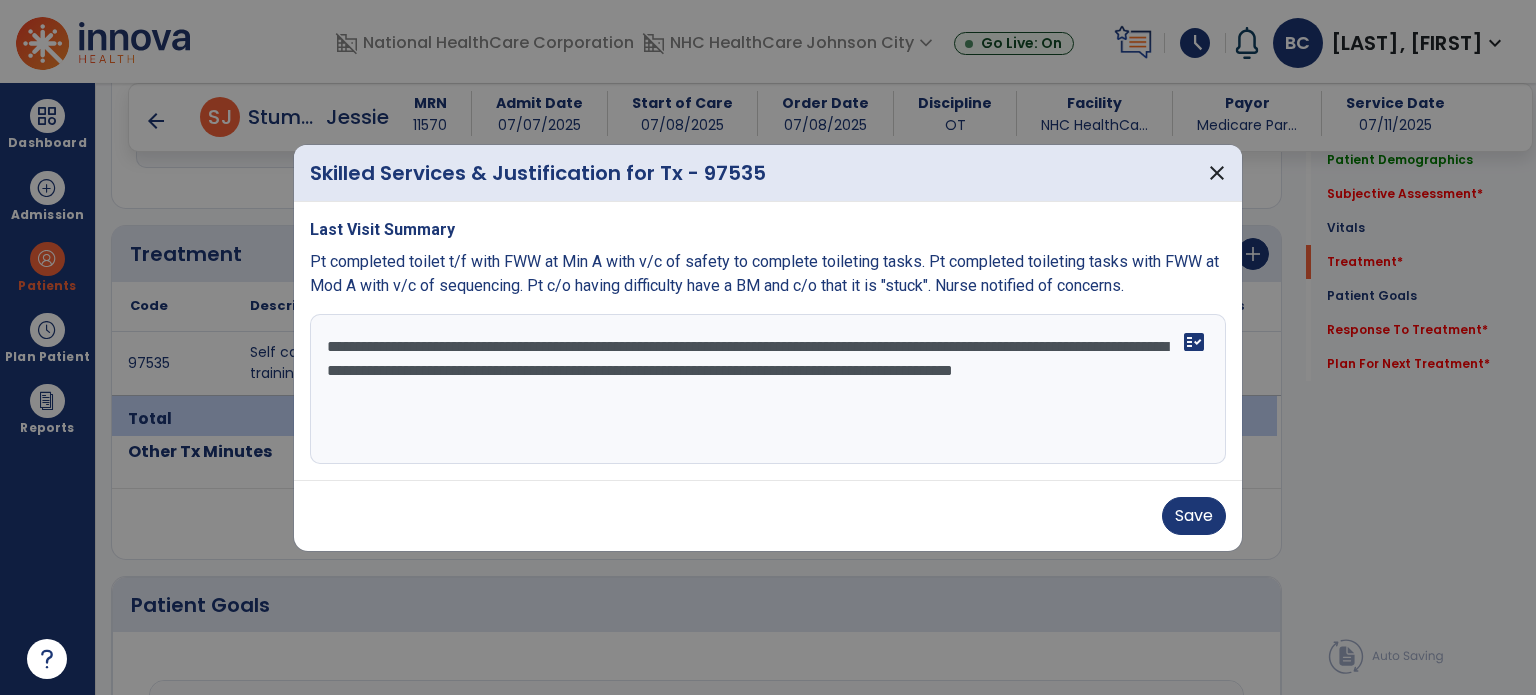 click on "**********" at bounding box center [768, 389] 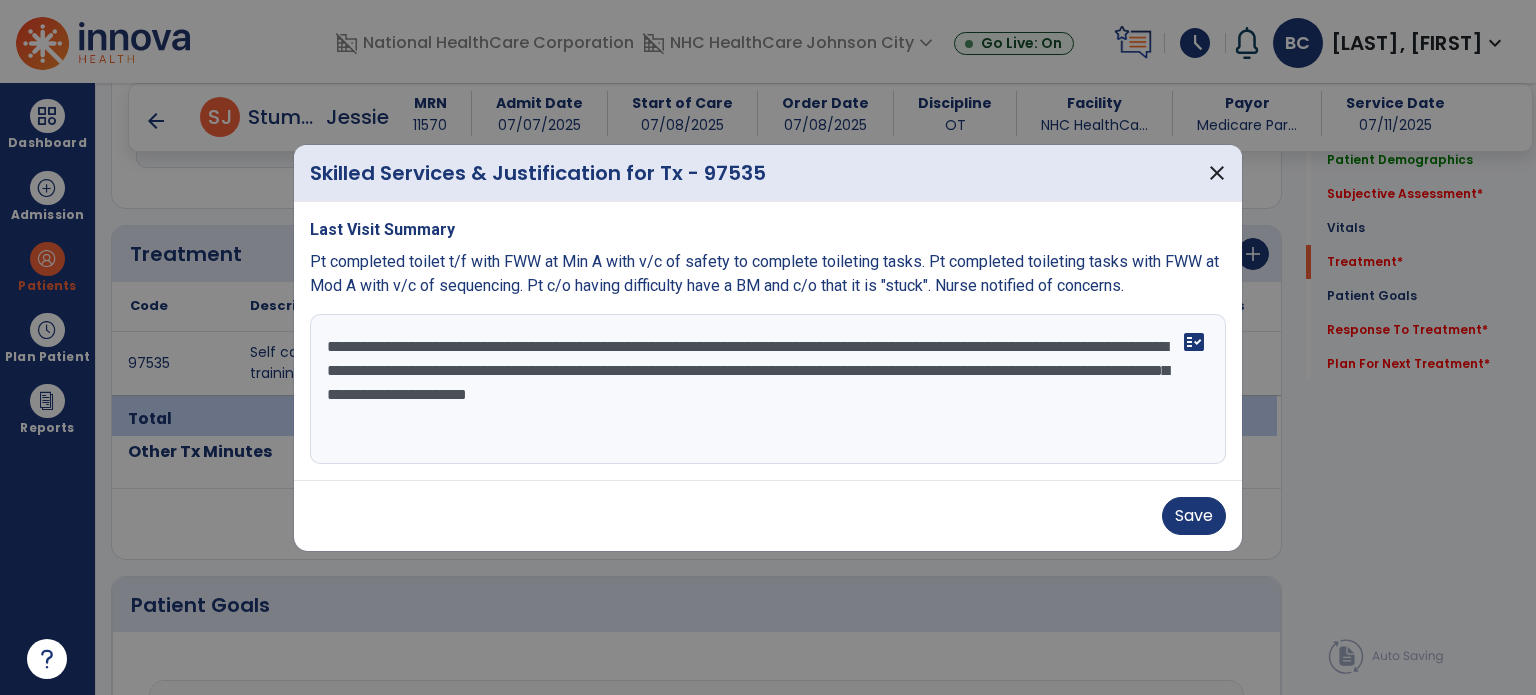 click on "**********" at bounding box center (768, 389) 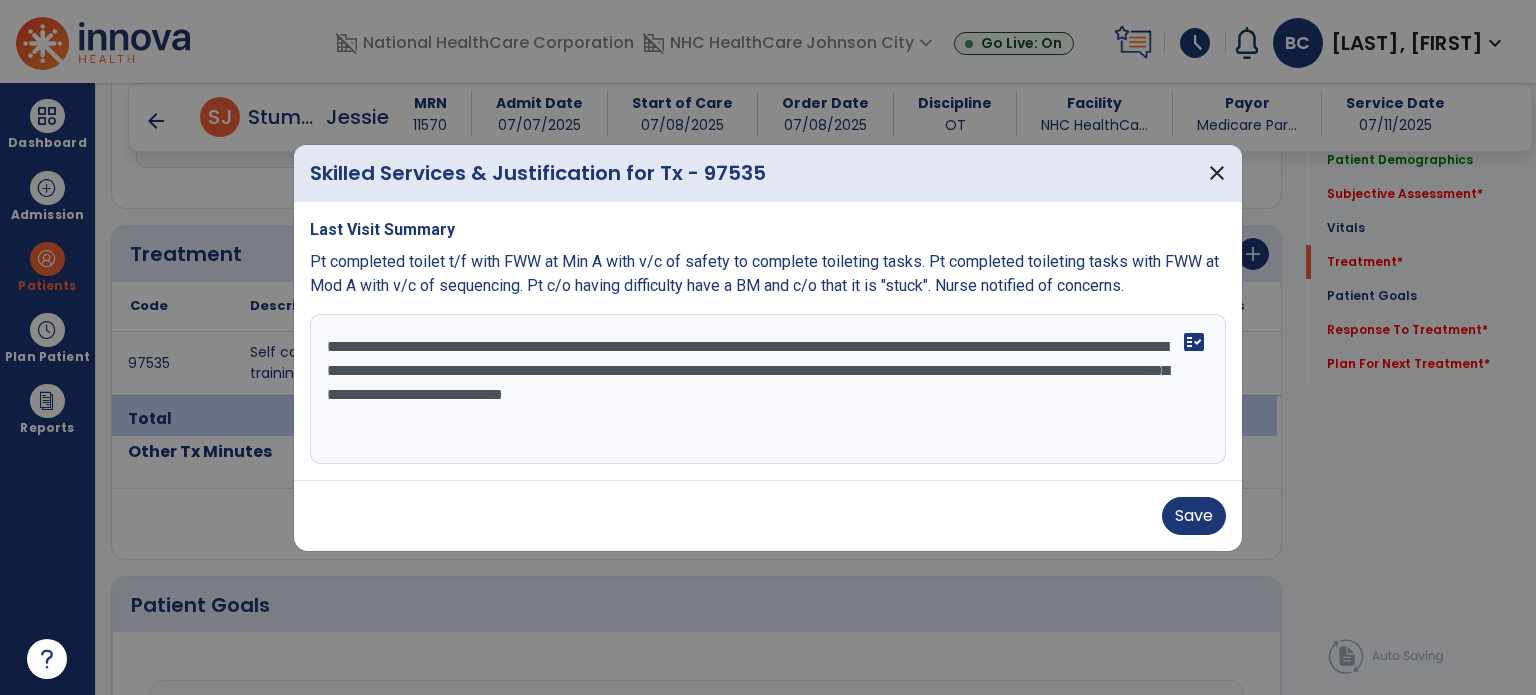 click on "**********" at bounding box center (768, 389) 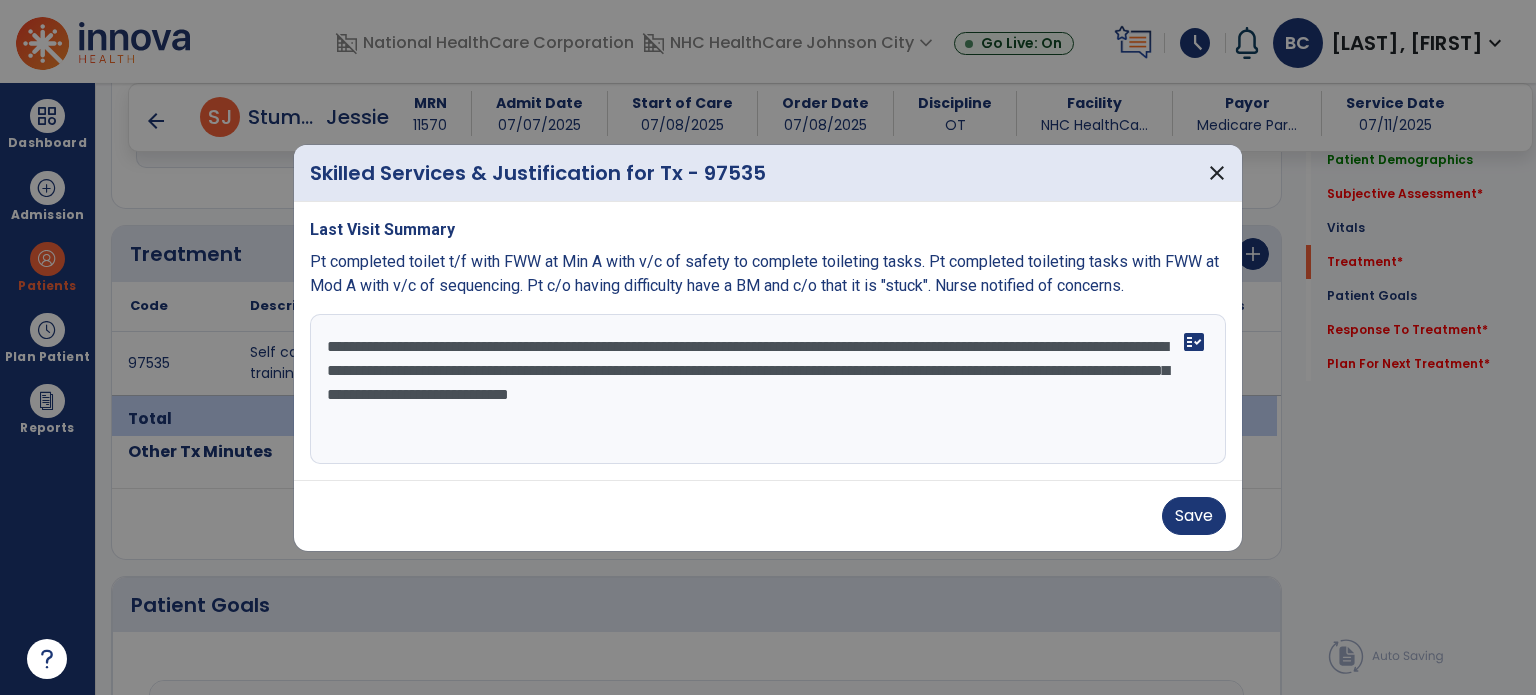 type on "**********" 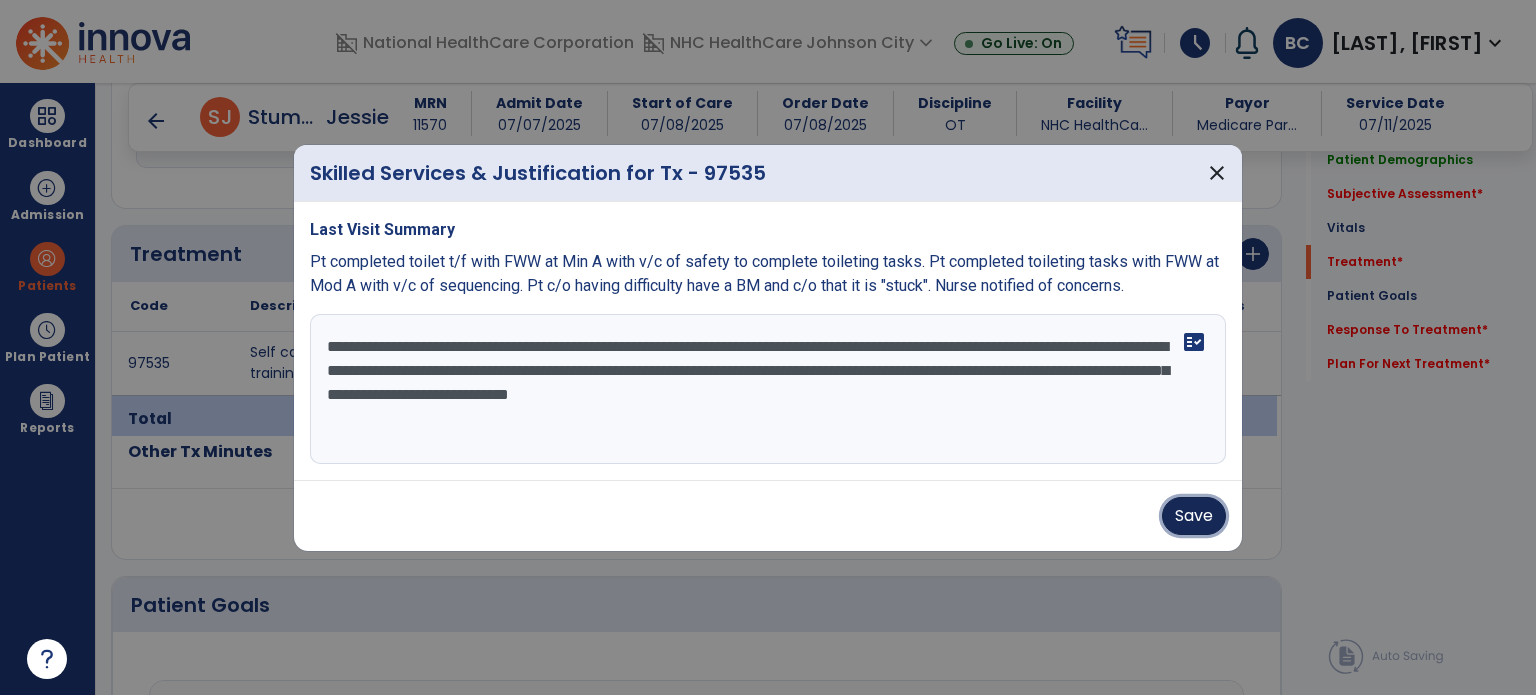 click on "Save" at bounding box center (1194, 516) 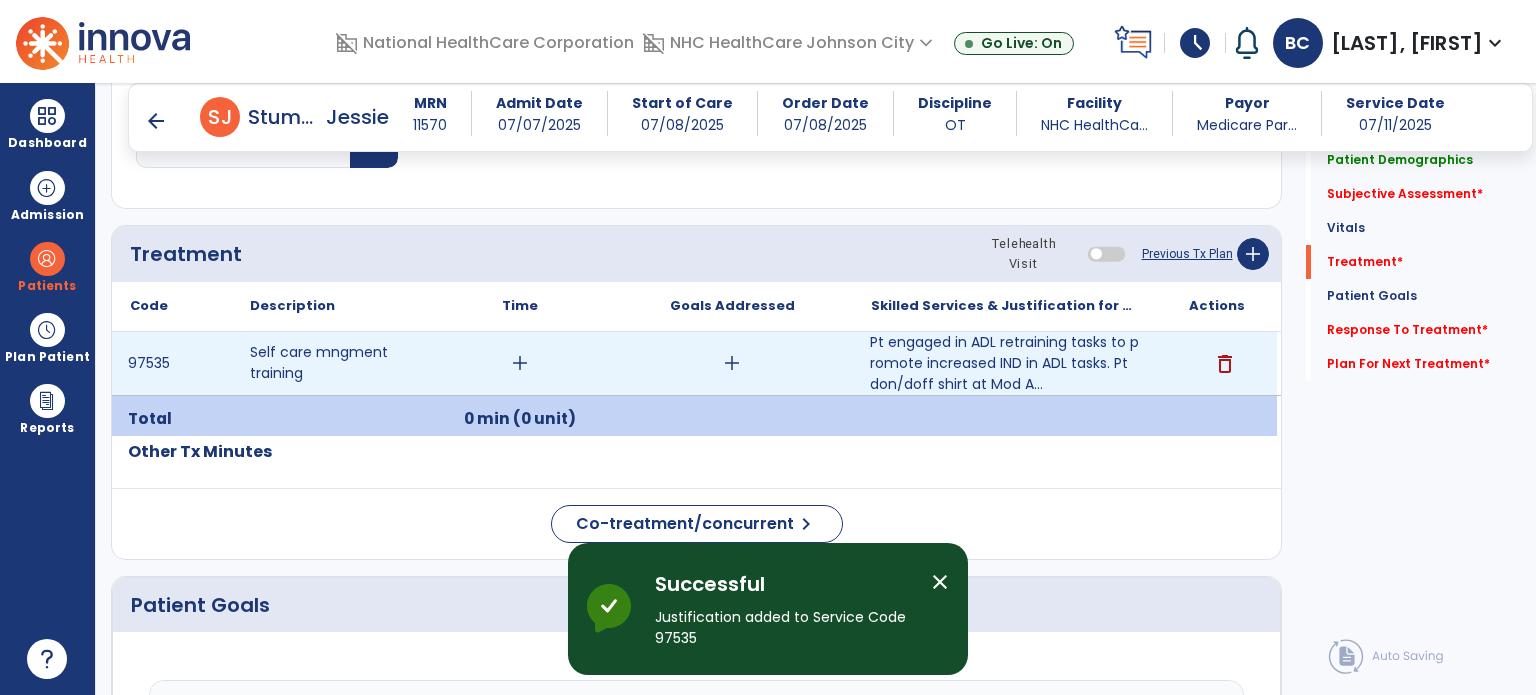 click on "add" at bounding box center [520, 363] 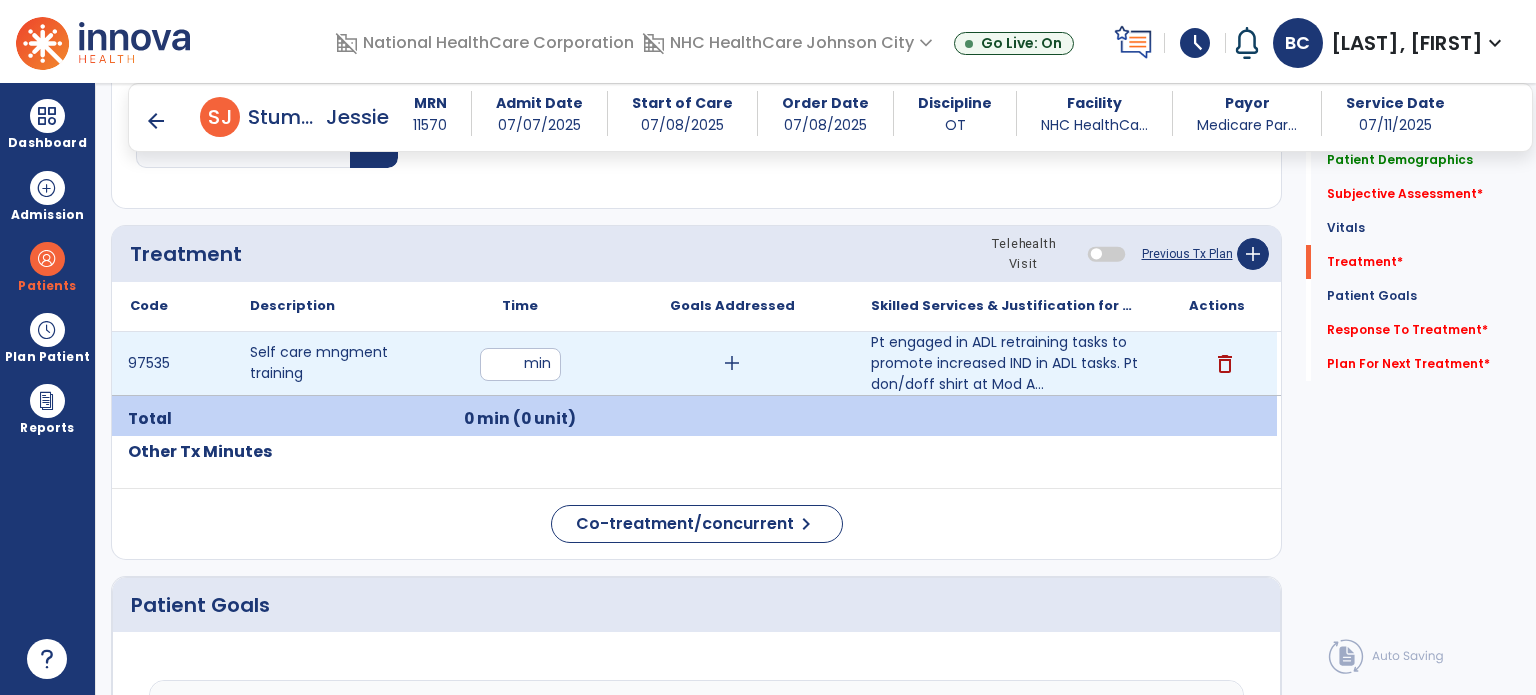 type on "**" 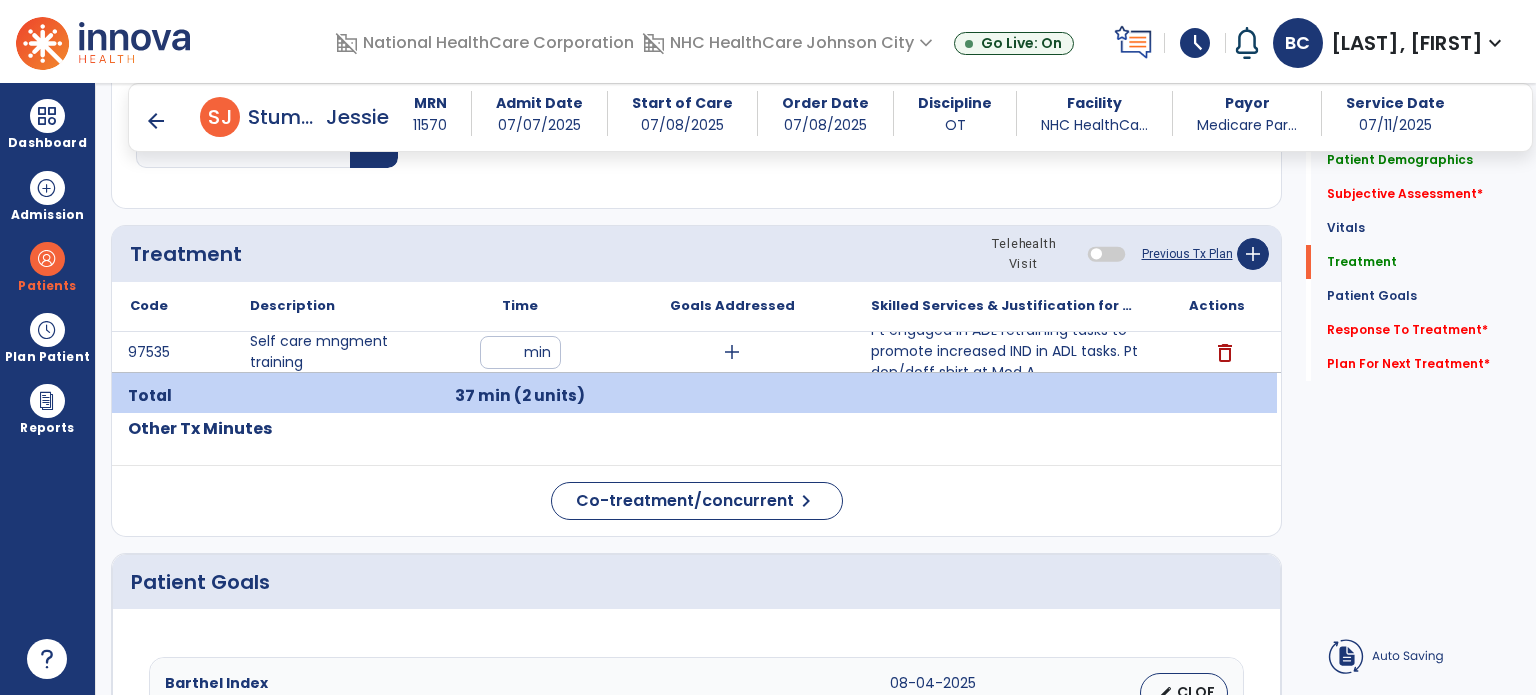 click on "Time" at bounding box center [520, 306] 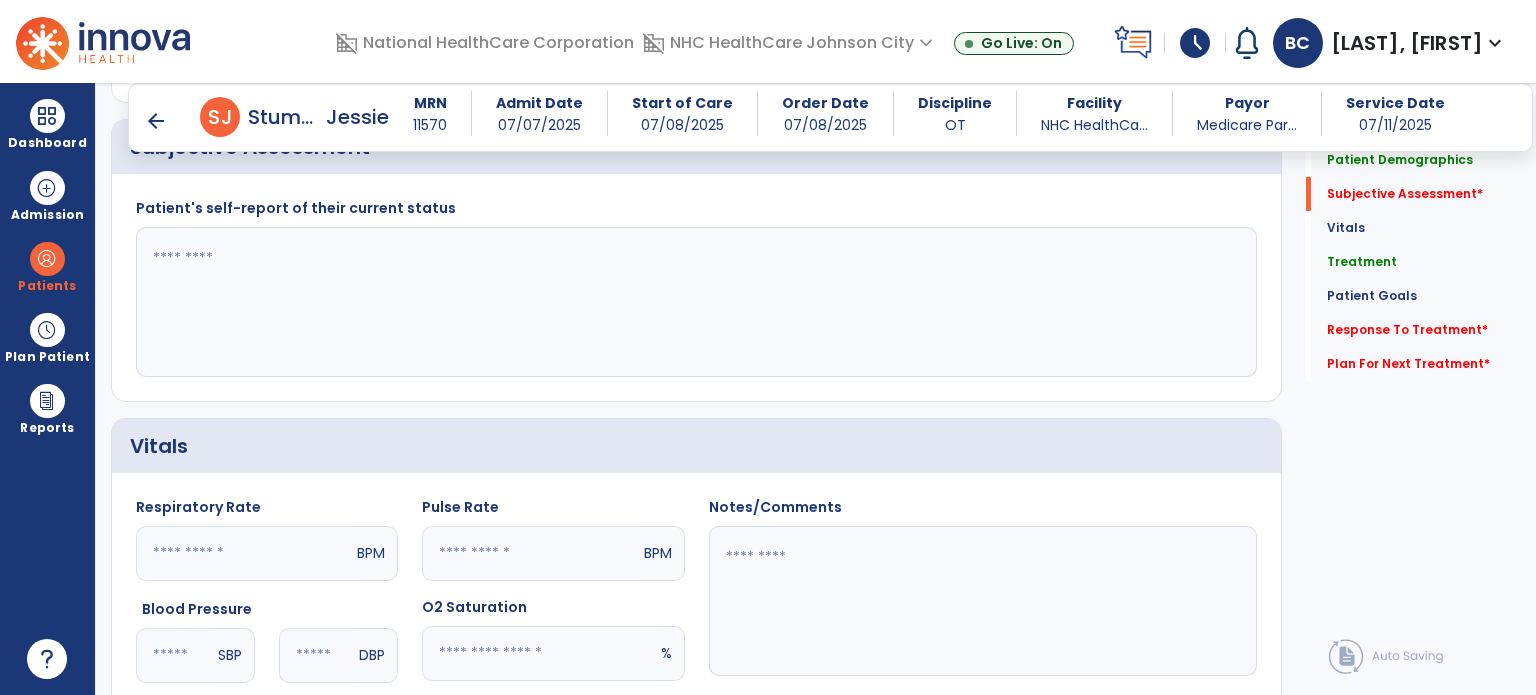 scroll, scrollTop: 408, scrollLeft: 0, axis: vertical 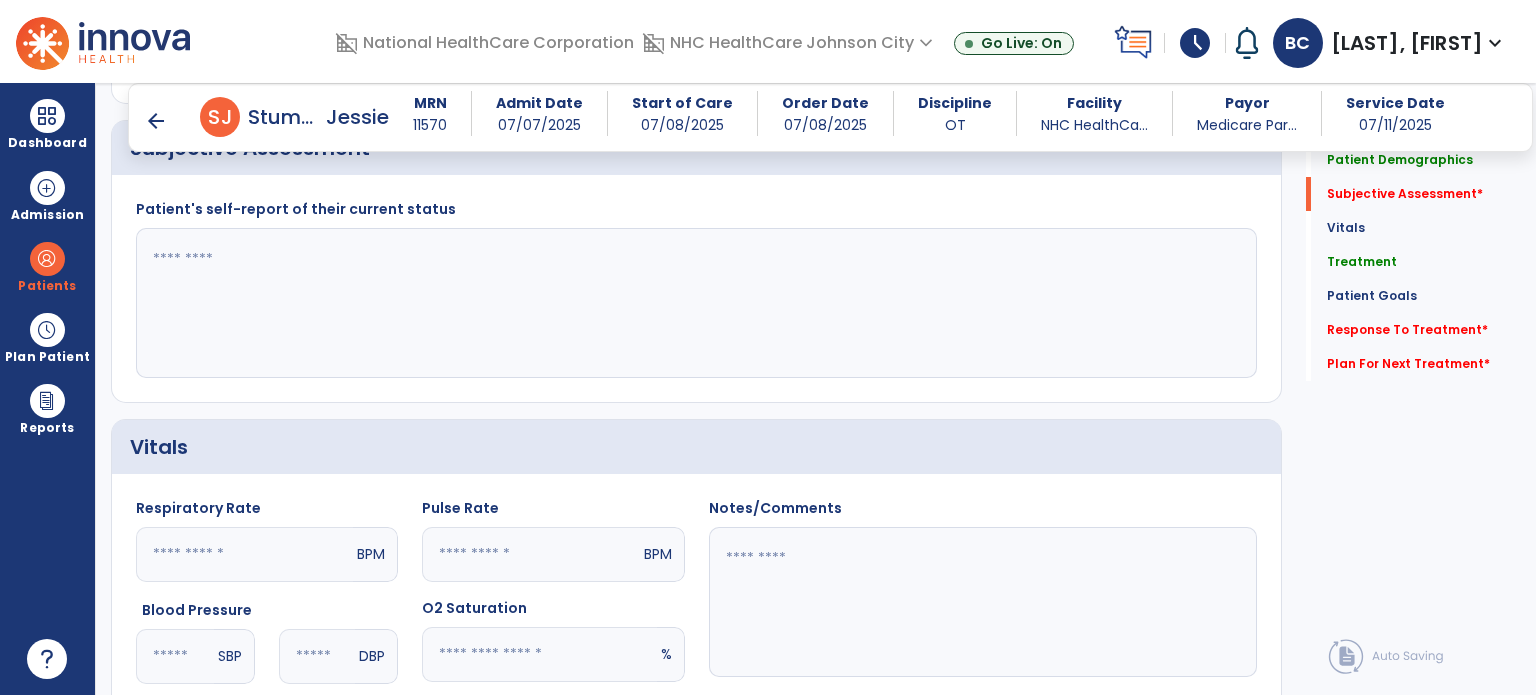 click 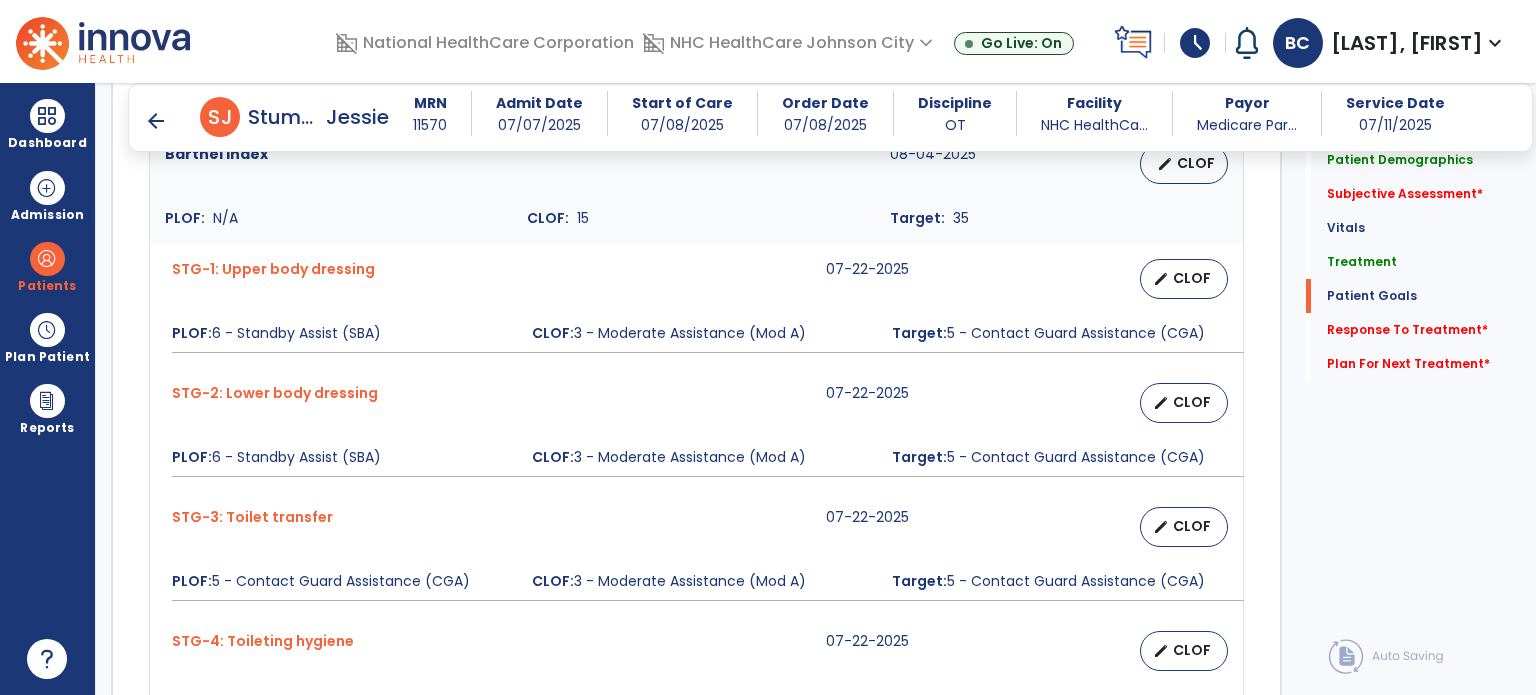 scroll, scrollTop: 2302, scrollLeft: 0, axis: vertical 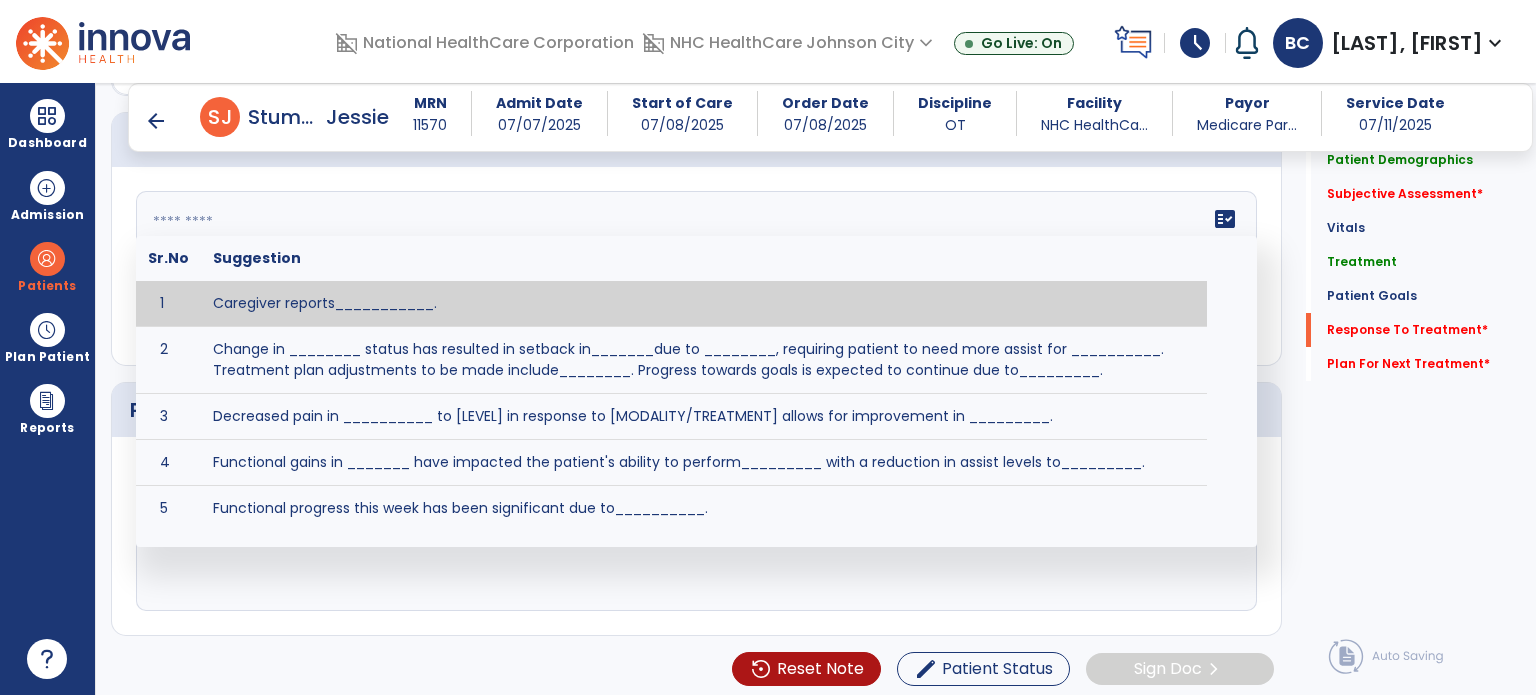 click on "fact_check  Sr.No Suggestion 1 Caregiver reports___________. 2 Change in ________ status has resulted in setback in_______due to ________, requiring patient to need more assist for __________.   Treatment plan adjustments to be made include________.  Progress towards goals is expected to continue due to_________. 3 Decreased pain in __________ to [LEVEL] in response to [MODALITY/TREATMENT] allows for improvement in _________. 4 Functional gains in _______ have impacted the patient's ability to perform_________ with a reduction in assist levels to_________. 5 Functional progress this week has been significant due to__________. 6 Gains in ________ have improved the patient's ability to perform ______with decreased levels of assist to___________. 7 Improvement in ________allows patient to tolerate higher levels of challenges in_________. 8 Pain in [AREA] has decreased to [LEVEL] in response to [TREATMENT/MODALITY], allowing fore ease in completing__________. 9 10 11 12 13 14 15 16 17 18 19 20 21" 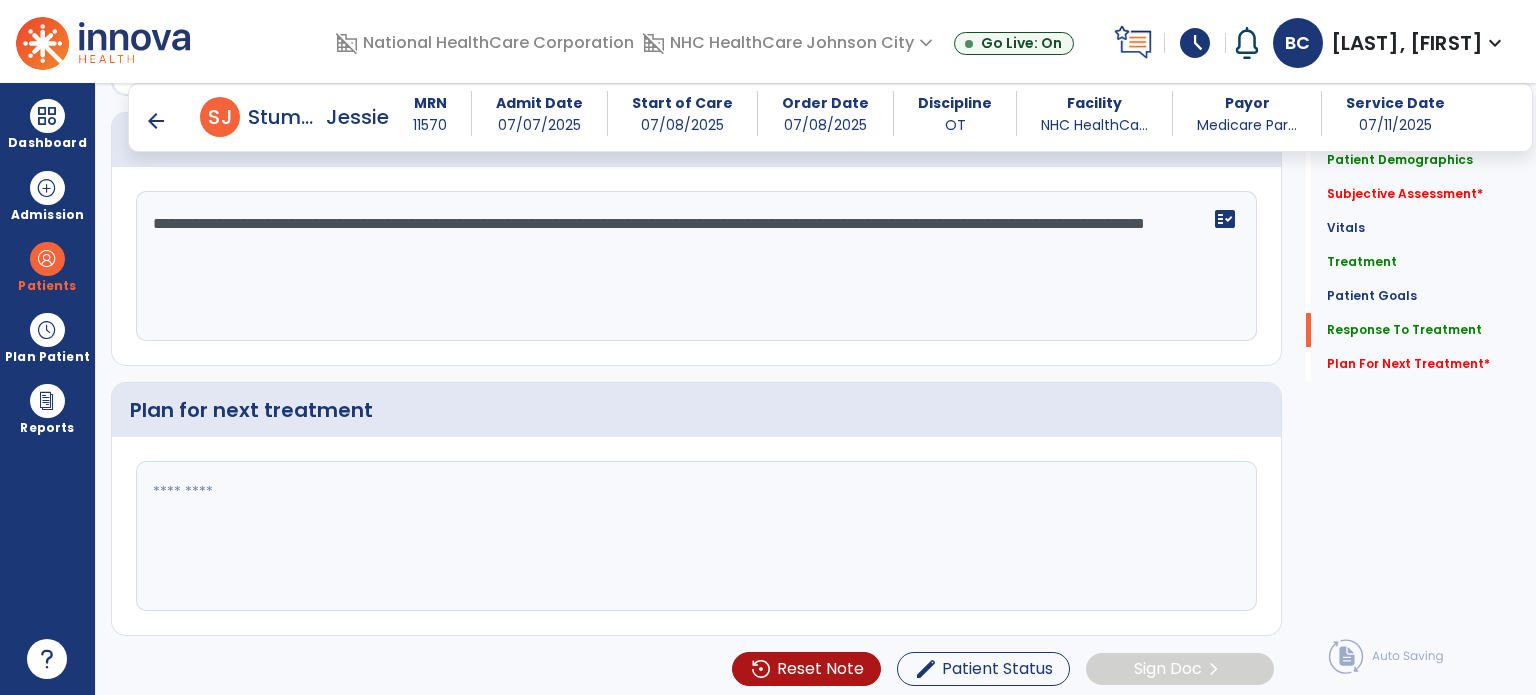 scroll, scrollTop: 2302, scrollLeft: 0, axis: vertical 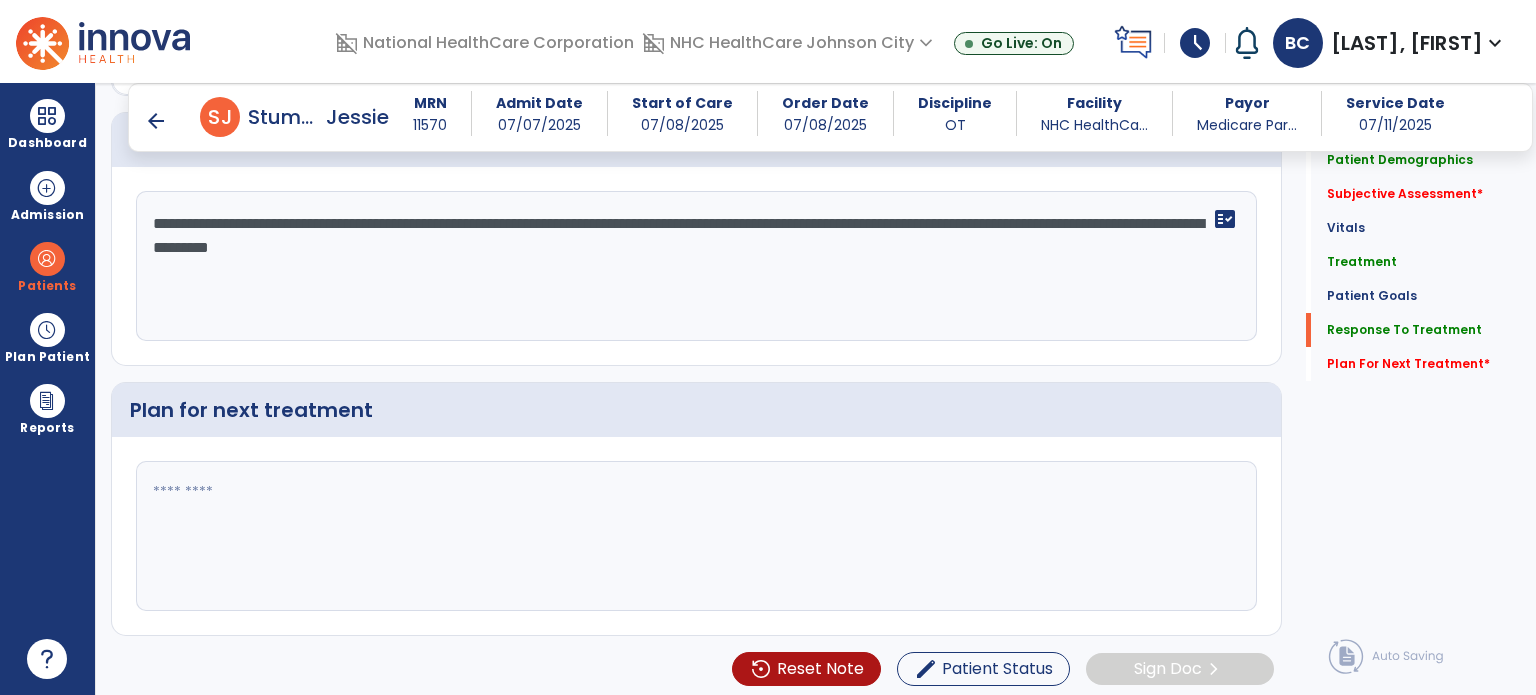 click on "Plan for next treatment" 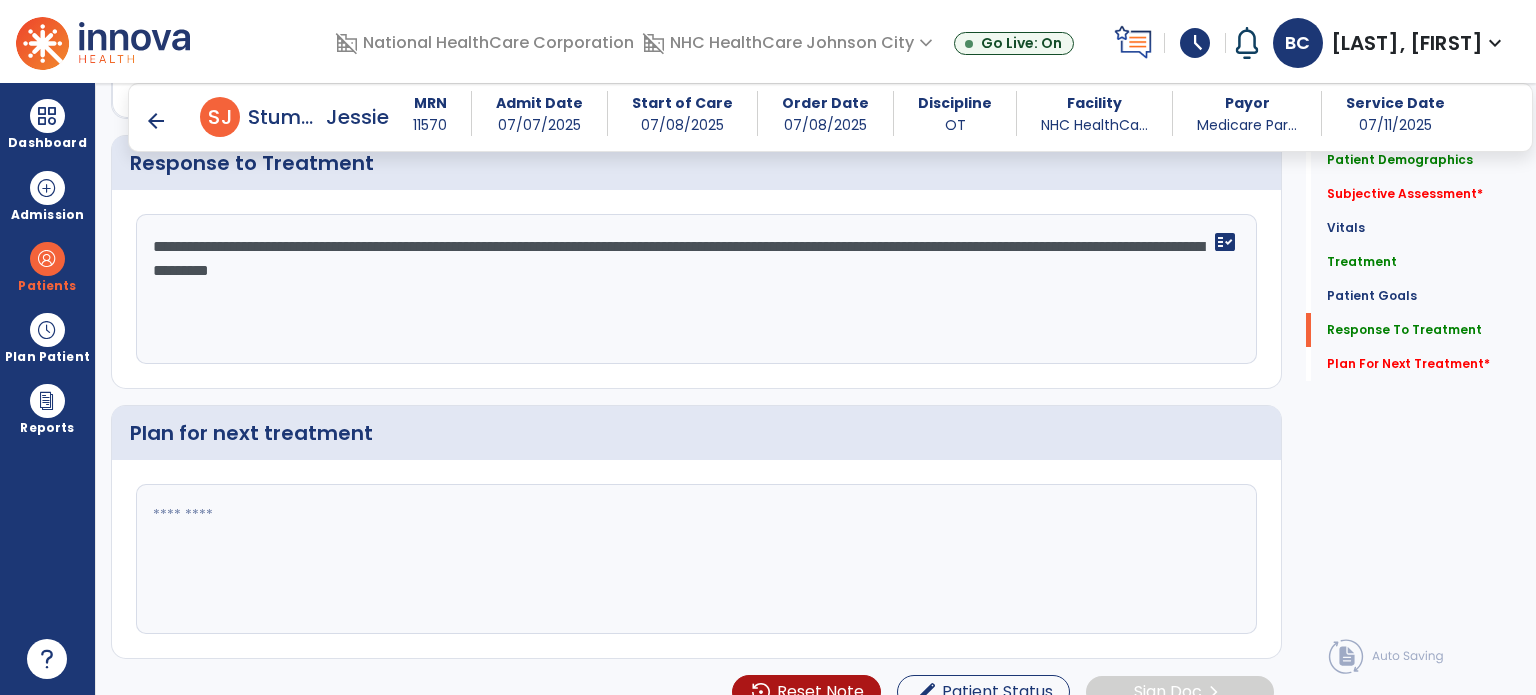 scroll, scrollTop: 2302, scrollLeft: 0, axis: vertical 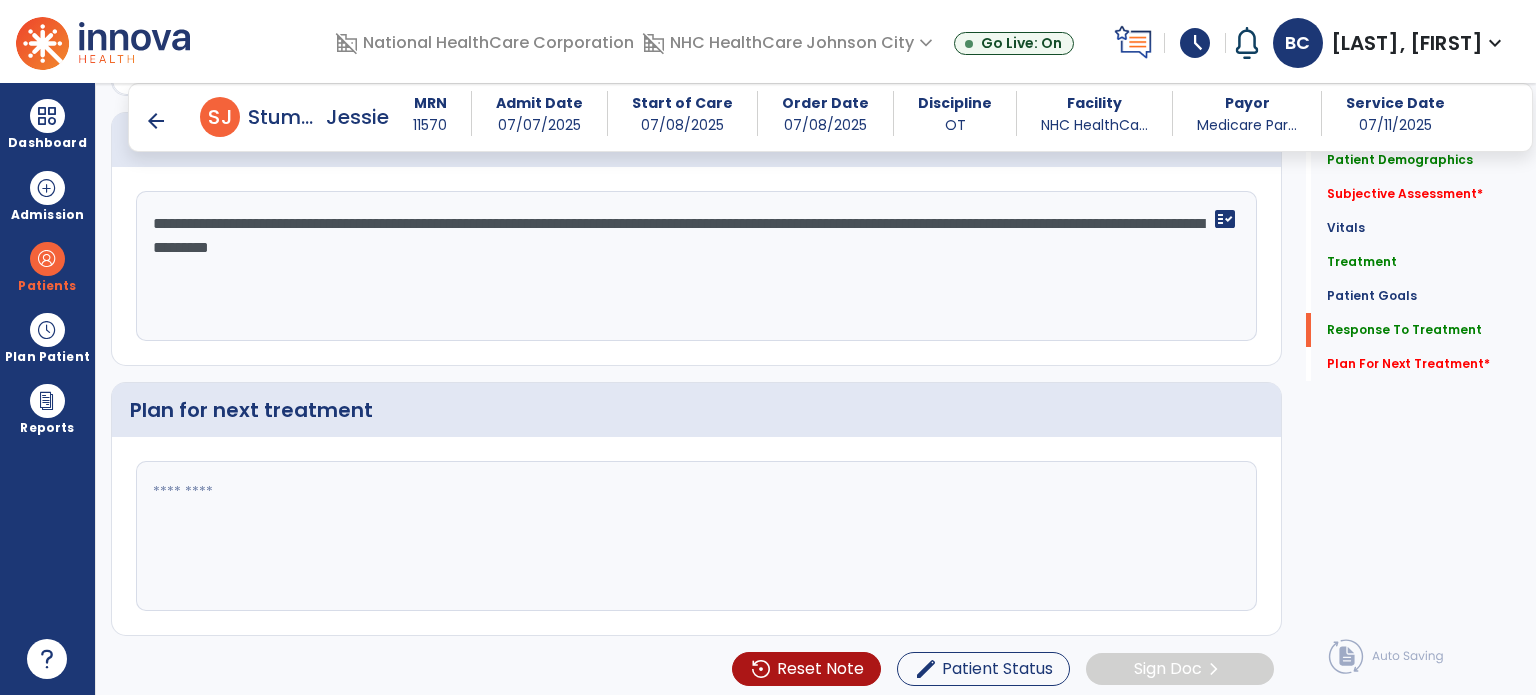 click on "**********" 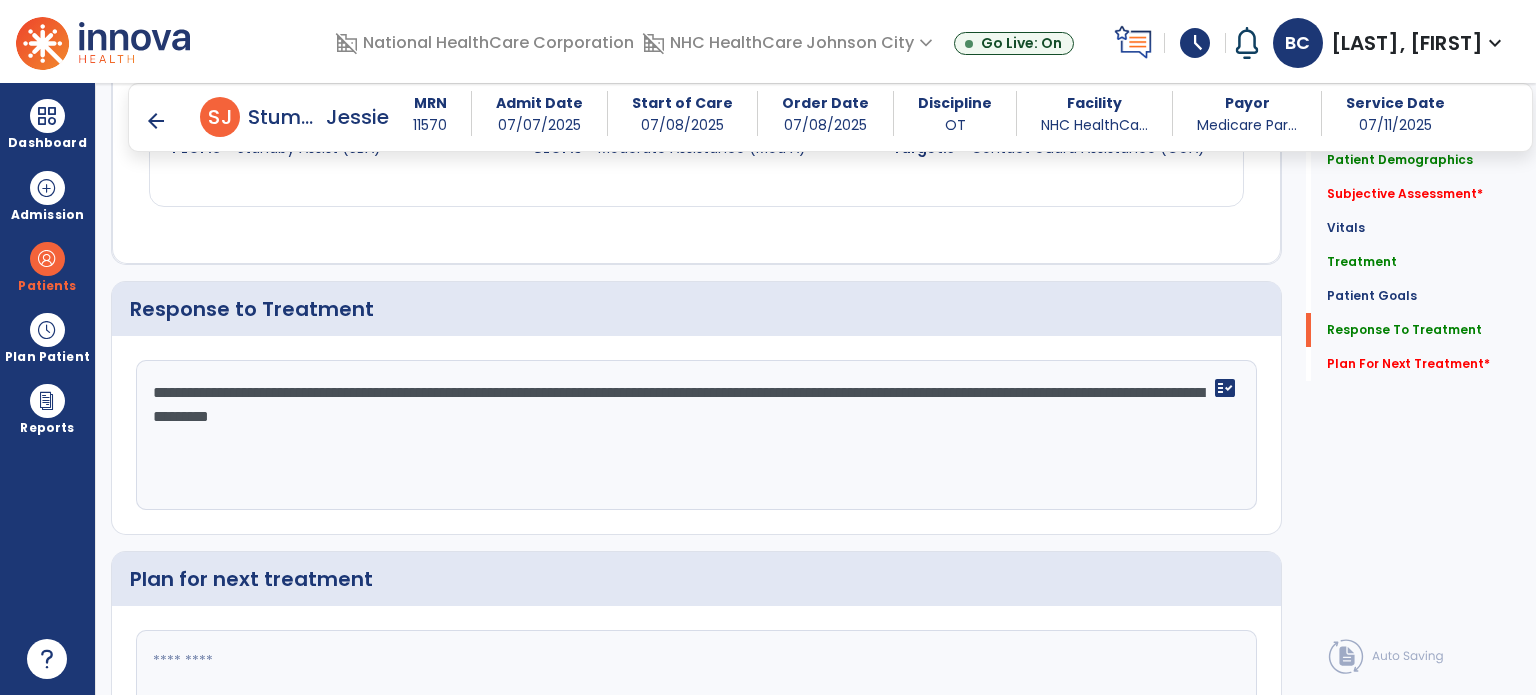 scroll, scrollTop: 2130, scrollLeft: 0, axis: vertical 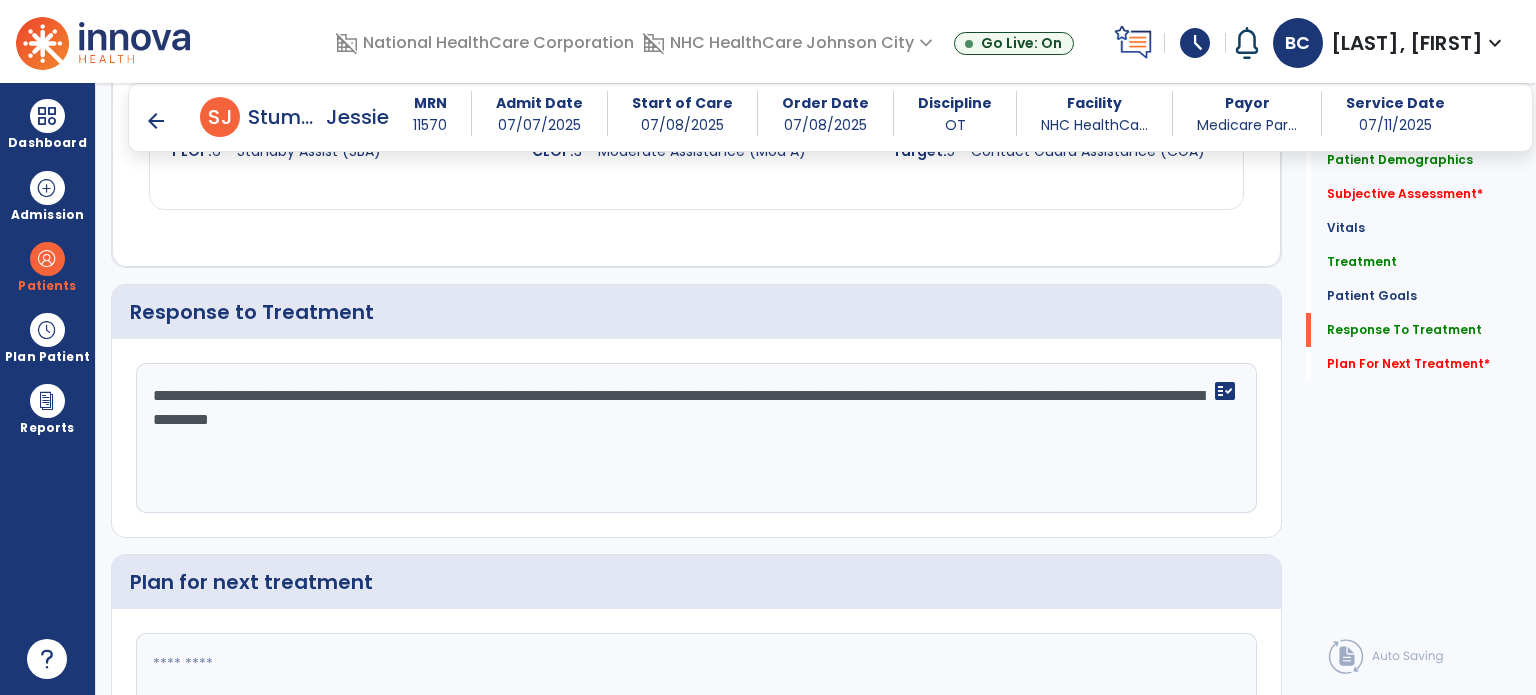 click on "**********" 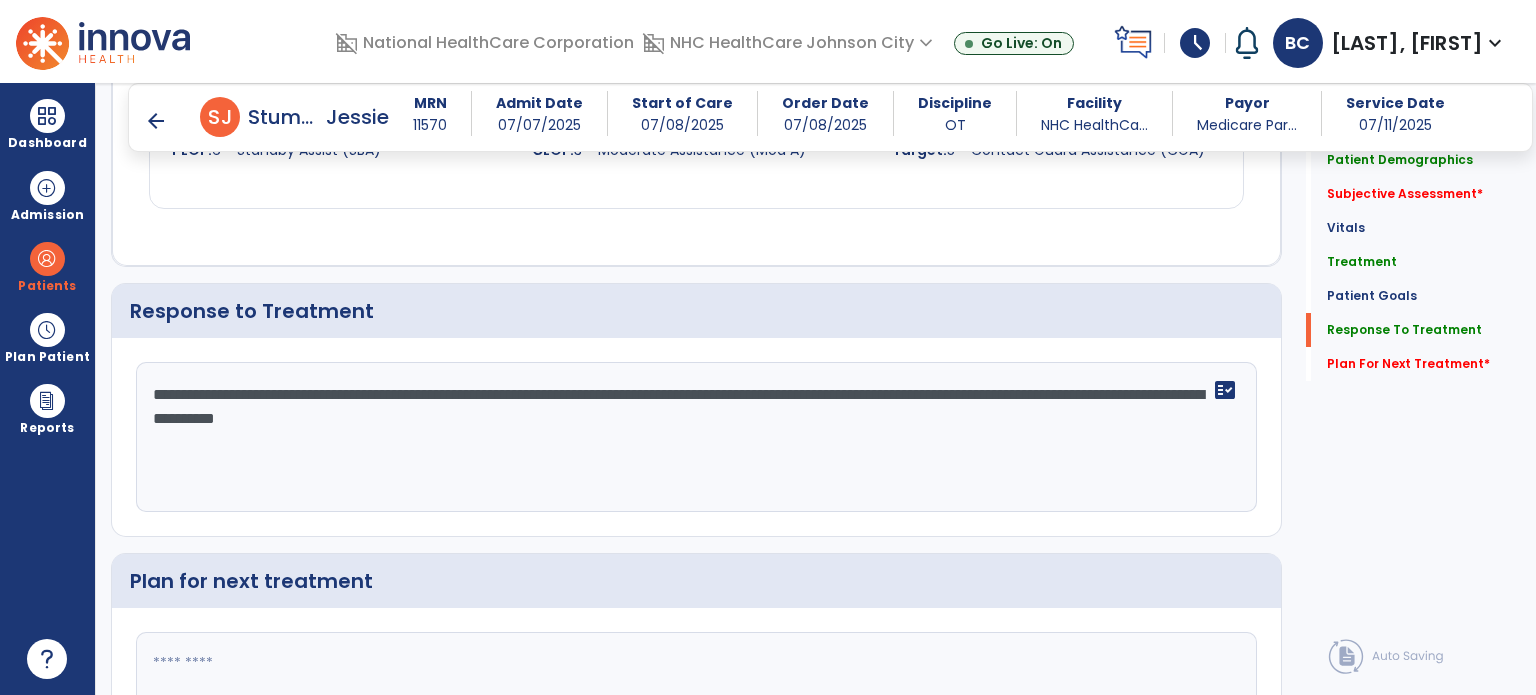scroll, scrollTop: 2131, scrollLeft: 0, axis: vertical 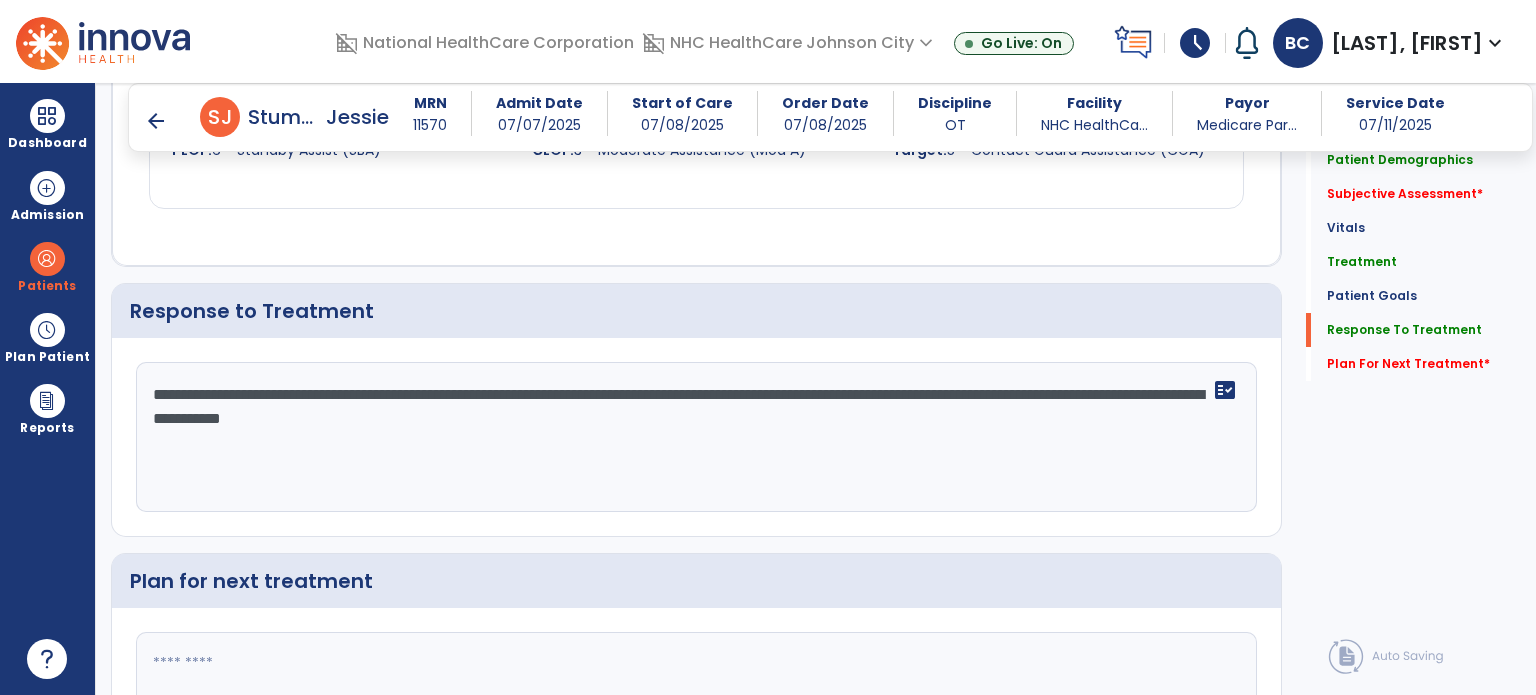 click on "**********" 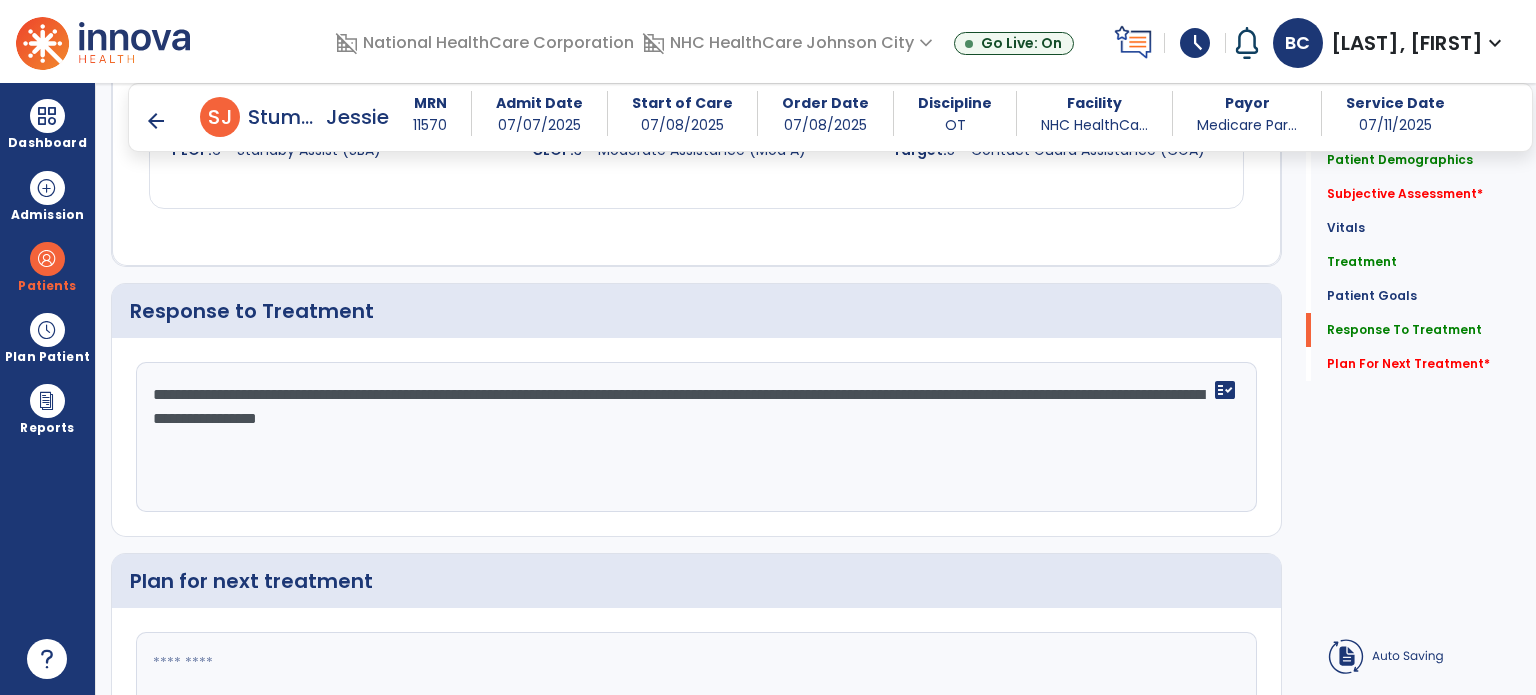 click on "Response to Treatment" 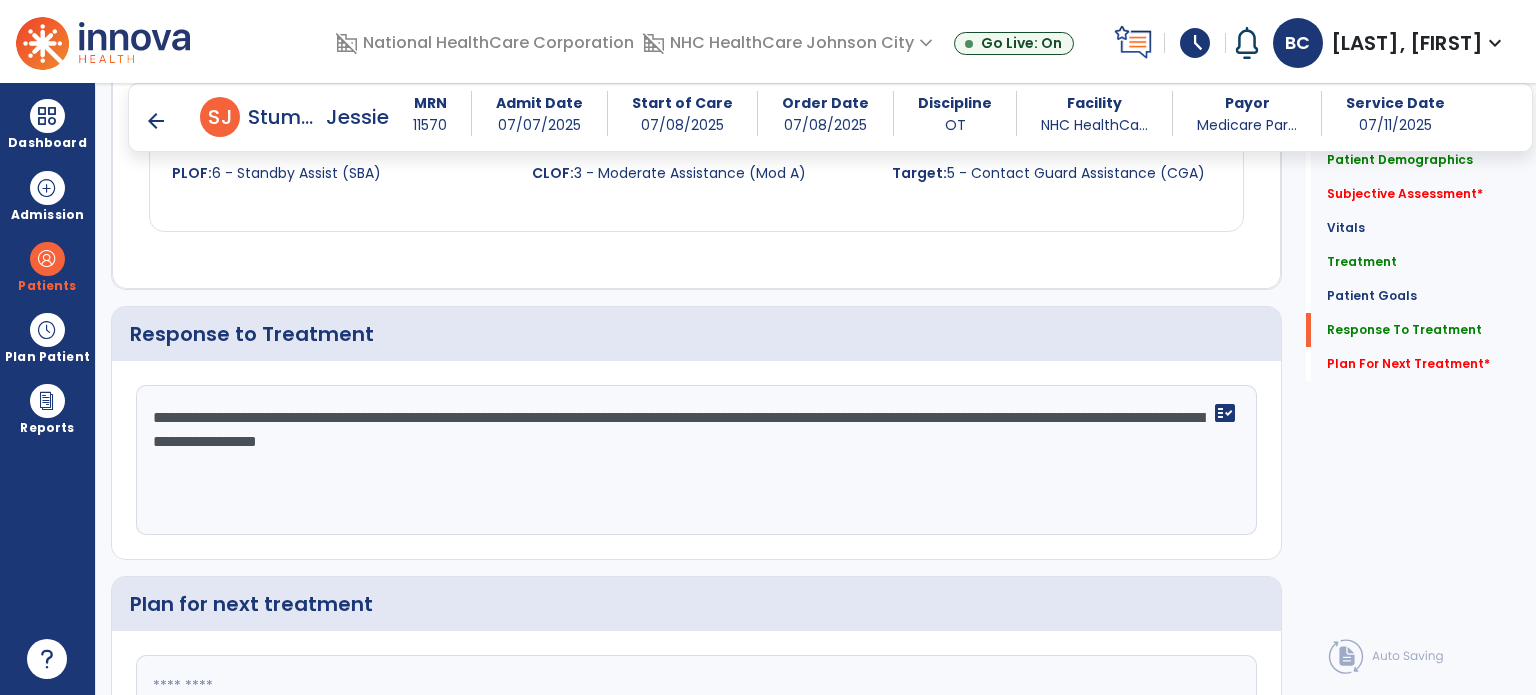 scroll, scrollTop: 2131, scrollLeft: 0, axis: vertical 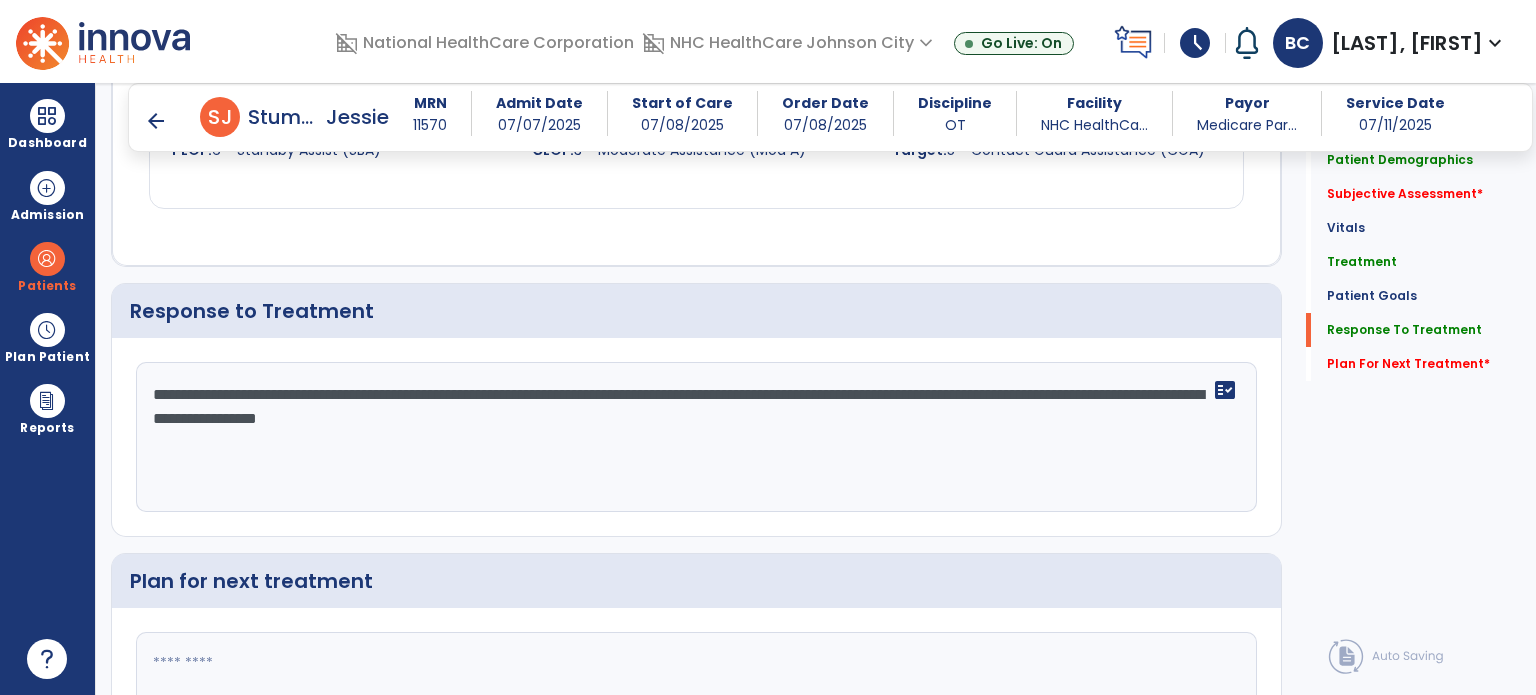 click on "**********" 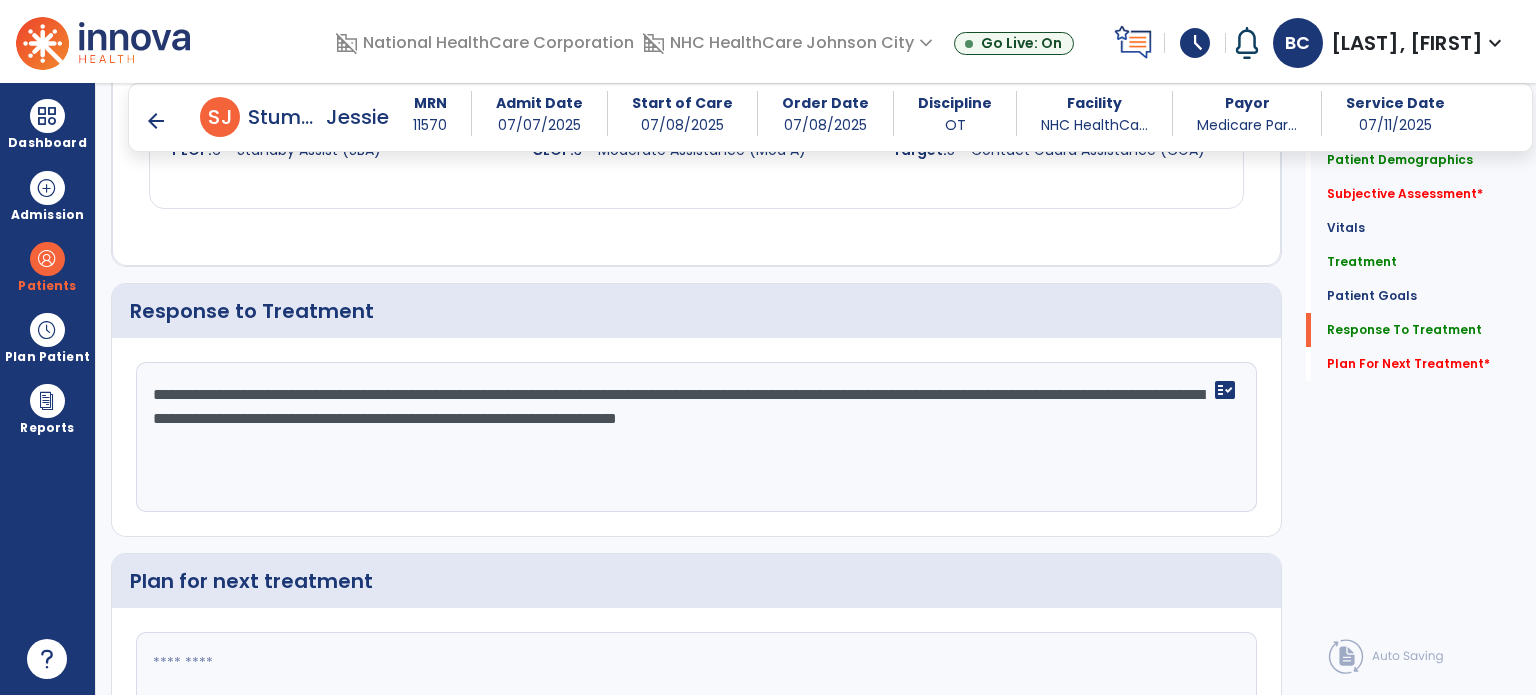 type on "**********" 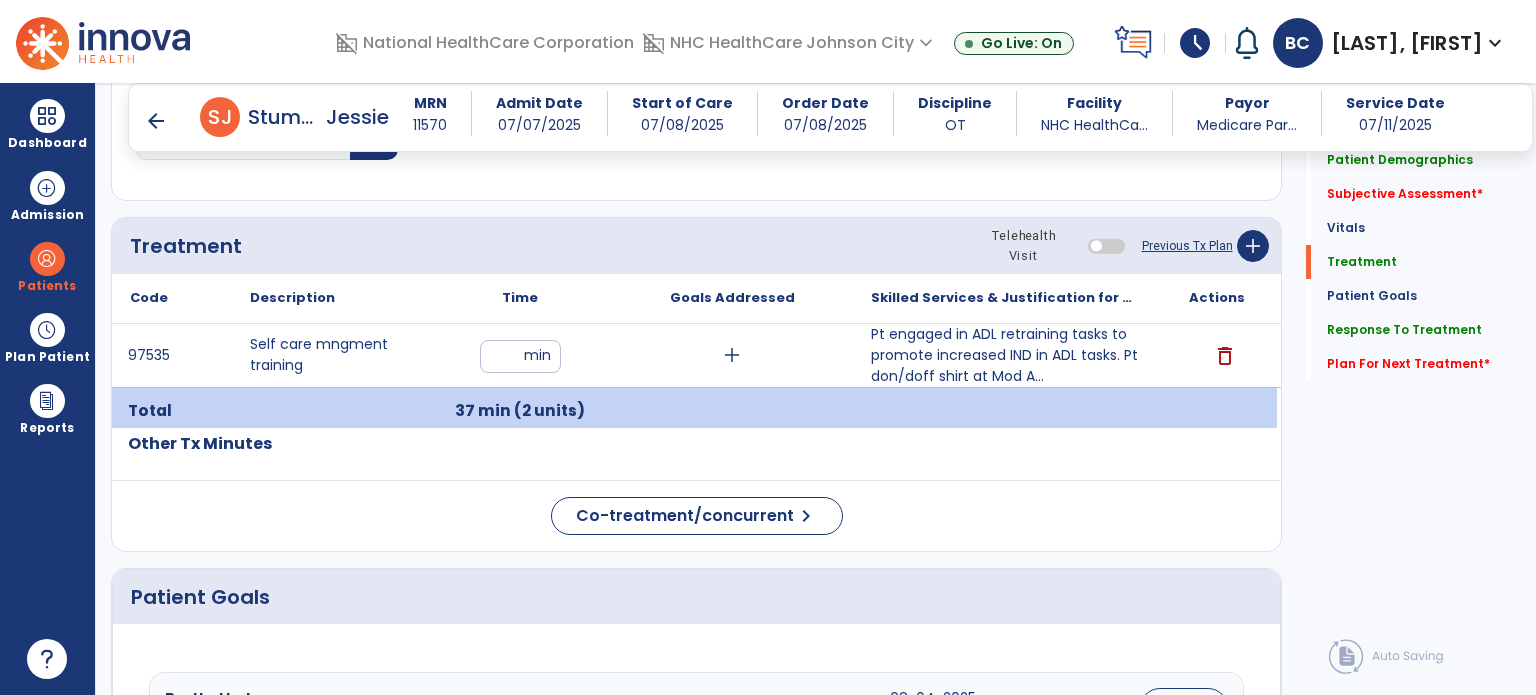 scroll, scrollTop: 1027, scrollLeft: 0, axis: vertical 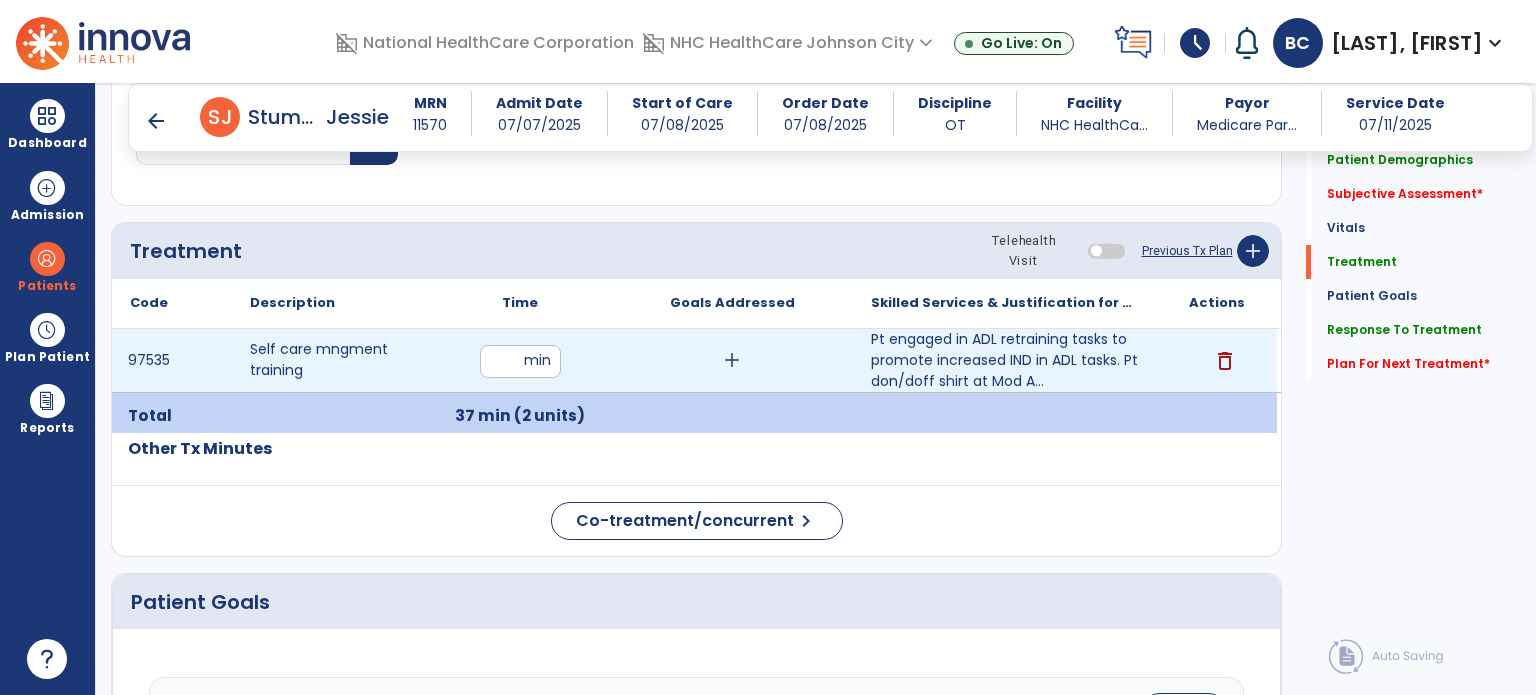 click on "add" at bounding box center [732, 360] 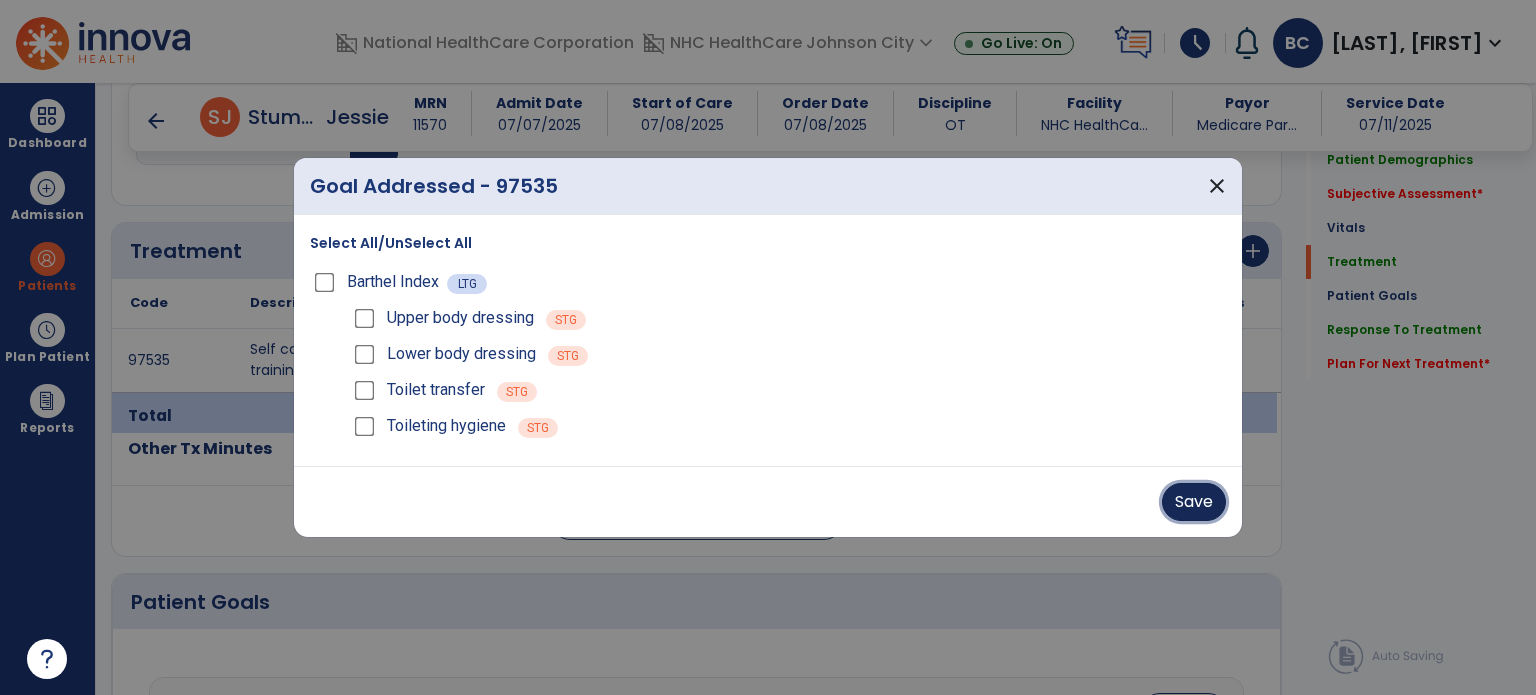 click on "Save" at bounding box center [1194, 502] 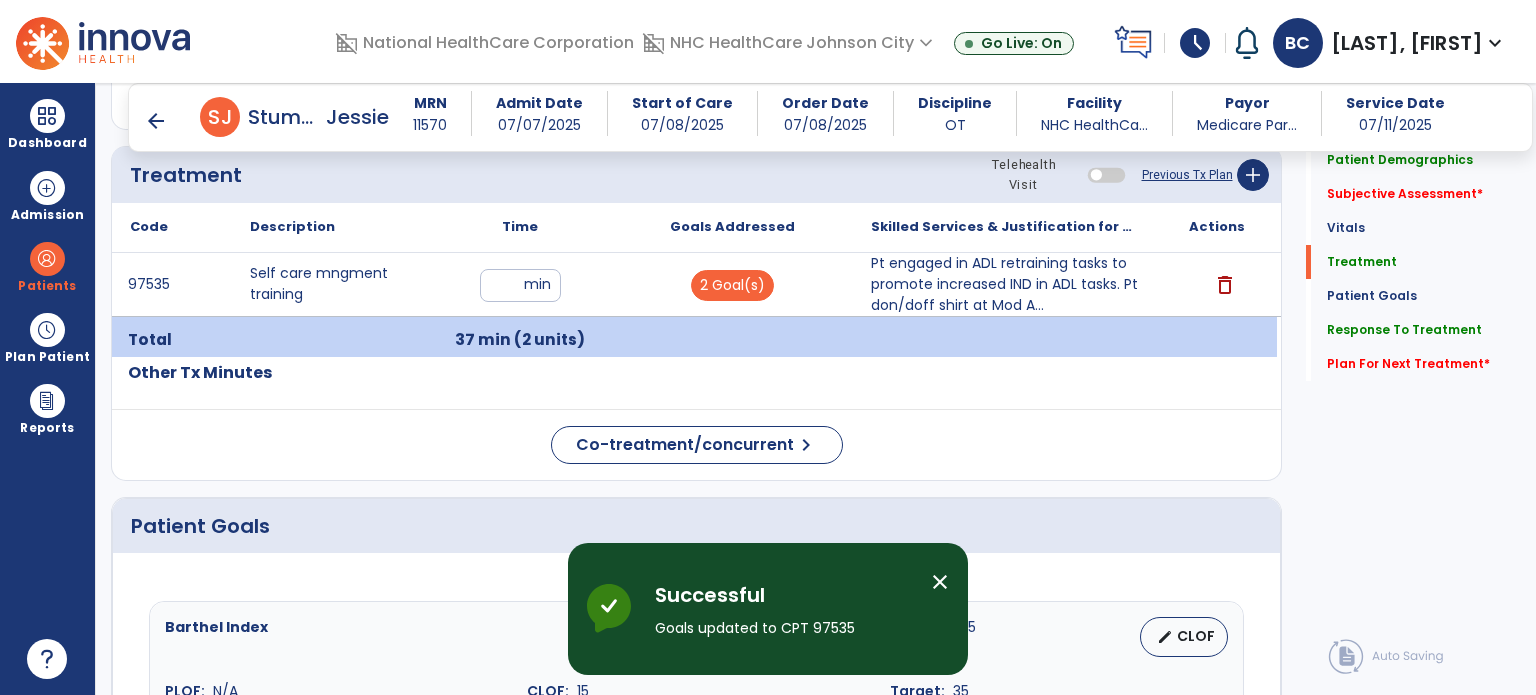 scroll, scrollTop: 1100, scrollLeft: 0, axis: vertical 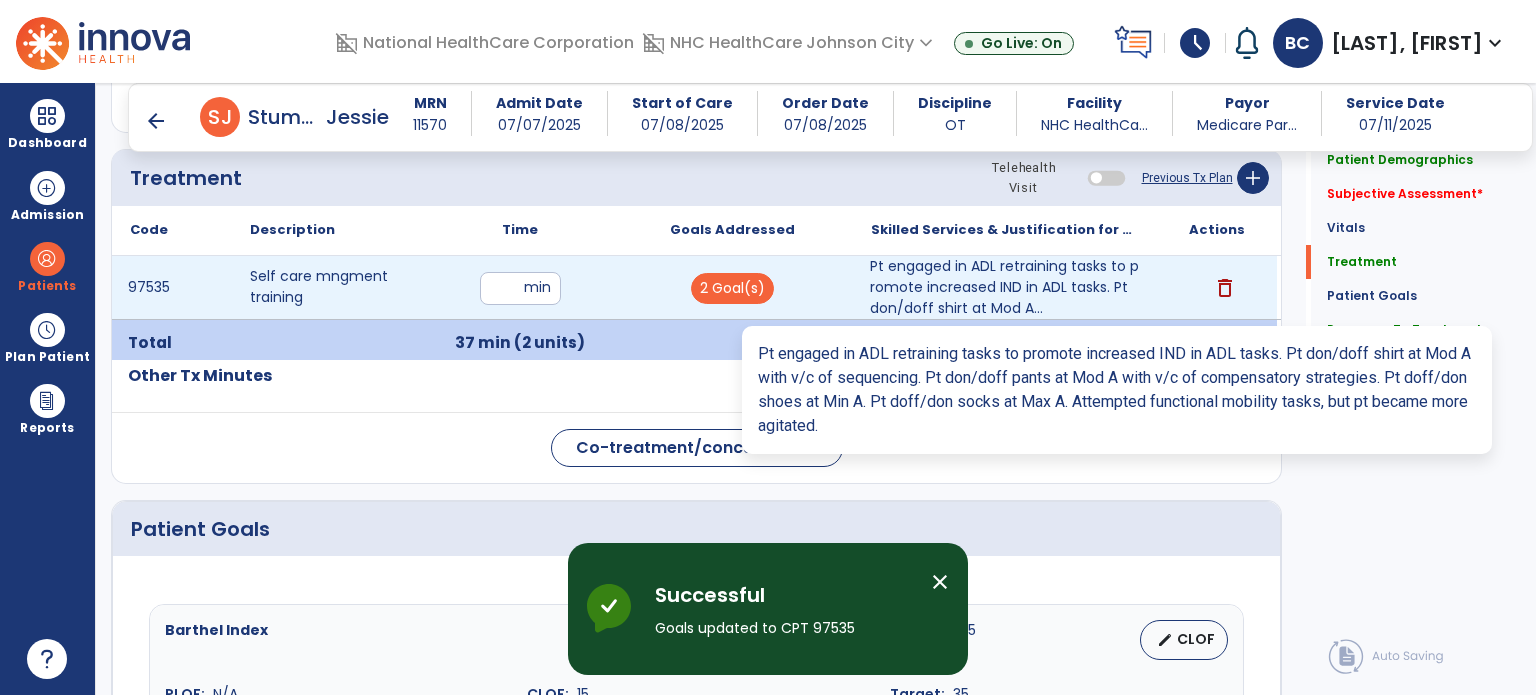click on "Pt engaged in ADL retraining tasks to promote increased IND in ADL tasks. Pt don/doff shirt at Mod A..." at bounding box center [1004, 287] 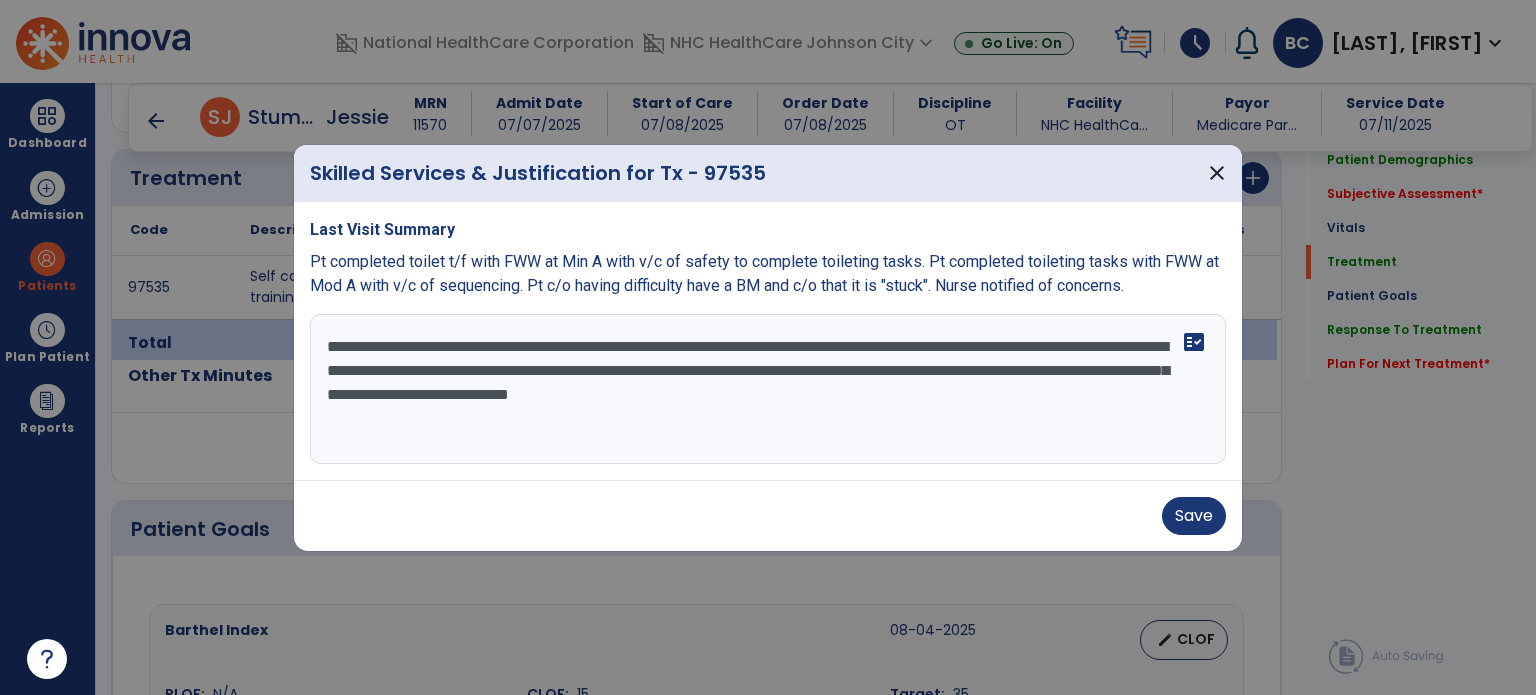 click on "**********" at bounding box center [768, 389] 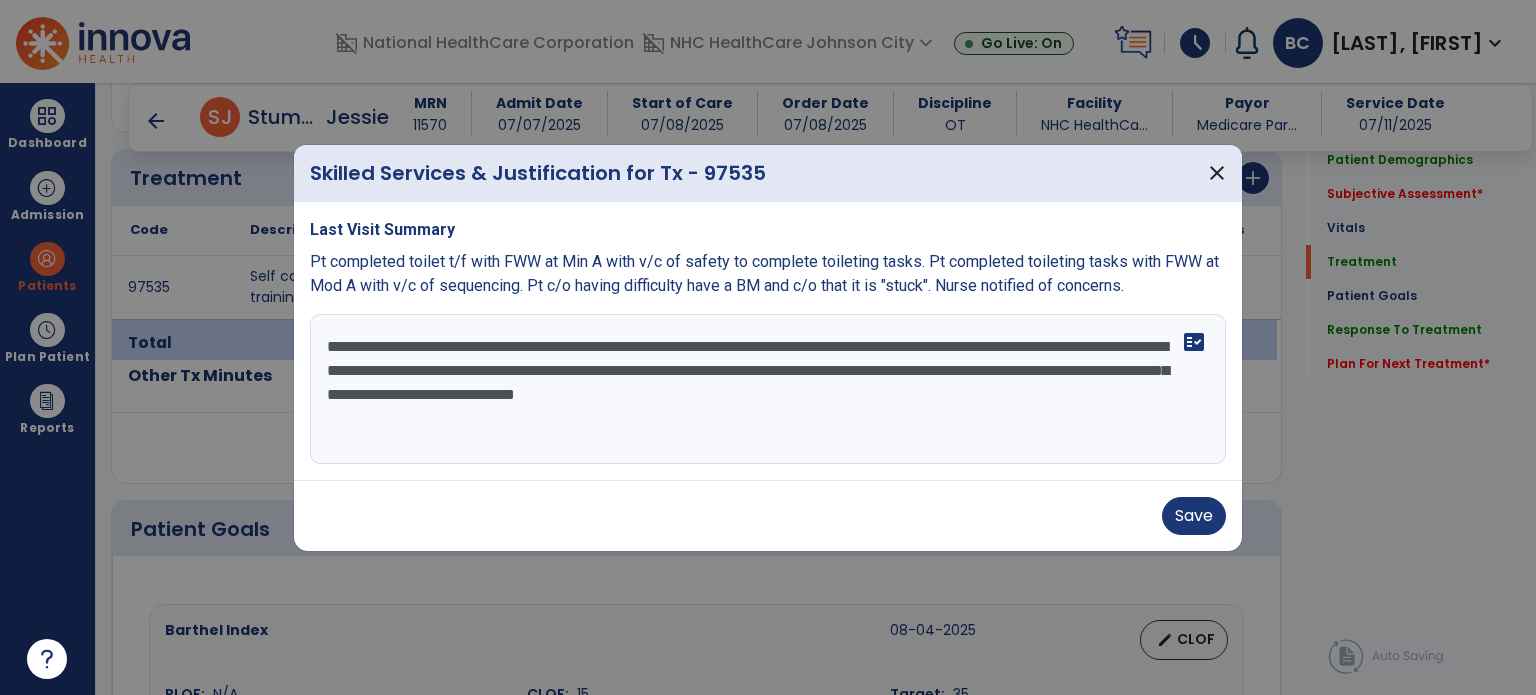 type on "**********" 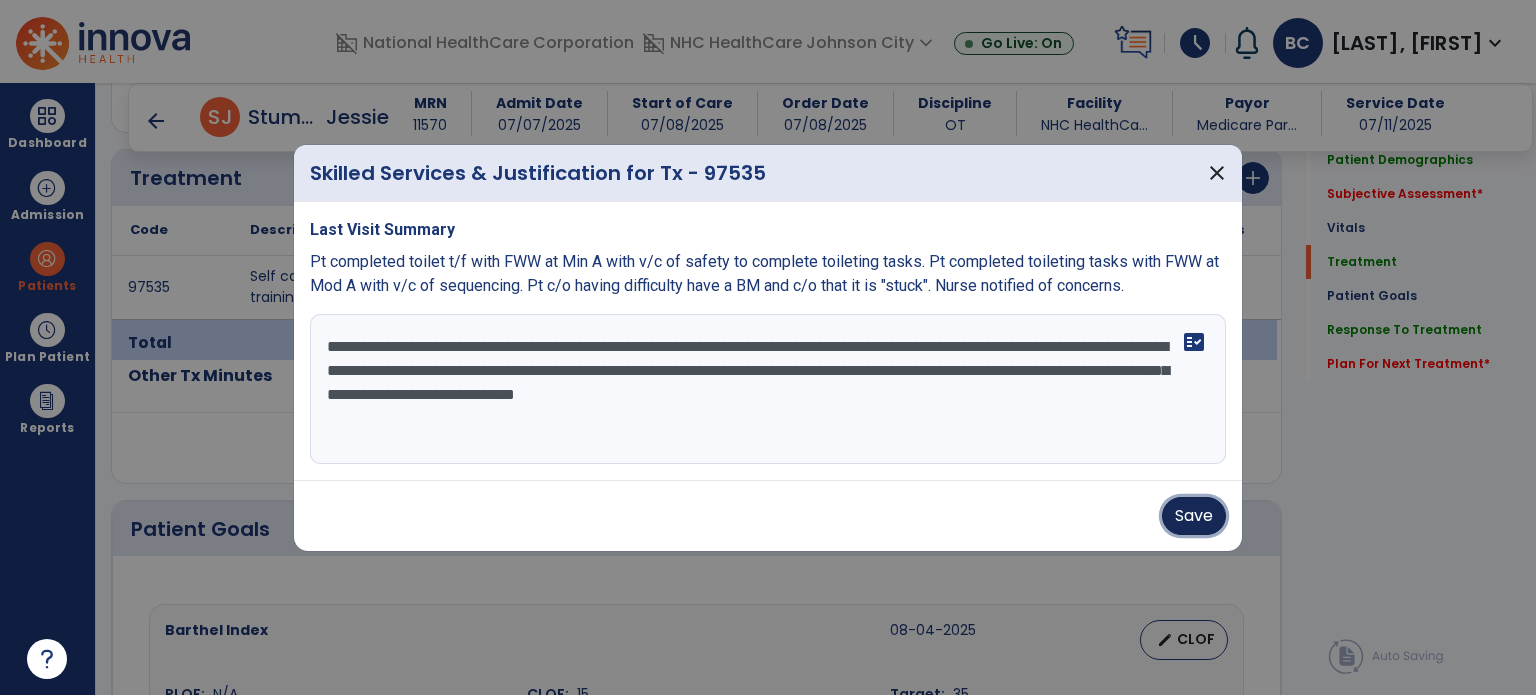 click on "Save" at bounding box center [1194, 516] 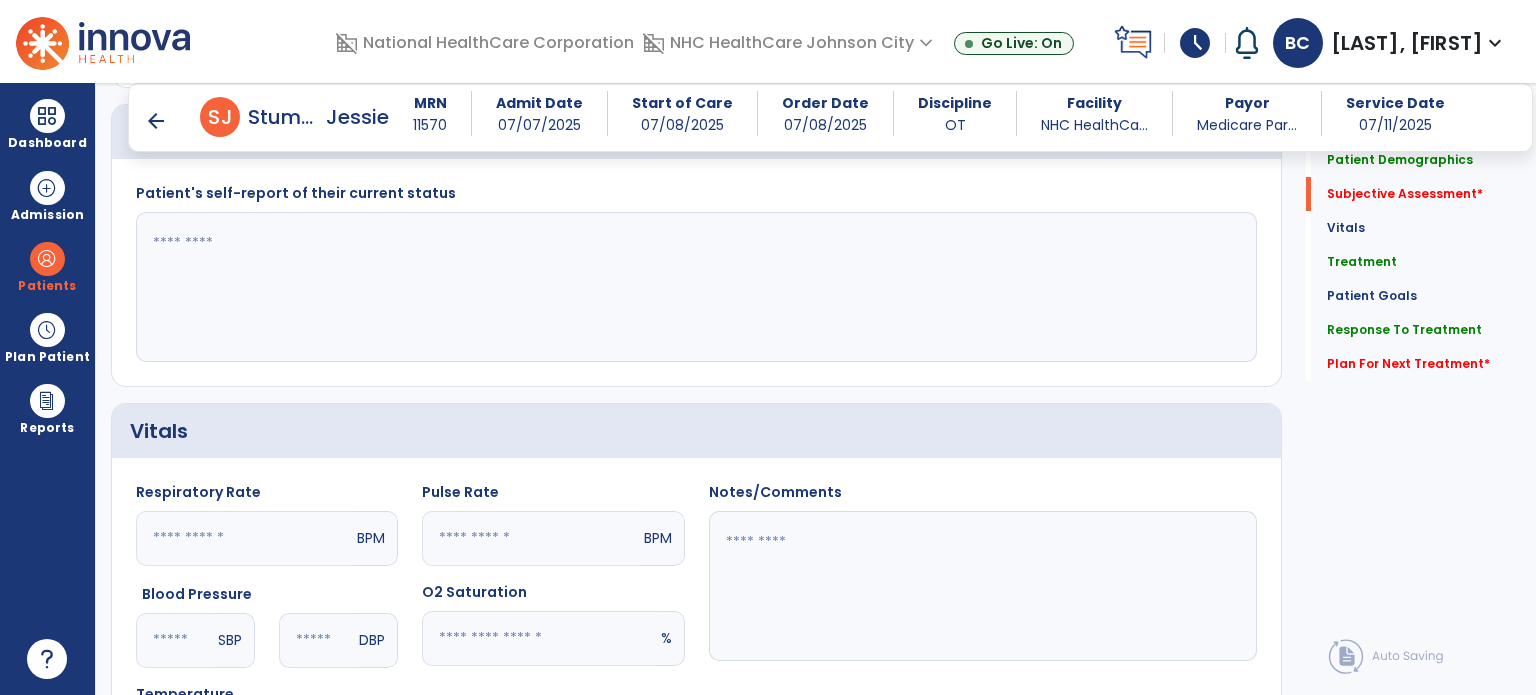 scroll, scrollTop: 412, scrollLeft: 0, axis: vertical 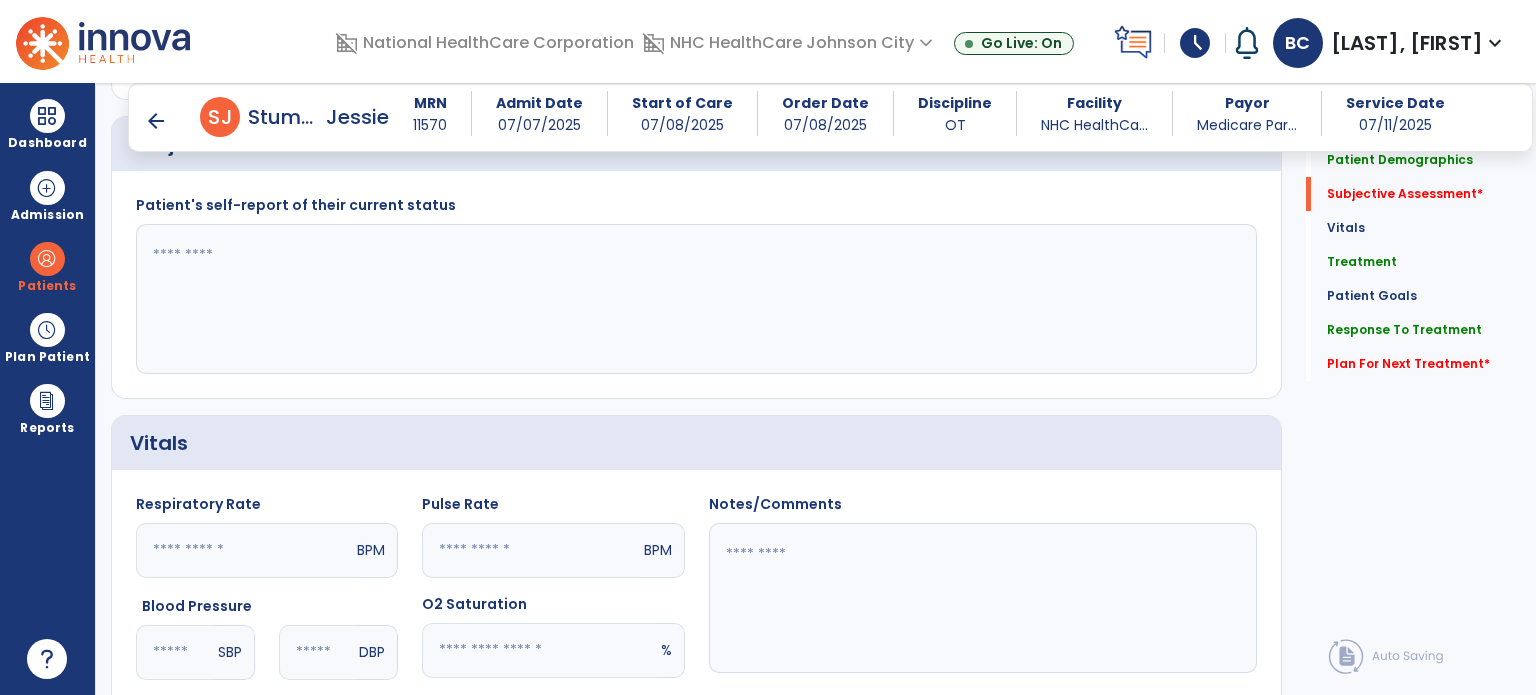 click 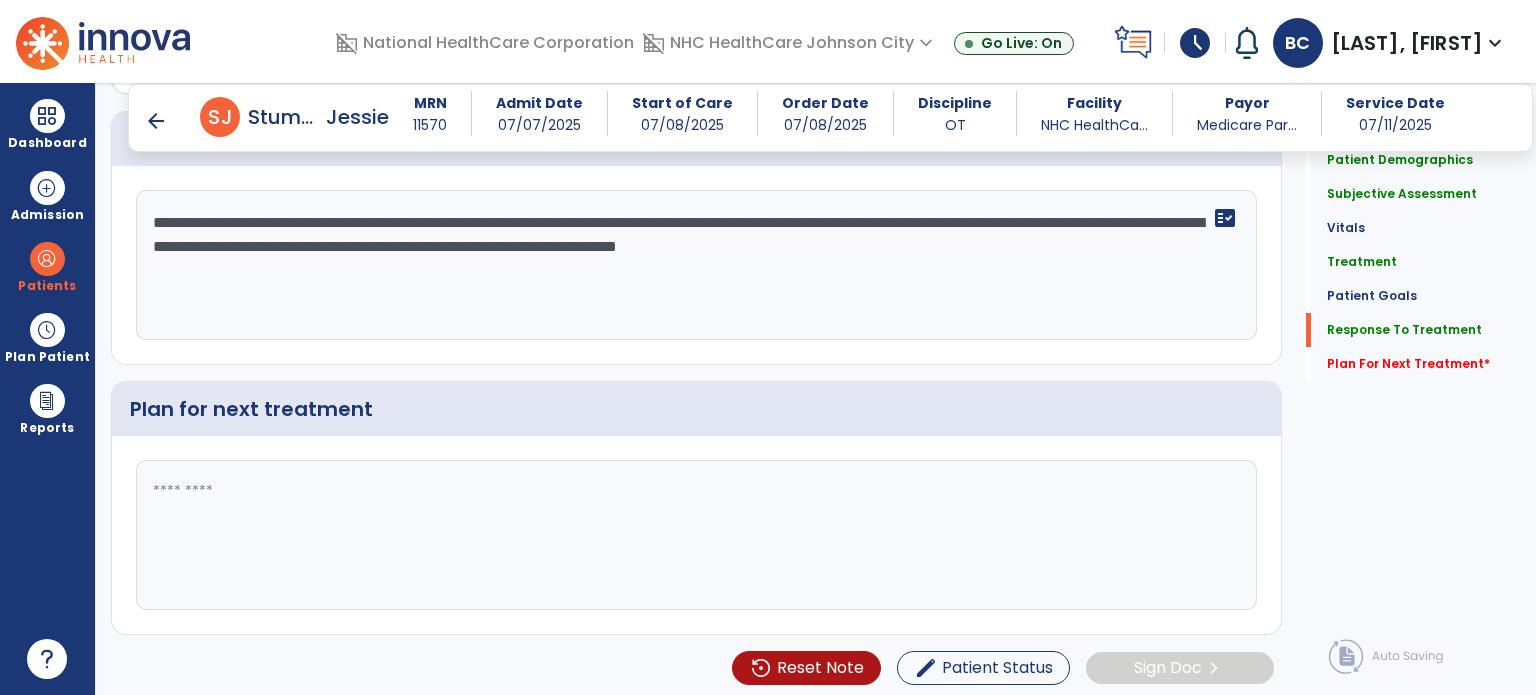 scroll, scrollTop: 2302, scrollLeft: 0, axis: vertical 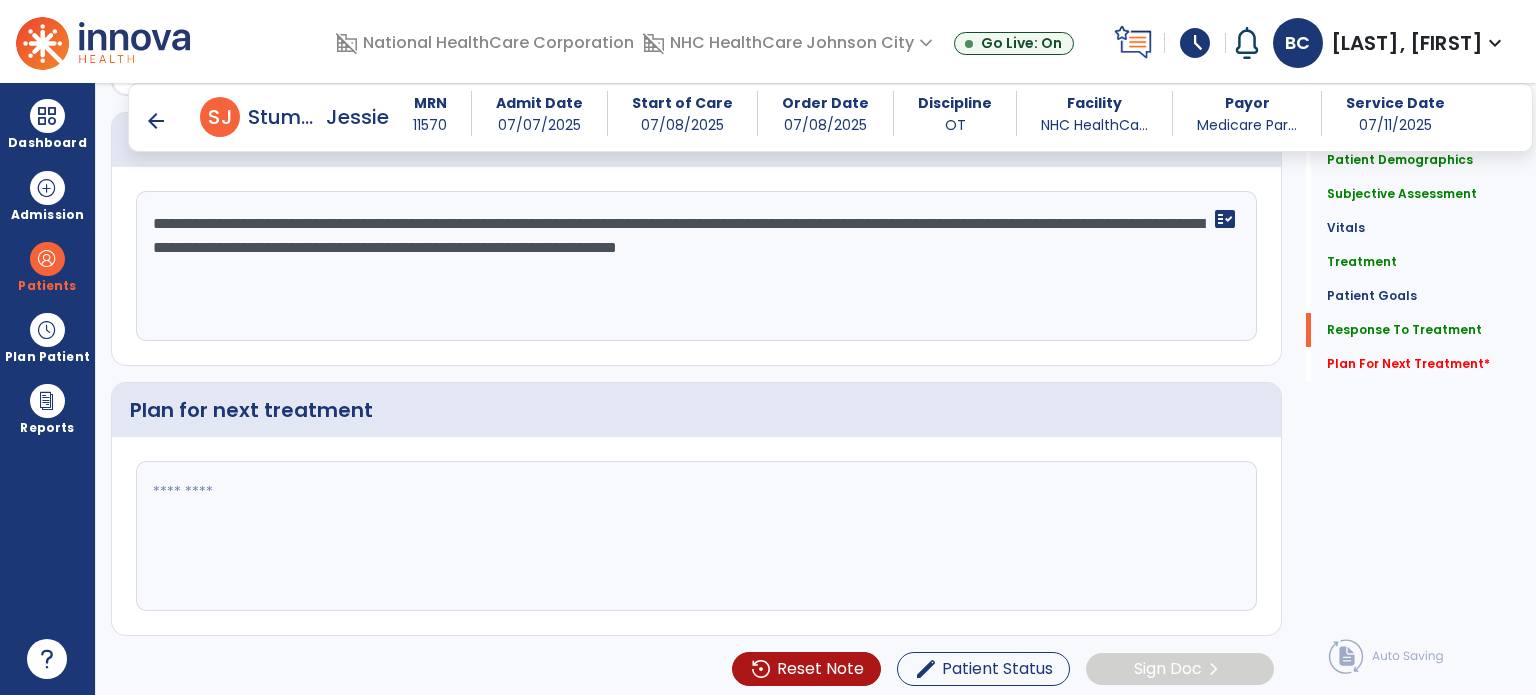 type on "**********" 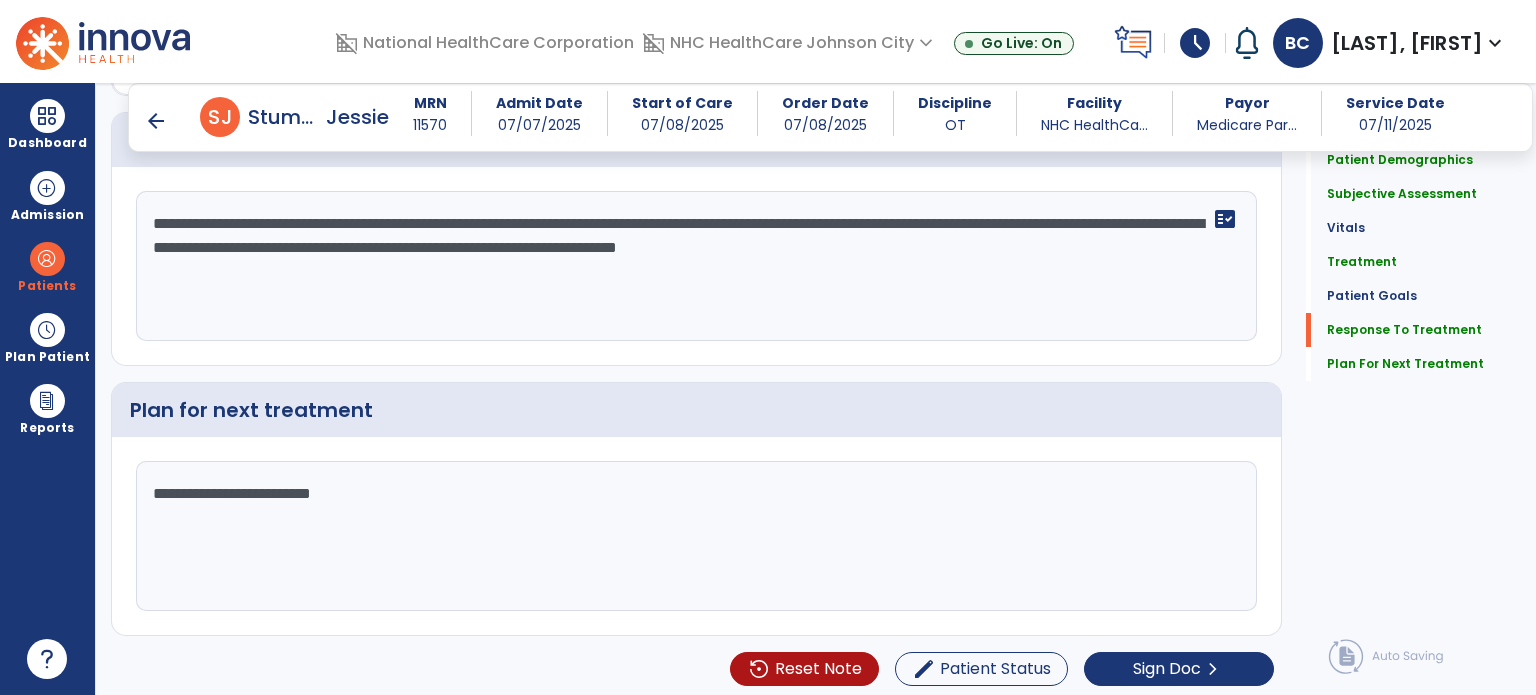 scroll, scrollTop: 2302, scrollLeft: 0, axis: vertical 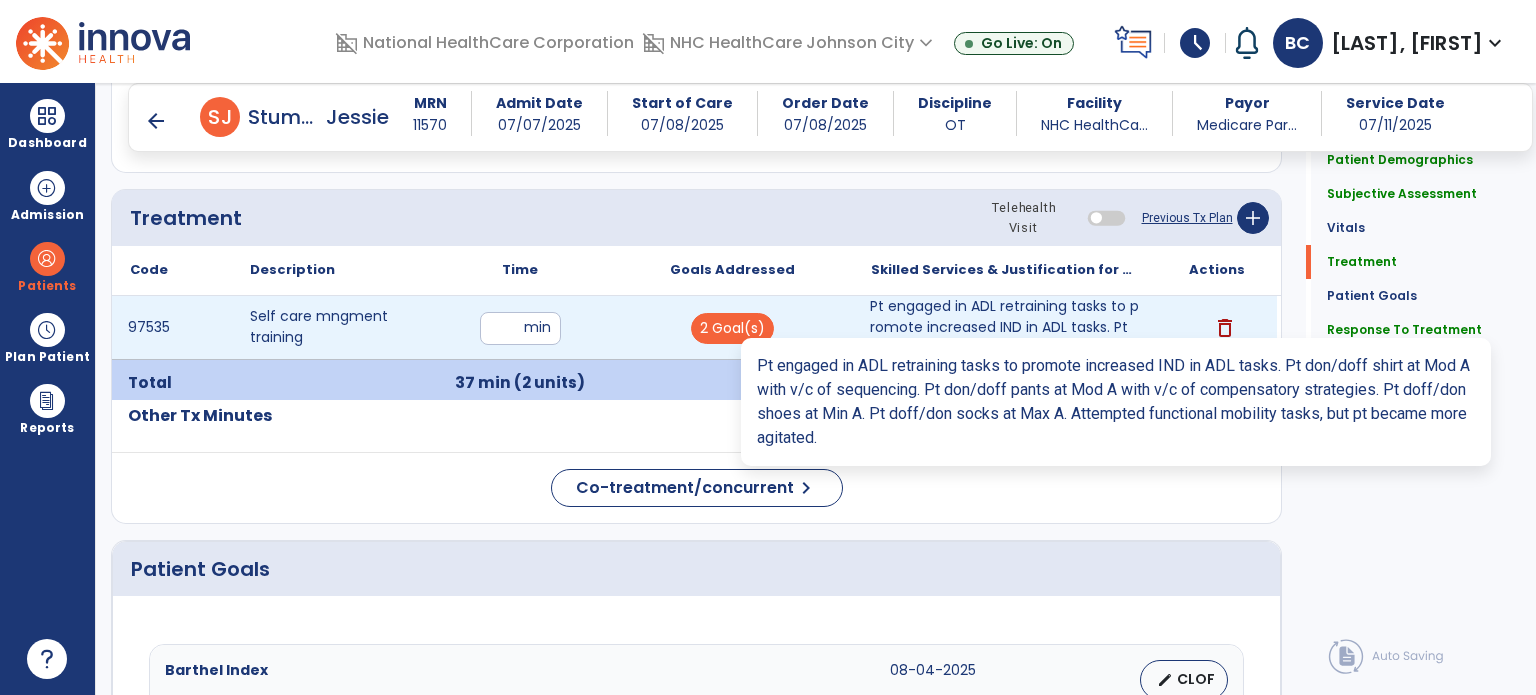 click on "Pt engaged in ADL retraining tasks to promote increased IND in ADL tasks. Pt don/doff shirt at Mod A..." at bounding box center [1004, 327] 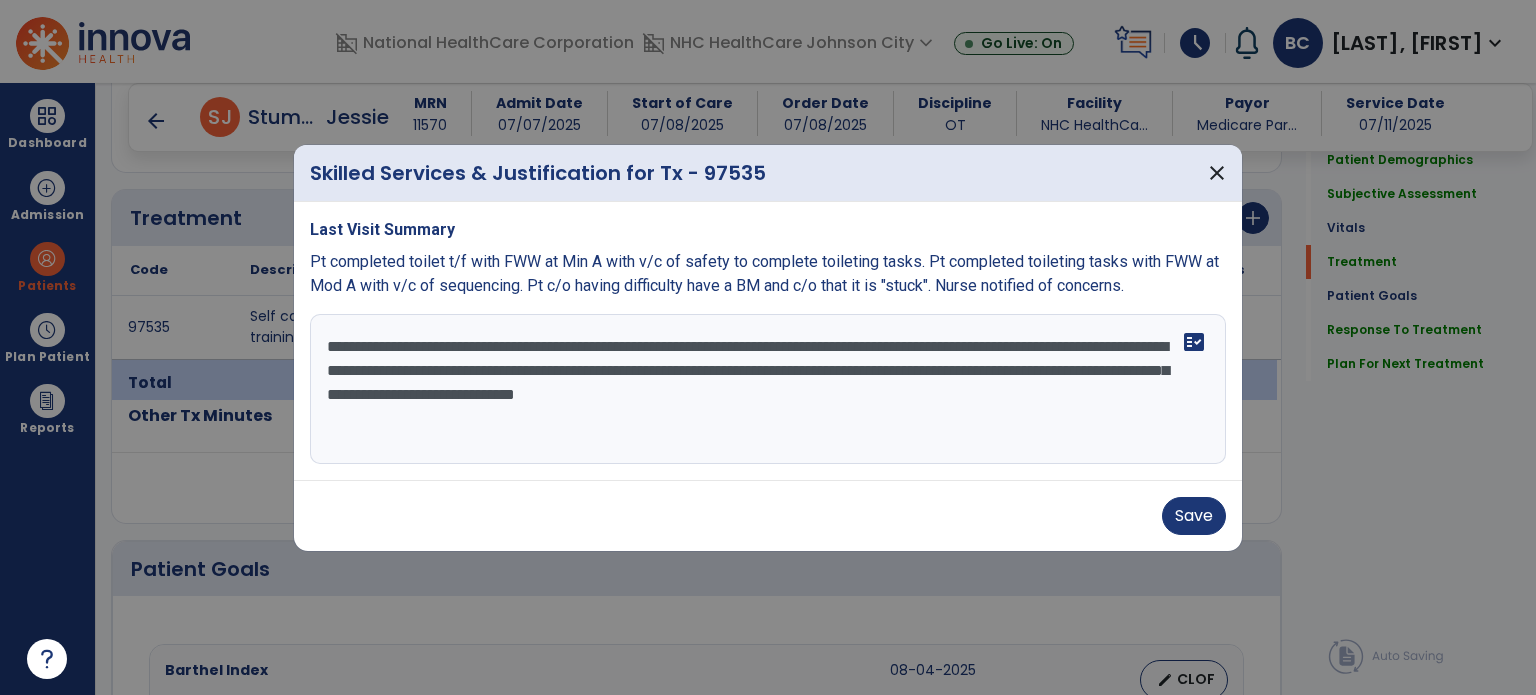 click on "**********" at bounding box center [768, 389] 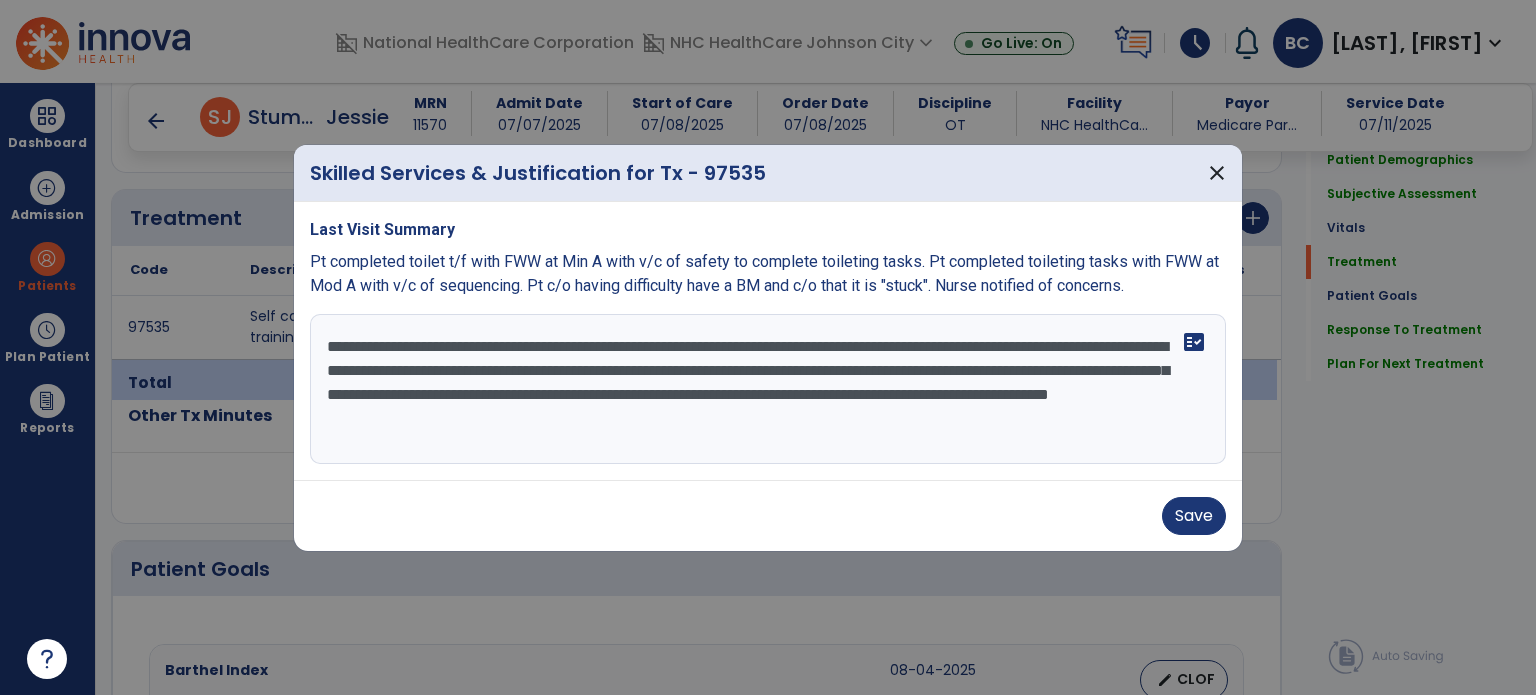 type on "**********" 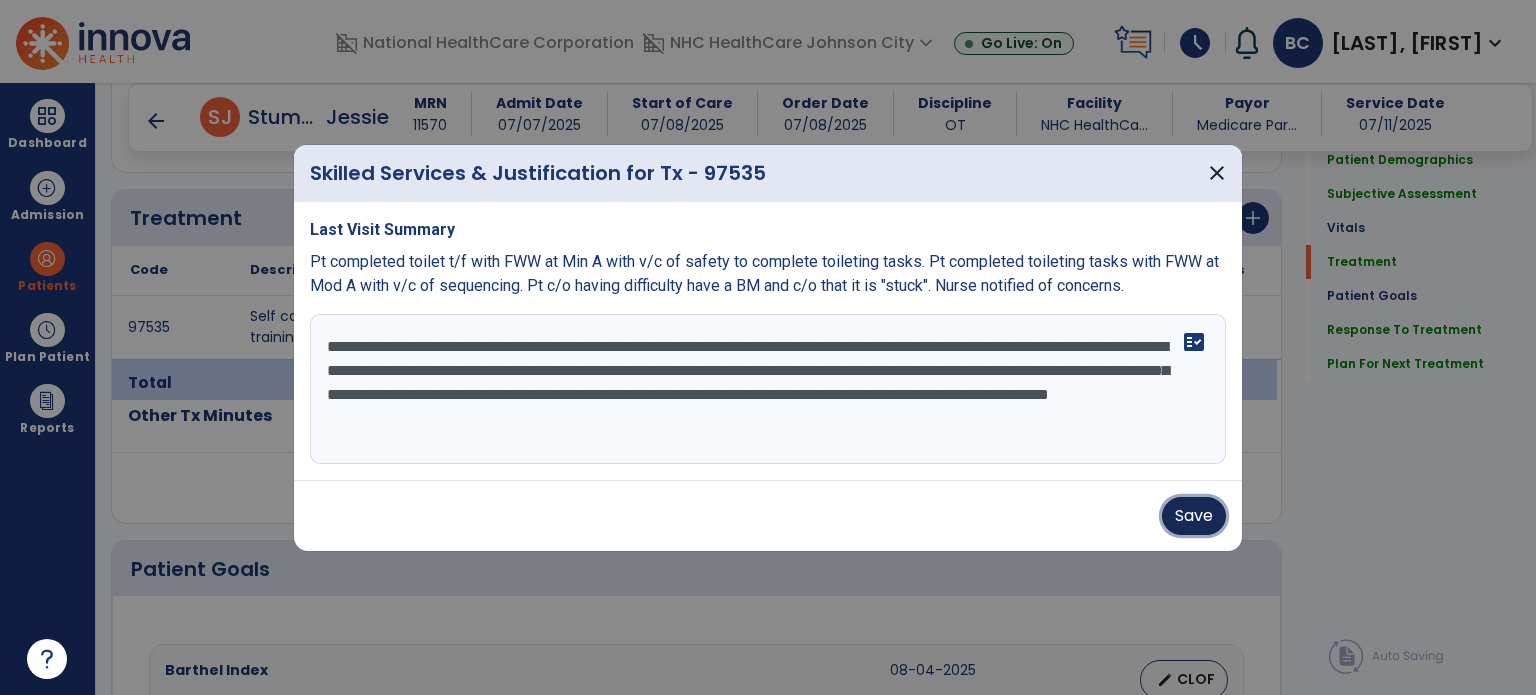 click on "Save" at bounding box center [1194, 516] 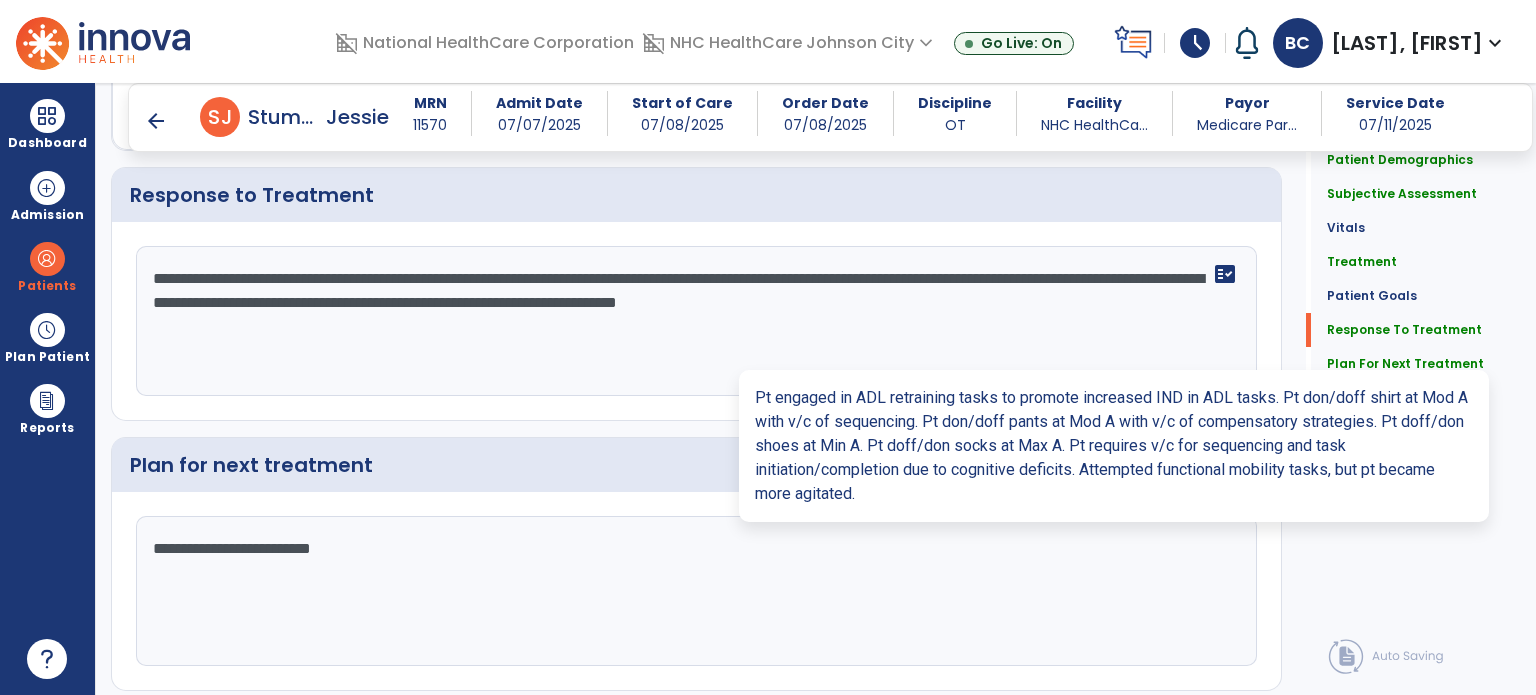scroll, scrollTop: 2302, scrollLeft: 0, axis: vertical 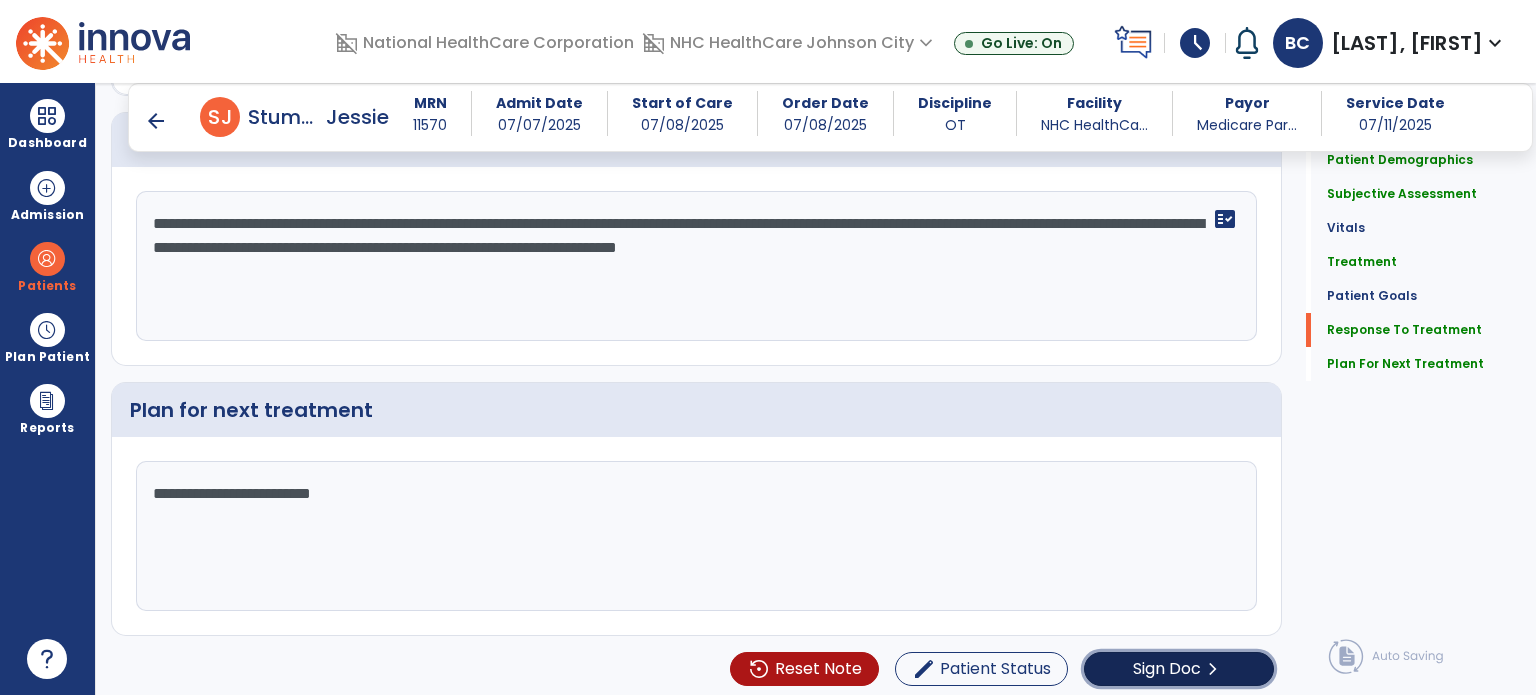 click on "Sign Doc" 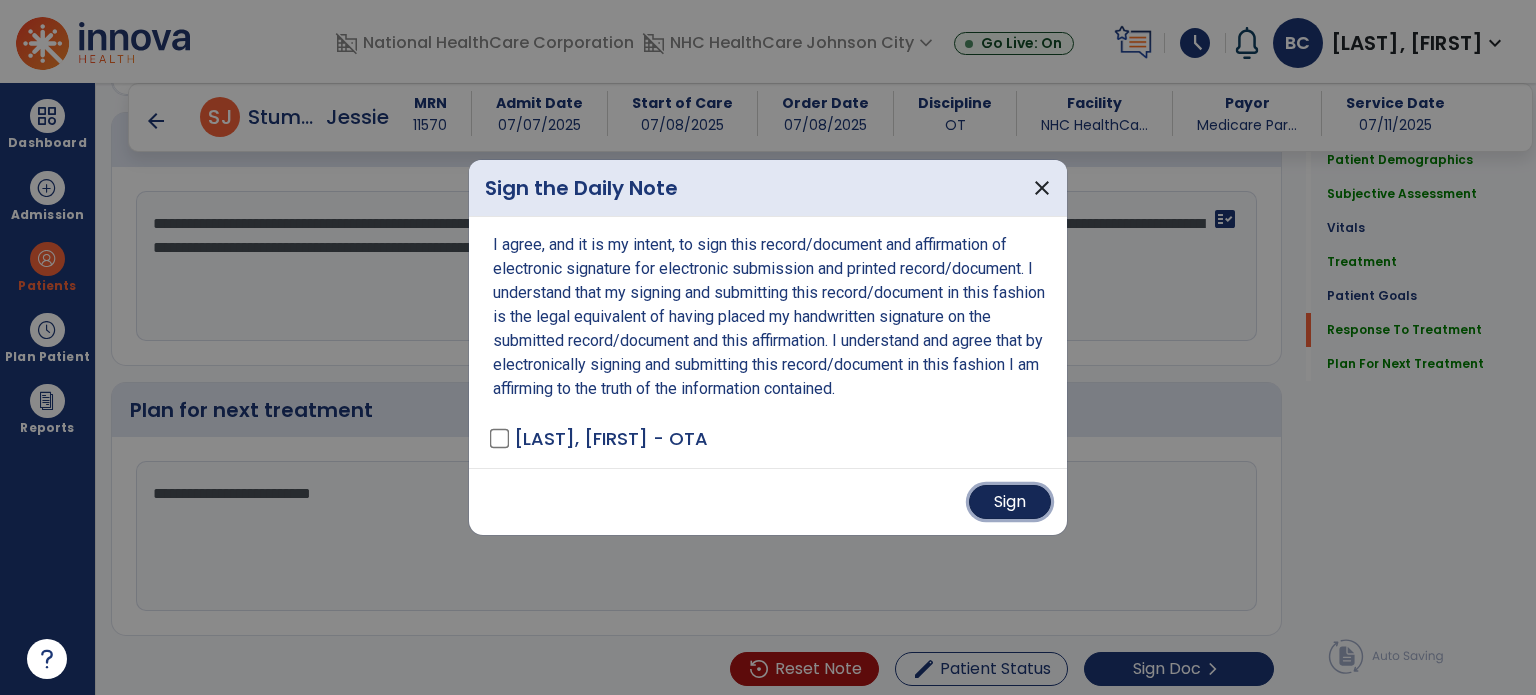 click on "Sign" at bounding box center (1010, 502) 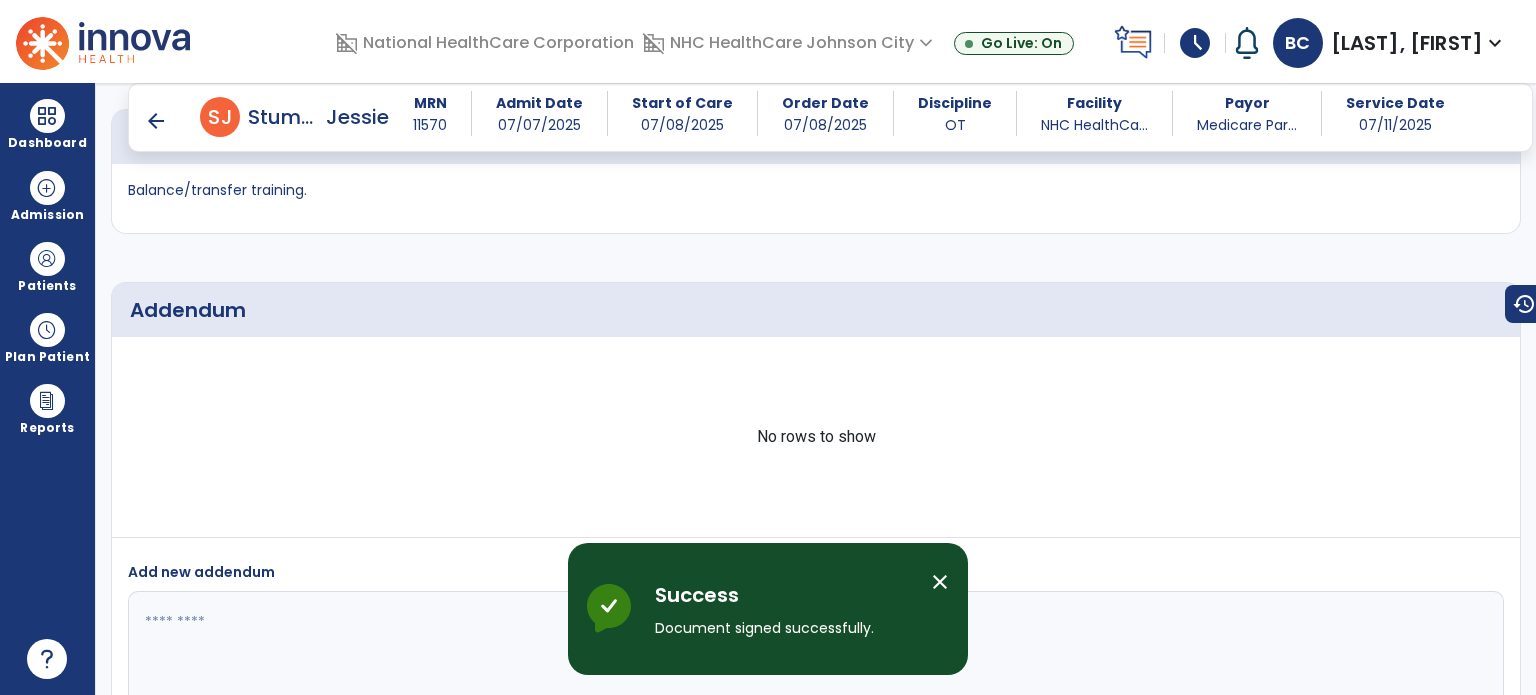 scroll, scrollTop: 3115, scrollLeft: 0, axis: vertical 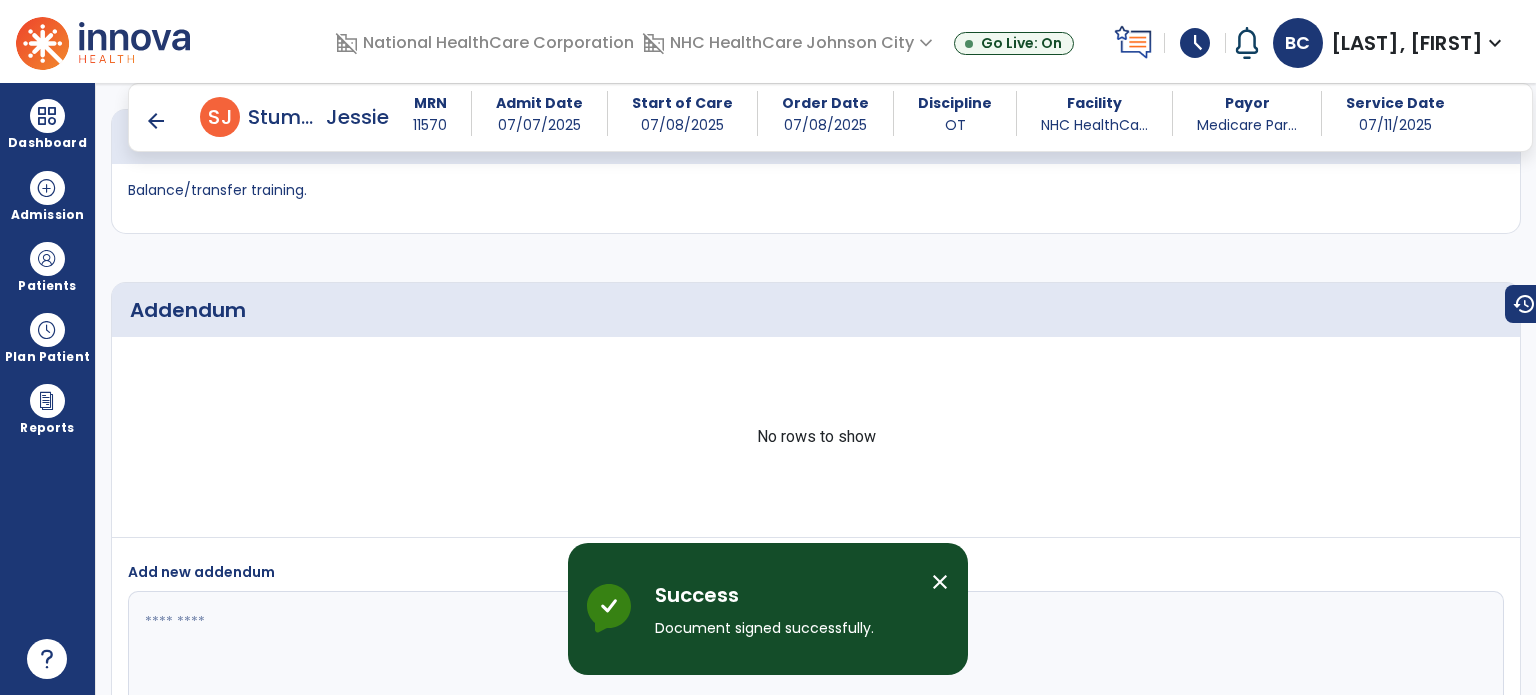 click on "arrow_back" at bounding box center (156, 121) 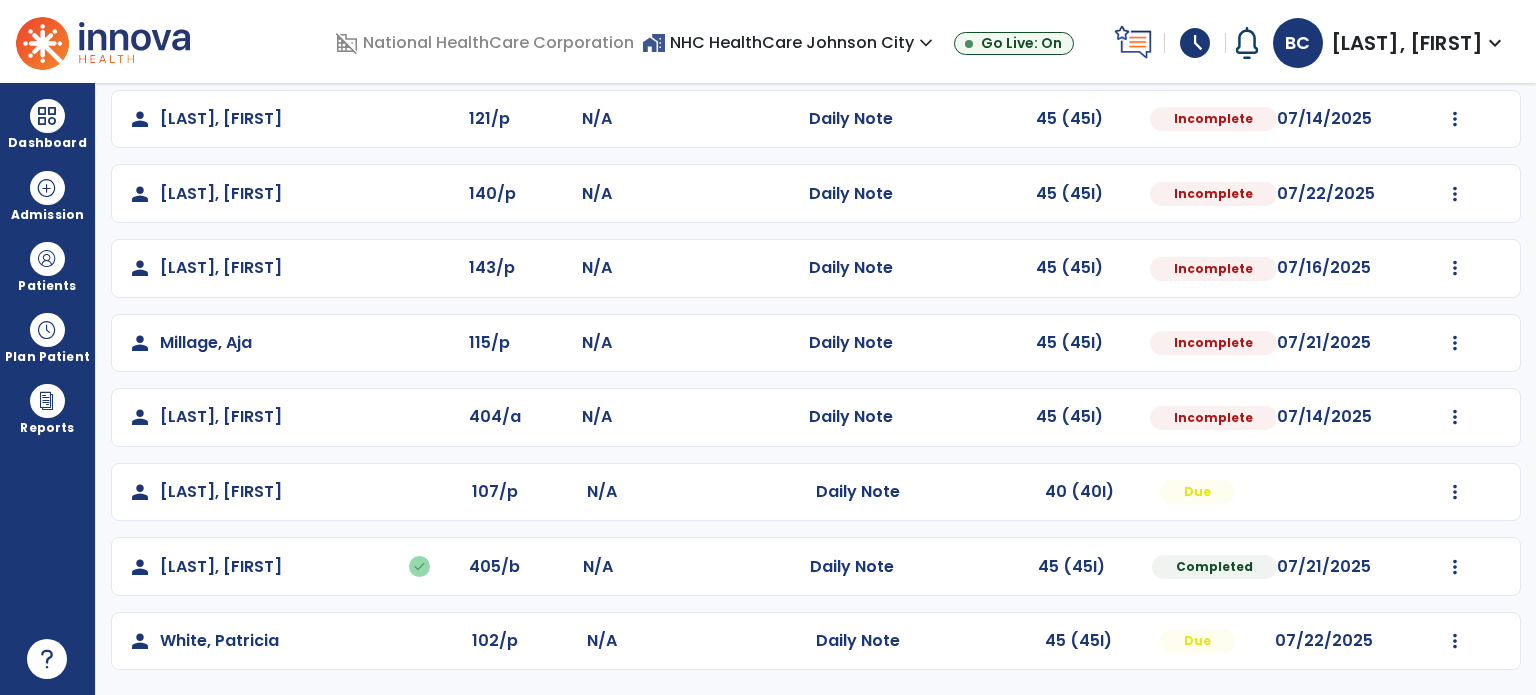scroll, scrollTop: 319, scrollLeft: 0, axis: vertical 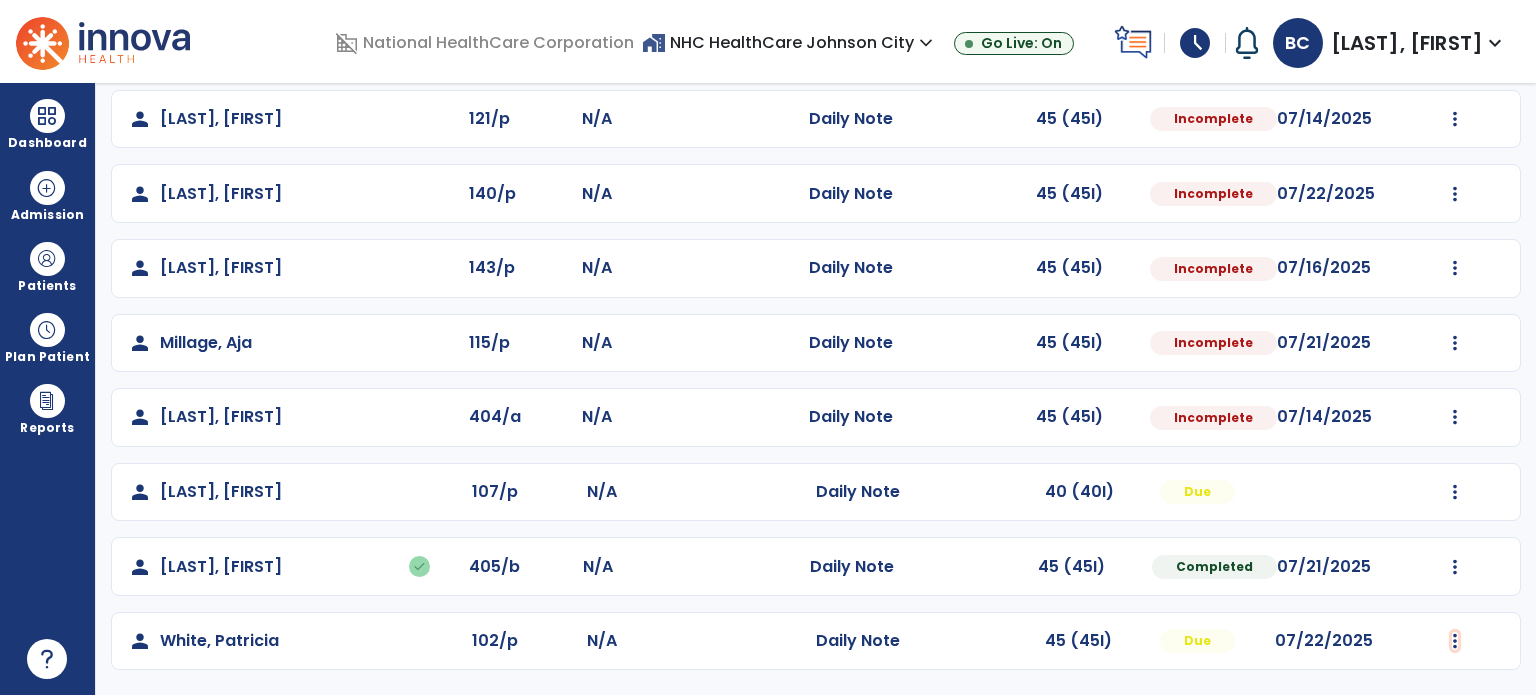 click at bounding box center (1455, -30) 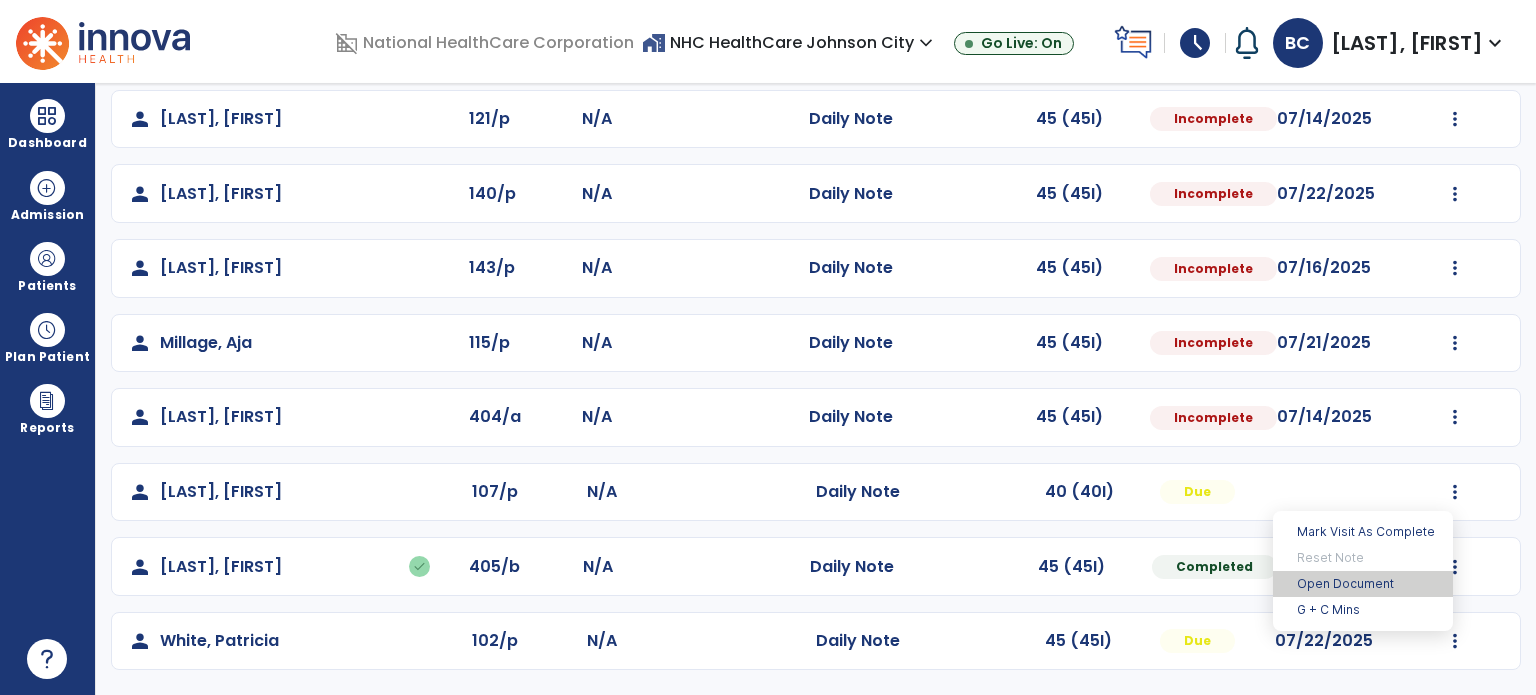 click on "Open Document" at bounding box center [1363, 584] 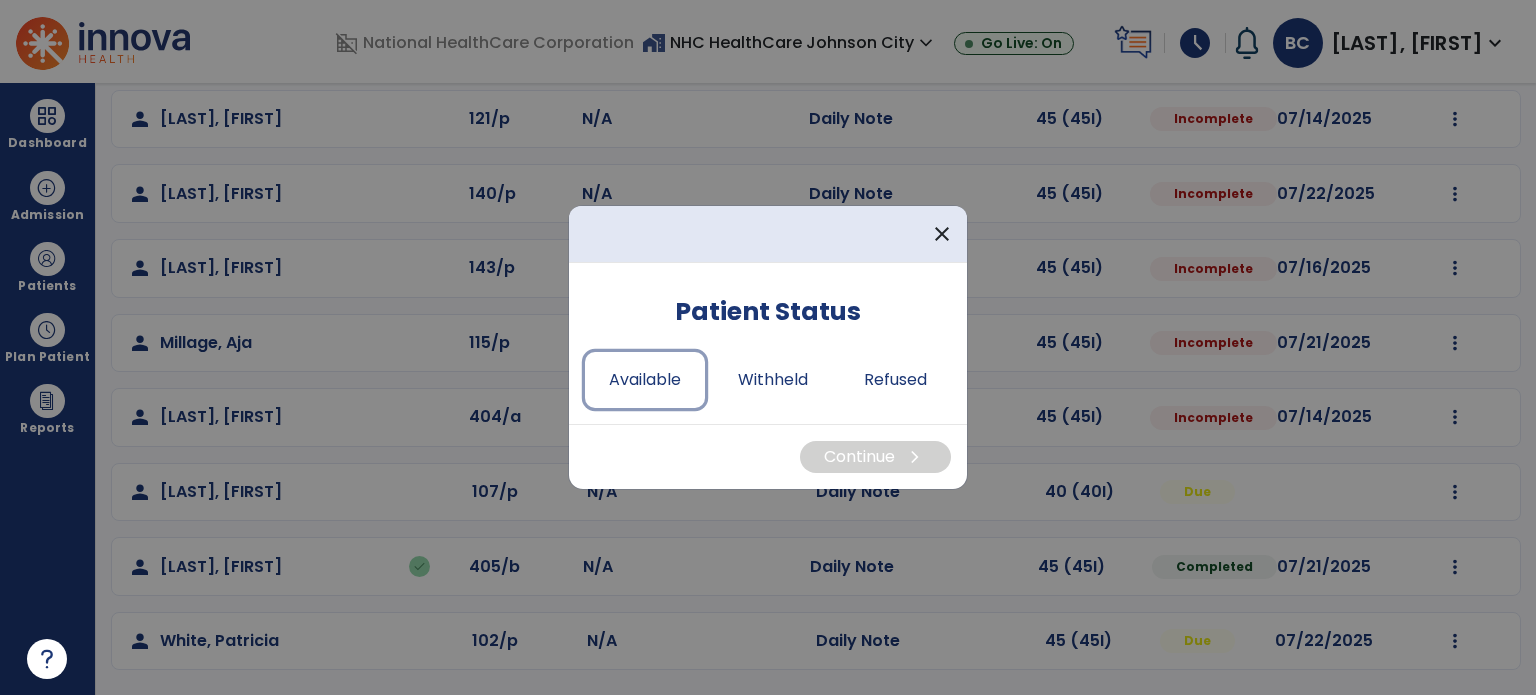 click on "Available" at bounding box center (645, 380) 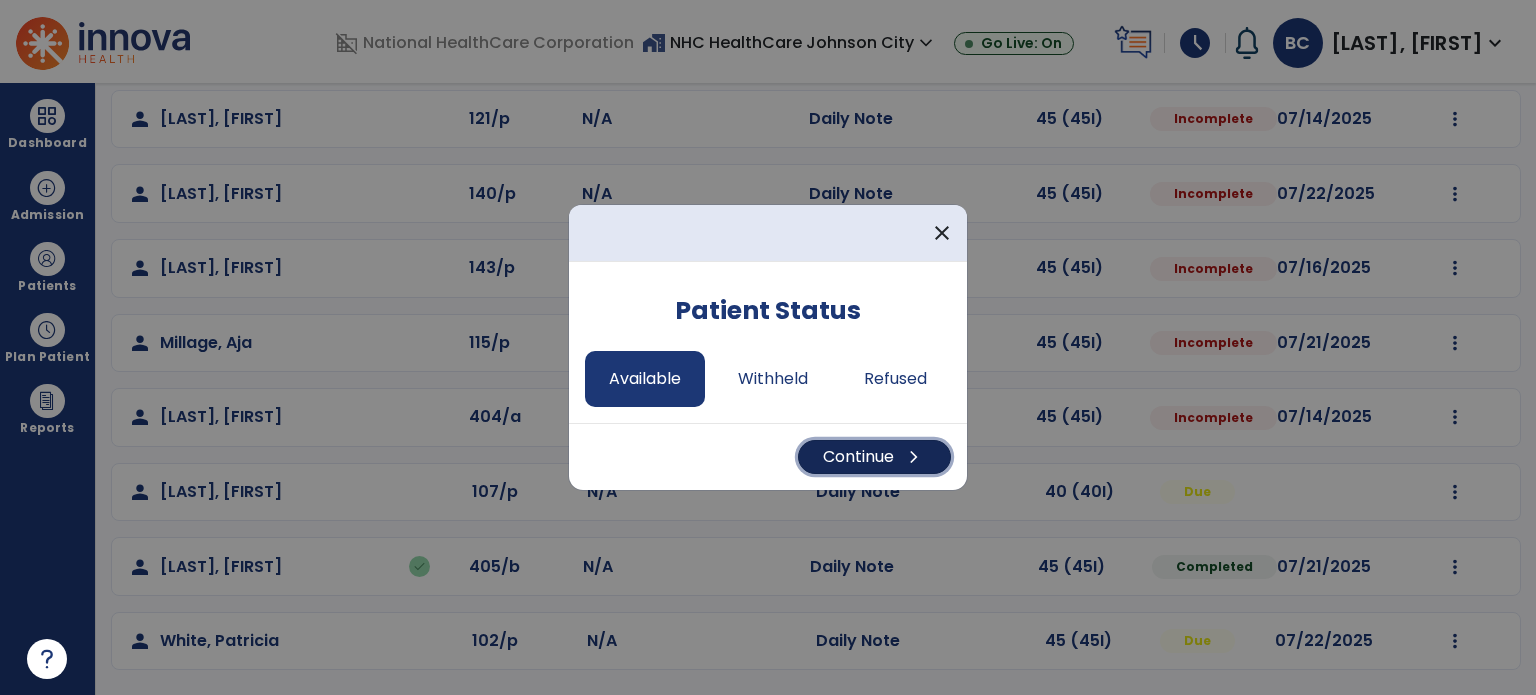 click on "Continue   chevron_right" at bounding box center [874, 457] 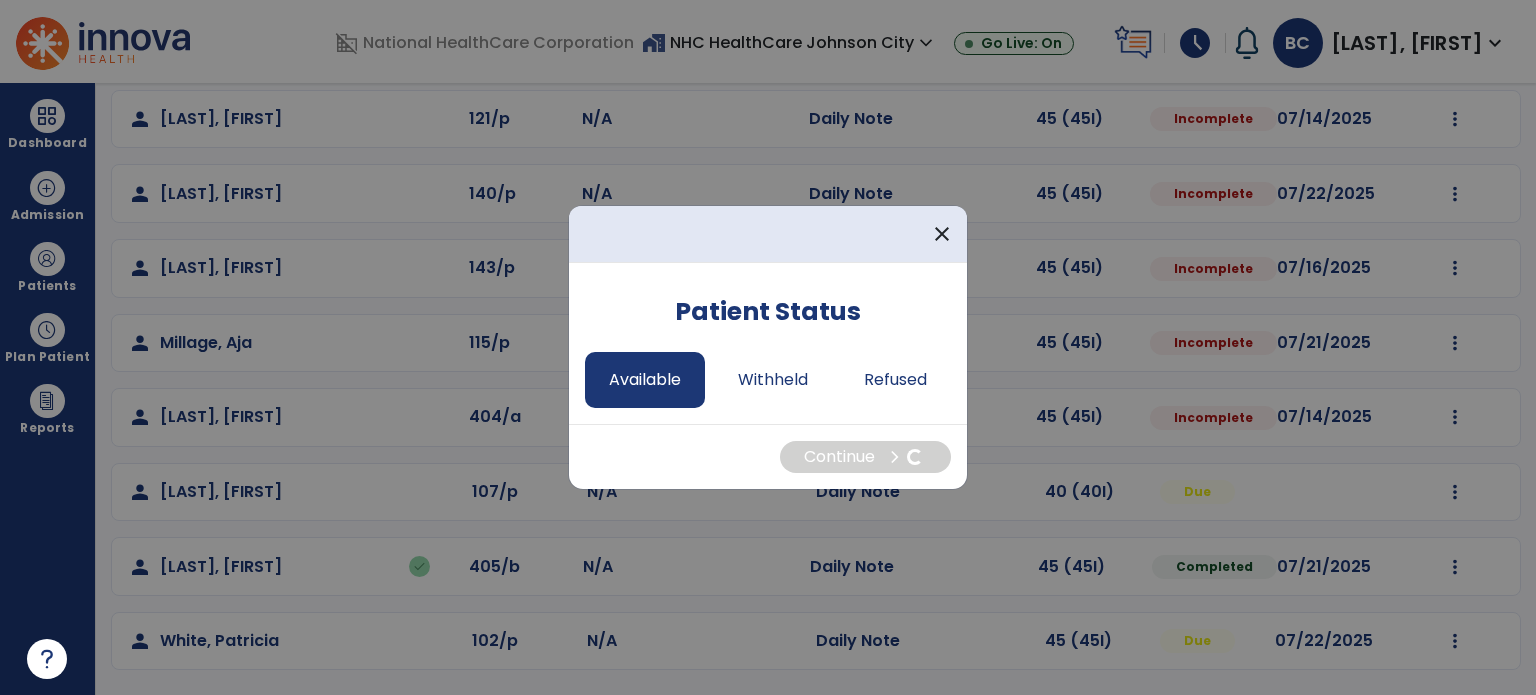 select on "*" 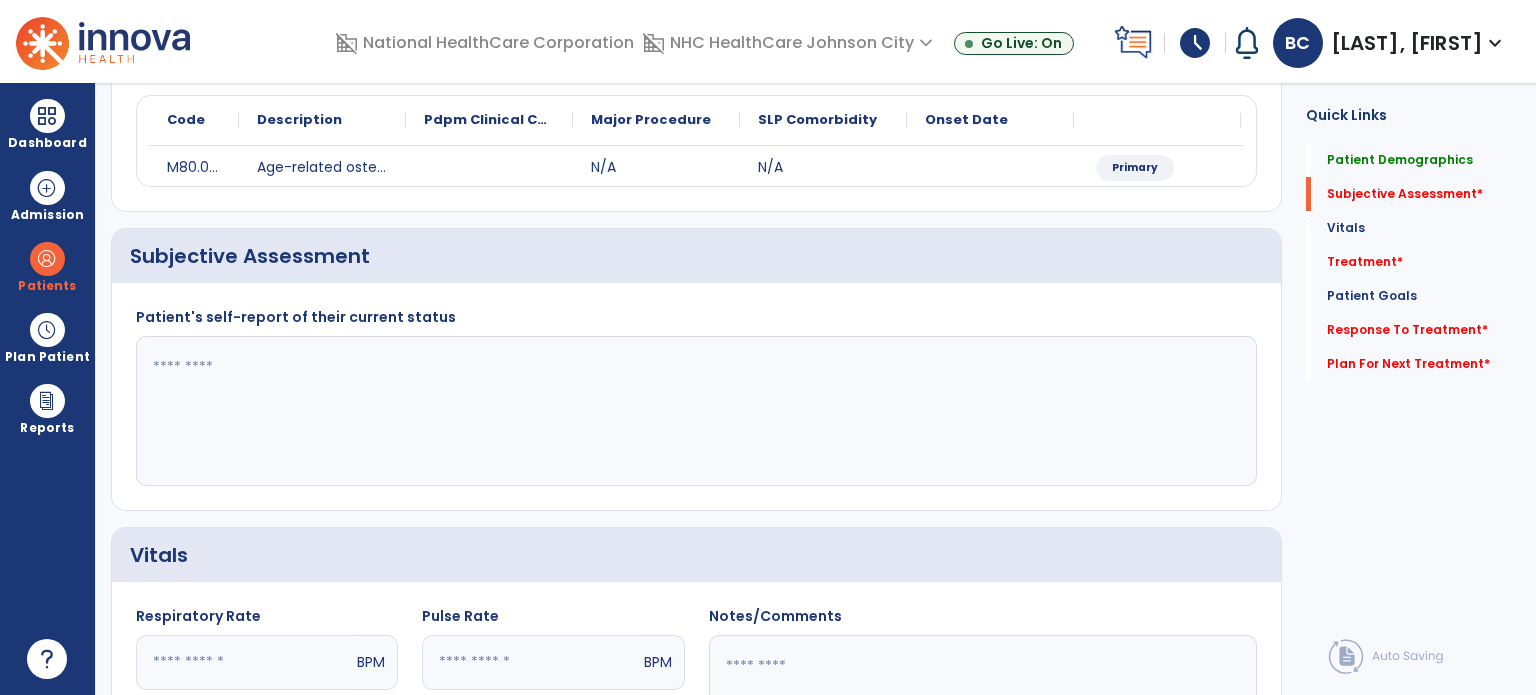 click 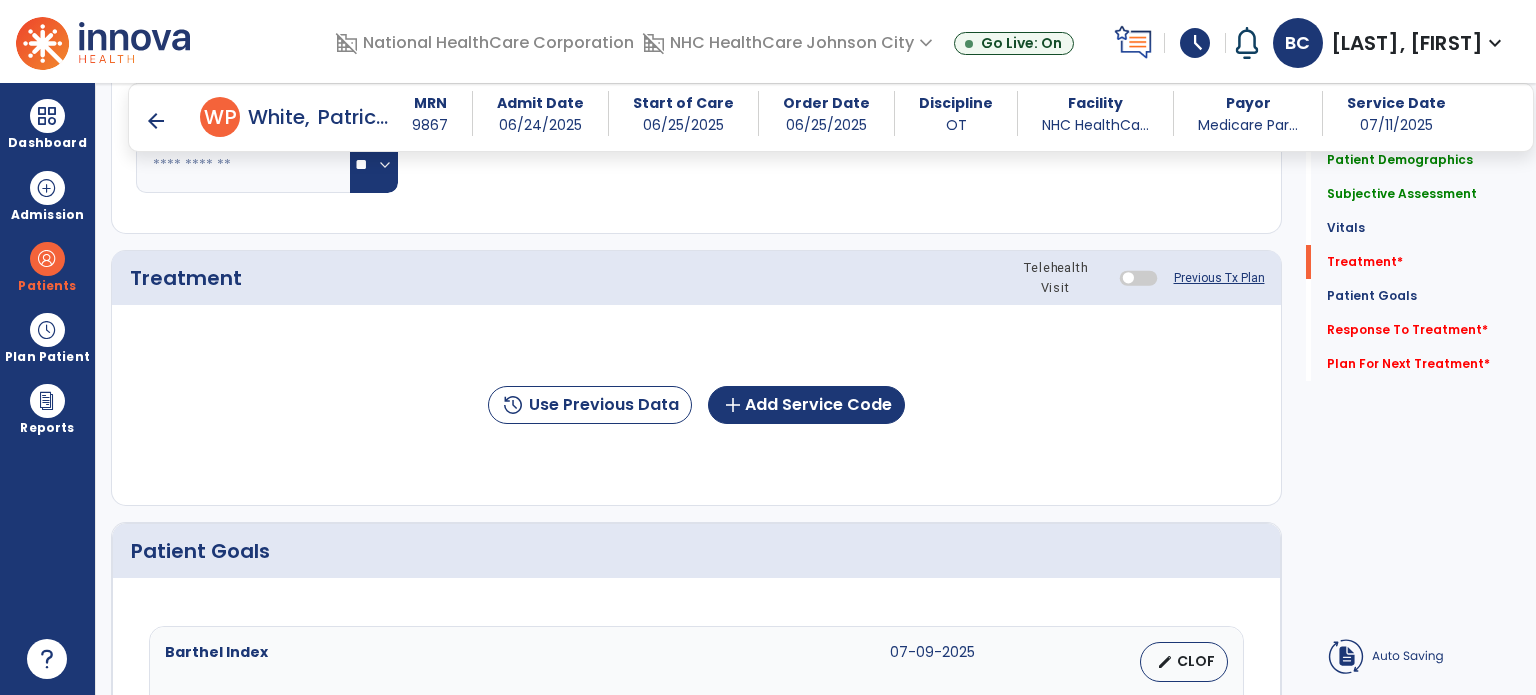 scroll, scrollTop: 1000, scrollLeft: 0, axis: vertical 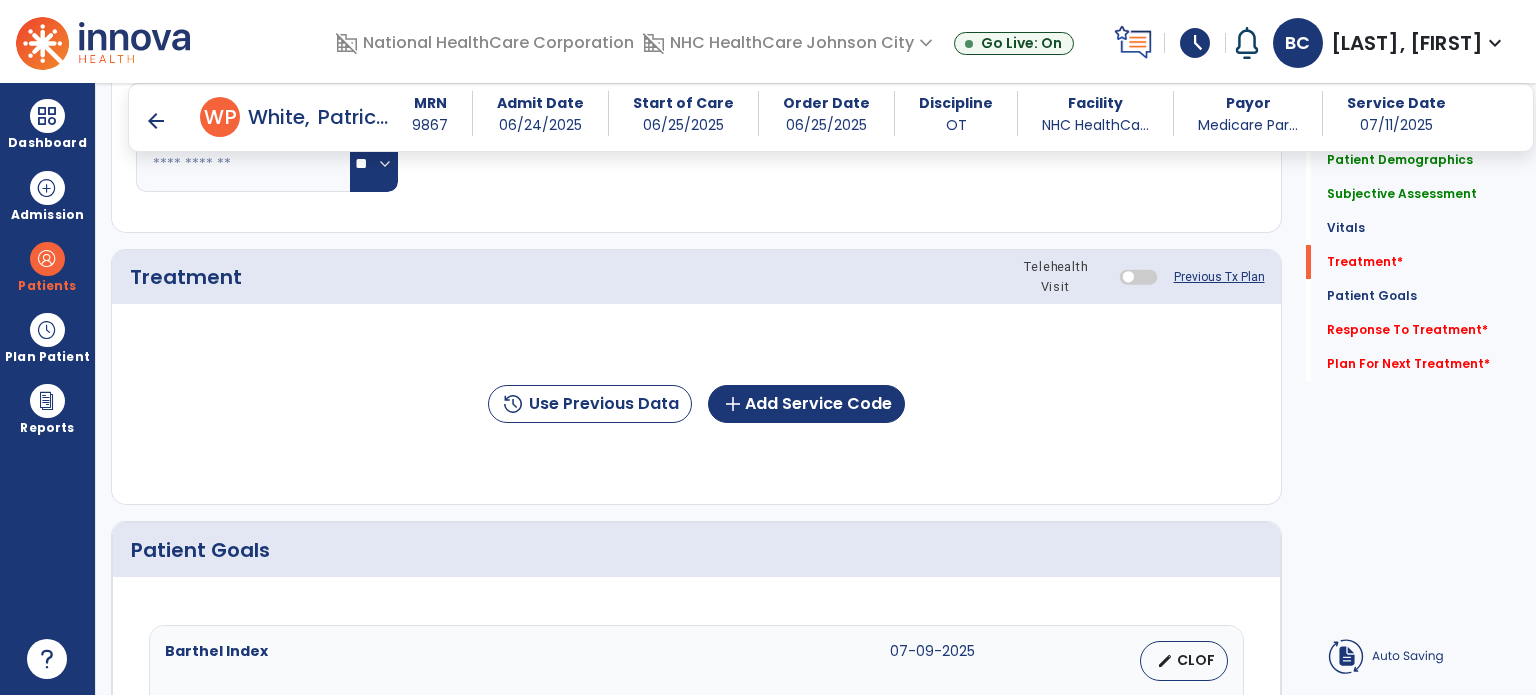 type on "**********" 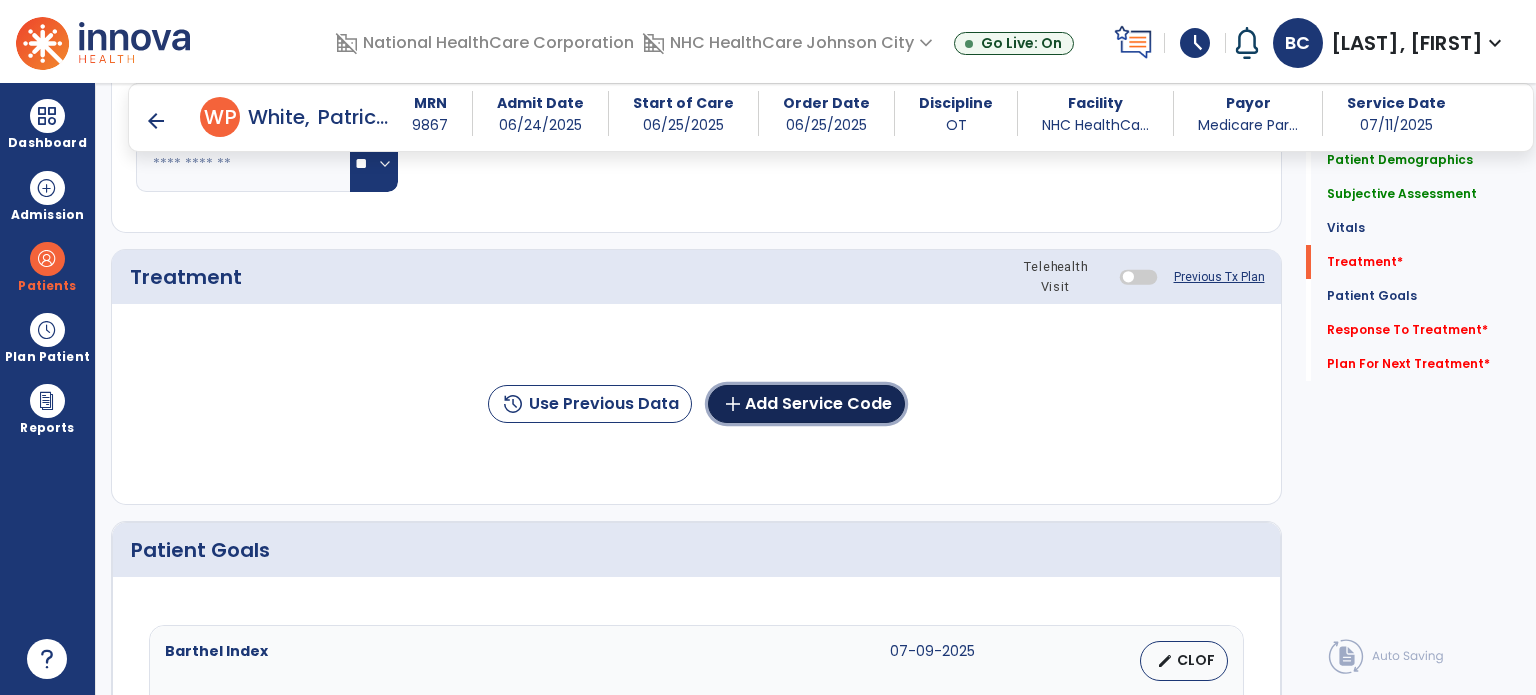 click on "add  Add Service Code" 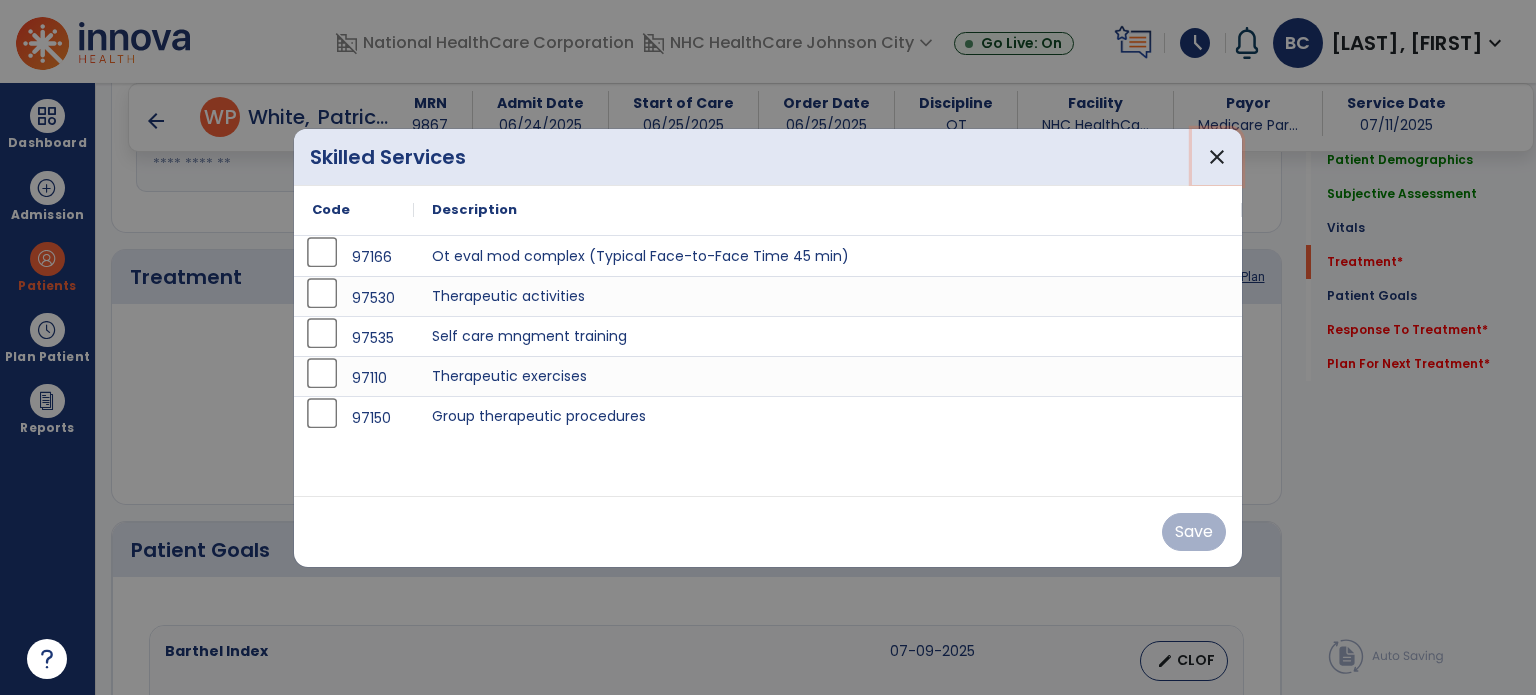 click on "close" at bounding box center [1217, 157] 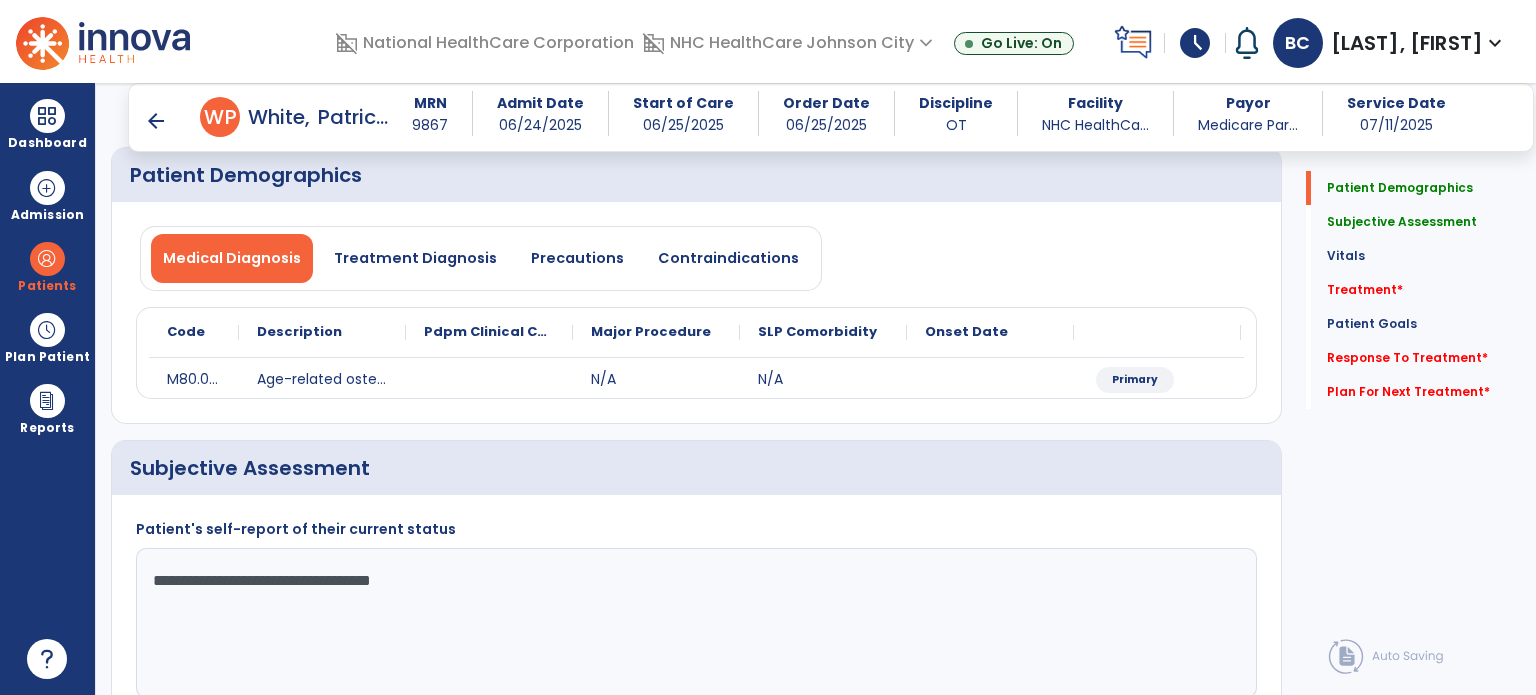 scroll, scrollTop: 85, scrollLeft: 0, axis: vertical 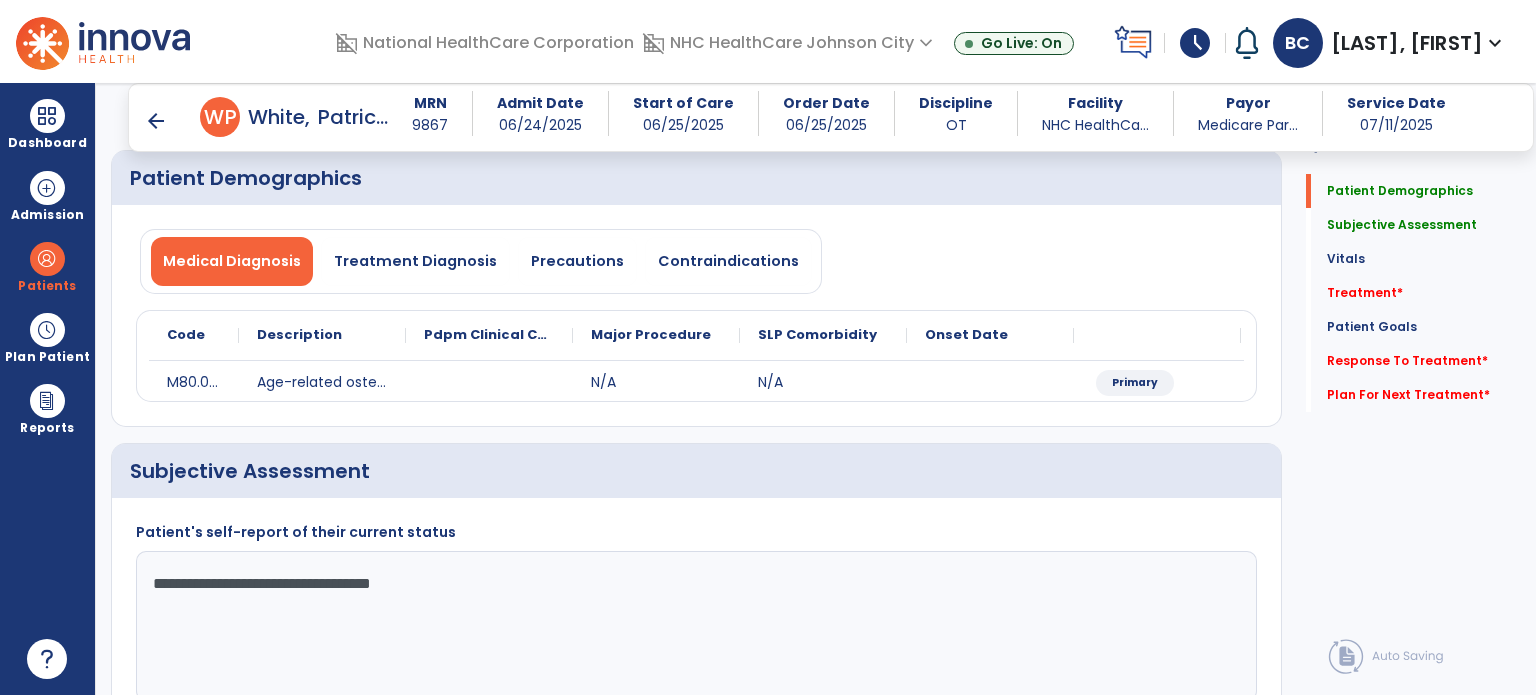 click on "Precautions" at bounding box center [577, 261] 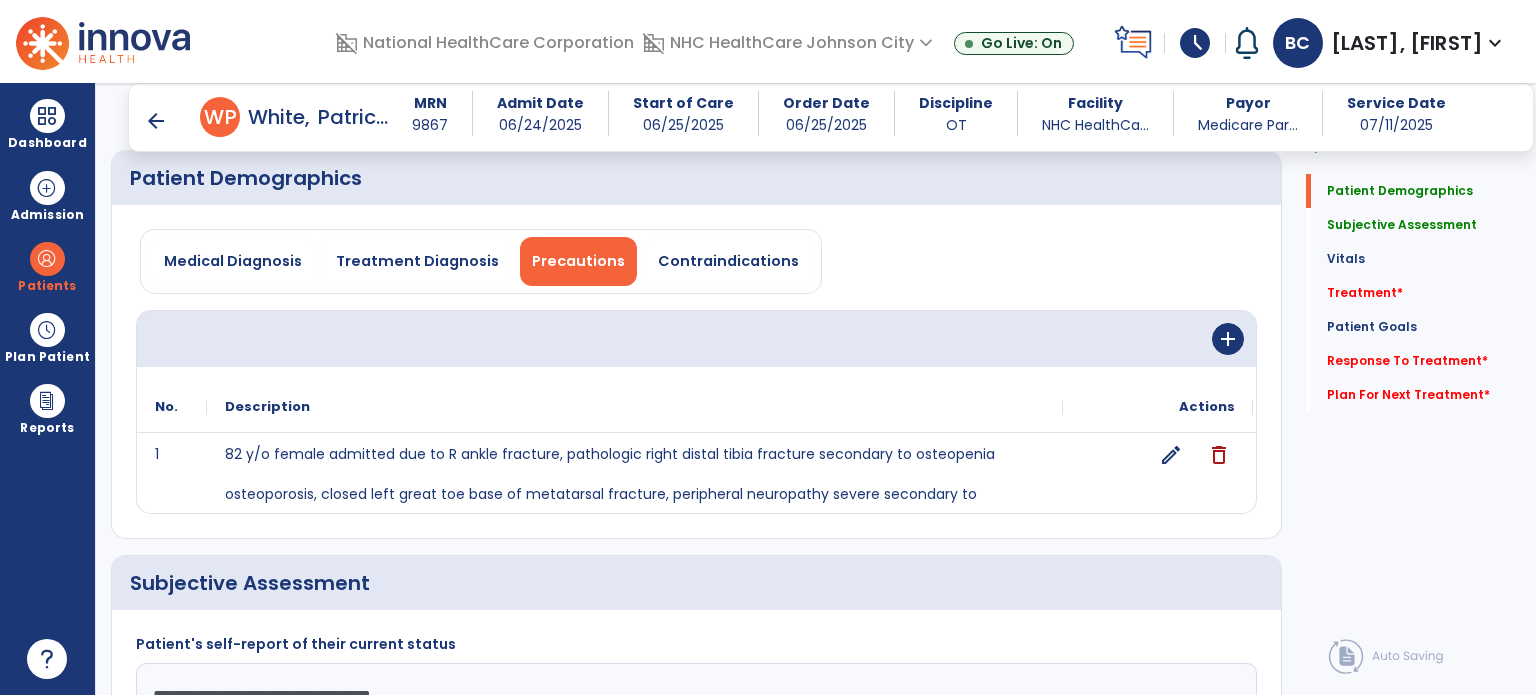 click on "Contraindications" at bounding box center (728, 261) 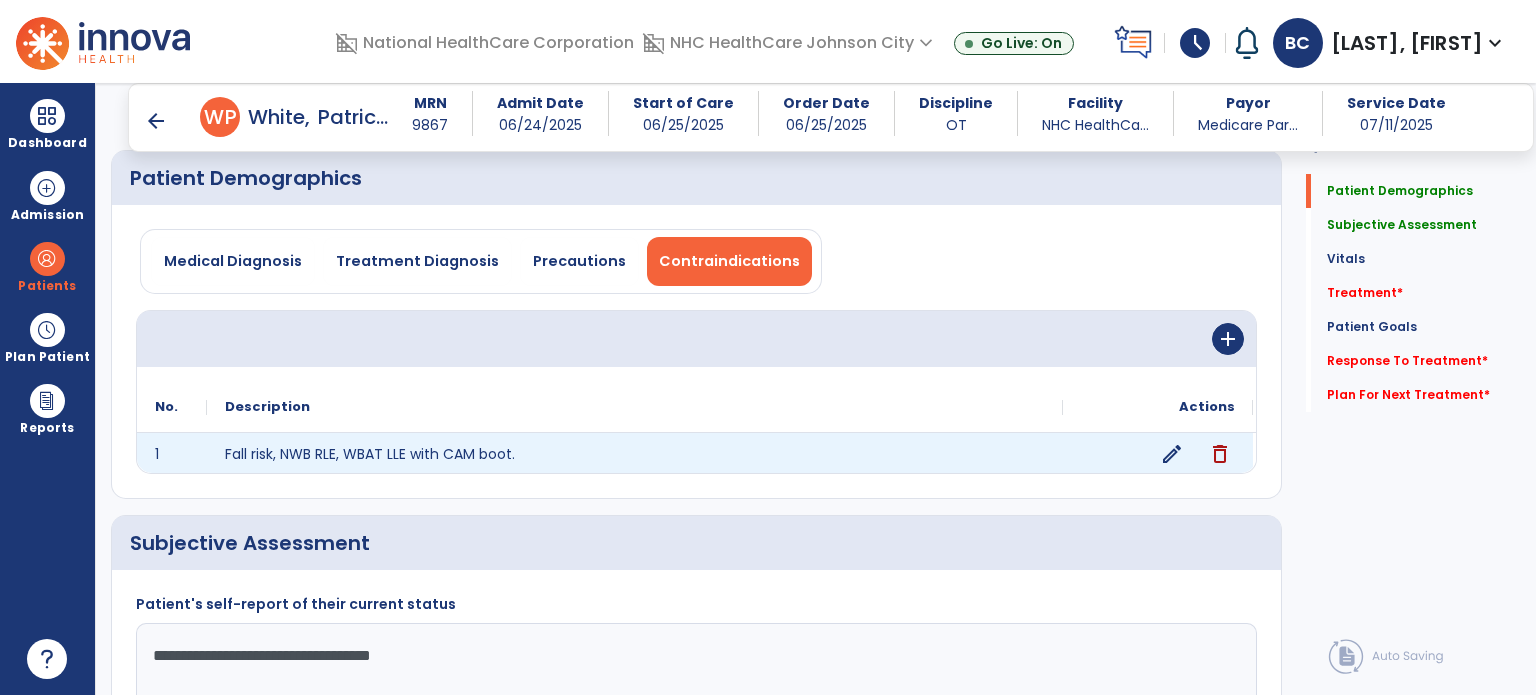 click on "edit" 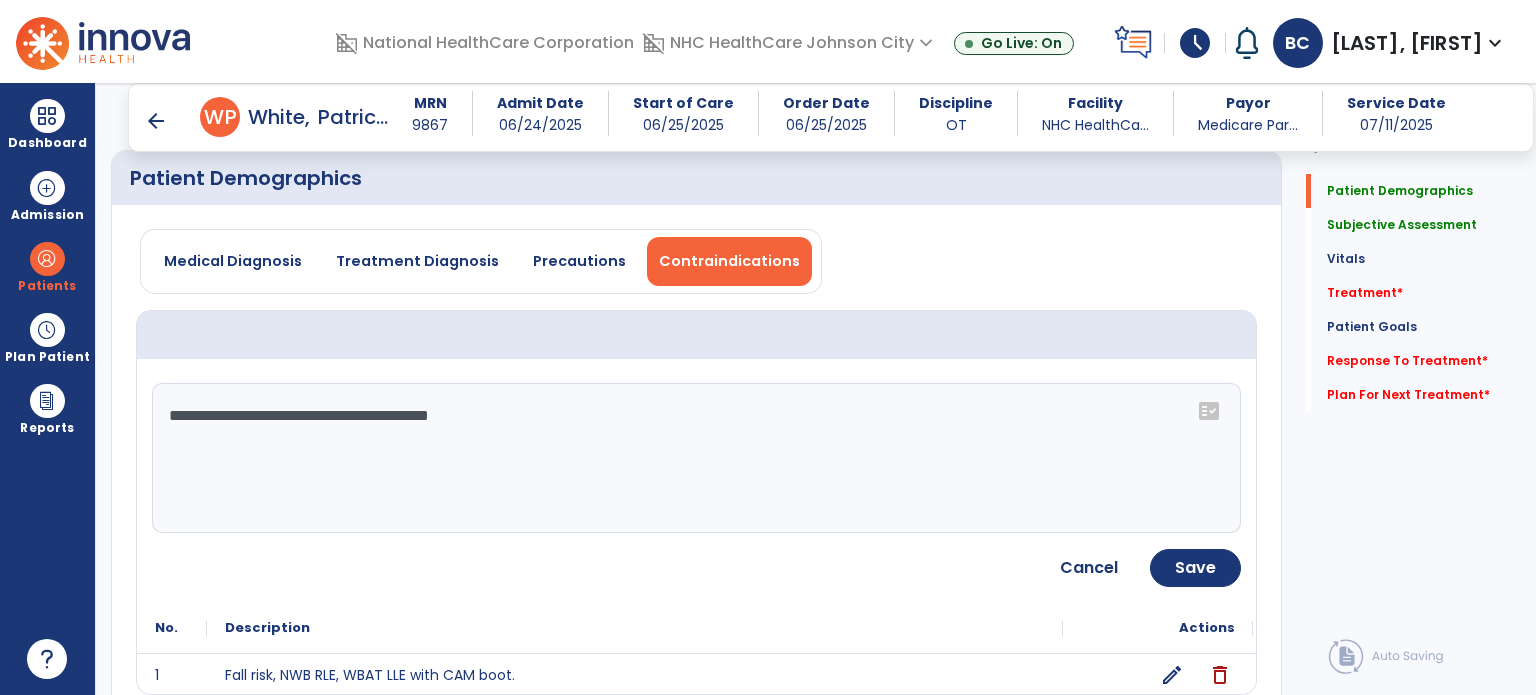 click on "**********" 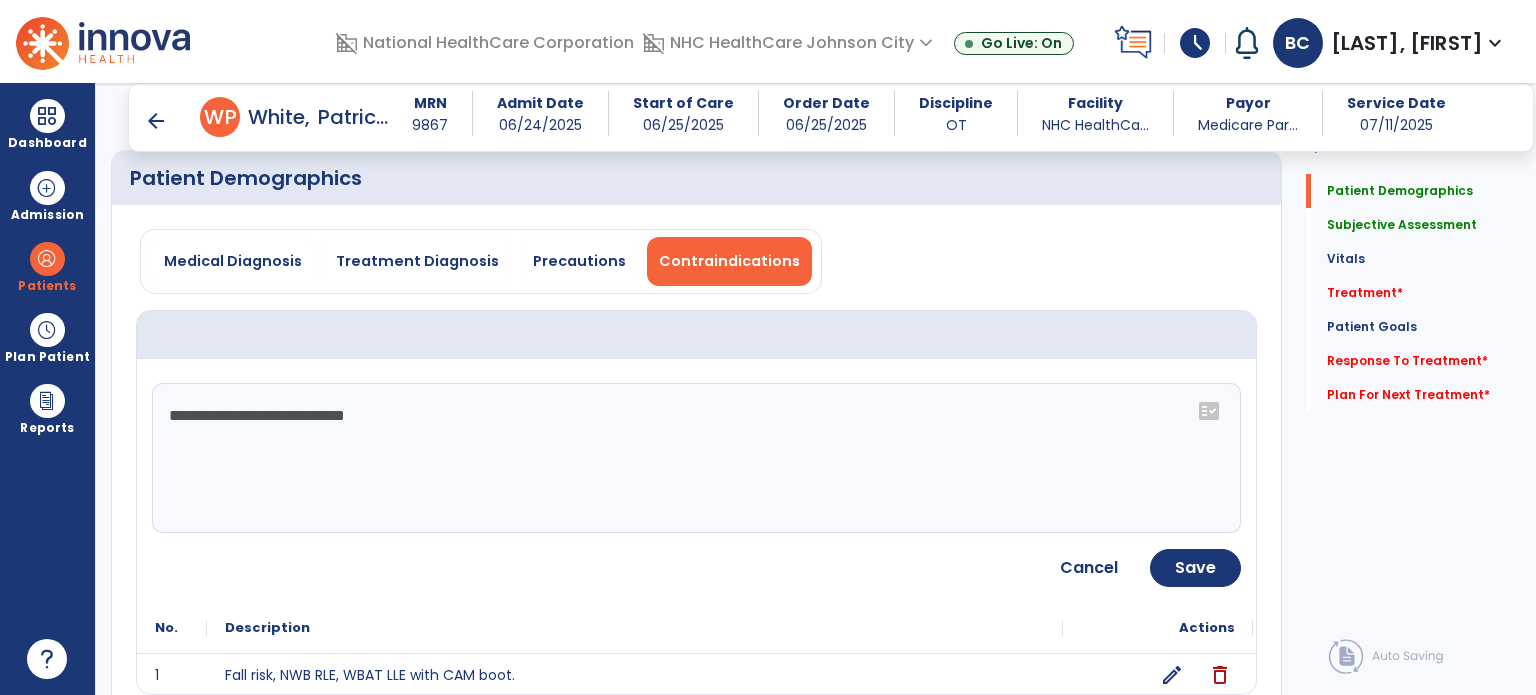 type on "**********" 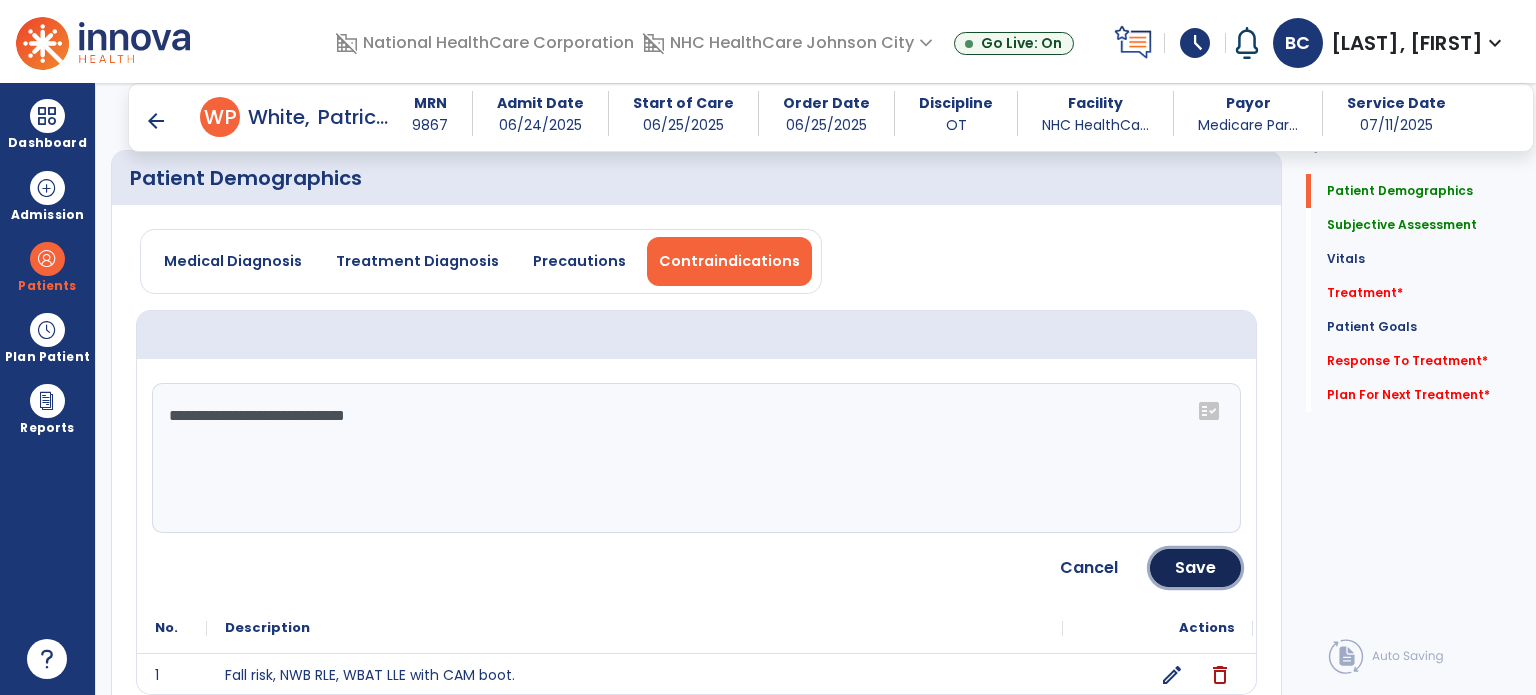 click on "Save" 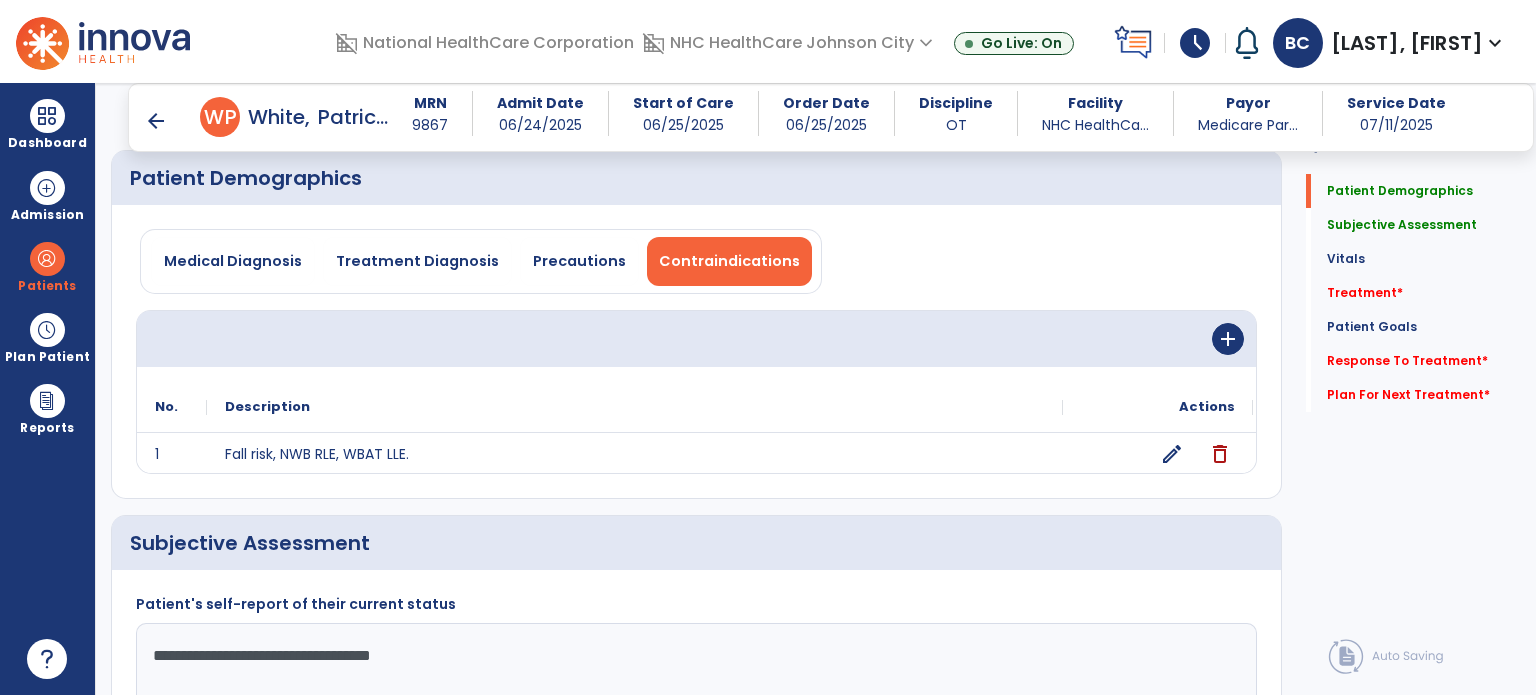 click on "Precautions" at bounding box center [579, 261] 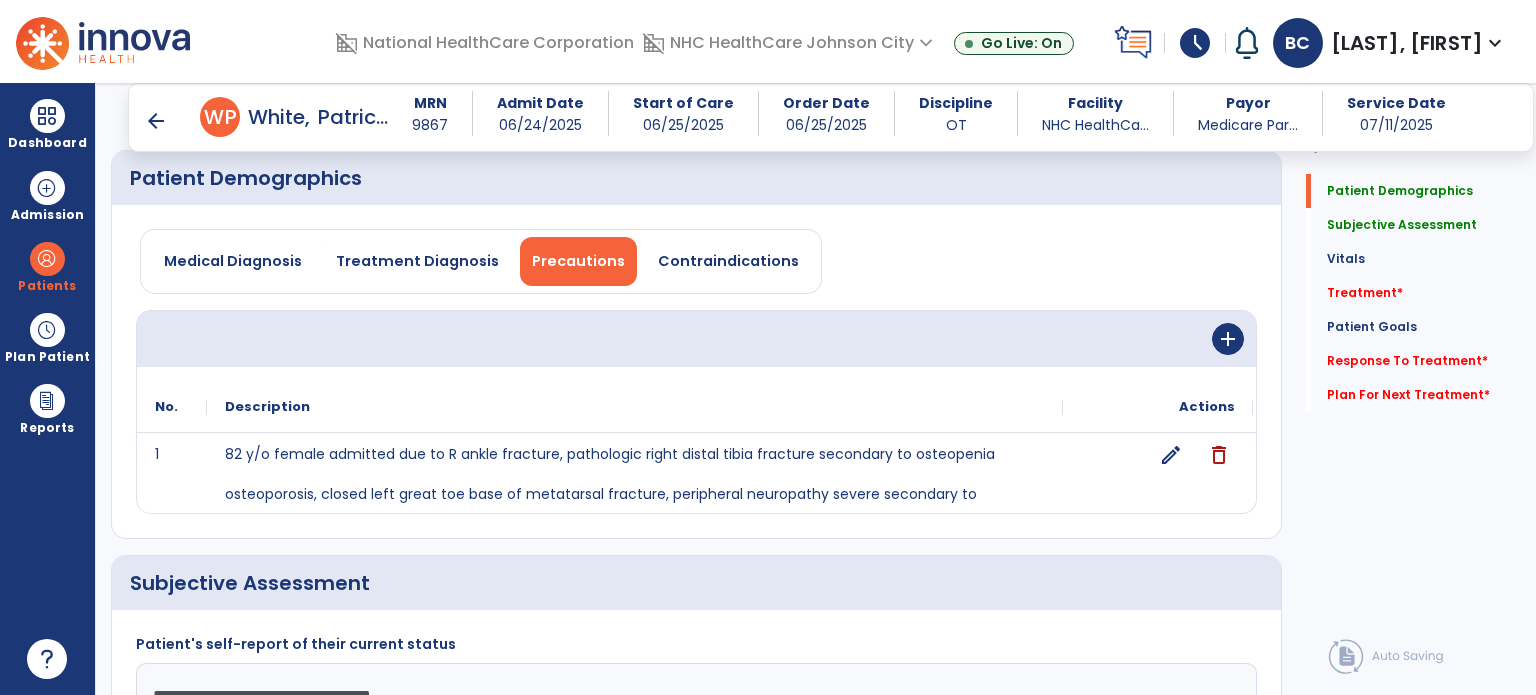 click on "Contraindications" at bounding box center [728, 261] 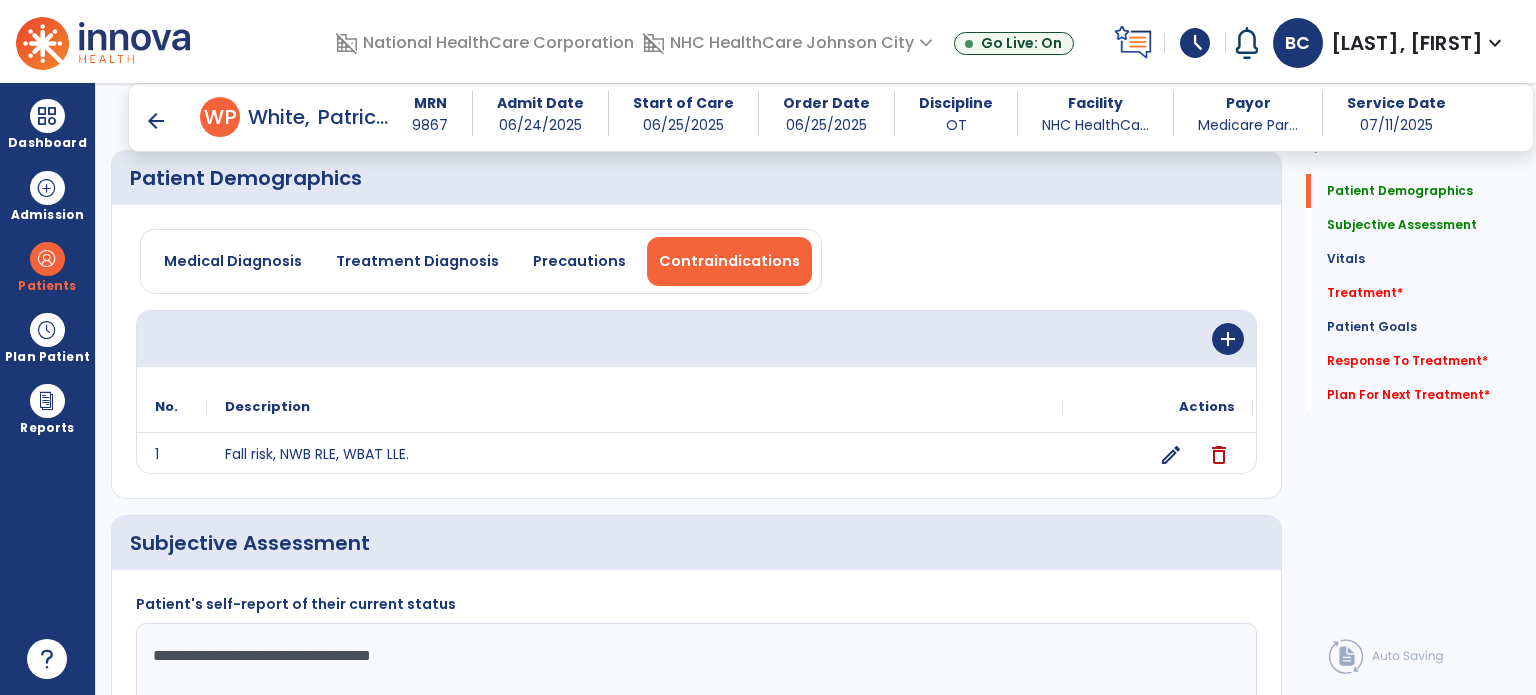 click on "Treatment Diagnosis" at bounding box center [417, 261] 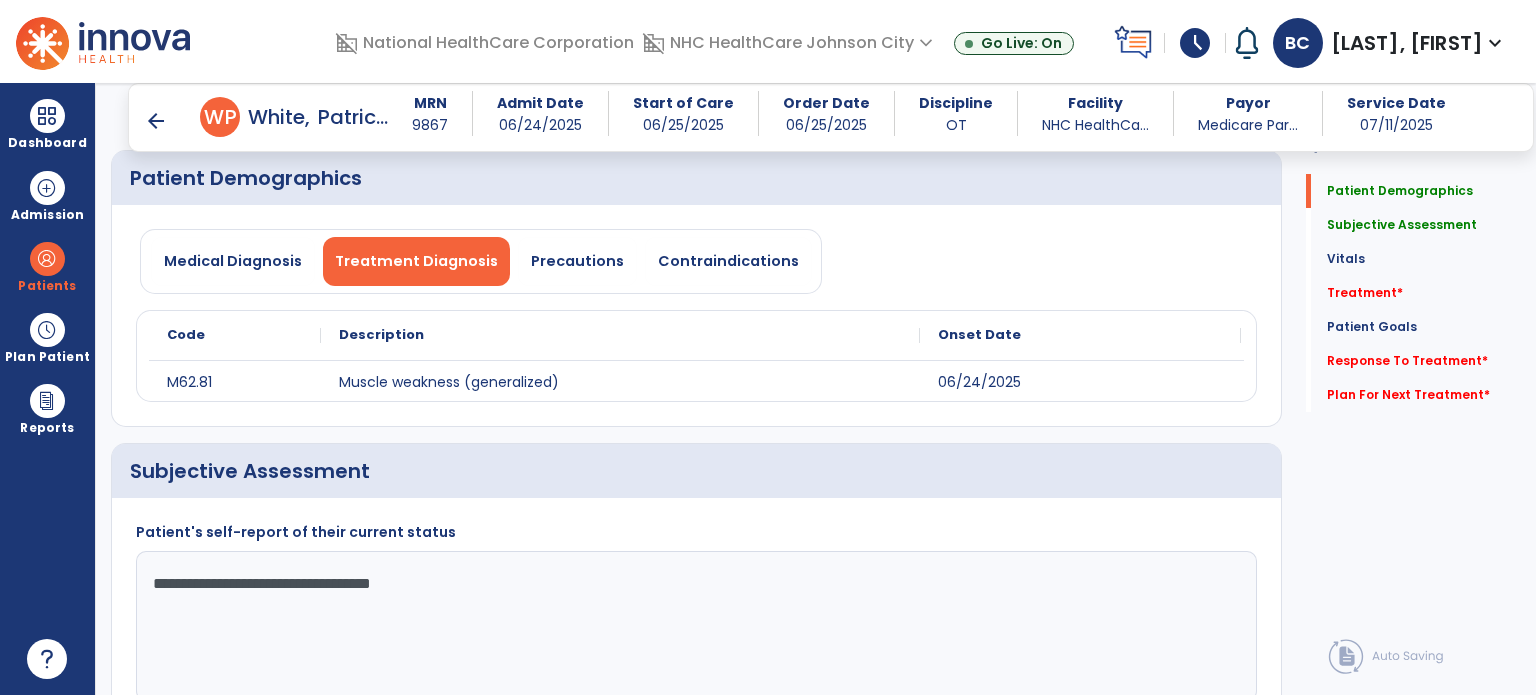 click on "Medical Diagnosis" at bounding box center [233, 261] 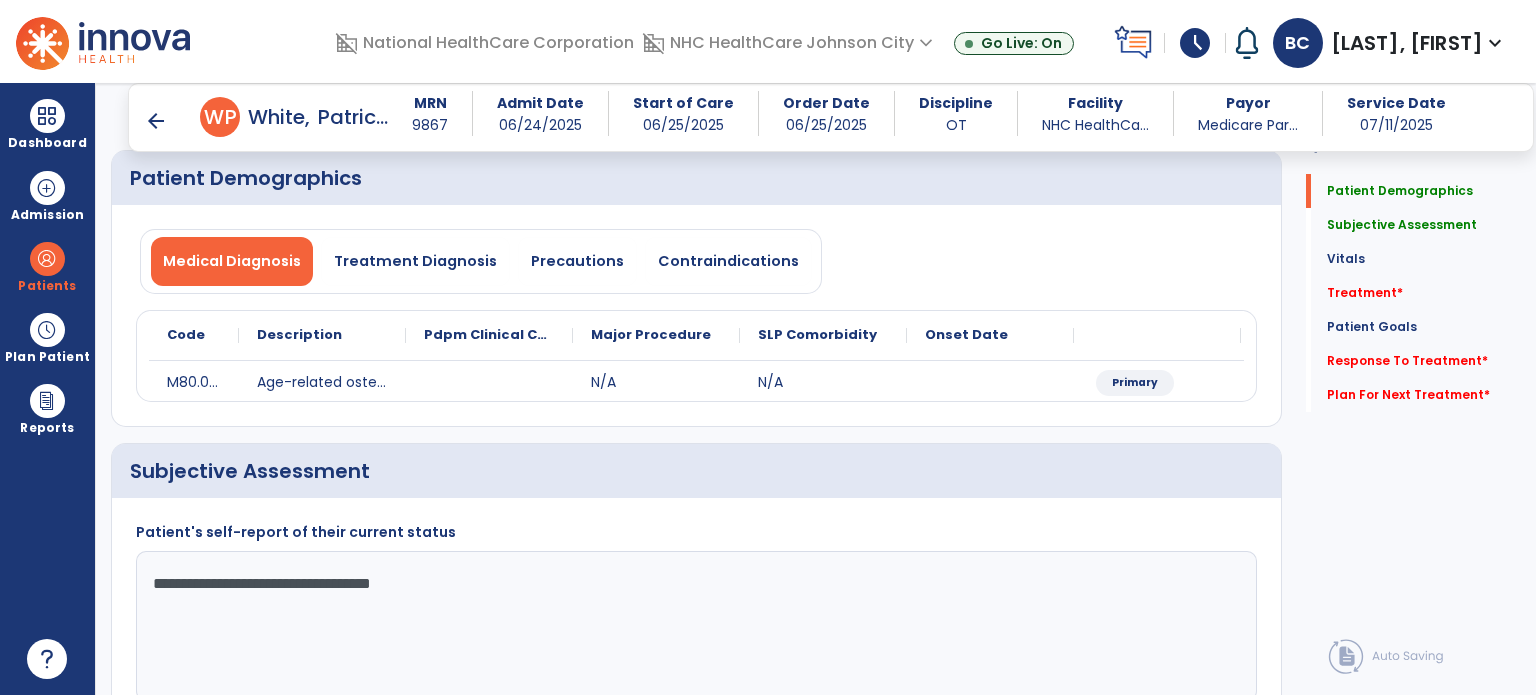 click on "Contraindications" at bounding box center [728, 261] 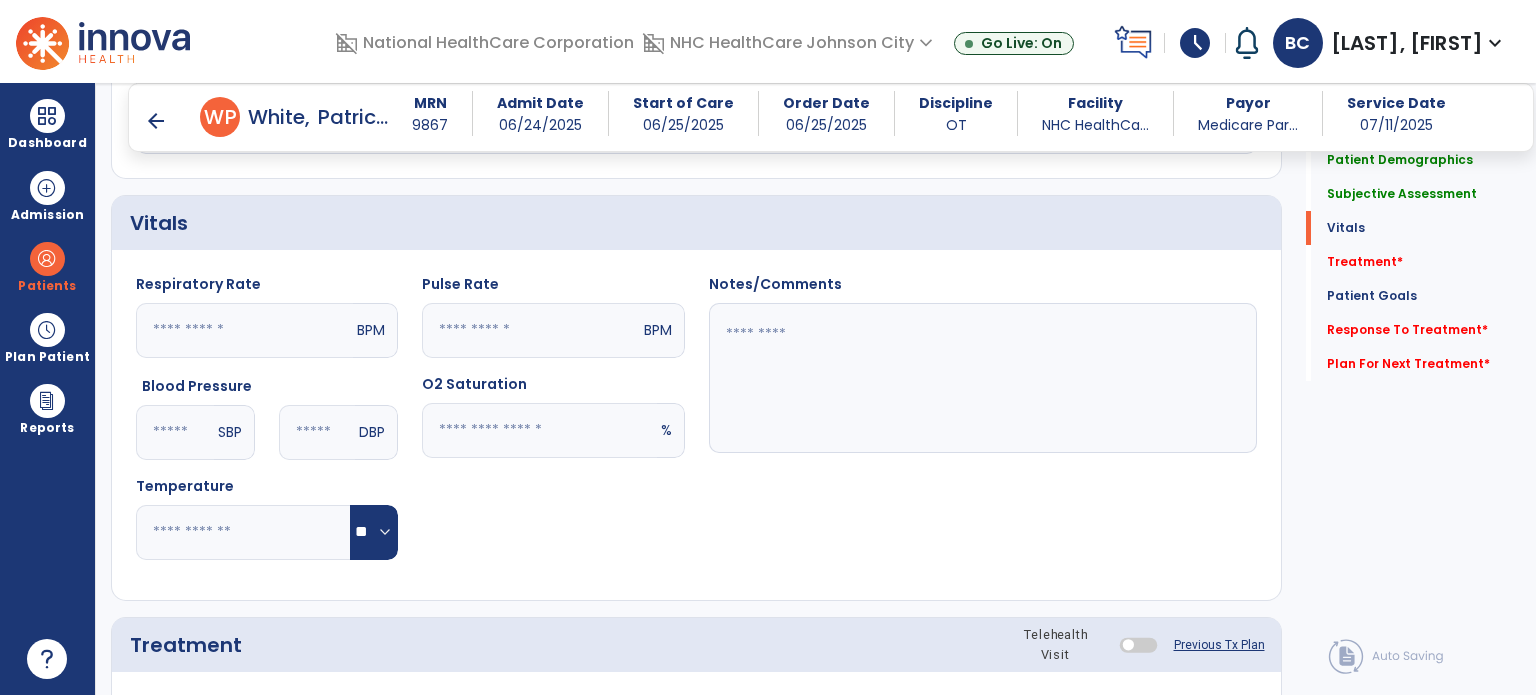 scroll, scrollTop: 1013, scrollLeft: 0, axis: vertical 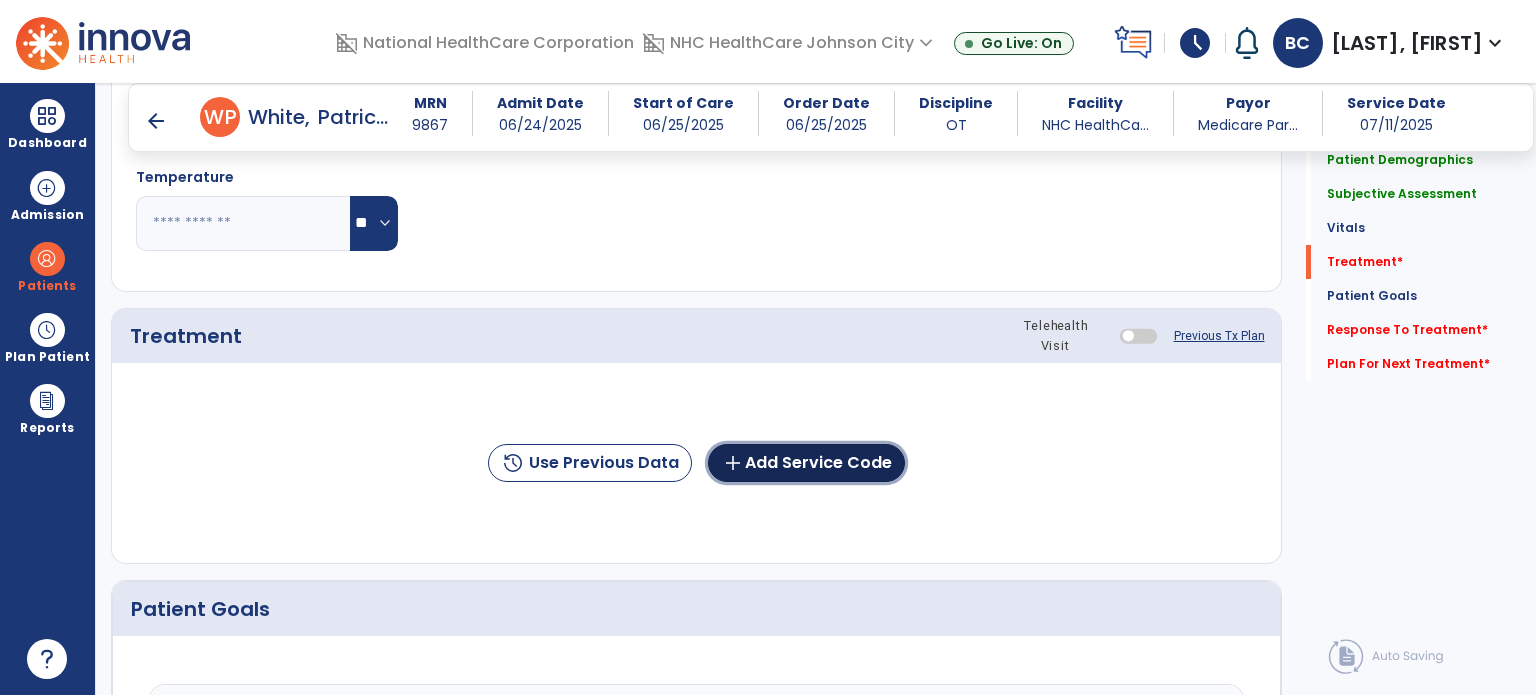 click on "add  Add Service Code" 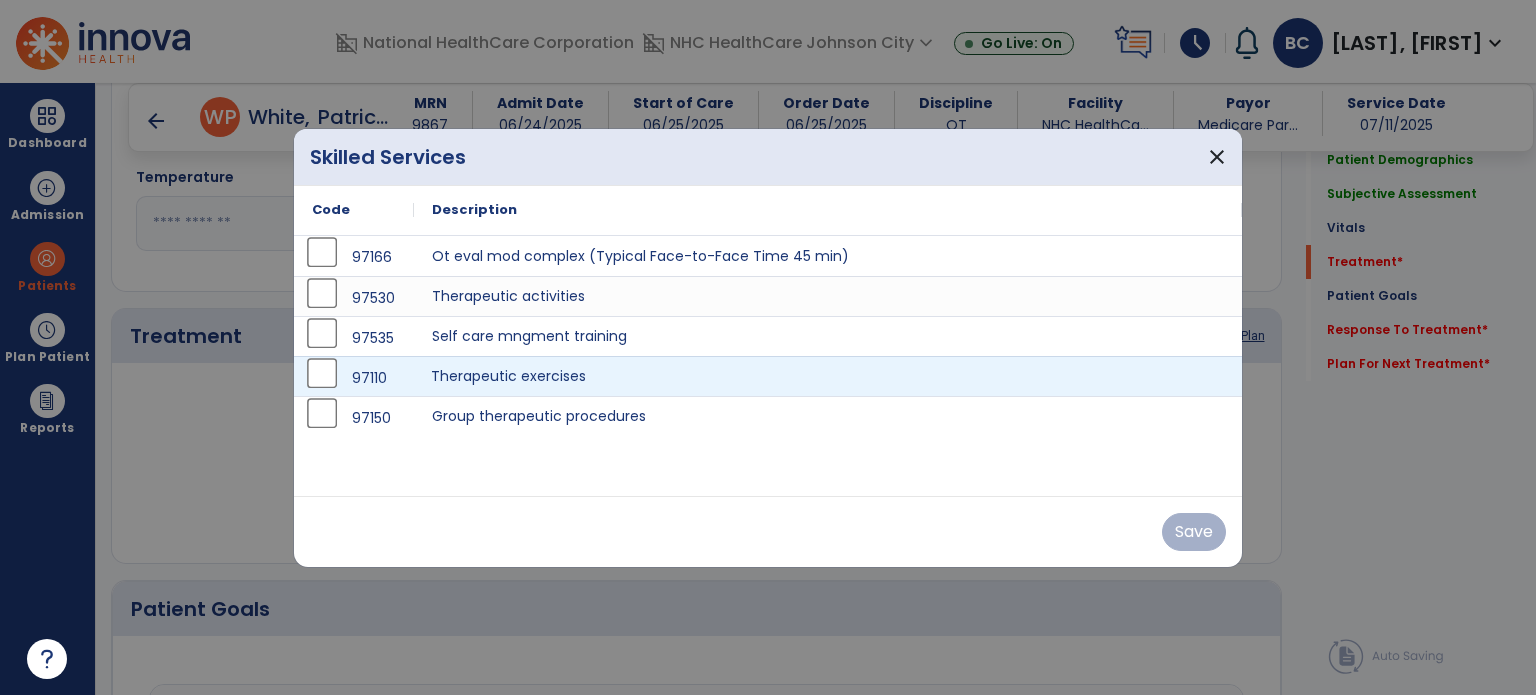 click on "Therapeutic exercises" at bounding box center [828, 376] 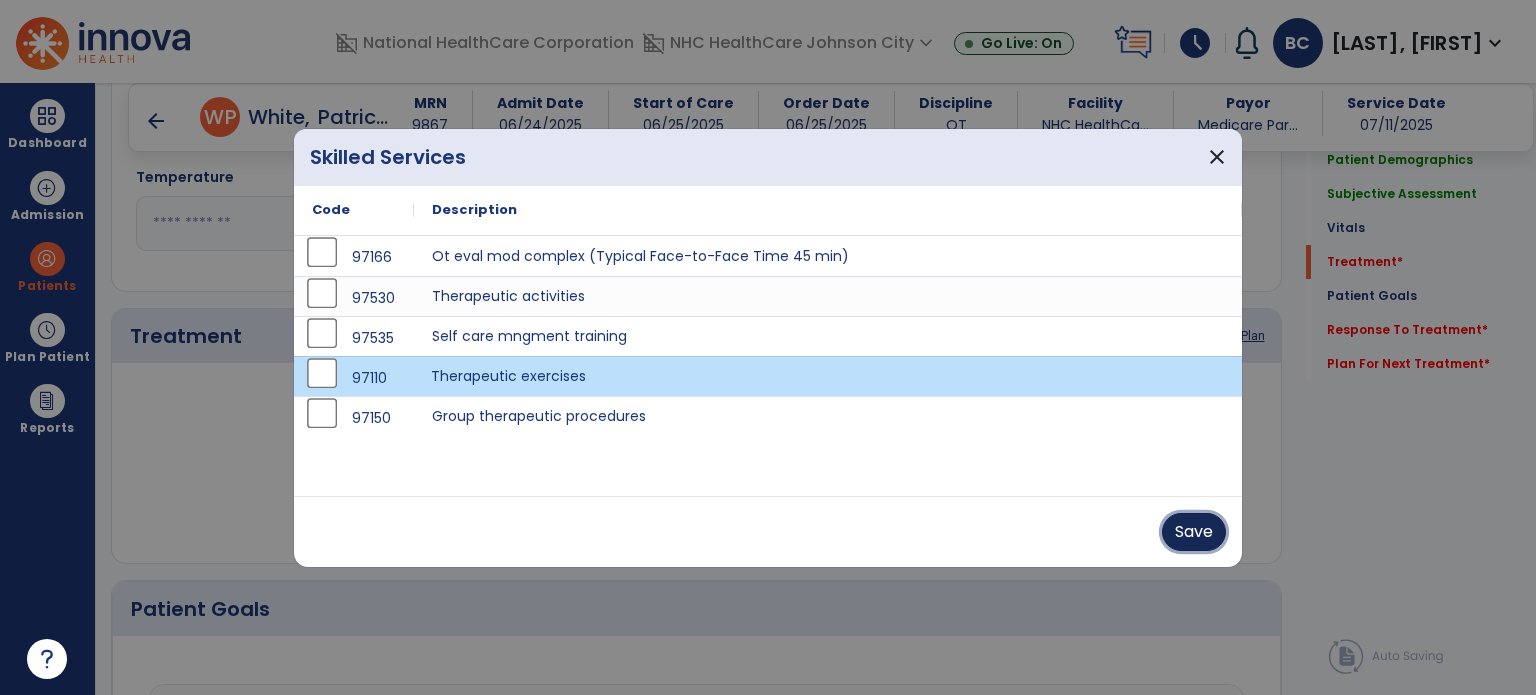 click on "Save" at bounding box center (1194, 532) 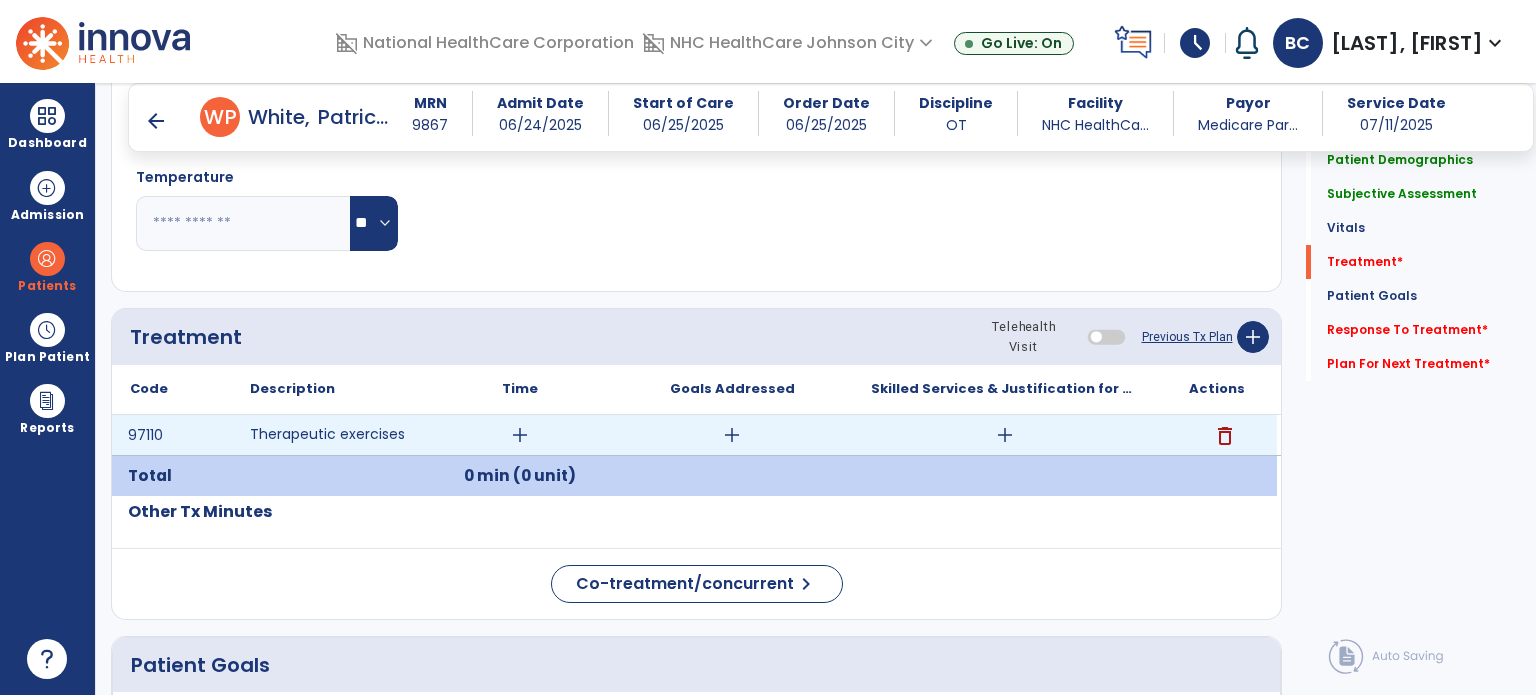 click on "add" at bounding box center (1004, 435) 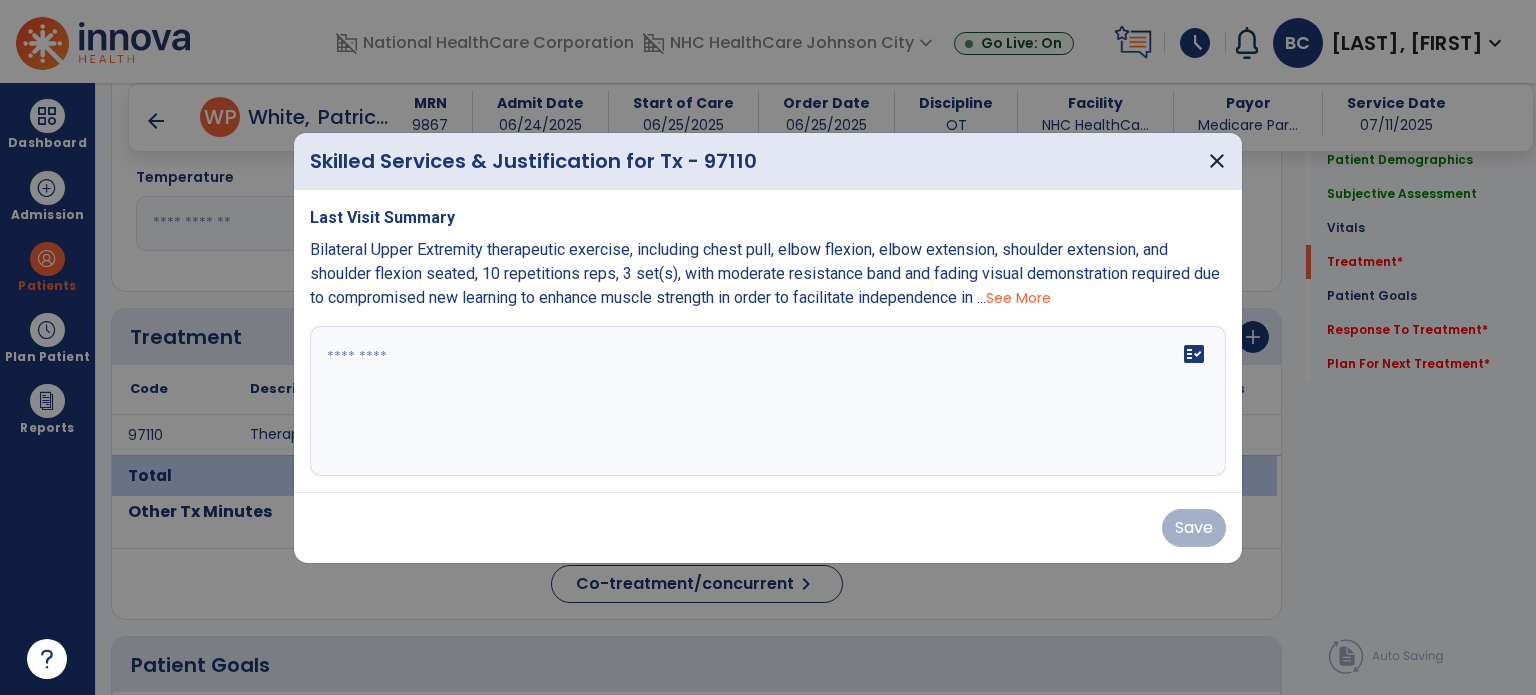 click on "See More" at bounding box center (1018, 298) 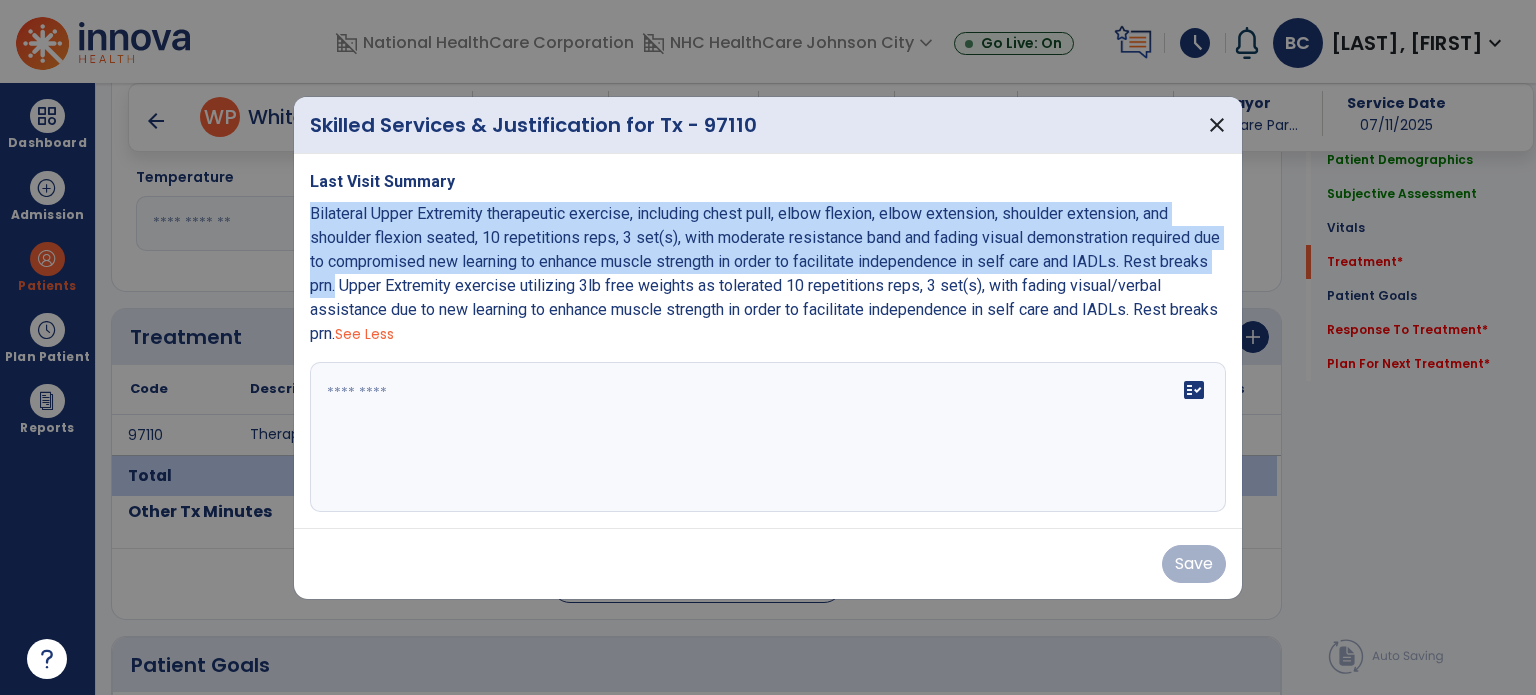 drag, startPoint x: 338, startPoint y: 286, endPoint x: 303, endPoint y: 213, distance: 80.95678 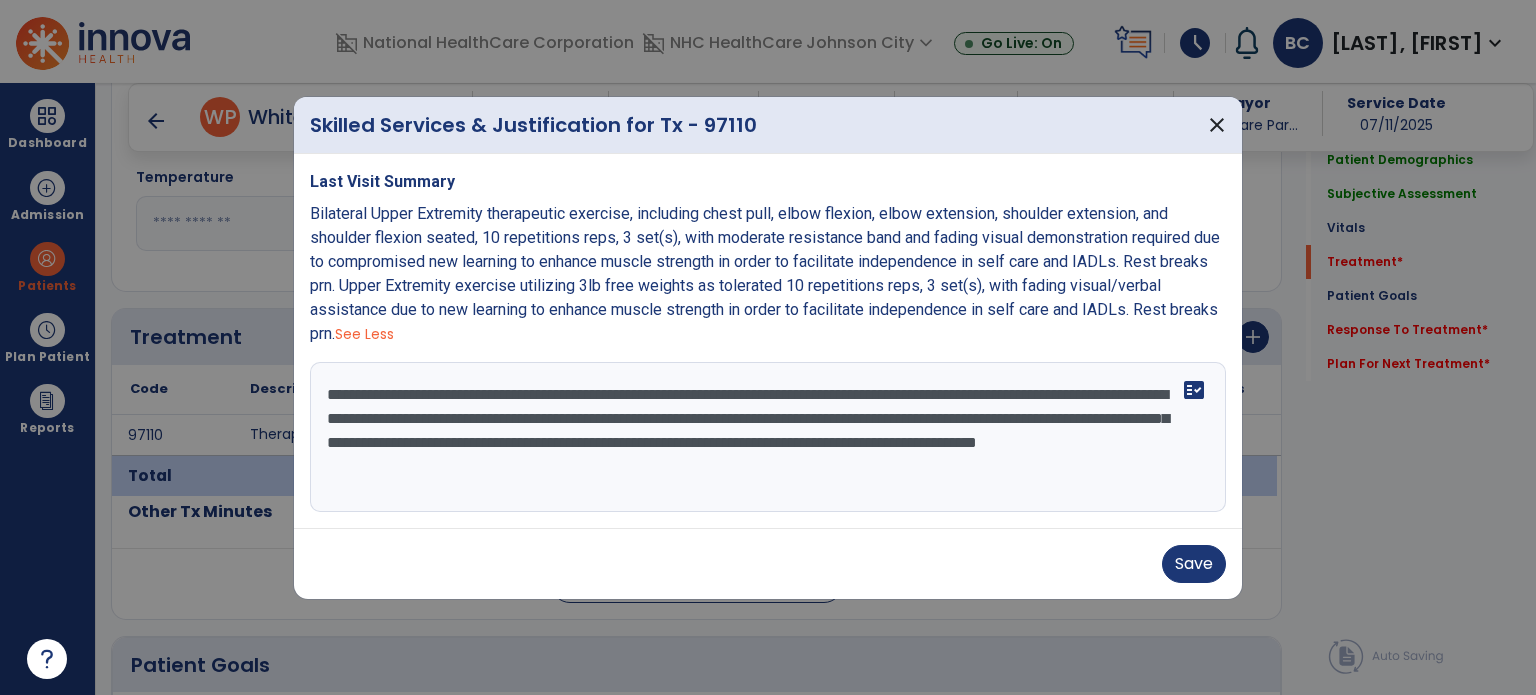 click on "Bilateral Upper Extremity therapeutic exercise, including chest pull, elbow flexion, elbow extension, shoulder extension, and shoulder flexion seated, 10 repetitions reps, 3 set(s), with moderate resistance band and fading visual demonstration required due to compromised new learning to enhance muscle strength in order to facilitate independence in self care and IADLs. Rest breaks prn. Upper Extremity exercise utilizing 3lb free weights as tolerated 10 repetitions reps, 3 set(s), with fading visual/verbal assistance due to new learning to enhance muscle strength in order to facilitate independence in self care and IADLs. Rest breaks prn." at bounding box center [765, 273] 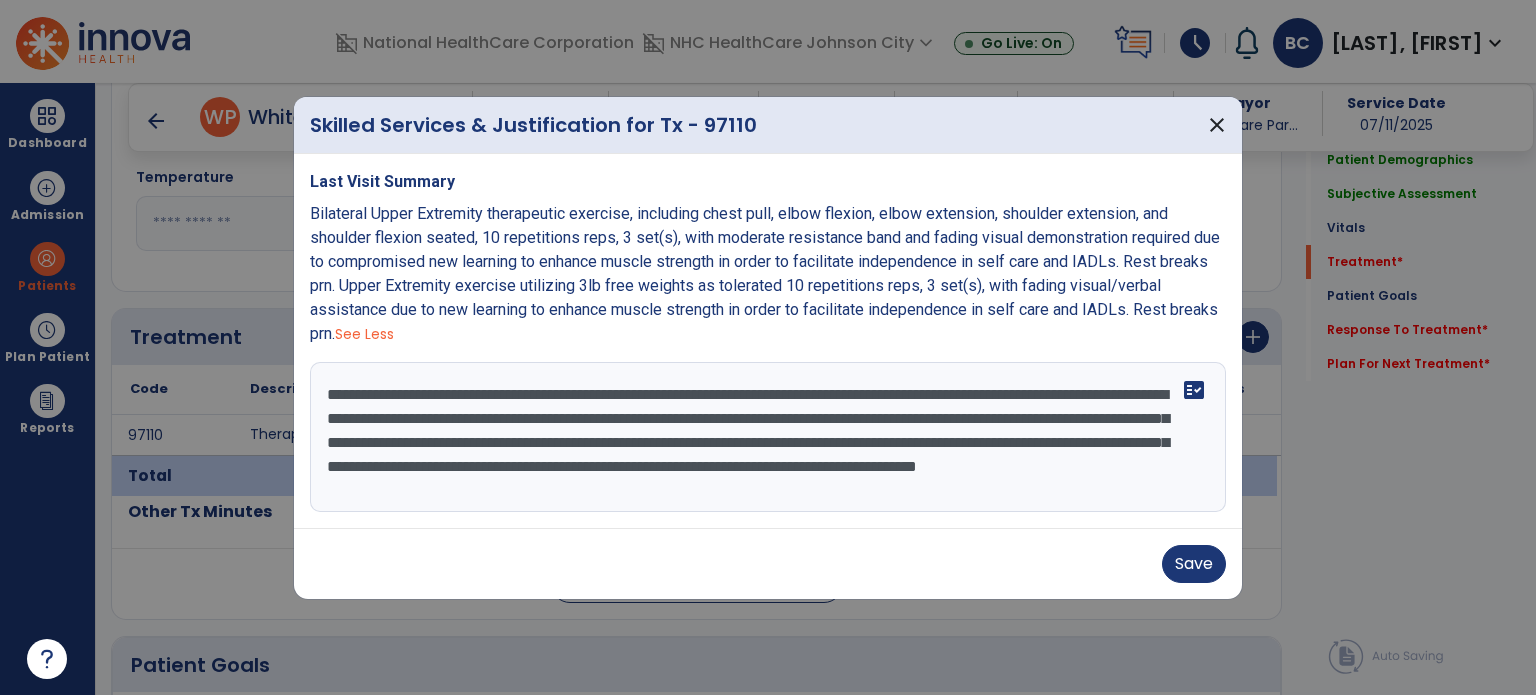 click on "**********" at bounding box center (768, 437) 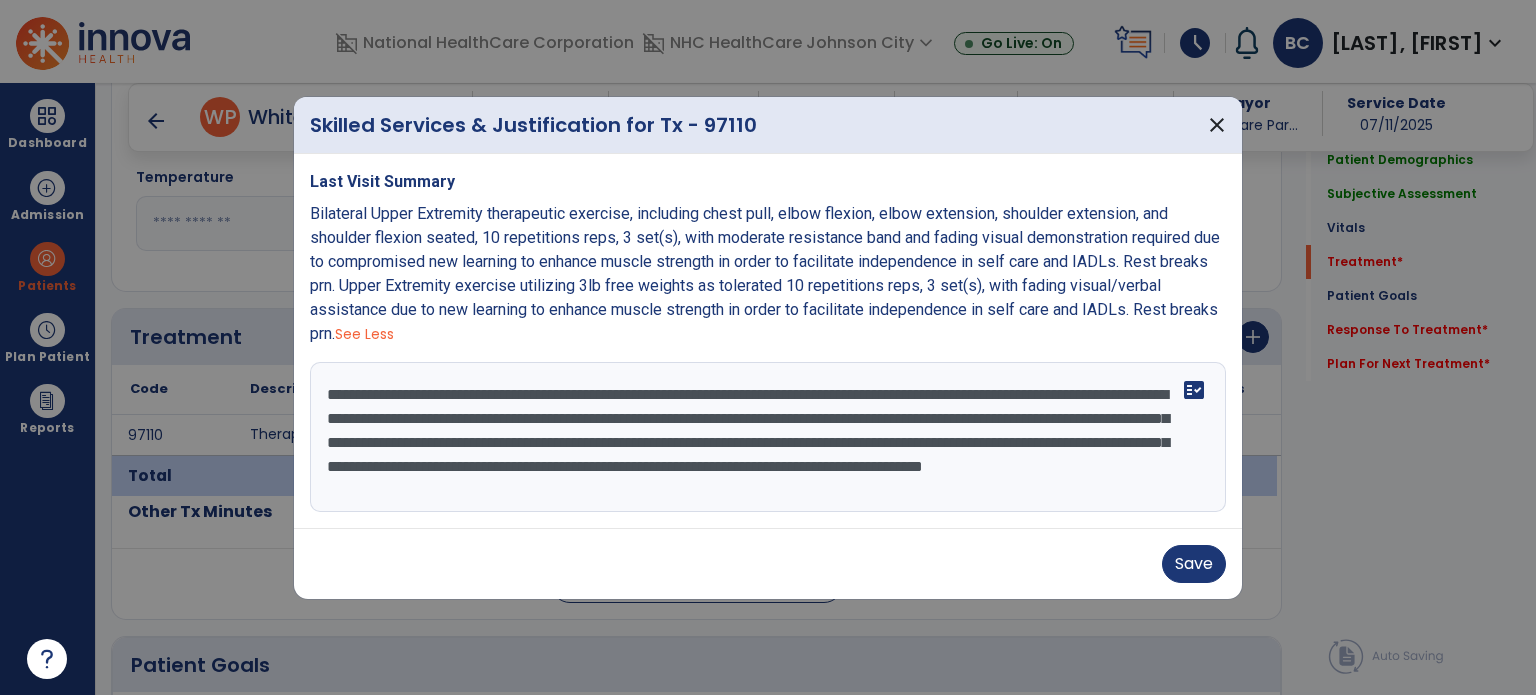 type on "**********" 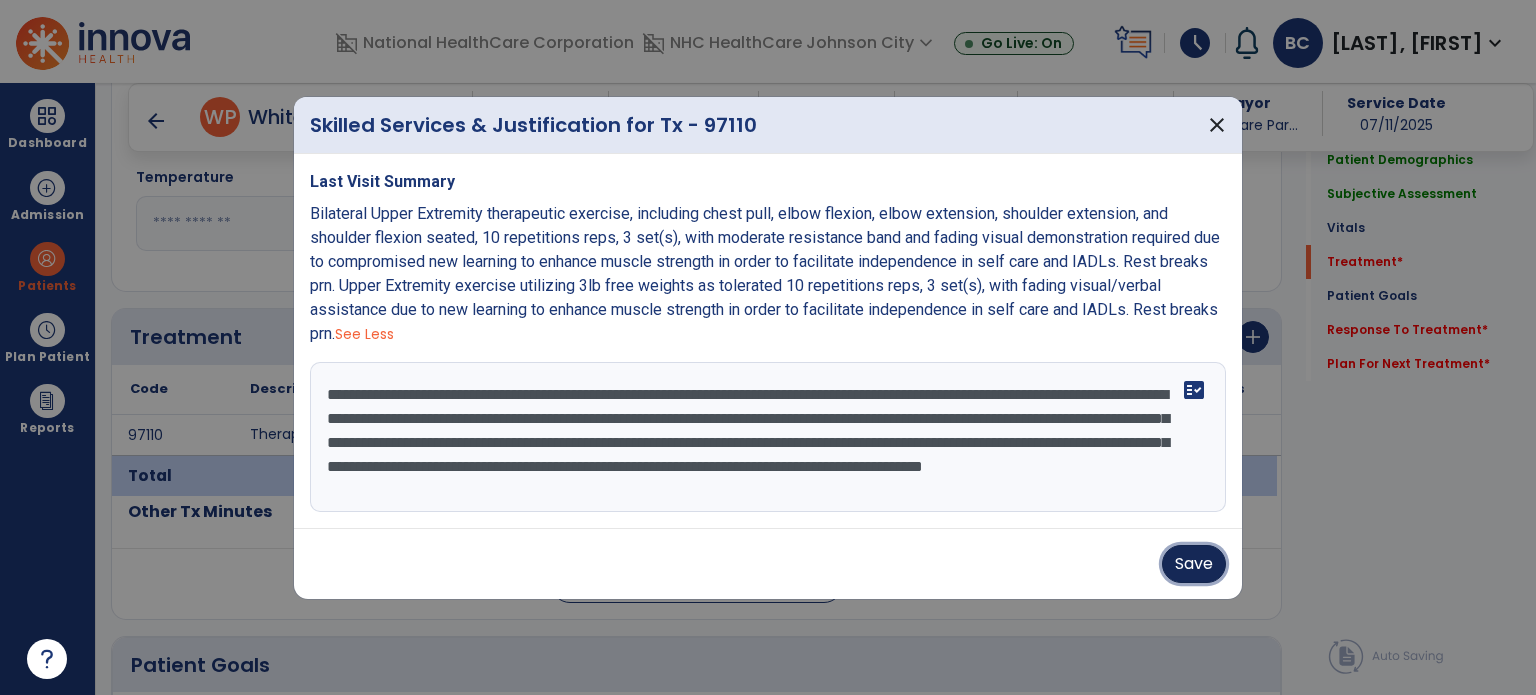 click on "Save" at bounding box center [1194, 564] 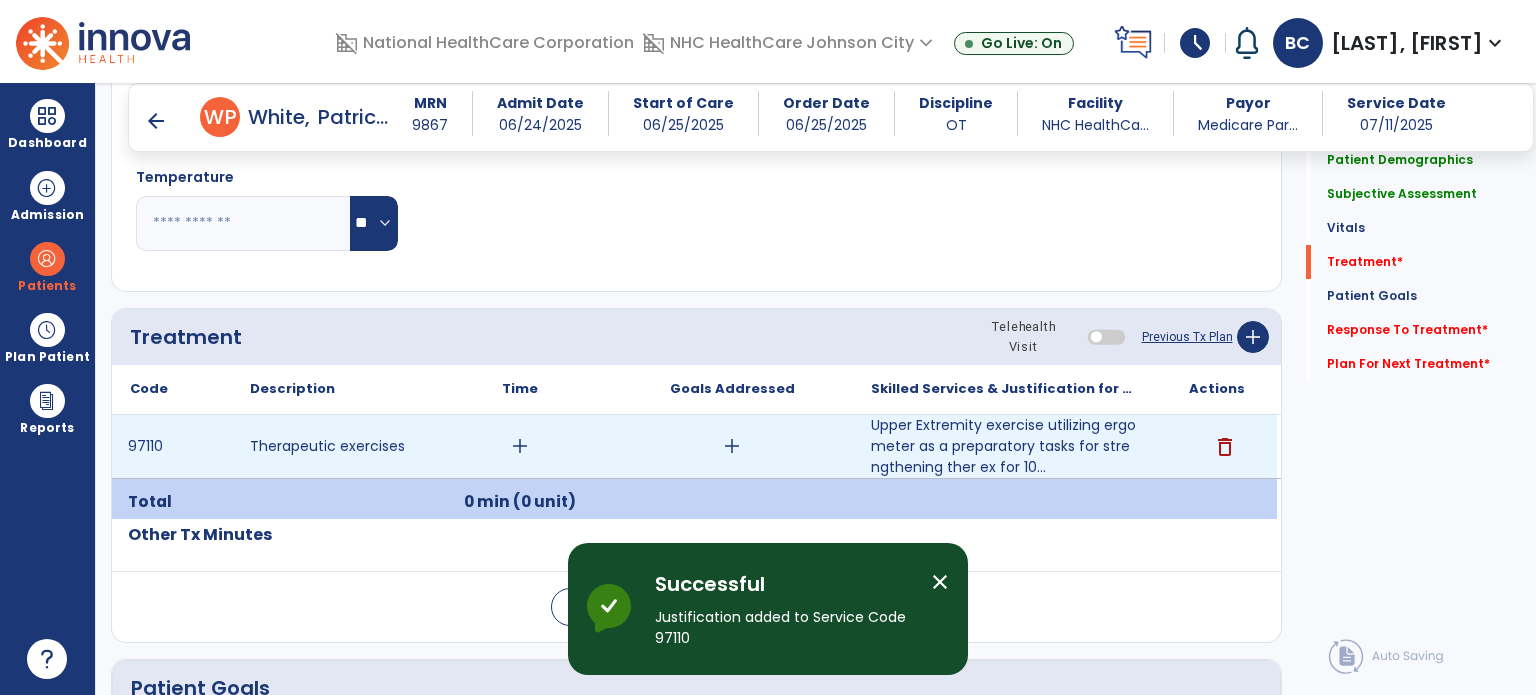click on "add" at bounding box center [732, 446] 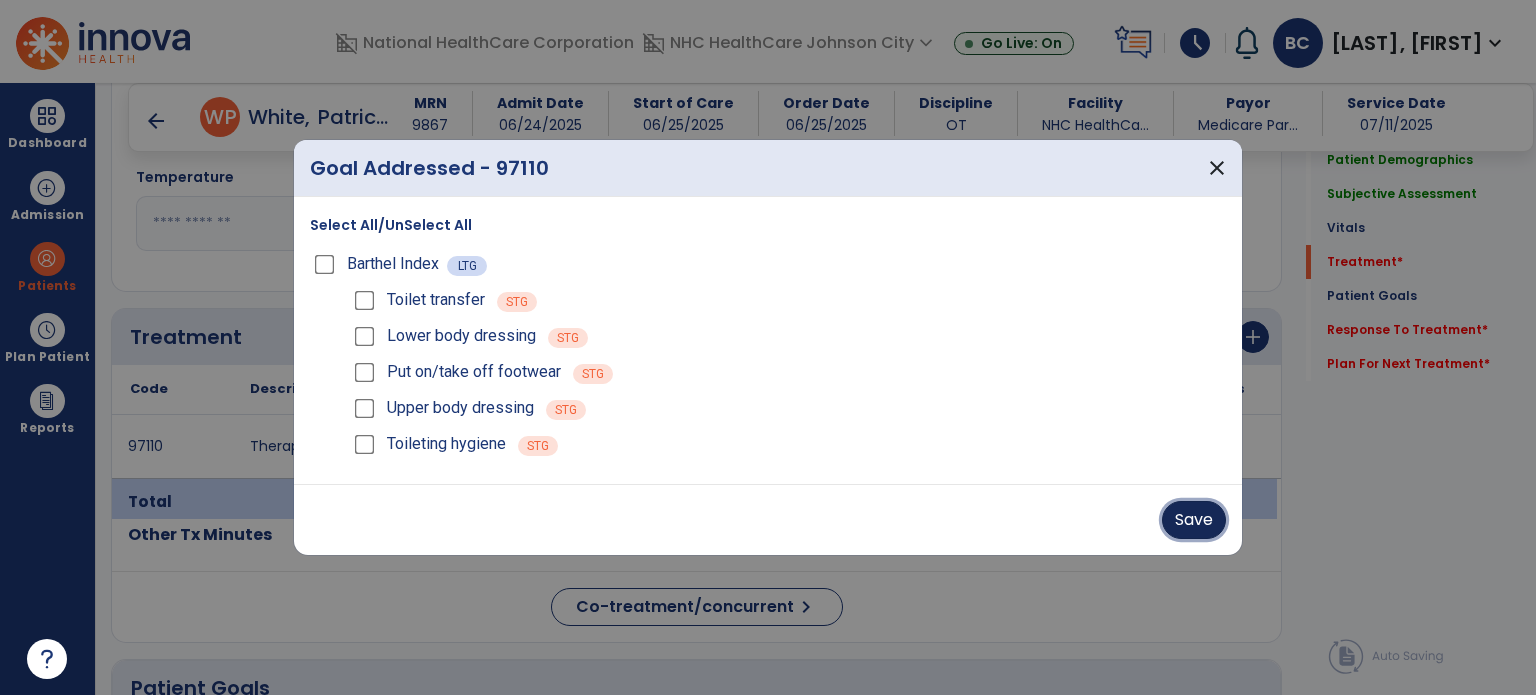 click on "Save" at bounding box center (1194, 520) 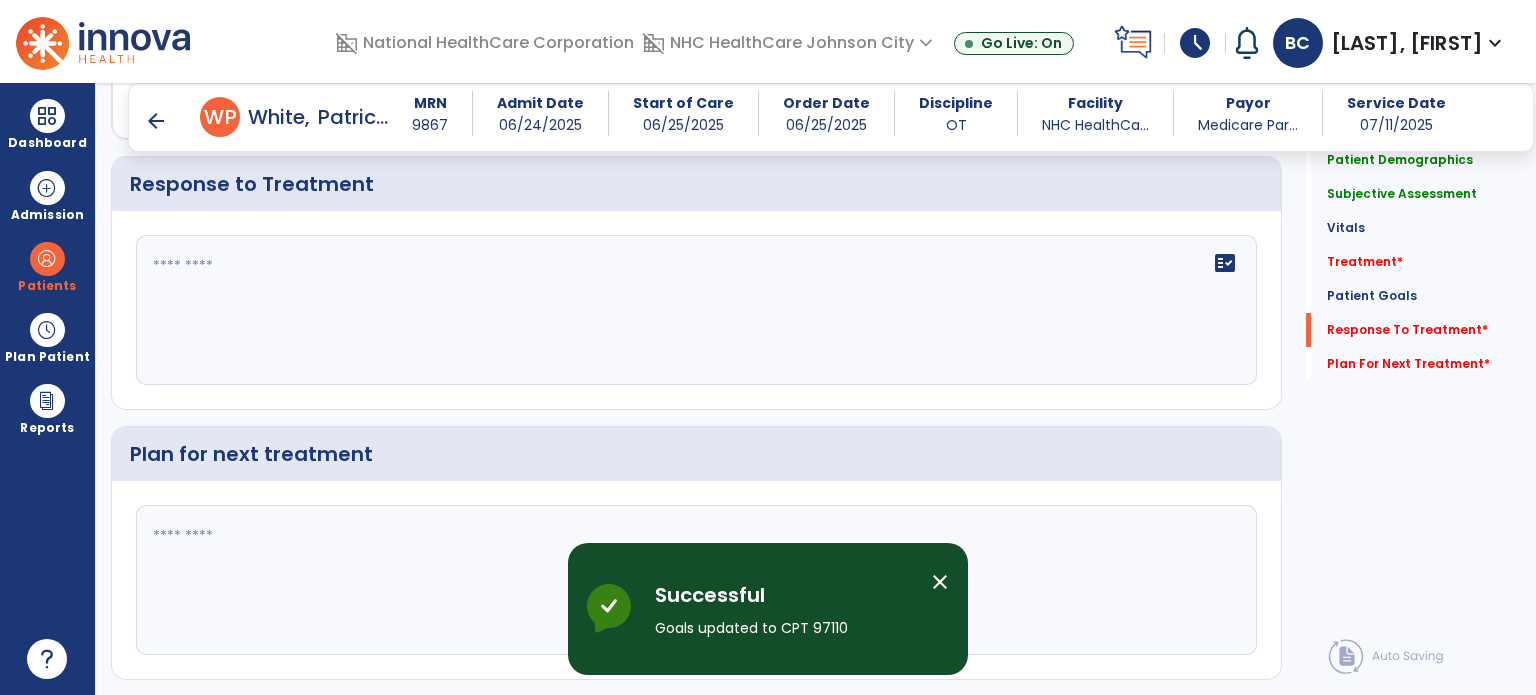 scroll, scrollTop: 2455, scrollLeft: 0, axis: vertical 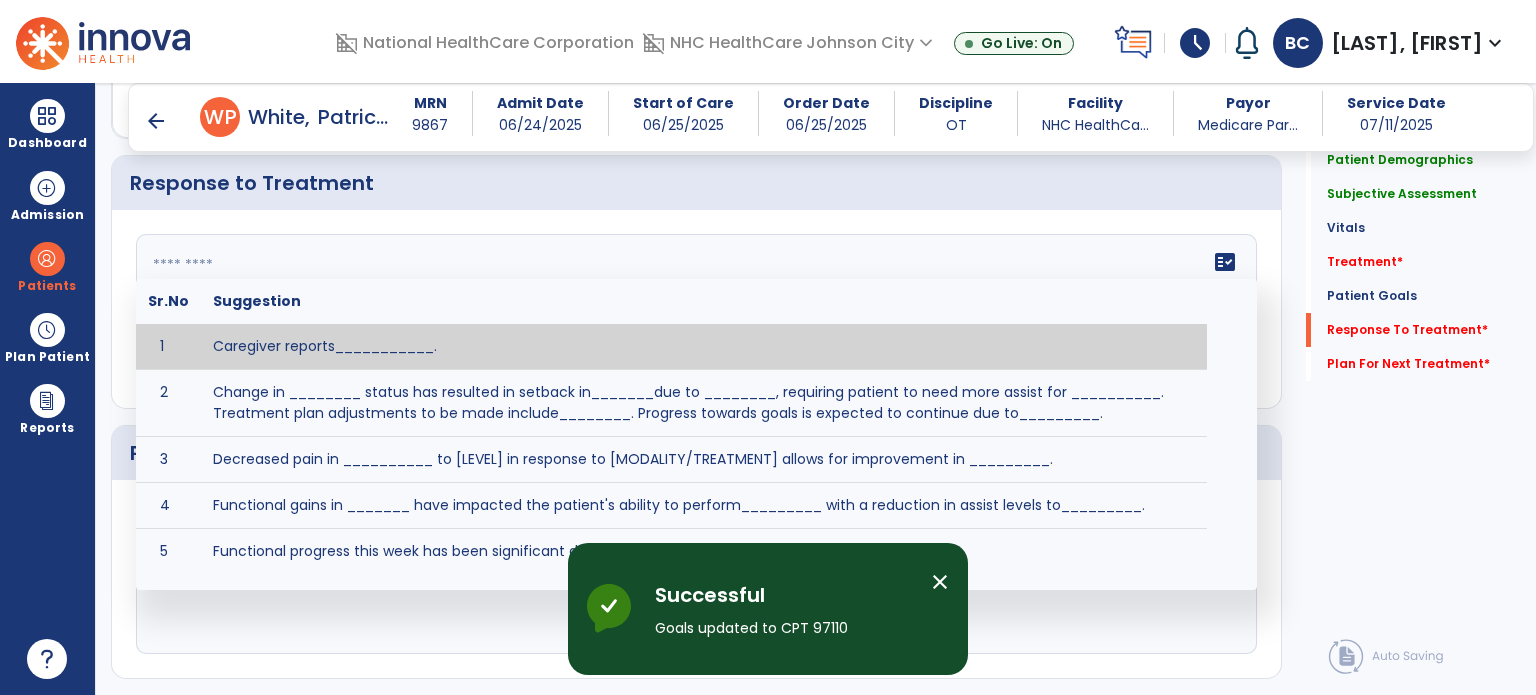 click on "fact_check  Sr.No Suggestion 1 Caregiver reports___________. 2 Change in ________ status has resulted in setback in_______due to ________, requiring patient to need more assist for __________.   Treatment plan adjustments to be made include________.  Progress towards goals is expected to continue due to_________. 3 Decreased pain in __________ to [LEVEL] in response to [MODALITY/TREATMENT] allows for improvement in _________. 4 Functional gains in _______ have impacted the patient's ability to perform_________ with a reduction in assist levels to_________. 5 Functional progress this week has been significant due to__________. 6 Gains in ________ have improved the patient's ability to perform ______with decreased levels of assist to___________. 7 Improvement in ________allows patient to tolerate higher levels of challenges in_________. 8 Pain in [AREA] has decreased to [LEVEL] in response to [TREATMENT/MODALITY], allowing fore ease in completing__________. 9 10 11 12 13 14 15 16 17 18 19 20 21" 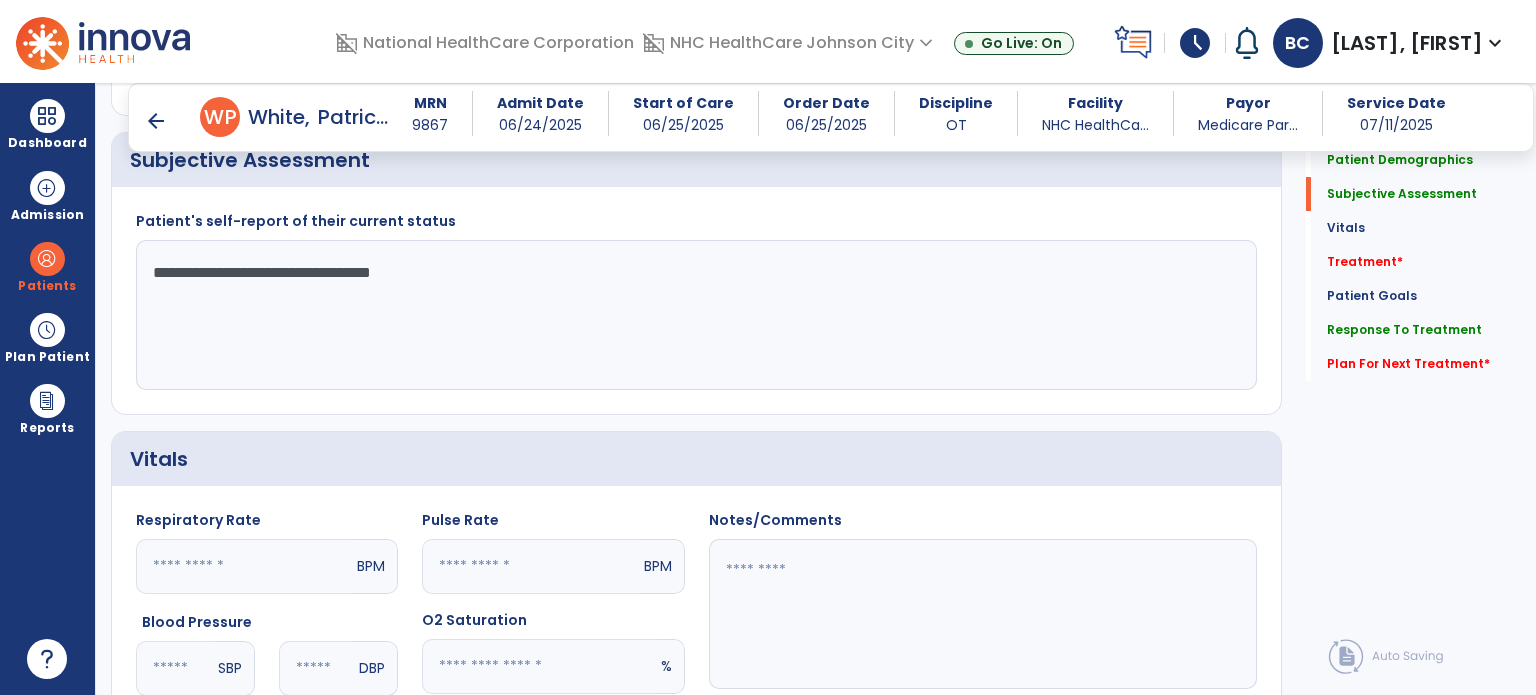 scroll, scrollTop: 455, scrollLeft: 0, axis: vertical 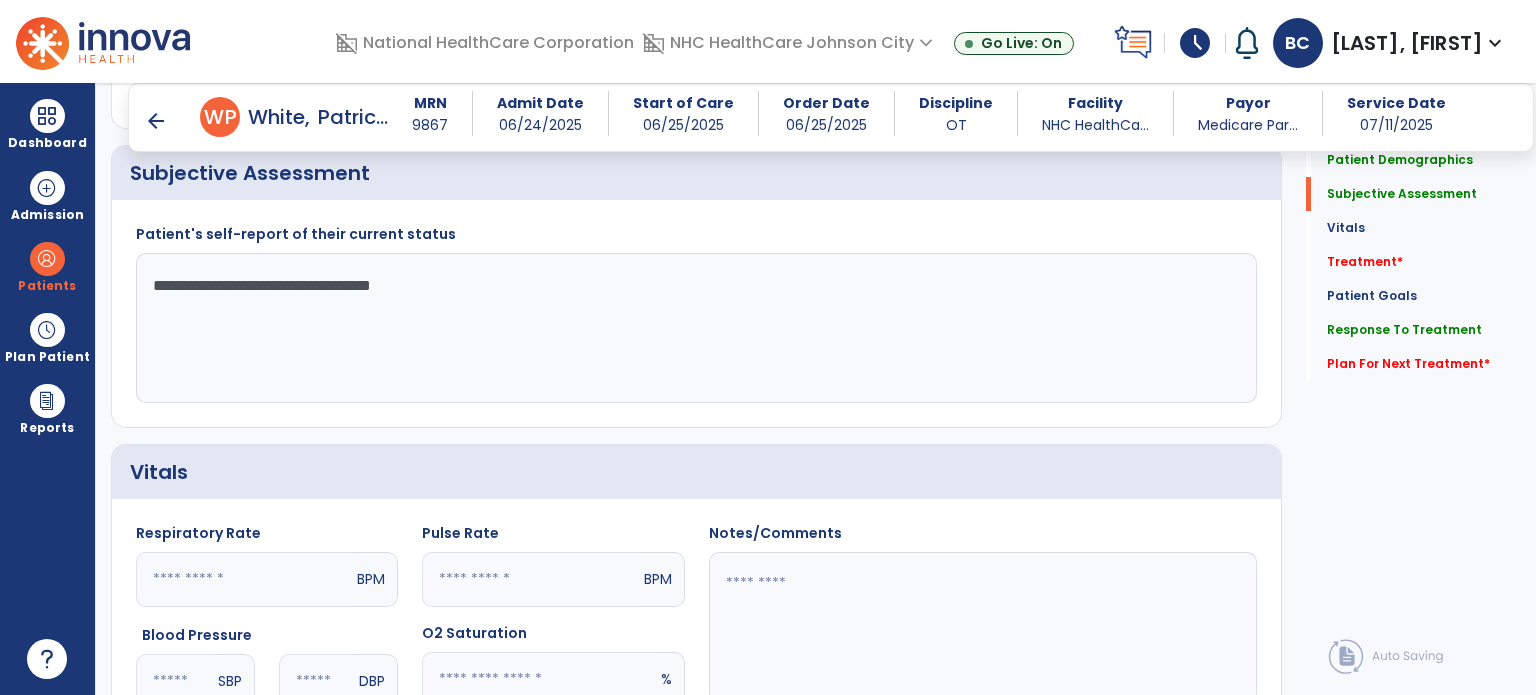 type on "**********" 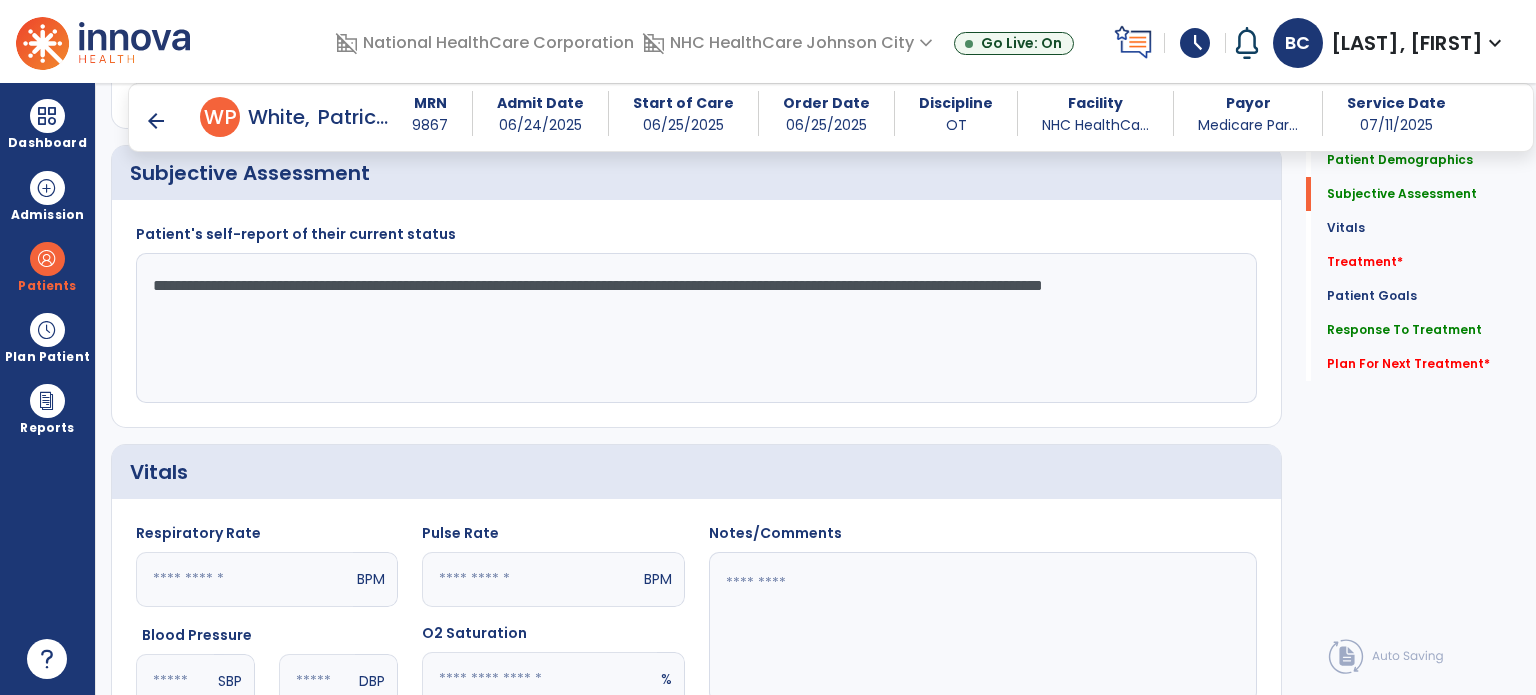 click on "**********" 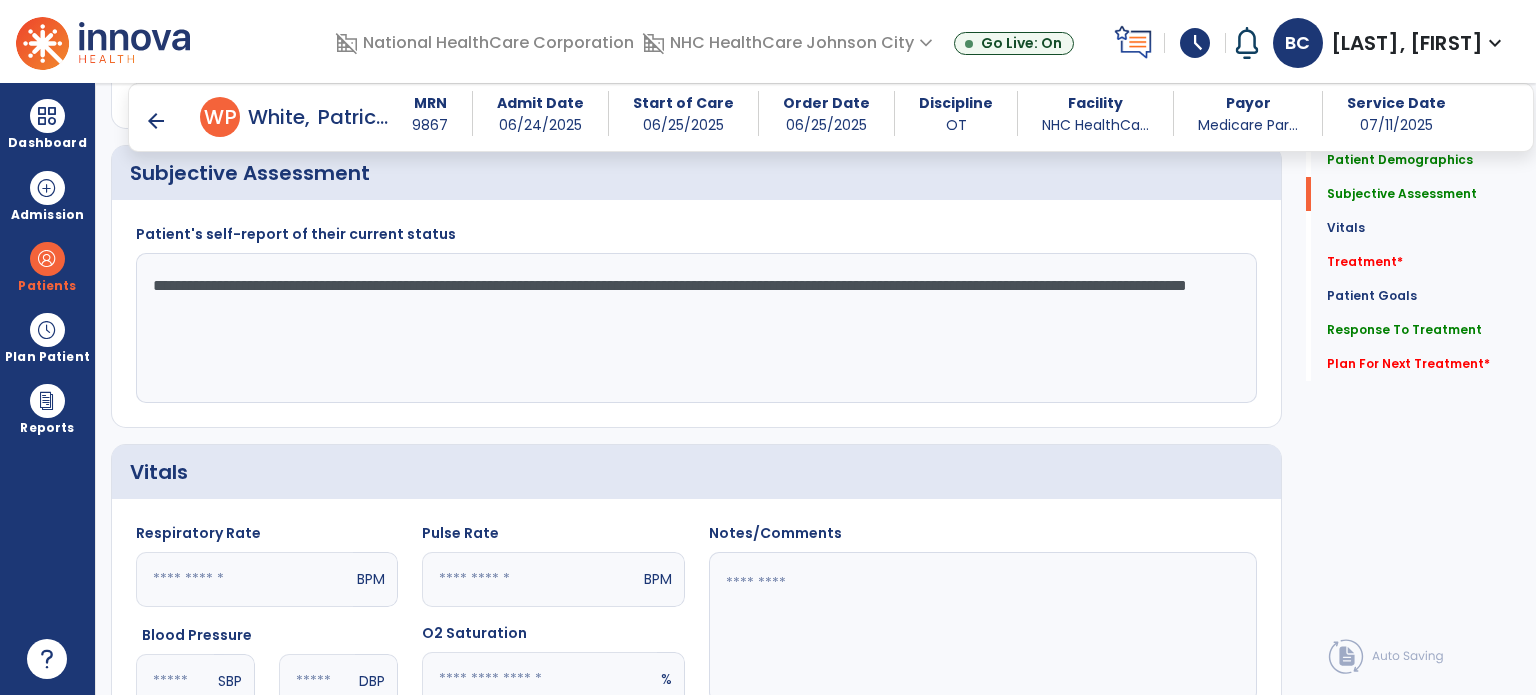 click on "**********" 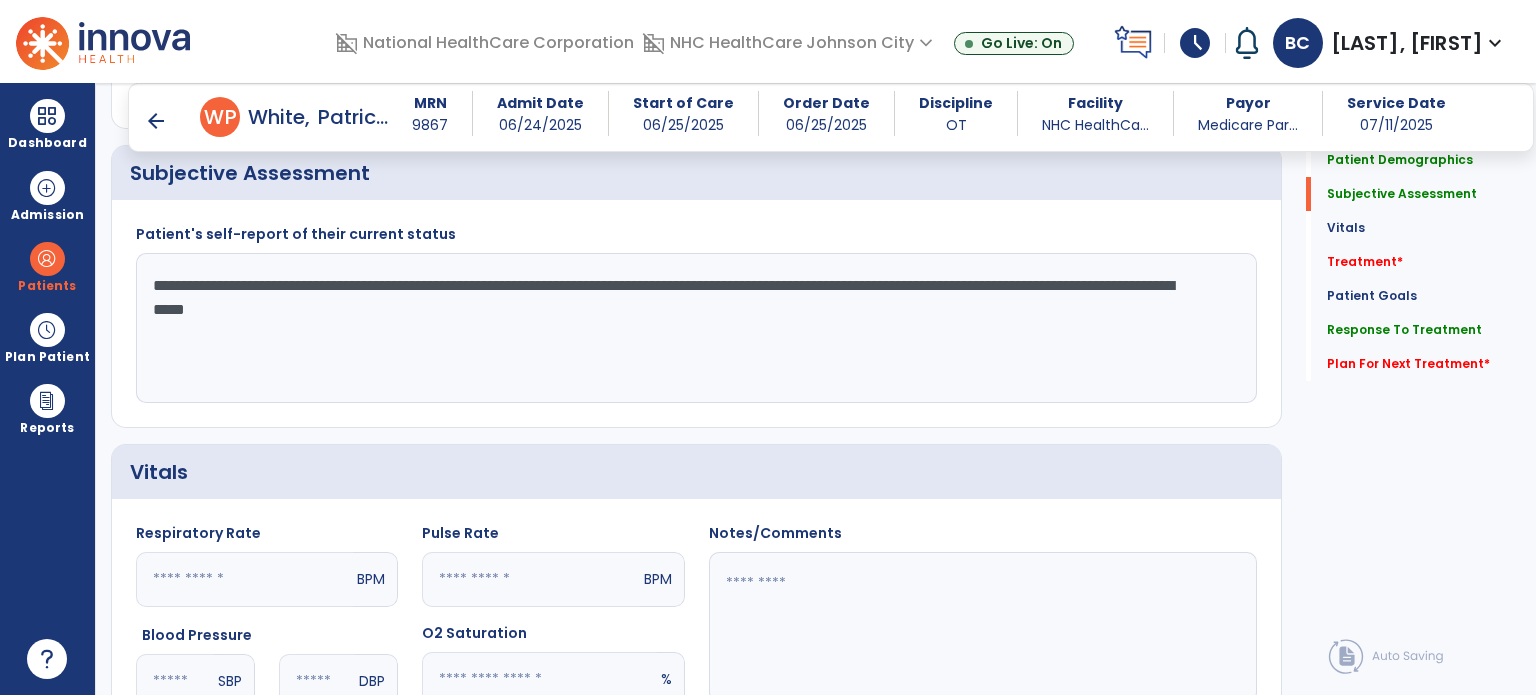 type on "**********" 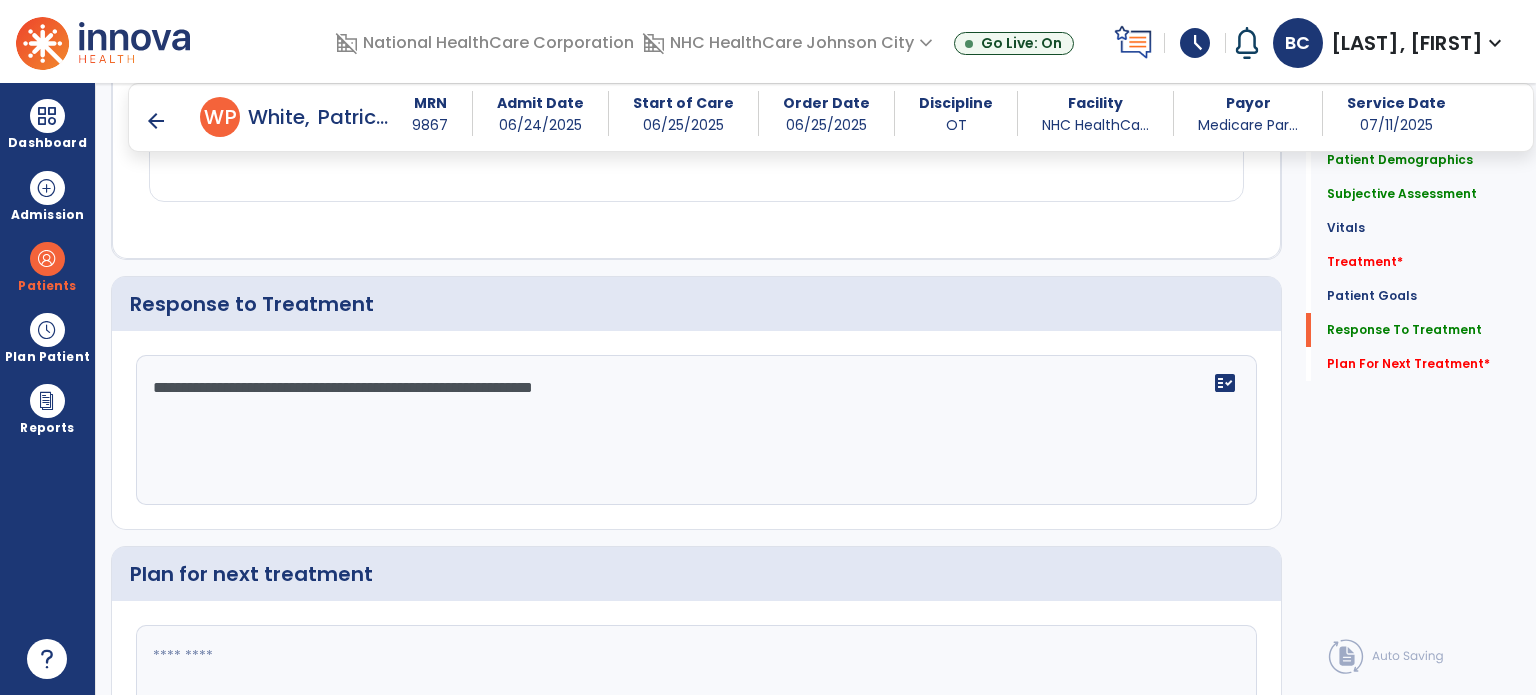 scroll, scrollTop: 2498, scrollLeft: 0, axis: vertical 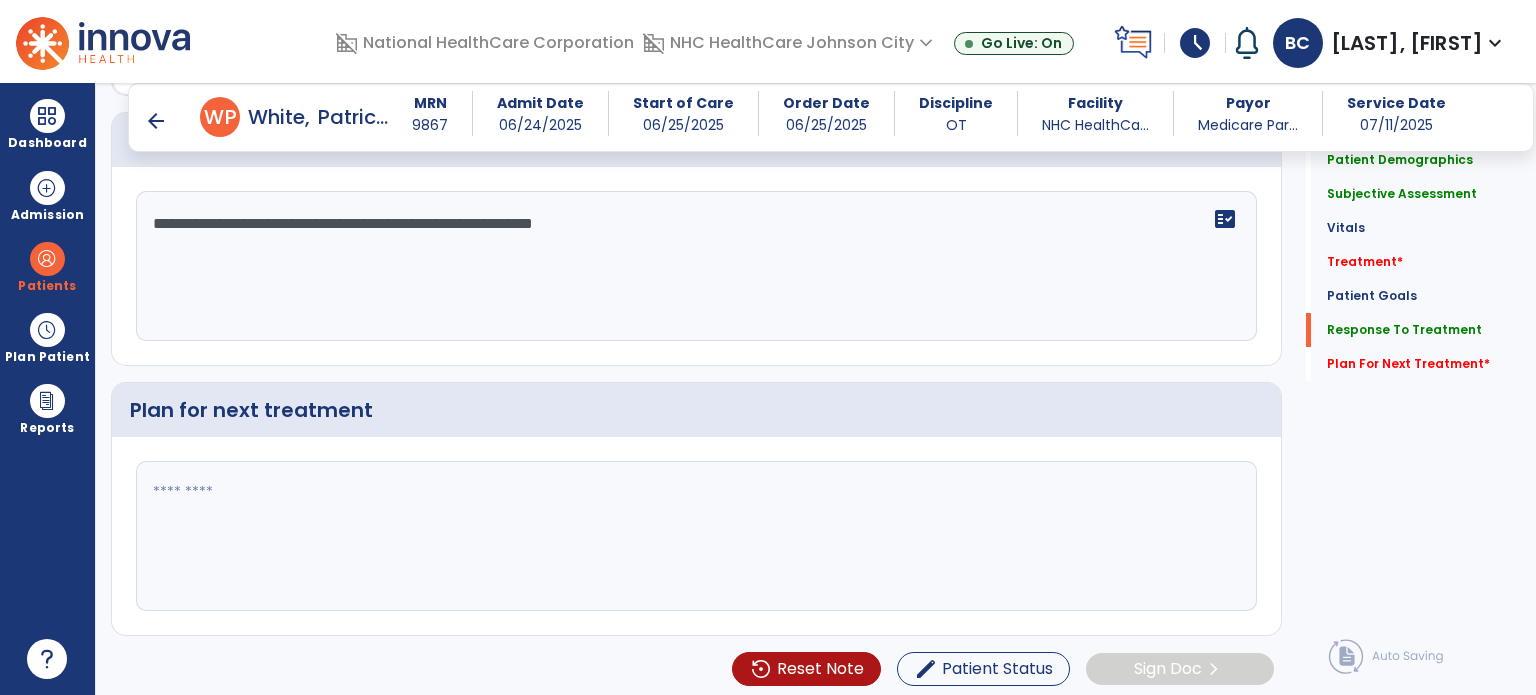 click 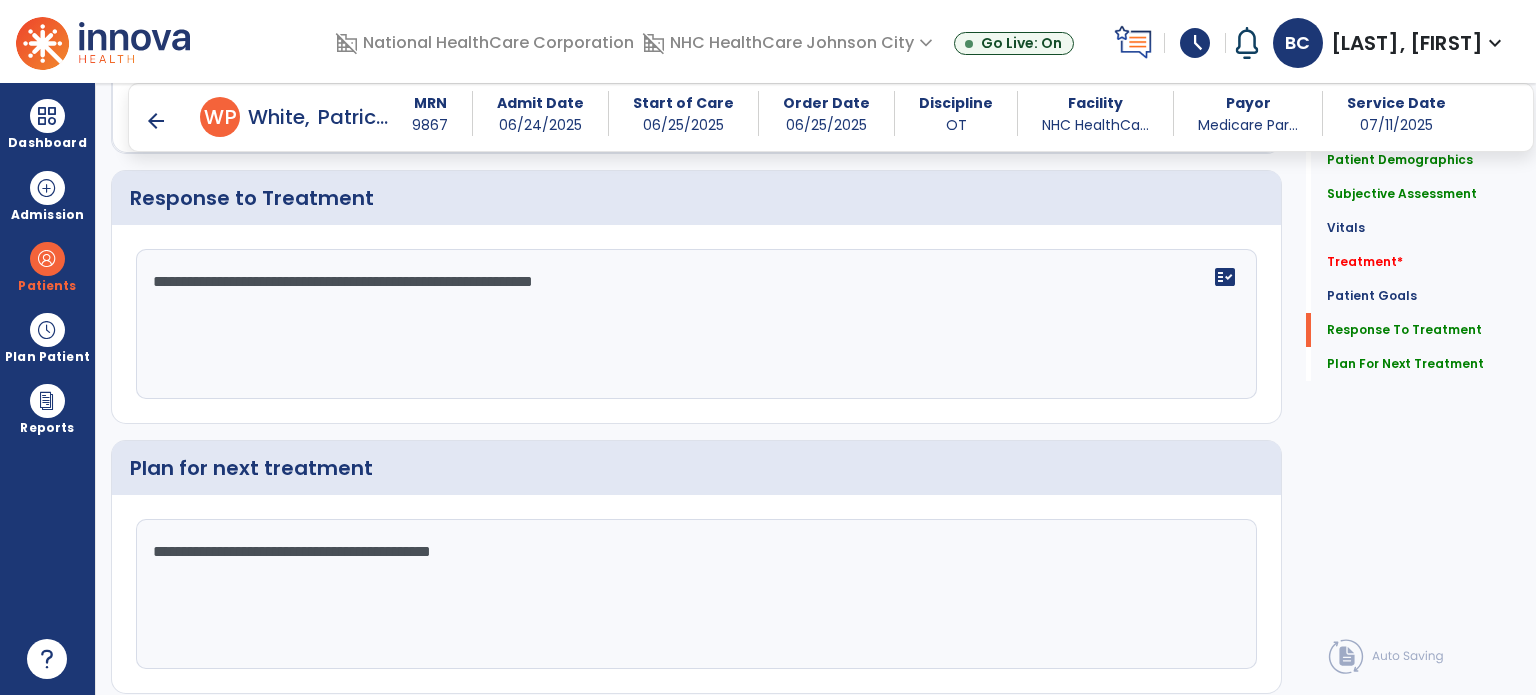 scroll, scrollTop: 2395, scrollLeft: 0, axis: vertical 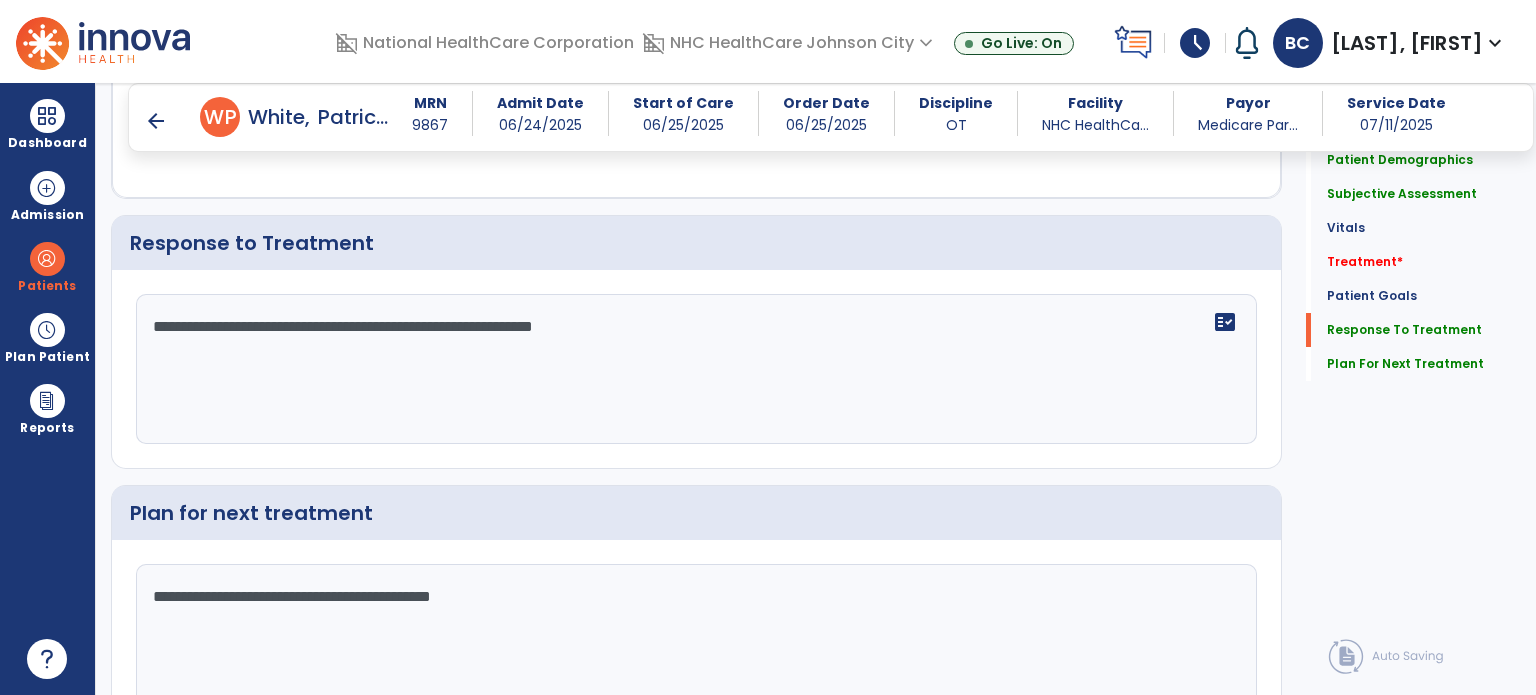 type on "**********" 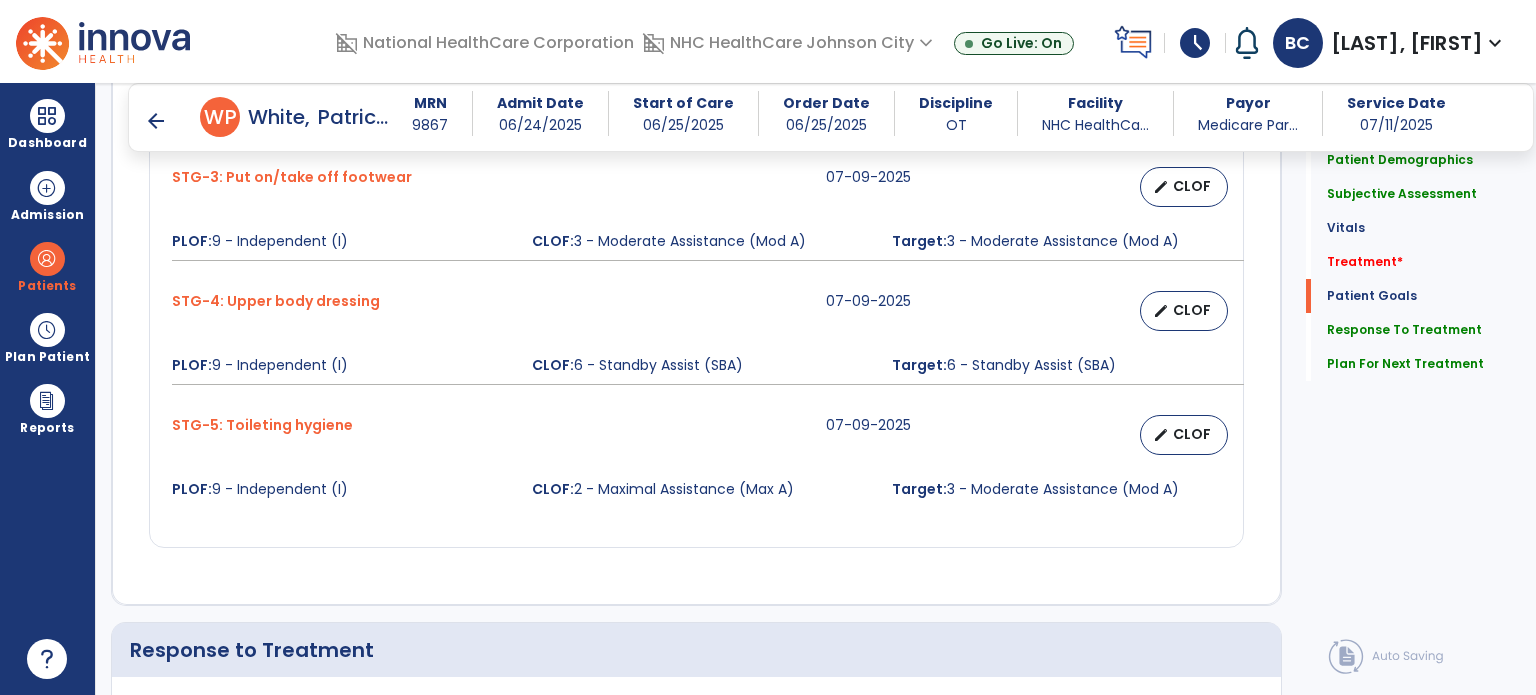 scroll, scrollTop: 1989, scrollLeft: 0, axis: vertical 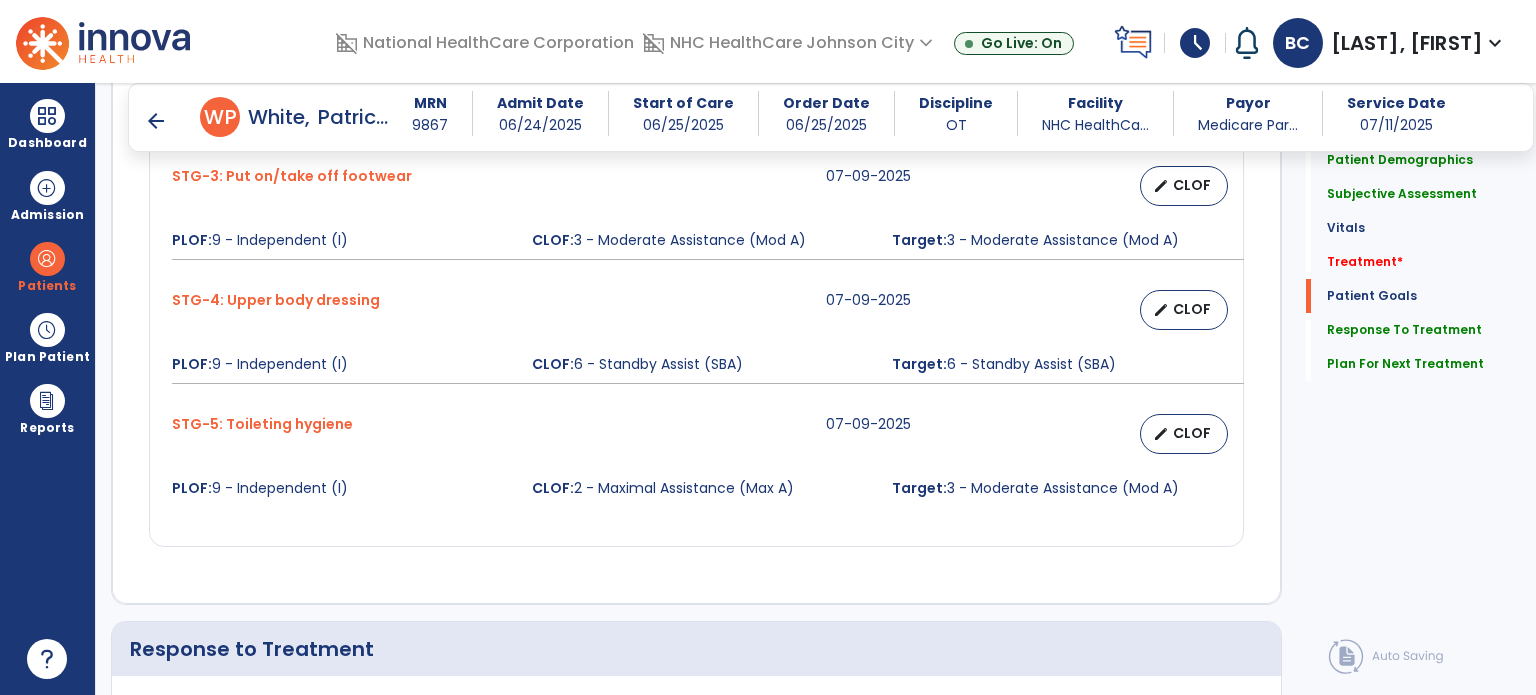 click on "arrow_back" at bounding box center [156, 121] 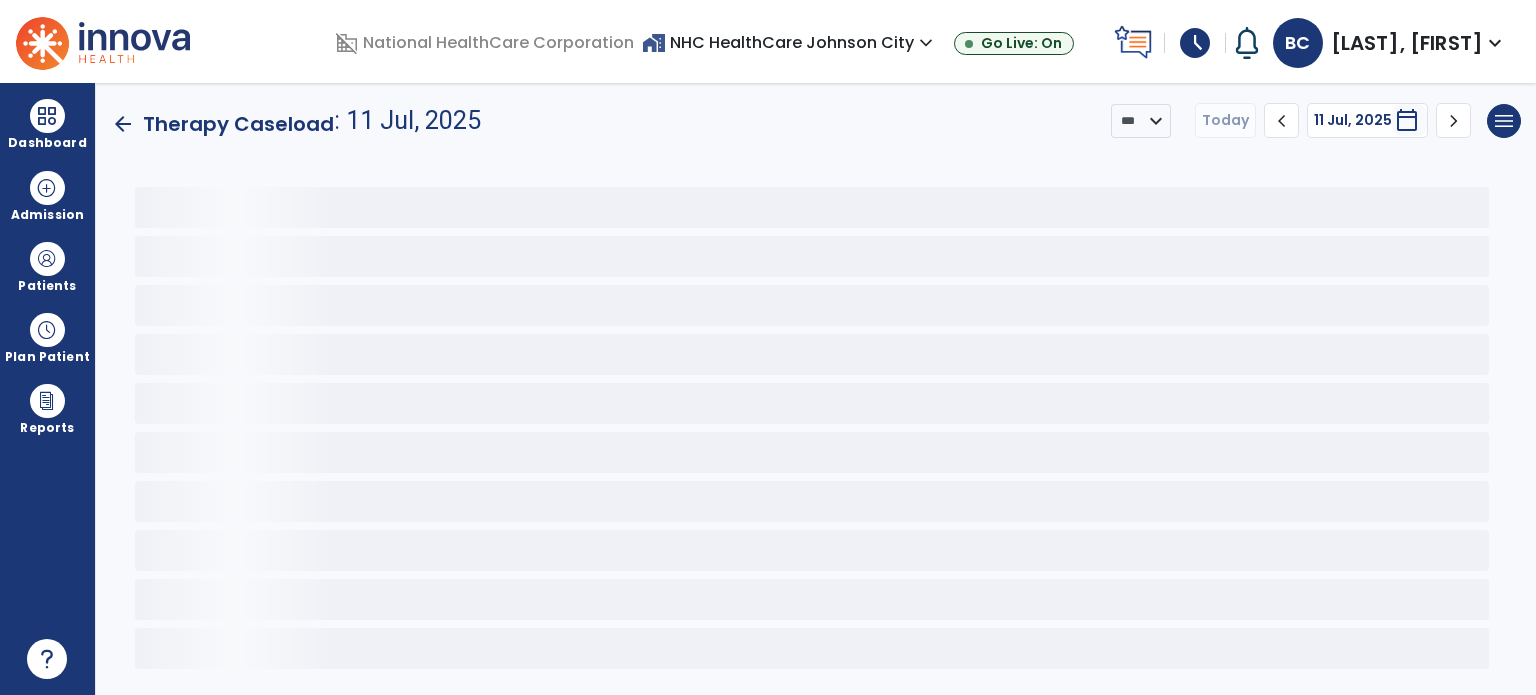 scroll, scrollTop: 0, scrollLeft: 0, axis: both 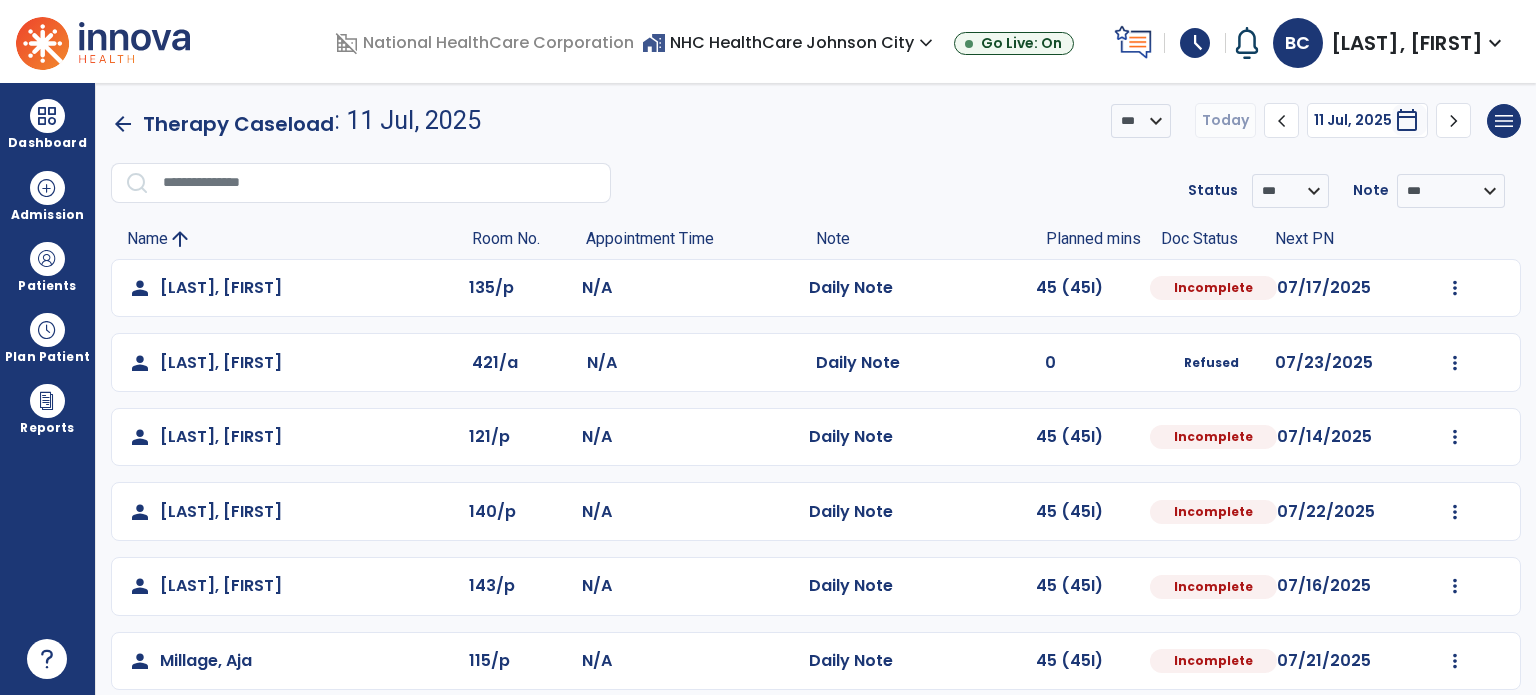 click on "Patients" at bounding box center (47, 286) 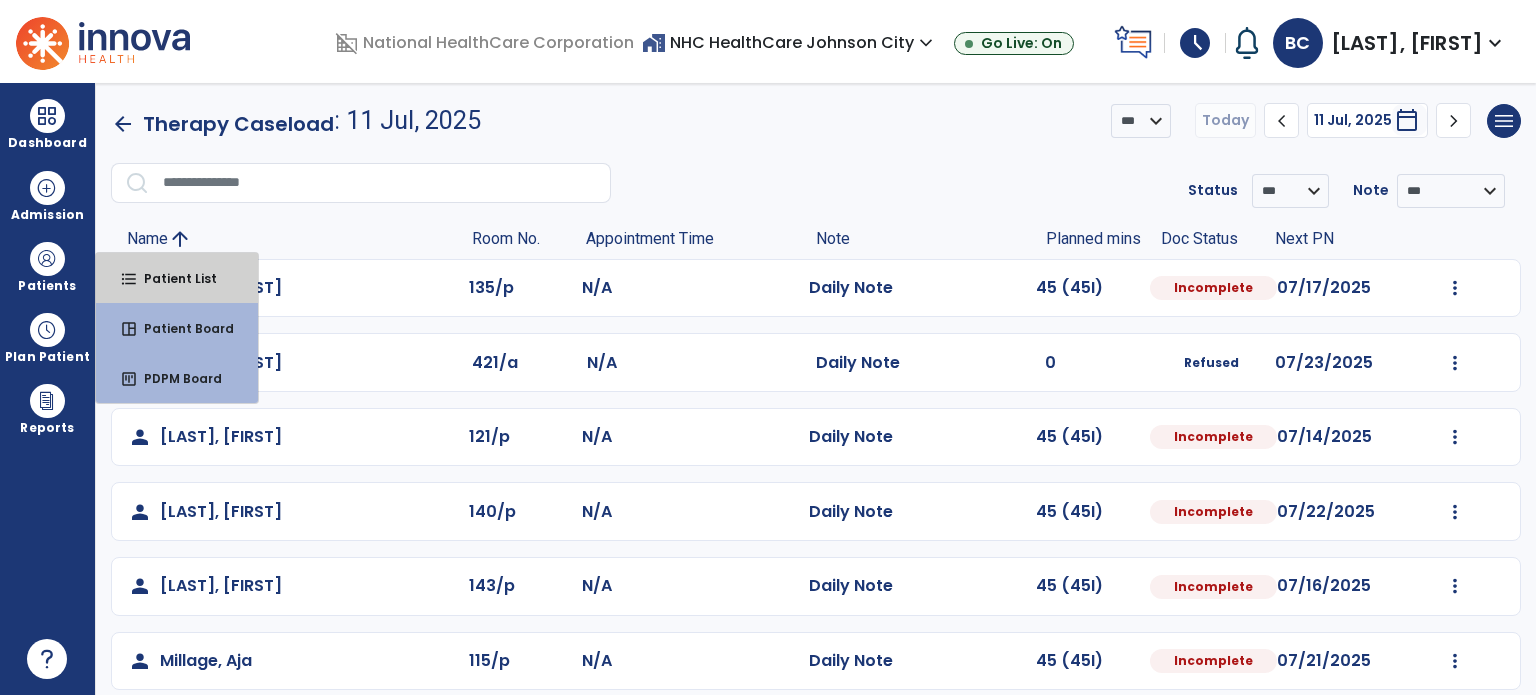 click on "format_list_bulleted  Patient List" at bounding box center (177, 278) 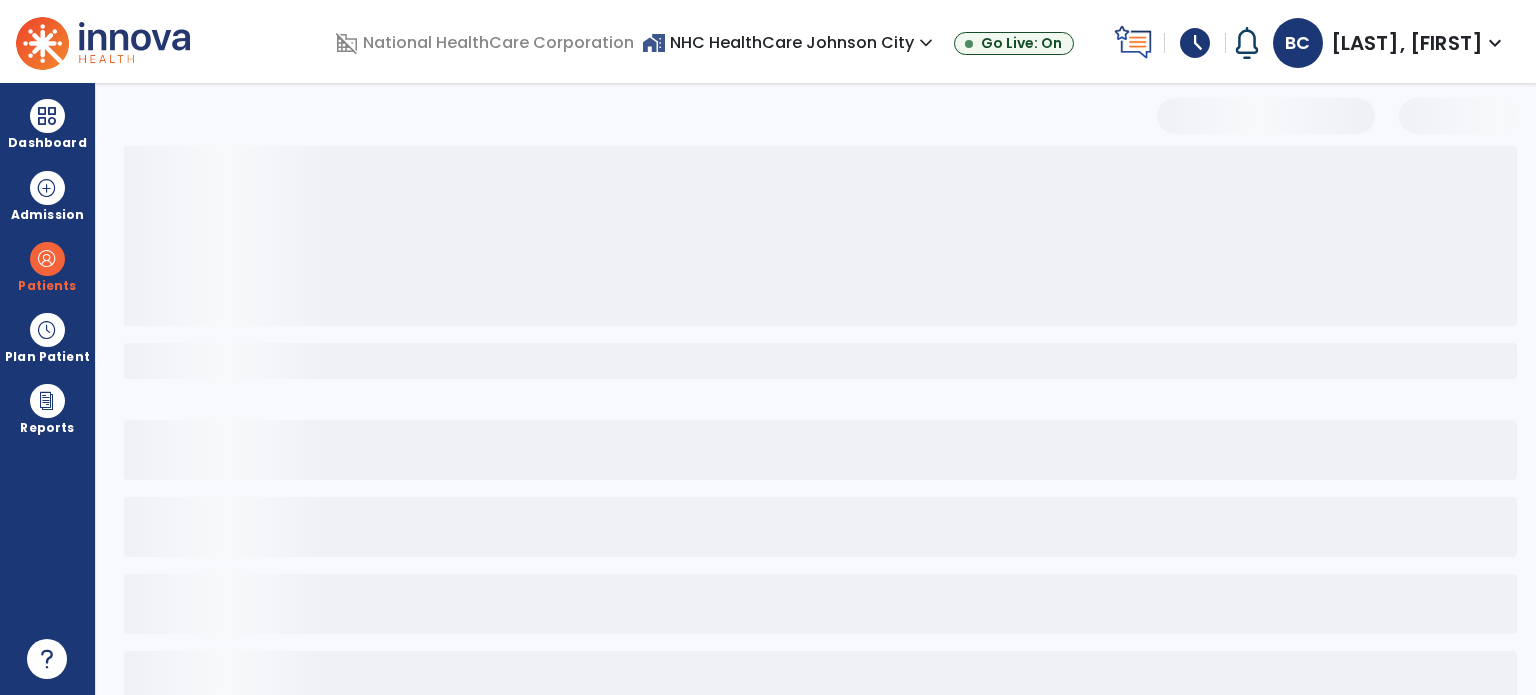 select on "***" 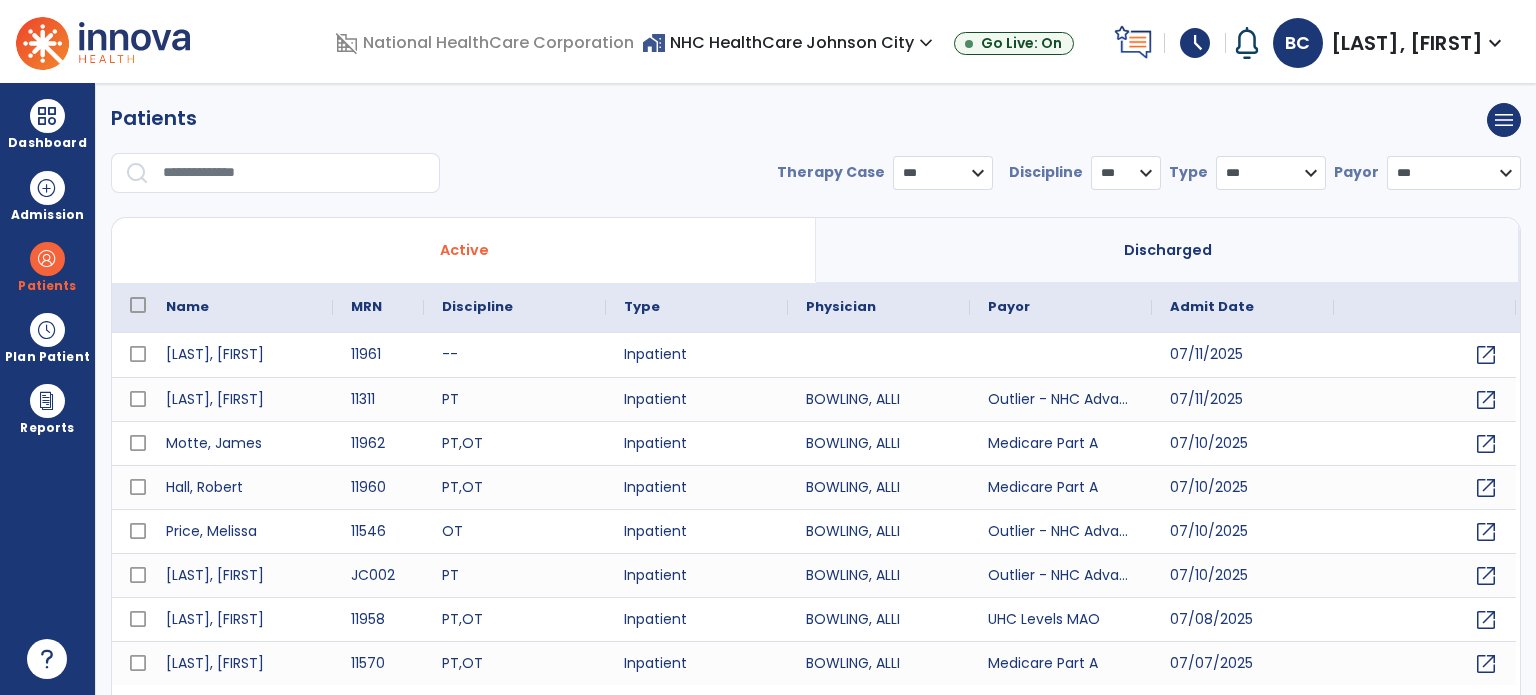 click at bounding box center [294, 173] 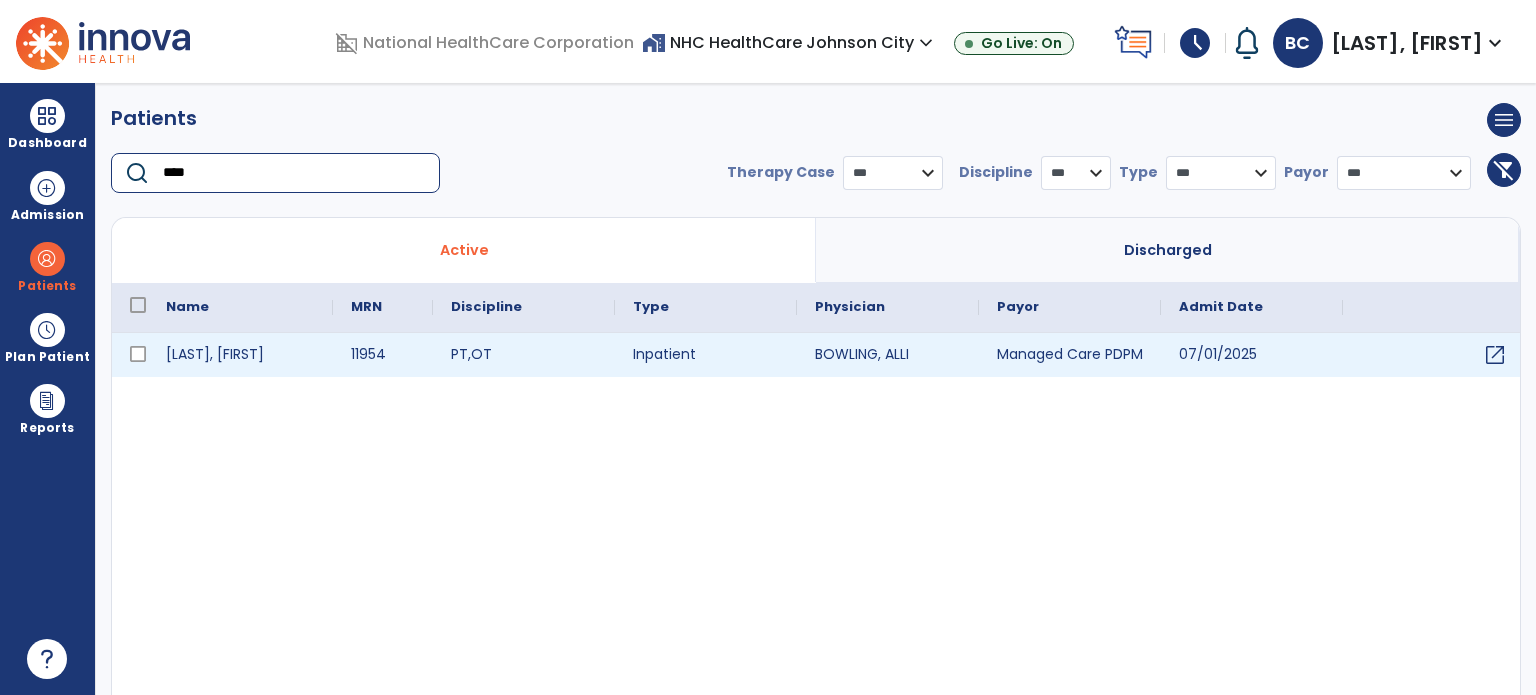 type on "****" 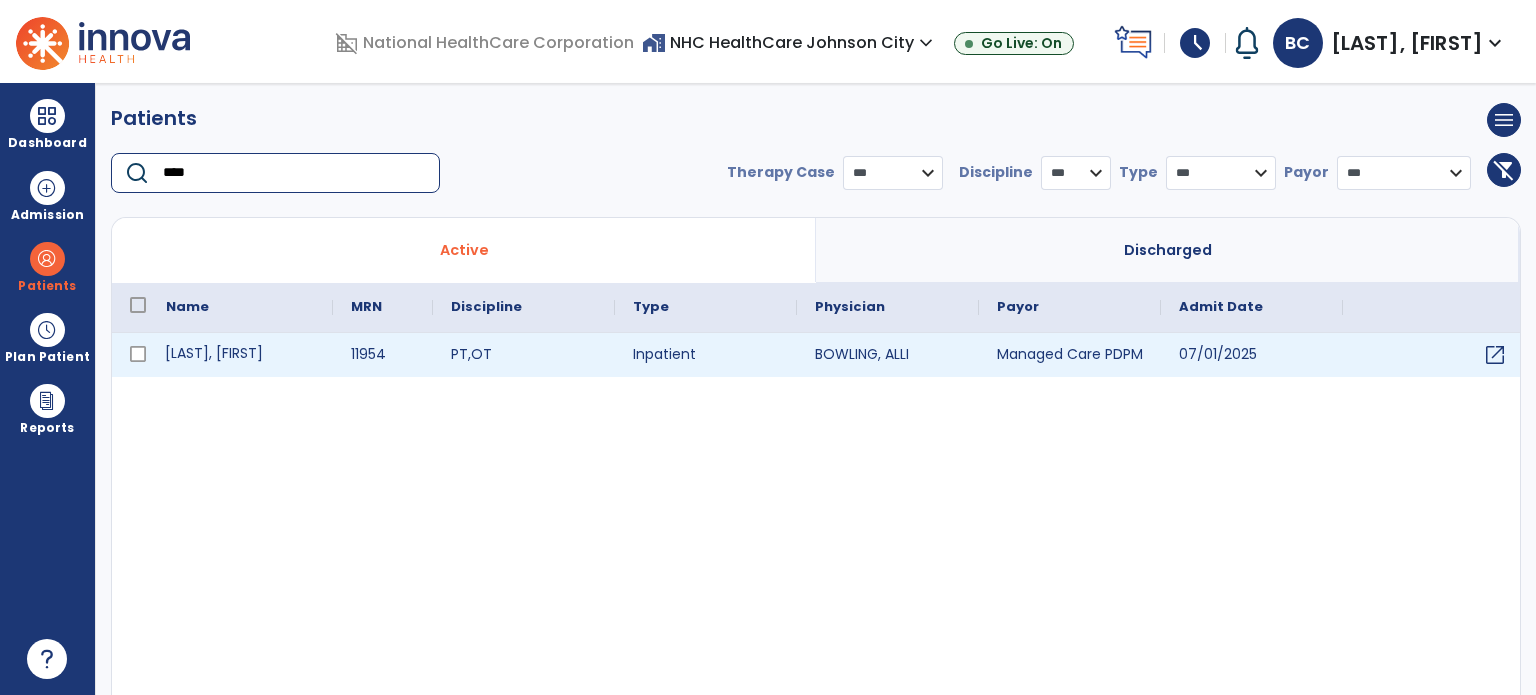 click on "[LAST], [FIRST]" at bounding box center (240, 355) 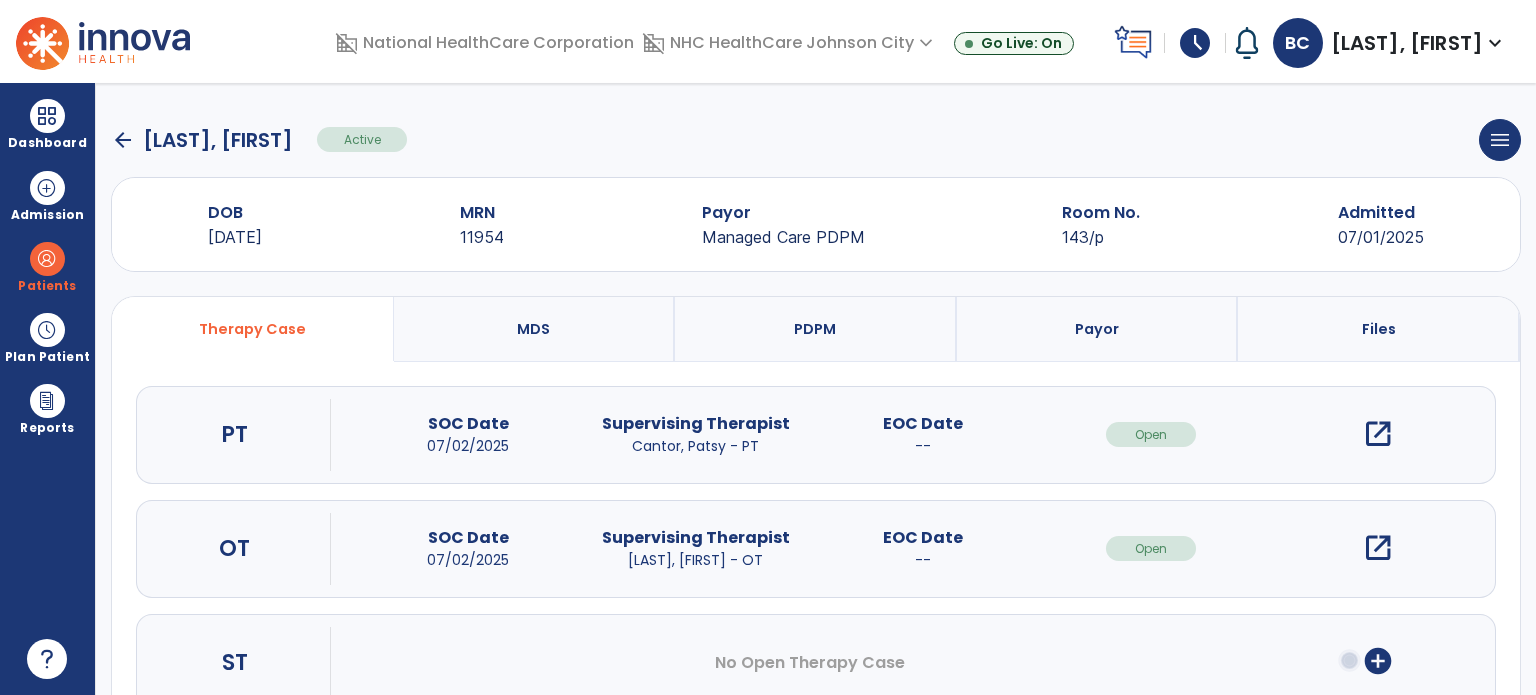 click on "open_in_new" at bounding box center [1378, 434] 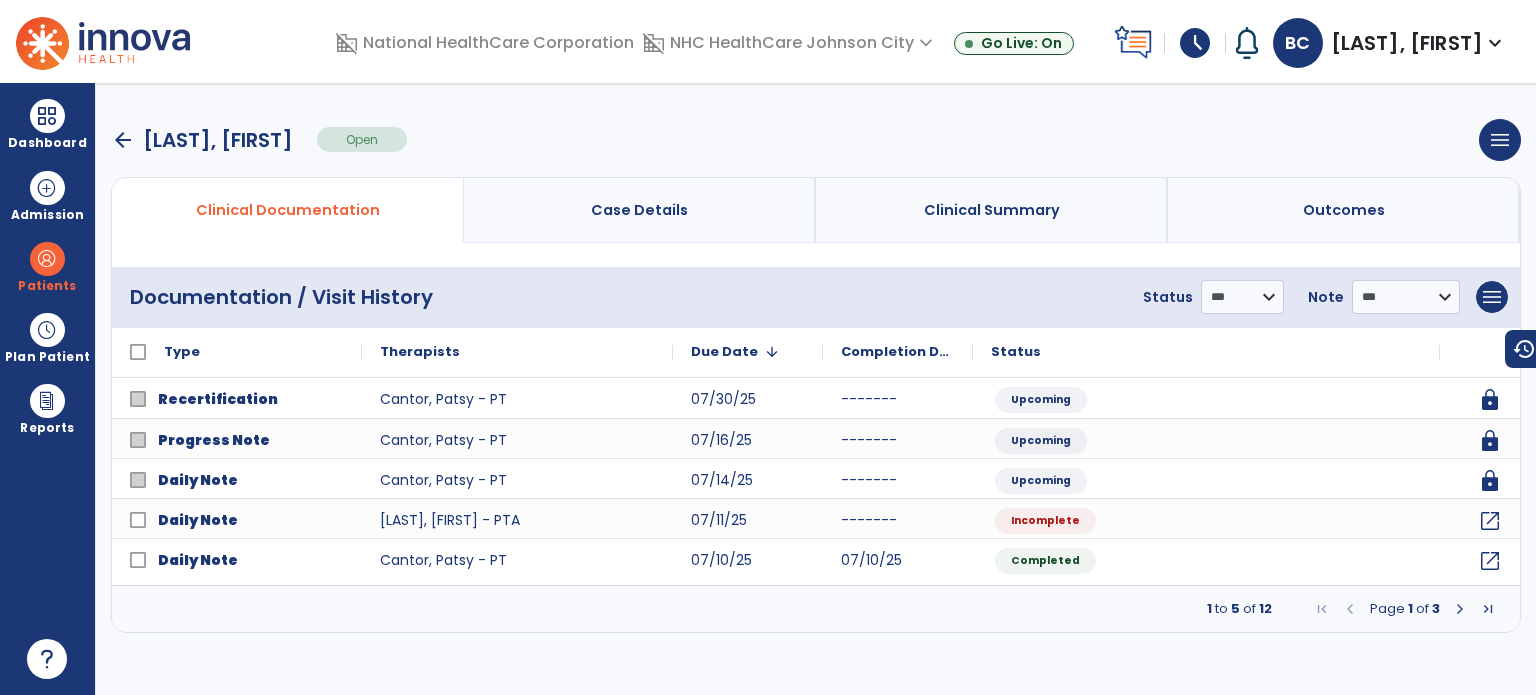 click on "arrow_back" at bounding box center [123, 140] 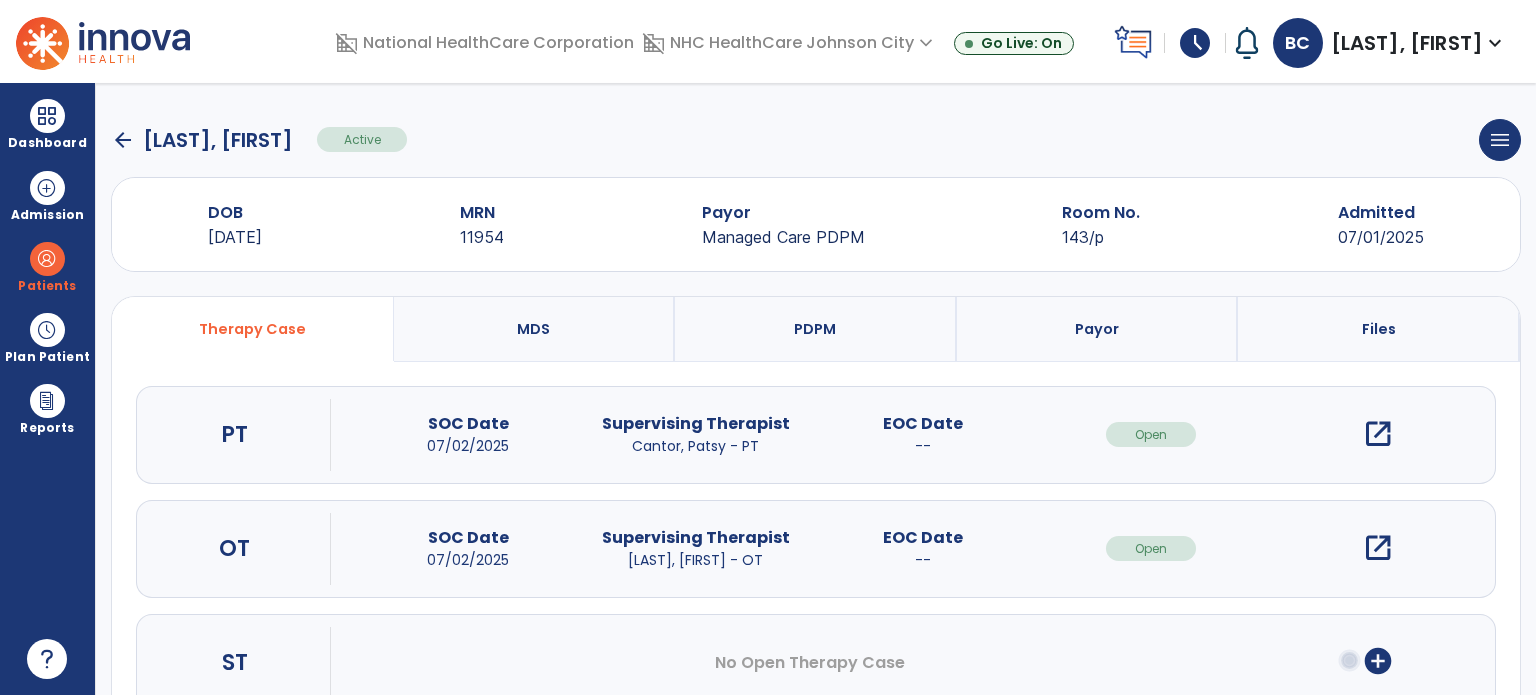 click on "open_in_new" at bounding box center [1378, 548] 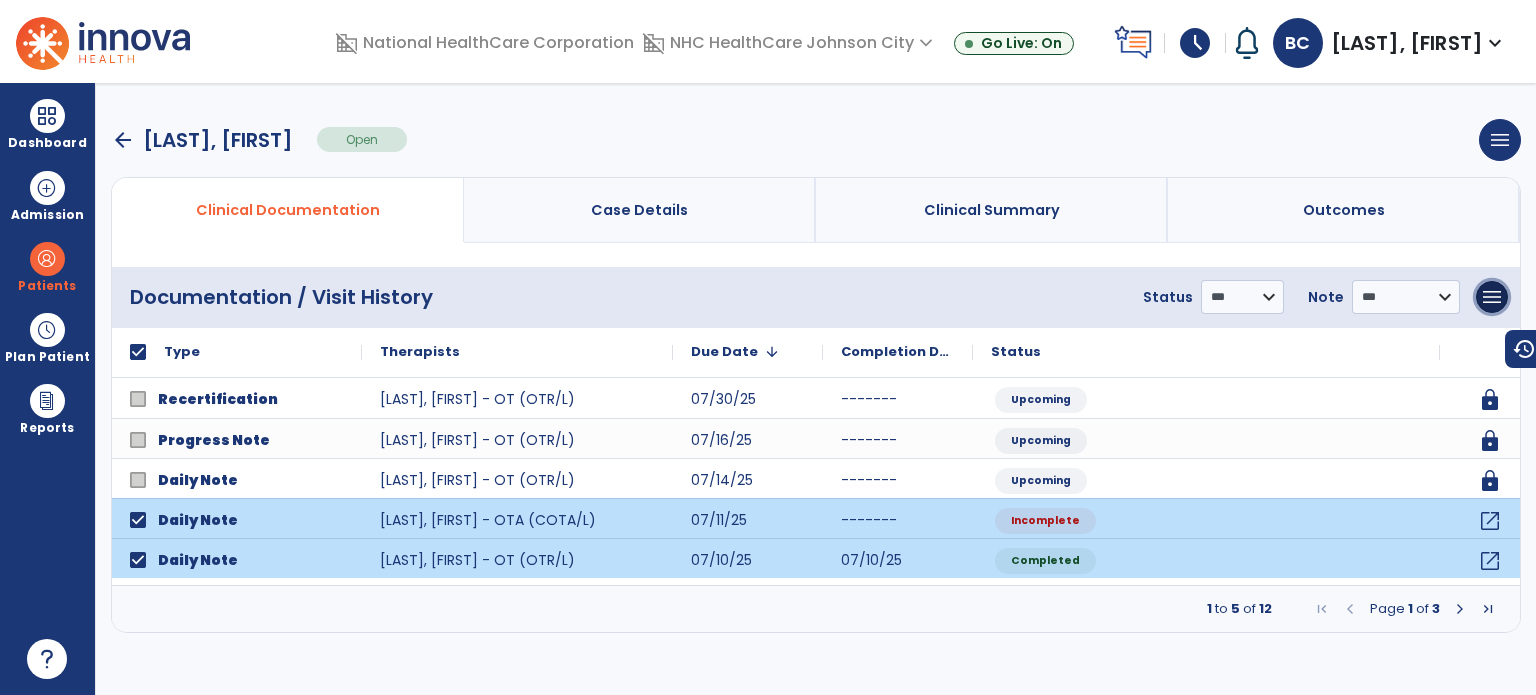 click on "menu" at bounding box center [1492, 297] 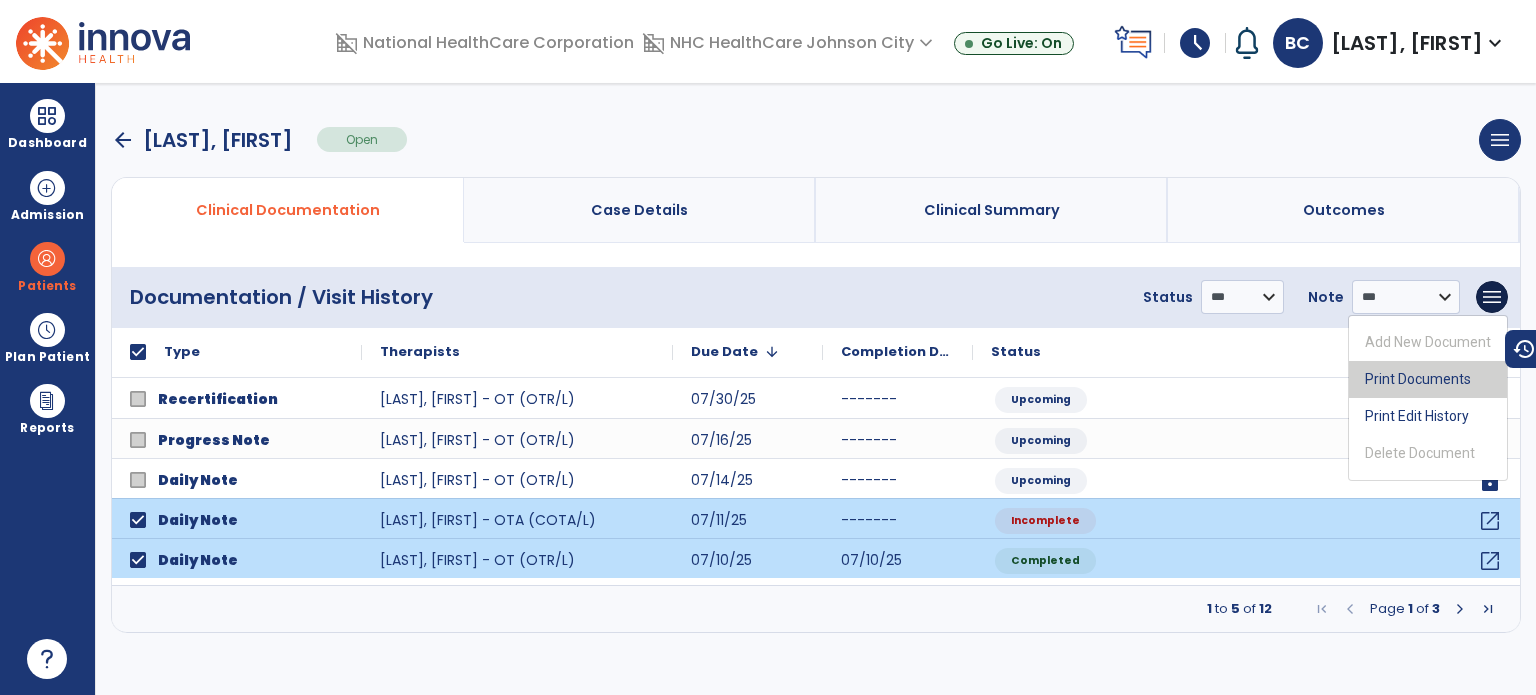 click on "Print Documents" at bounding box center [1428, 379] 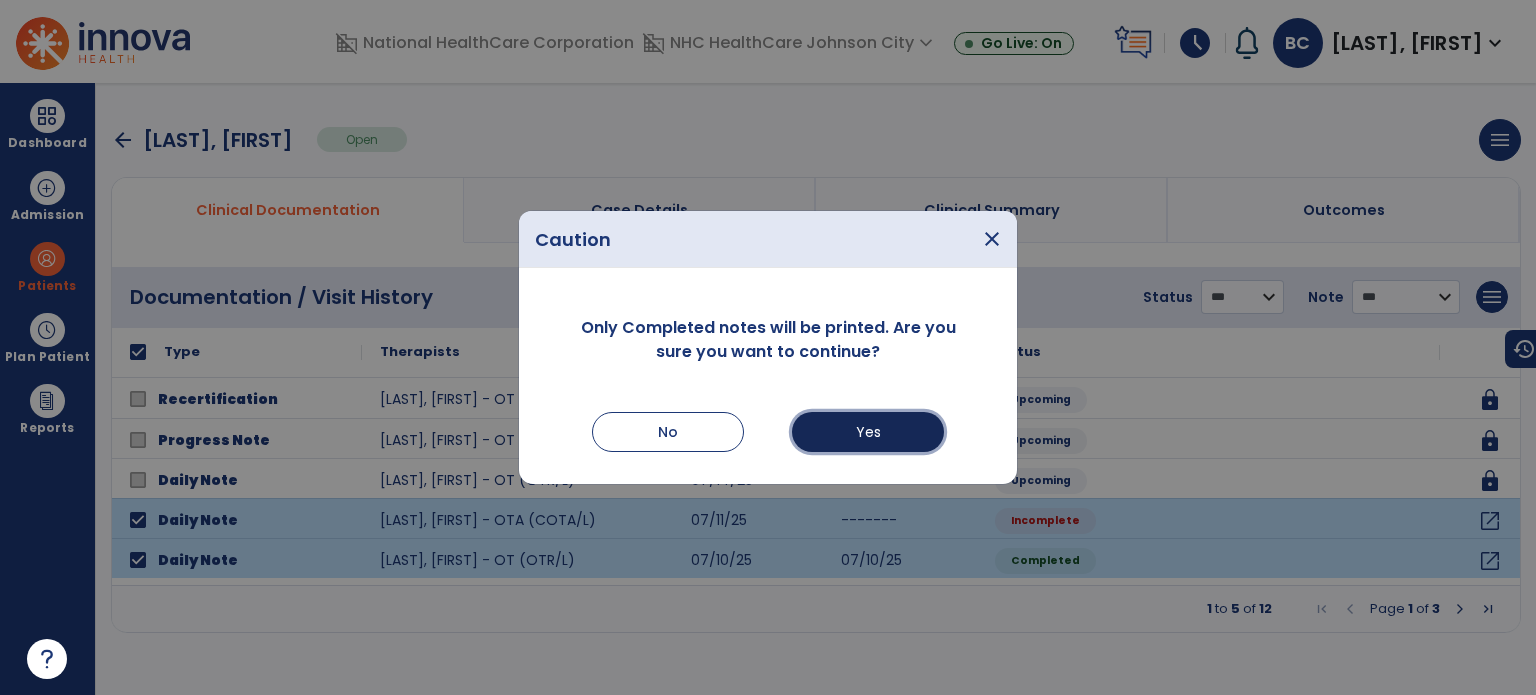 click on "Yes" at bounding box center (868, 432) 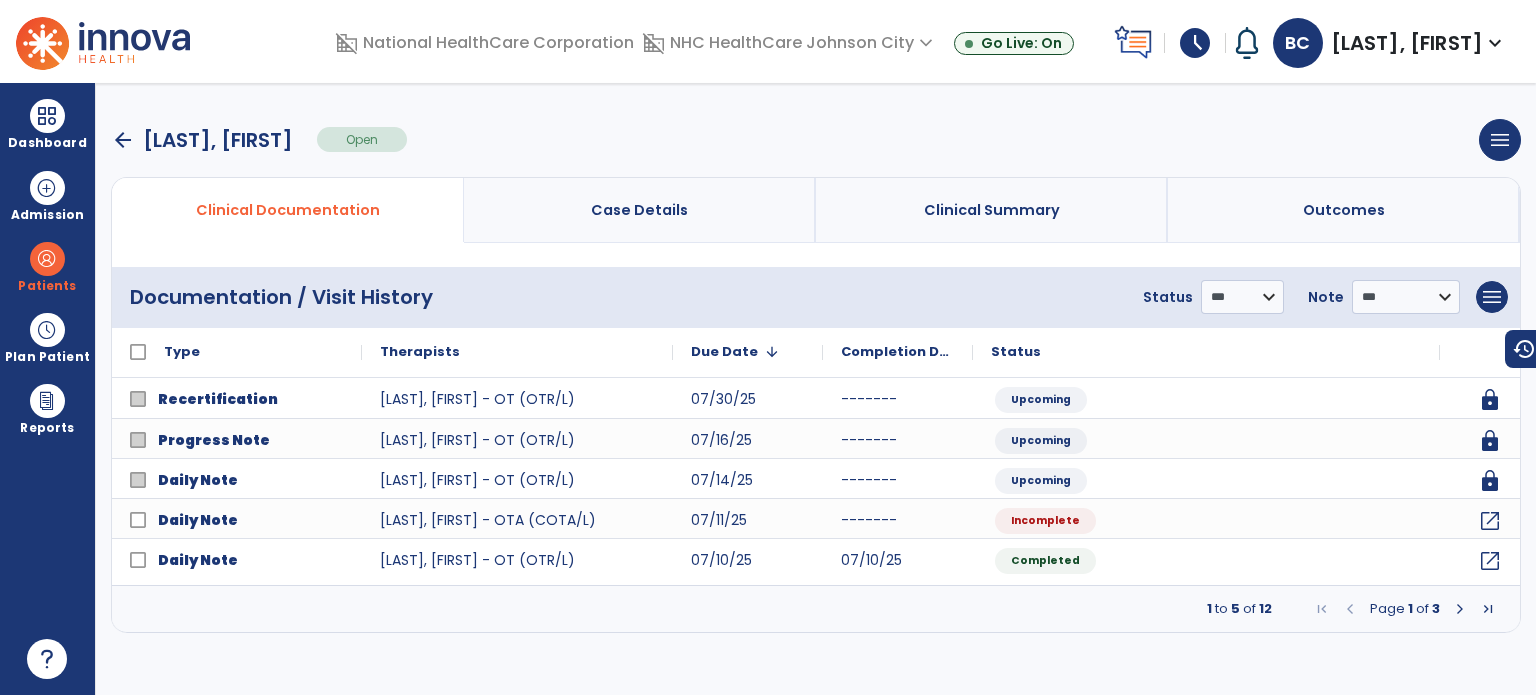 click at bounding box center [47, 116] 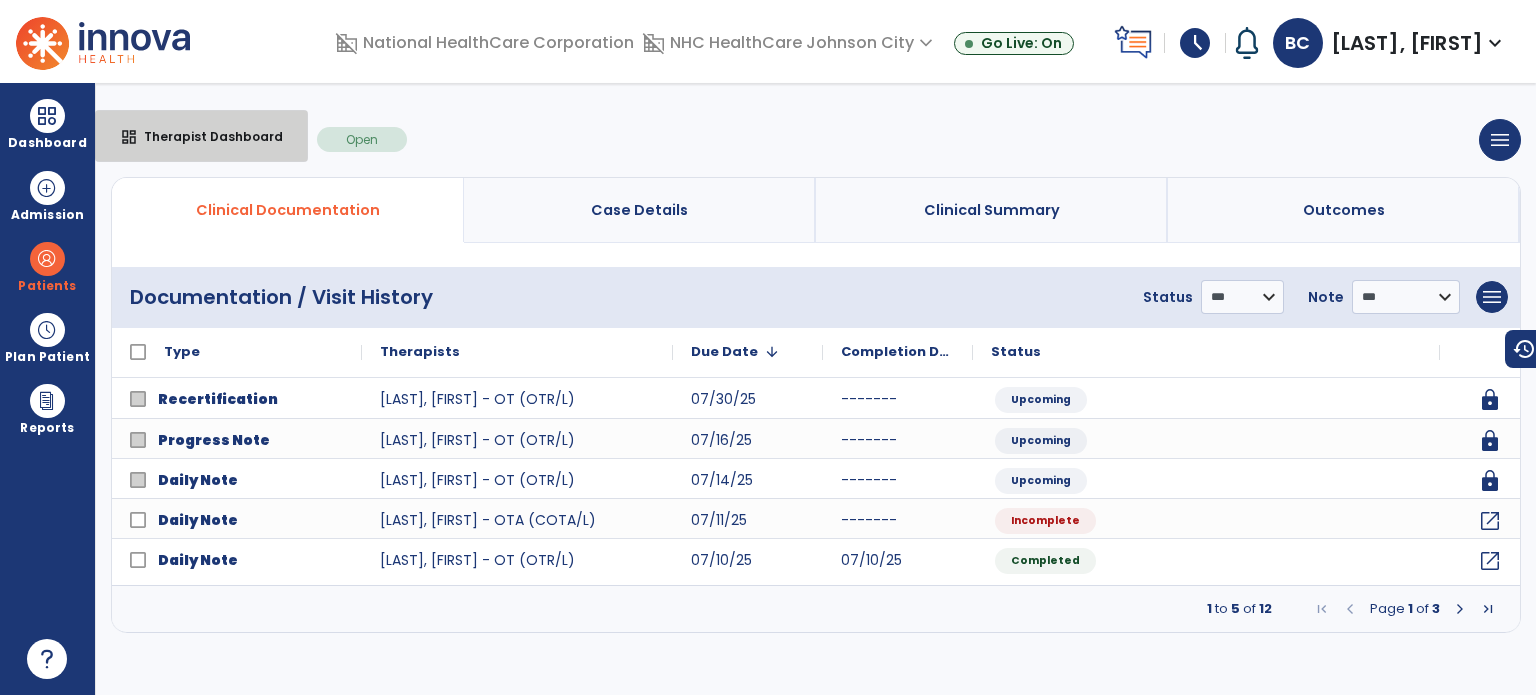 click on "dashboard" at bounding box center [129, 137] 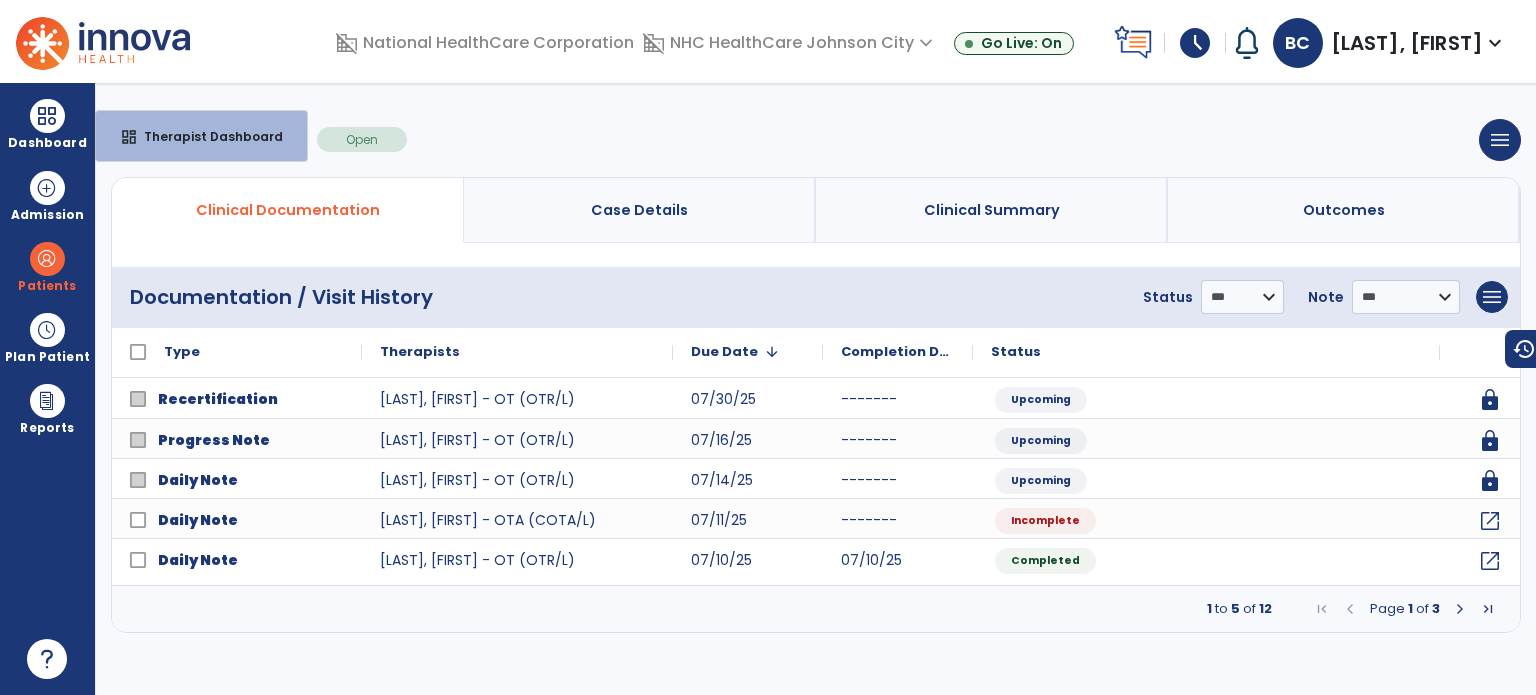 select on "****" 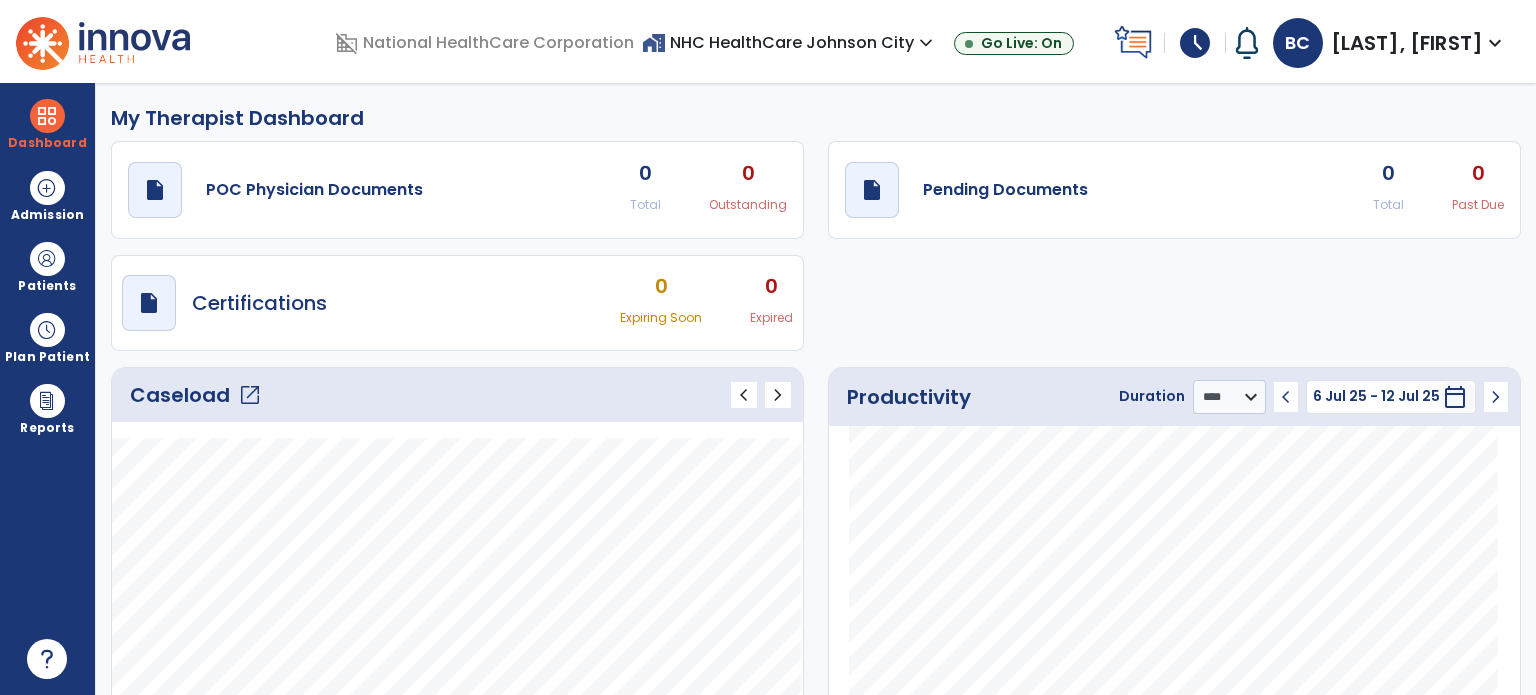 click on "open_in_new" 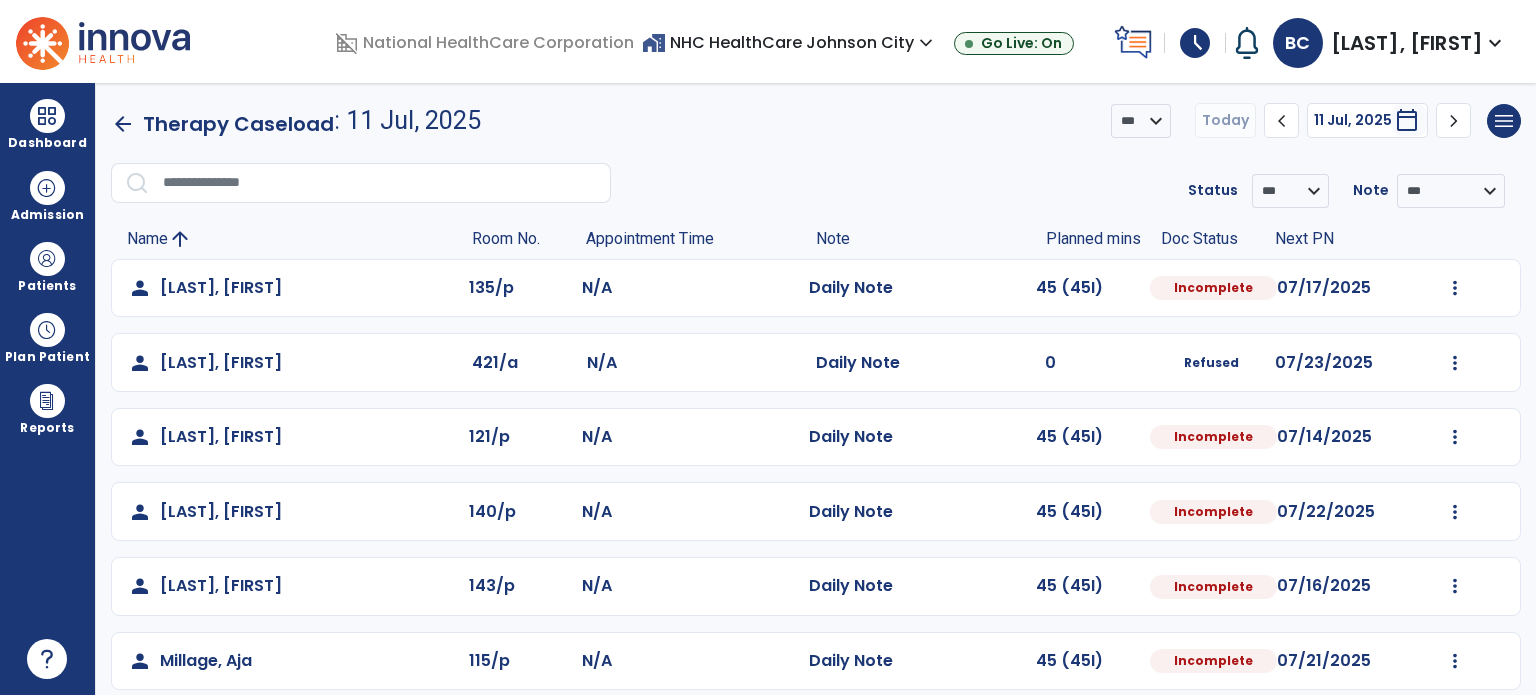 click on "Mark Visit As Complete   Reset Note   Open Document   G + C Mins" 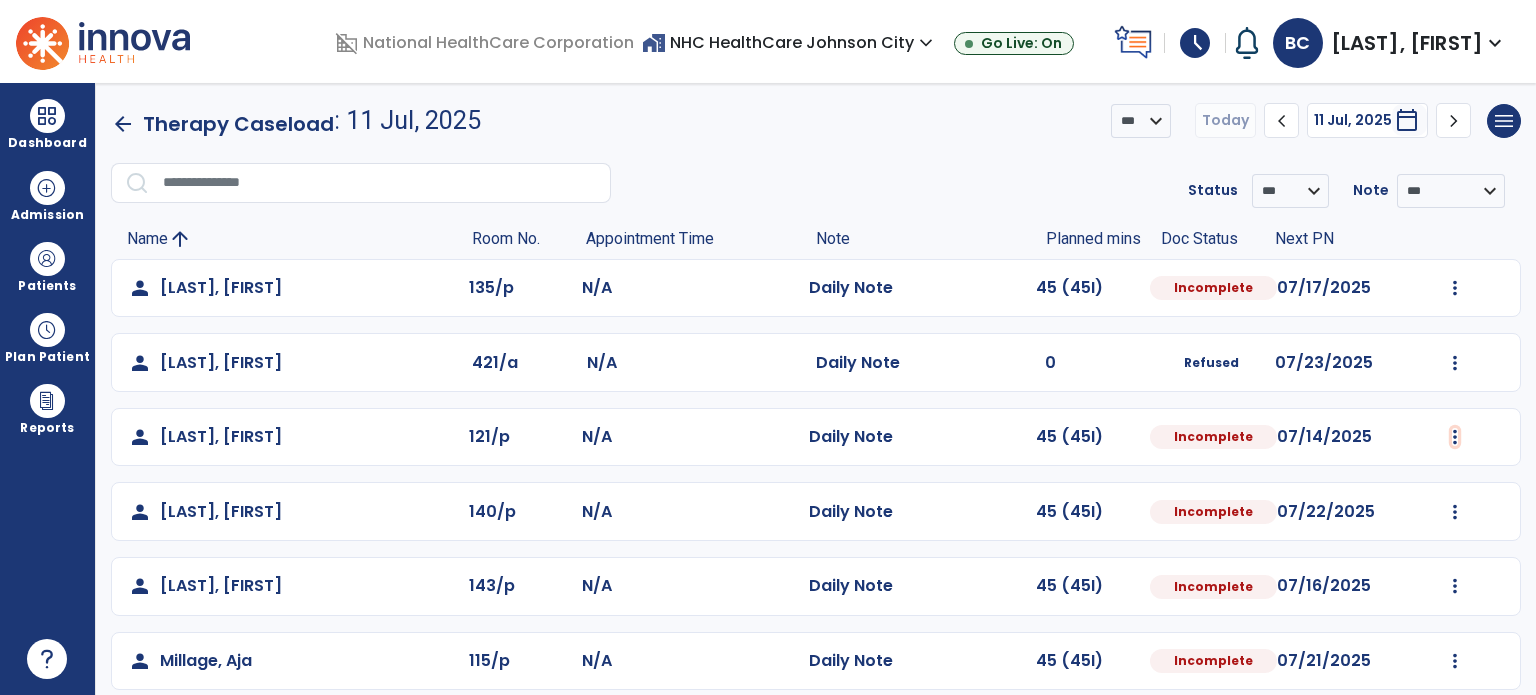 click at bounding box center (1455, 288) 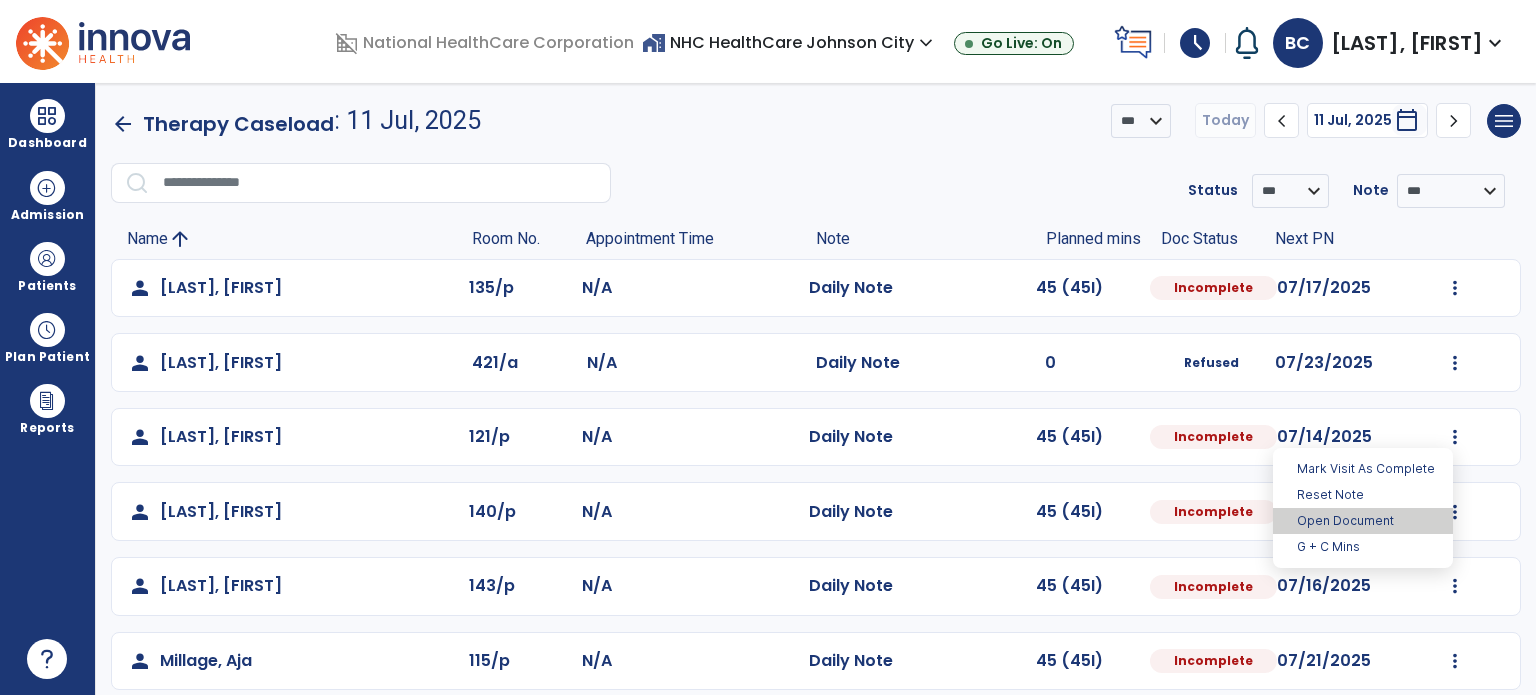 click on "Open Document" at bounding box center (1363, 521) 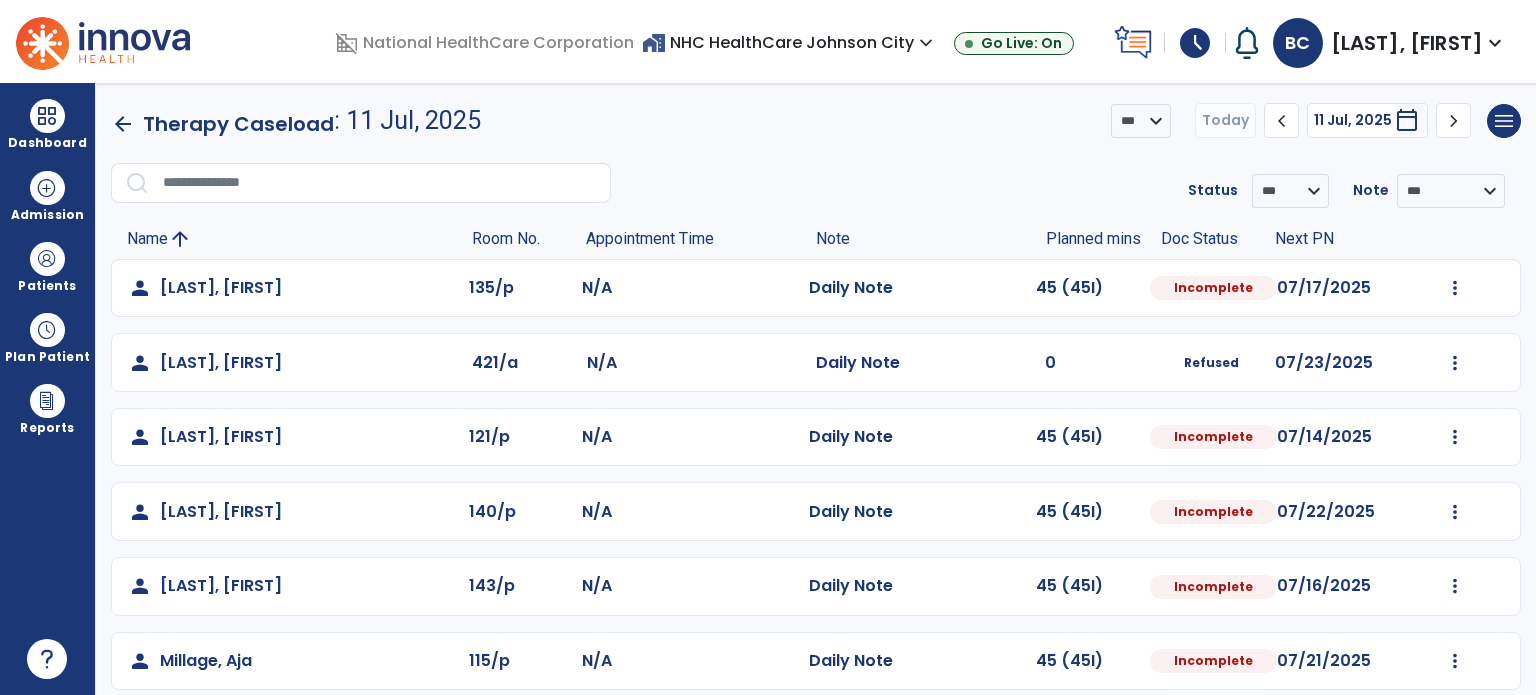 select on "*" 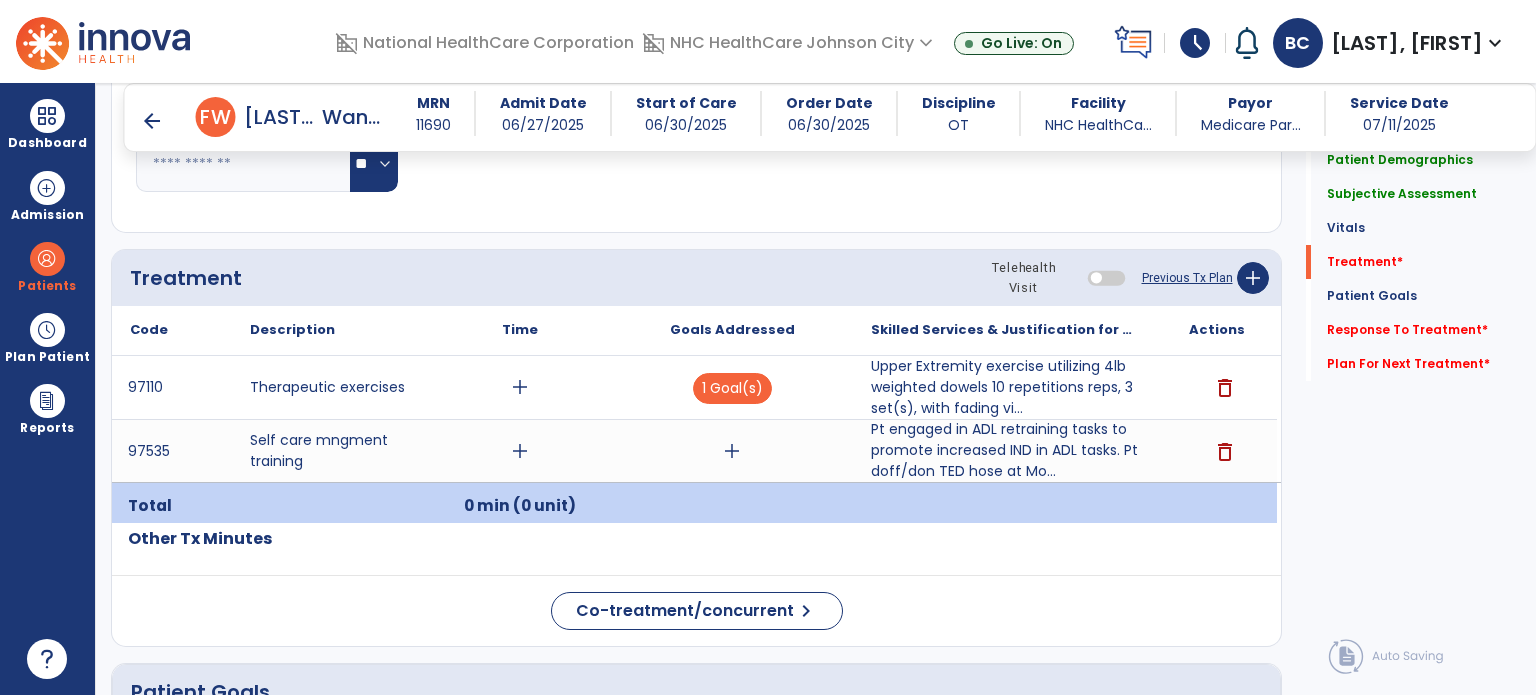 scroll, scrollTop: 996, scrollLeft: 0, axis: vertical 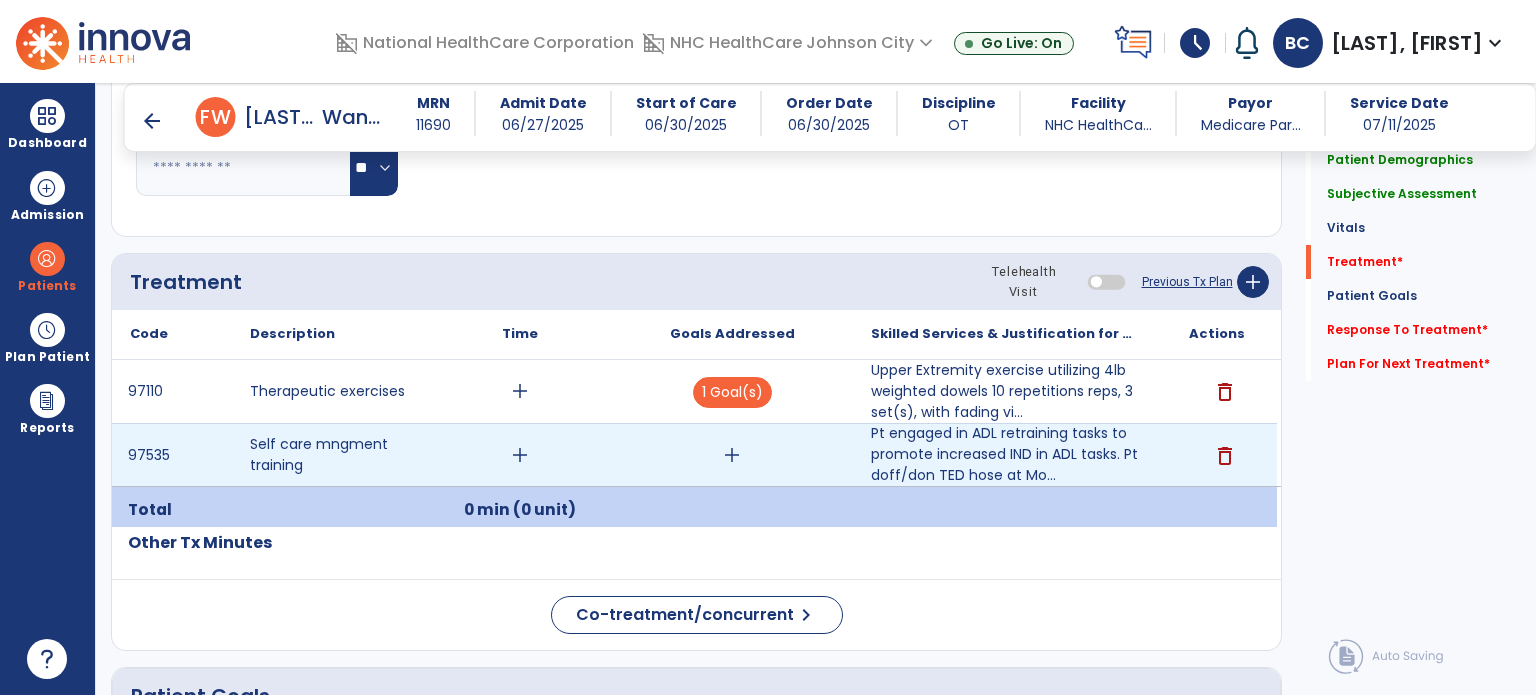 click on "add" at bounding box center (732, 455) 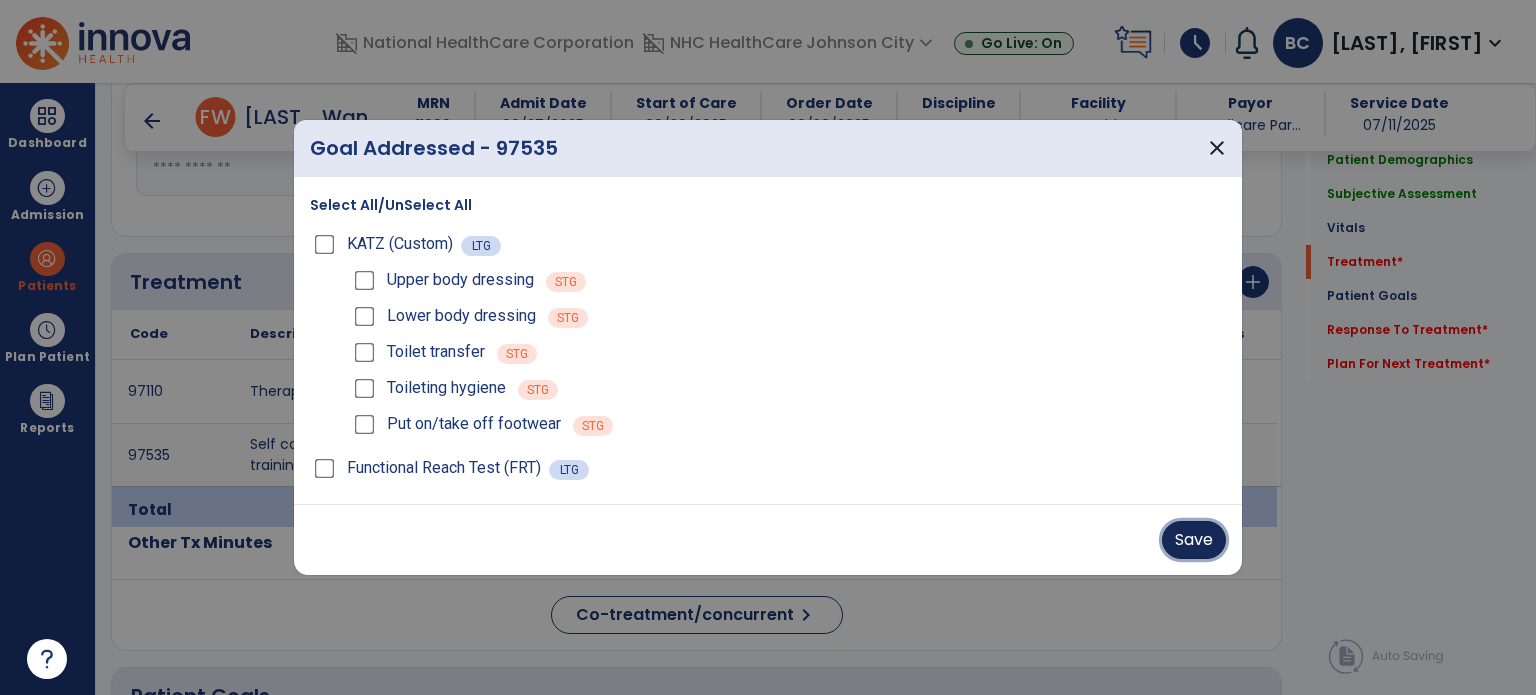 click on "Save" at bounding box center (1194, 540) 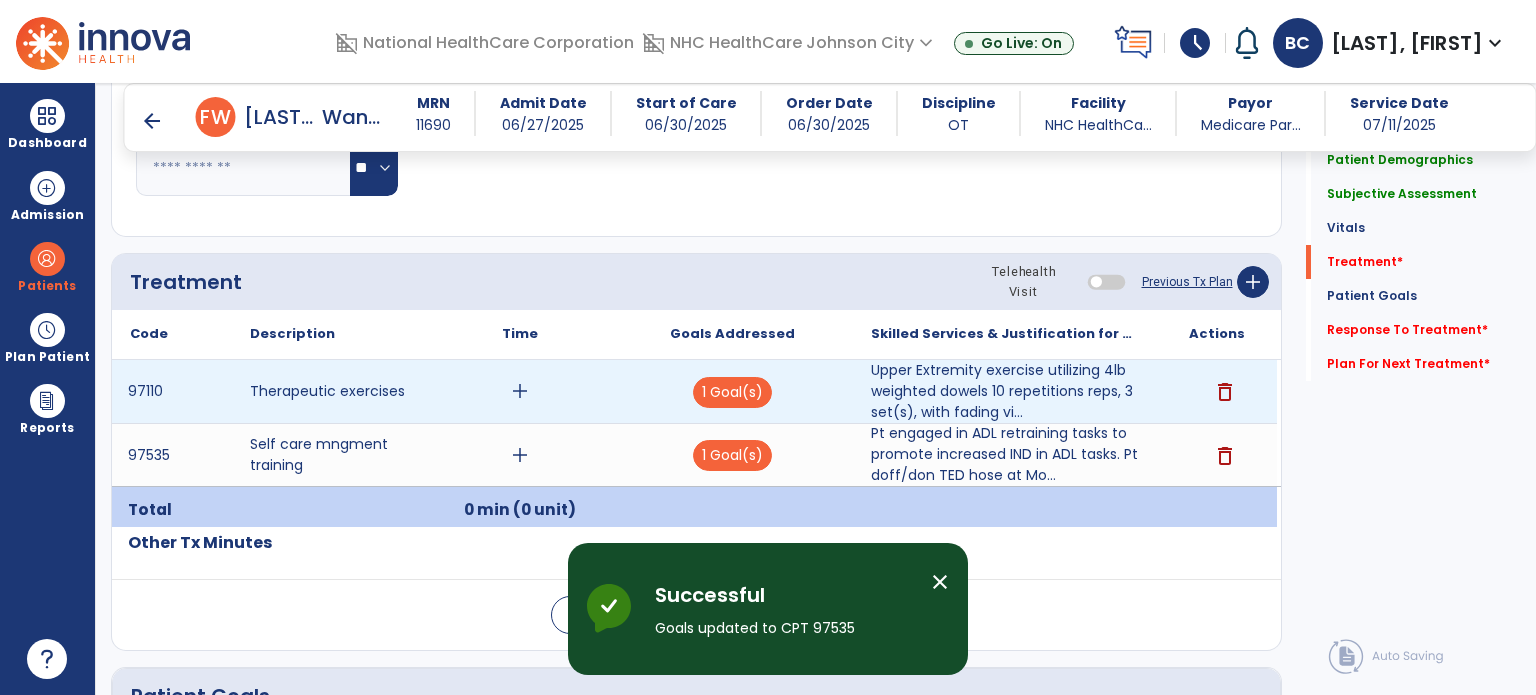 click on "add" at bounding box center (520, 391) 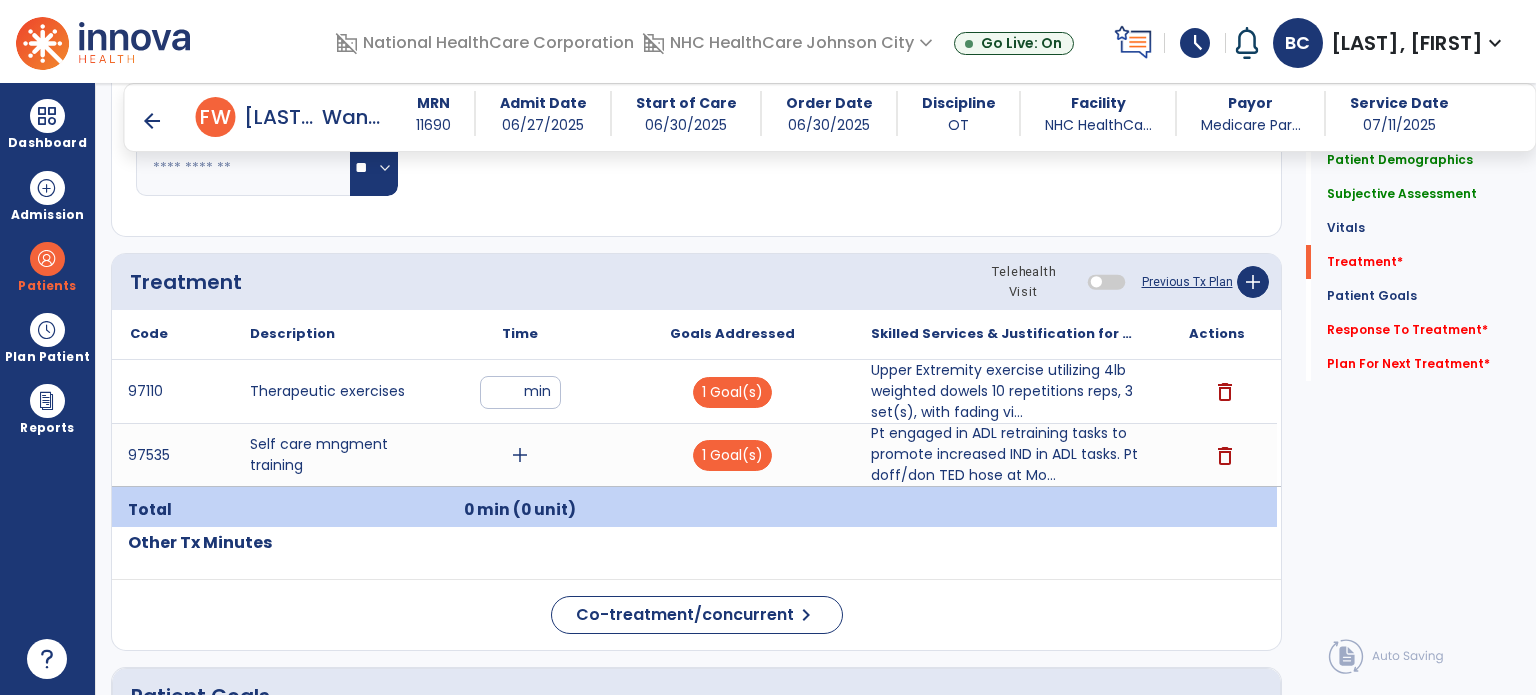 type on "**" 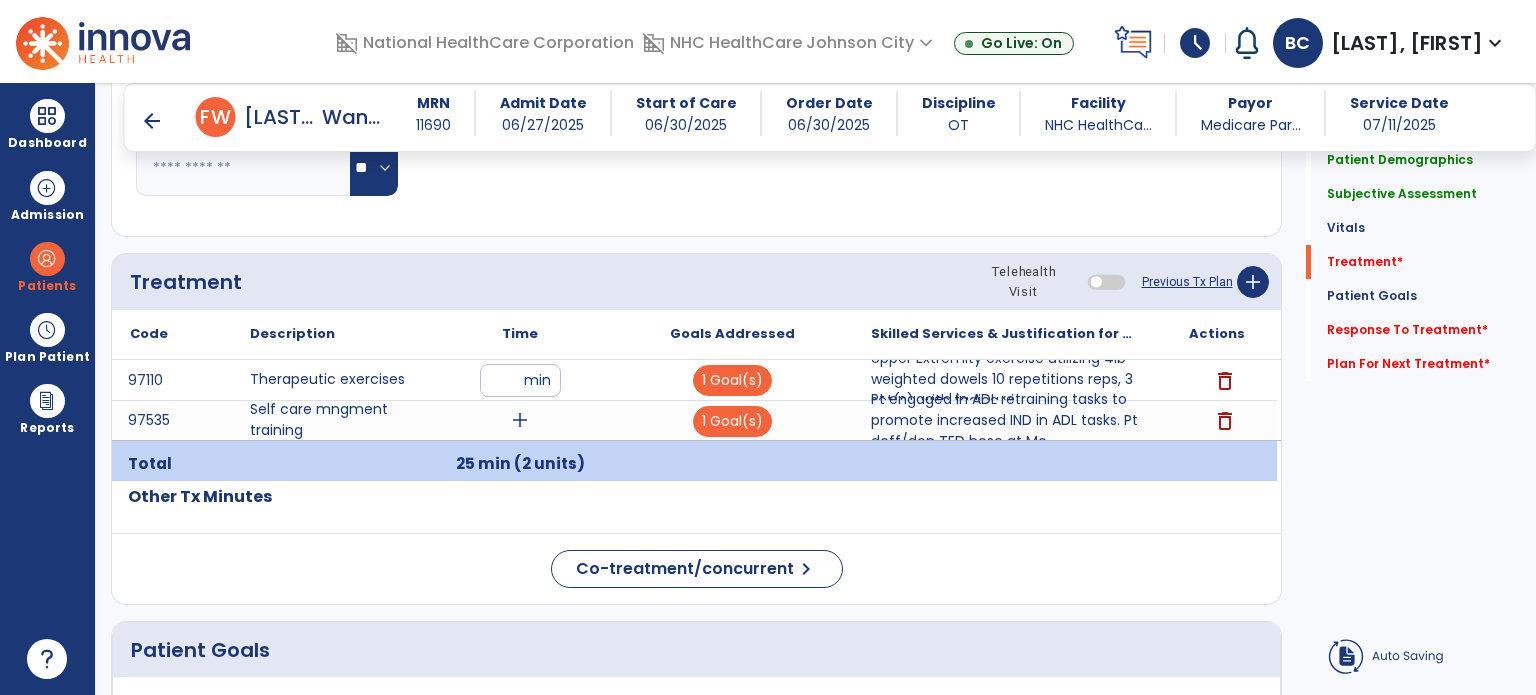 click on "Time" at bounding box center (520, 334) 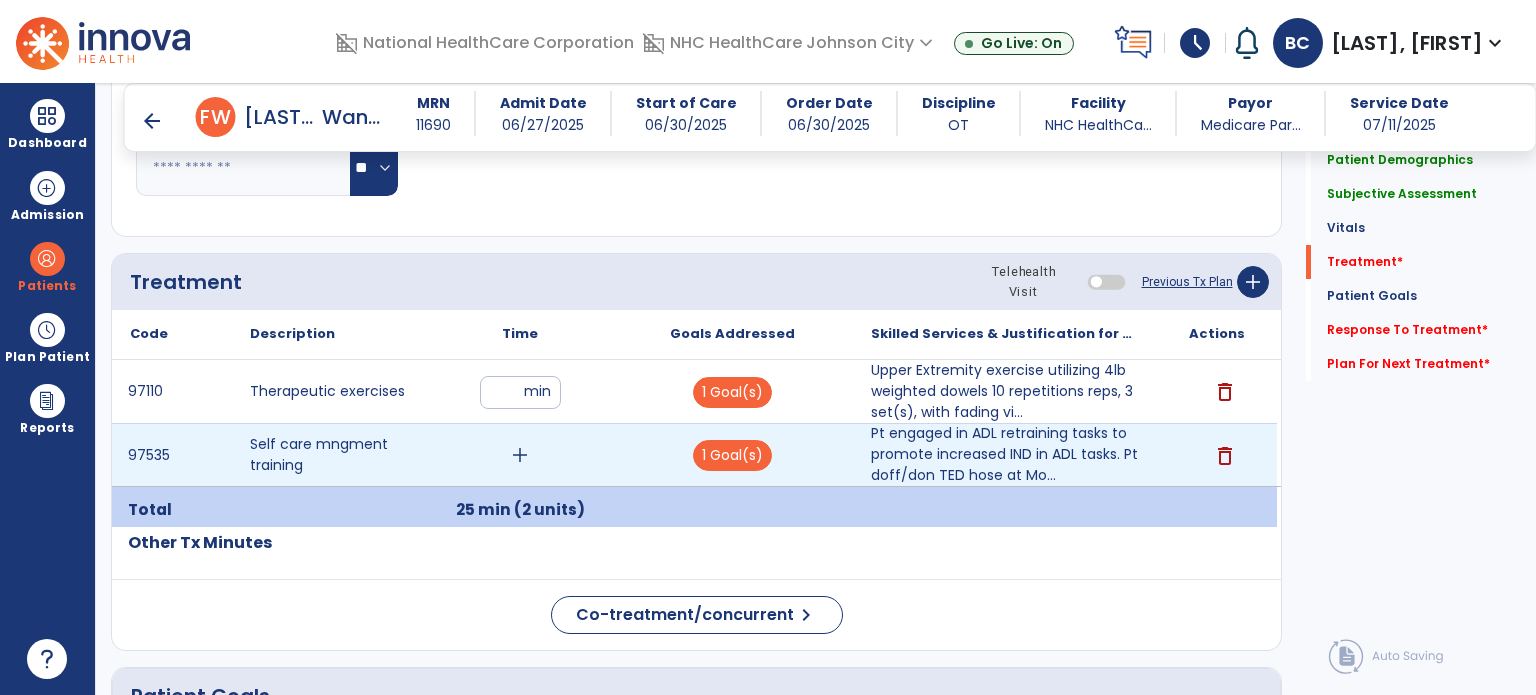 click on "add" at bounding box center [520, 455] 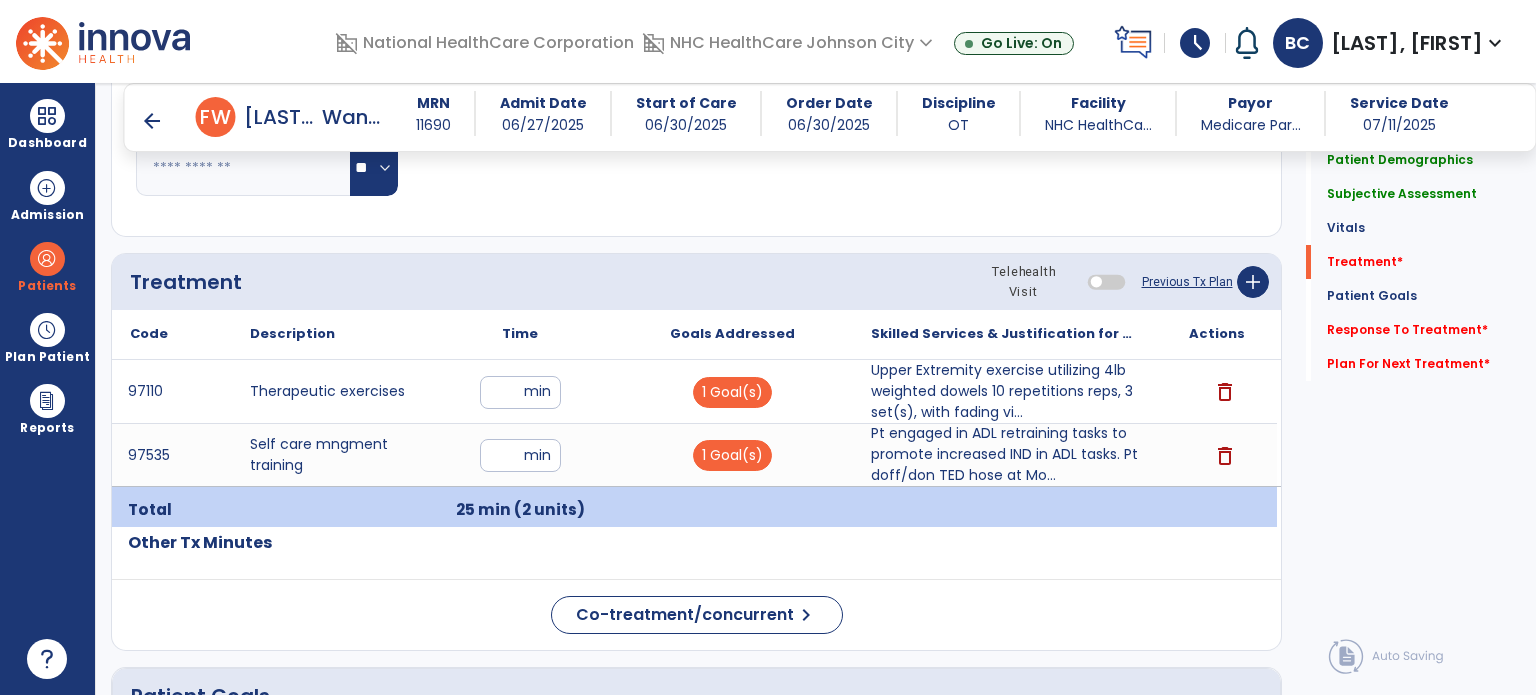 click on "Treatment Telehealth Visit  Previous Tx Plan   add" 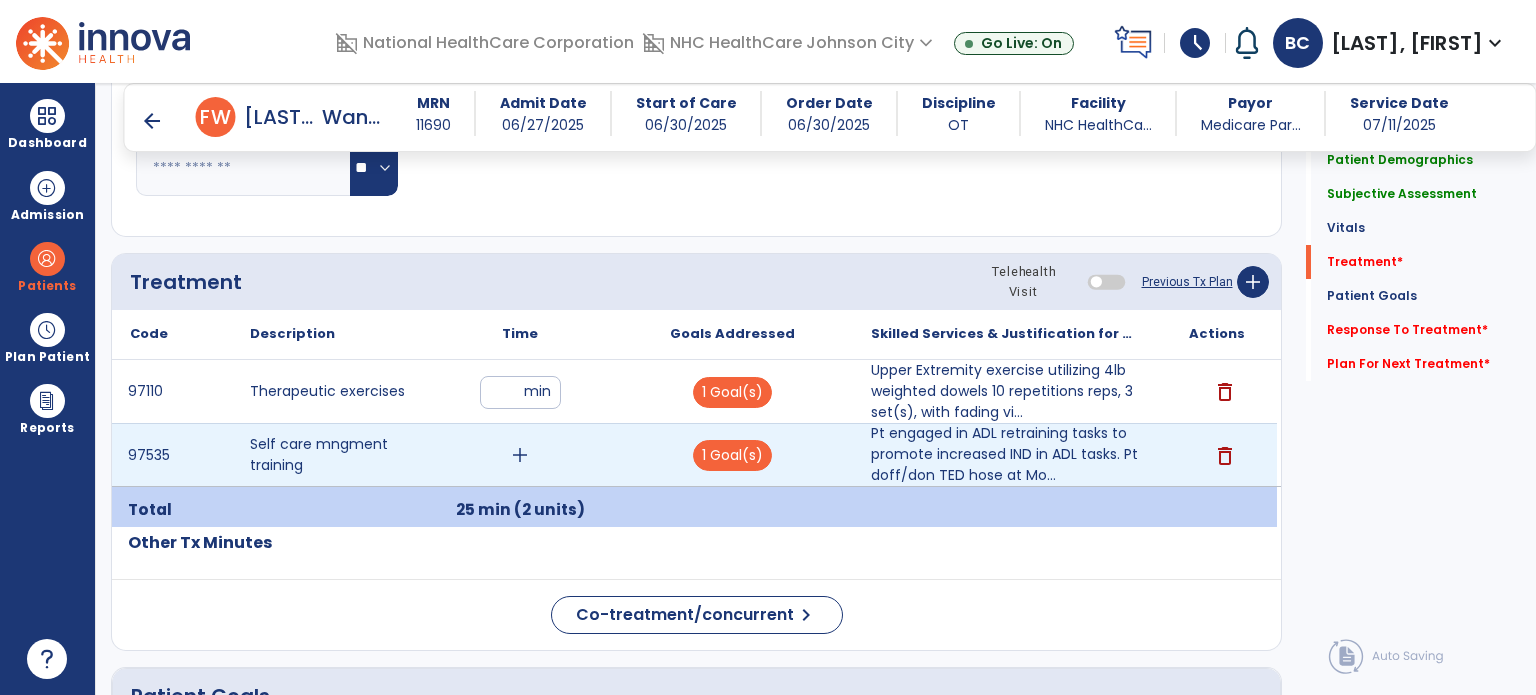 click on "add" at bounding box center (520, 455) 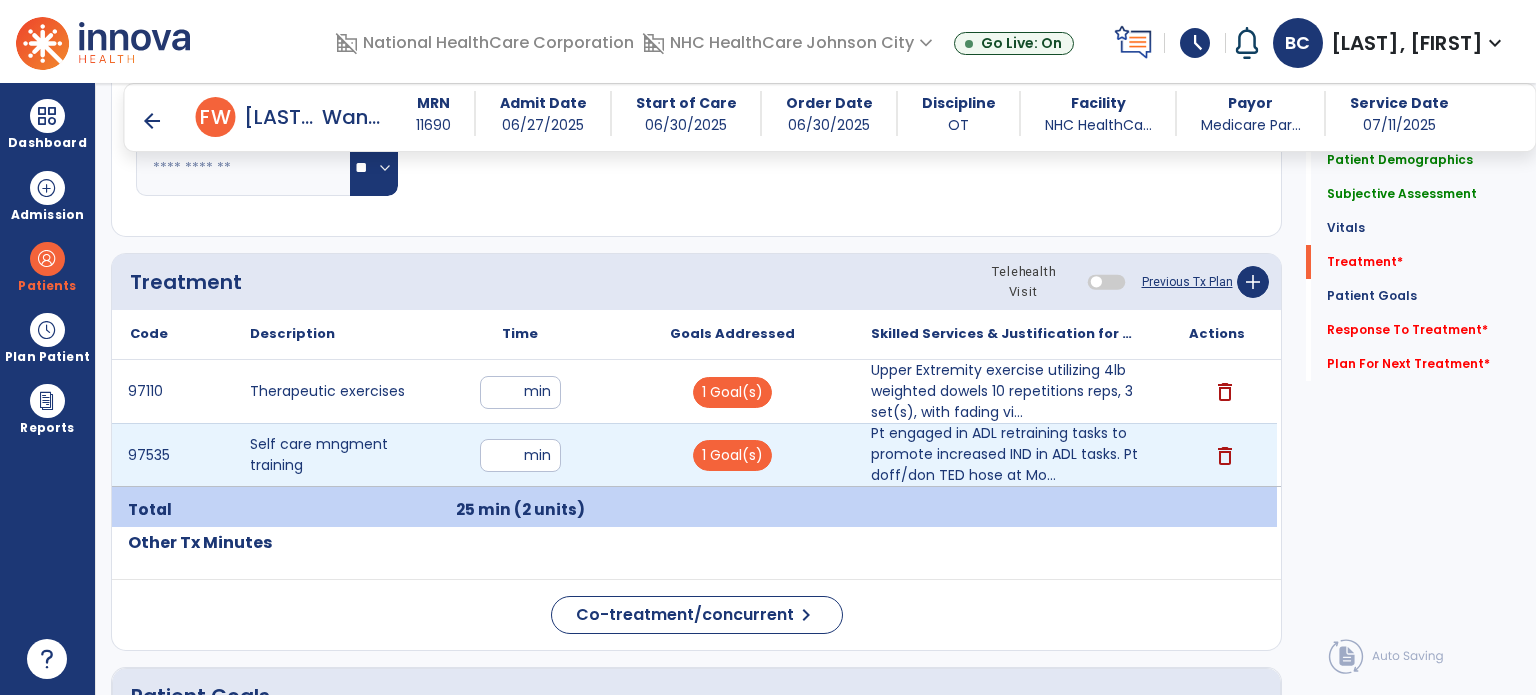 type on "**" 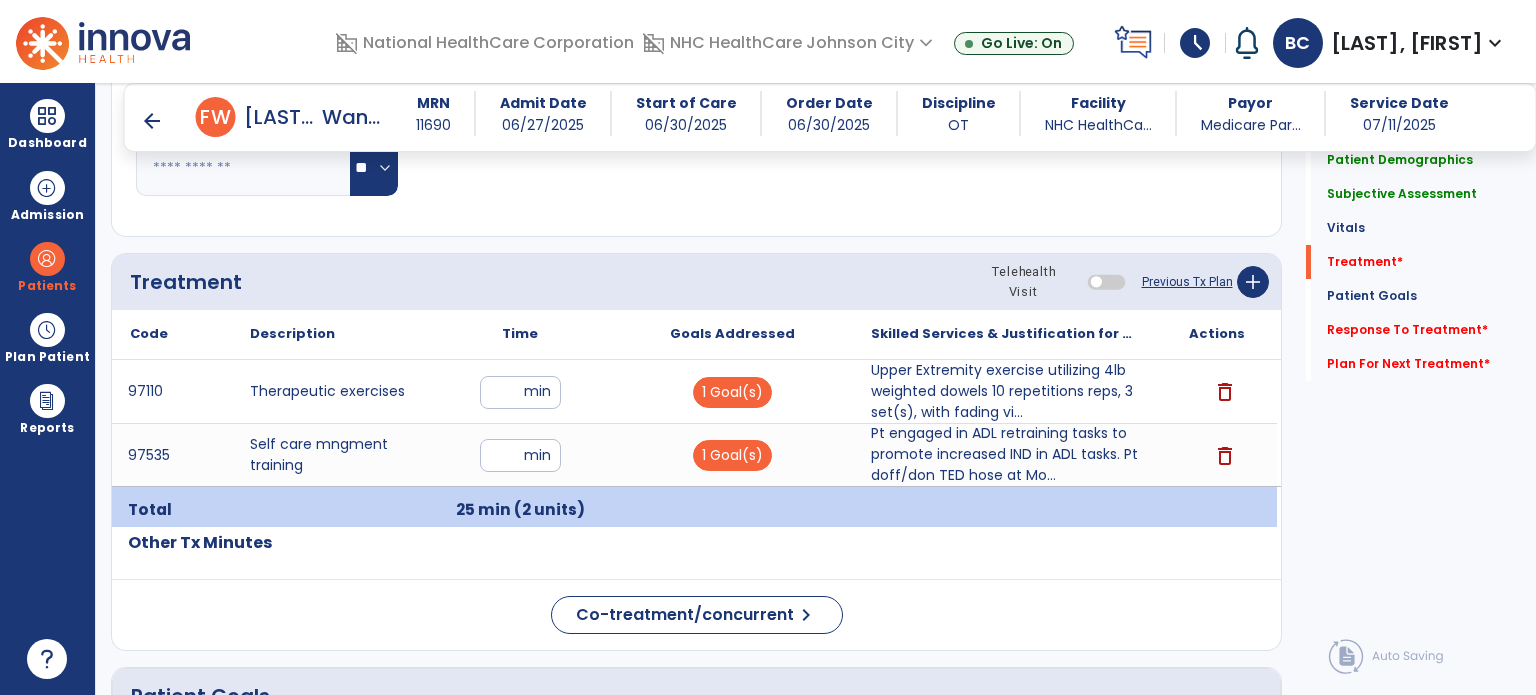 click on "Code
Description
Time" 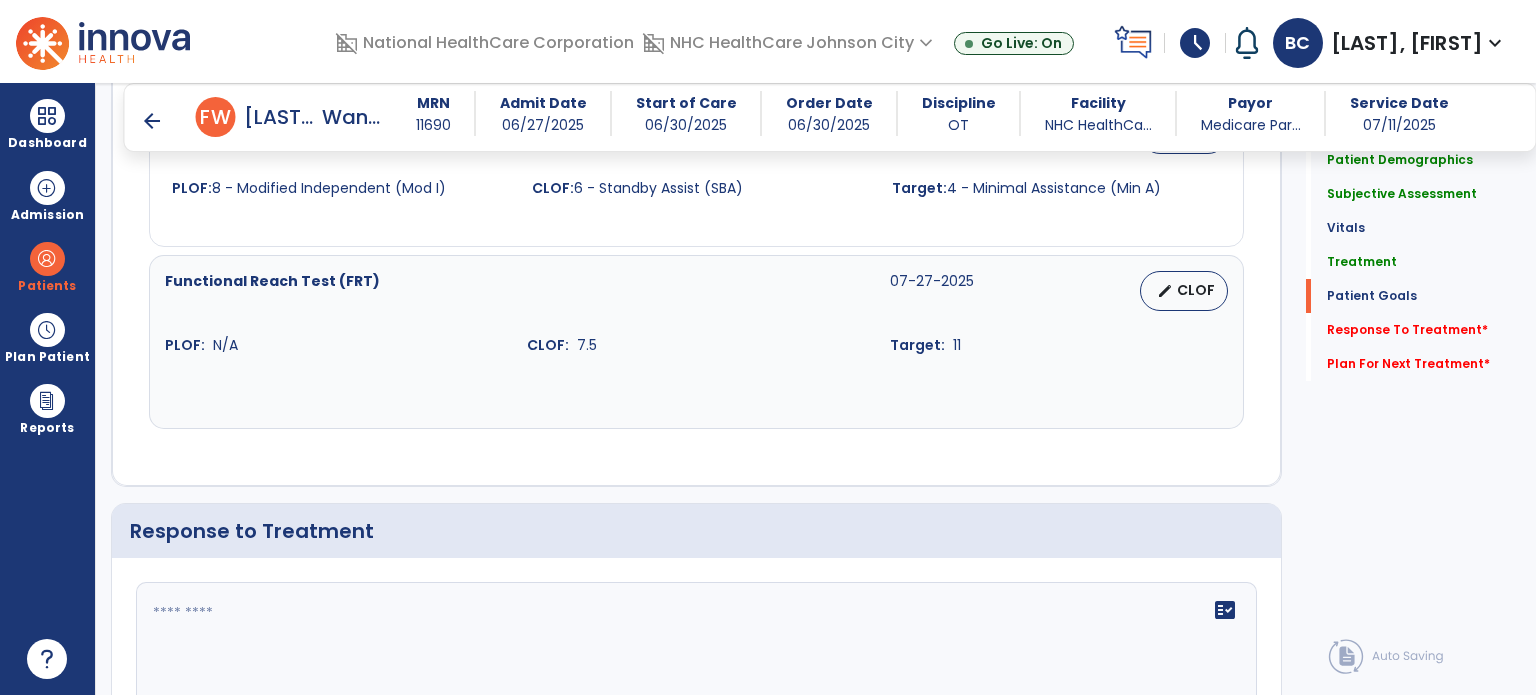 scroll, scrollTop: 2552, scrollLeft: 0, axis: vertical 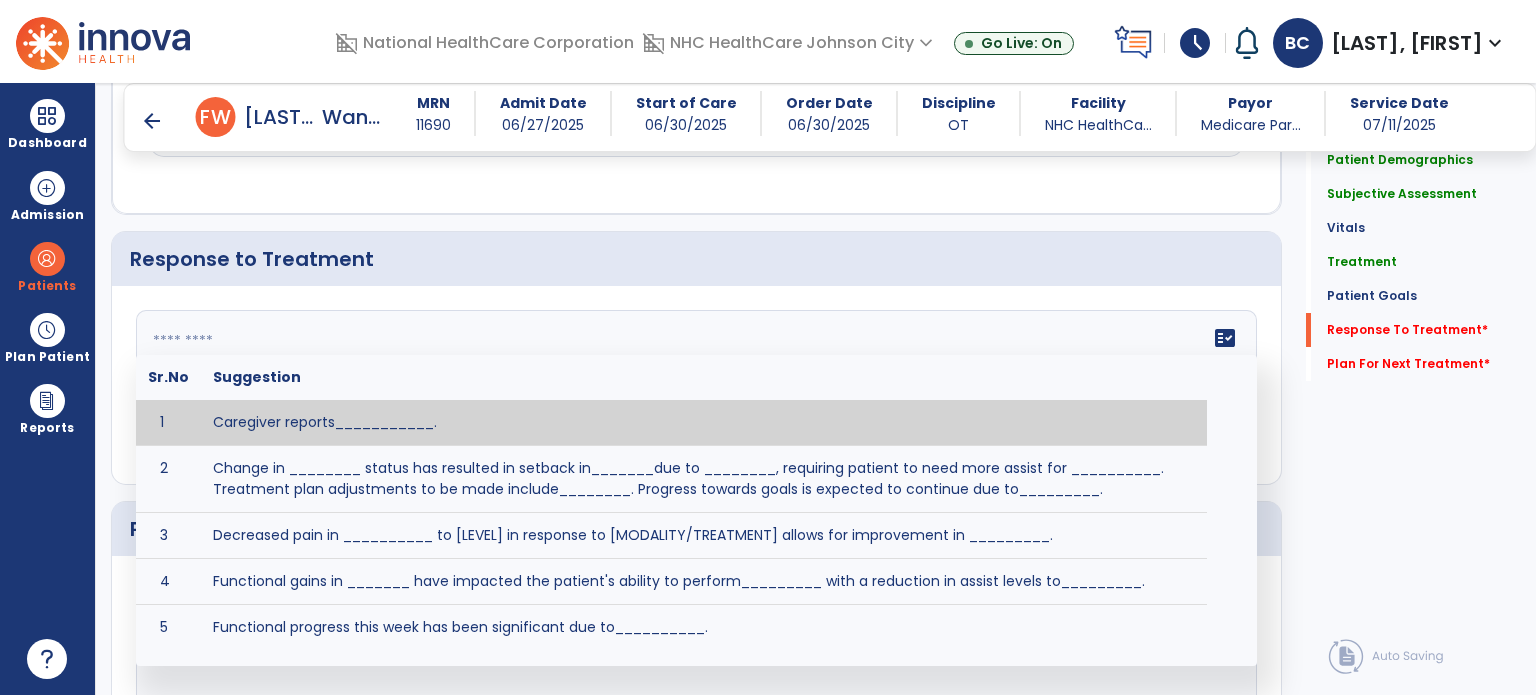 click on "fact_check  Sr.No Suggestion 1 Caregiver reports___________. 2 Change in ________ status has resulted in setback in_______due to ________, requiring patient to need more assist for __________.   Treatment plan adjustments to be made include________.  Progress towards goals is expected to continue due to_________. 3 Decreased pain in __________ to [LEVEL] in response to [MODALITY/TREATMENT] allows for improvement in _________. 4 Functional gains in _______ have impacted the patient's ability to perform_________ with a reduction in assist levels to_________. 5 Functional progress this week has been significant due to__________. 6 Gains in ________ have improved the patient's ability to perform ______with decreased levels of assist to___________. 7 Improvement in ________allows patient to tolerate higher levels of challenges in_________. 8 Pain in [AREA] has decreased to [LEVEL] in response to [TREATMENT/MODALITY], allowing fore ease in completing__________. 9 10 11 12 13 14 15 16 17 18 19 20 21" 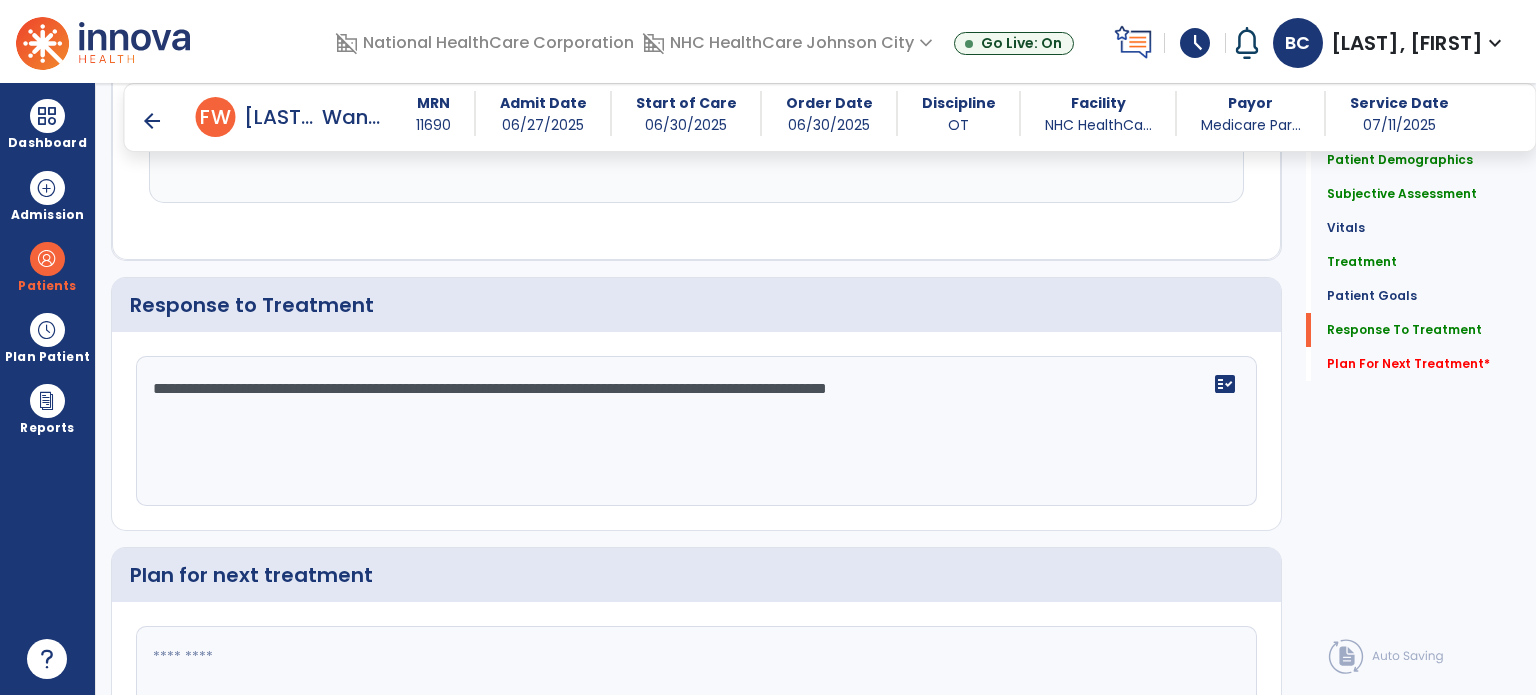 scroll, scrollTop: 2552, scrollLeft: 0, axis: vertical 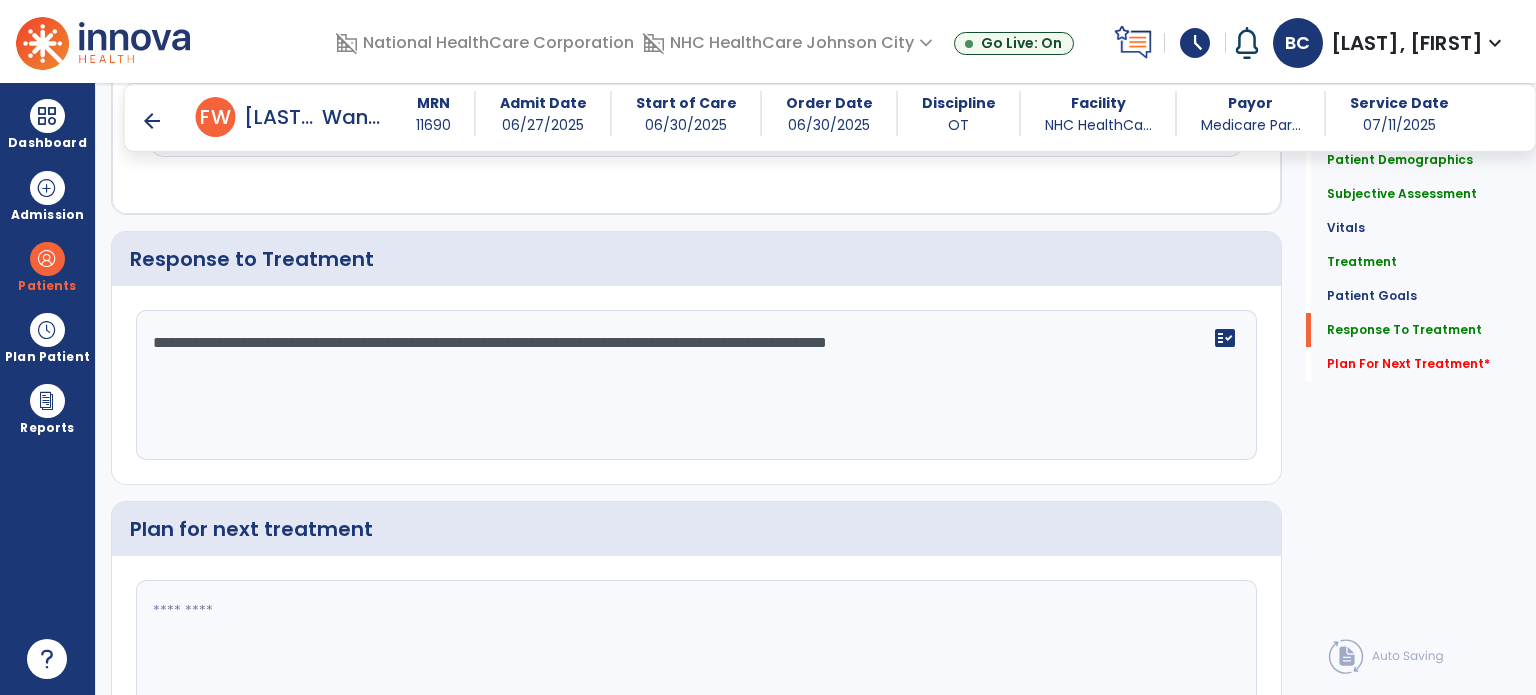 type on "**********" 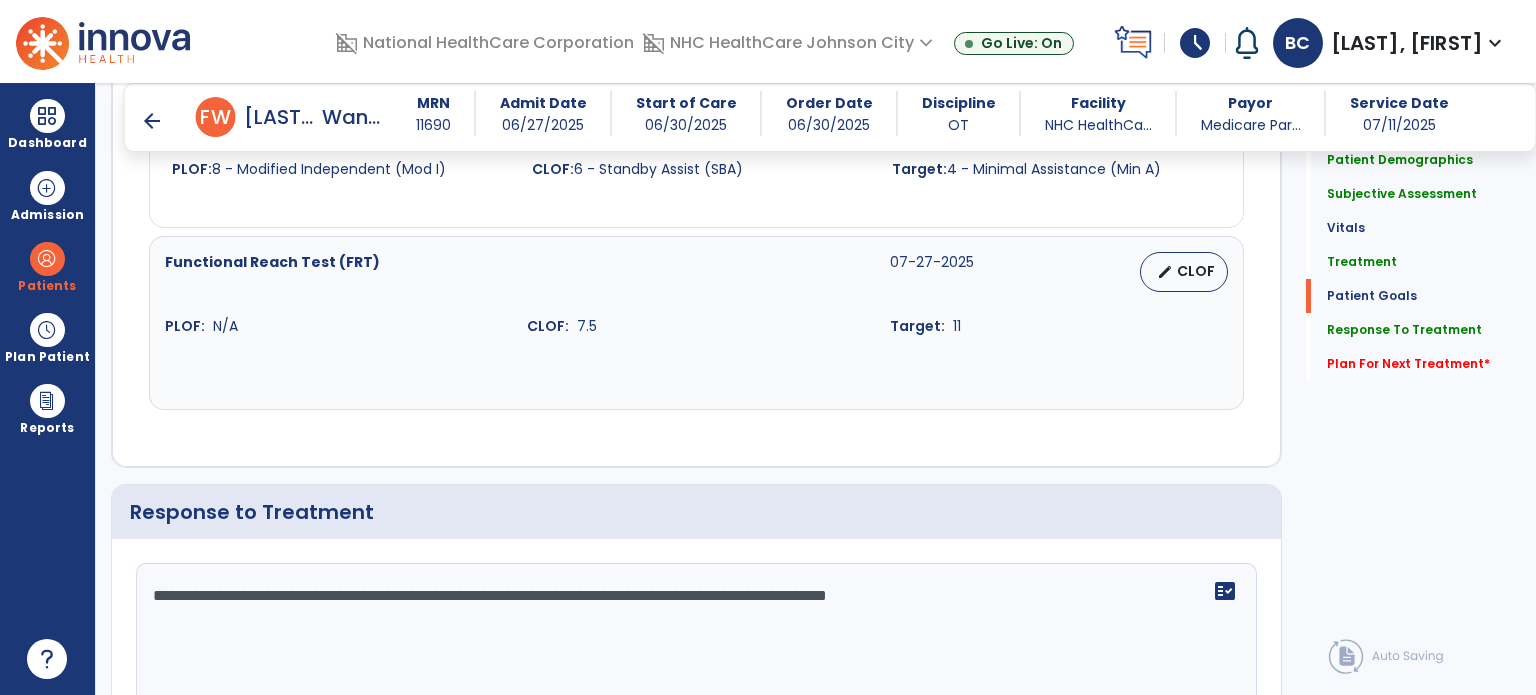 scroll, scrollTop: 2671, scrollLeft: 0, axis: vertical 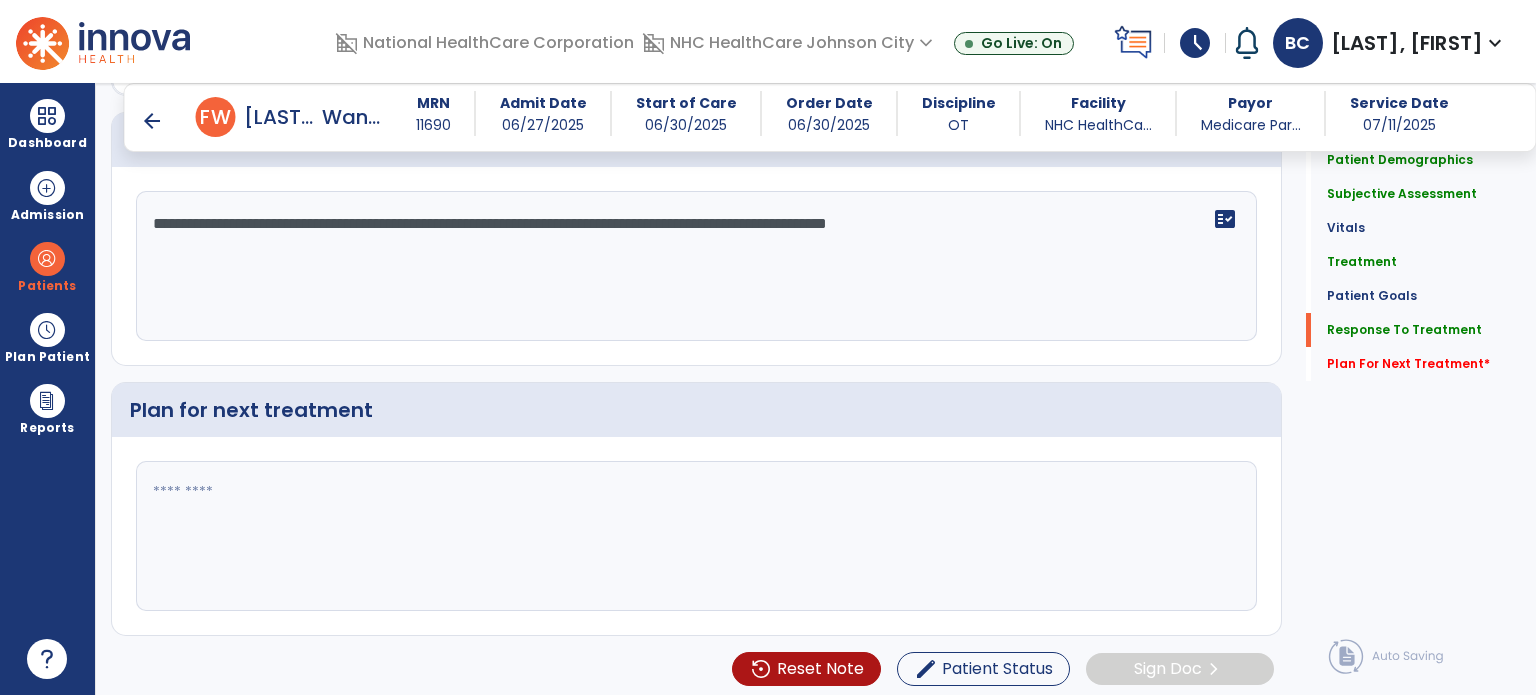 click 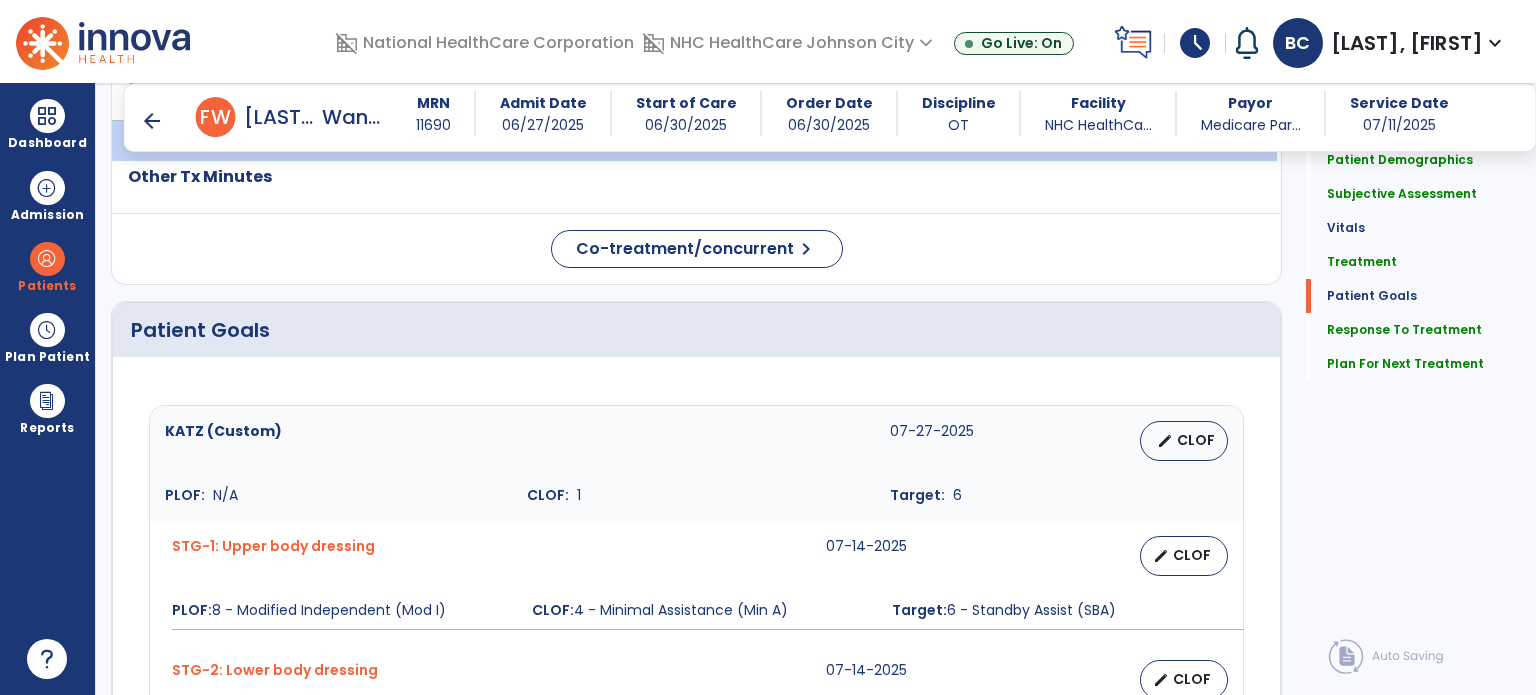 scroll, scrollTop: 1362, scrollLeft: 0, axis: vertical 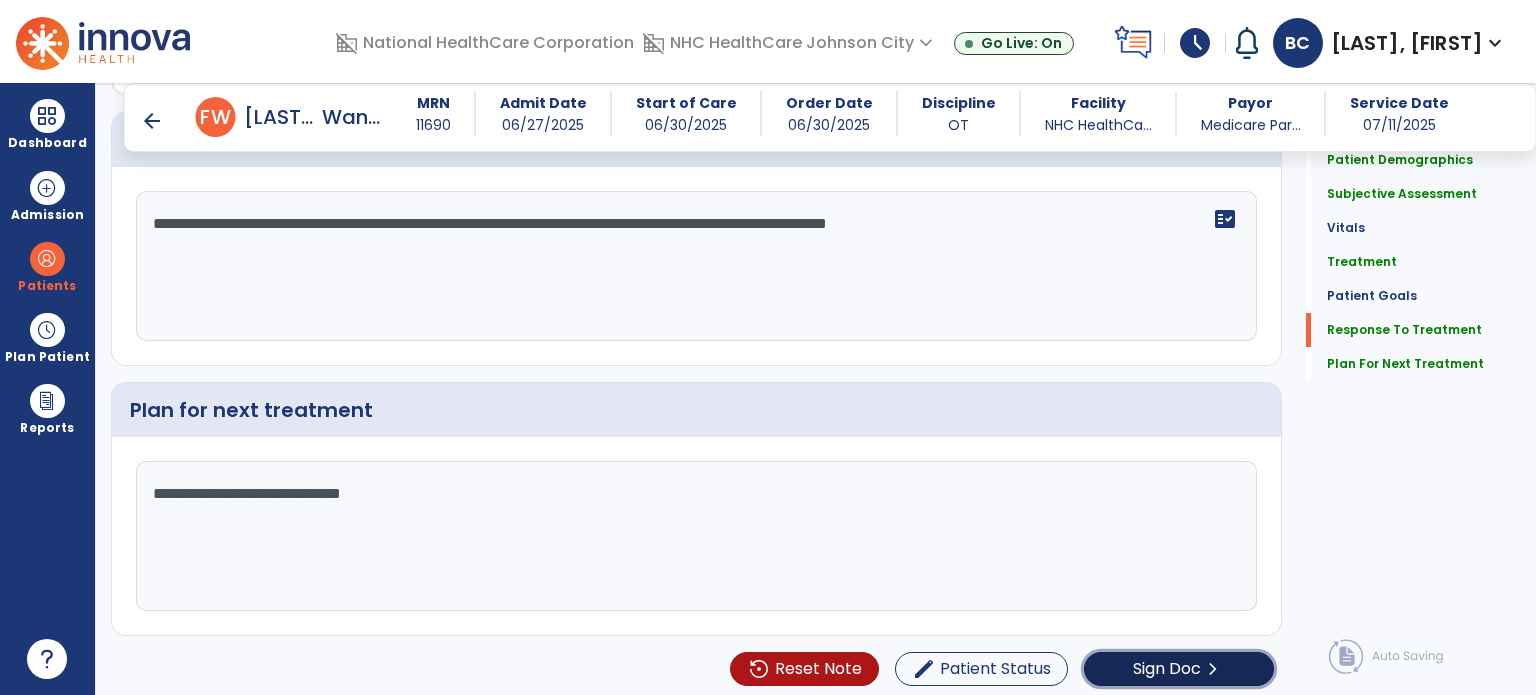 click on "Sign Doc" 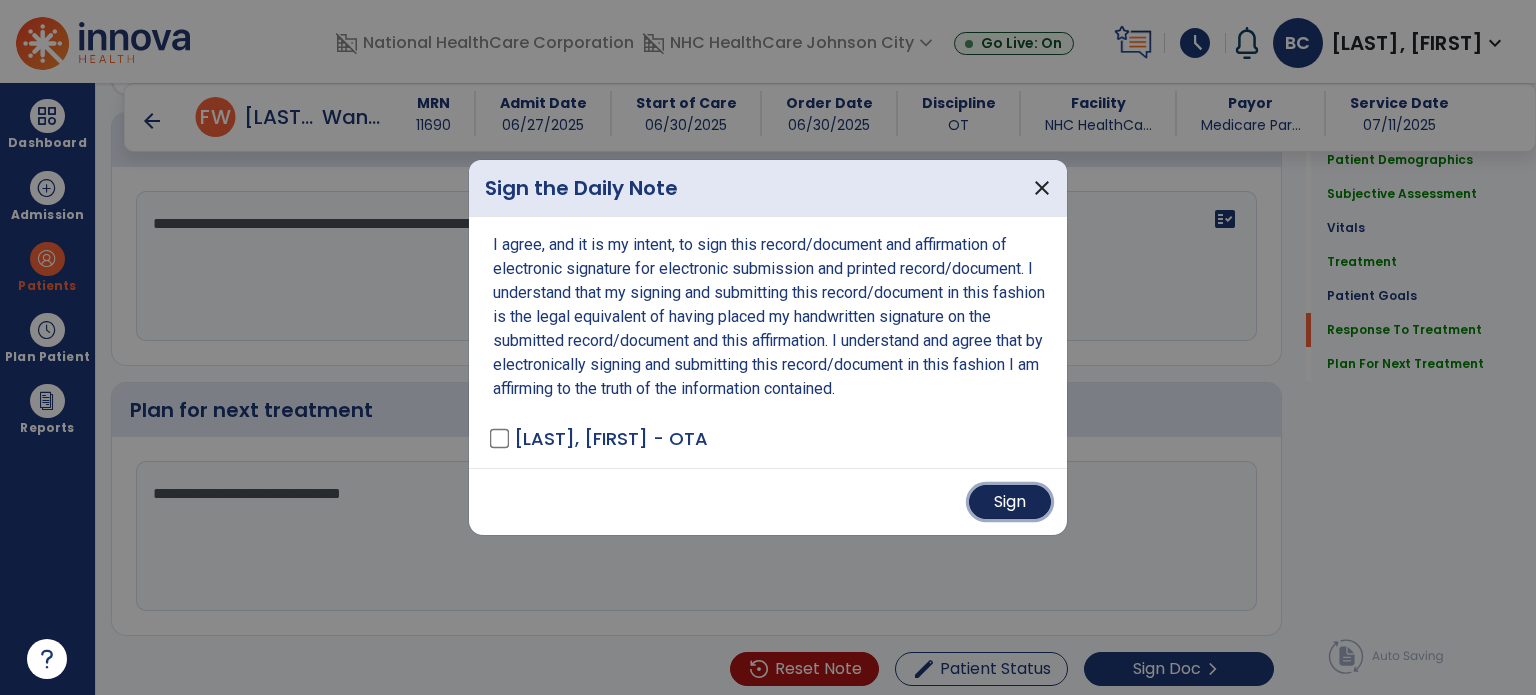 click on "Sign" at bounding box center [1010, 502] 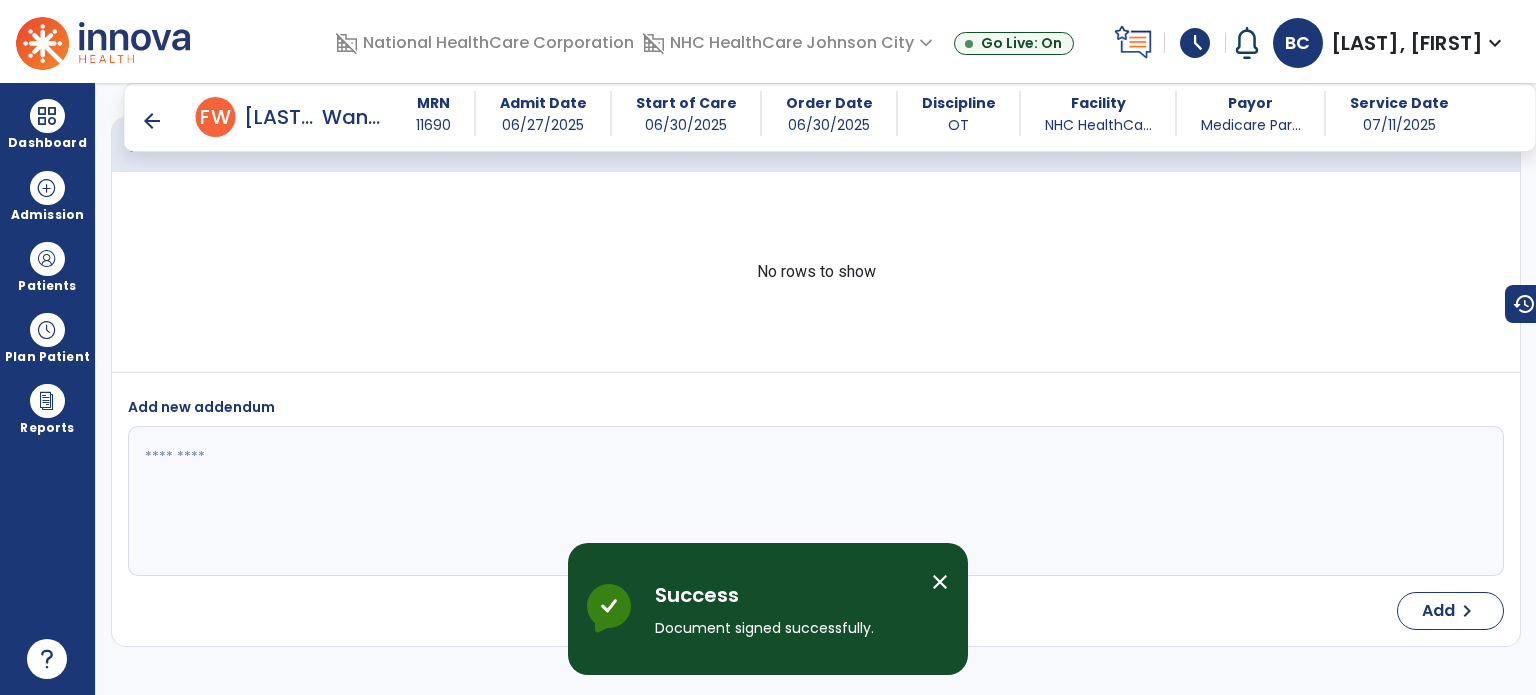 scroll, scrollTop: 3729, scrollLeft: 0, axis: vertical 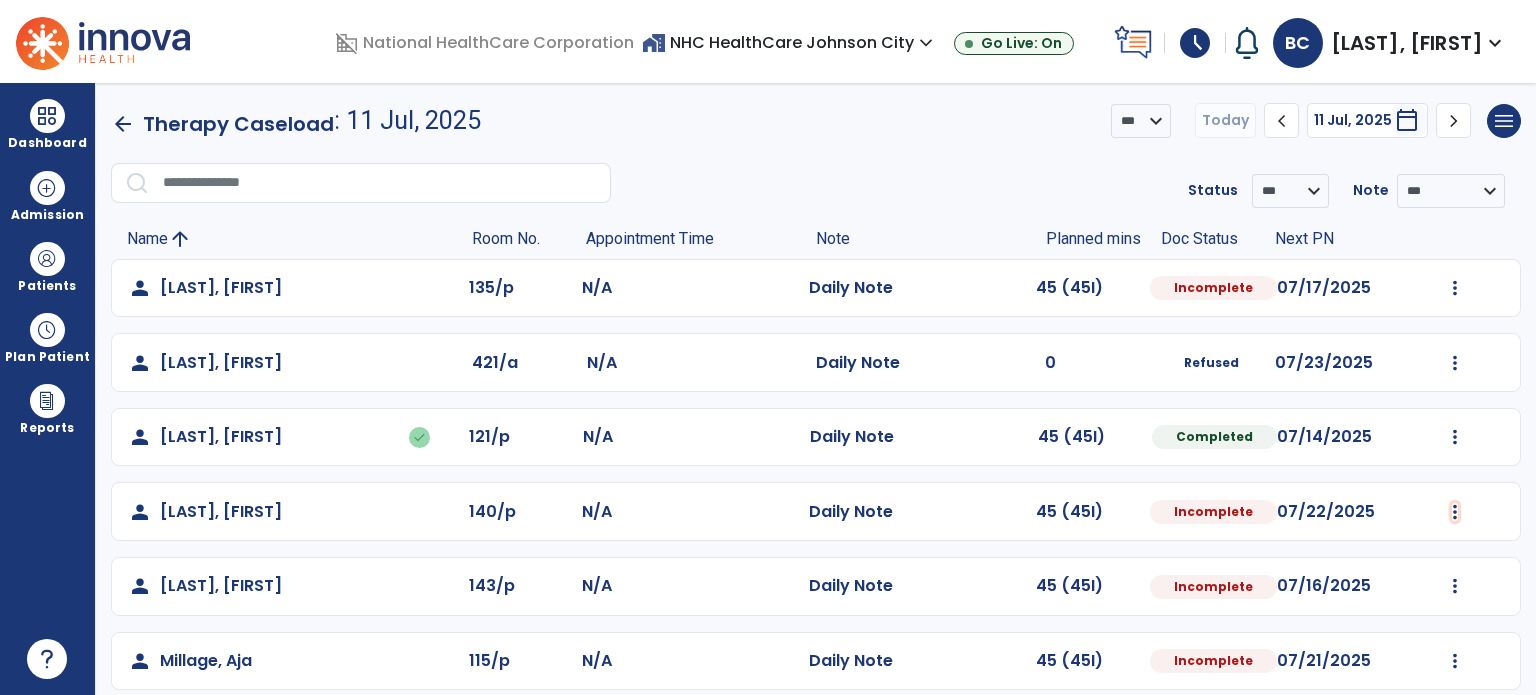 click at bounding box center (1455, 288) 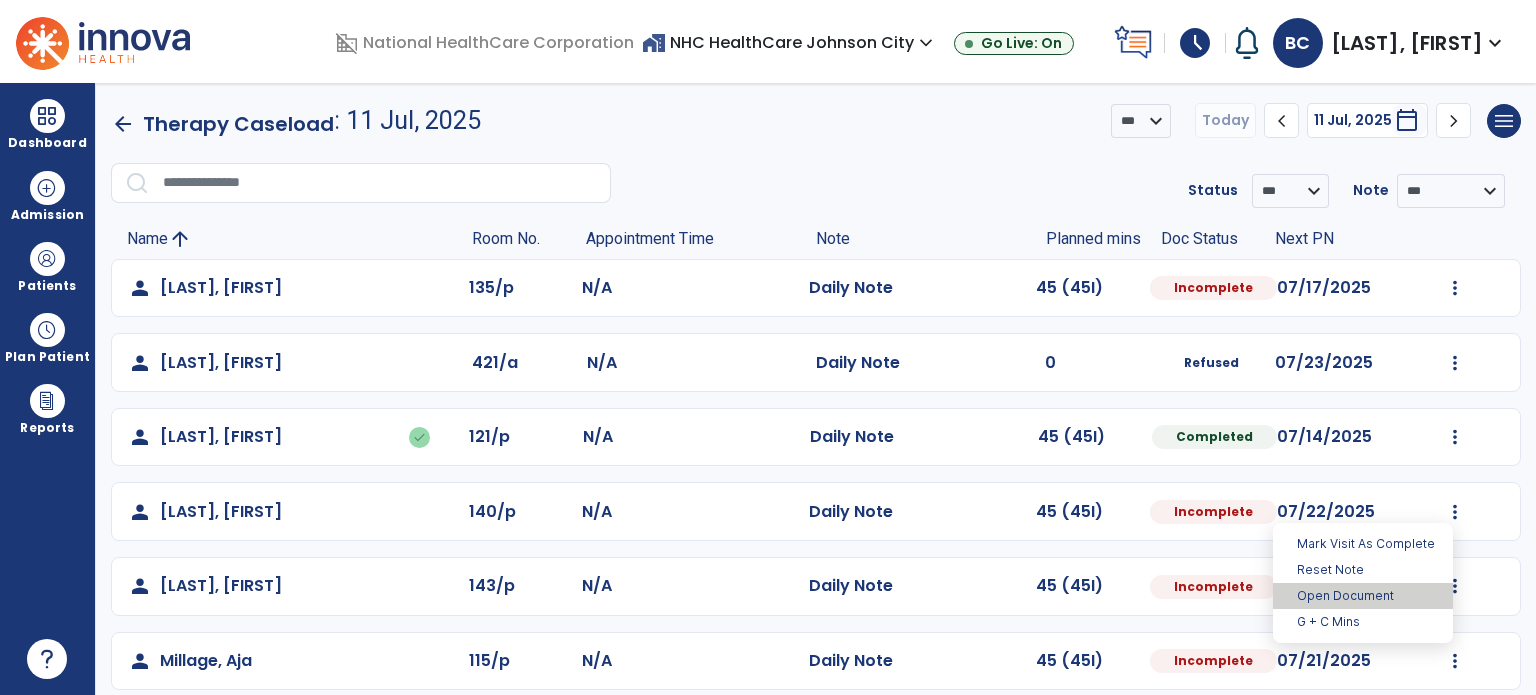 click on "Open Document" at bounding box center [1363, 596] 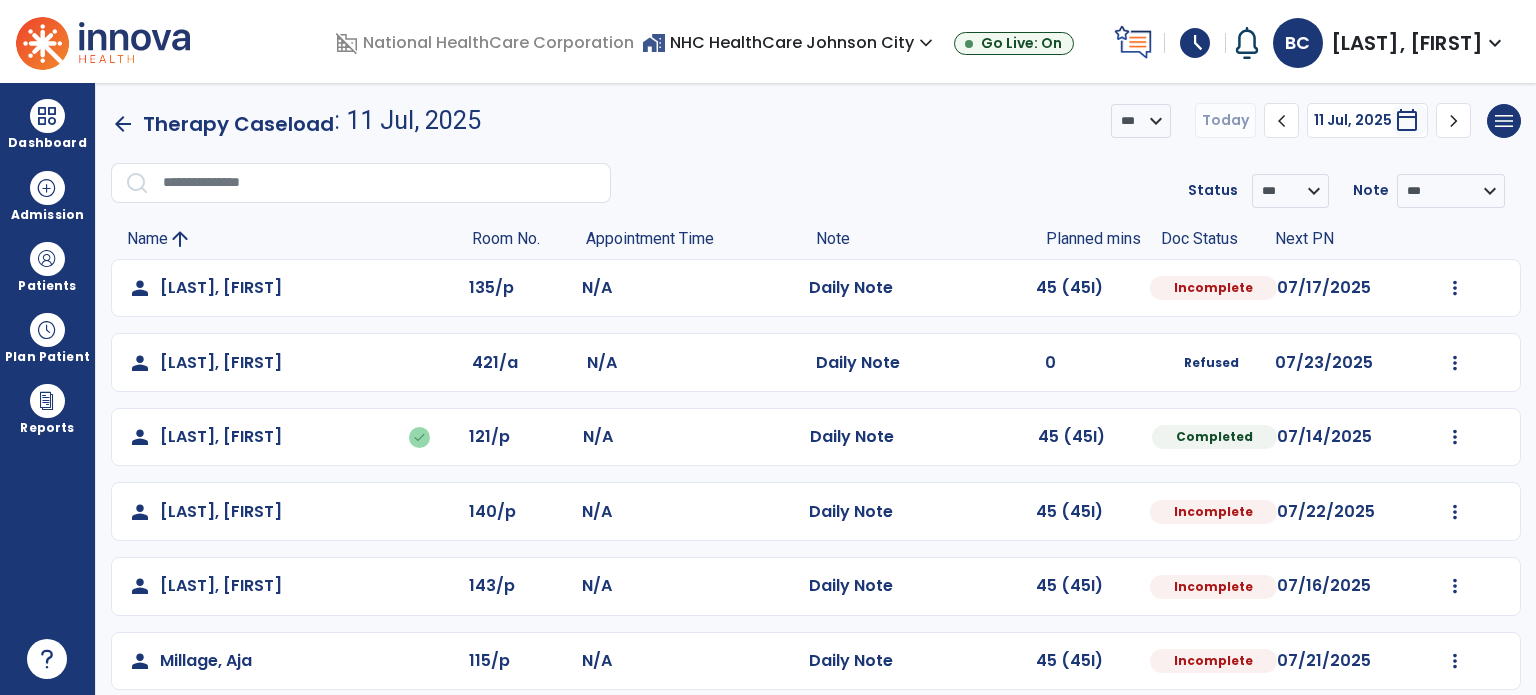 select on "*" 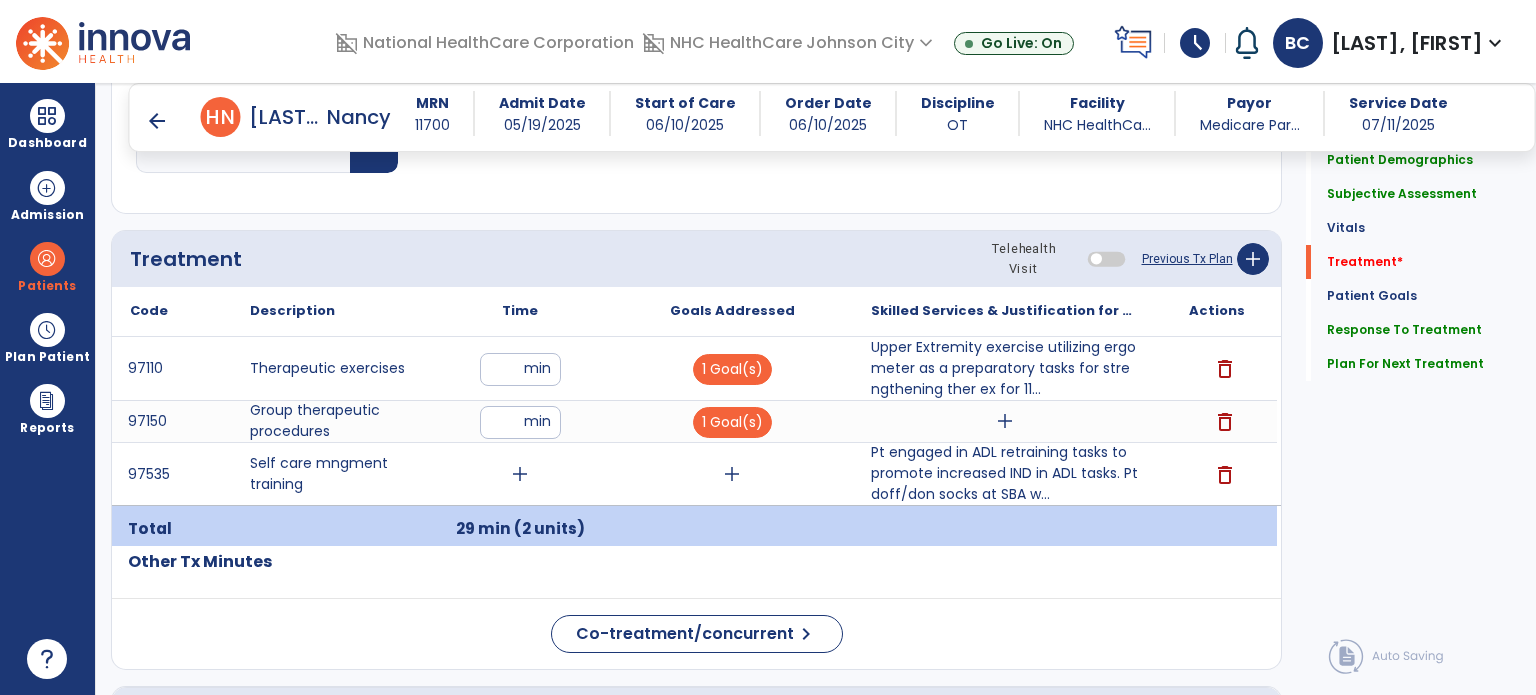 scroll, scrollTop: 1020, scrollLeft: 0, axis: vertical 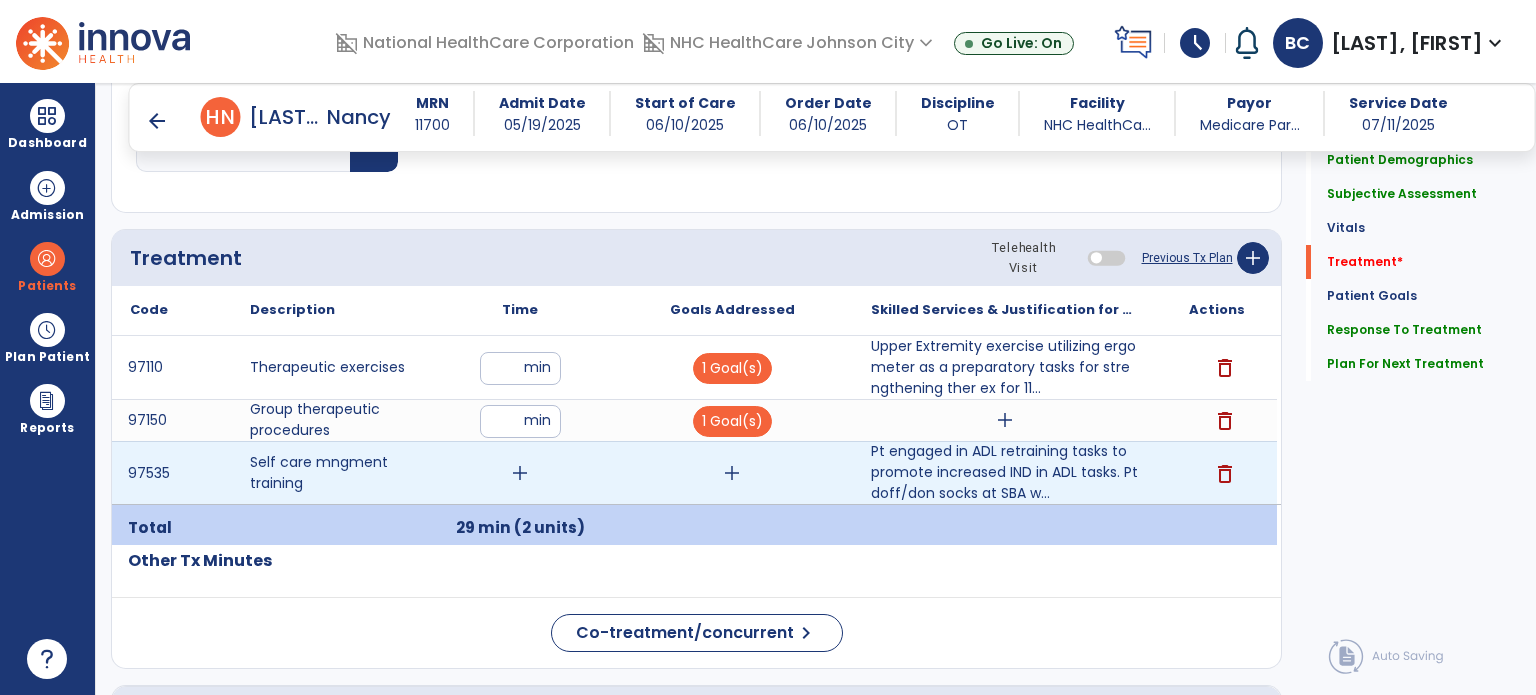 click on "add" at bounding box center (732, 473) 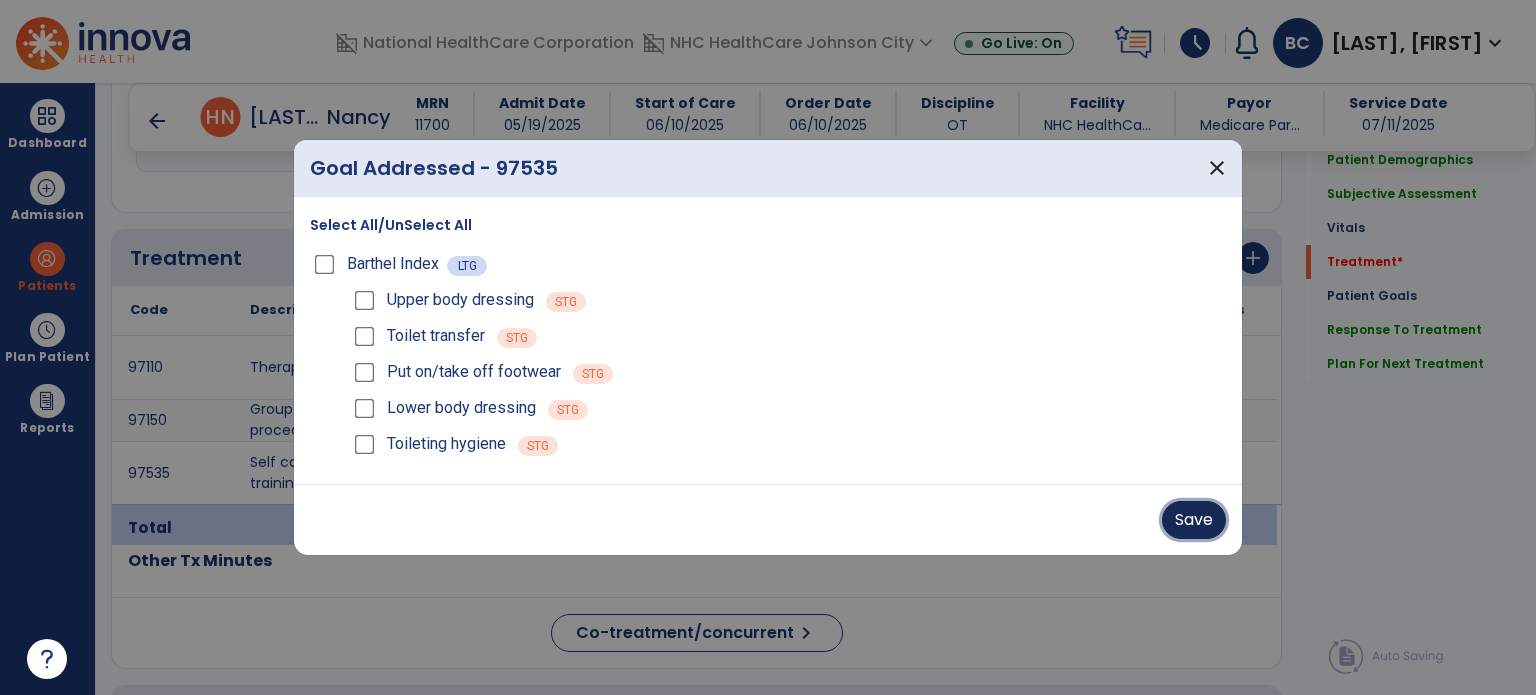 click on "Save" at bounding box center [1194, 520] 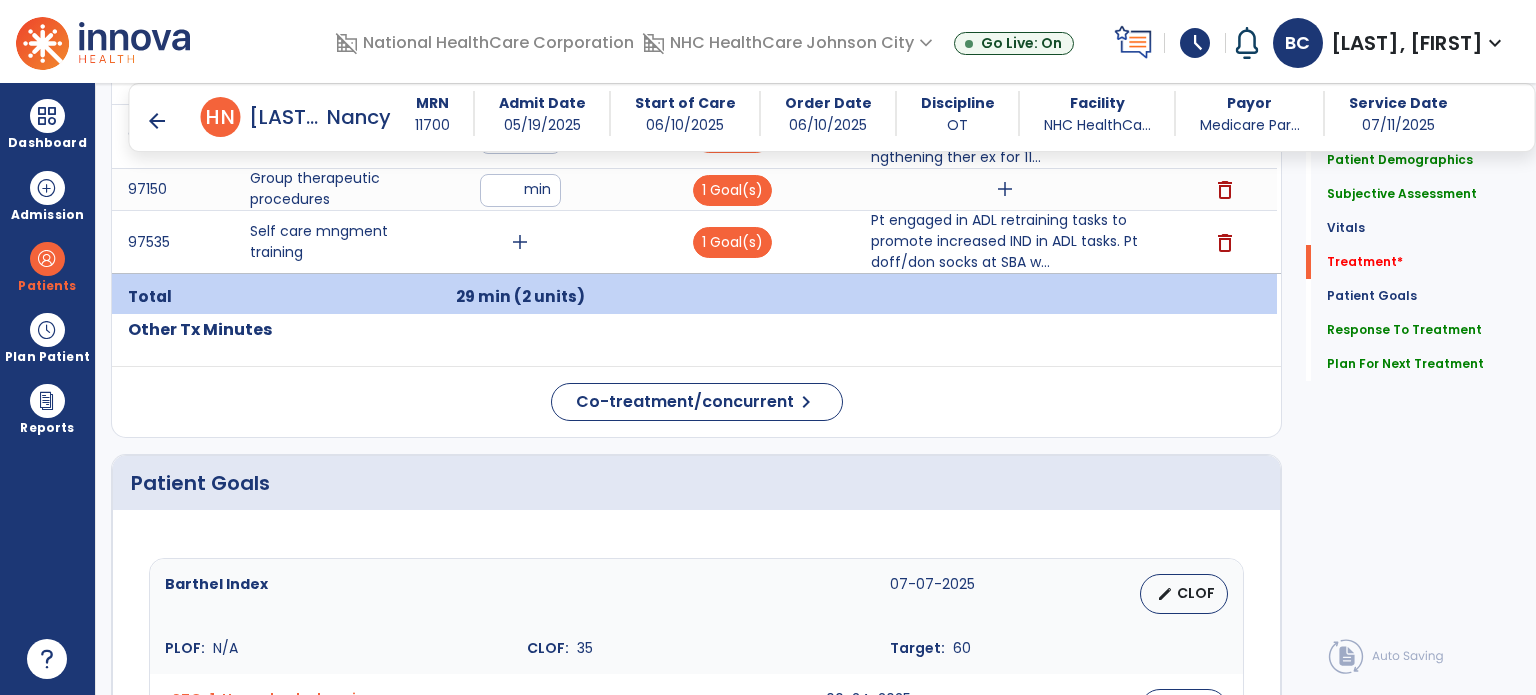 scroll, scrollTop: 1228, scrollLeft: 0, axis: vertical 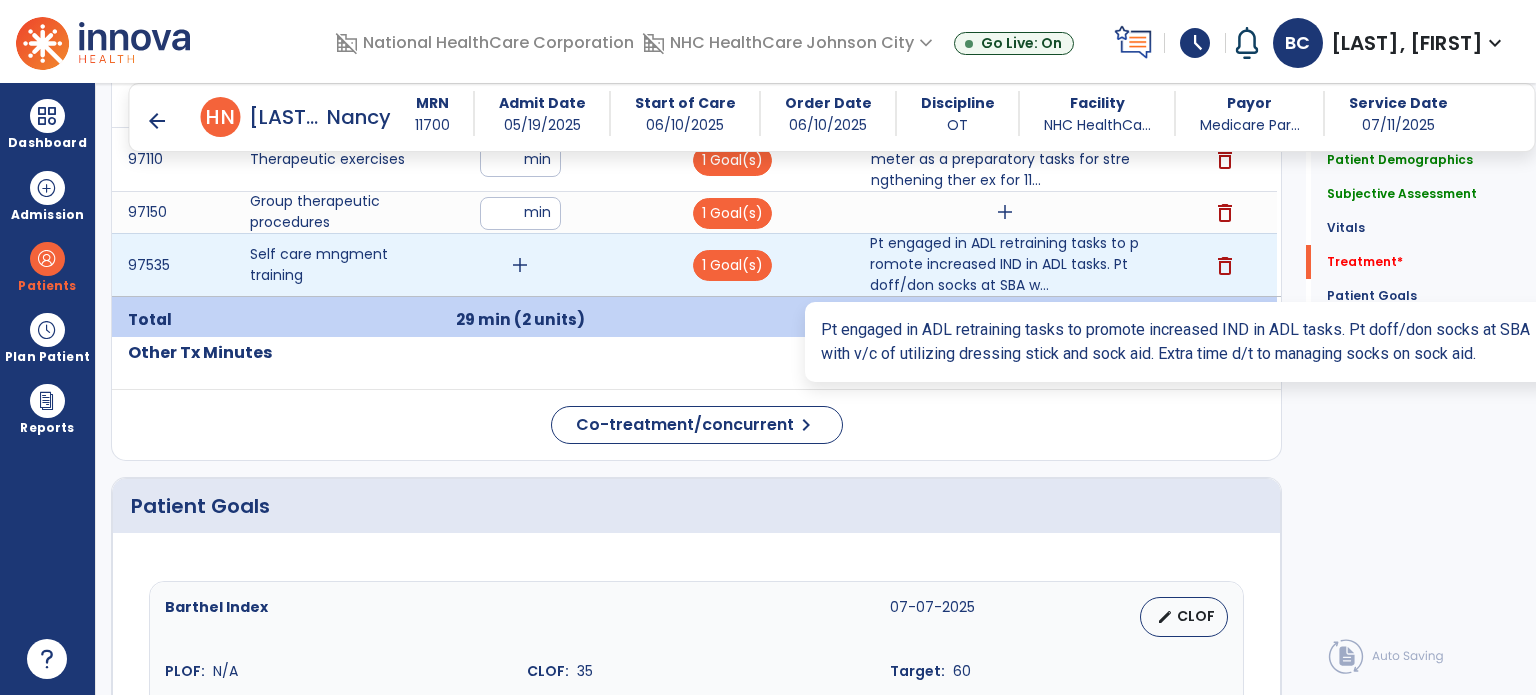 click on "Pt engaged in ADL retraining tasks to promote increased IND in ADL tasks. Pt doff/don socks at SBA w..." at bounding box center [1004, 264] 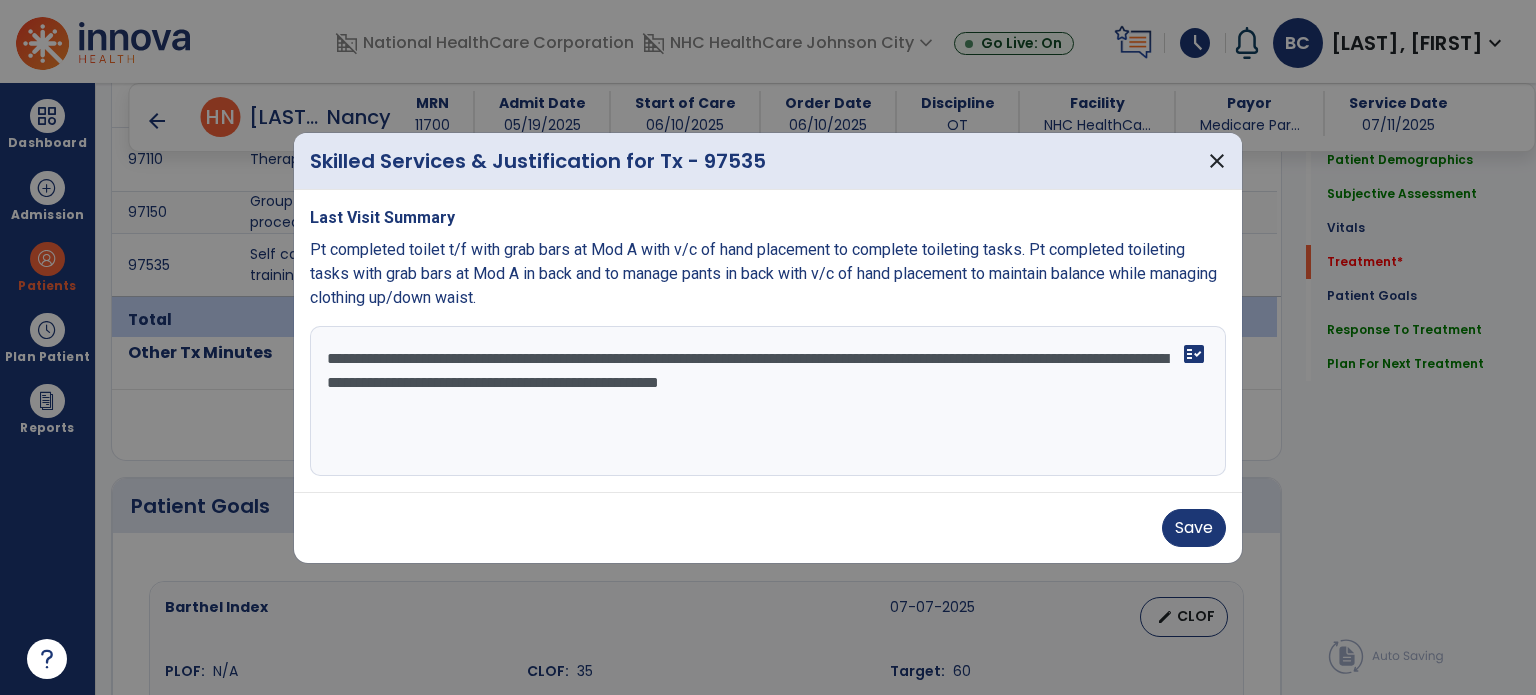 click on "**********" at bounding box center [768, 401] 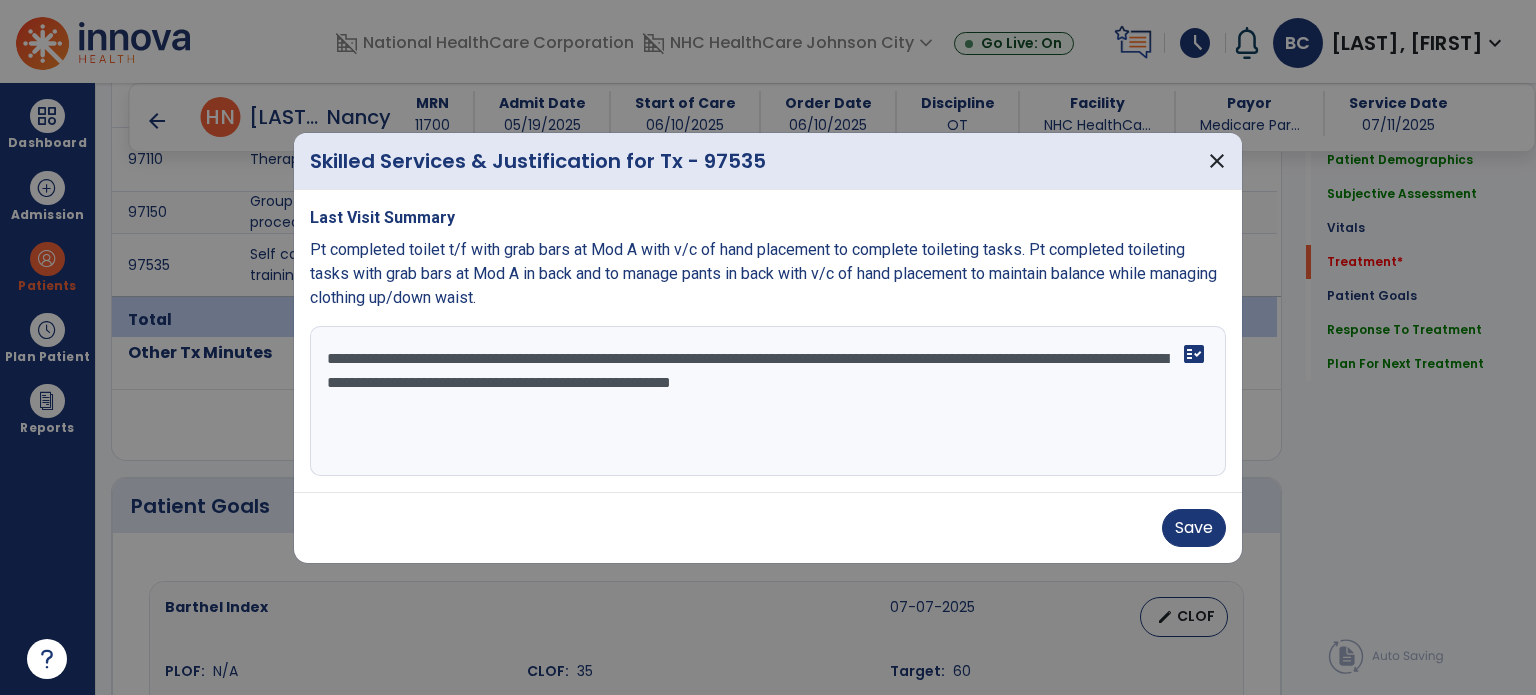 type on "**********" 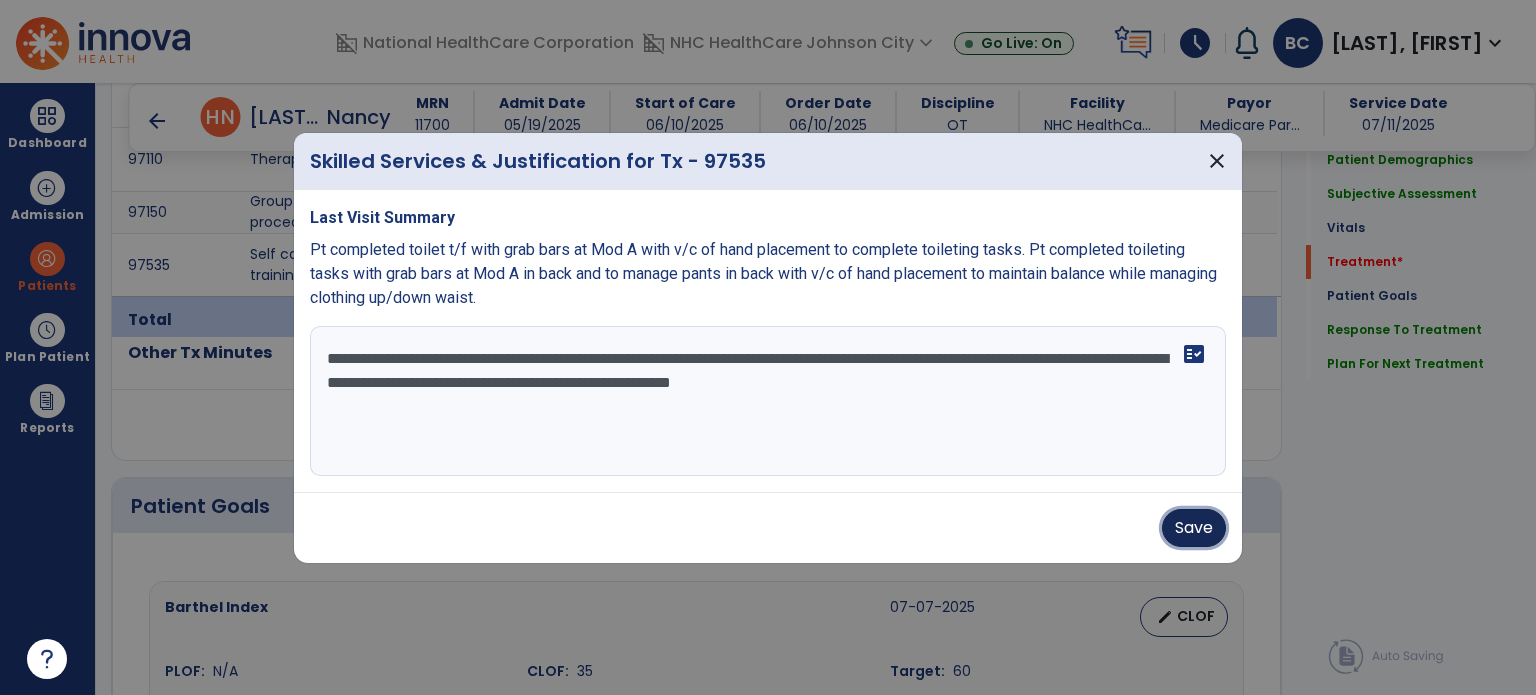click on "Save" at bounding box center [1194, 528] 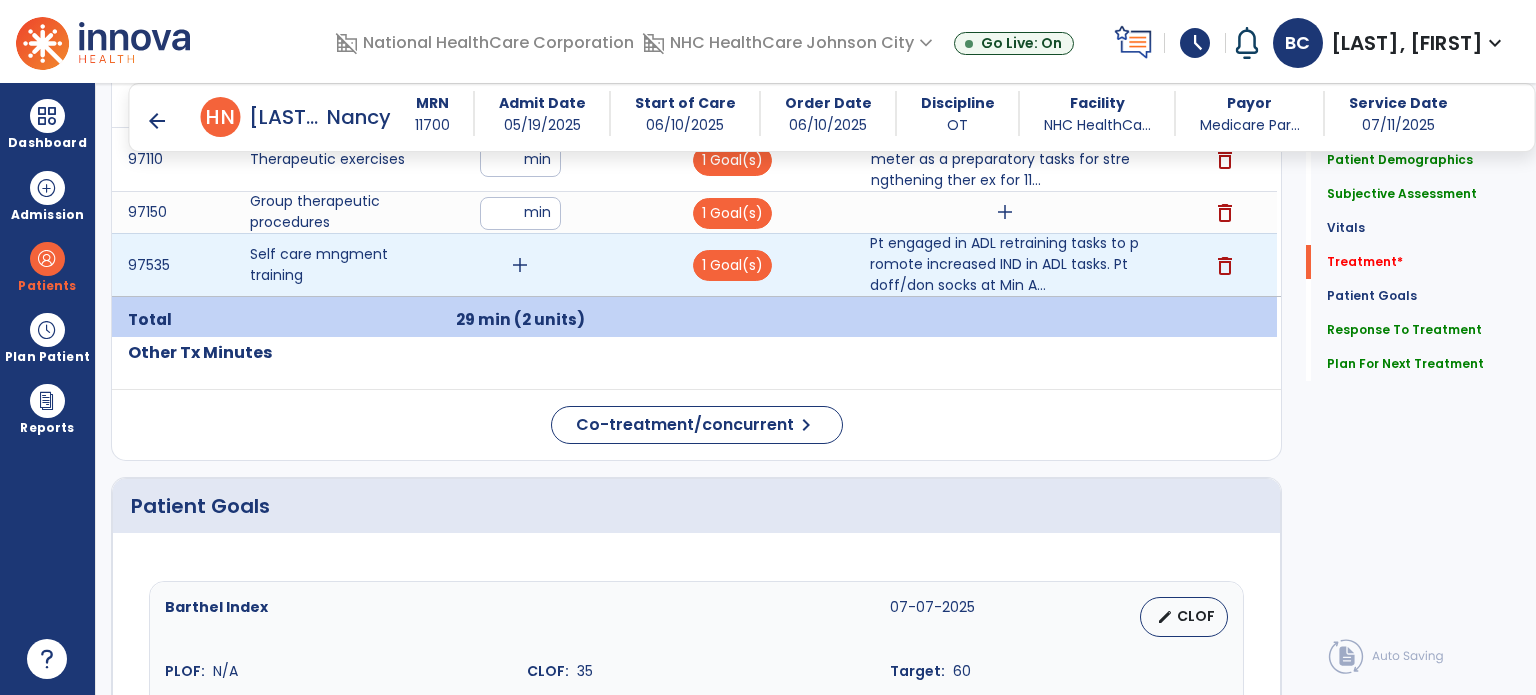 click on "add" at bounding box center (520, 265) 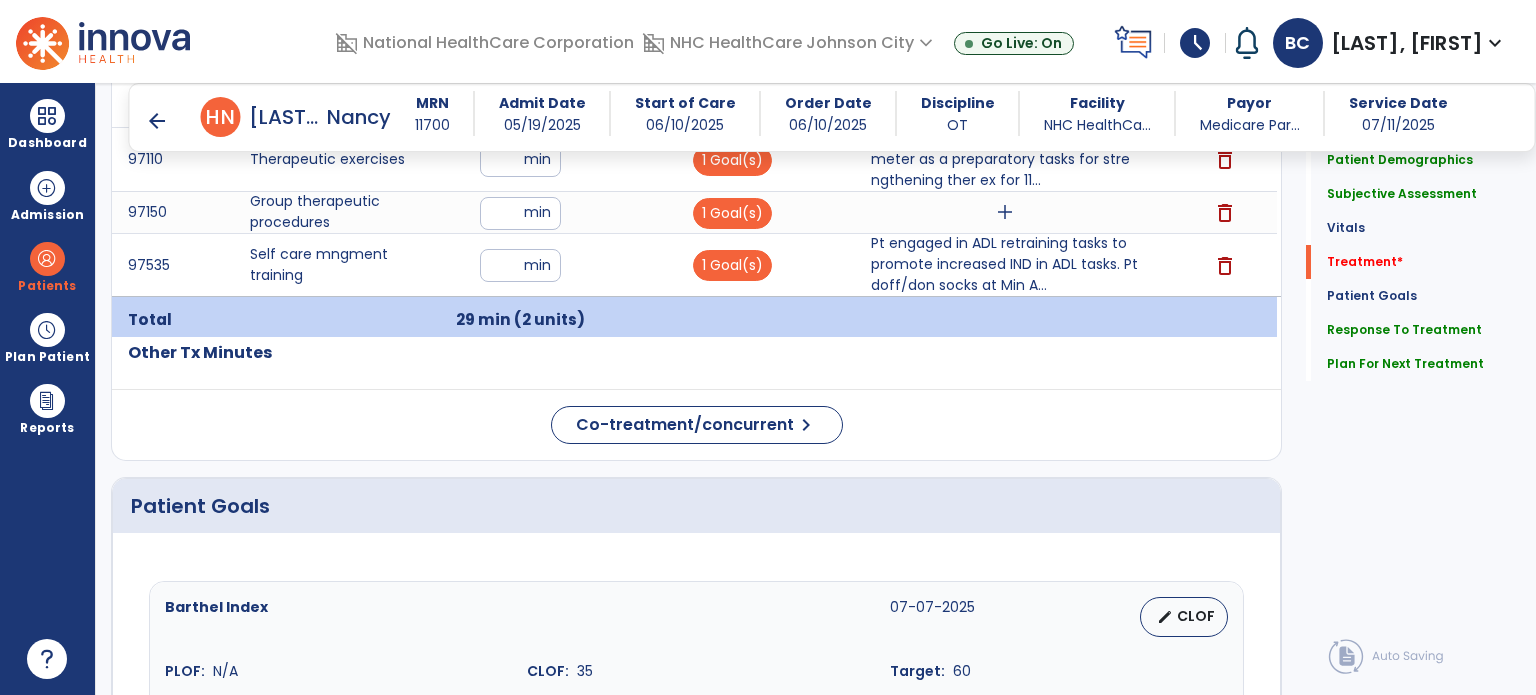 click on "Code
Description
Time" 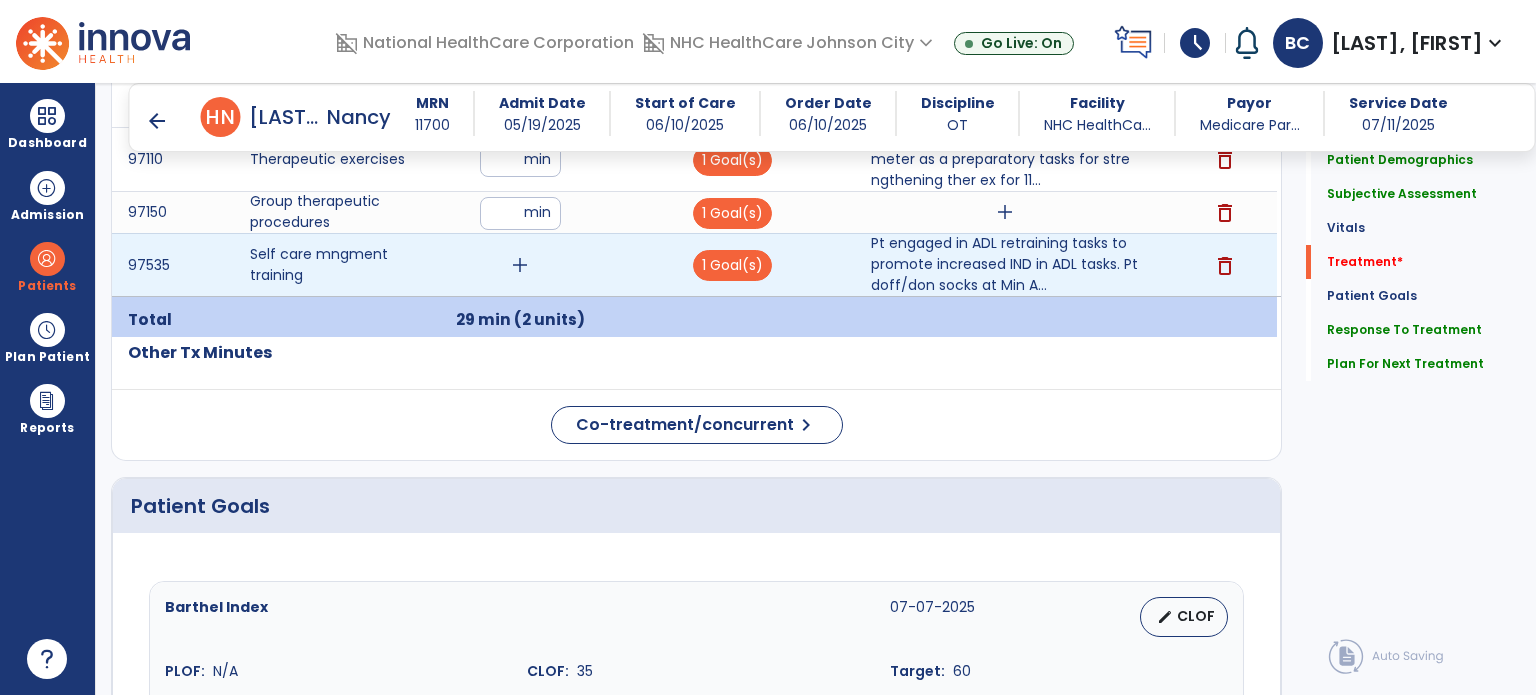 click on "add" at bounding box center (520, 265) 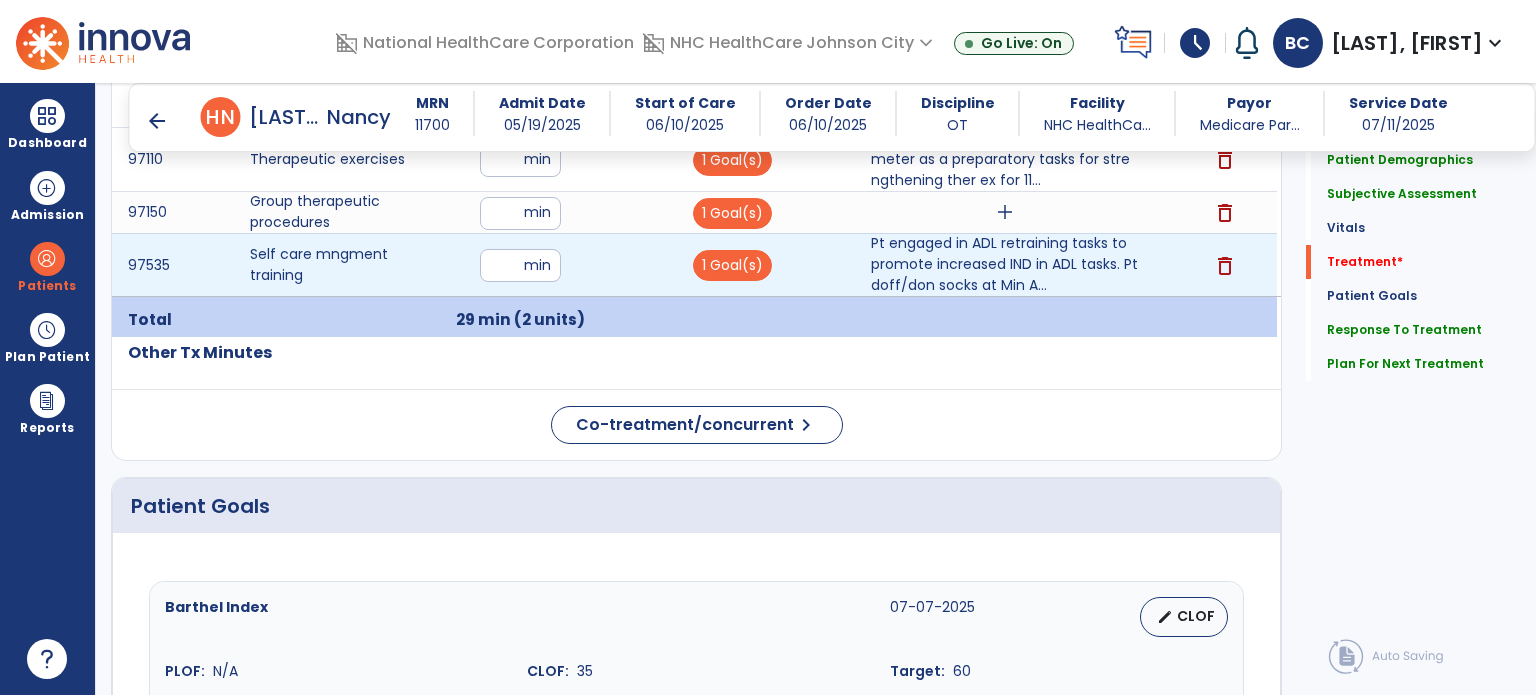 type on "**" 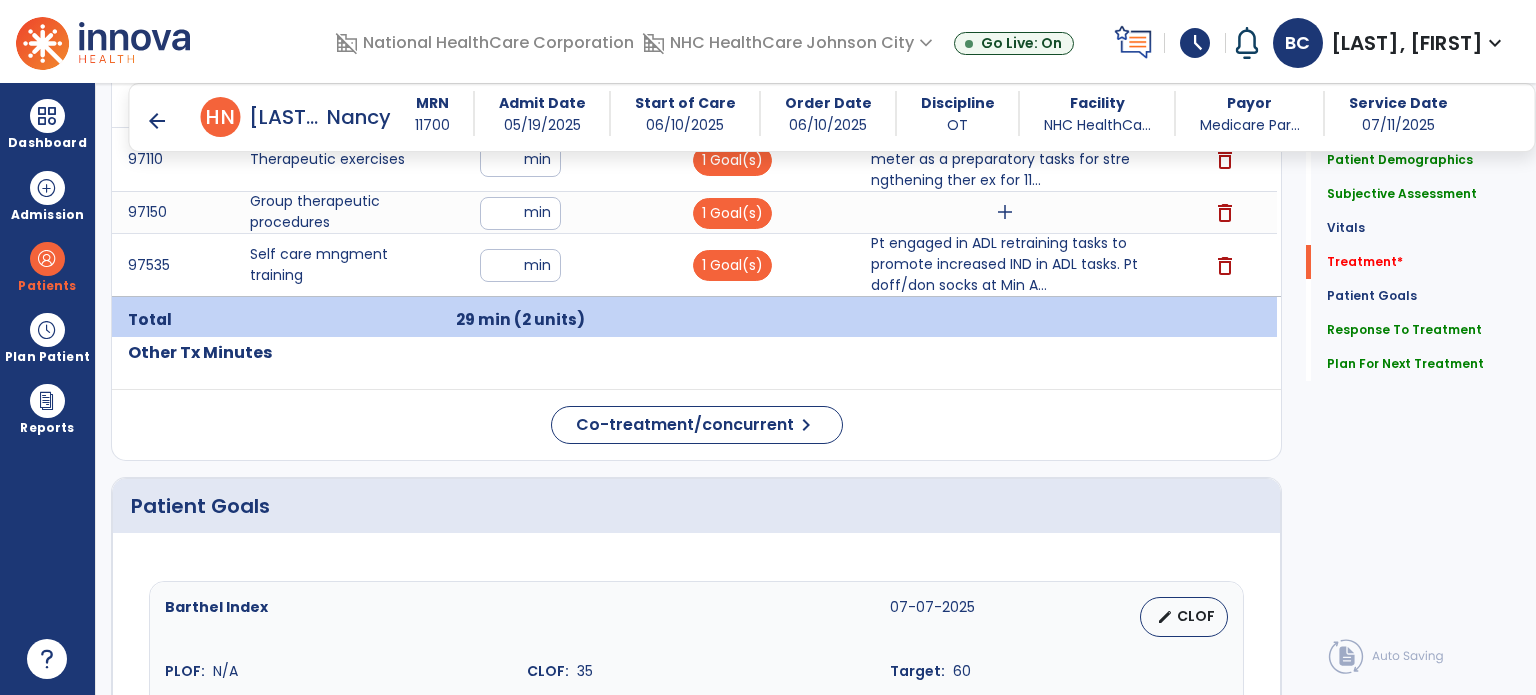 click on "Code
Description
Time" 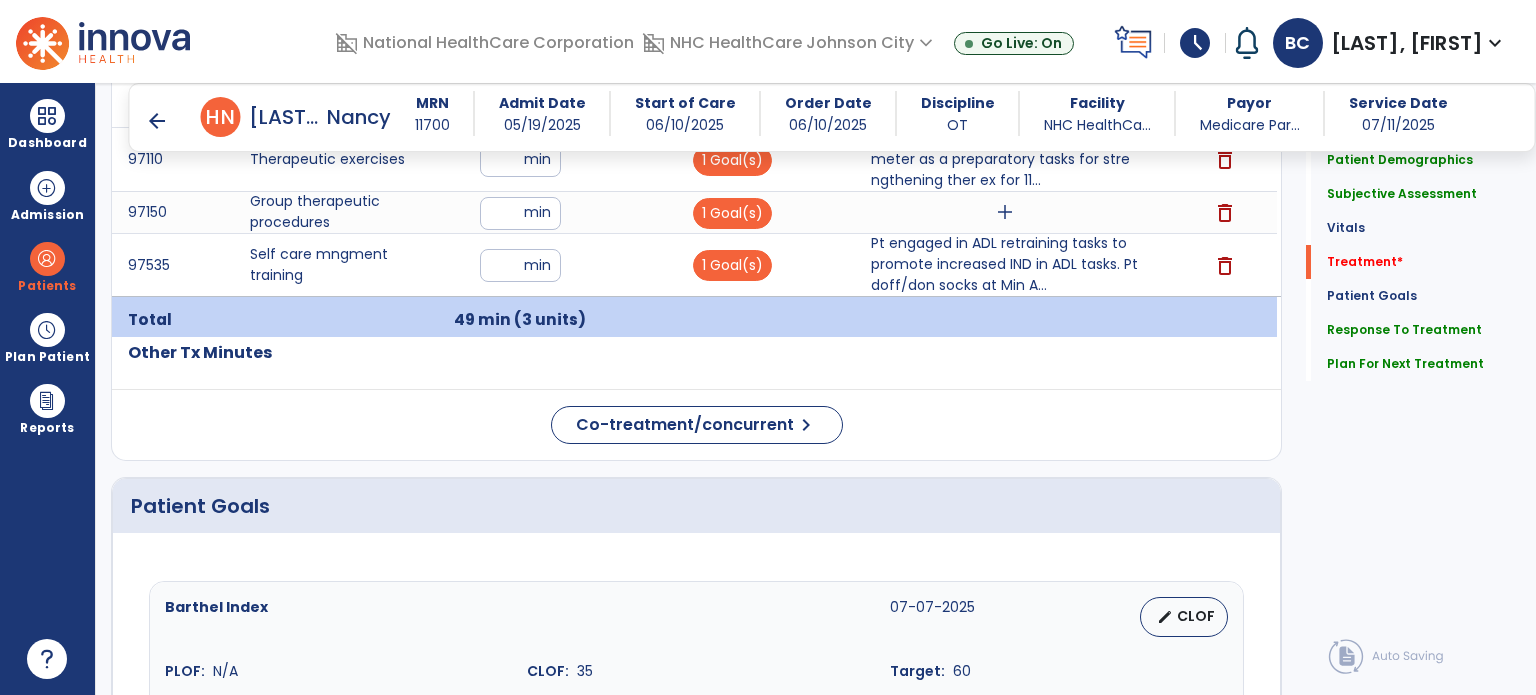 click on "arrow_back" at bounding box center [157, 121] 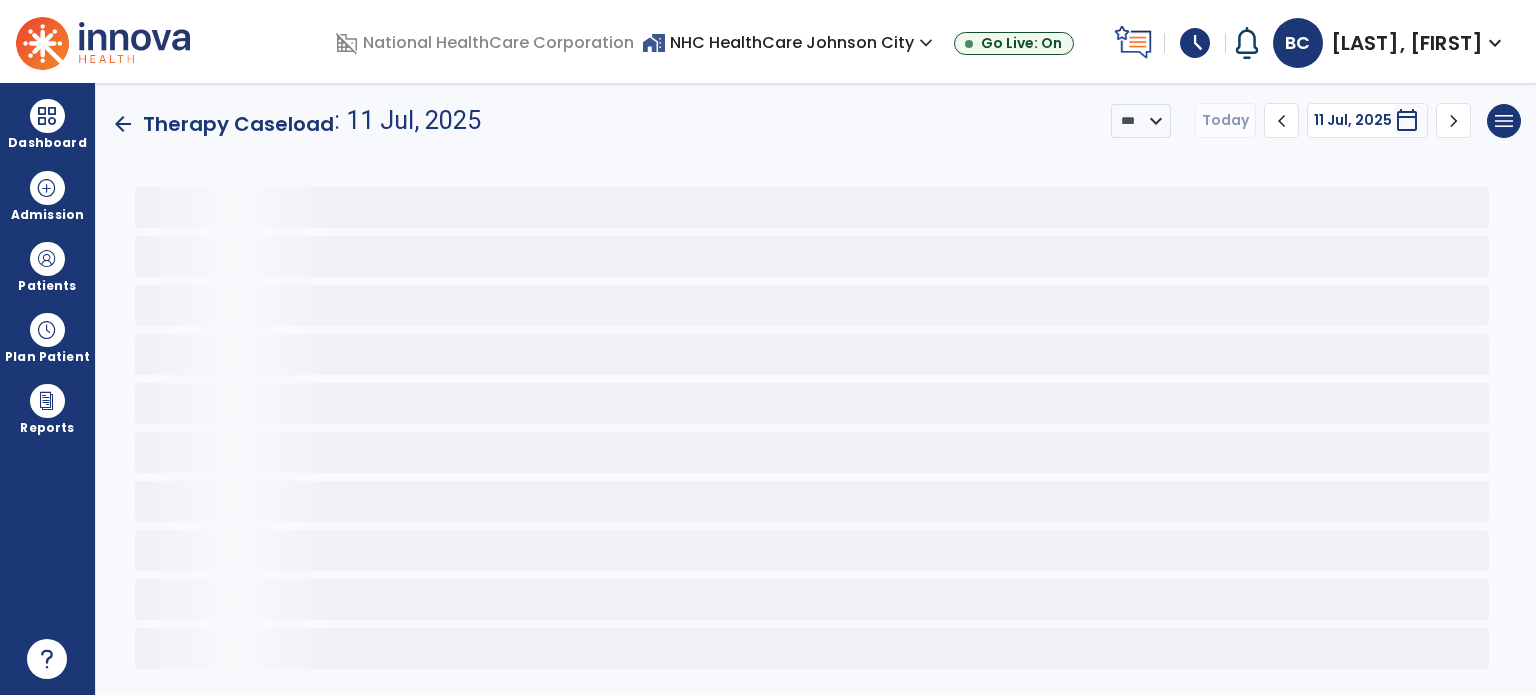 scroll, scrollTop: 0, scrollLeft: 0, axis: both 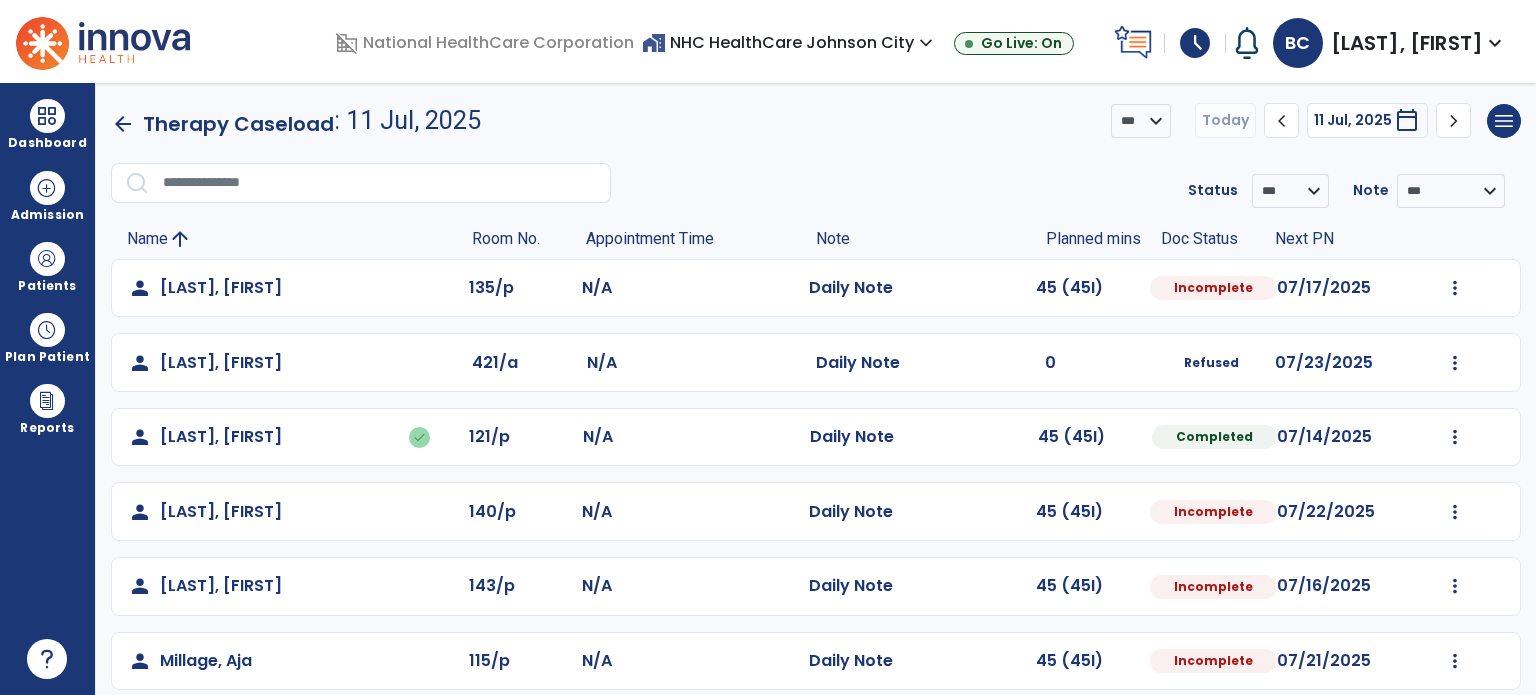 click on "Patients" at bounding box center (47, 286) 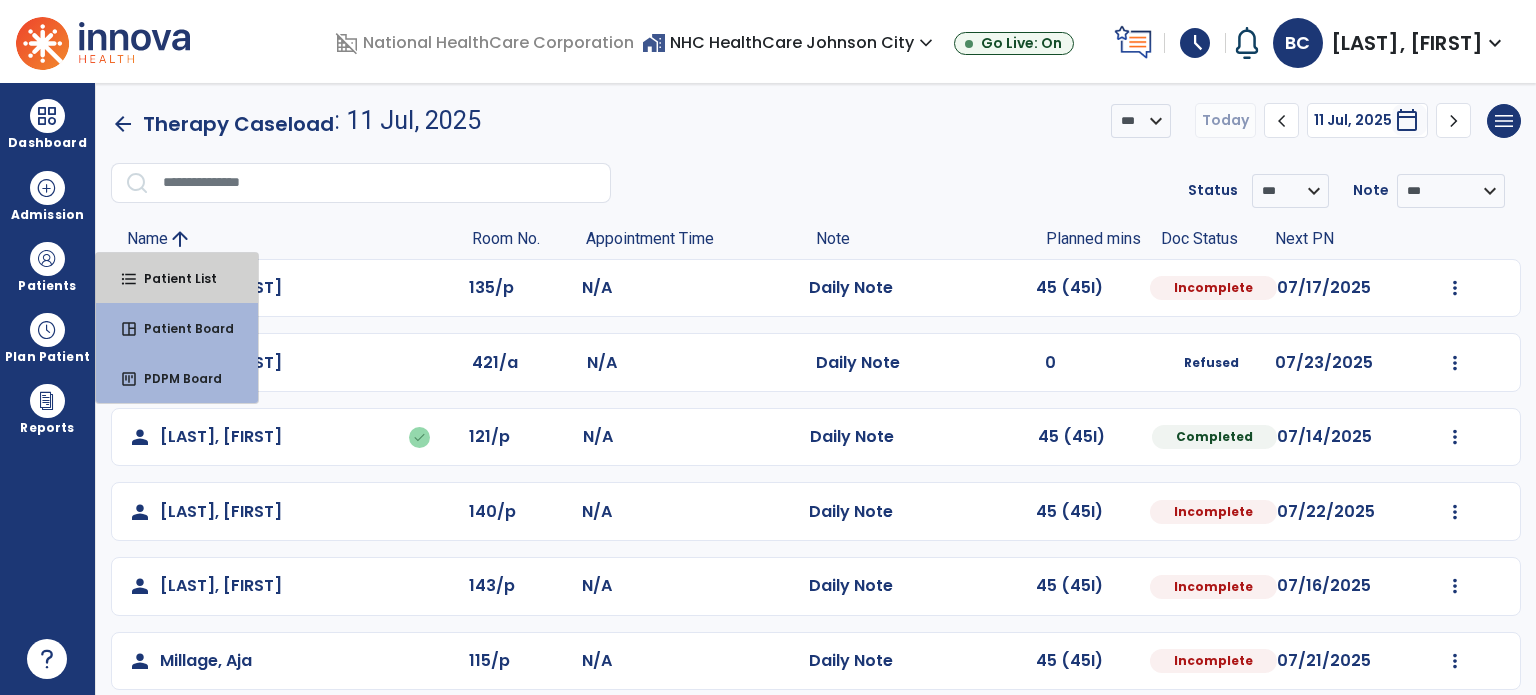click on "format_list_bulleted" at bounding box center (129, 279) 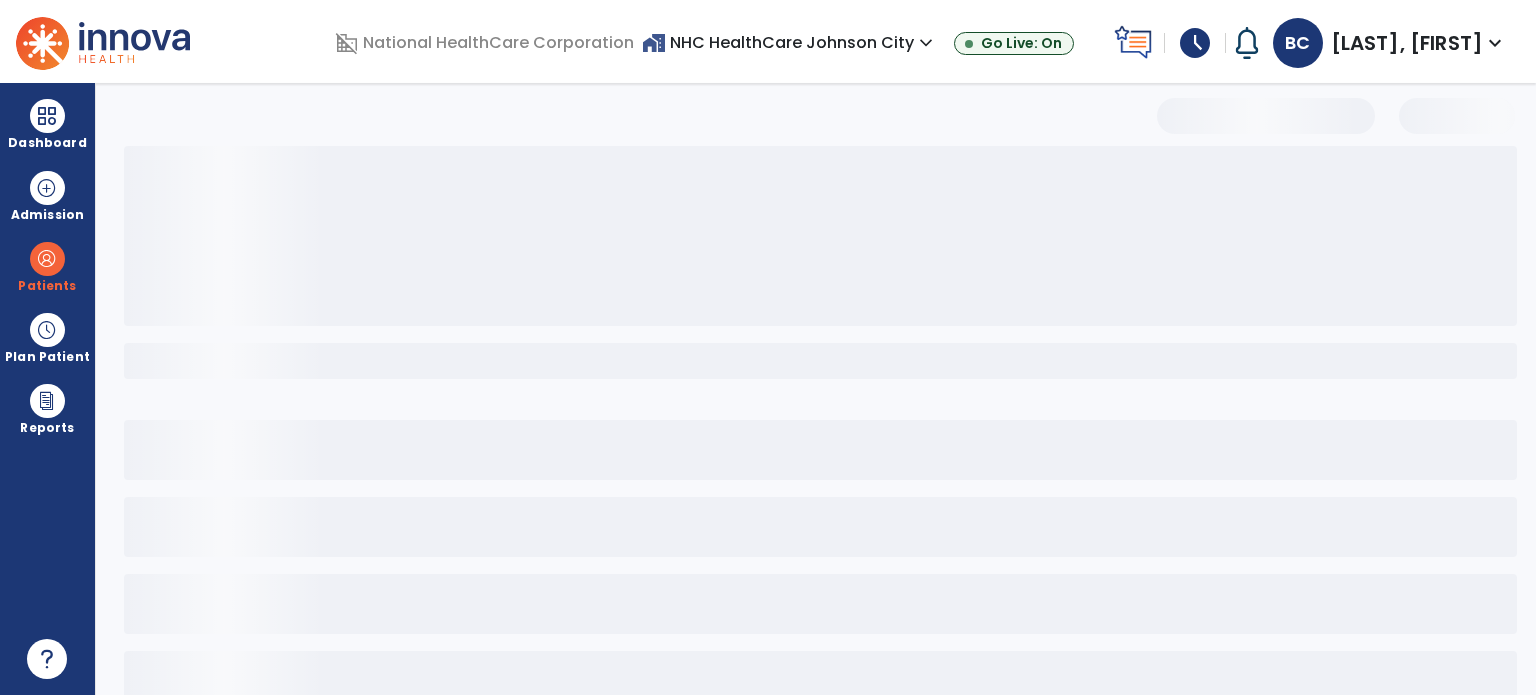 select on "***" 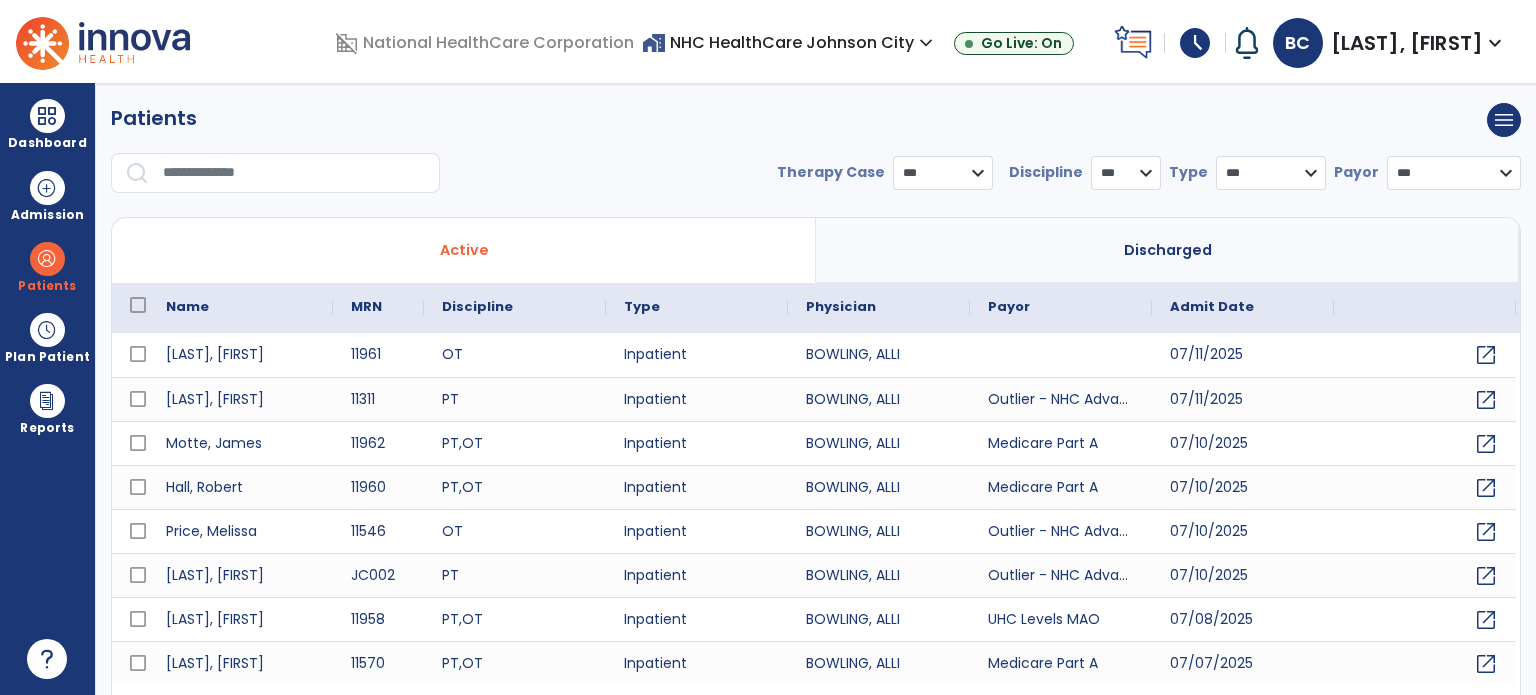 click at bounding box center (294, 173) 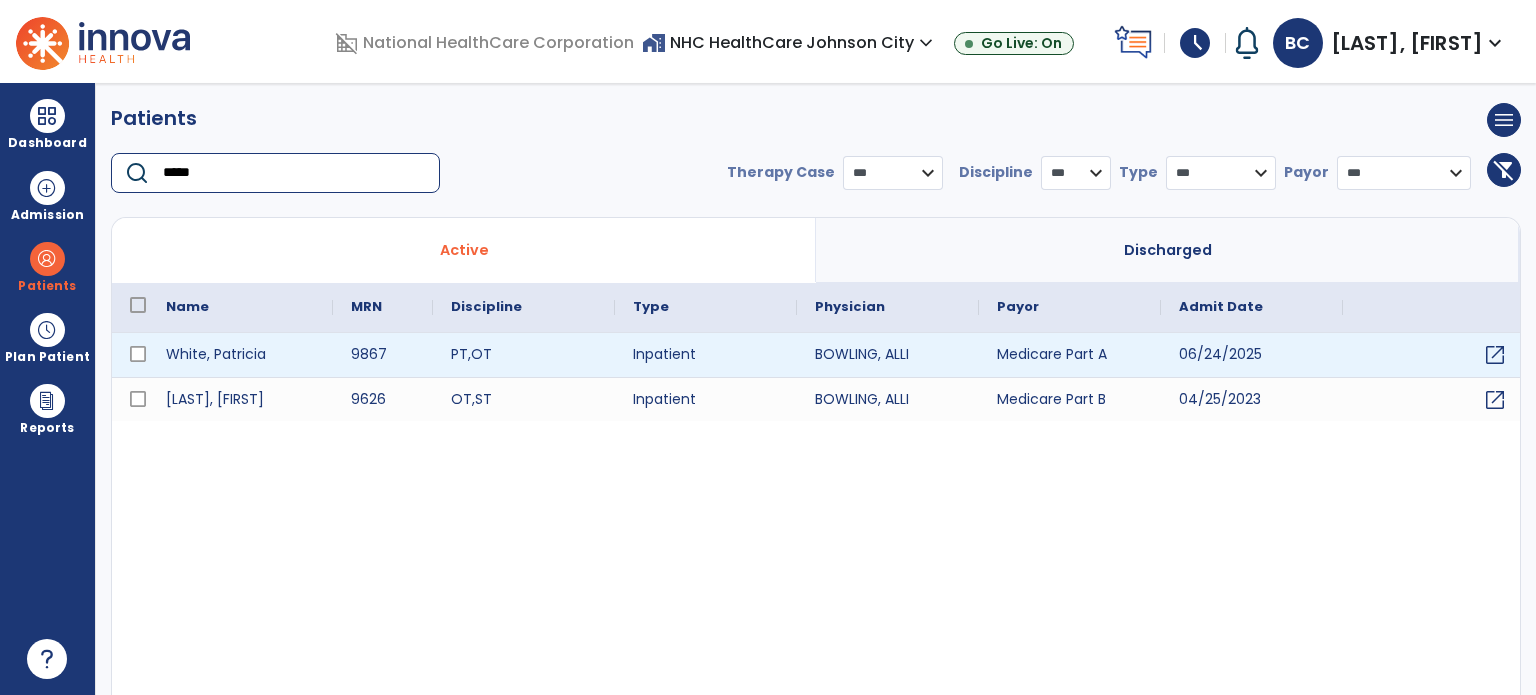 type on "*****" 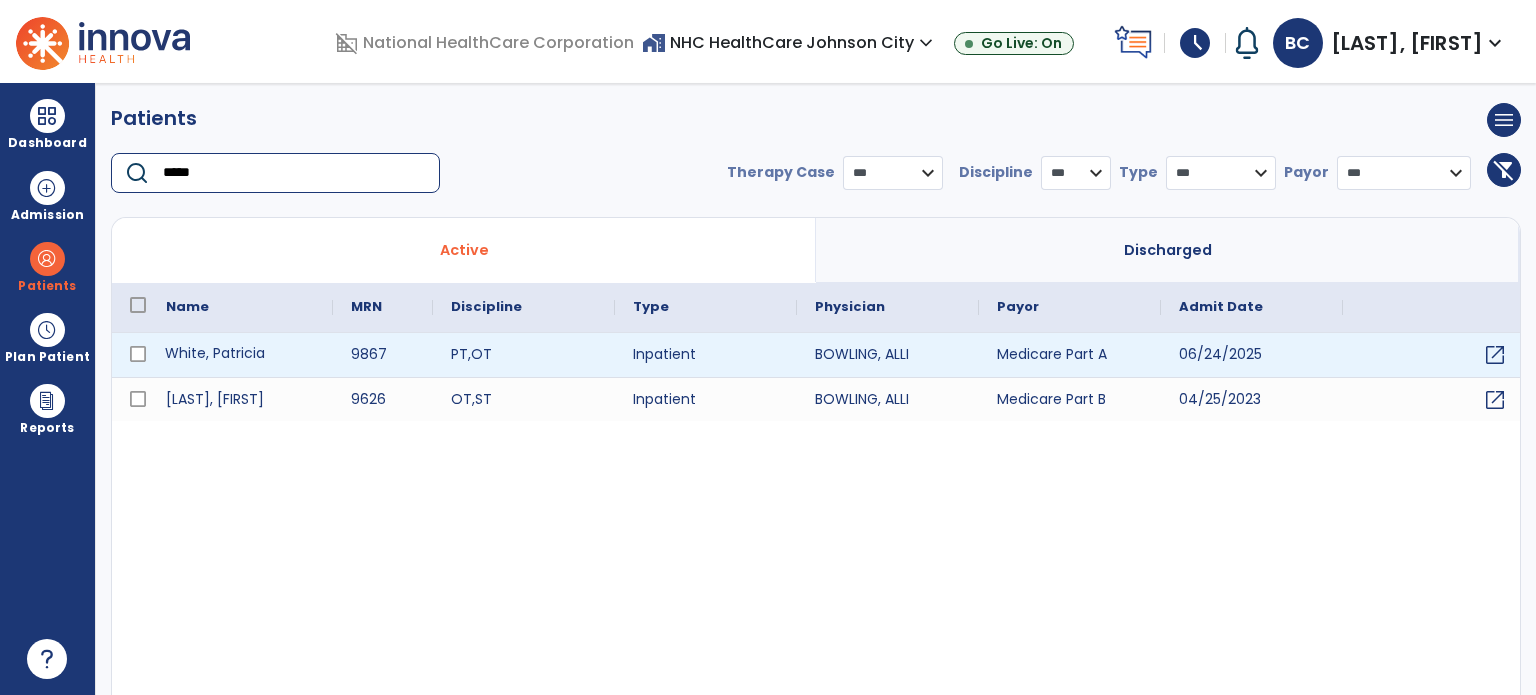 click on "White, Patricia" at bounding box center [240, 355] 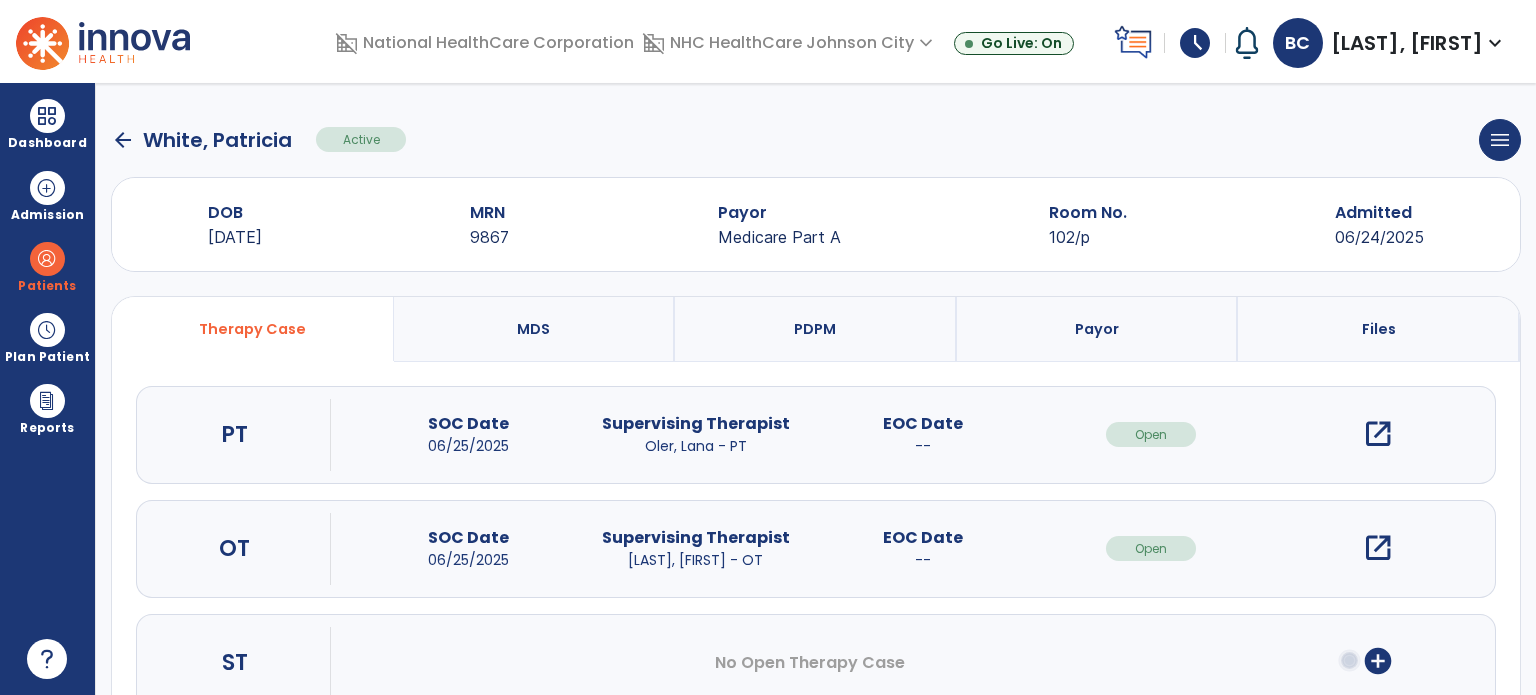 click on "open_in_new" at bounding box center [1378, 434] 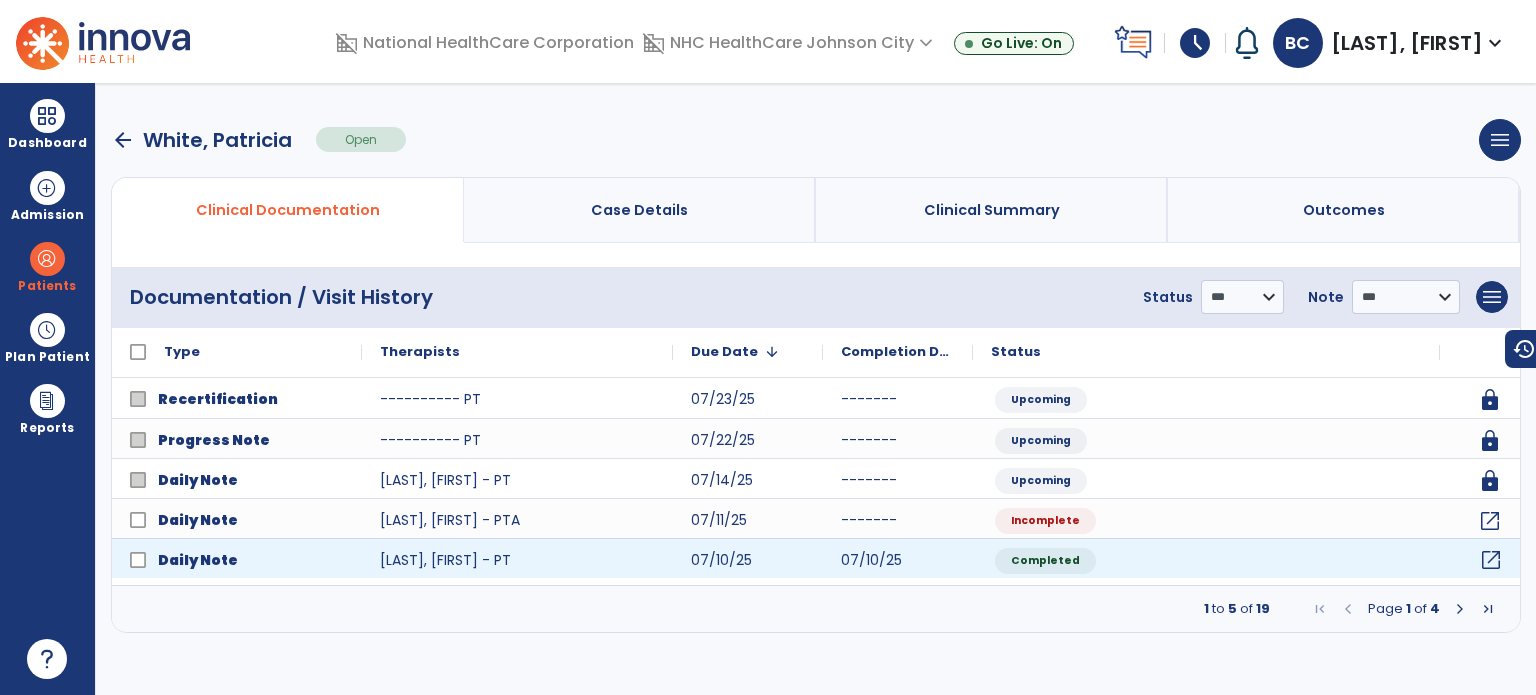 click on "open_in_new" 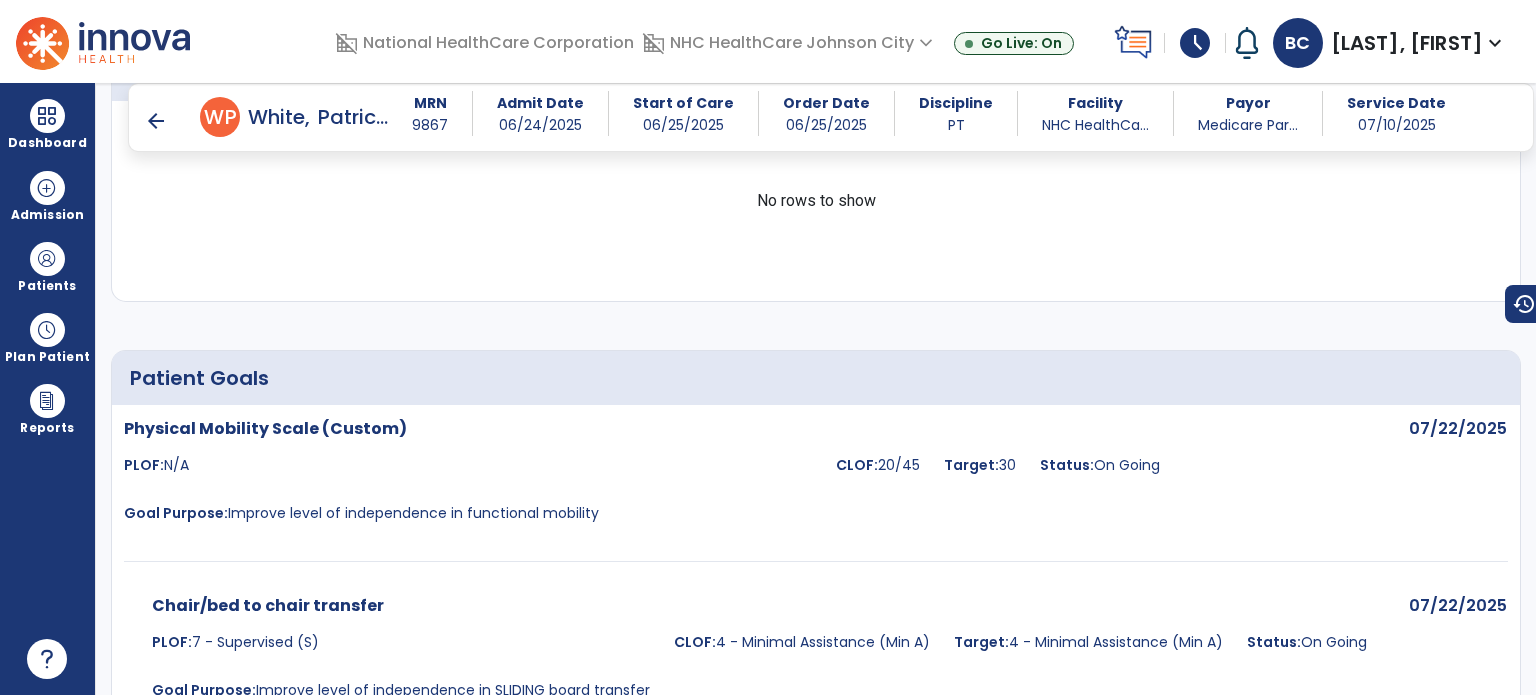 scroll, scrollTop: 2188, scrollLeft: 0, axis: vertical 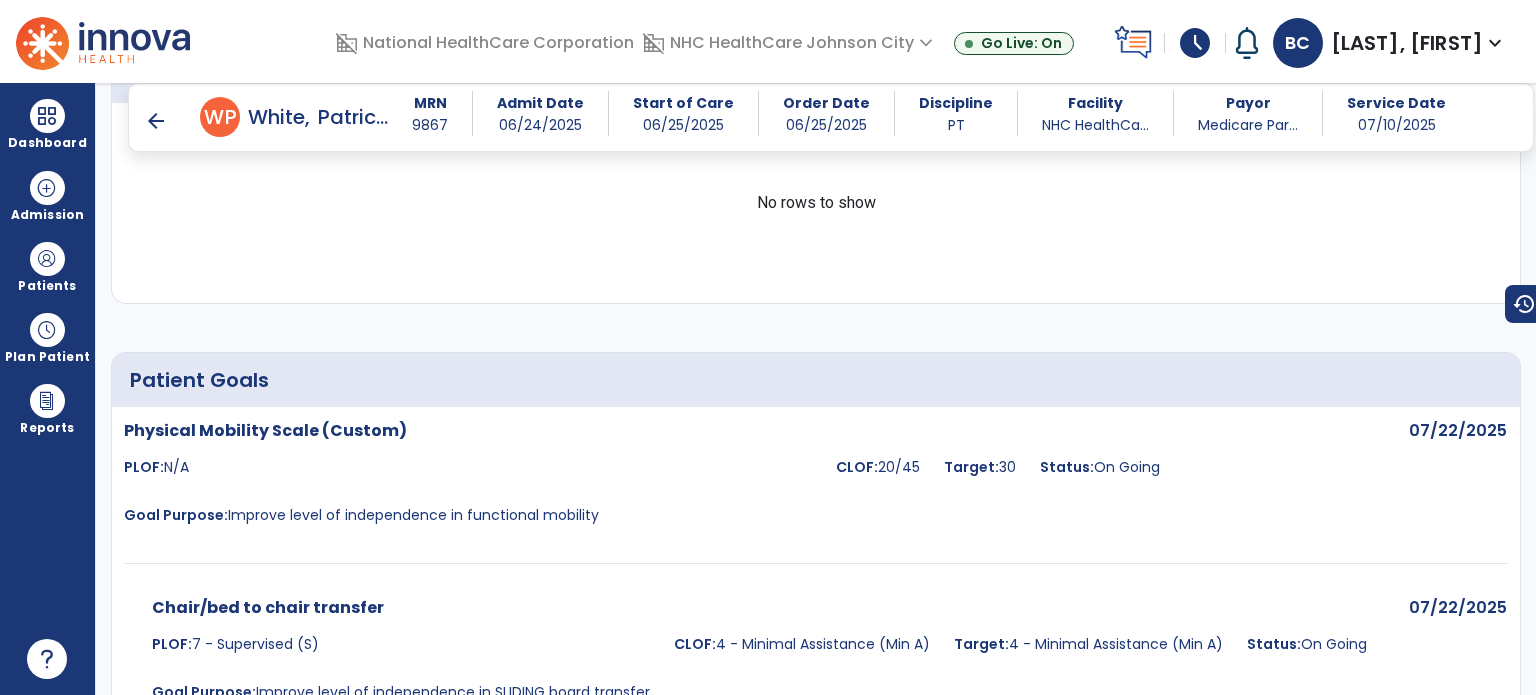 click on "arrow_back" at bounding box center (156, 121) 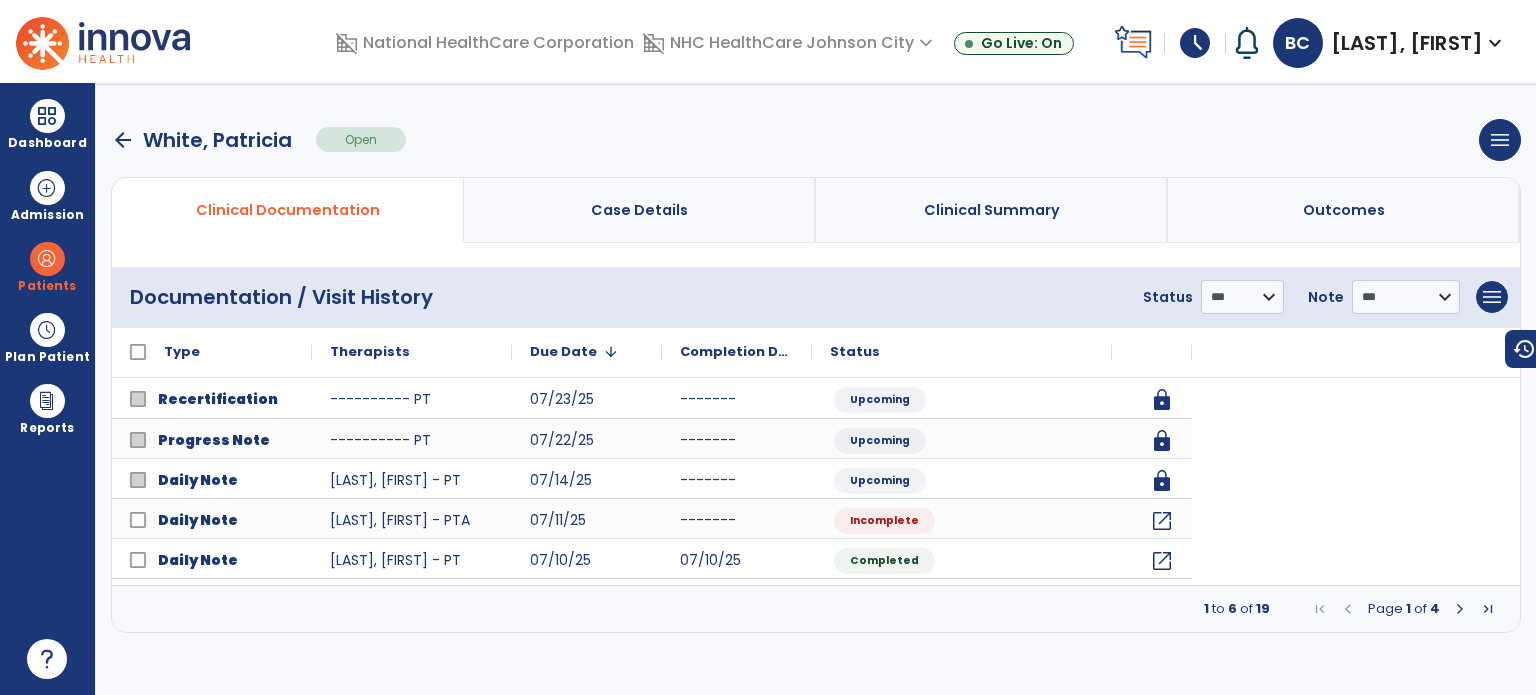 scroll, scrollTop: 0, scrollLeft: 0, axis: both 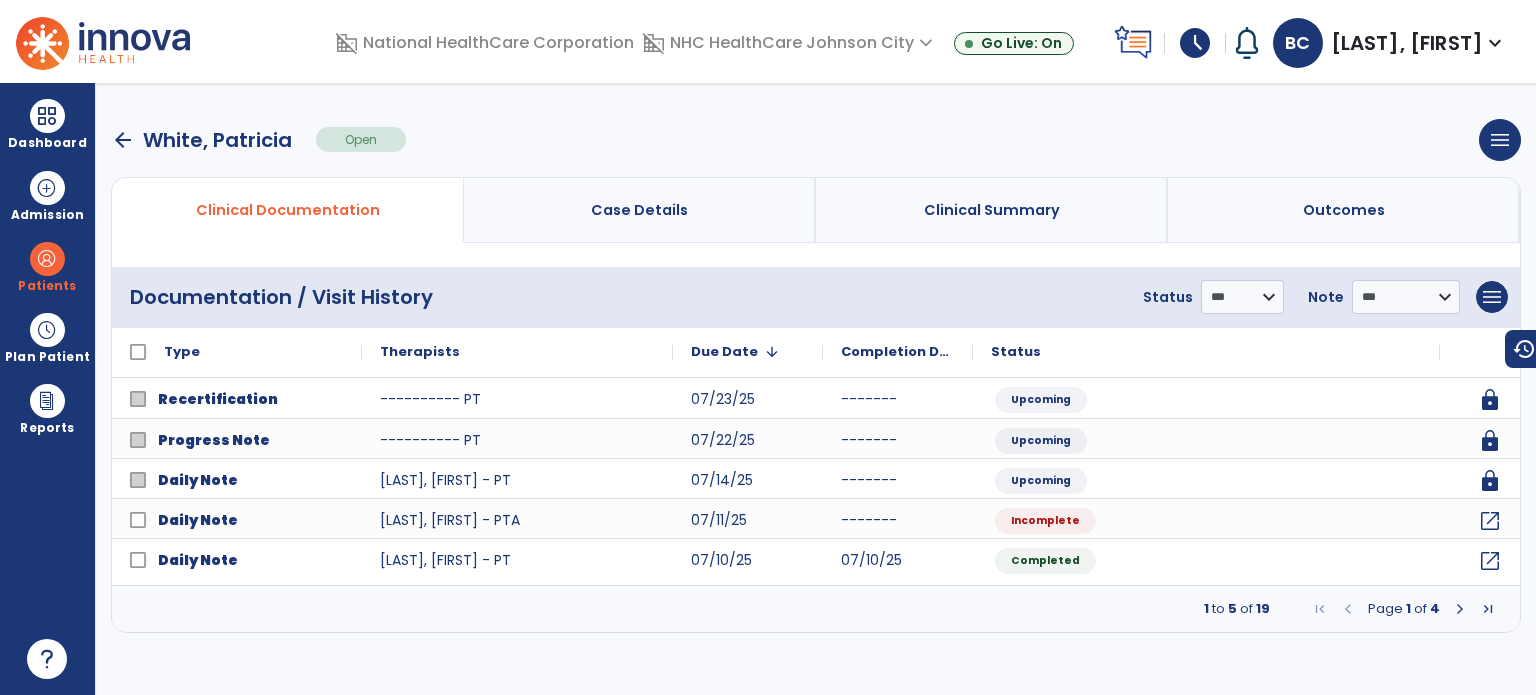 click on "arrow_back" at bounding box center [123, 140] 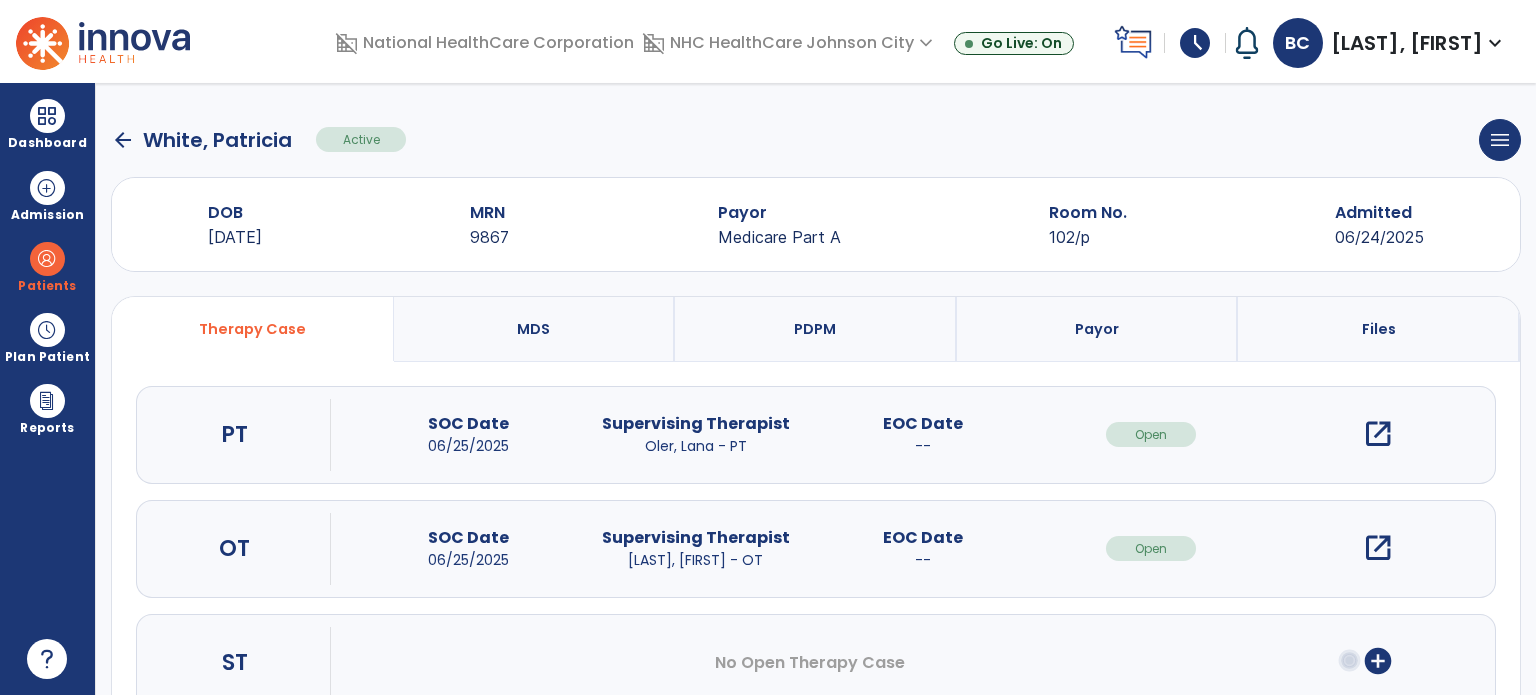 click on "open_in_new" at bounding box center [1378, 548] 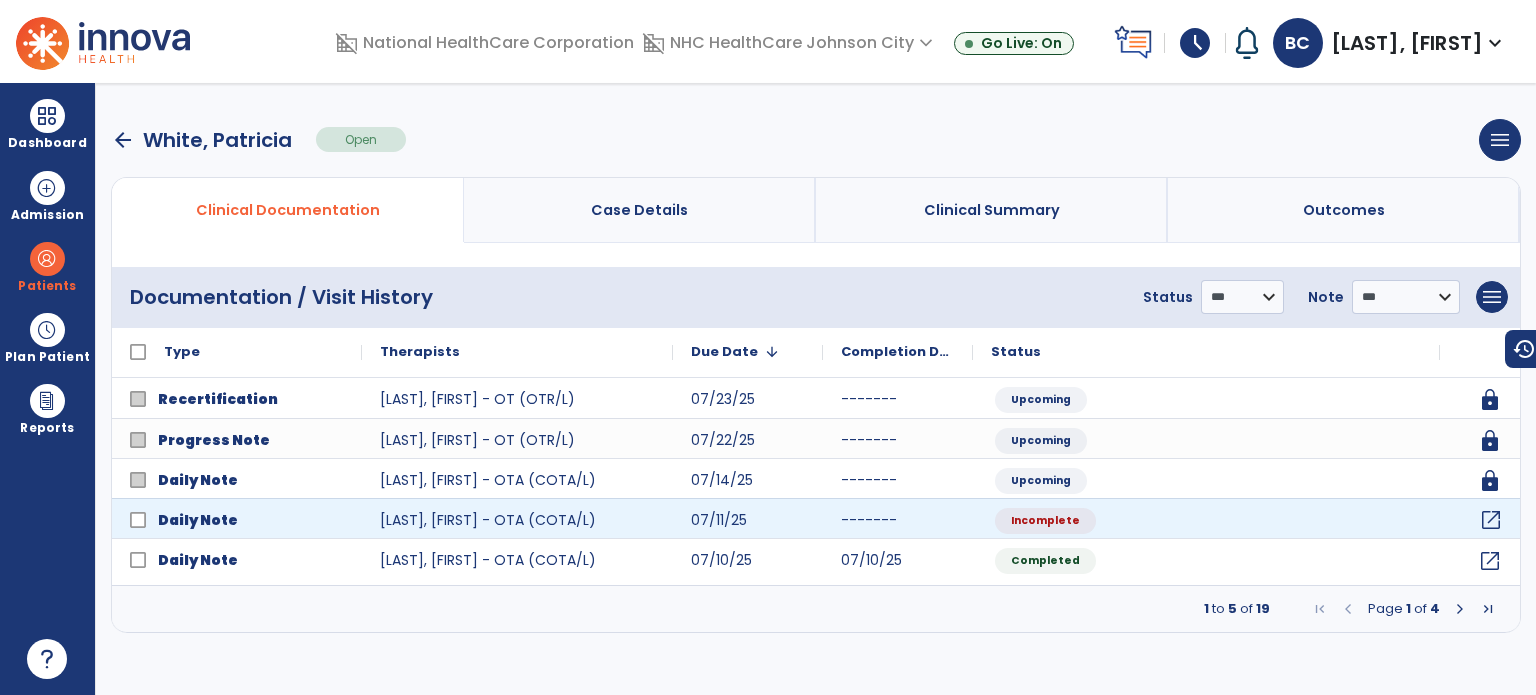 click on "open_in_new" 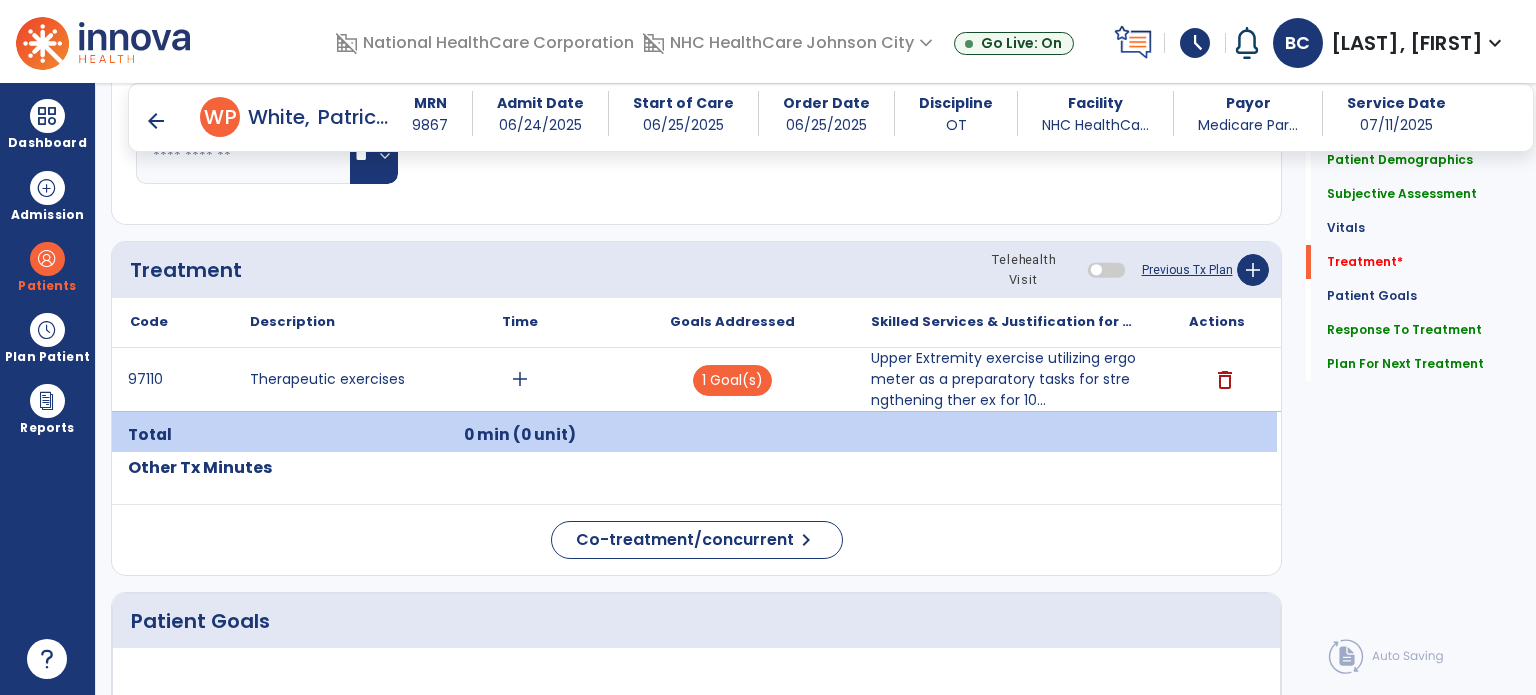 scroll, scrollTop: 1024, scrollLeft: 0, axis: vertical 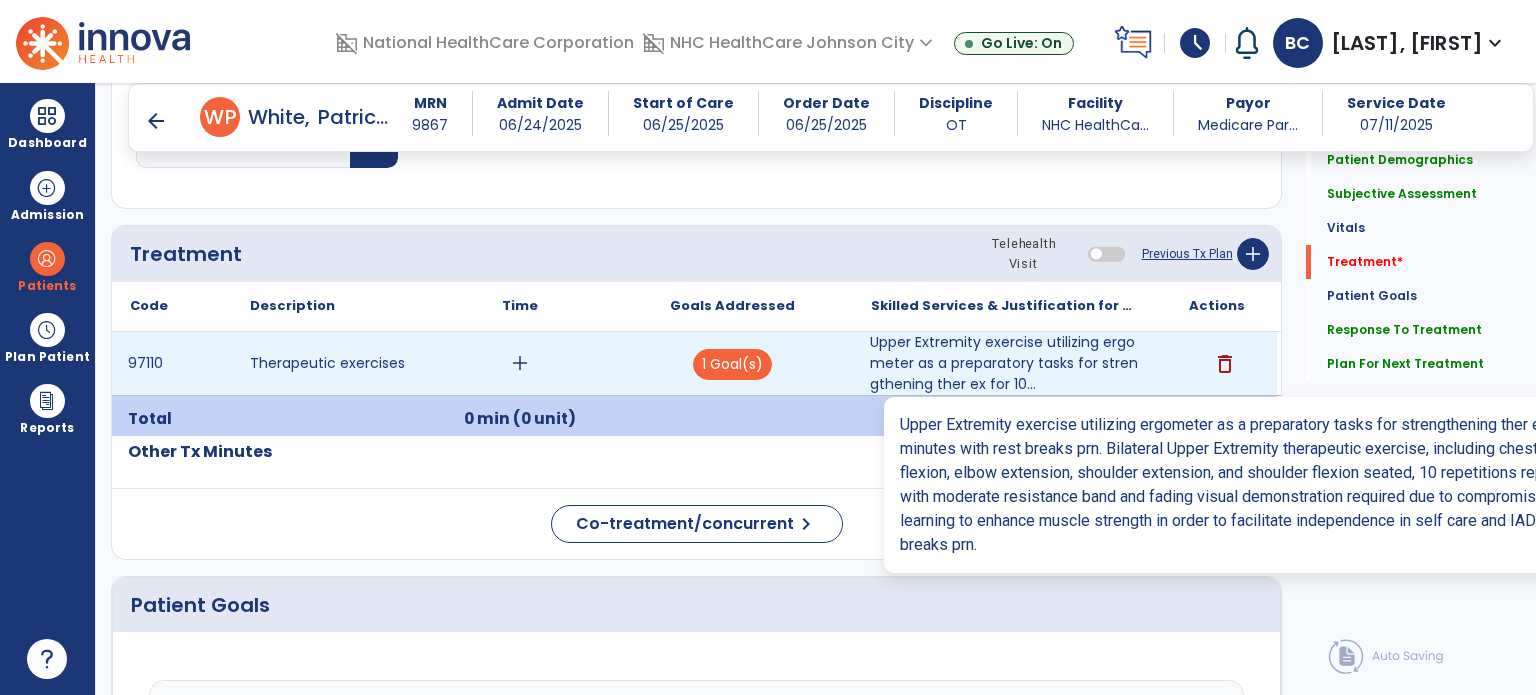 click on "Upper Extremity exercise utilizing ergometer as a preparatory tasks for strengthening ther ex for 10..." at bounding box center [1004, 363] 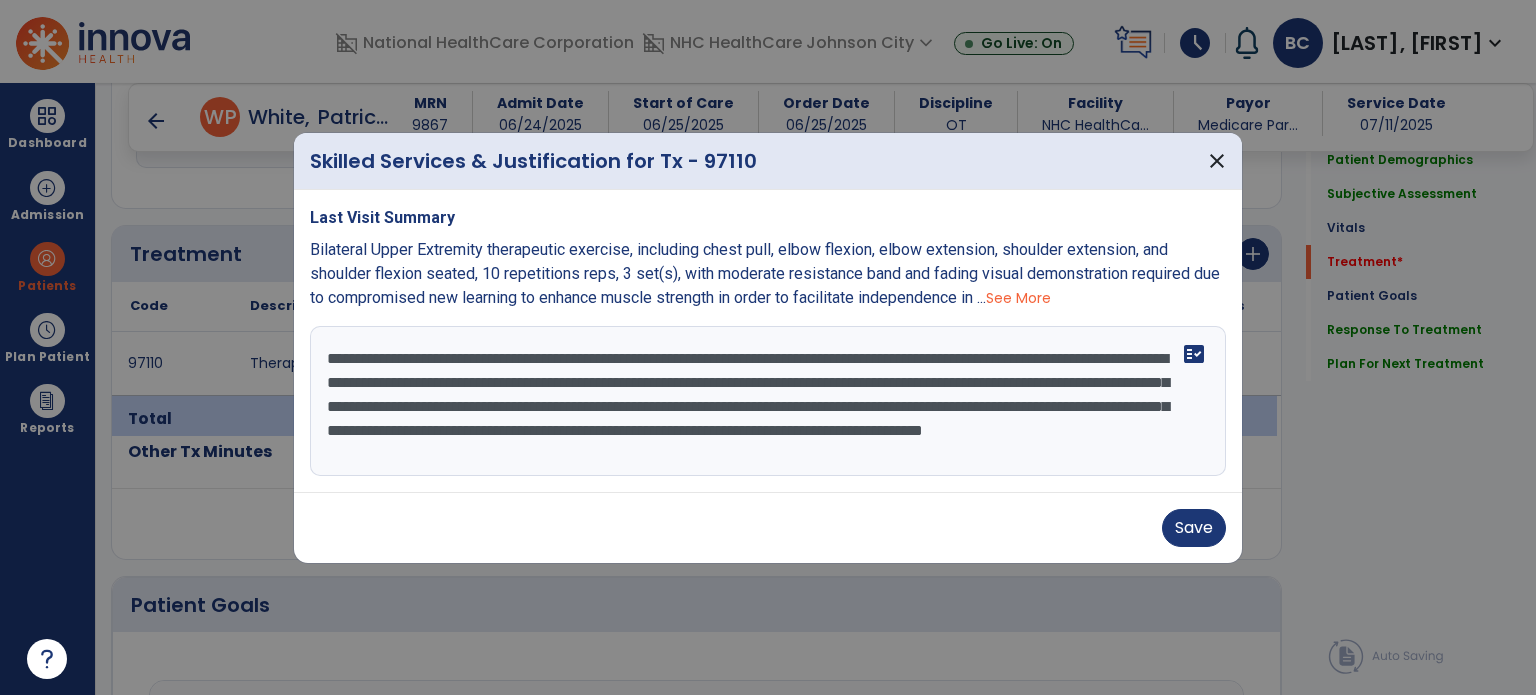 click on "See More" at bounding box center (1018, 298) 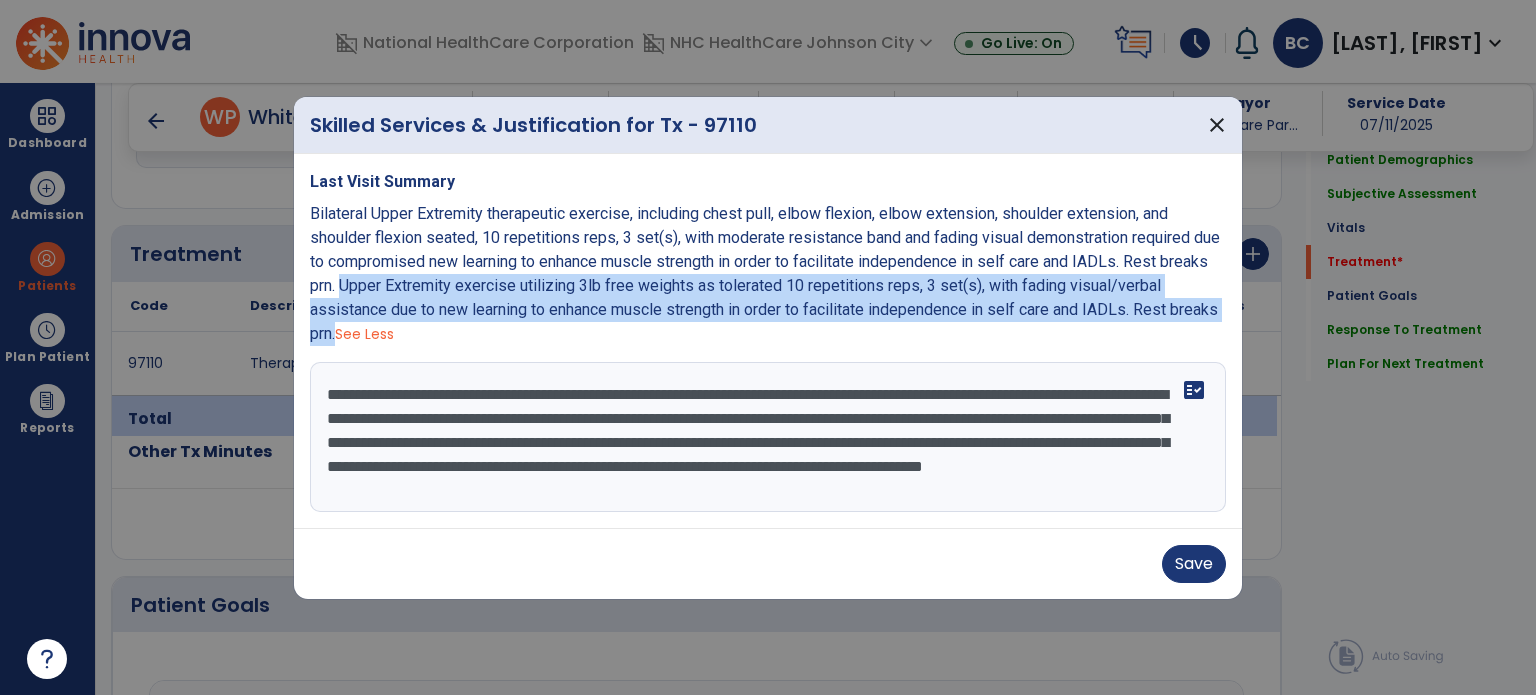 drag, startPoint x: 340, startPoint y: 285, endPoint x: 336, endPoint y: 335, distance: 50.159744 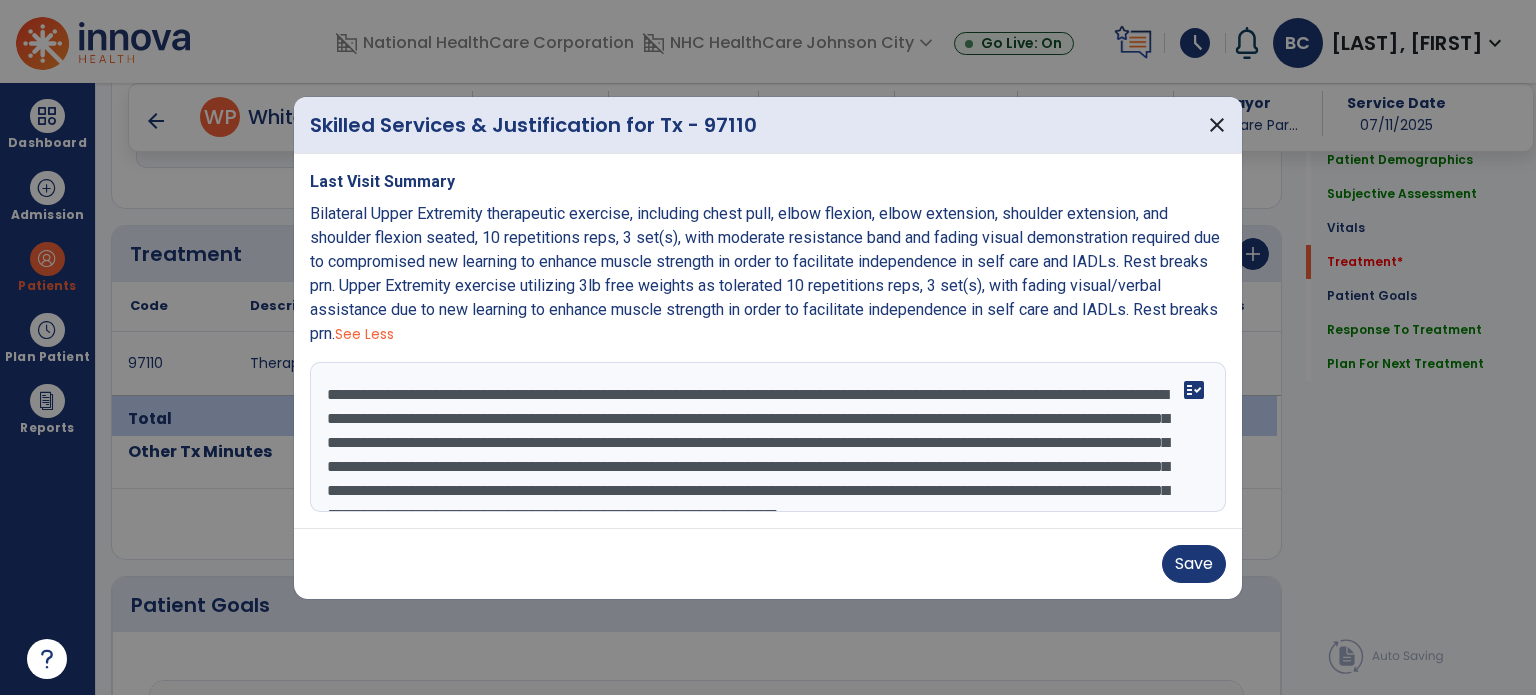 click on "**********" at bounding box center (768, 437) 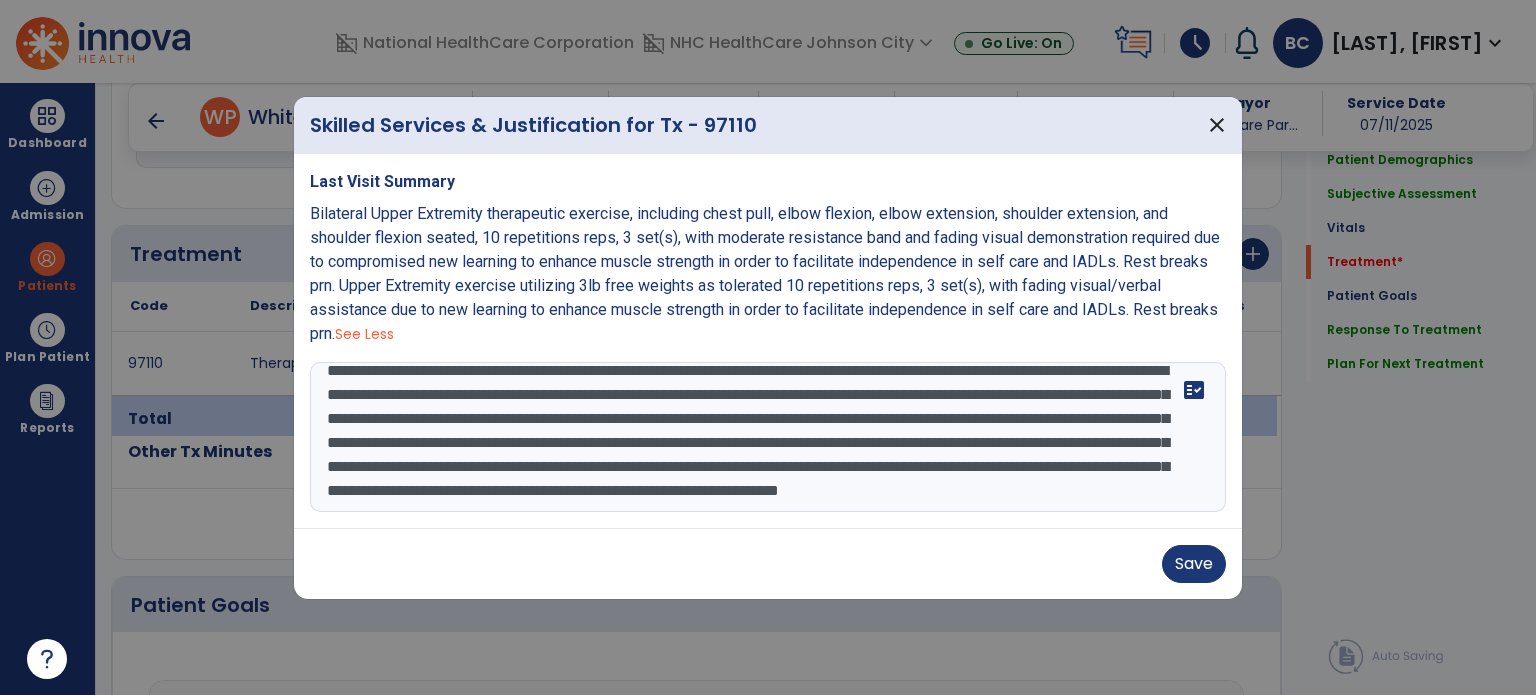 click on "**********" at bounding box center [768, 437] 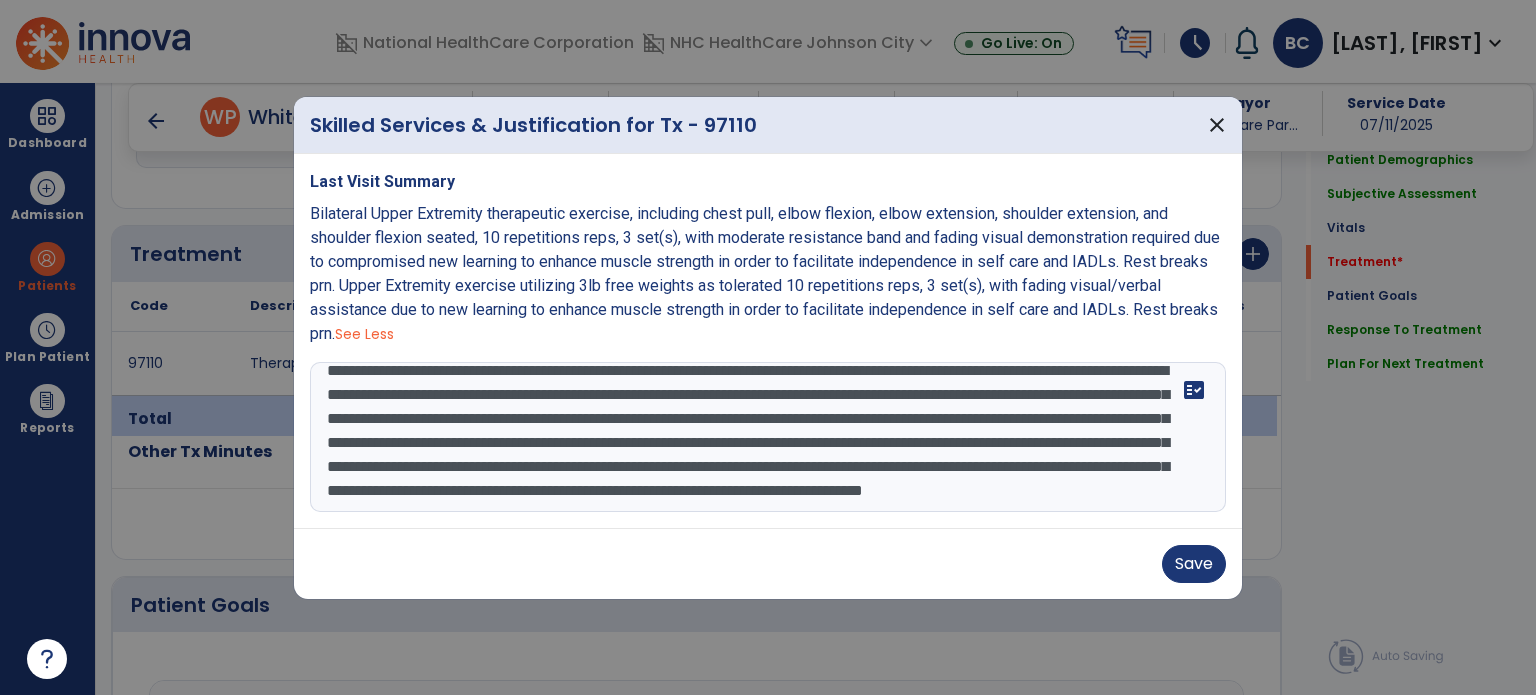 click on "**********" at bounding box center [768, 437] 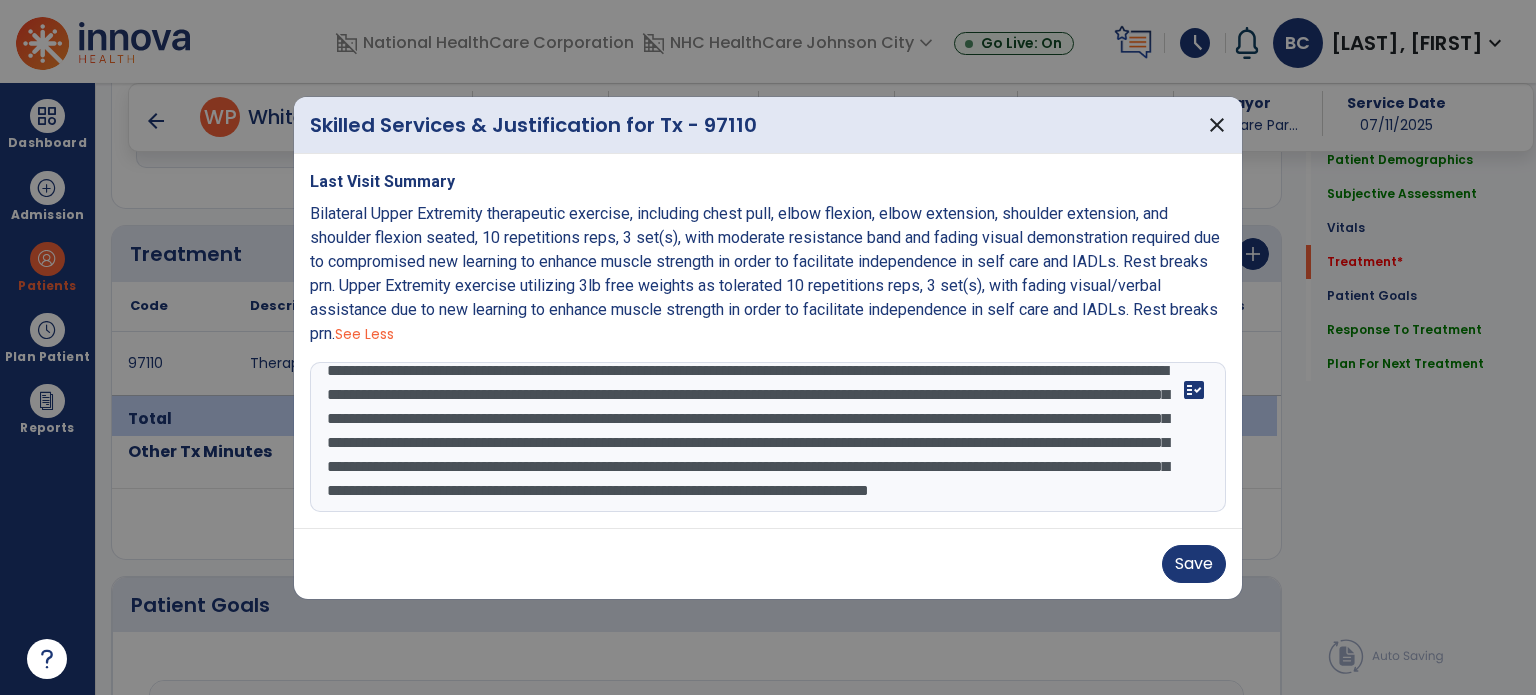 type on "**********" 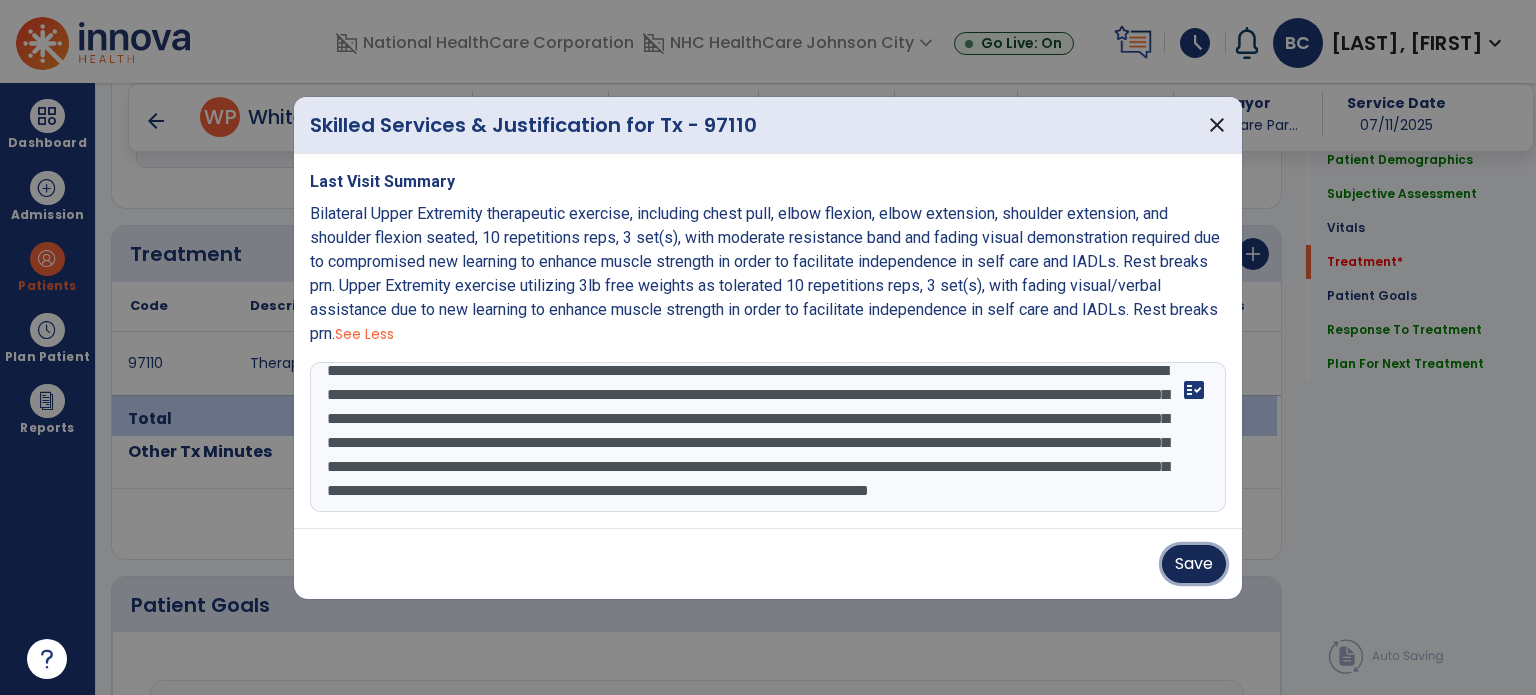 click on "Save" at bounding box center [1194, 564] 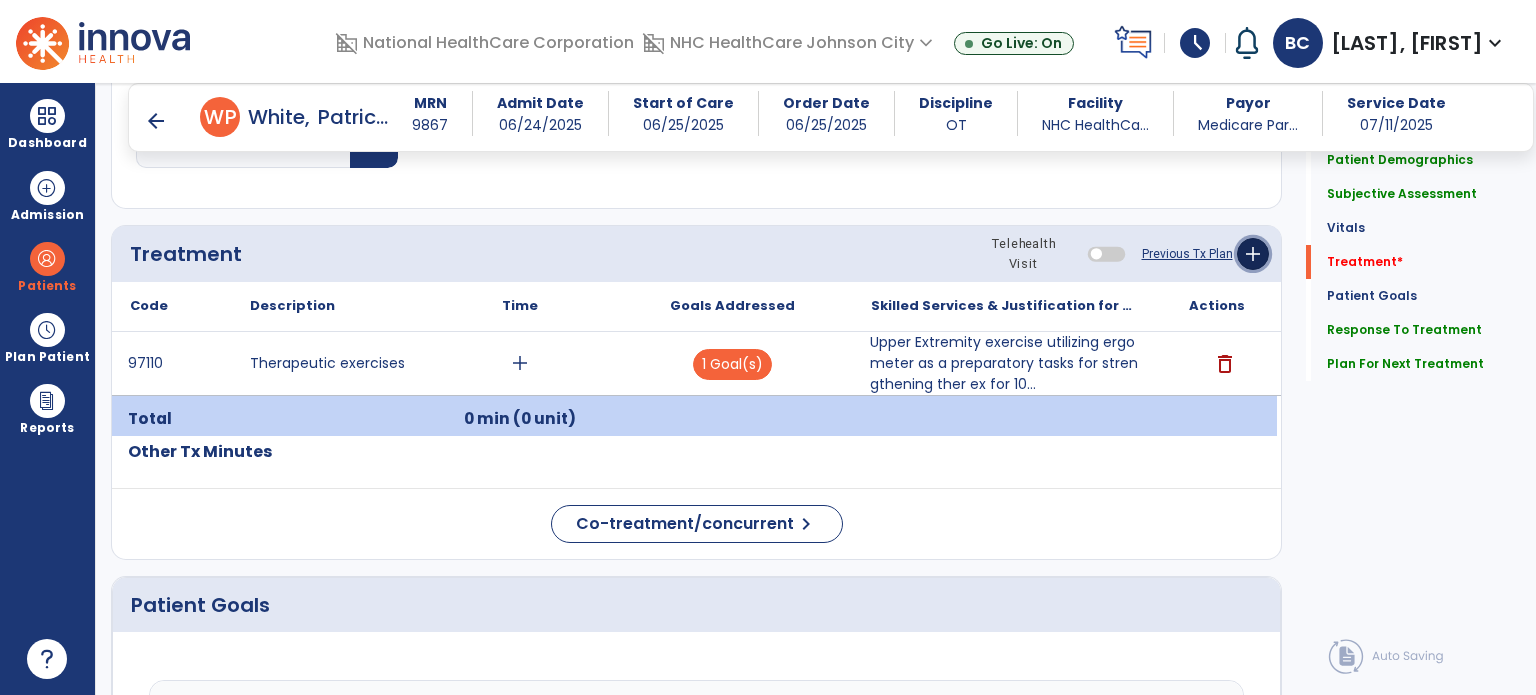 click on "add" 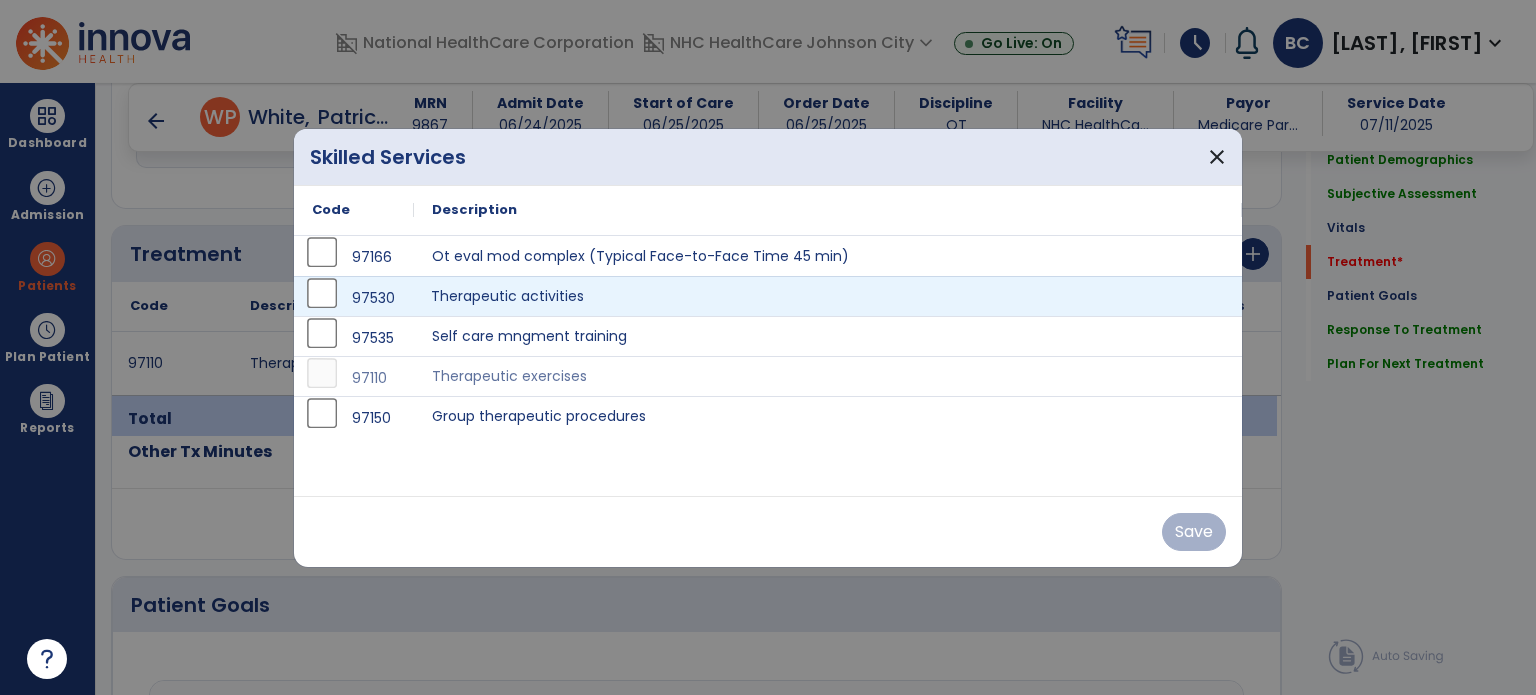 click on "Therapeutic activities" at bounding box center [828, 296] 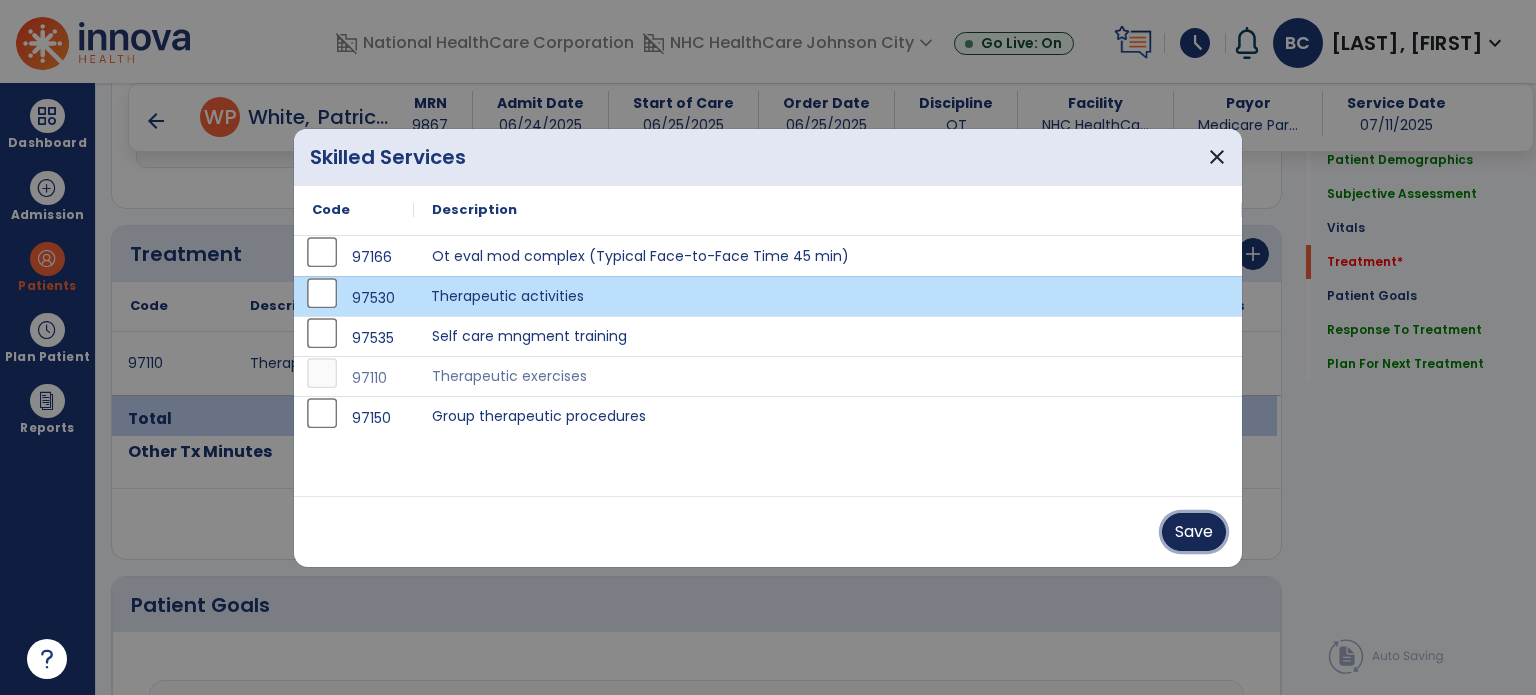 click on "Save" at bounding box center (1194, 532) 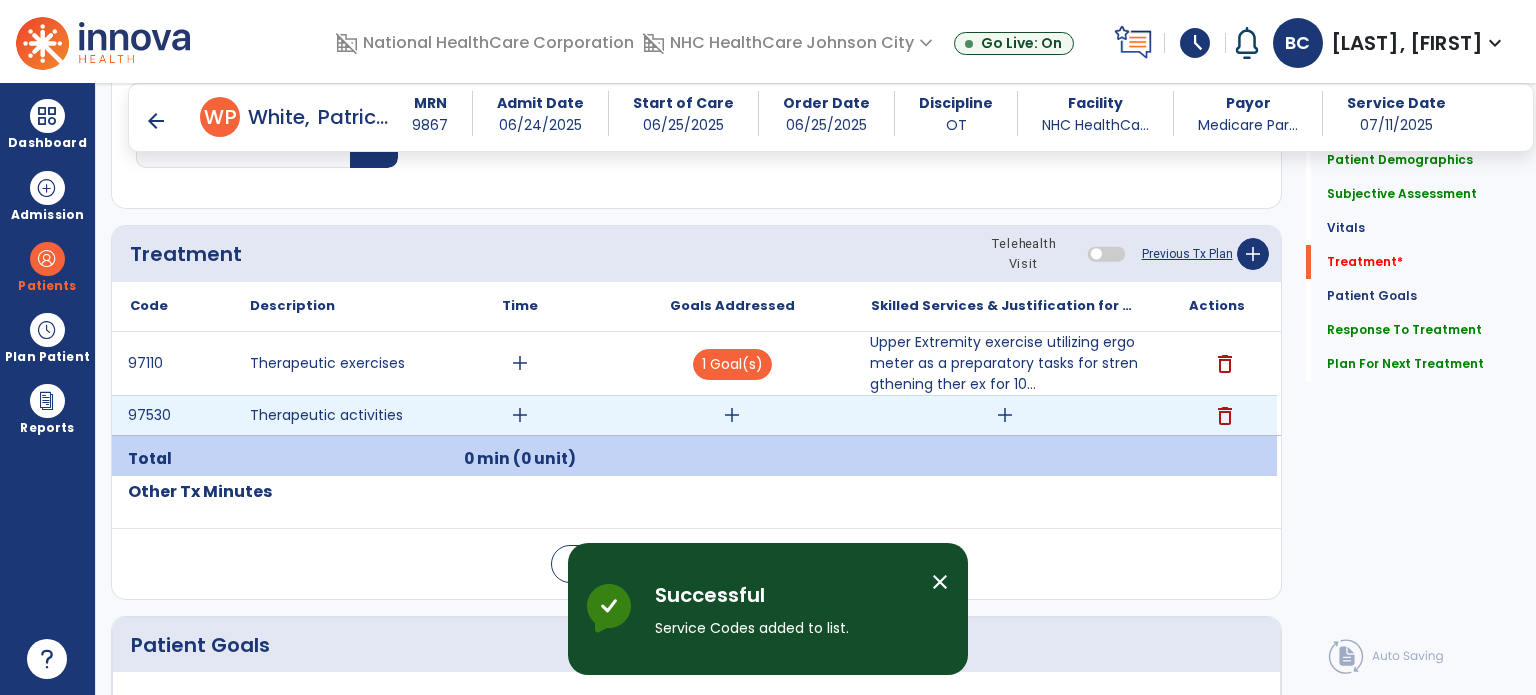 click on "add" at bounding box center (1004, 415) 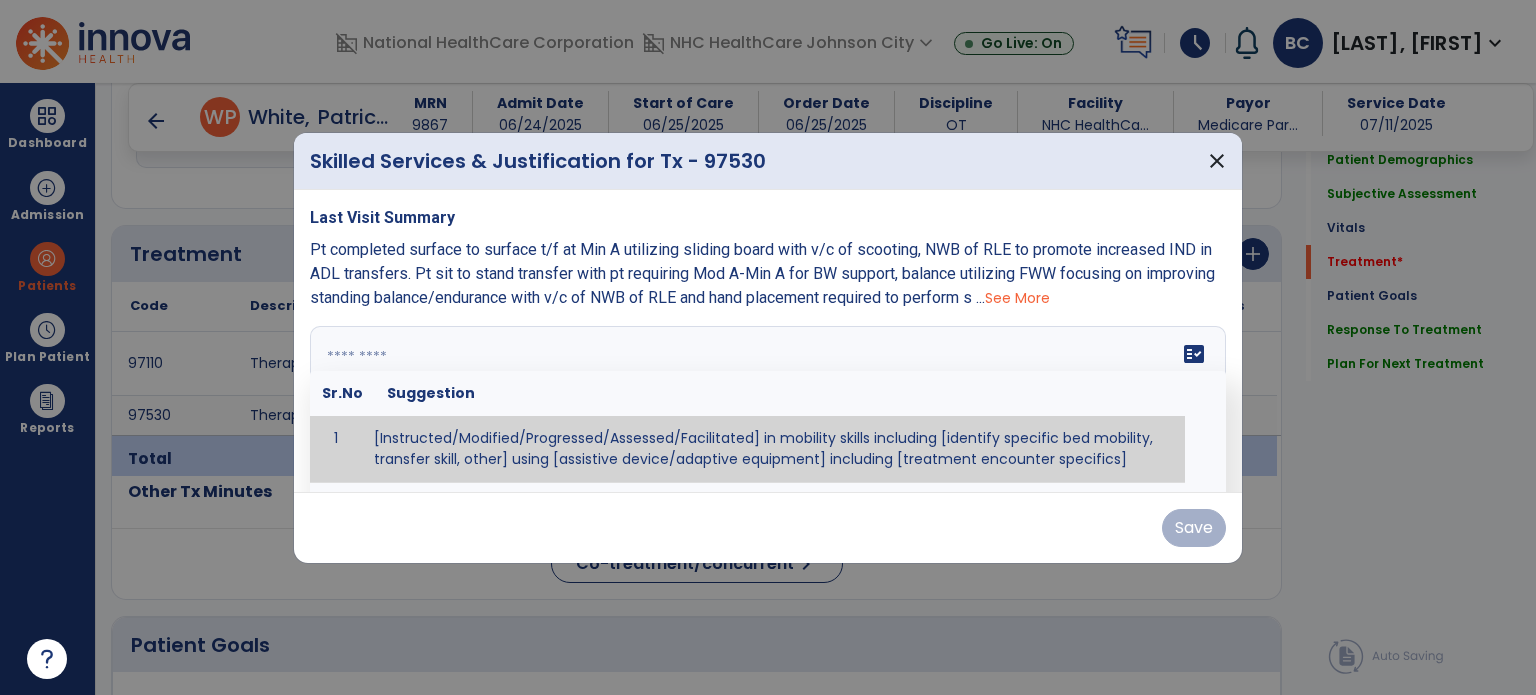 click on "fact_check  Sr.No Suggestion 1 [Instructed/Modified/Progressed/Assessed/Facilitated] in mobility skills including [identify specific bed mobility, transfer skill, other] using [assistive device/adaptive equipment] including [treatment encounter specifics]" at bounding box center (768, 401) 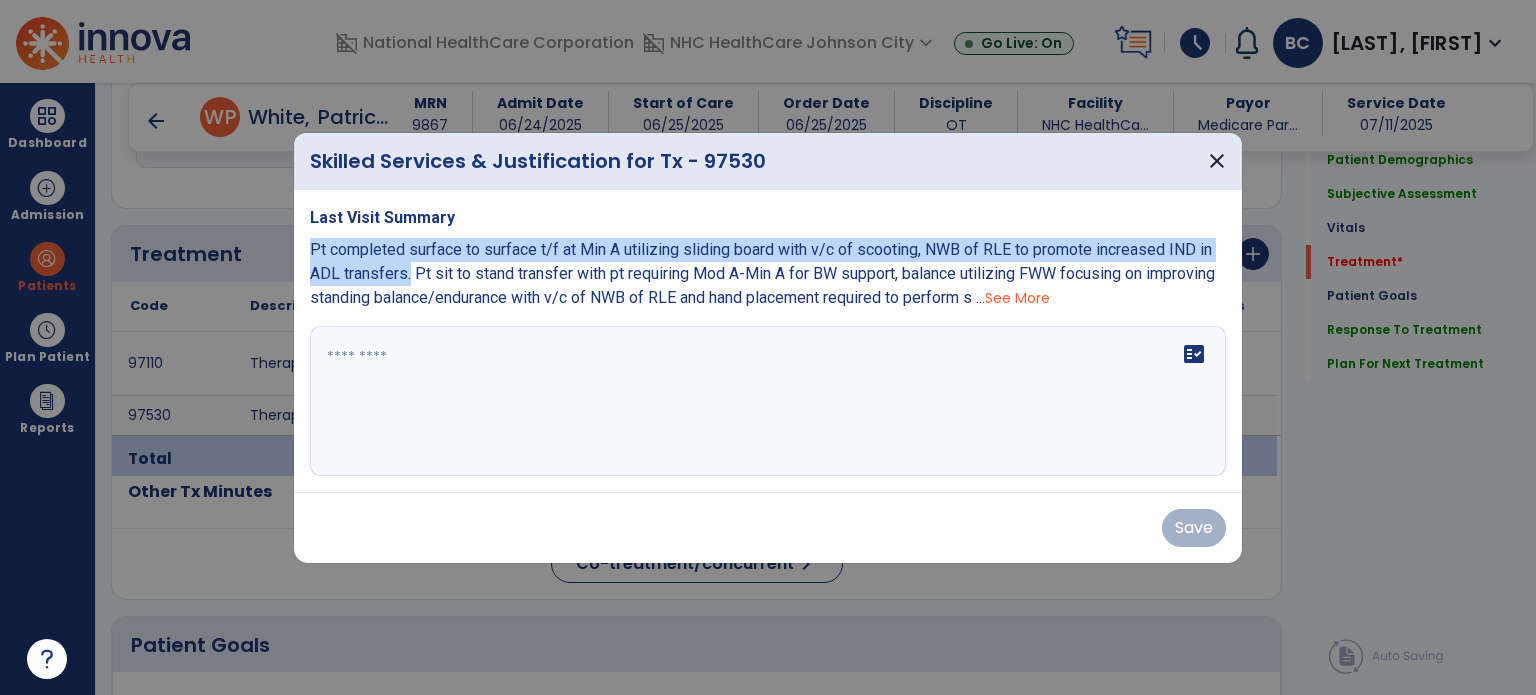 drag, startPoint x: 408, startPoint y: 276, endPoint x: 309, endPoint y: 247, distance: 103.16007 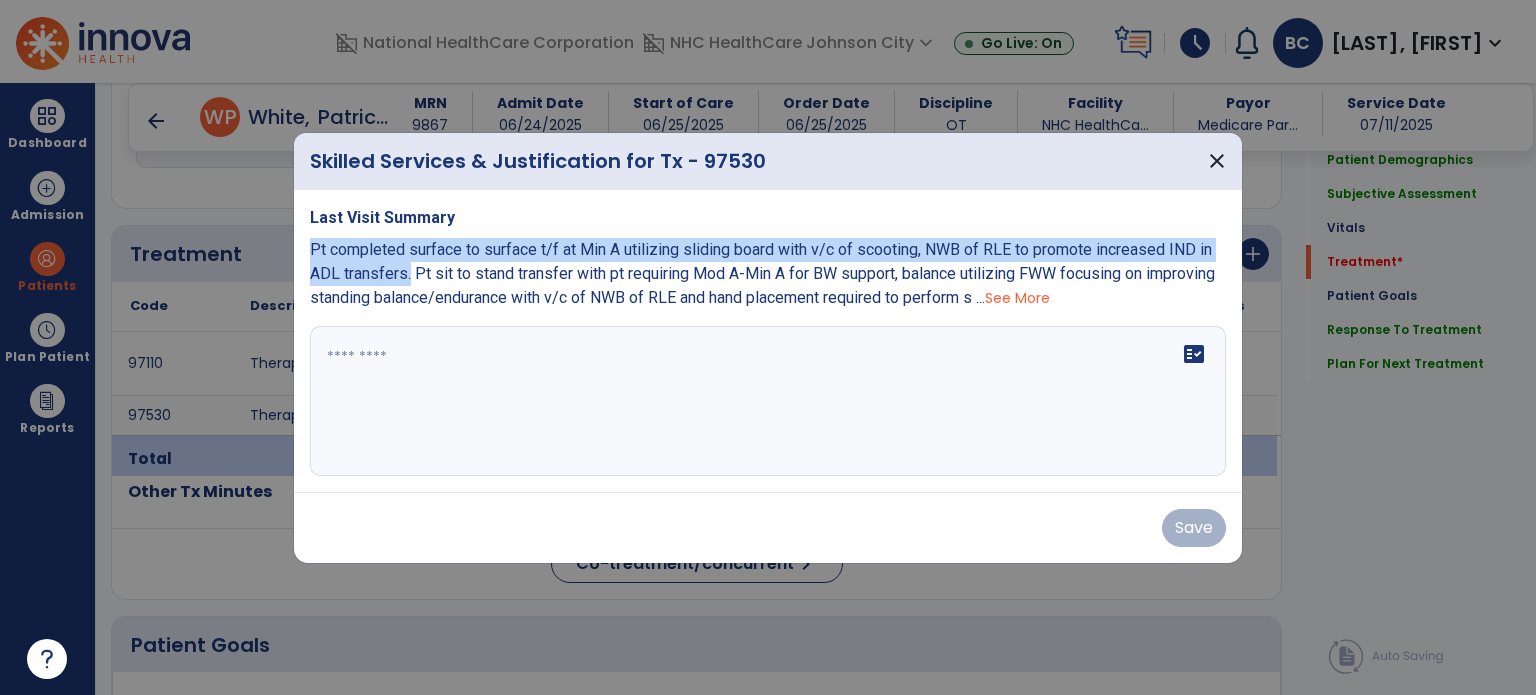 click on "Pt completed surface to surface t/f at Min A utilizing sliding board with v/c of scooting, NWB of RLE to promote increased IND in ADL transfers. Pt sit to stand transfer with pt requiring Mod A-Min A for BW support, balance utilizing FWW focusing on improving standing balance/endurance with v/c of NWB of RLE and hand placement required to perform s ..." at bounding box center (762, 273) 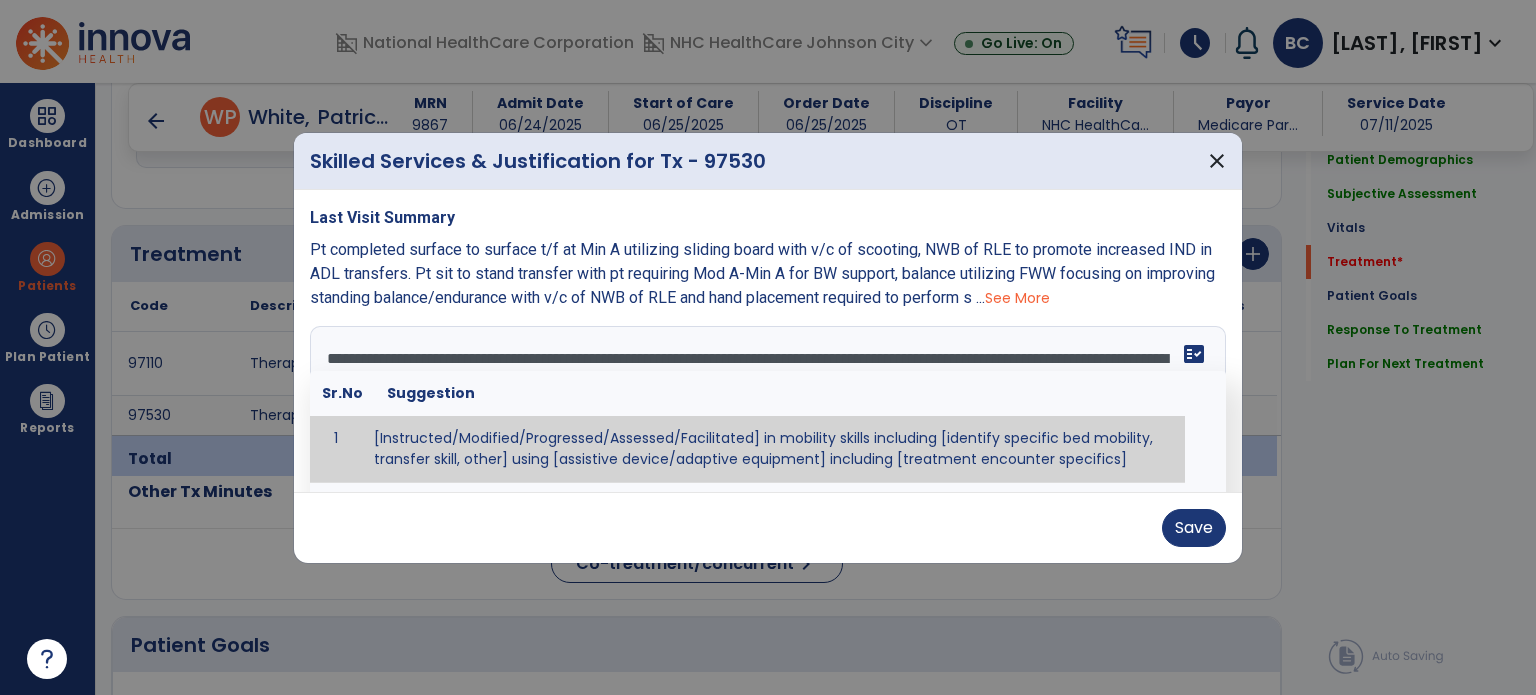 type on "**********" 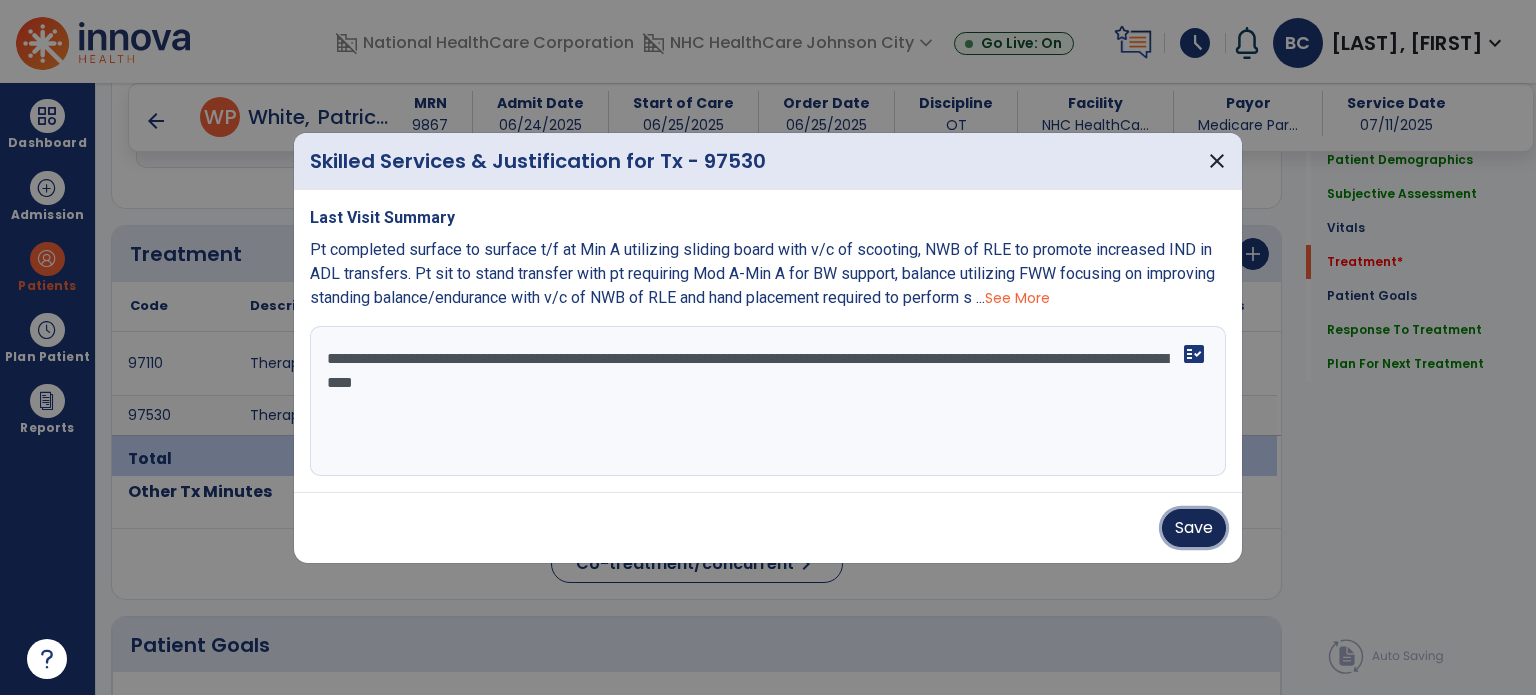 click on "Save" at bounding box center (1194, 528) 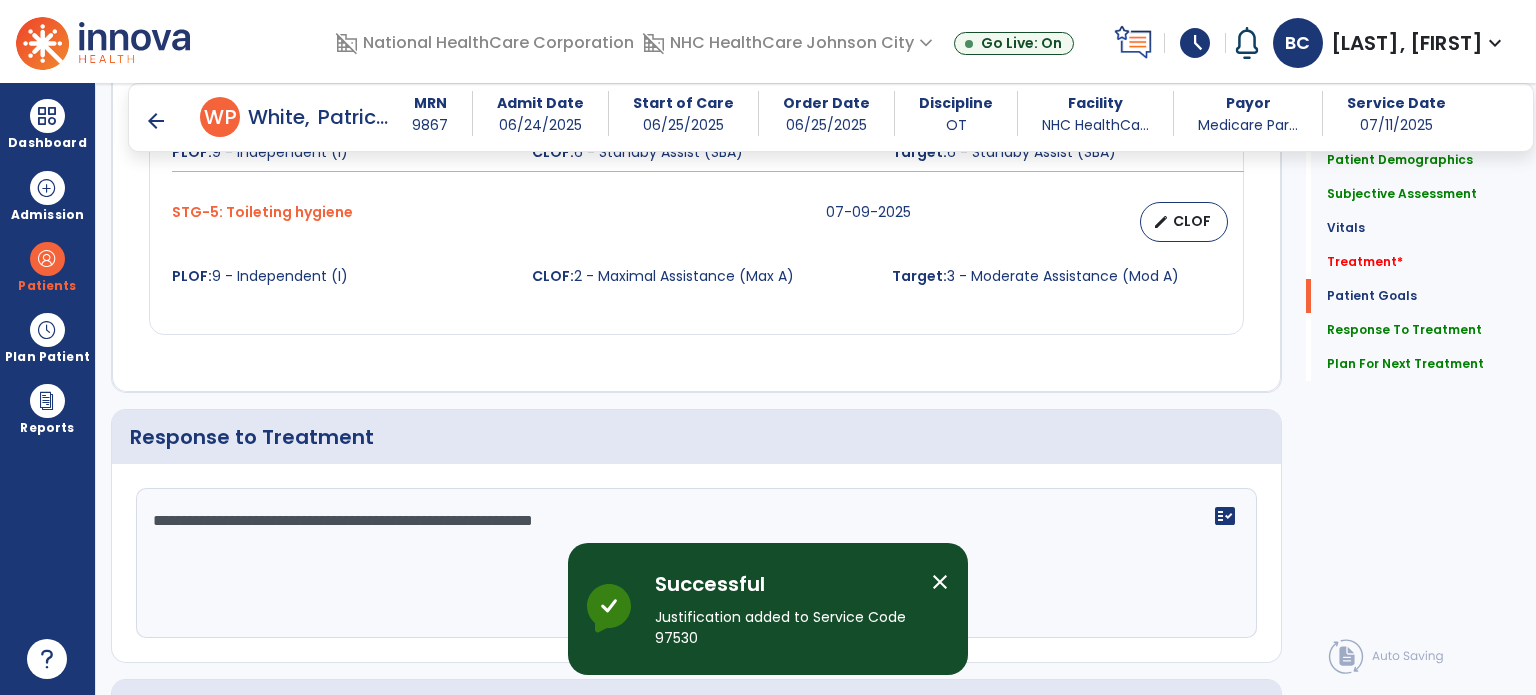 scroll, scrollTop: 2254, scrollLeft: 0, axis: vertical 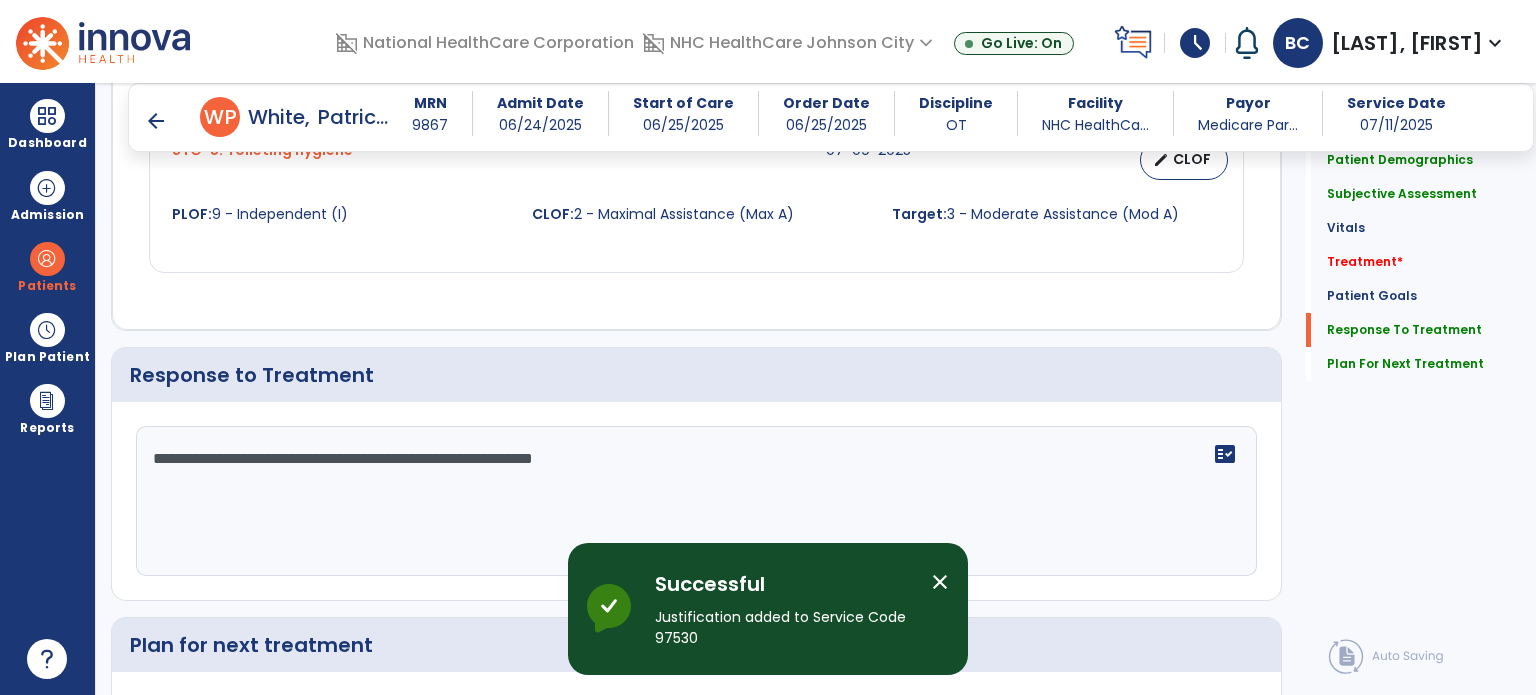 click on "**********" 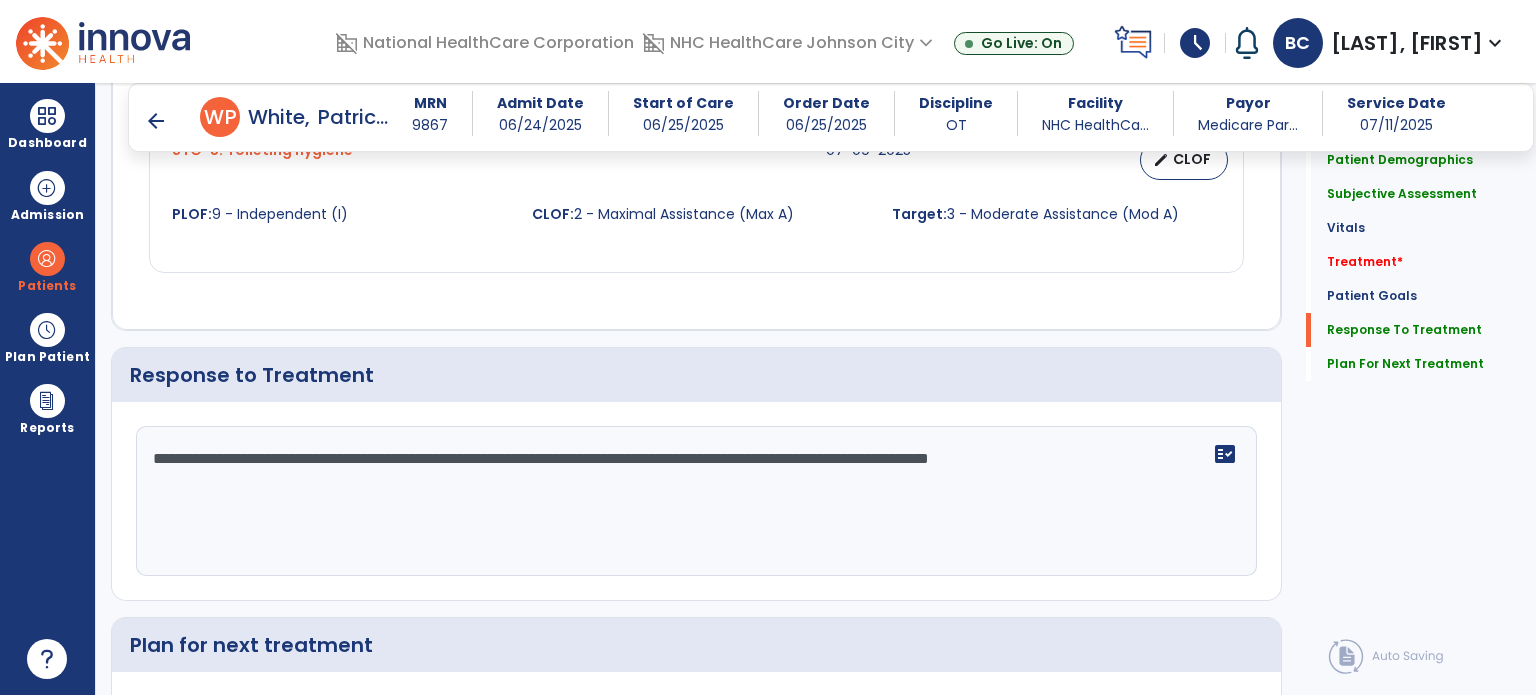 scroll, scrollTop: 2254, scrollLeft: 0, axis: vertical 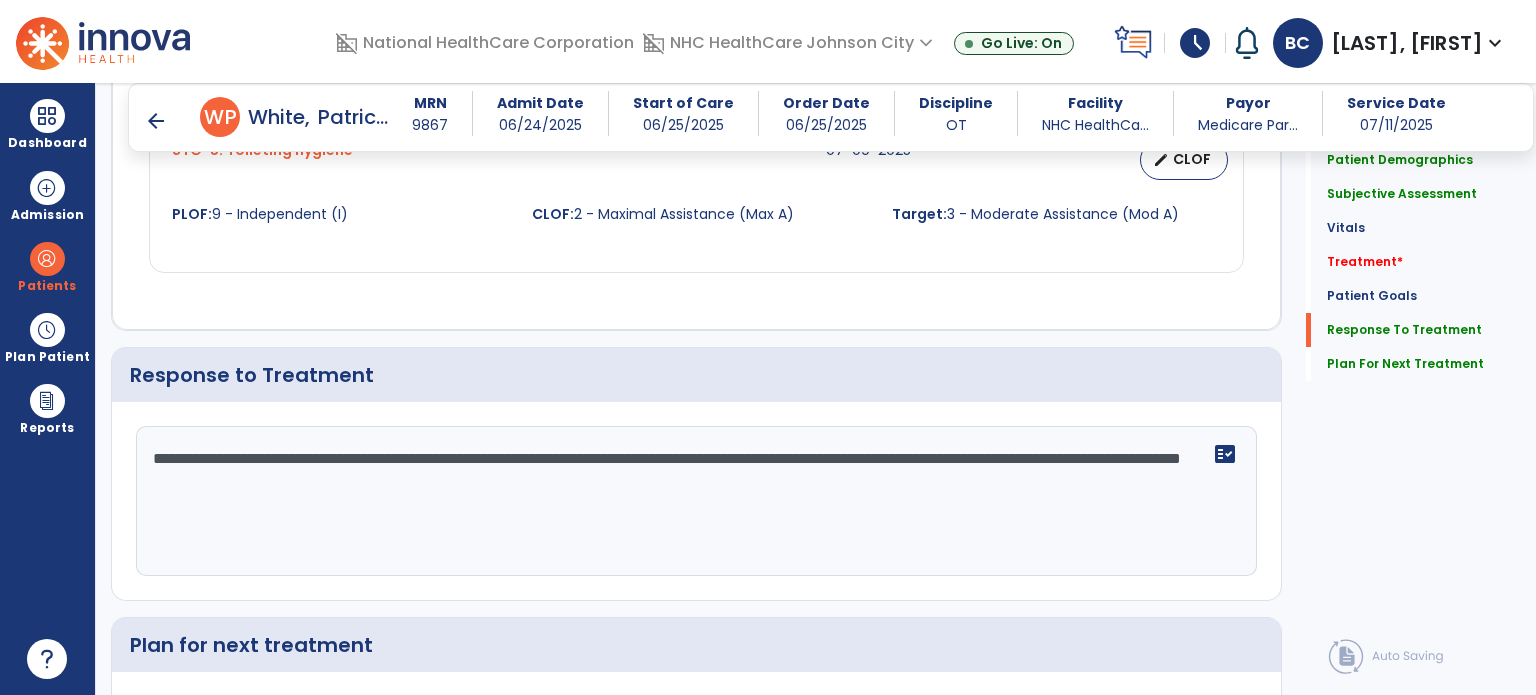 type on "**********" 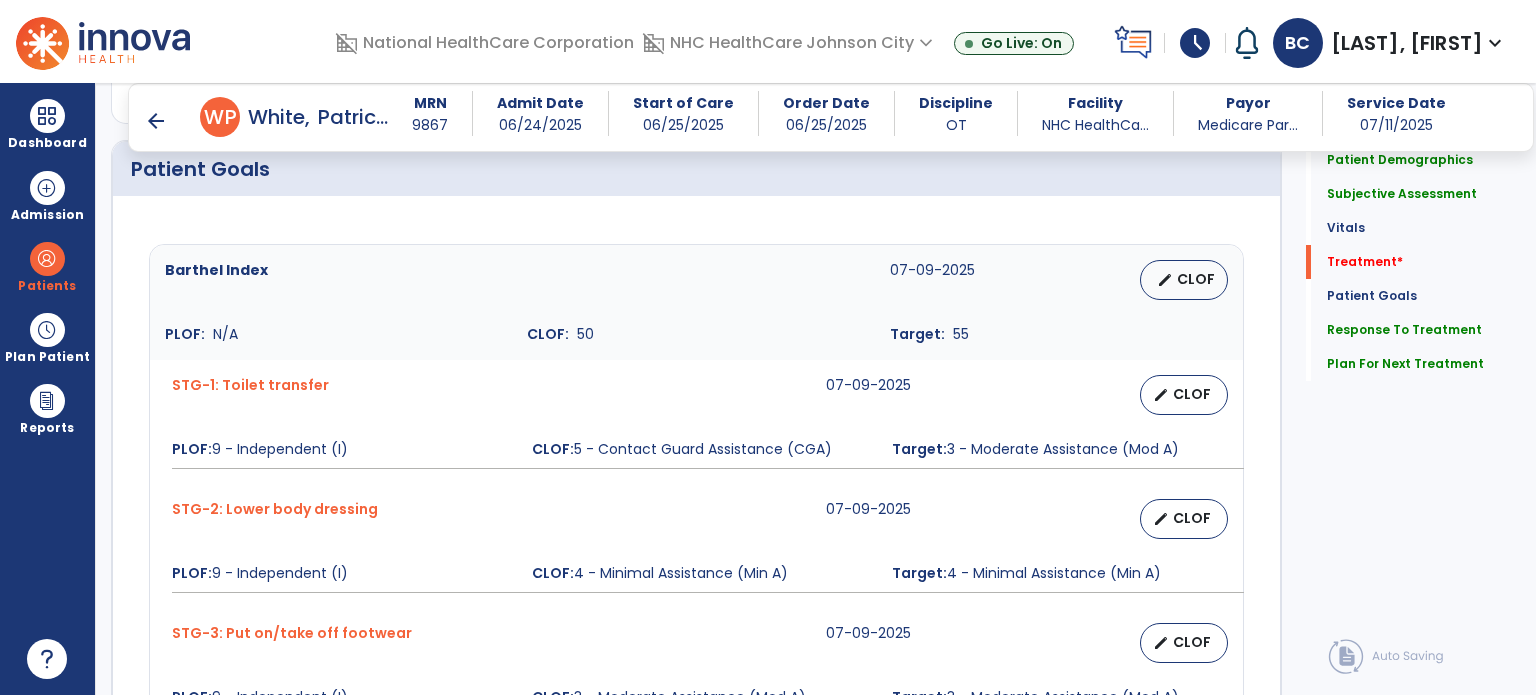 scroll, scrollTop: 1126, scrollLeft: 0, axis: vertical 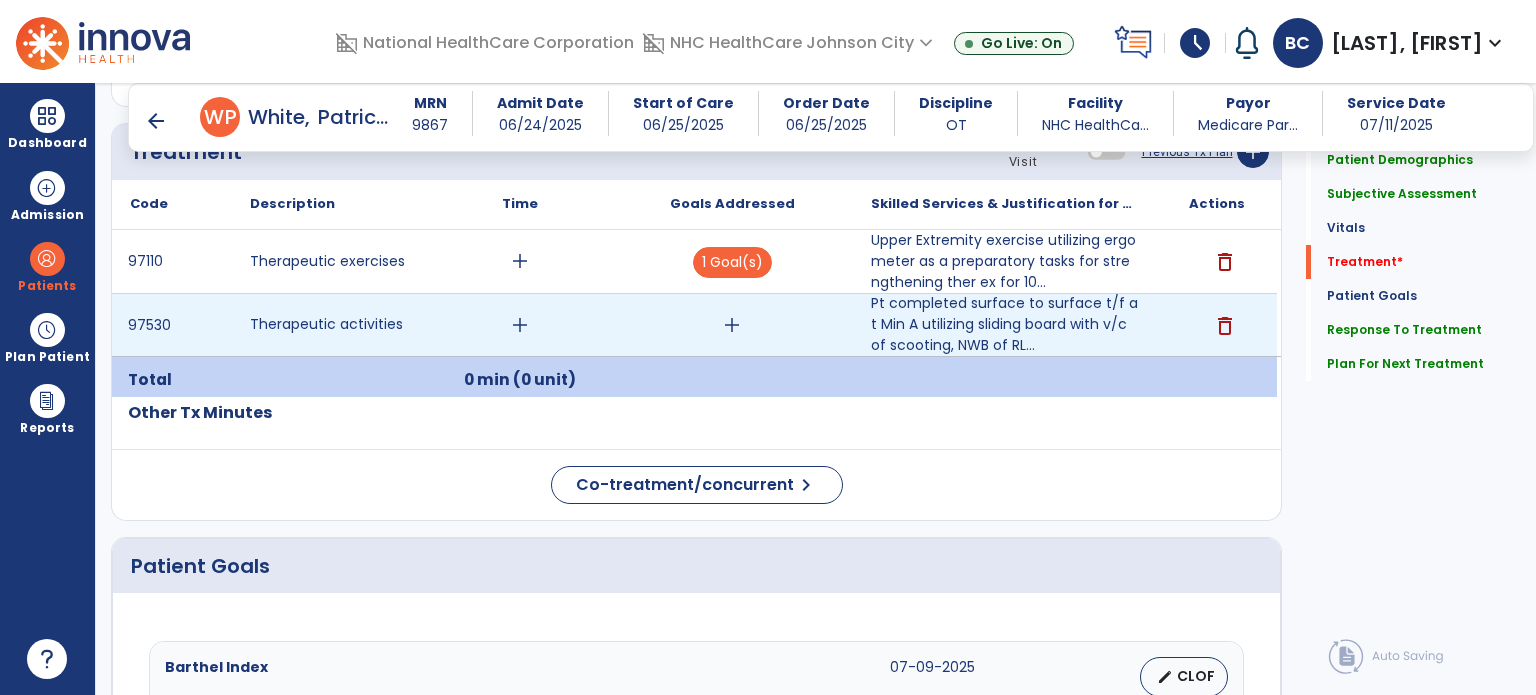 click on "add" at bounding box center [732, 325] 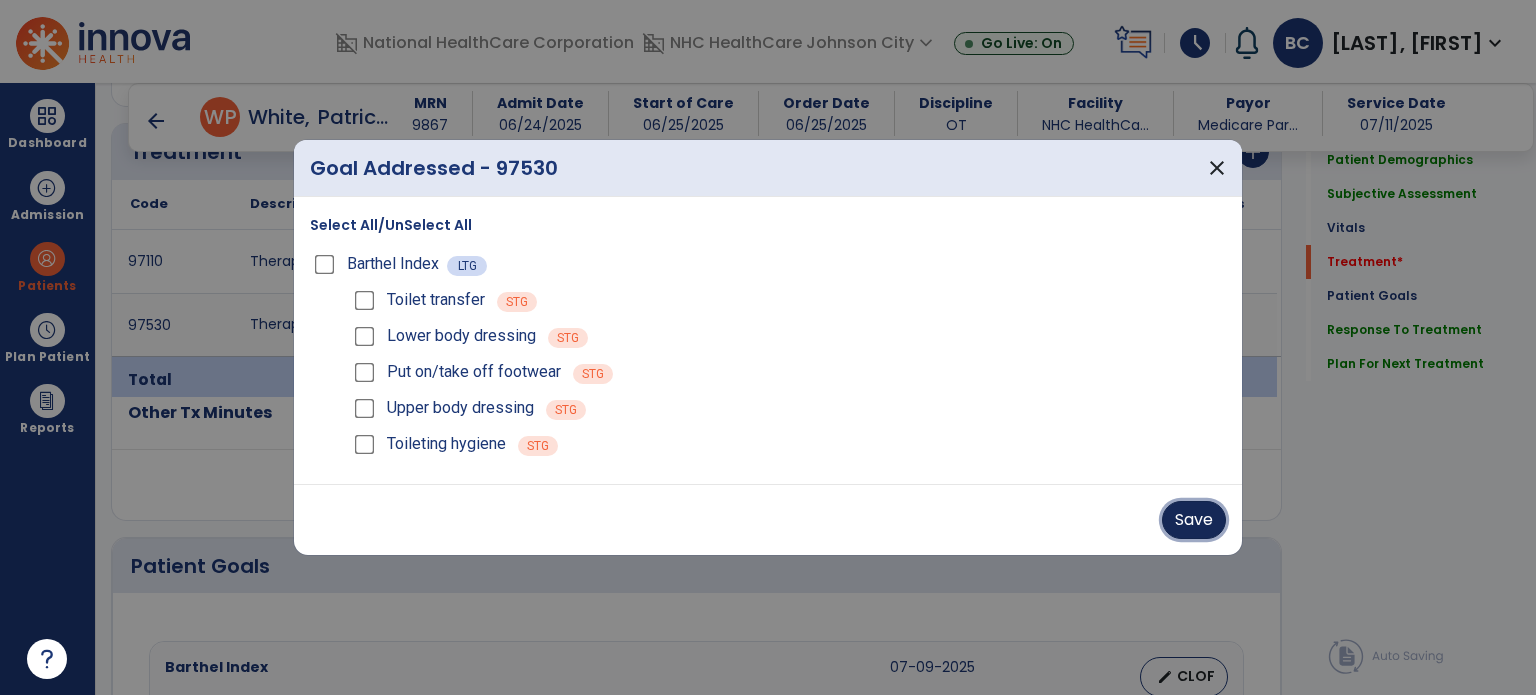 click on "Save" at bounding box center (1194, 520) 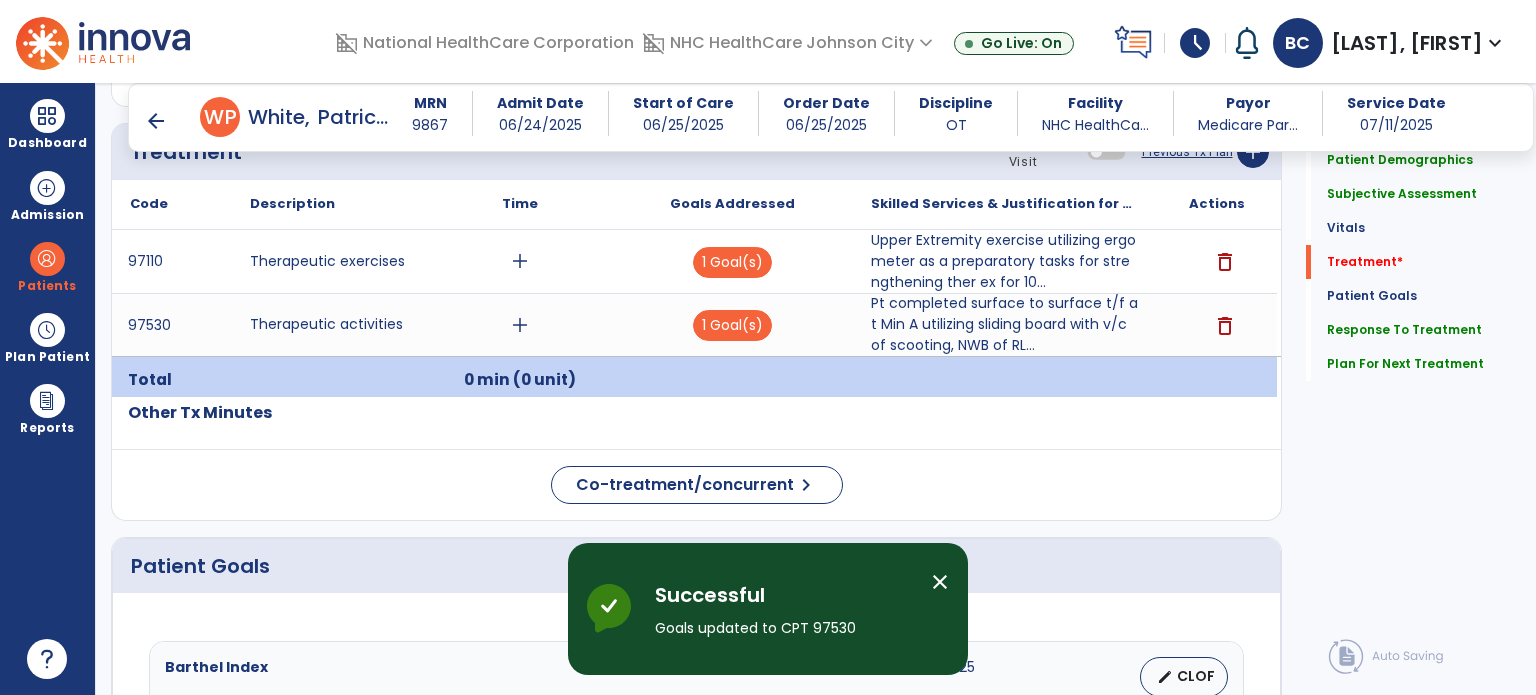 click on "Code
Description
Time" 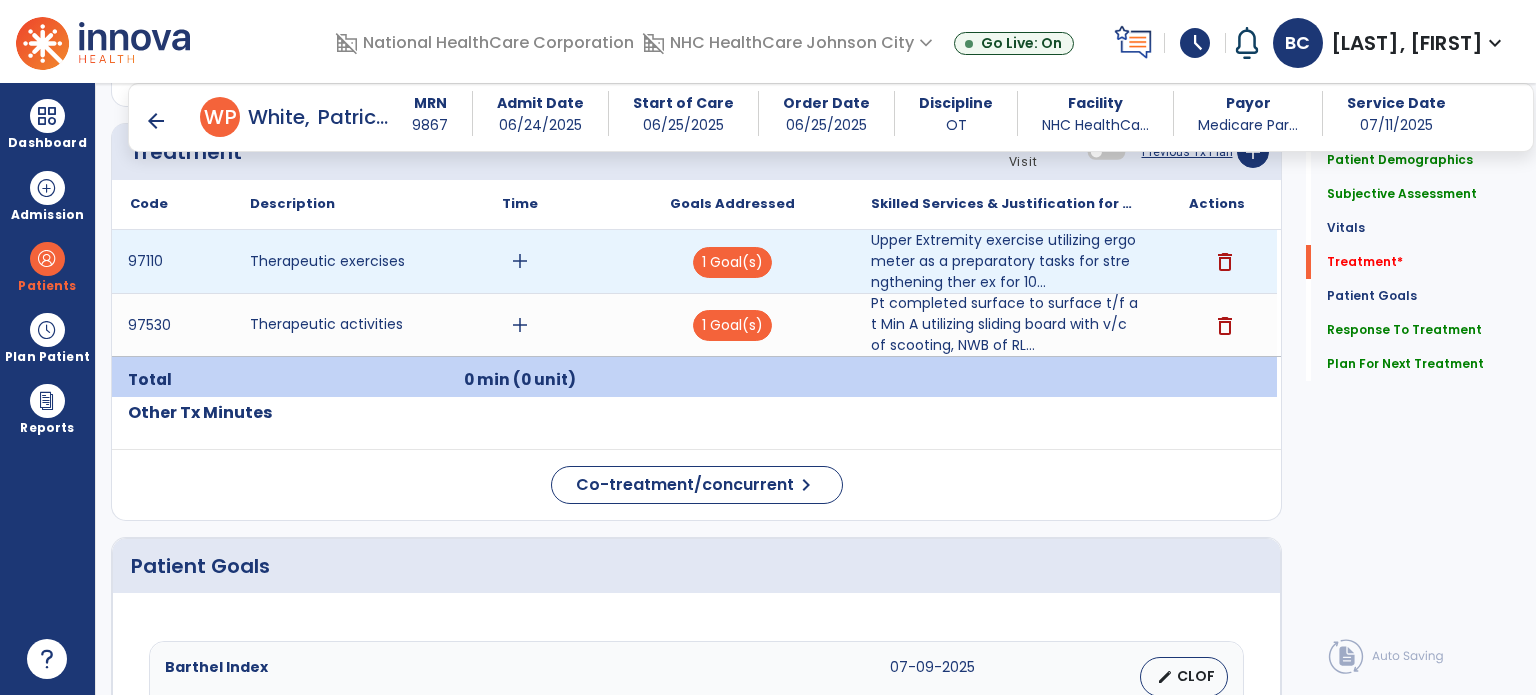 click on "add" at bounding box center [520, 261] 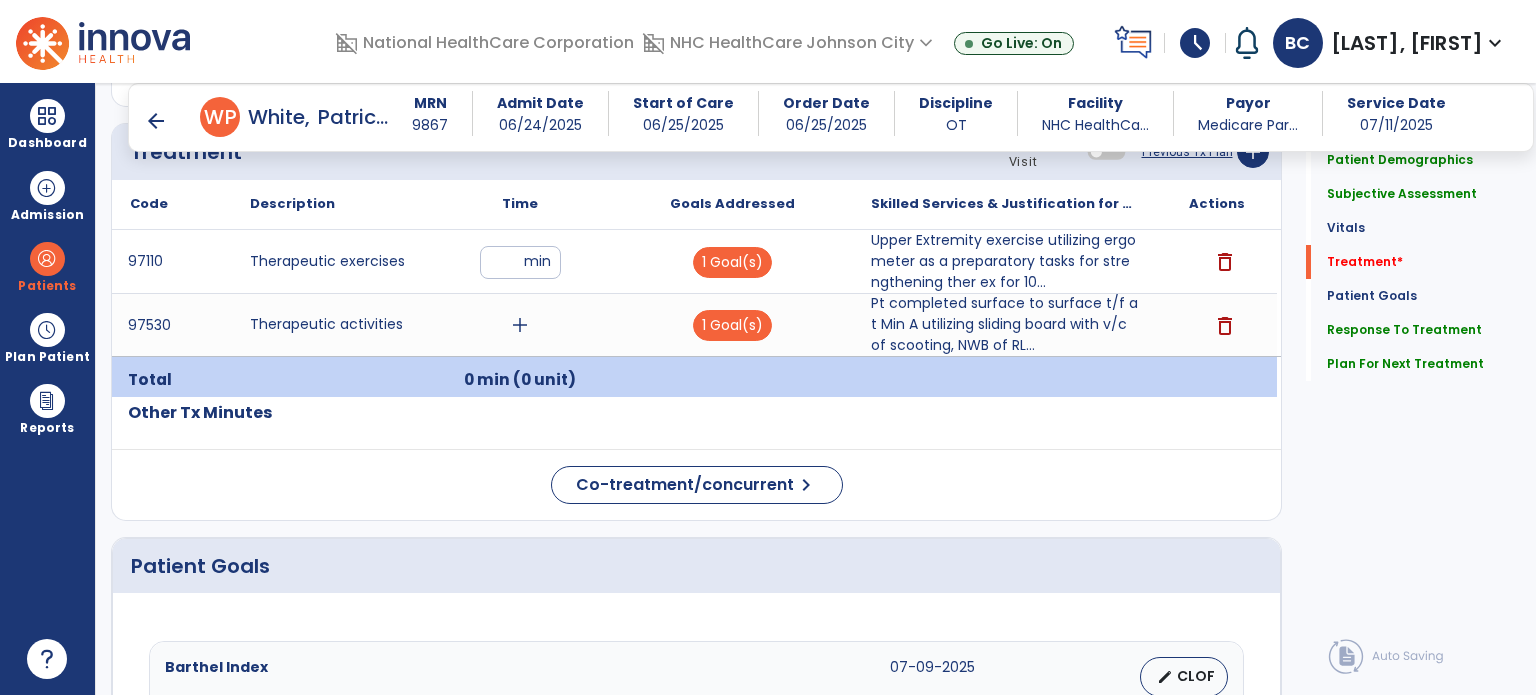 click on "Code
Description
Time" 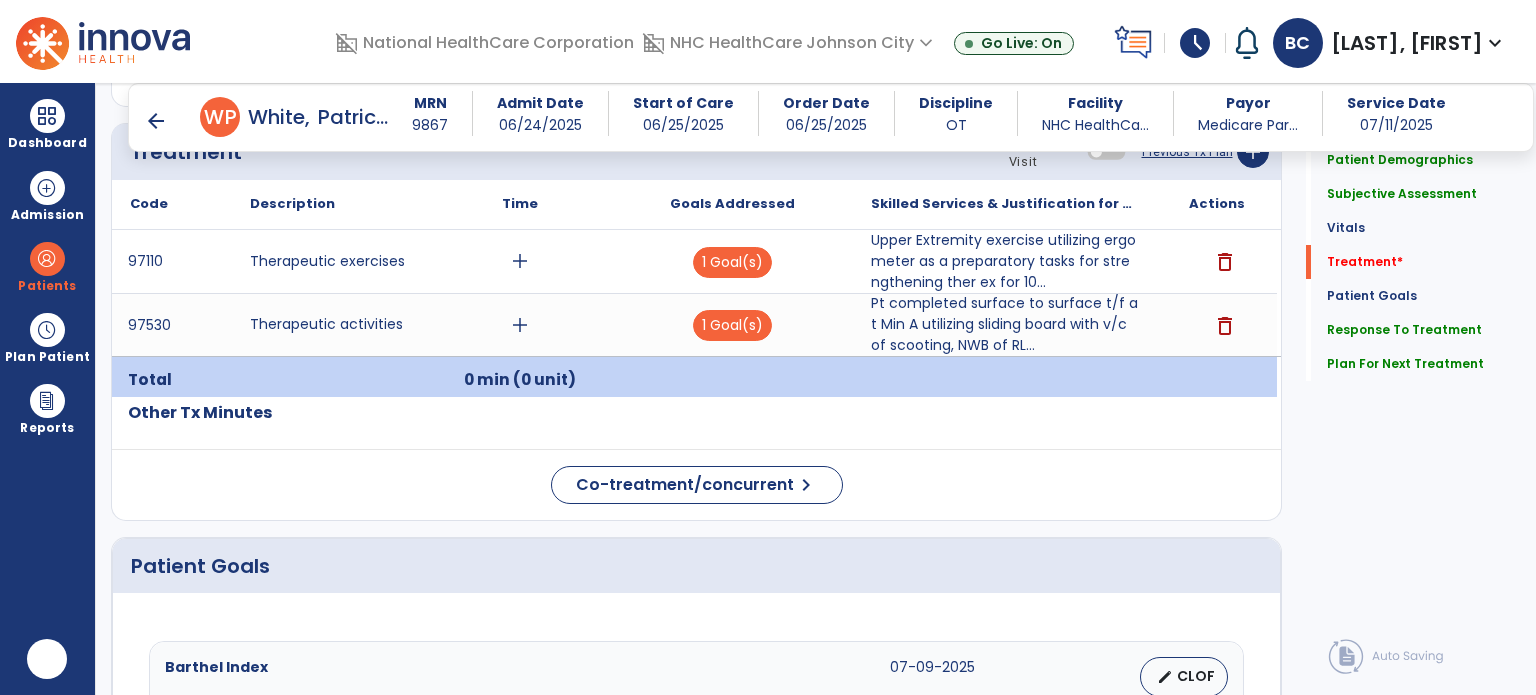 scroll, scrollTop: 0, scrollLeft: 0, axis: both 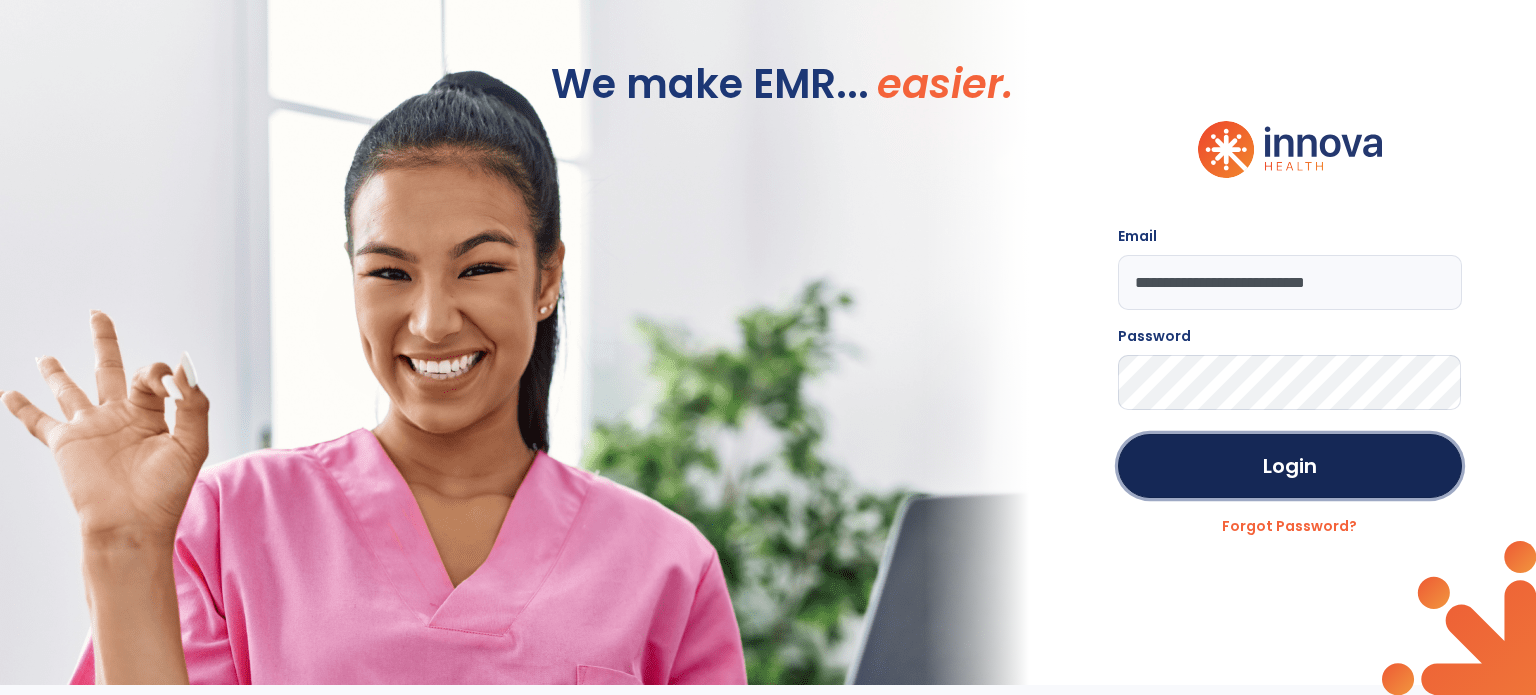 click on "Login" 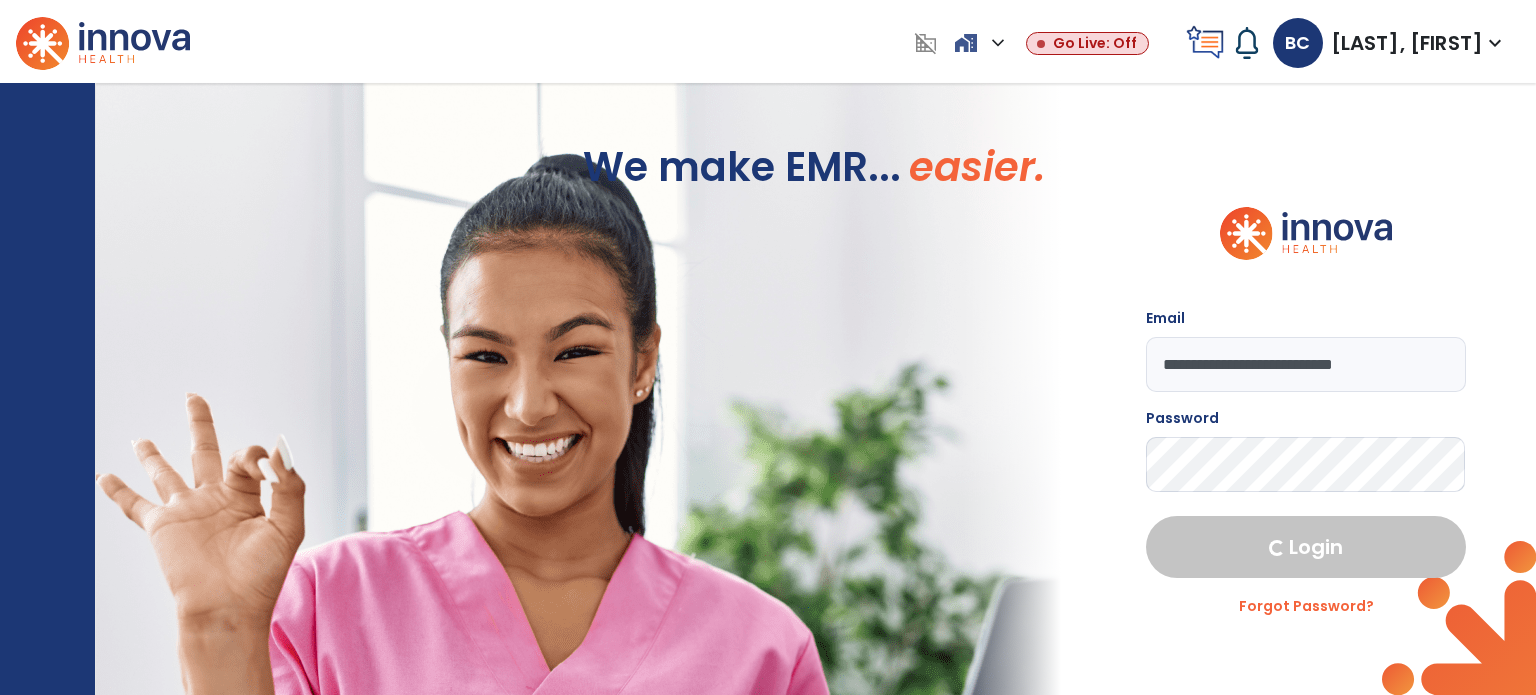 select on "****" 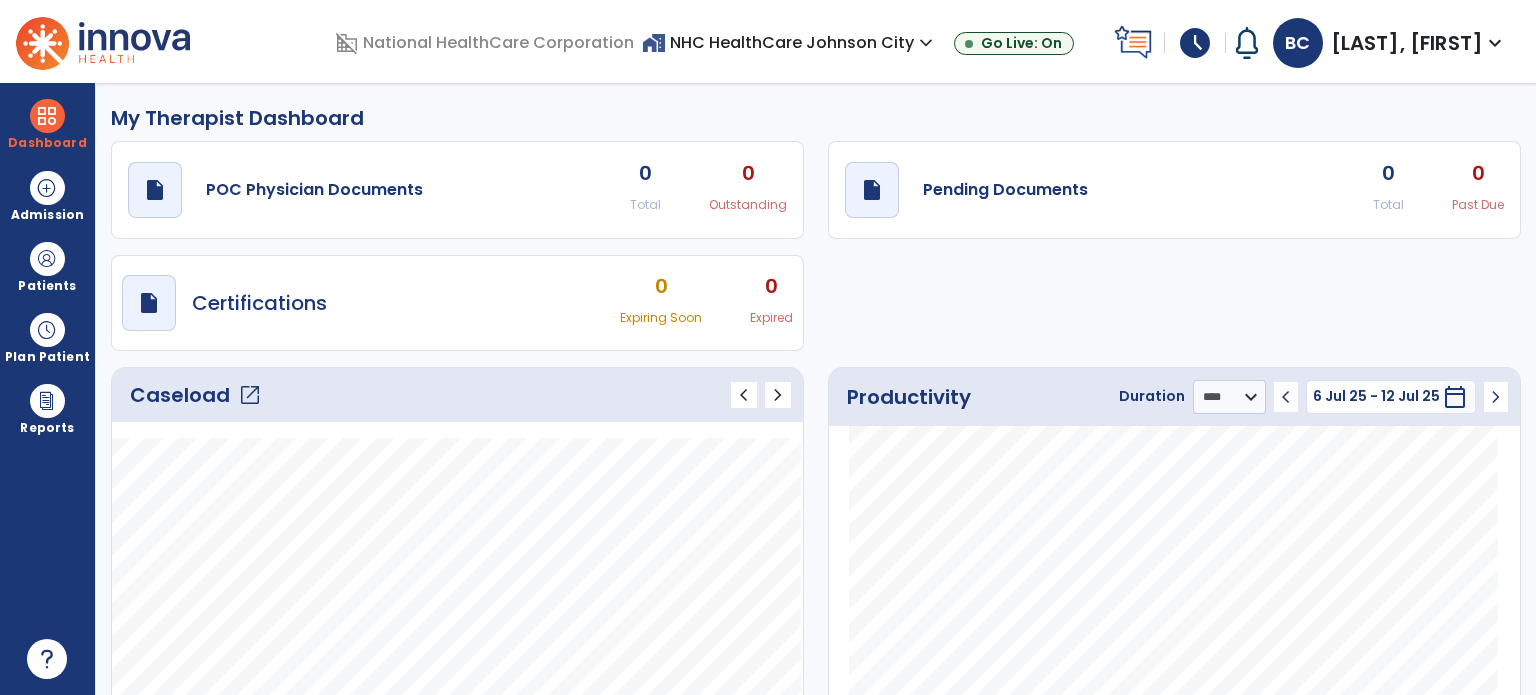 click on "open_in_new" 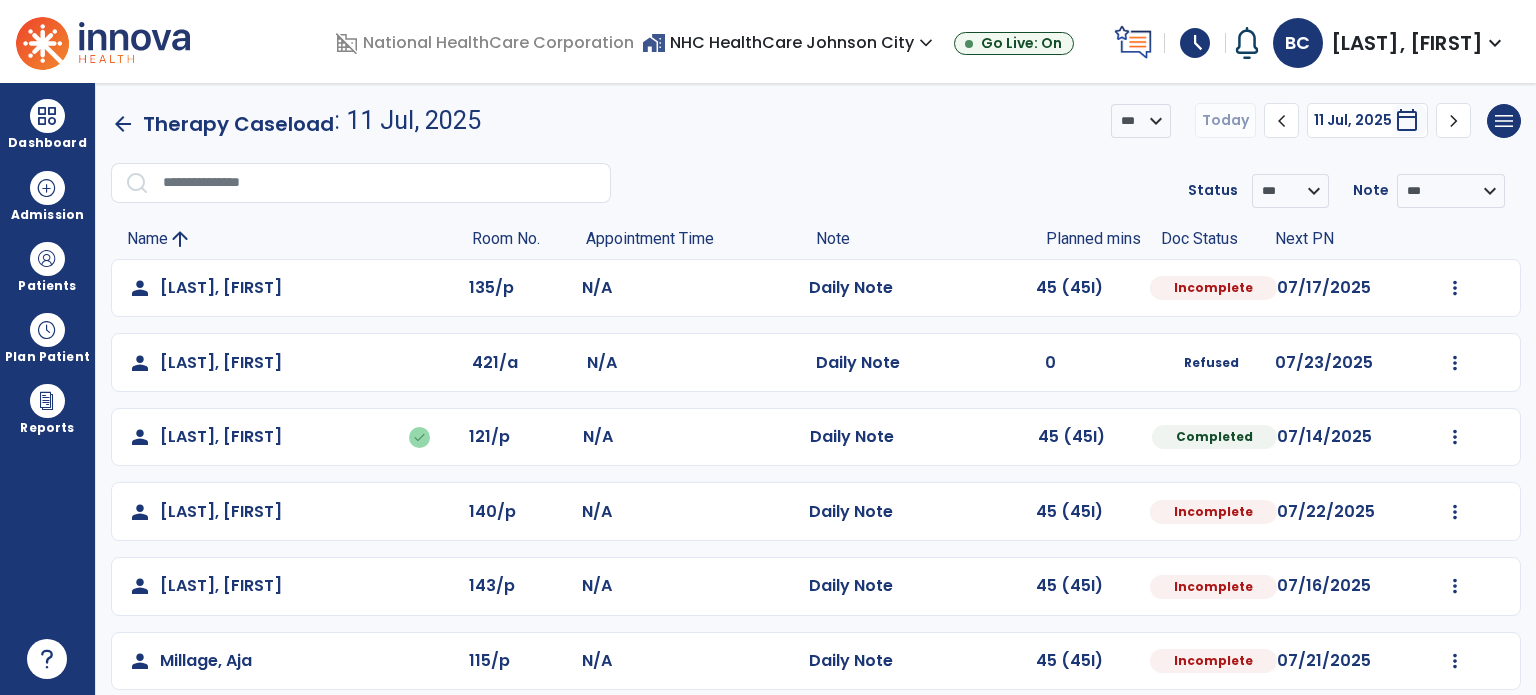 scroll, scrollTop: 319, scrollLeft: 0, axis: vertical 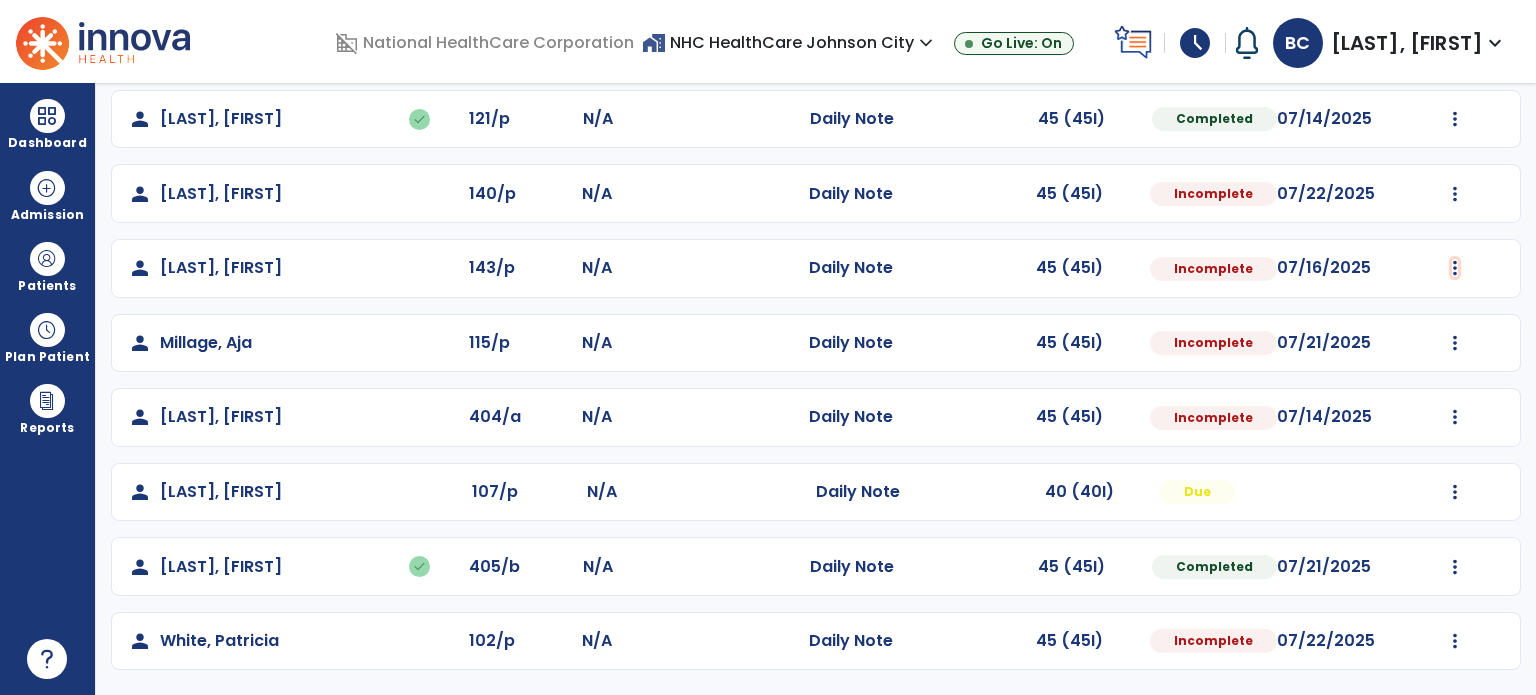 click at bounding box center [1455, -30] 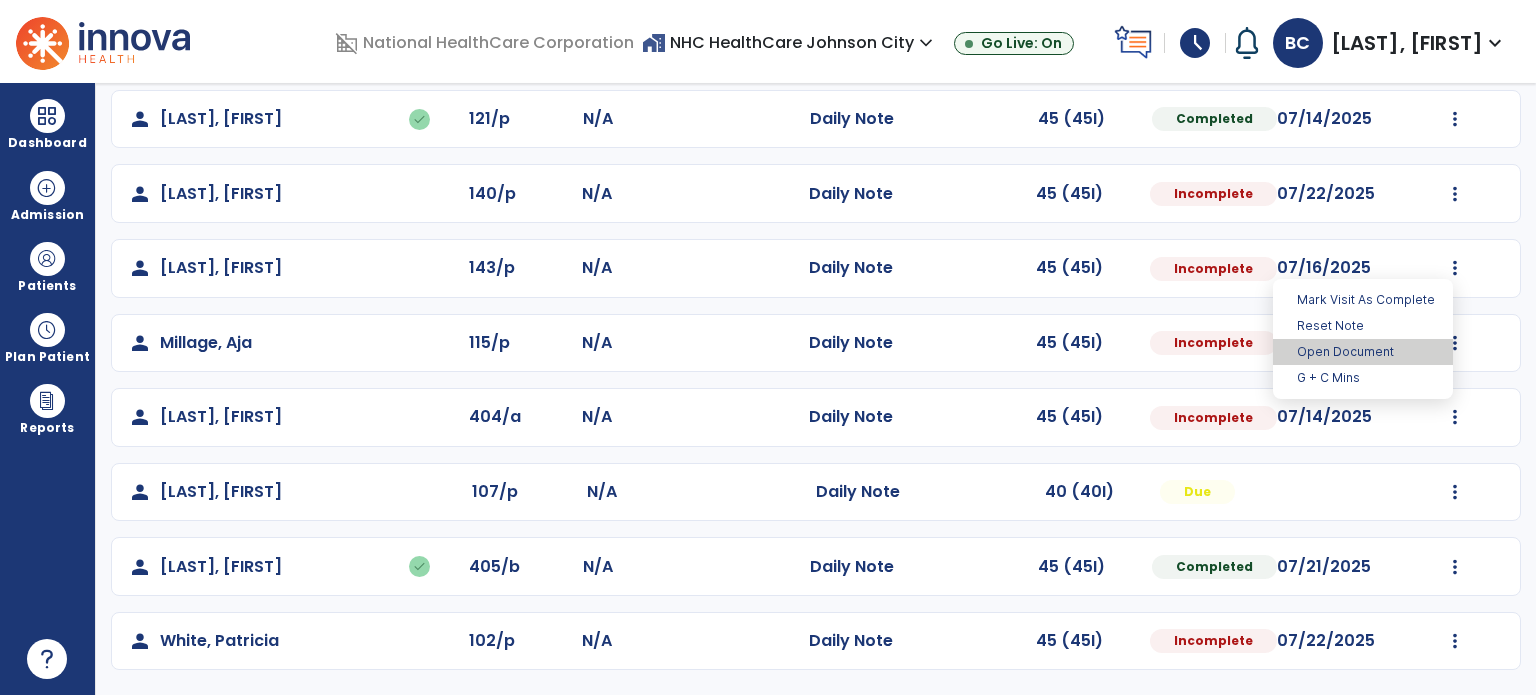 click on "Open Document" at bounding box center [1363, 352] 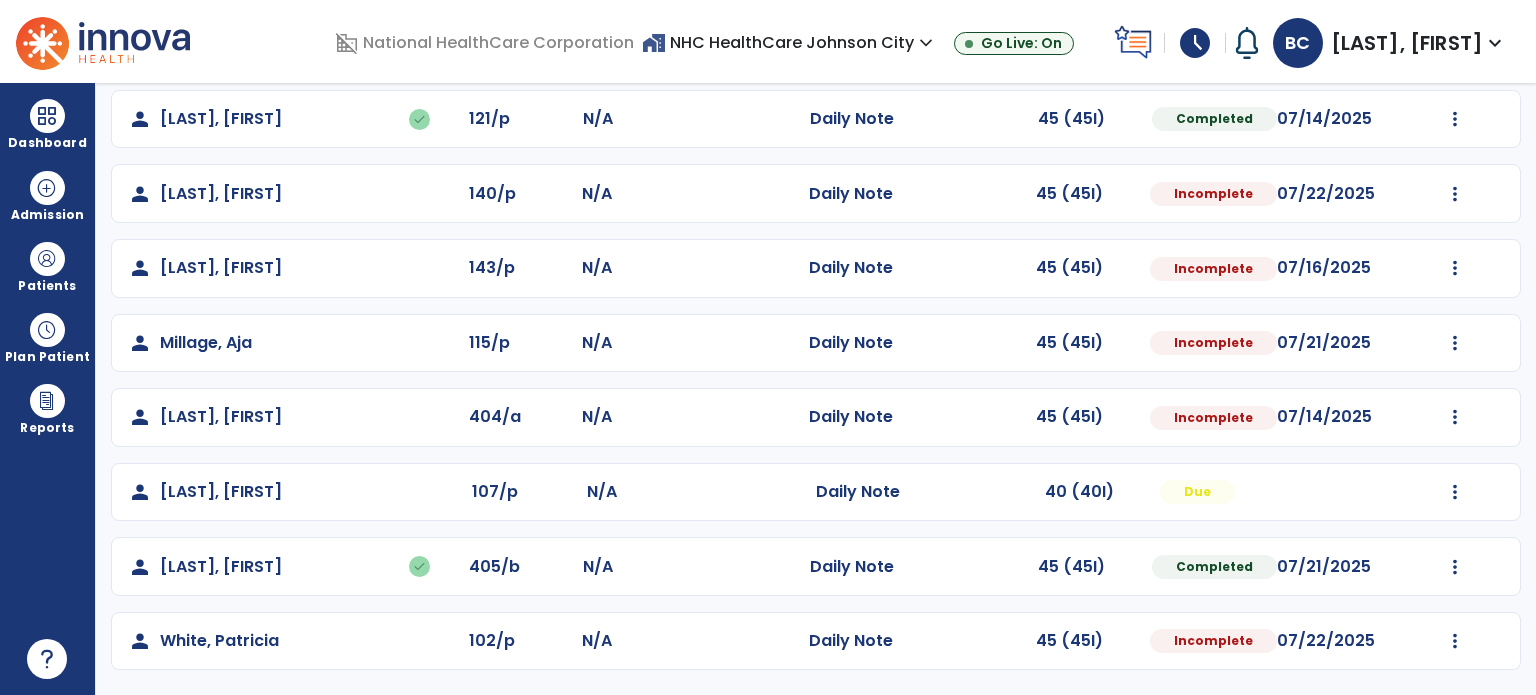select on "*" 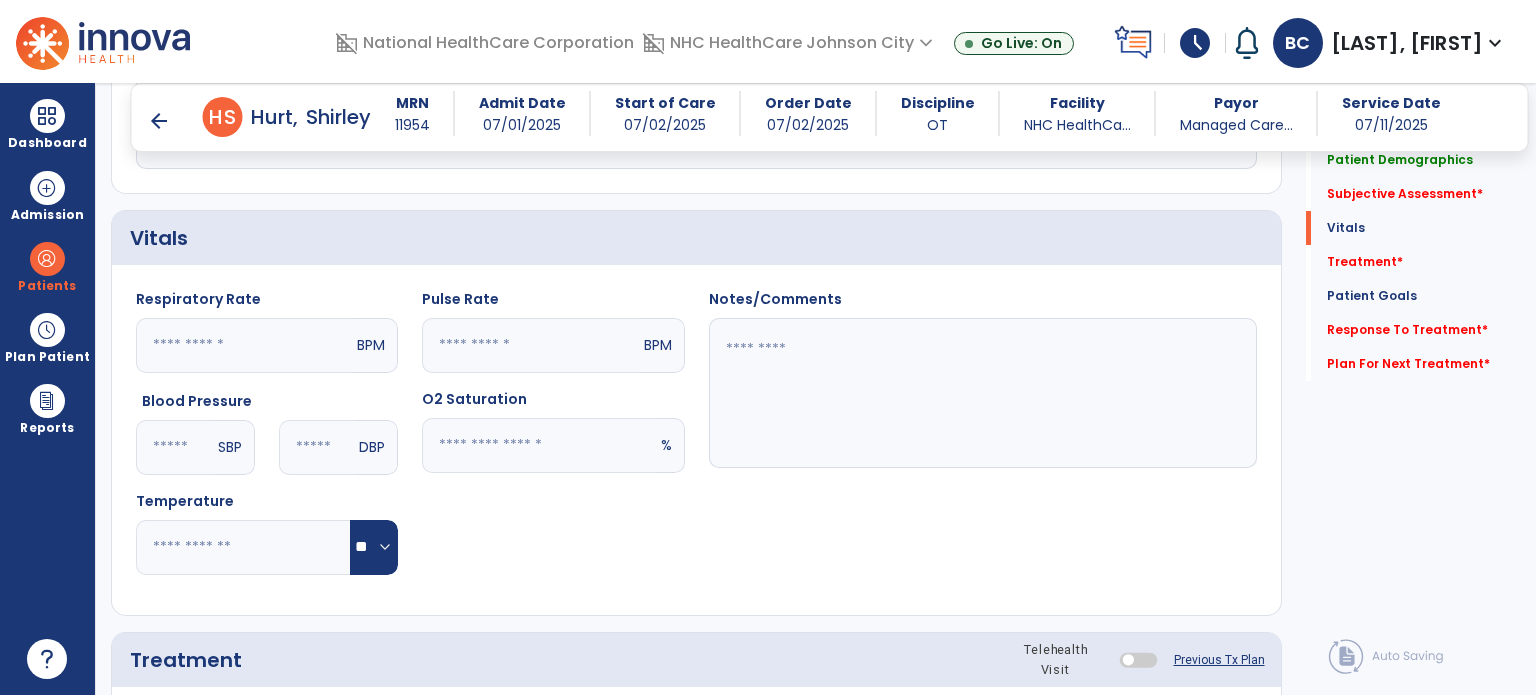 scroll, scrollTop: 625, scrollLeft: 0, axis: vertical 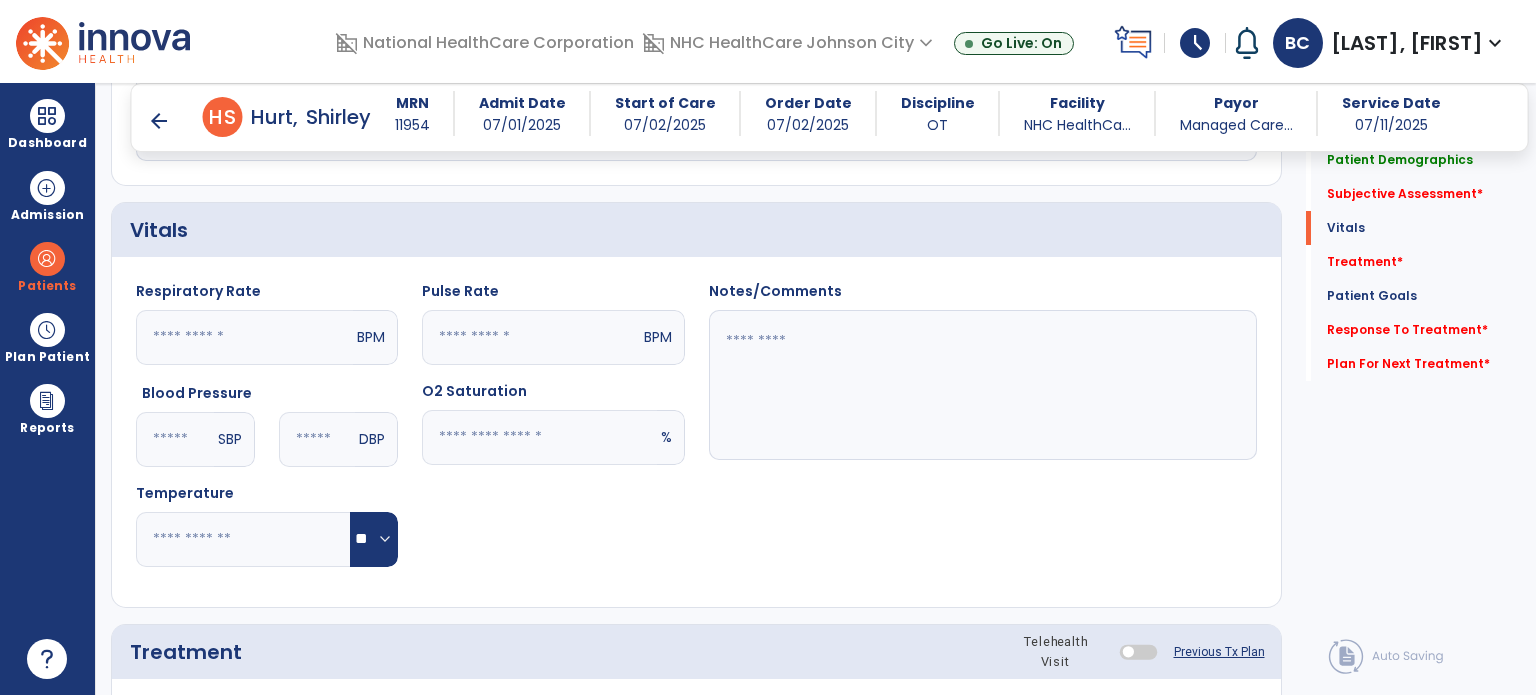 click 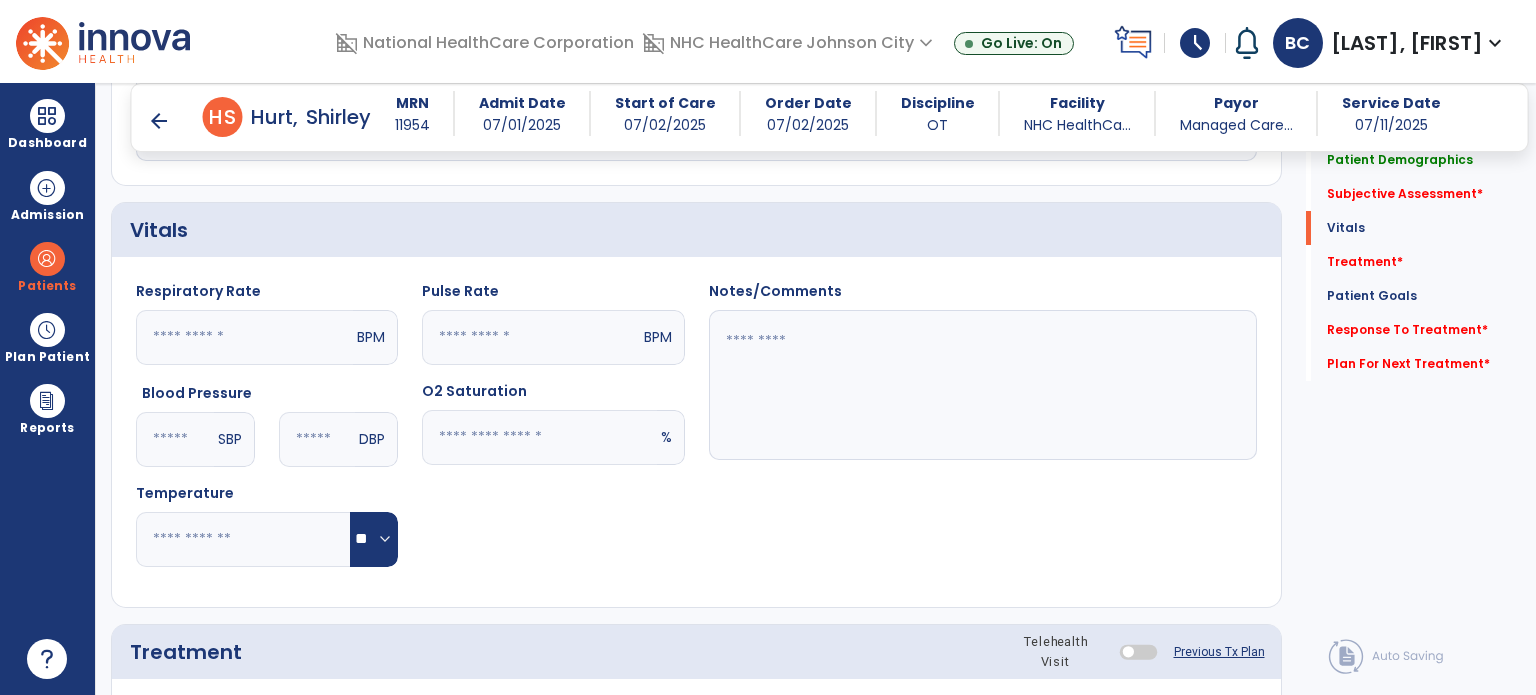 paste on "**********" 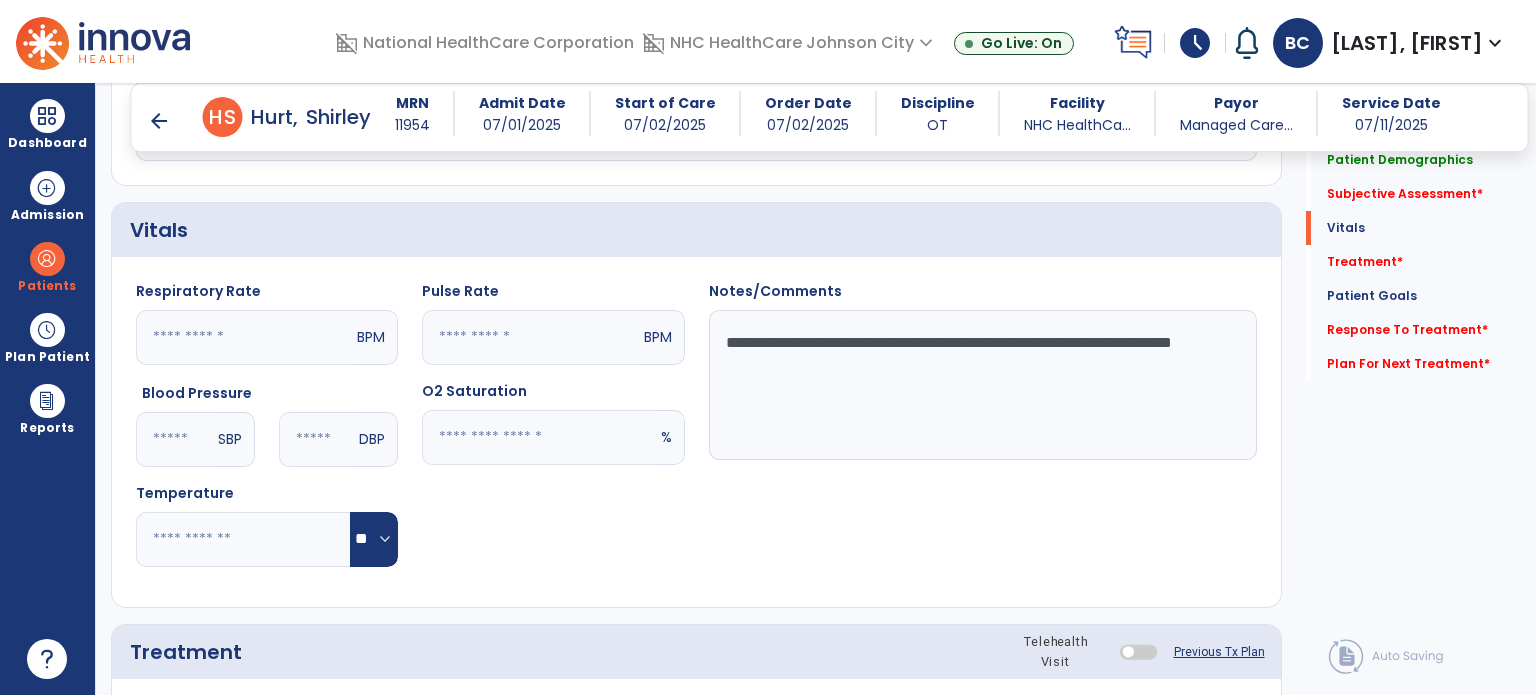 type on "**********" 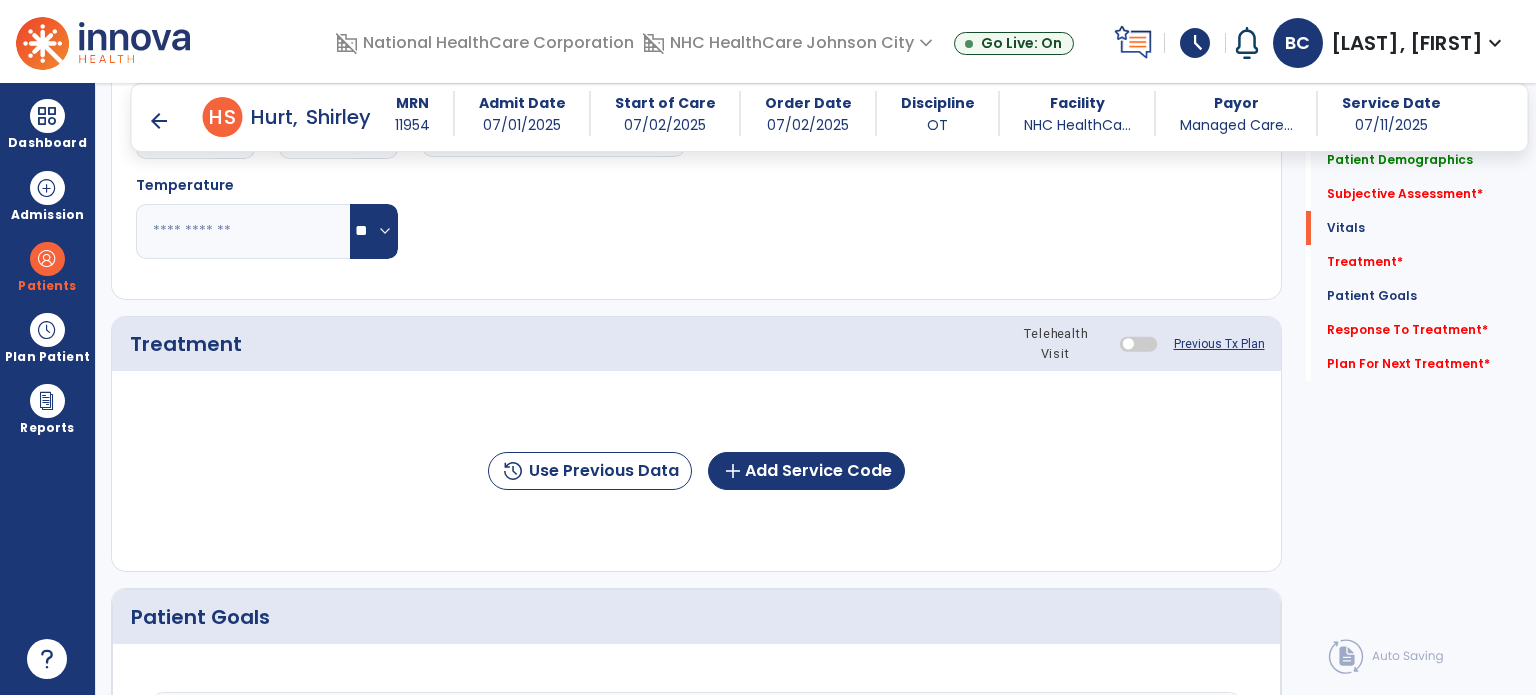 scroll, scrollTop: 933, scrollLeft: 0, axis: vertical 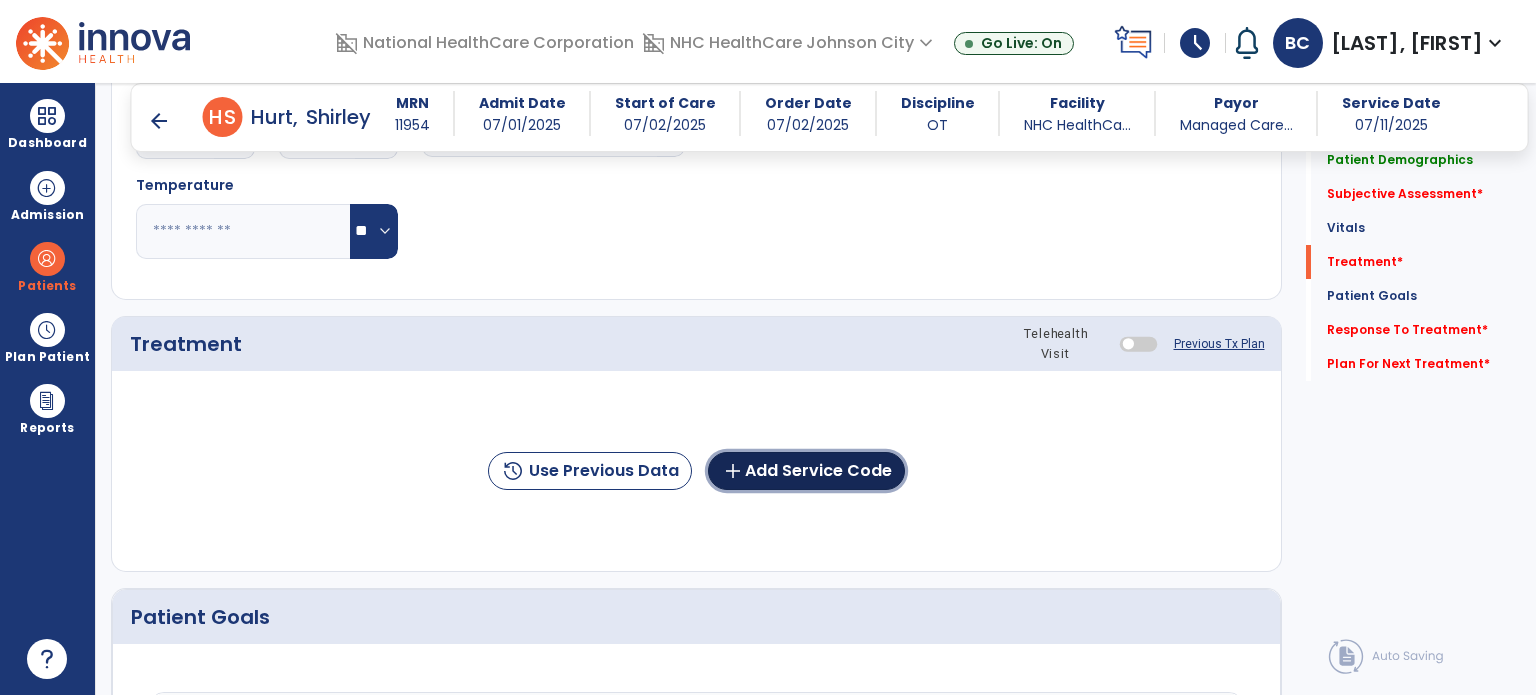 click on "add  Add Service Code" 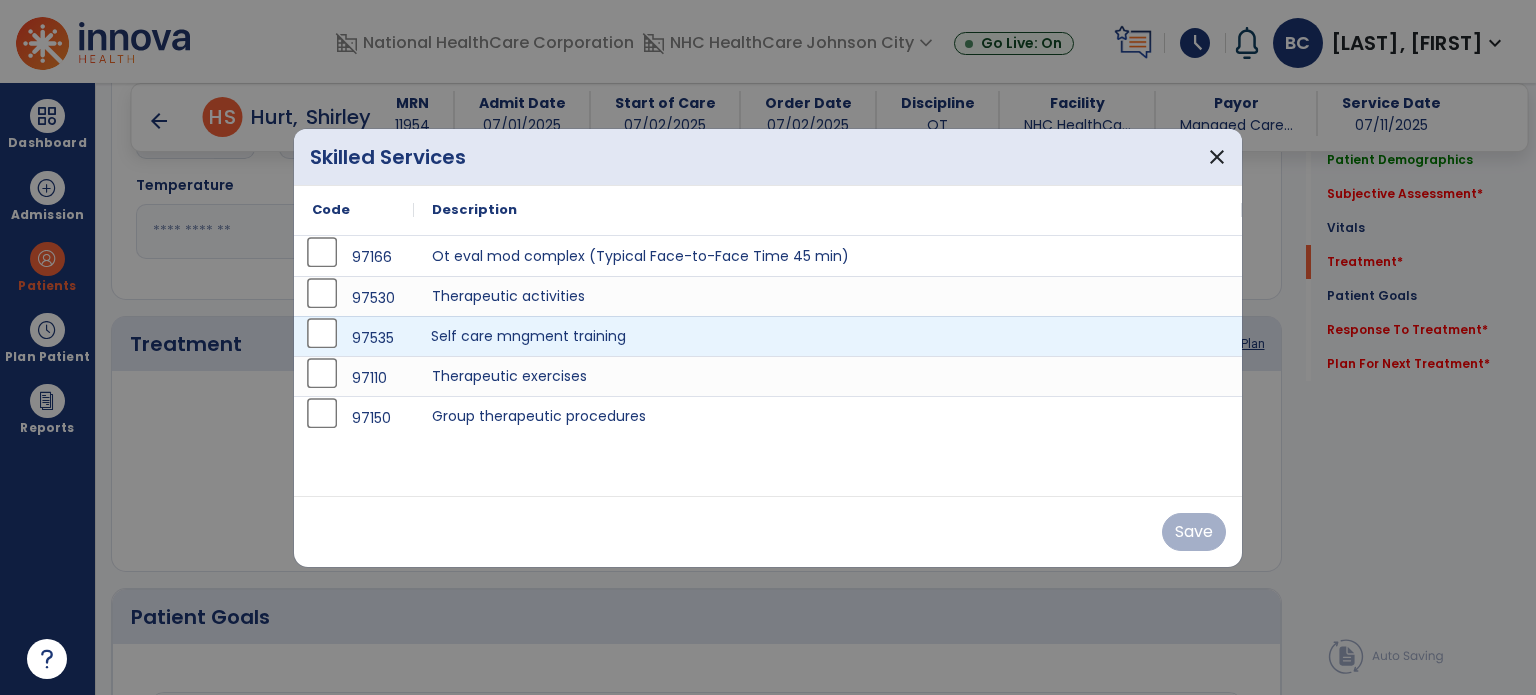 click on "Self care mngment training" at bounding box center [828, 336] 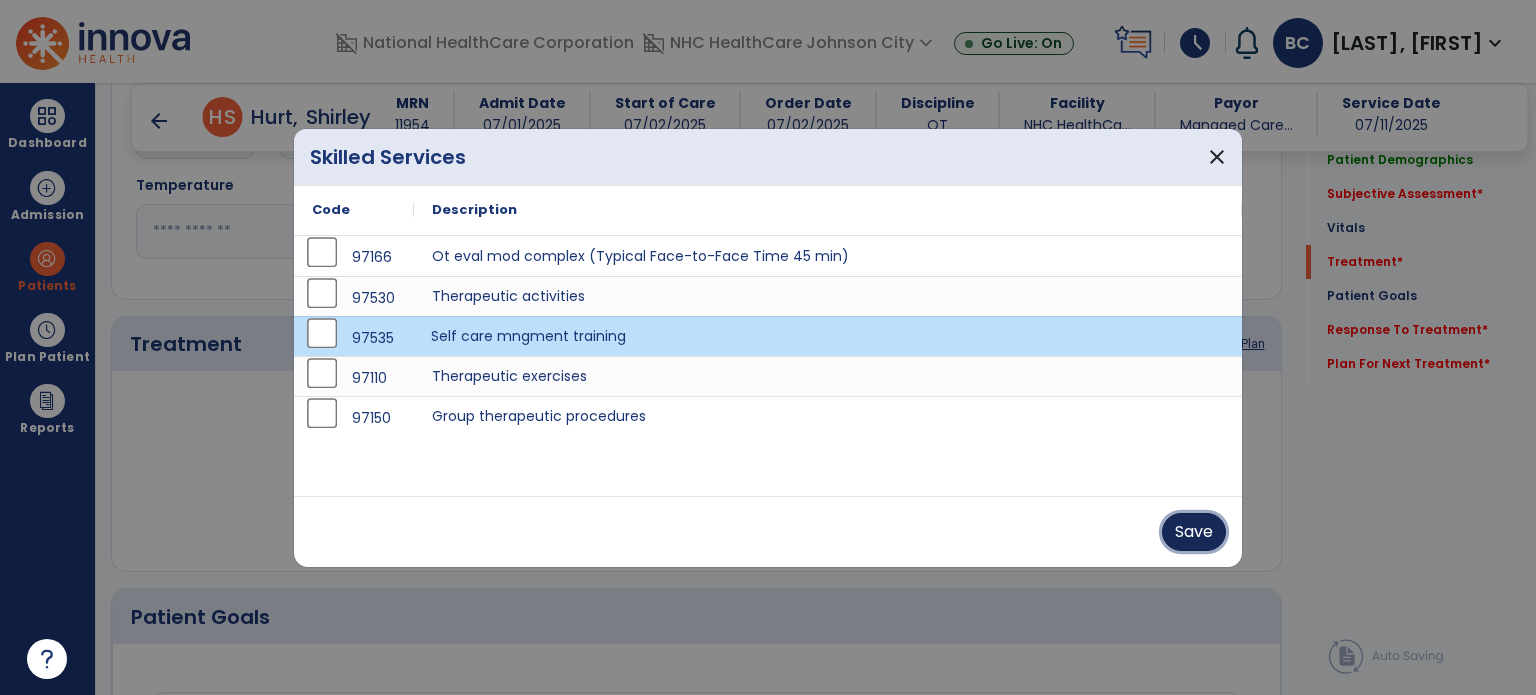 click on "Save" at bounding box center (1194, 532) 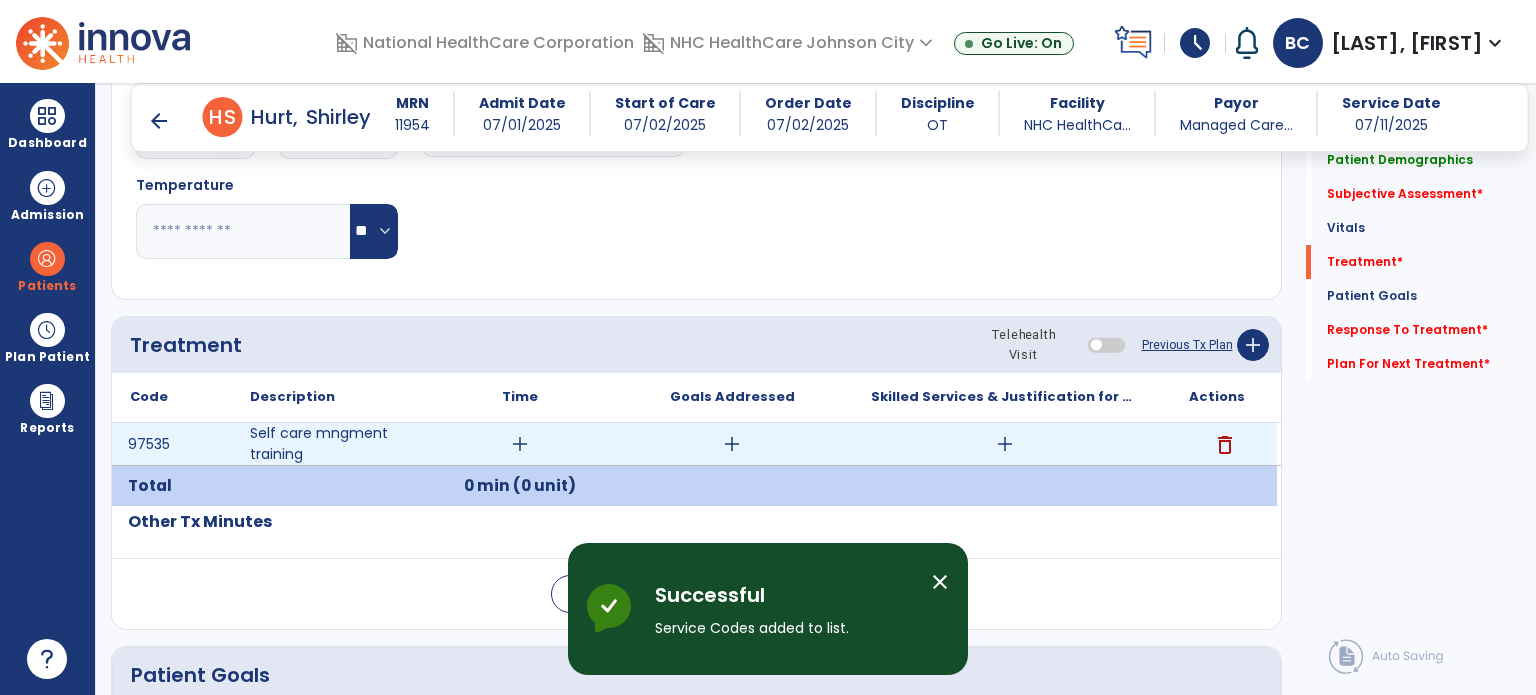 click on "add" at bounding box center [1004, 444] 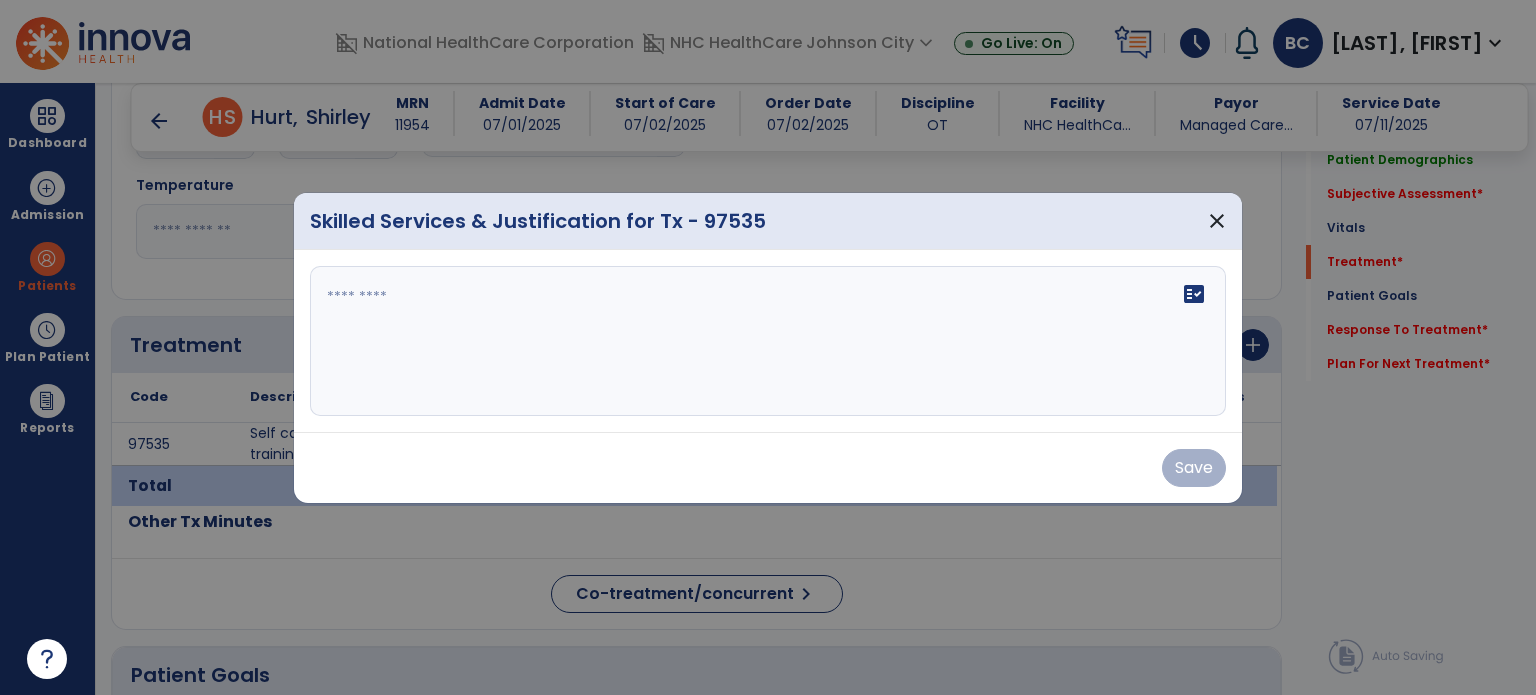 click on "fact_check" at bounding box center [768, 341] 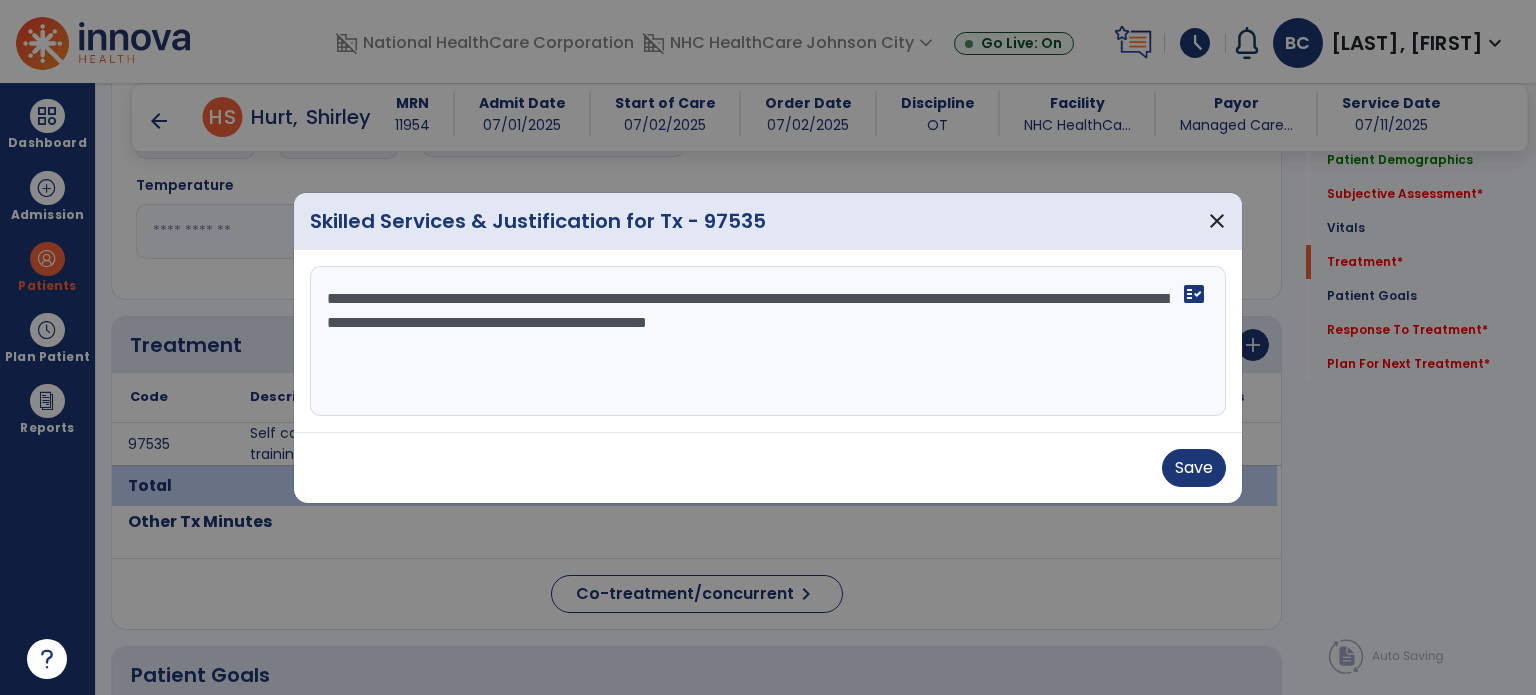 type on "**********" 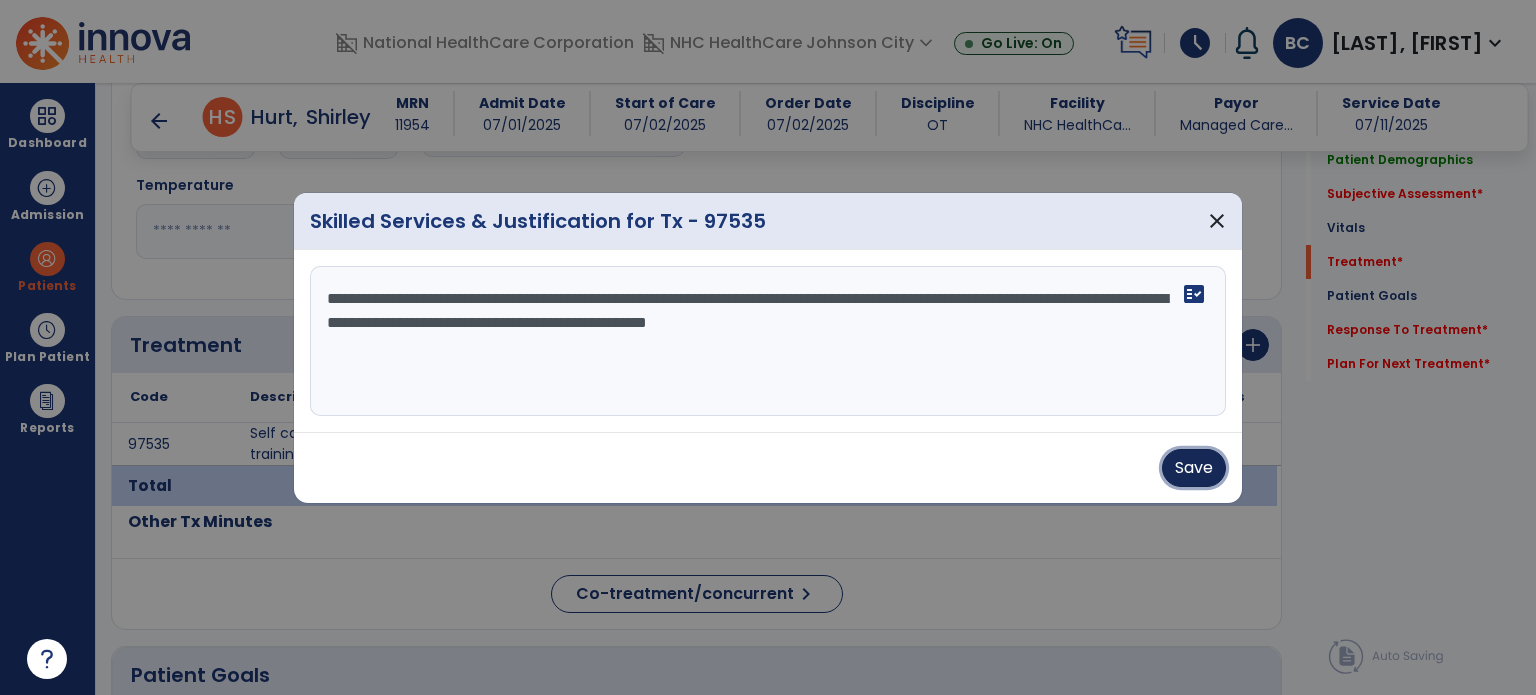 click on "Save" at bounding box center (1194, 468) 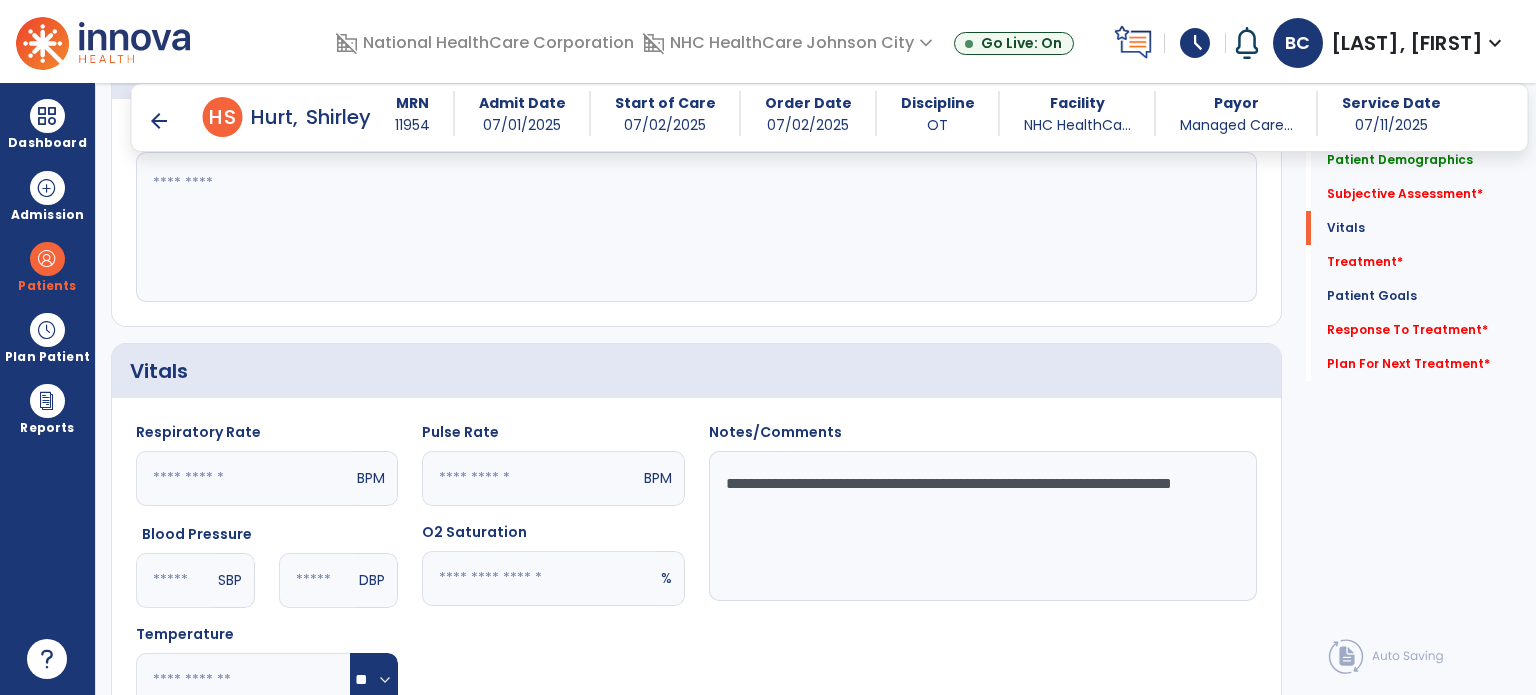 scroll, scrollTop: 473, scrollLeft: 0, axis: vertical 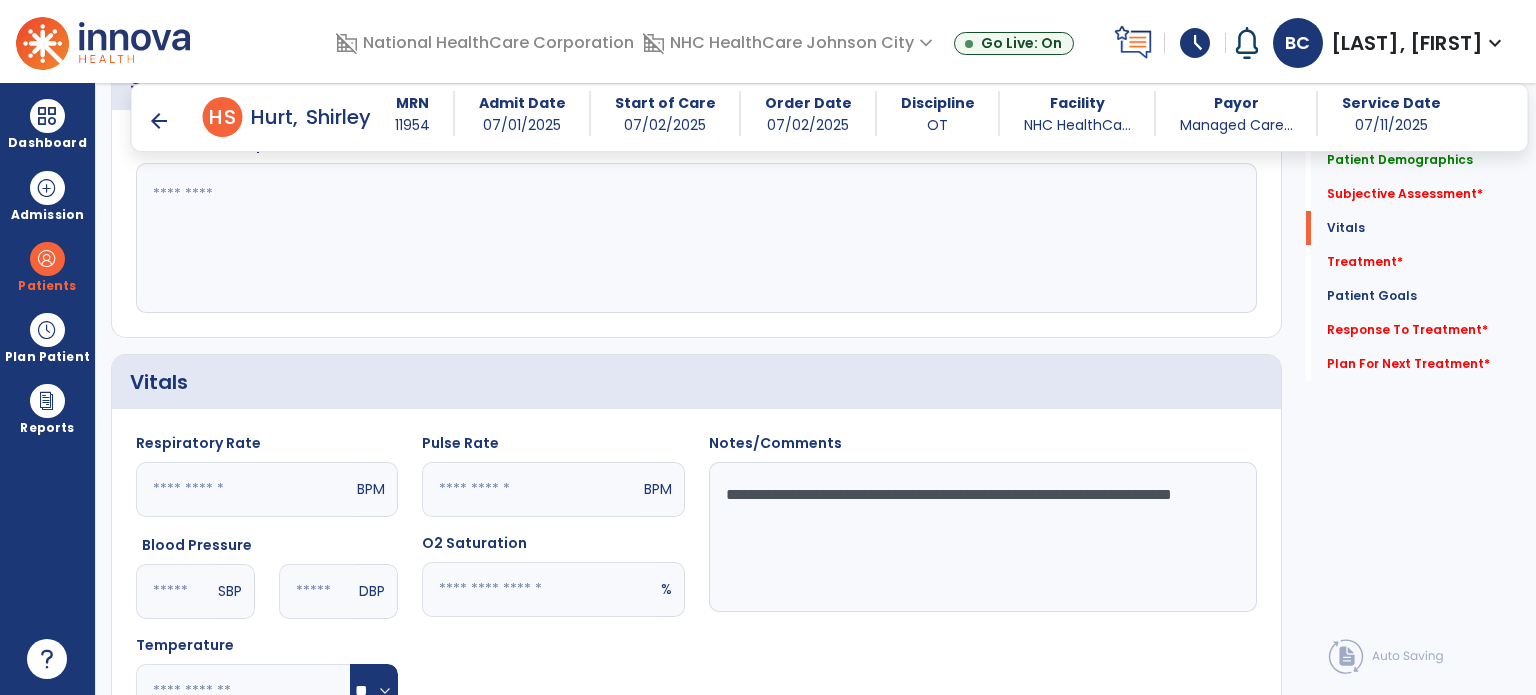 click 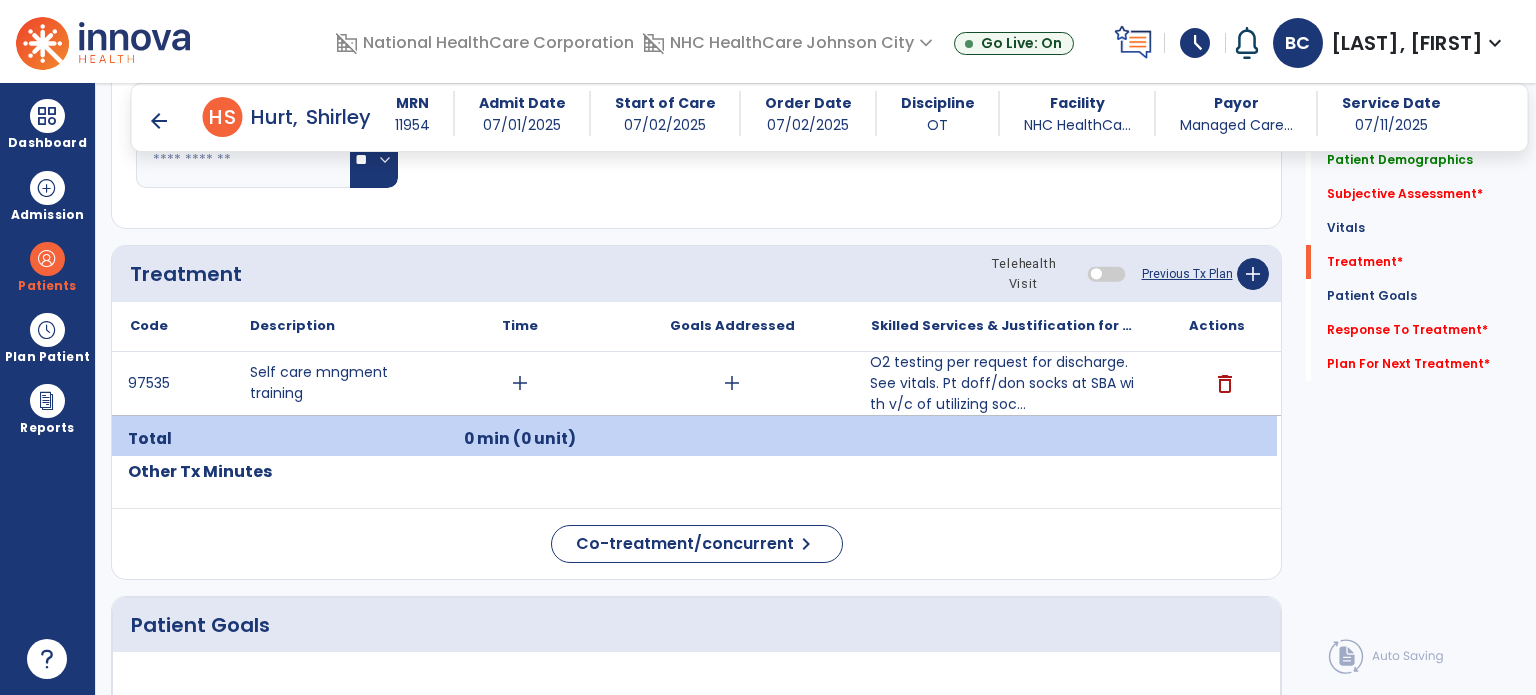 scroll, scrollTop: 1005, scrollLeft: 0, axis: vertical 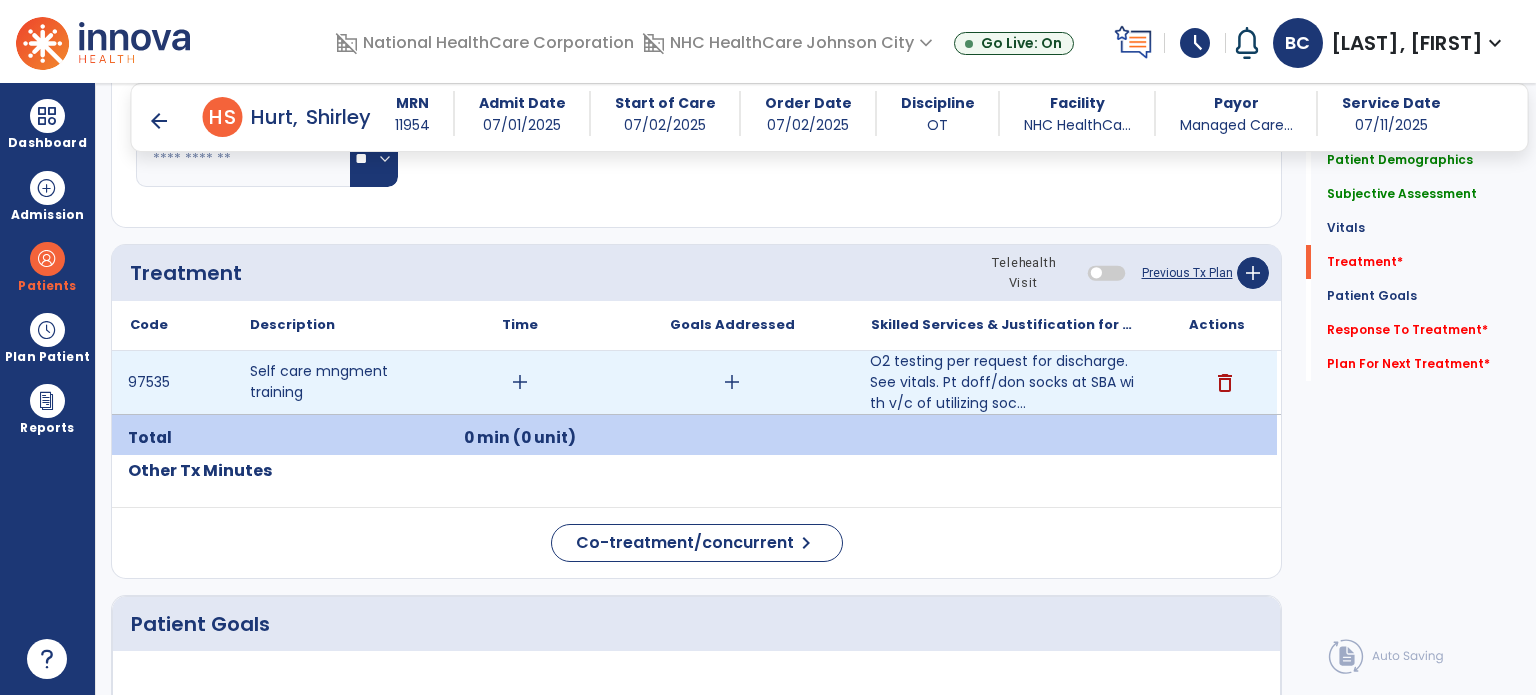 type on "**********" 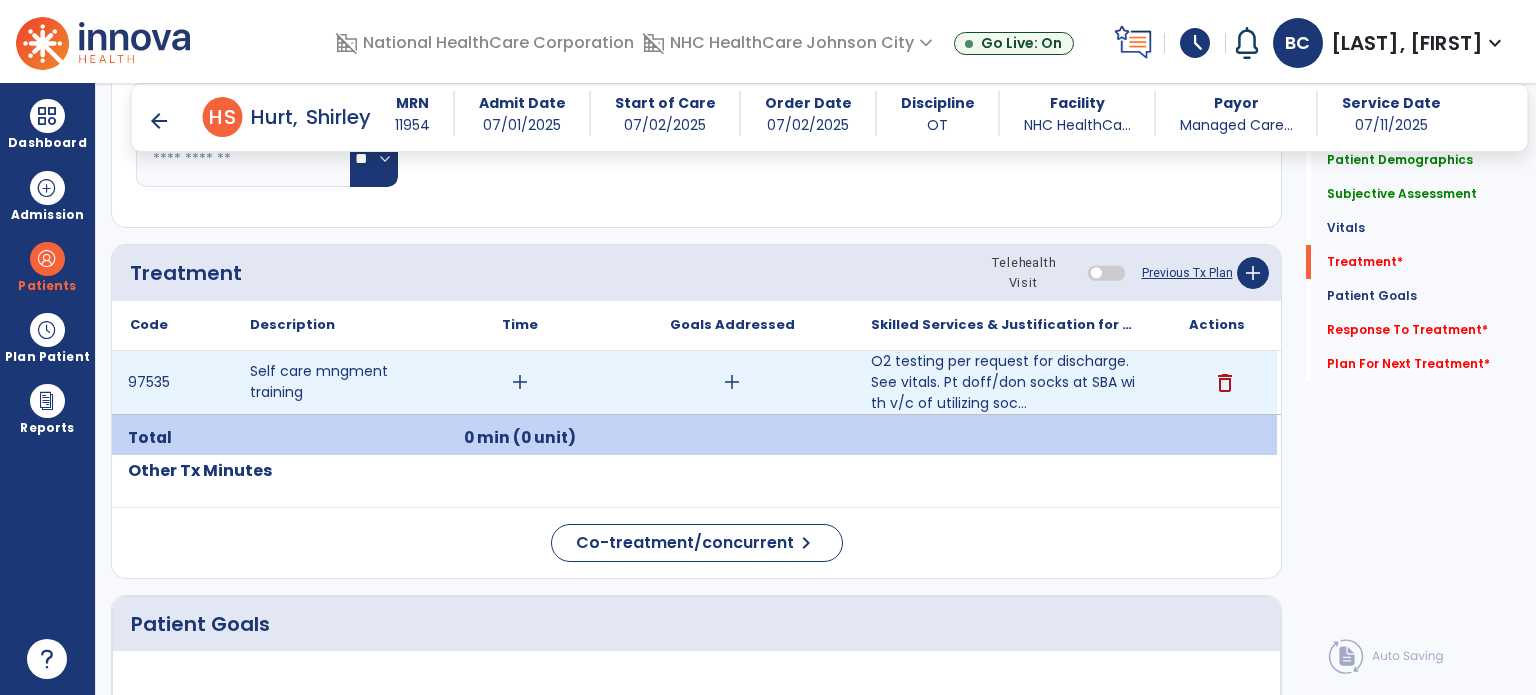 click on "add" at bounding box center [732, 382] 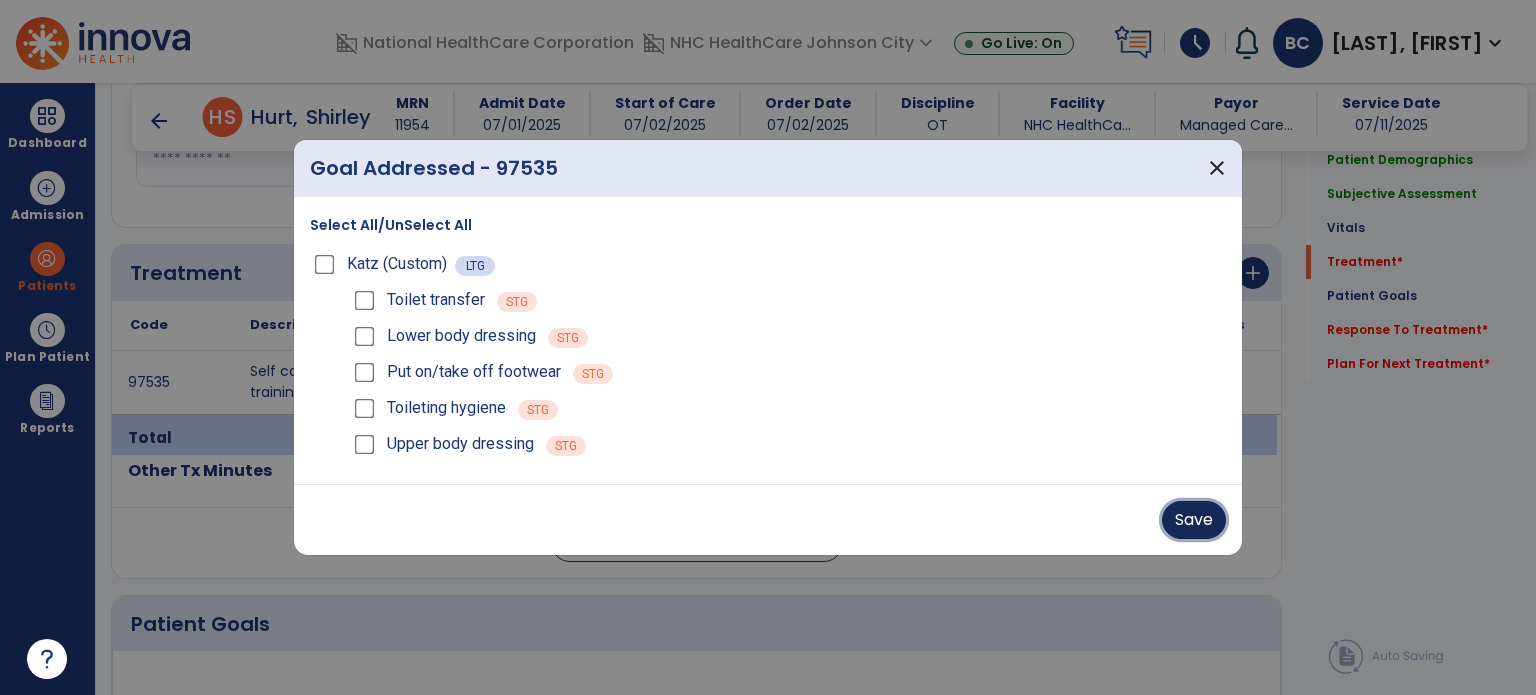 click on "Save" at bounding box center [1194, 520] 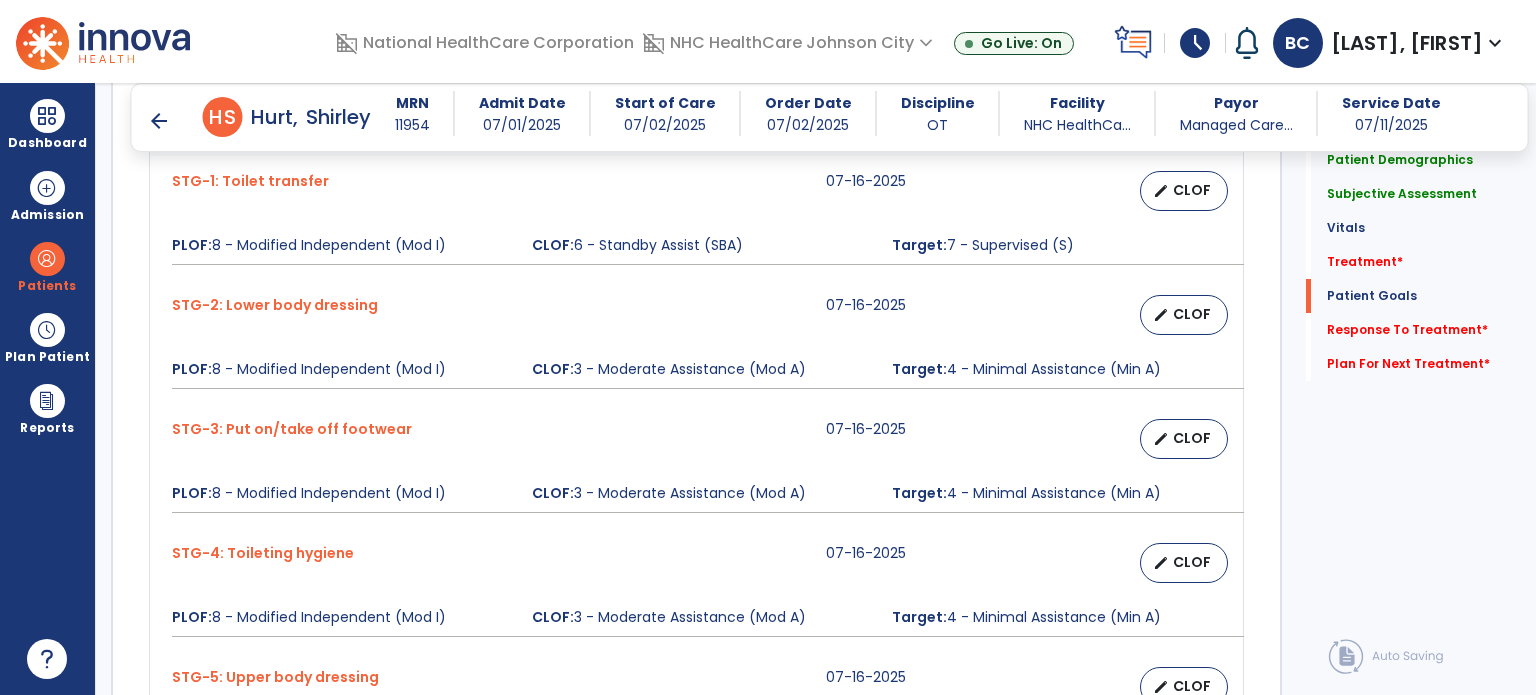 scroll, scrollTop: 1665, scrollLeft: 0, axis: vertical 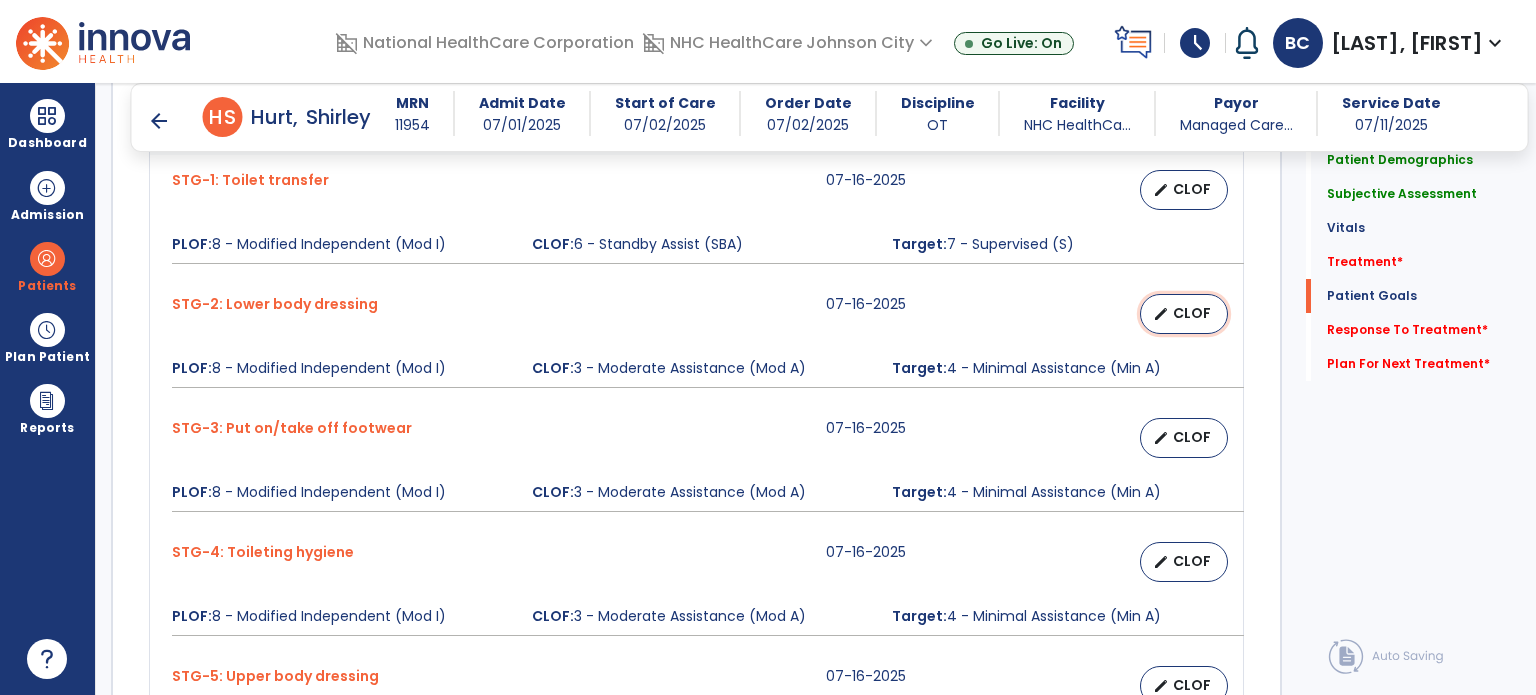 click on "edit" at bounding box center [1161, 314] 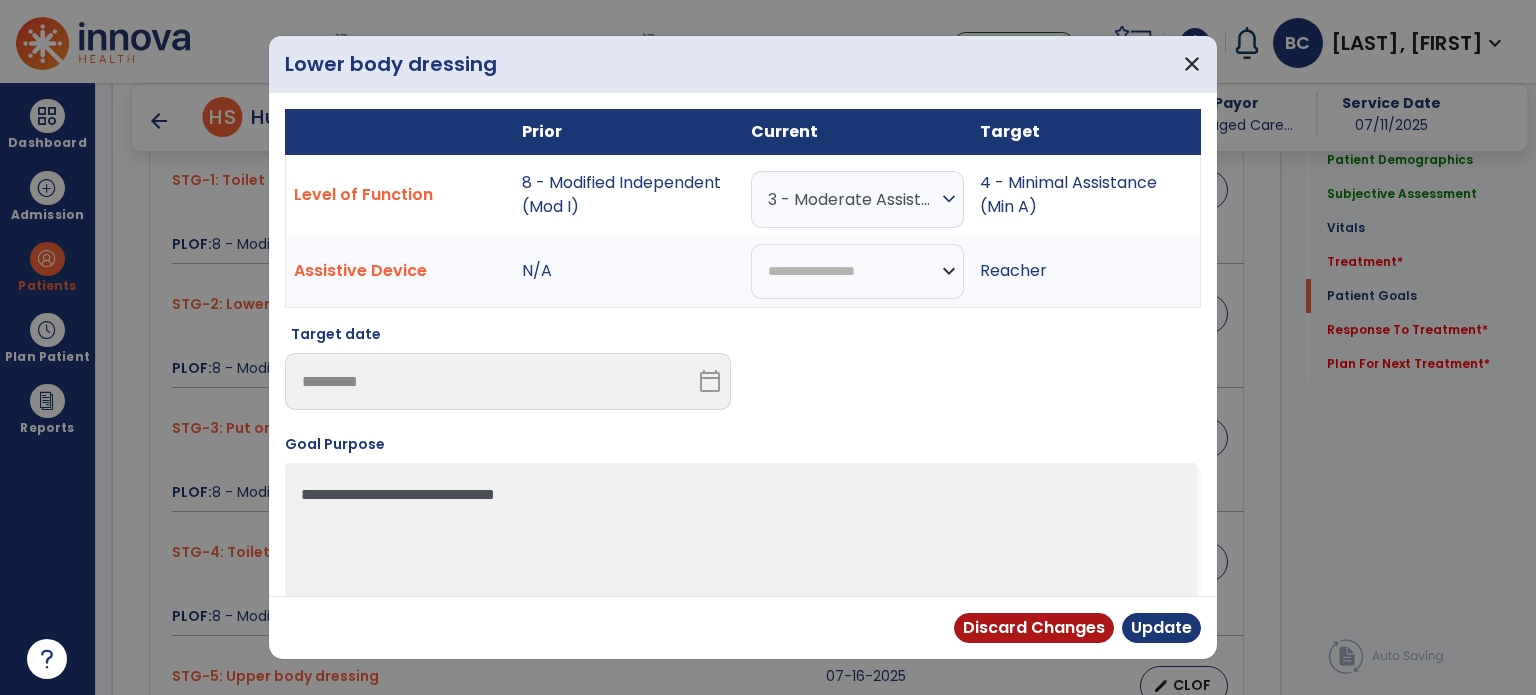 click on "3 - Moderate Assistance (Mod A)" at bounding box center [852, 199] 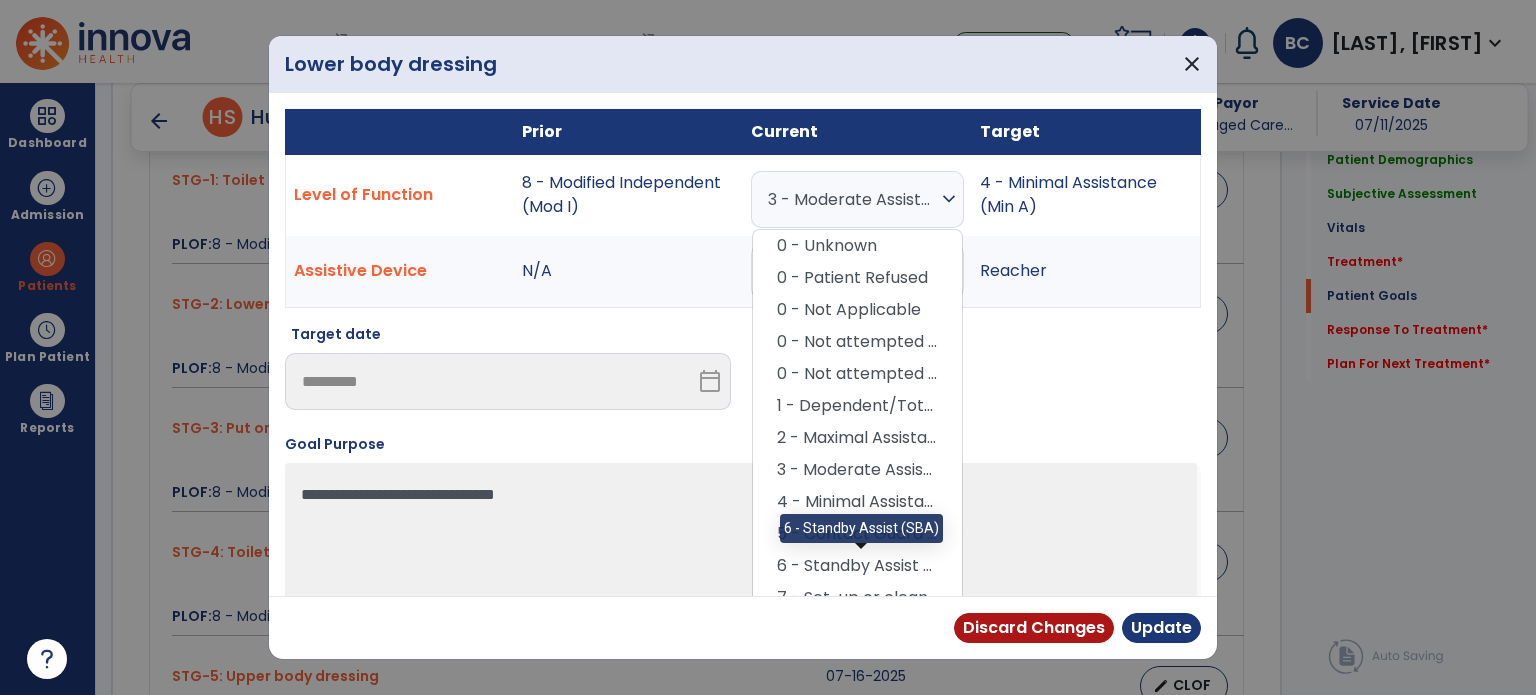 click on "6 - Standby Assist (SBA)" at bounding box center [857, 566] 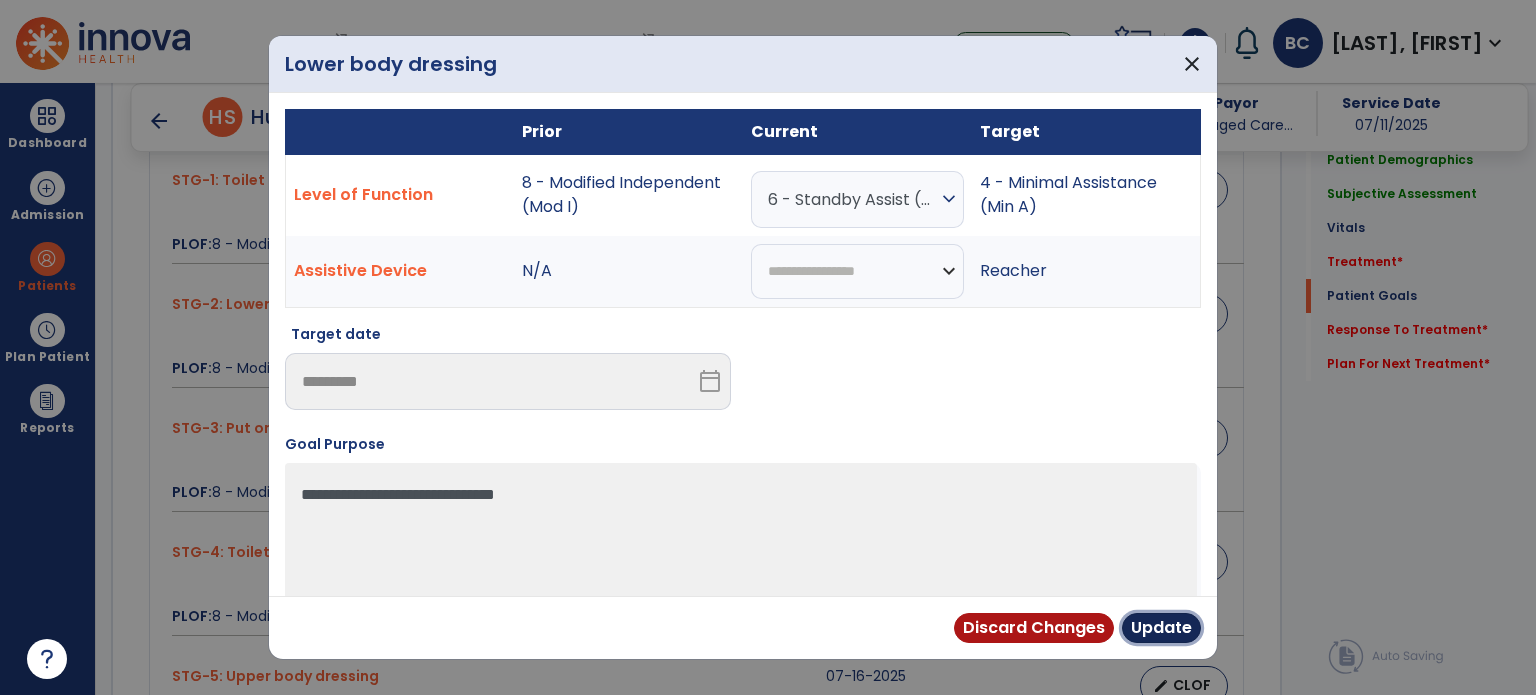 click on "Update" at bounding box center [1161, 628] 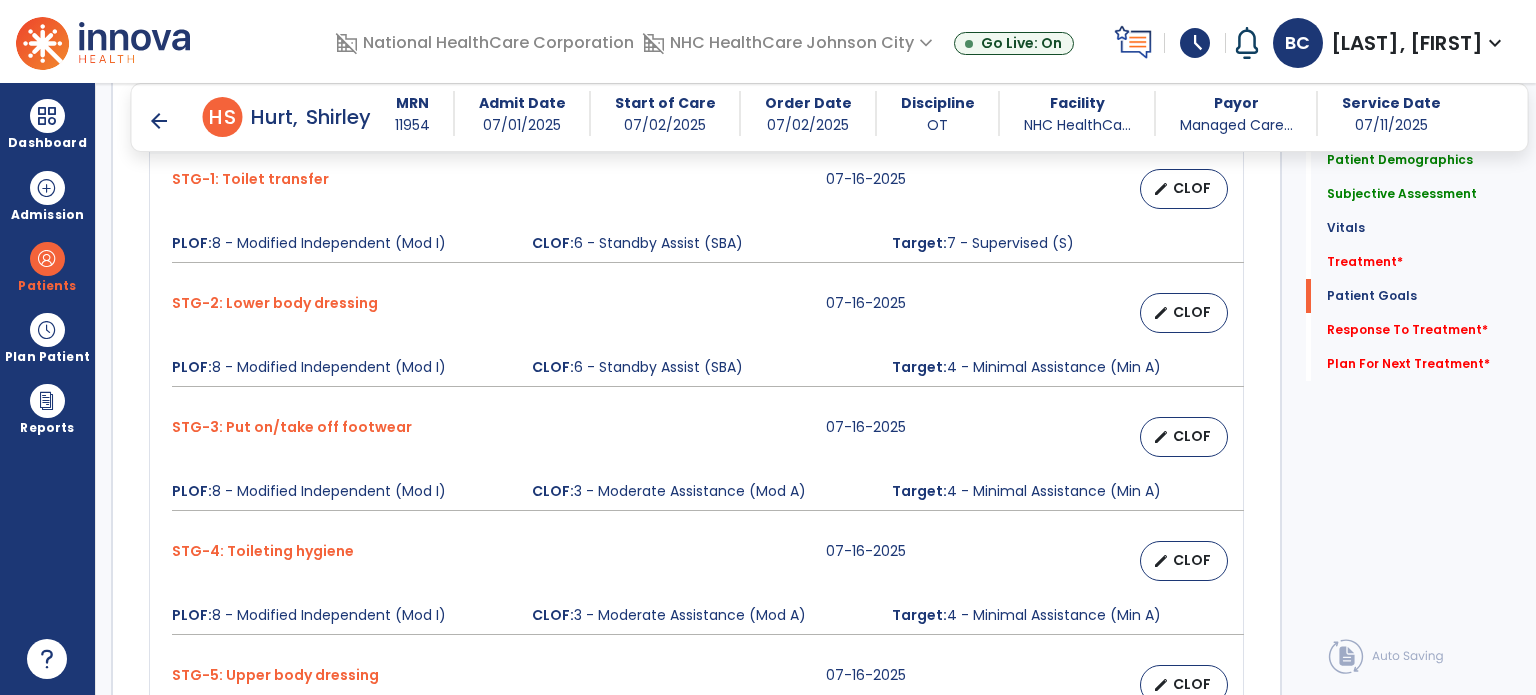 scroll, scrollTop: 1666, scrollLeft: 0, axis: vertical 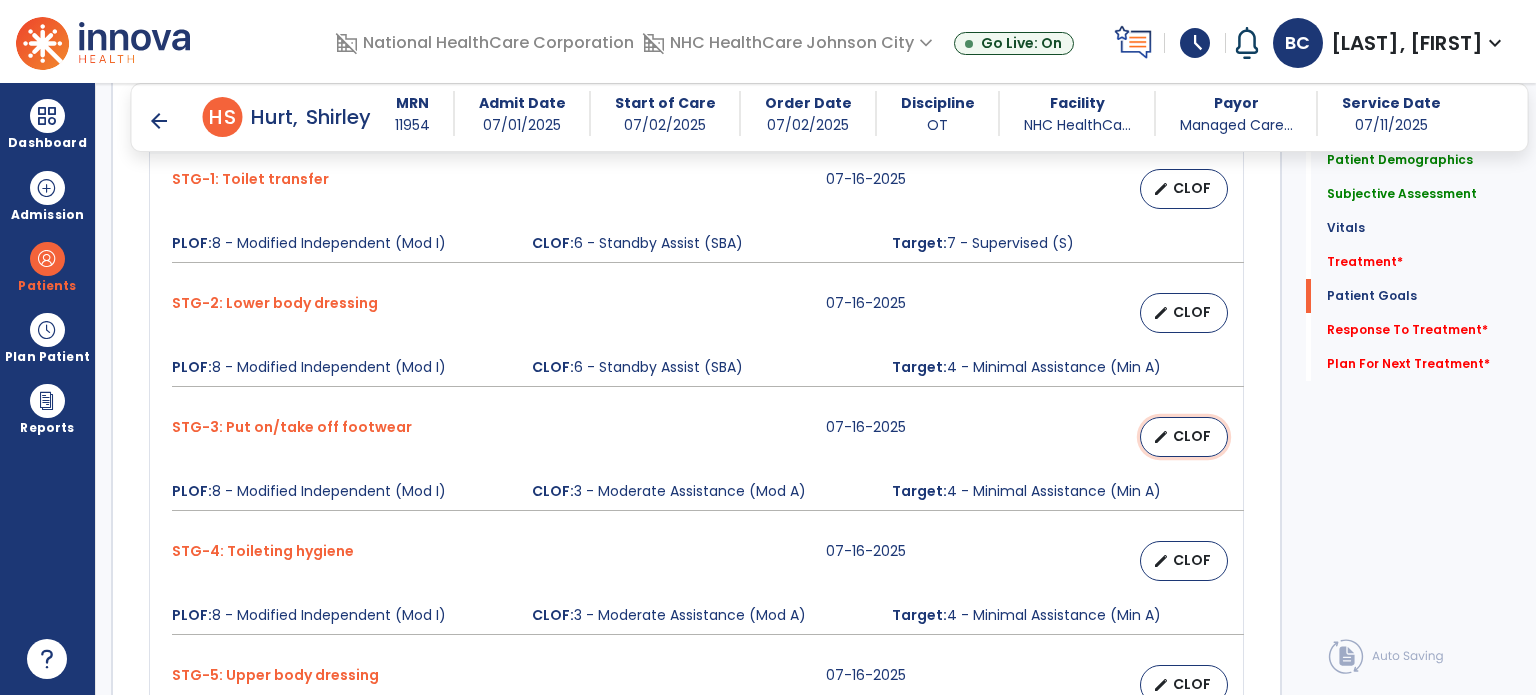 click on "edit" at bounding box center [1161, 437] 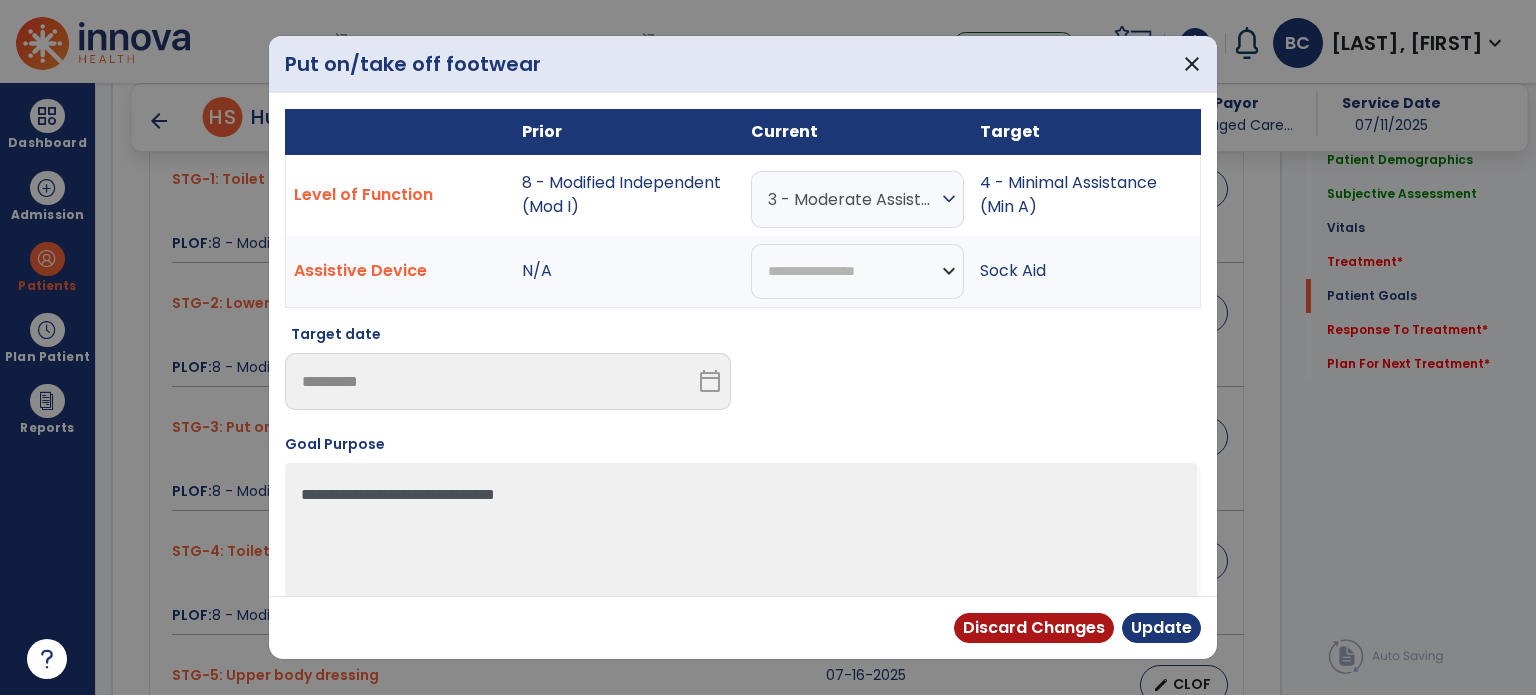 click on "3 - Moderate Assistance (Mod A)" at bounding box center (852, 199) 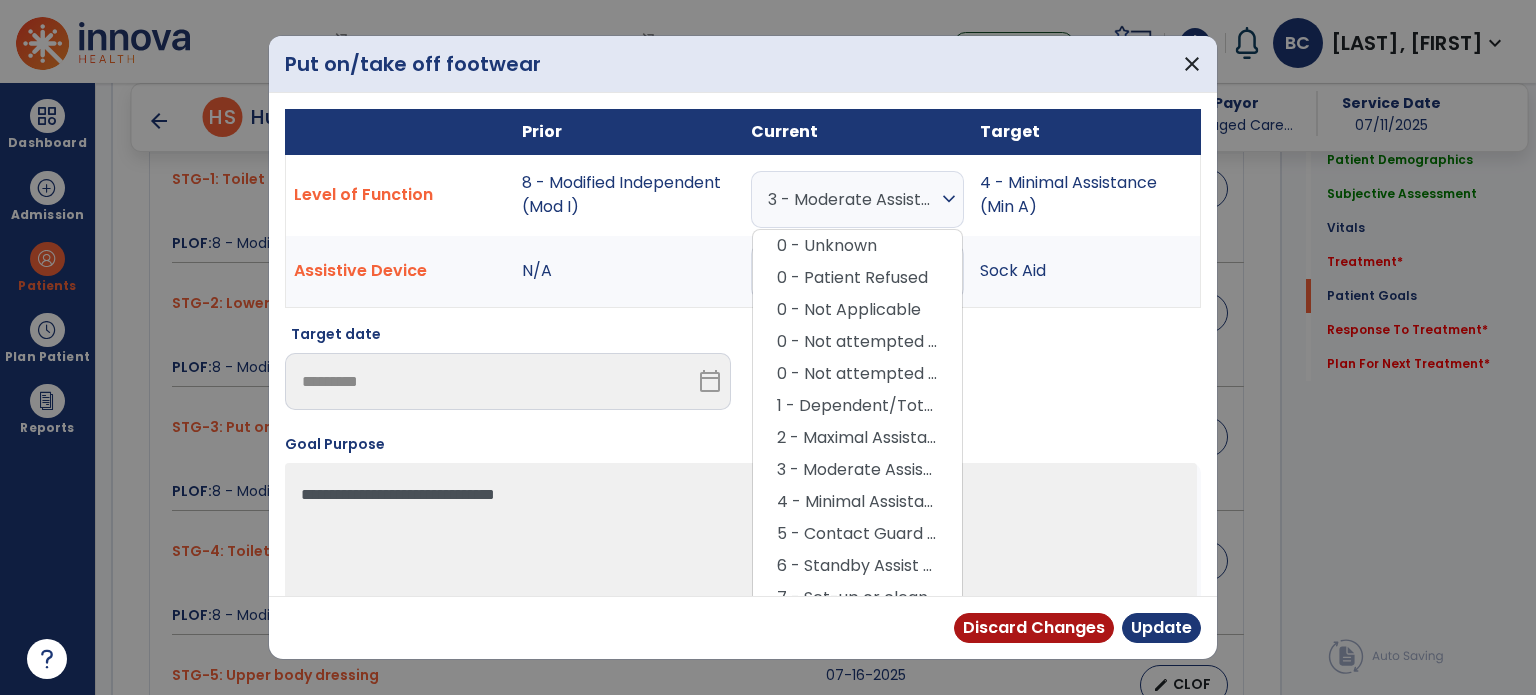 click at bounding box center (978, 375) 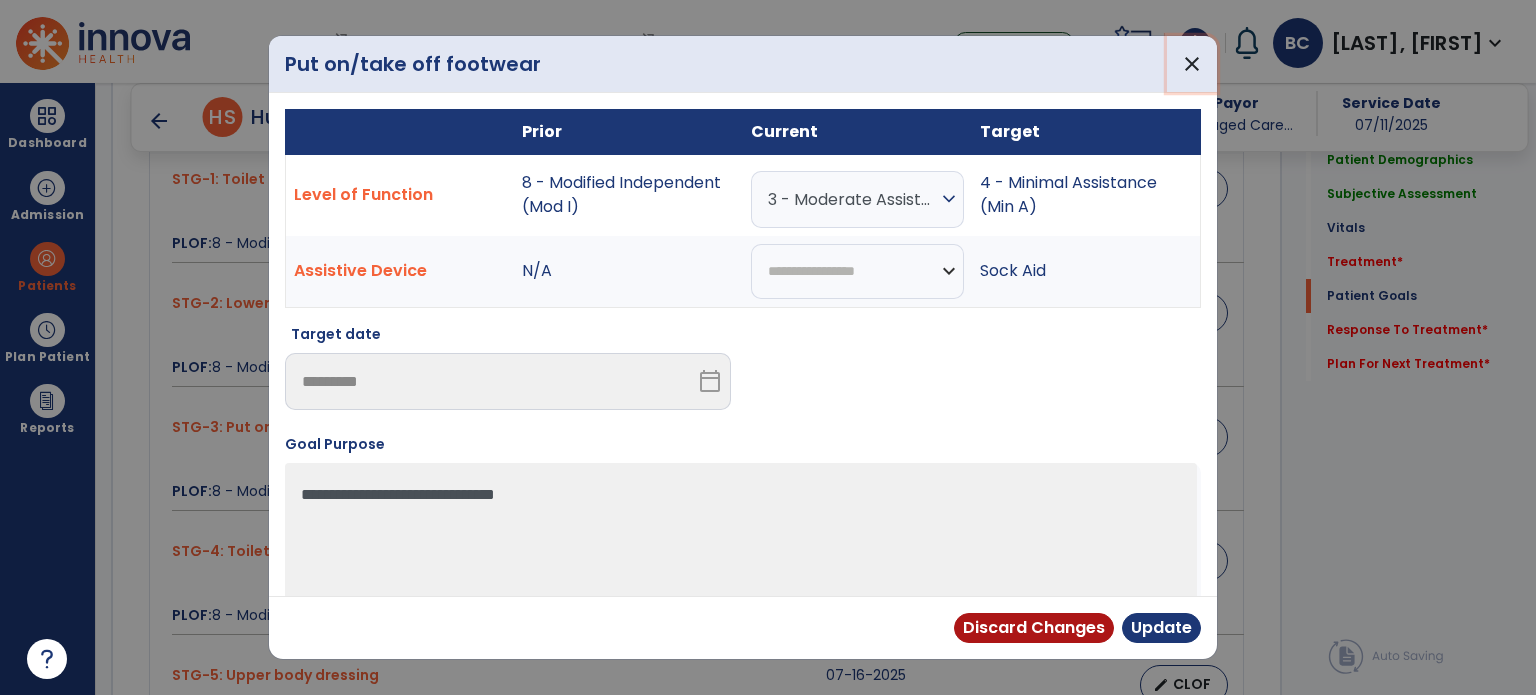 click on "close" at bounding box center [1192, 64] 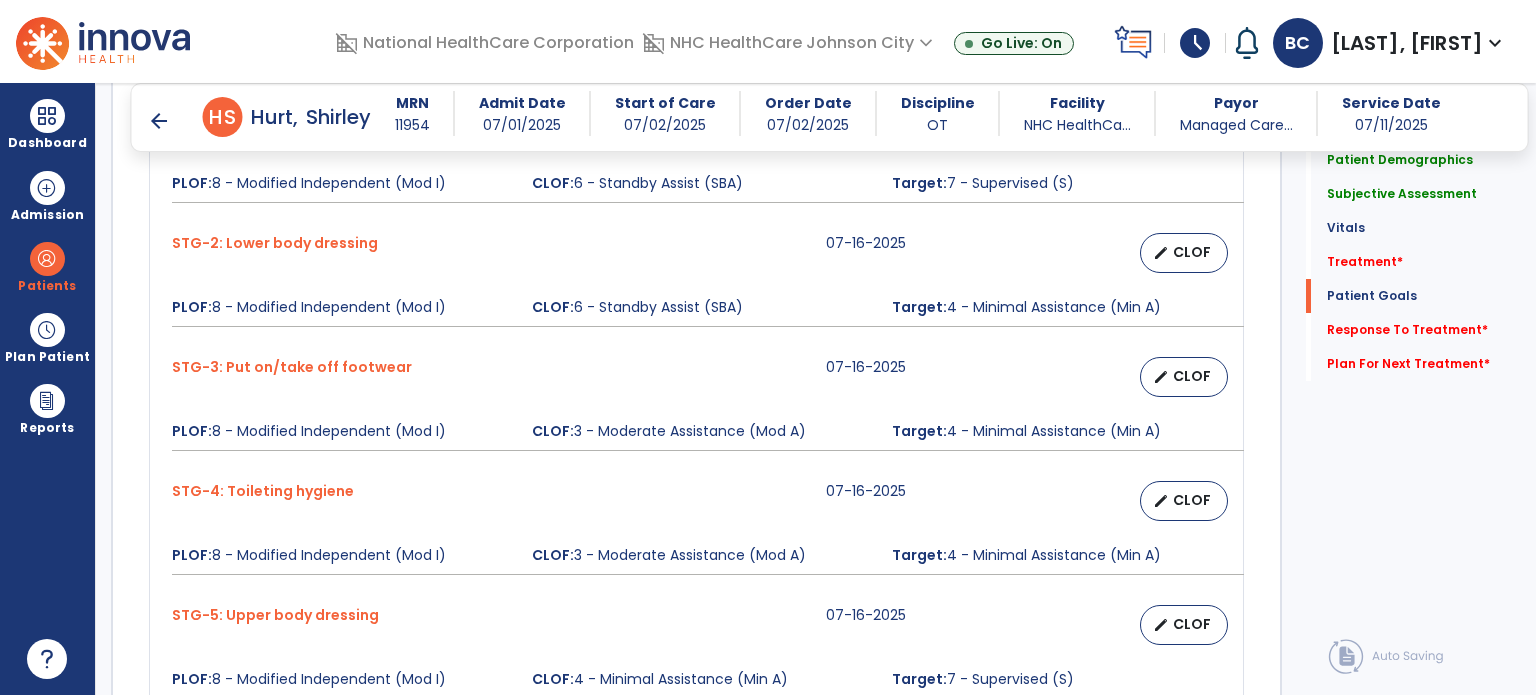 scroll, scrollTop: 1727, scrollLeft: 0, axis: vertical 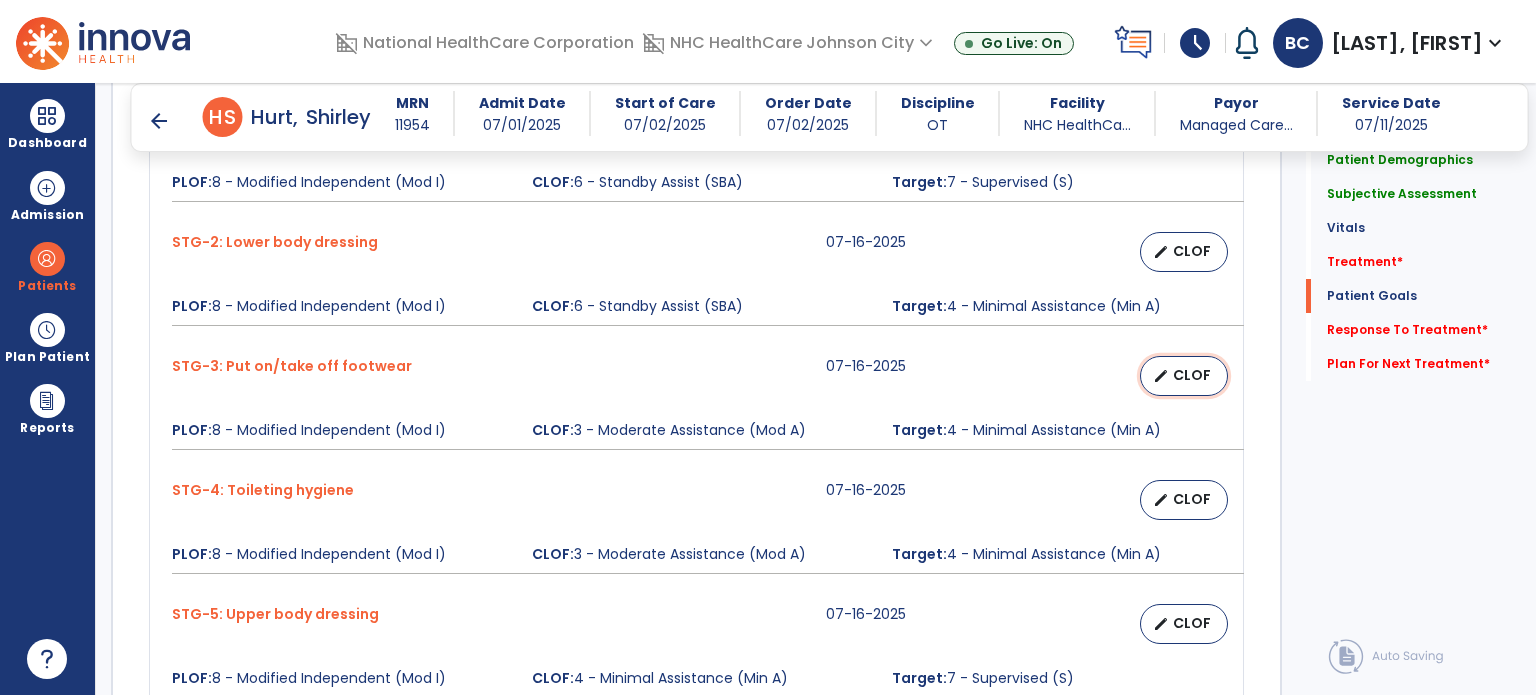 click on "CLOF" at bounding box center [1192, 375] 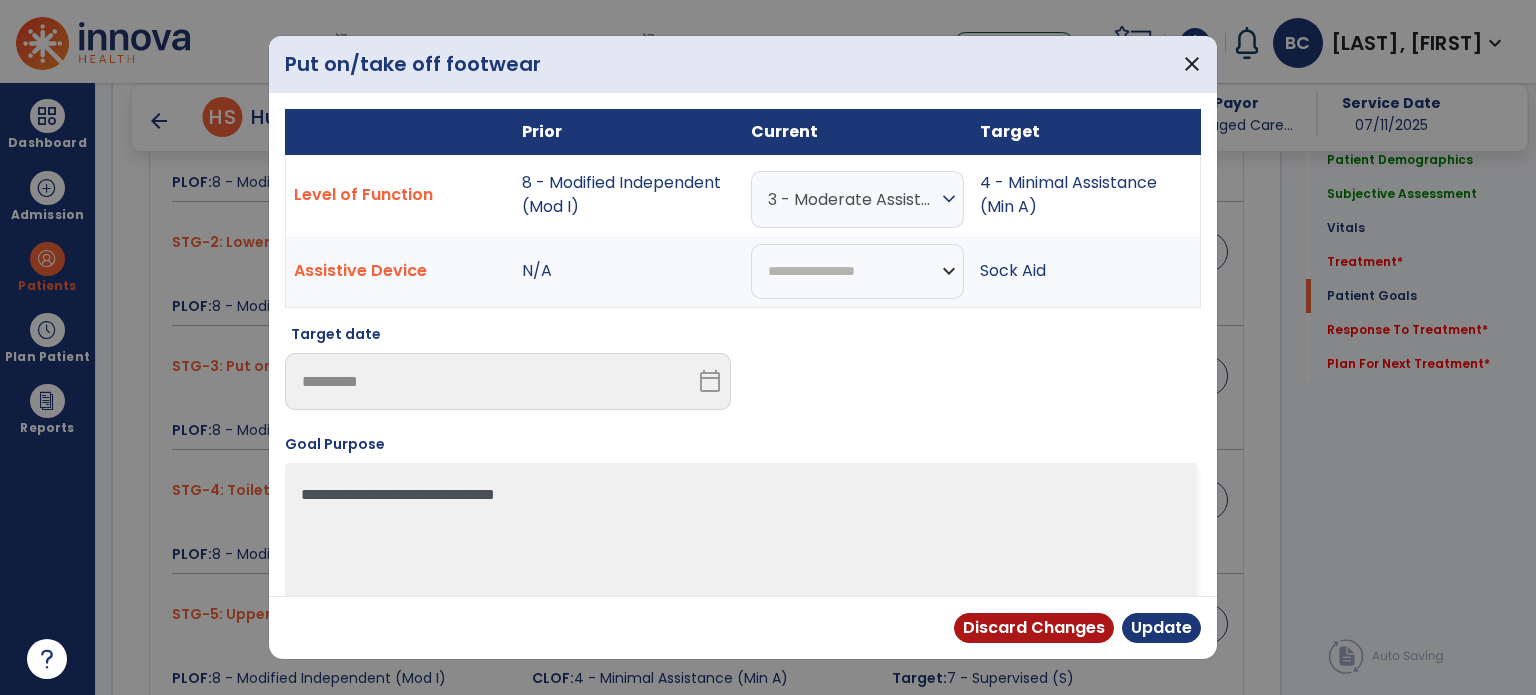 click on "3 - Moderate Assistance (Mod A)" at bounding box center [852, 199] 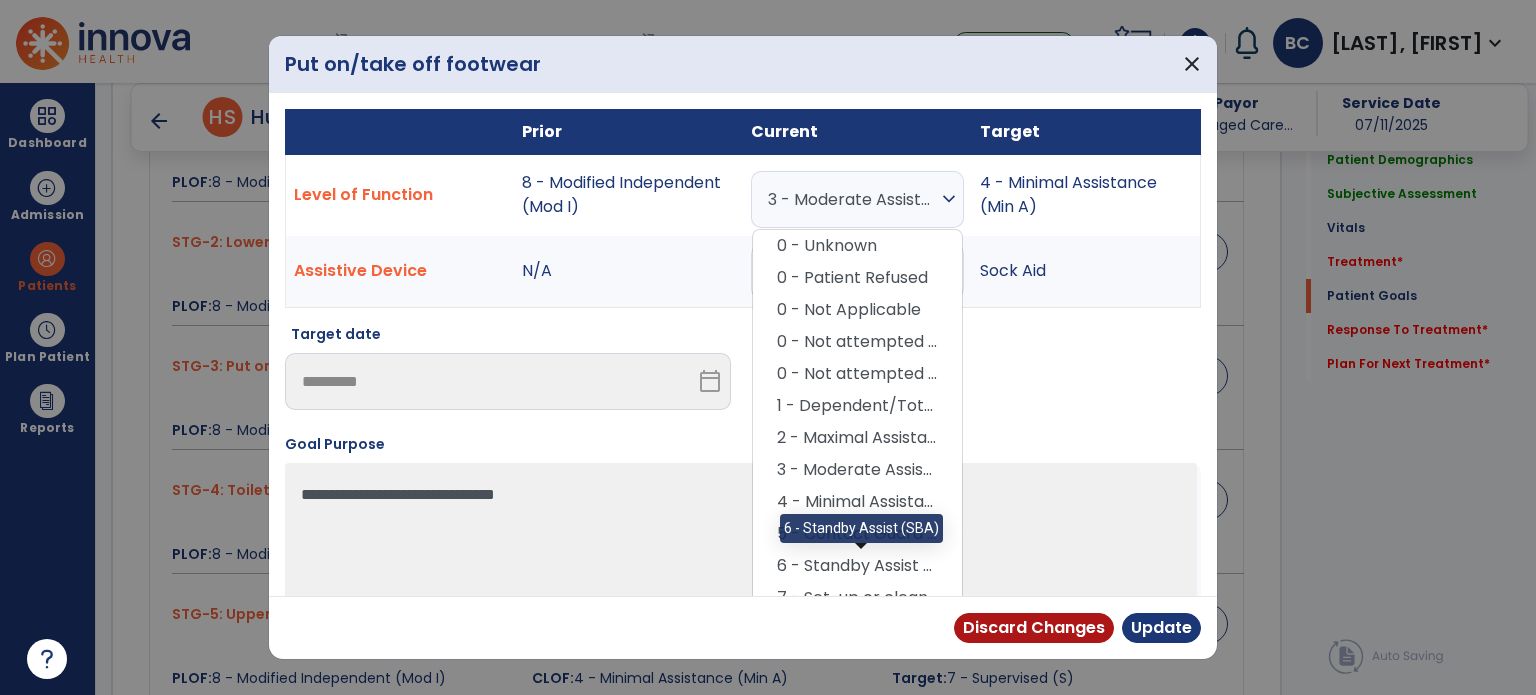 click on "6 - Standby Assist (SBA)" at bounding box center (857, 566) 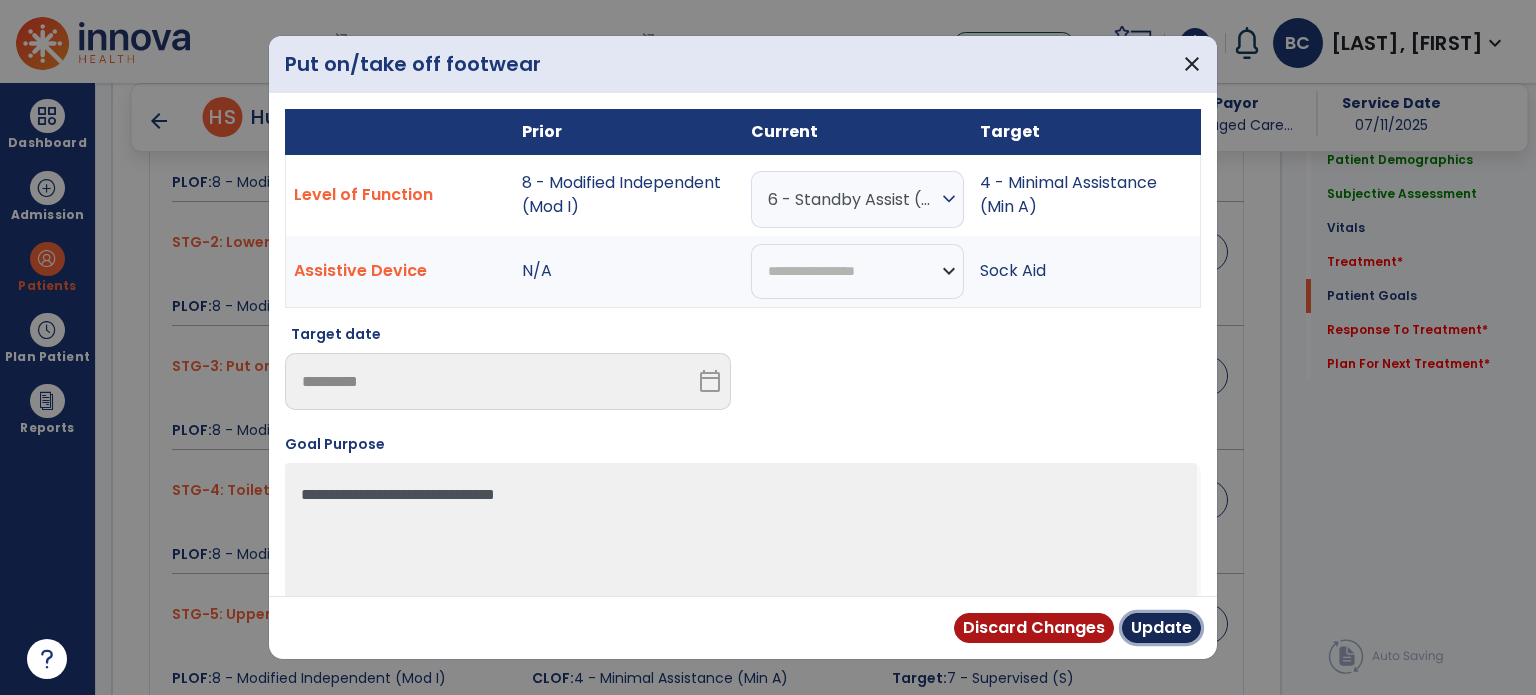 click on "Update" at bounding box center (1161, 628) 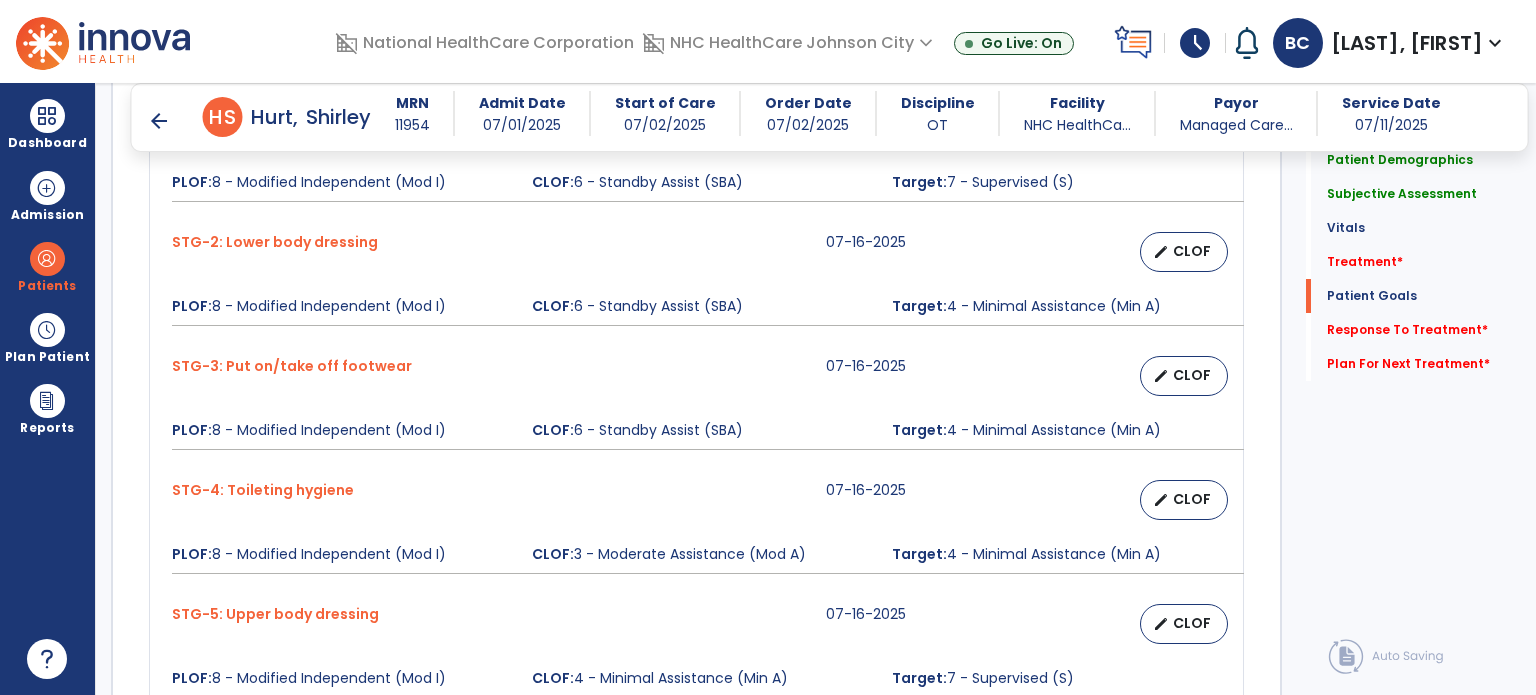 scroll, scrollTop: 1727, scrollLeft: 0, axis: vertical 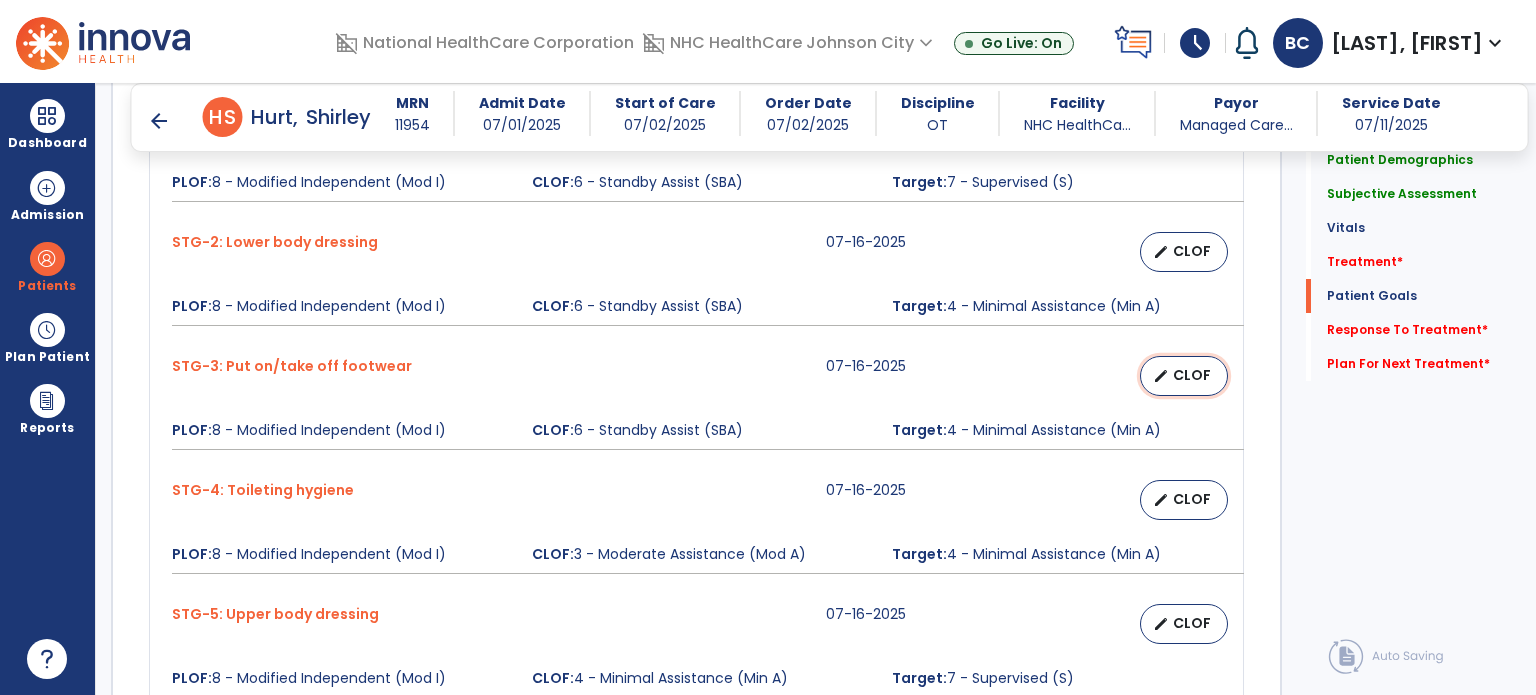 click on "CLOF" at bounding box center [1192, 375] 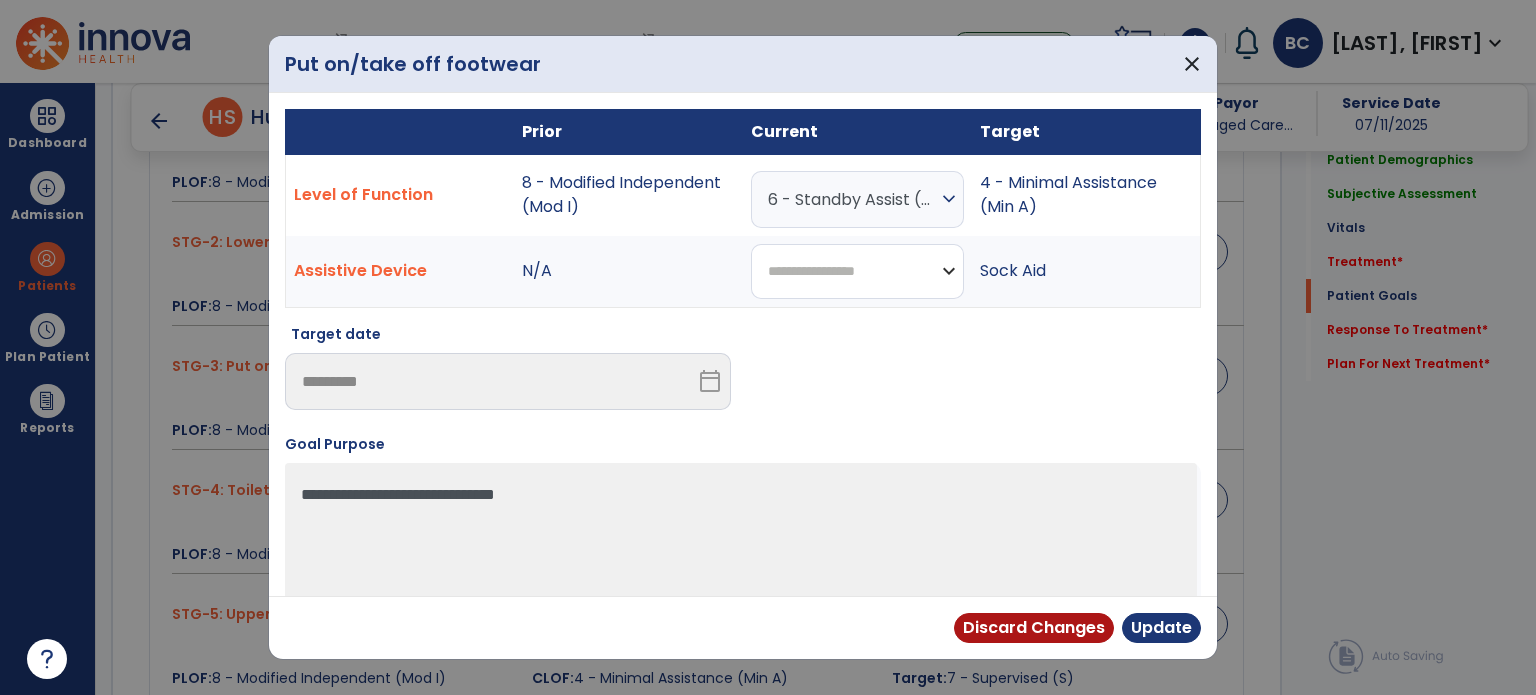 click on "**********" at bounding box center [857, 271] 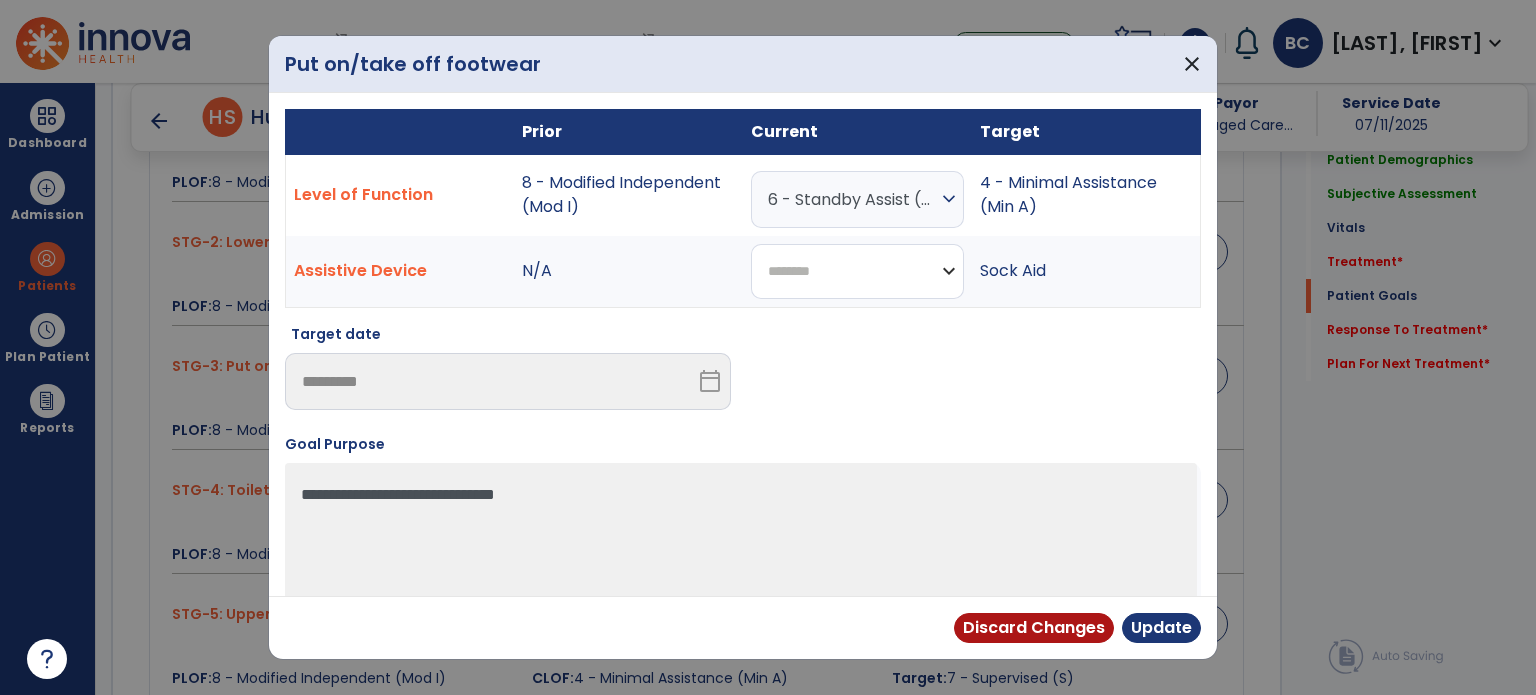 click on "**********" at bounding box center [857, 271] 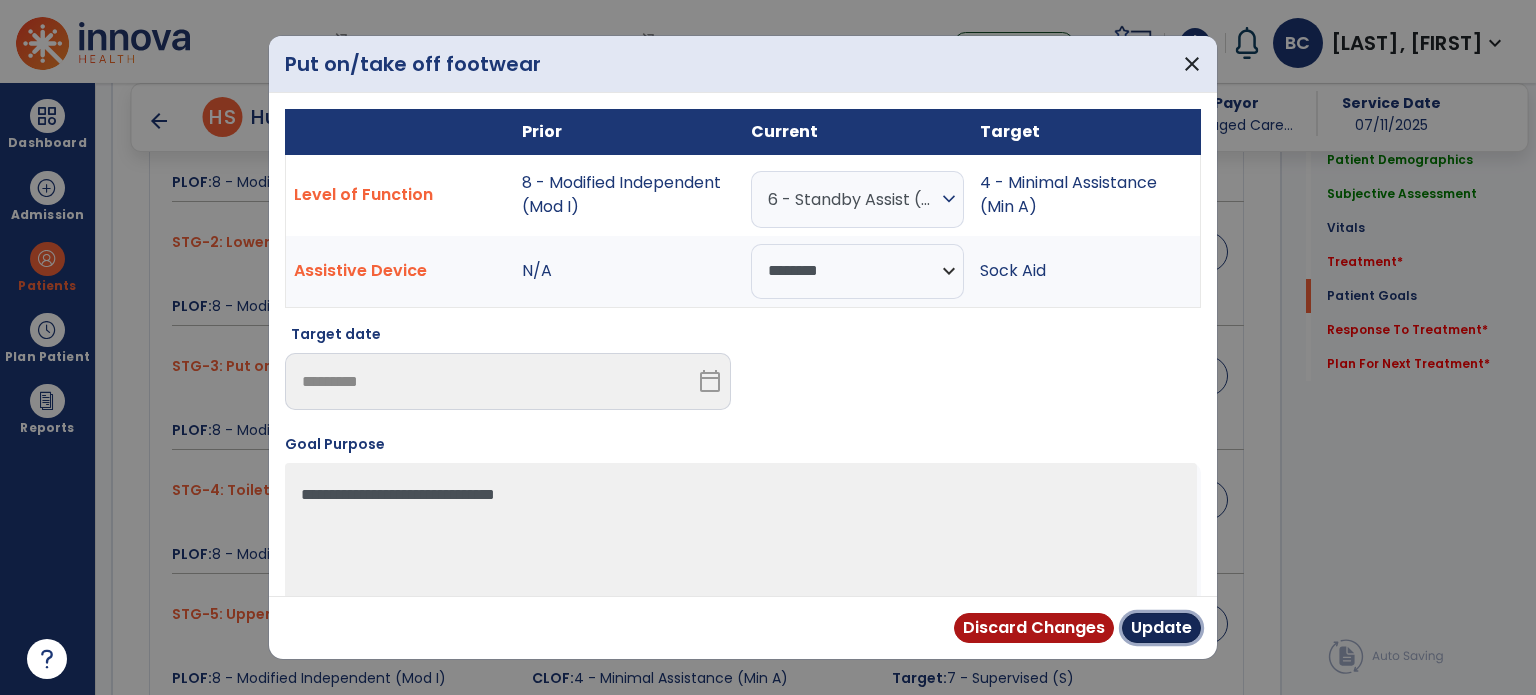 click on "Update" at bounding box center [1161, 628] 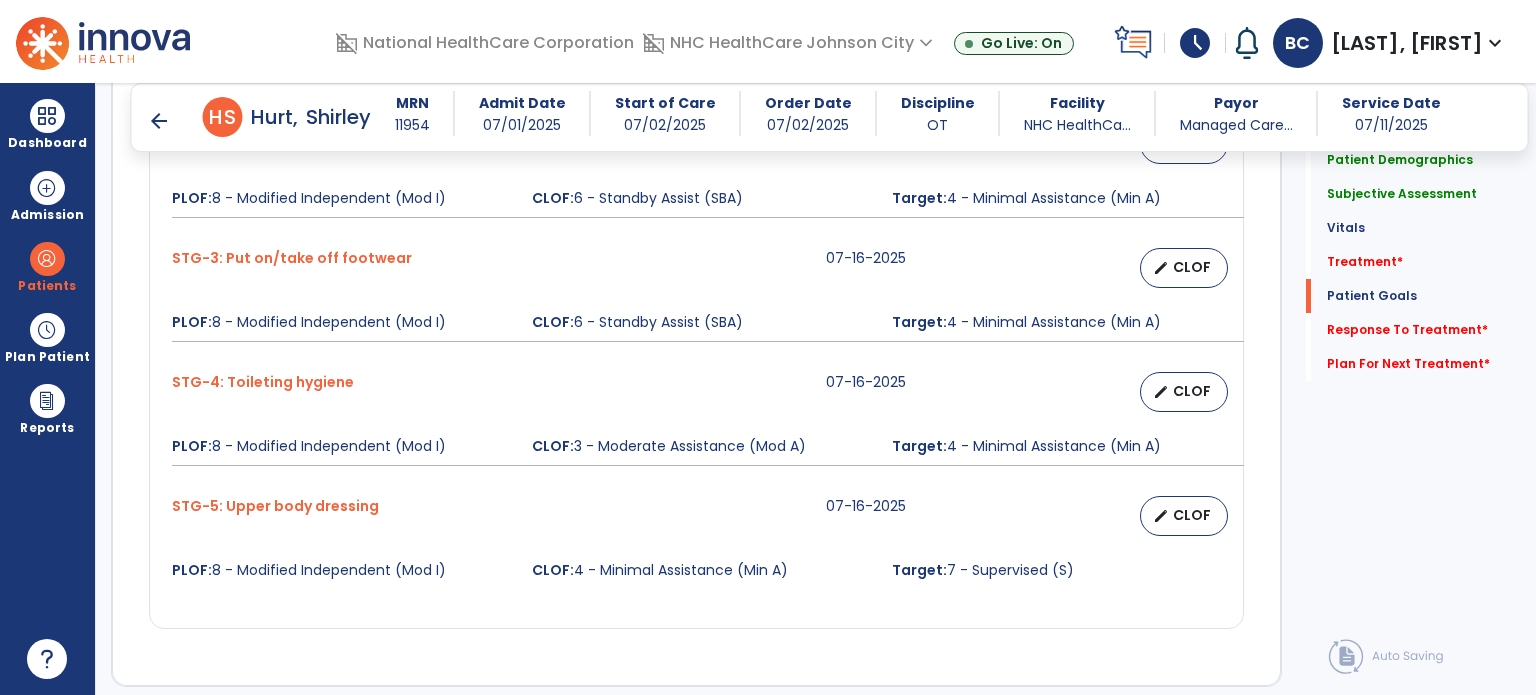 scroll, scrollTop: 1836, scrollLeft: 0, axis: vertical 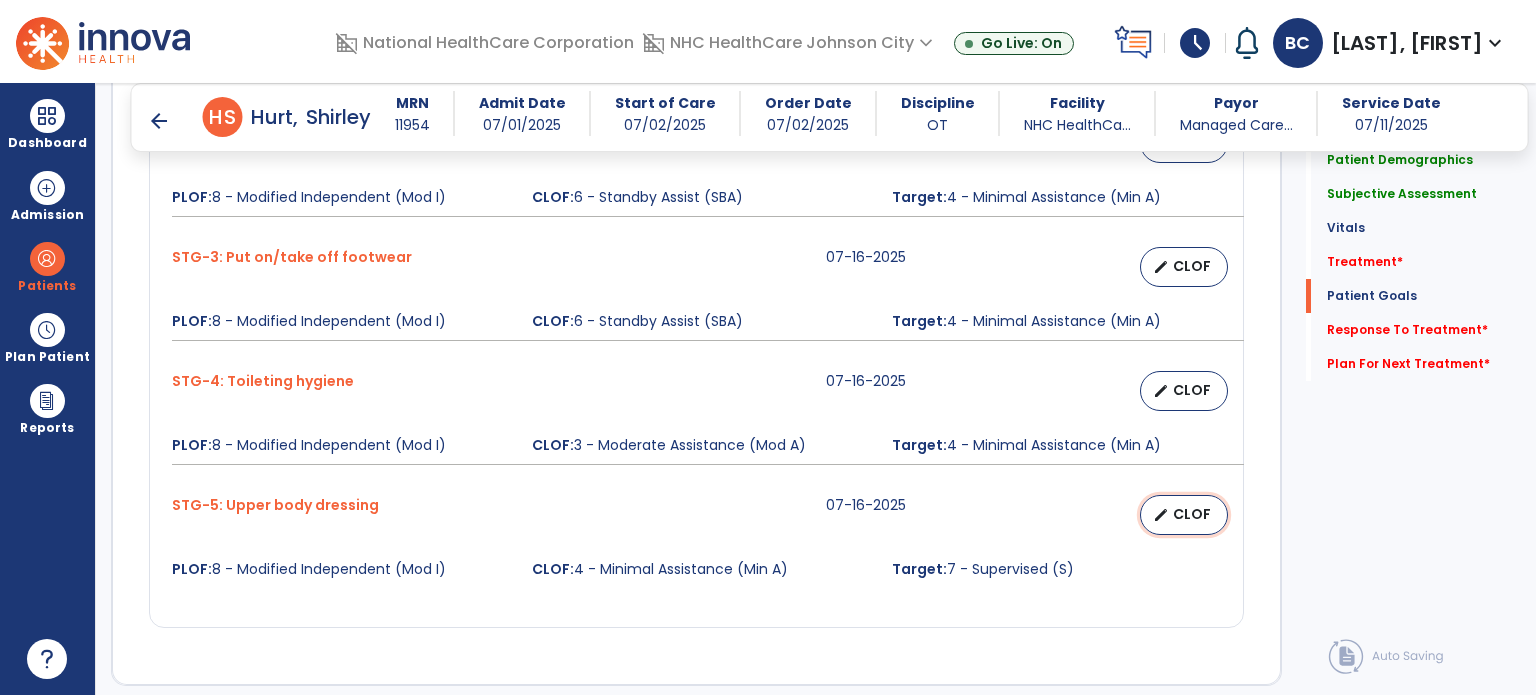 click on "CLOF" at bounding box center (1192, 514) 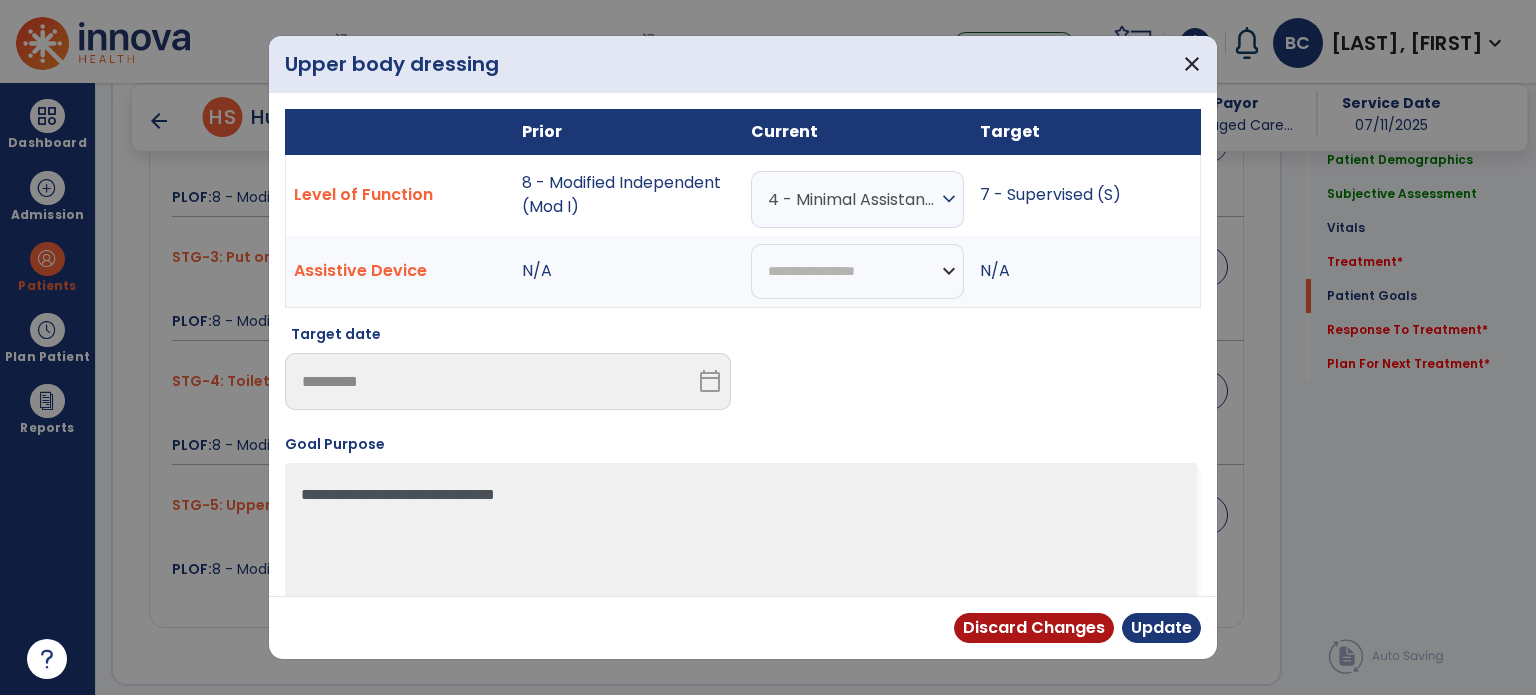 click on "4 - Minimal Assistance (Min A)" at bounding box center [852, 199] 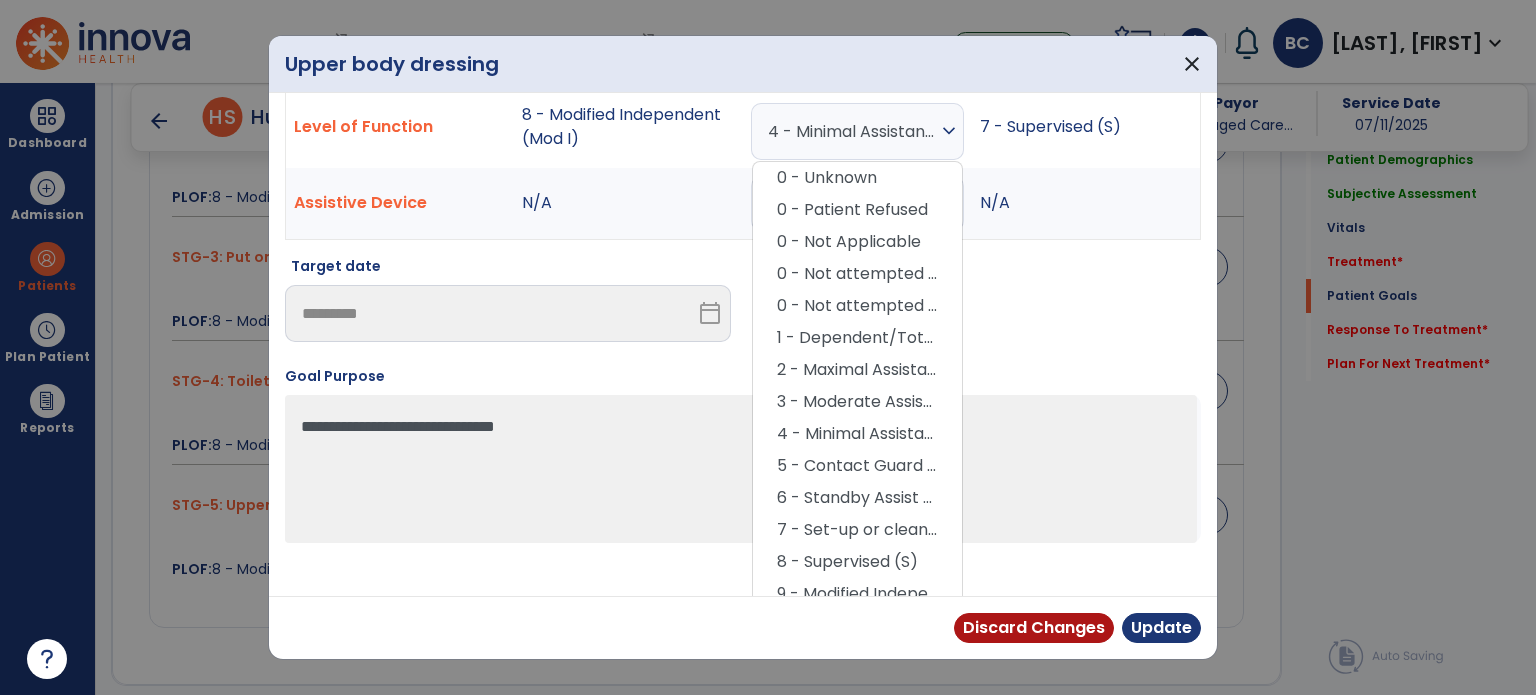 scroll, scrollTop: 86, scrollLeft: 0, axis: vertical 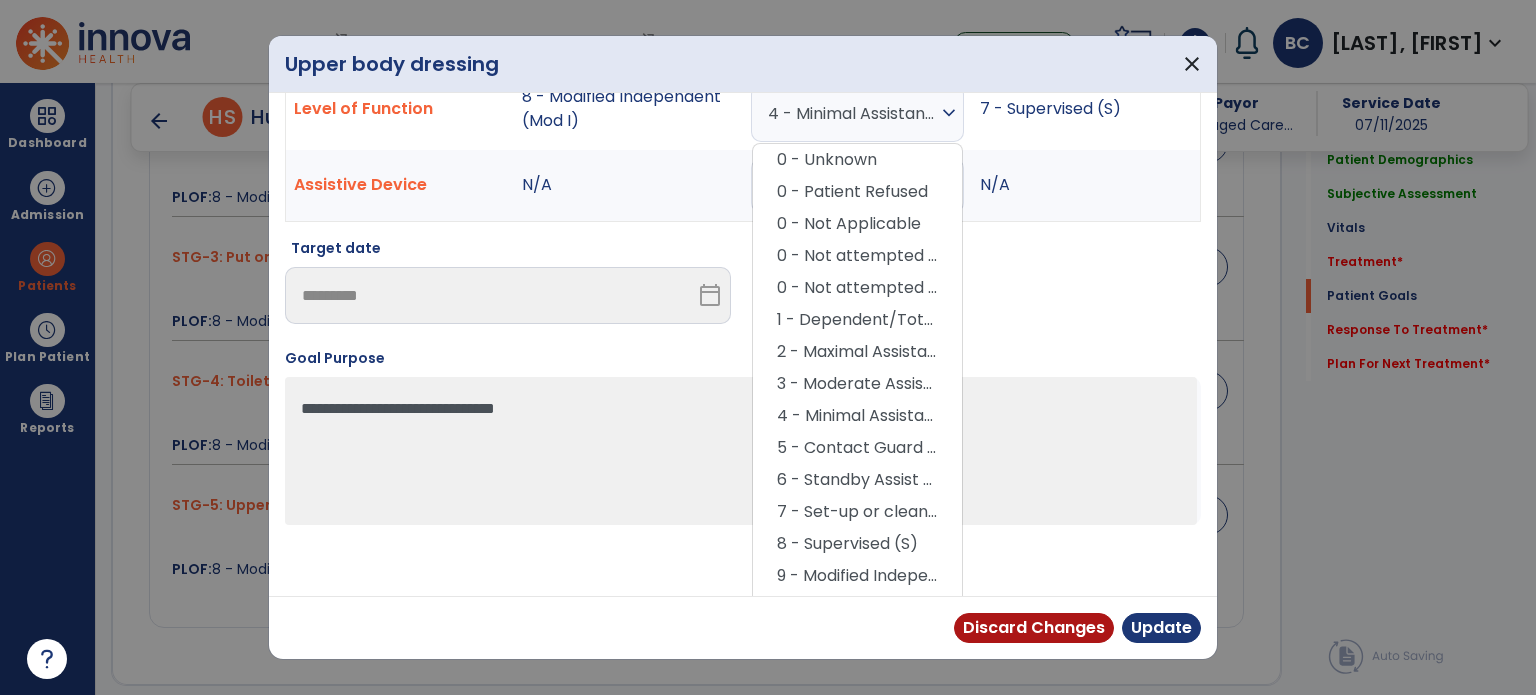 click on "8 - Supervised (S)" at bounding box center (857, 544) 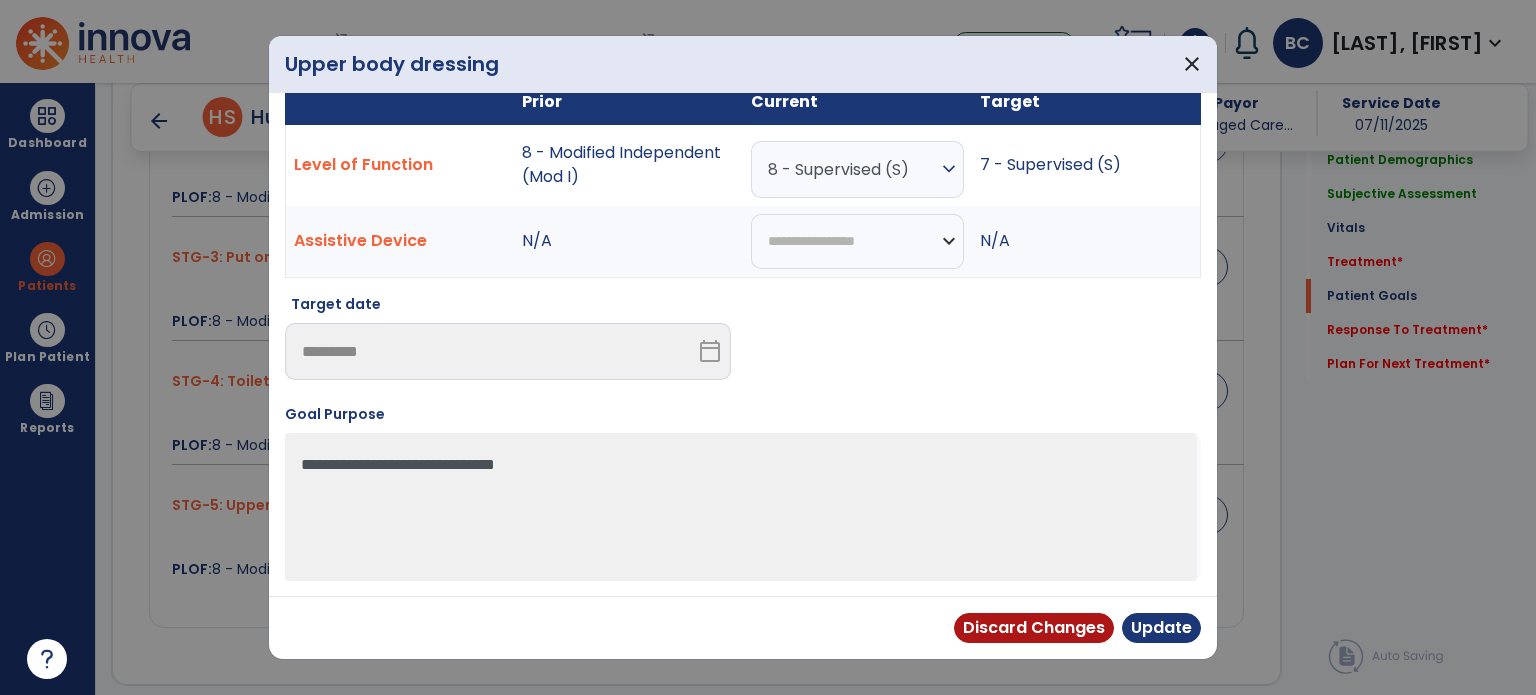 scroll, scrollTop: 28, scrollLeft: 0, axis: vertical 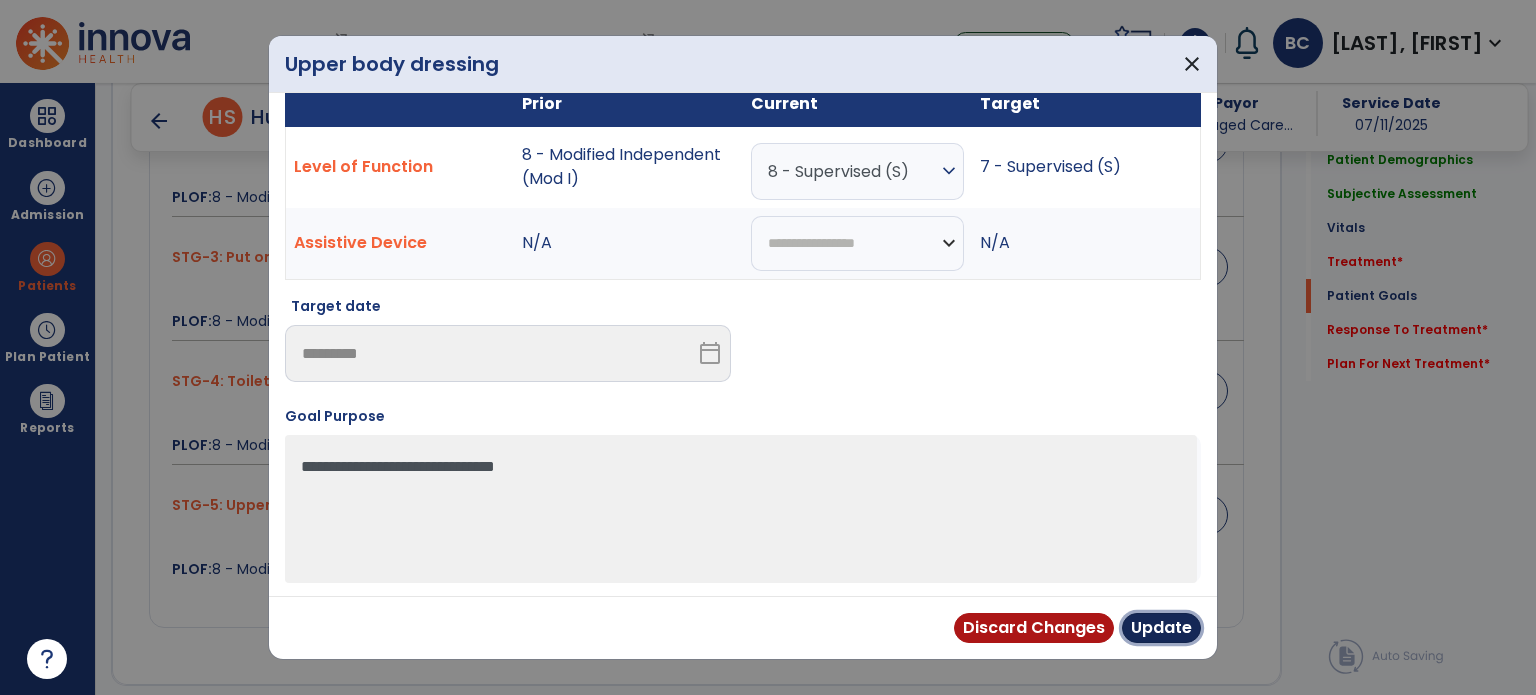click on "Update" at bounding box center (1161, 628) 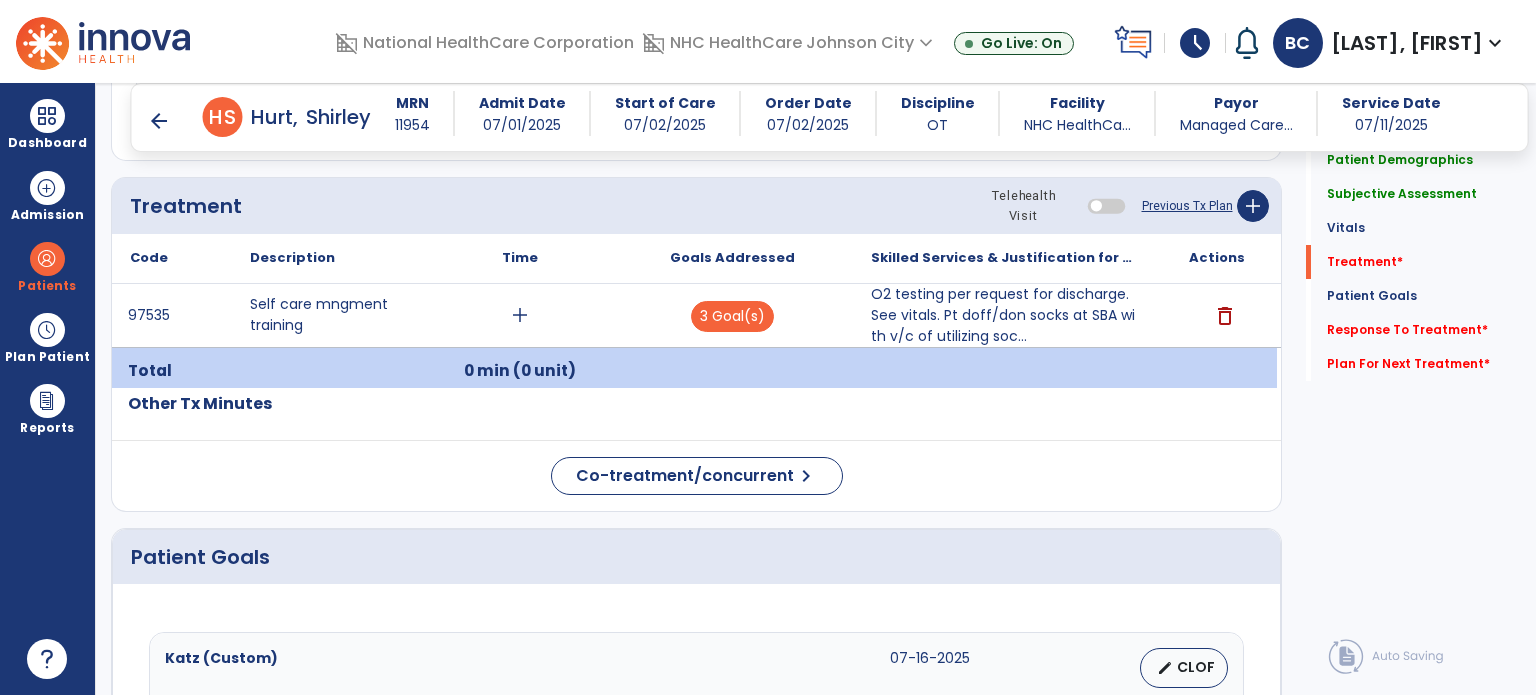 scroll, scrollTop: 1041, scrollLeft: 0, axis: vertical 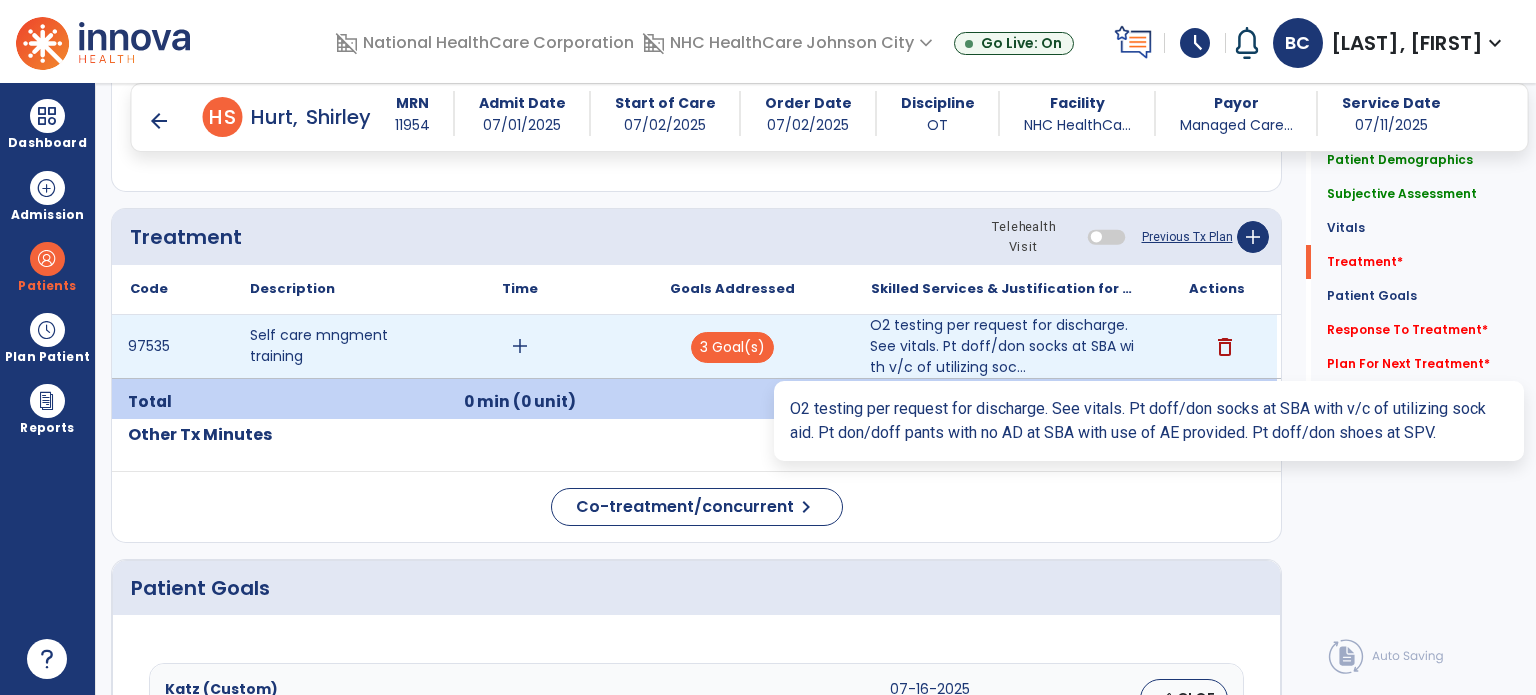 click on "O2 testing per request for discharge. See vitals. Pt doff/don socks at SBA with v/c of utilizing soc..." at bounding box center (1004, 346) 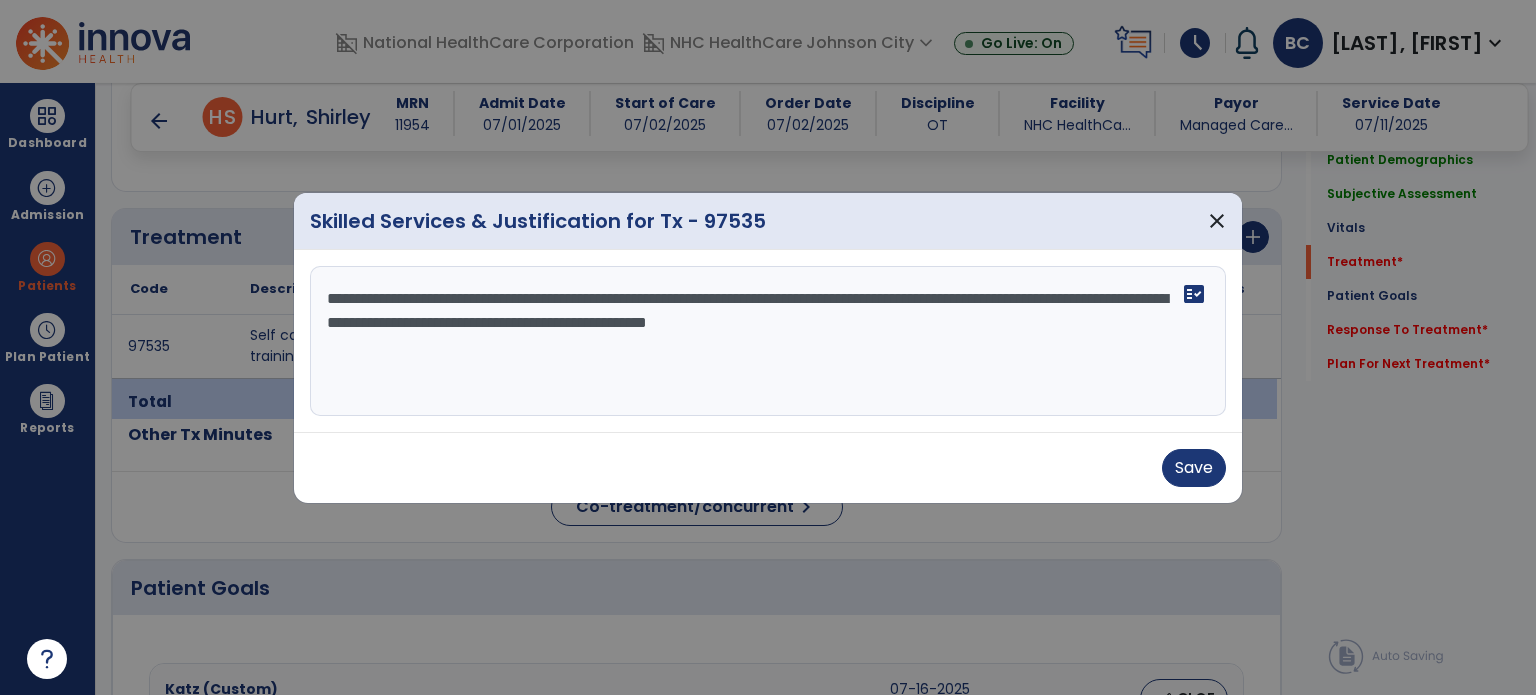 click on "**********" at bounding box center (768, 341) 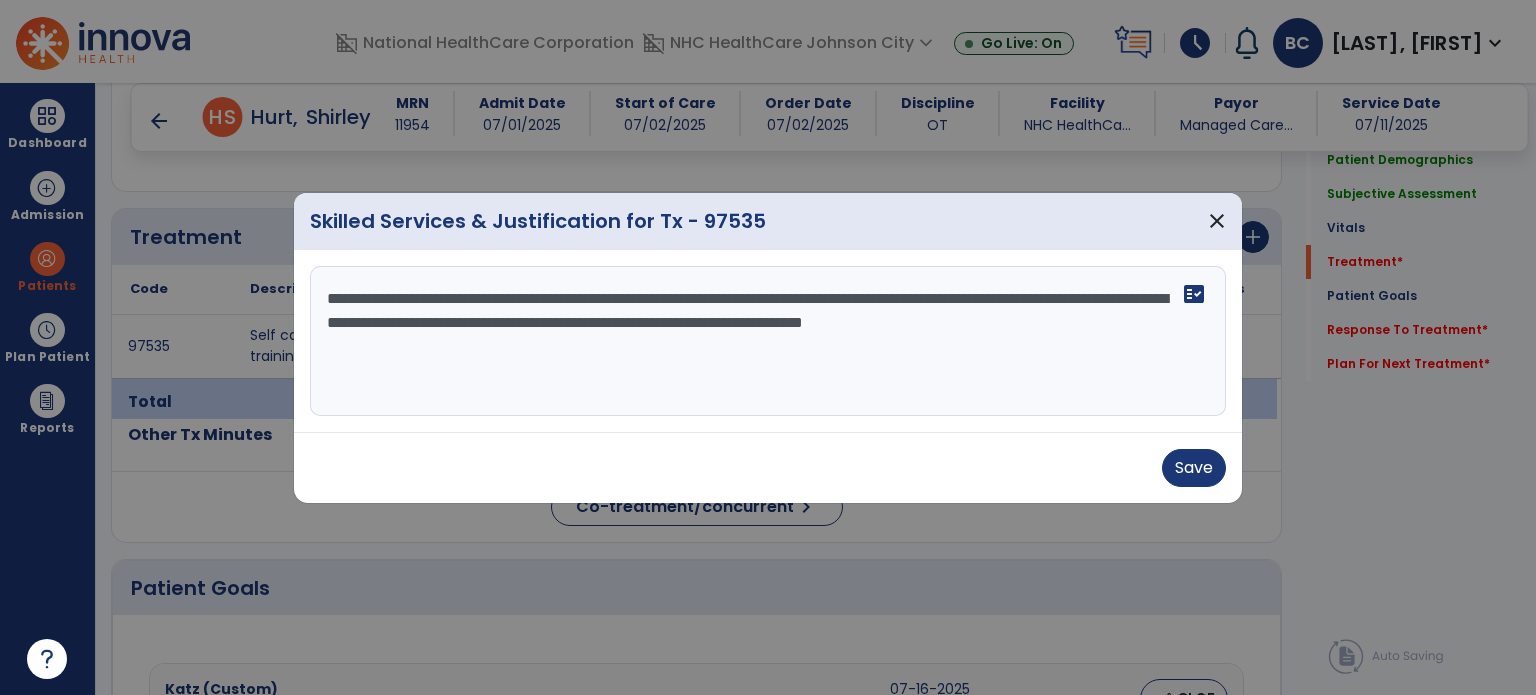 type on "**********" 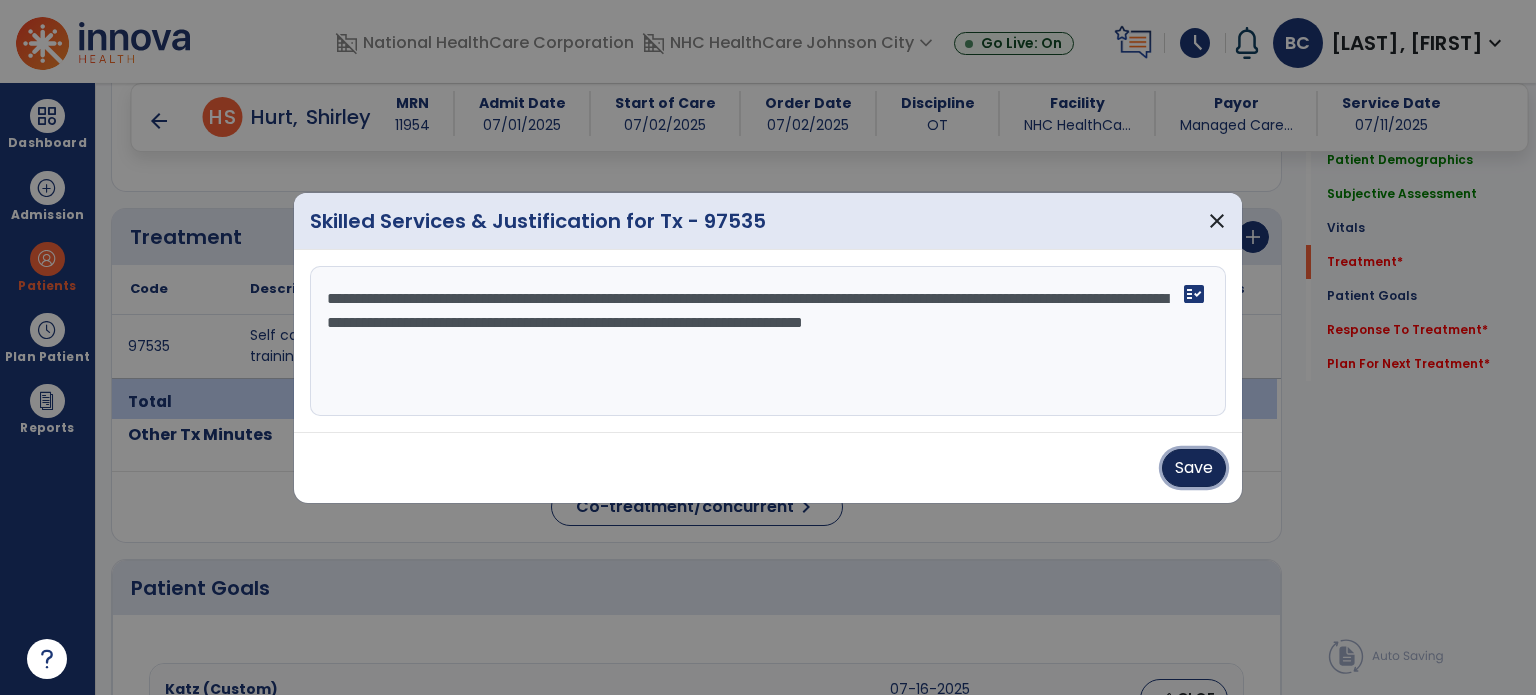 click on "Save" at bounding box center (1194, 468) 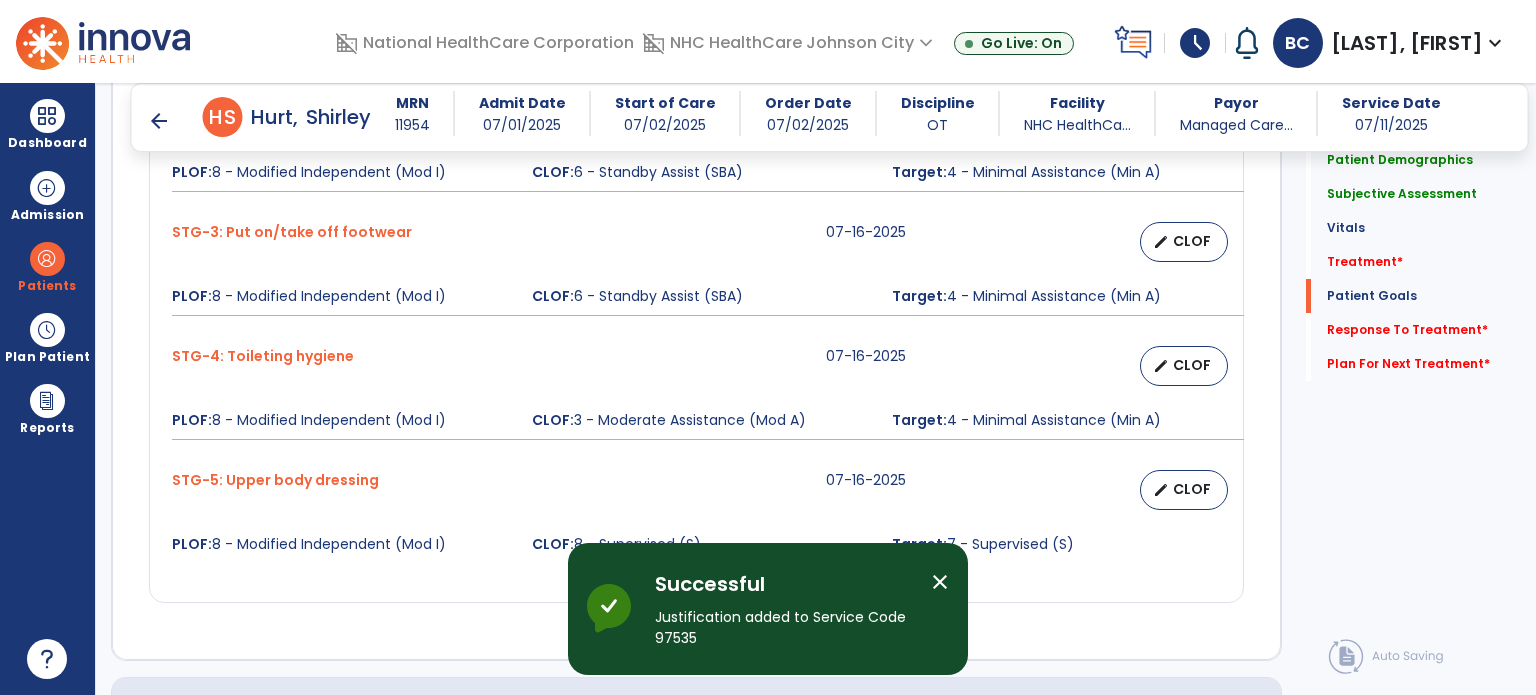 scroll, scrollTop: 1872, scrollLeft: 0, axis: vertical 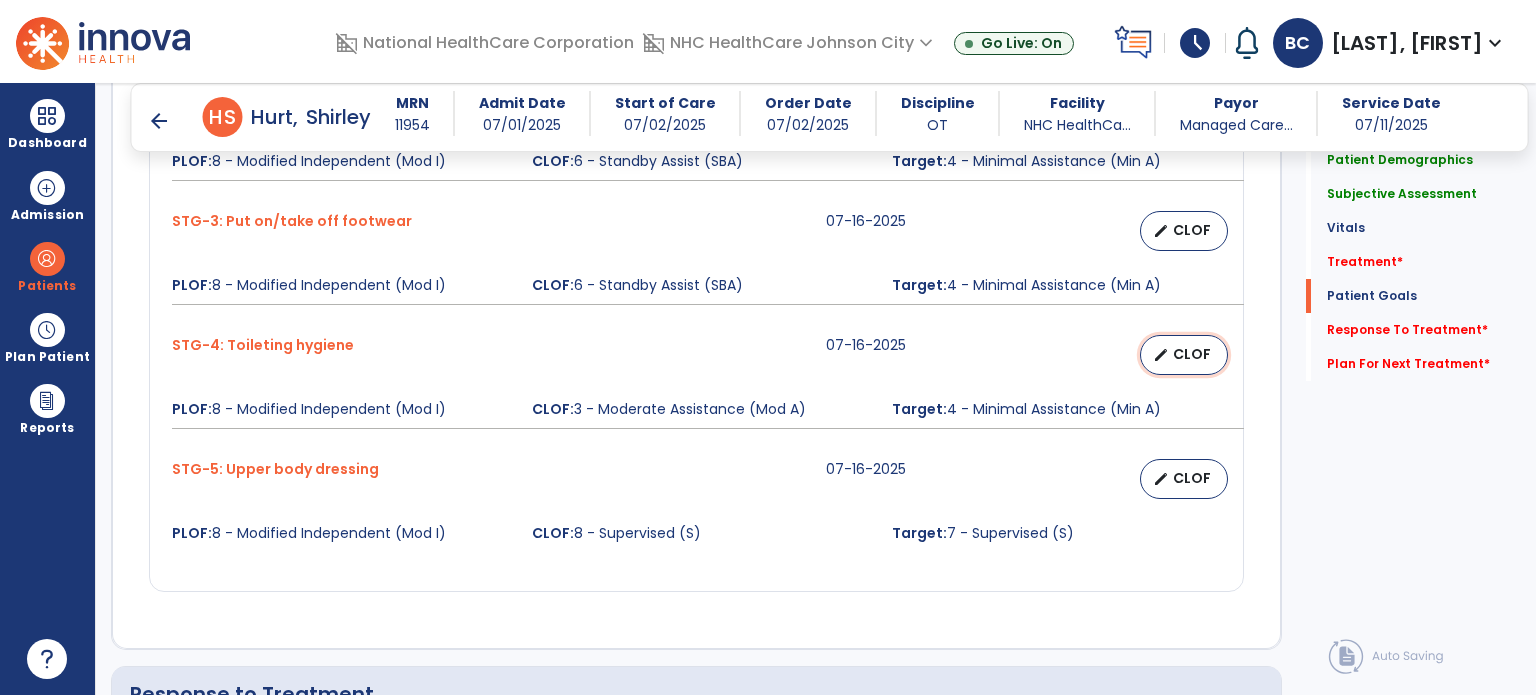 click on "CLOF" at bounding box center (1192, 354) 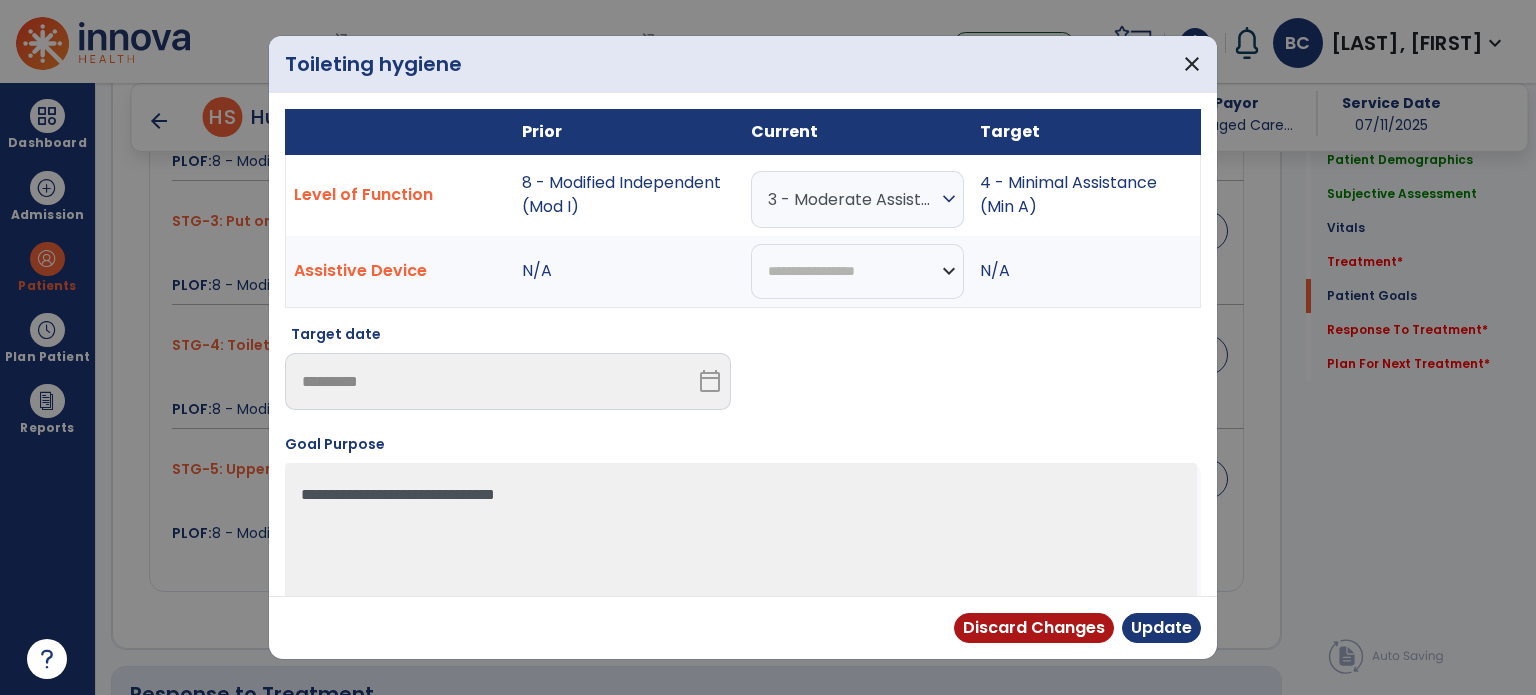 click on "3 - Moderate Assistance (Mod A)" at bounding box center [852, 199] 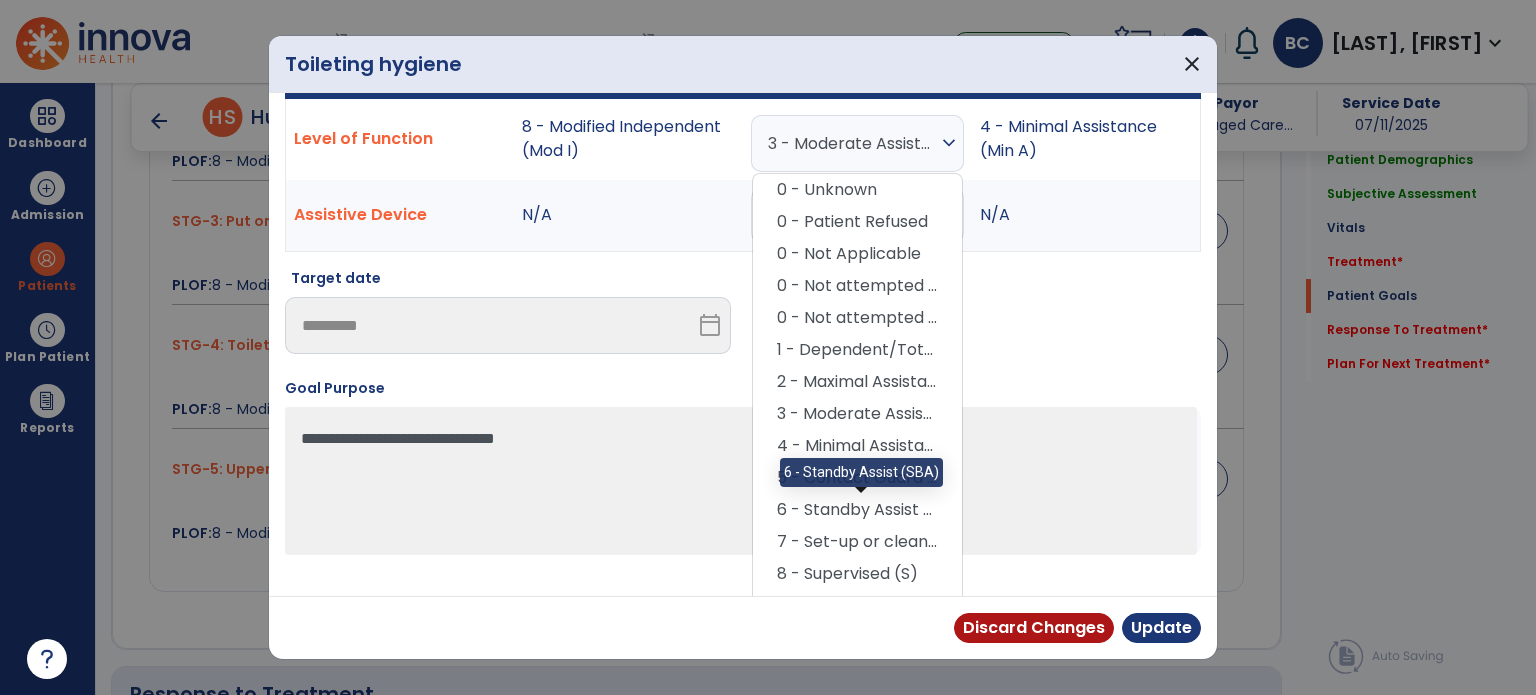 scroll, scrollTop: 59, scrollLeft: 0, axis: vertical 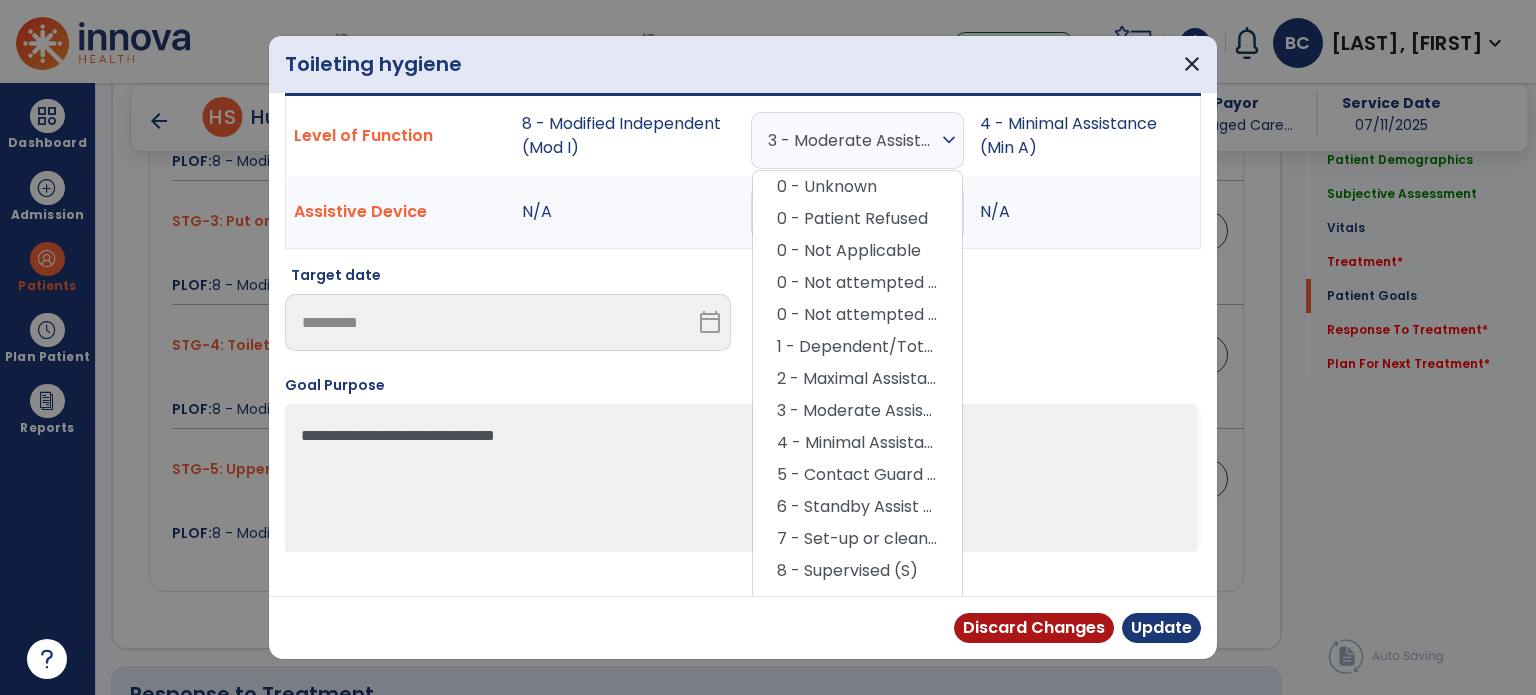 click on "6 - Standby Assist (SBA)" at bounding box center [857, 507] 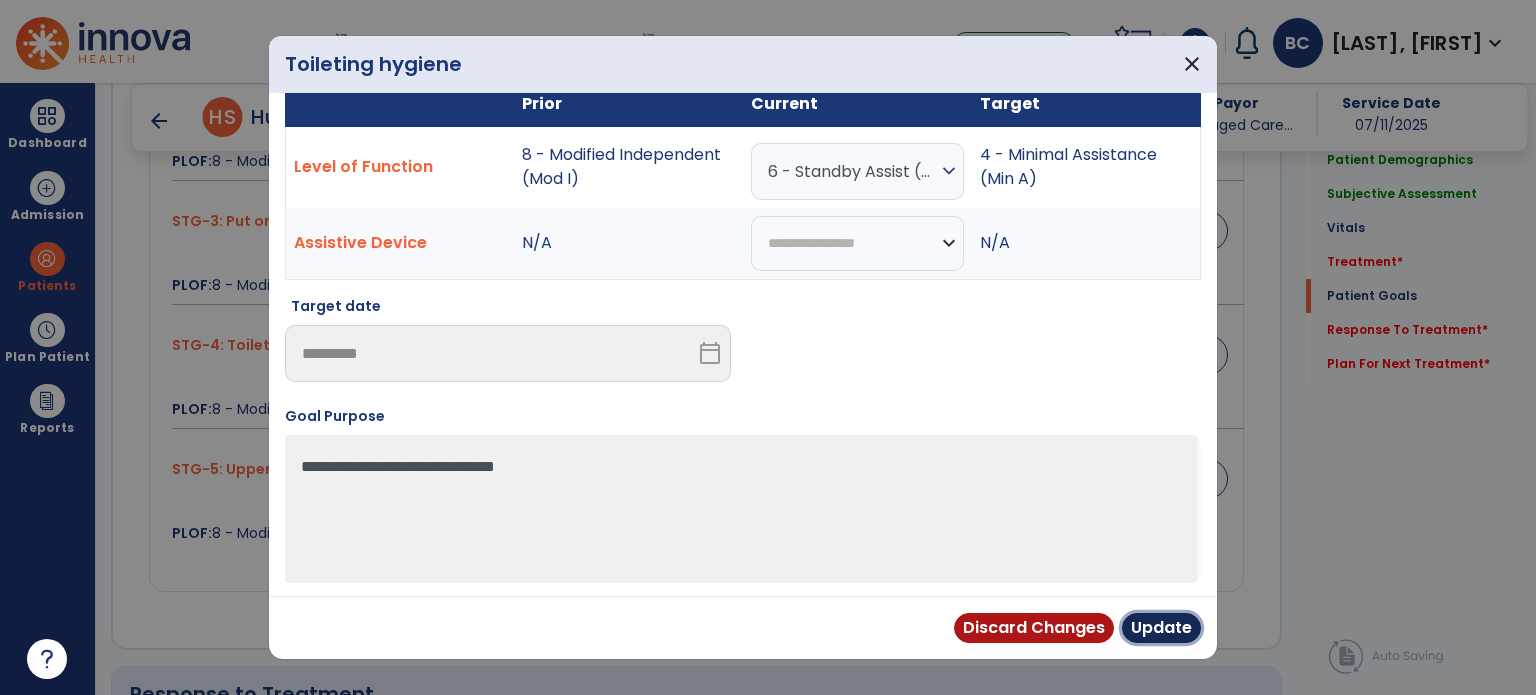 click on "Update" at bounding box center (1161, 628) 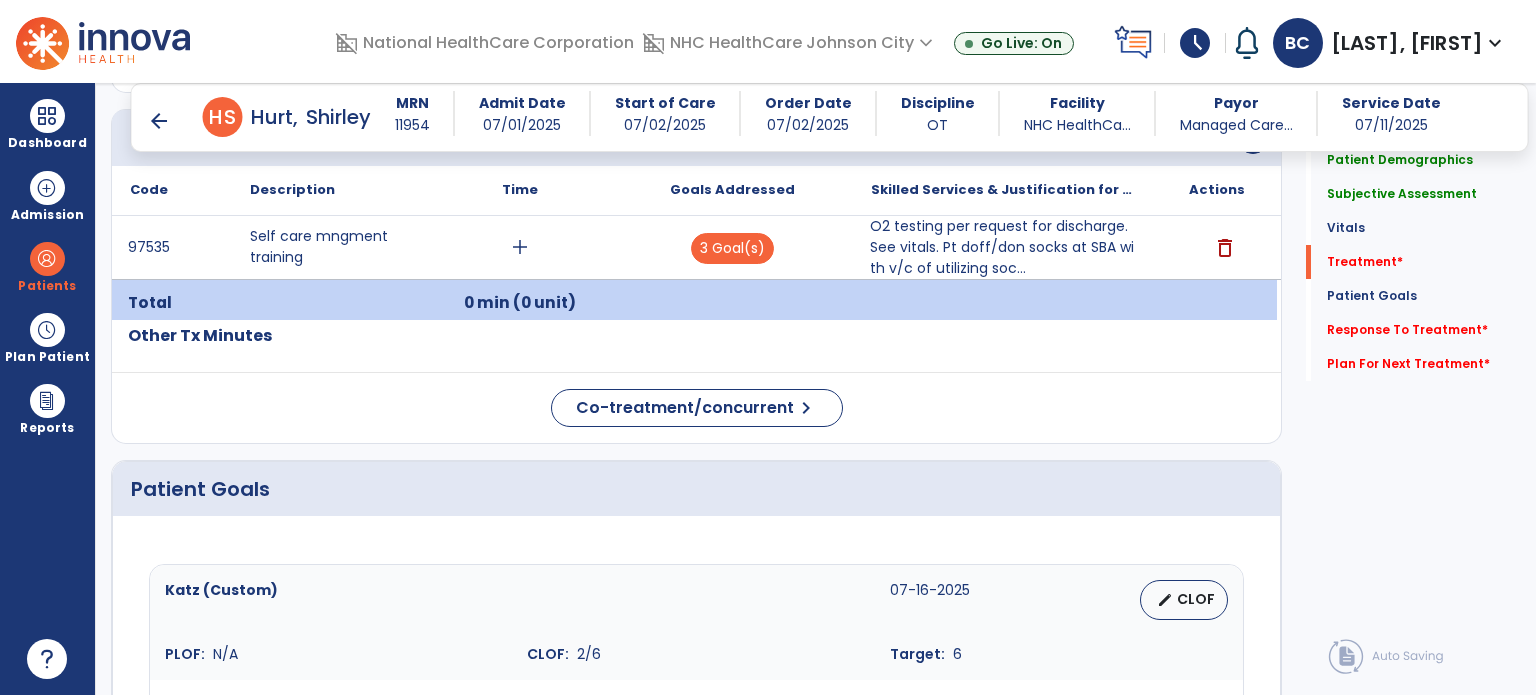 scroll, scrollTop: 1135, scrollLeft: 0, axis: vertical 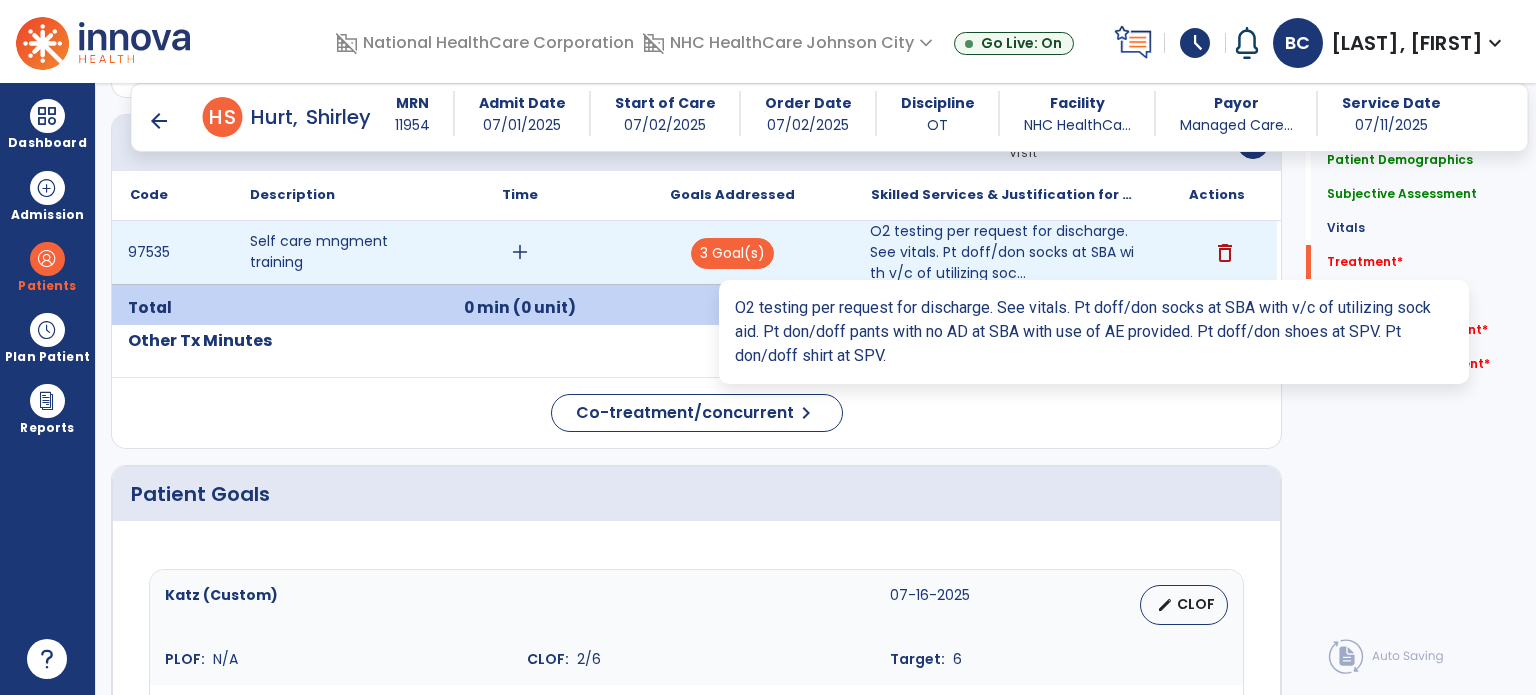 click on "O2 testing per request for discharge. See vitals. Pt doff/don socks at SBA with v/c of utilizing soc..." at bounding box center [1004, 252] 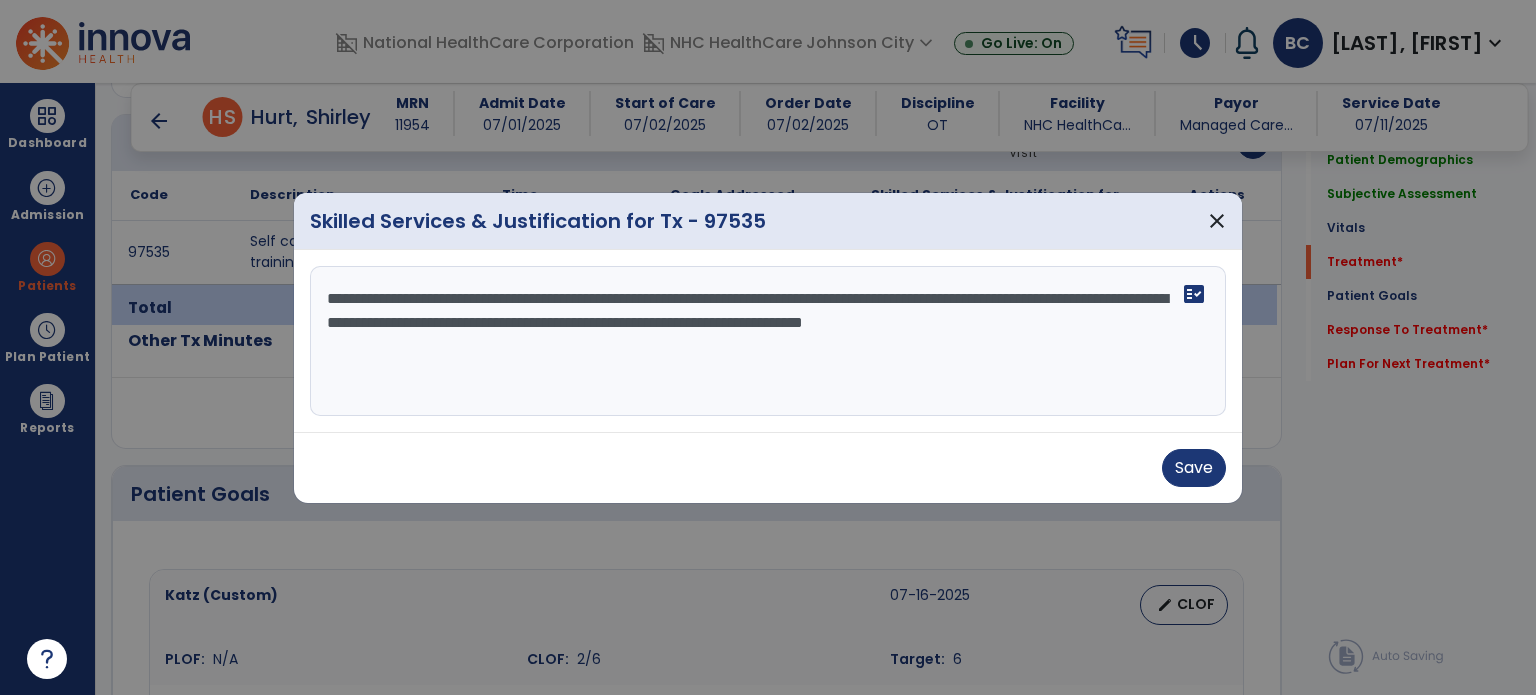 click on "**********" at bounding box center (768, 341) 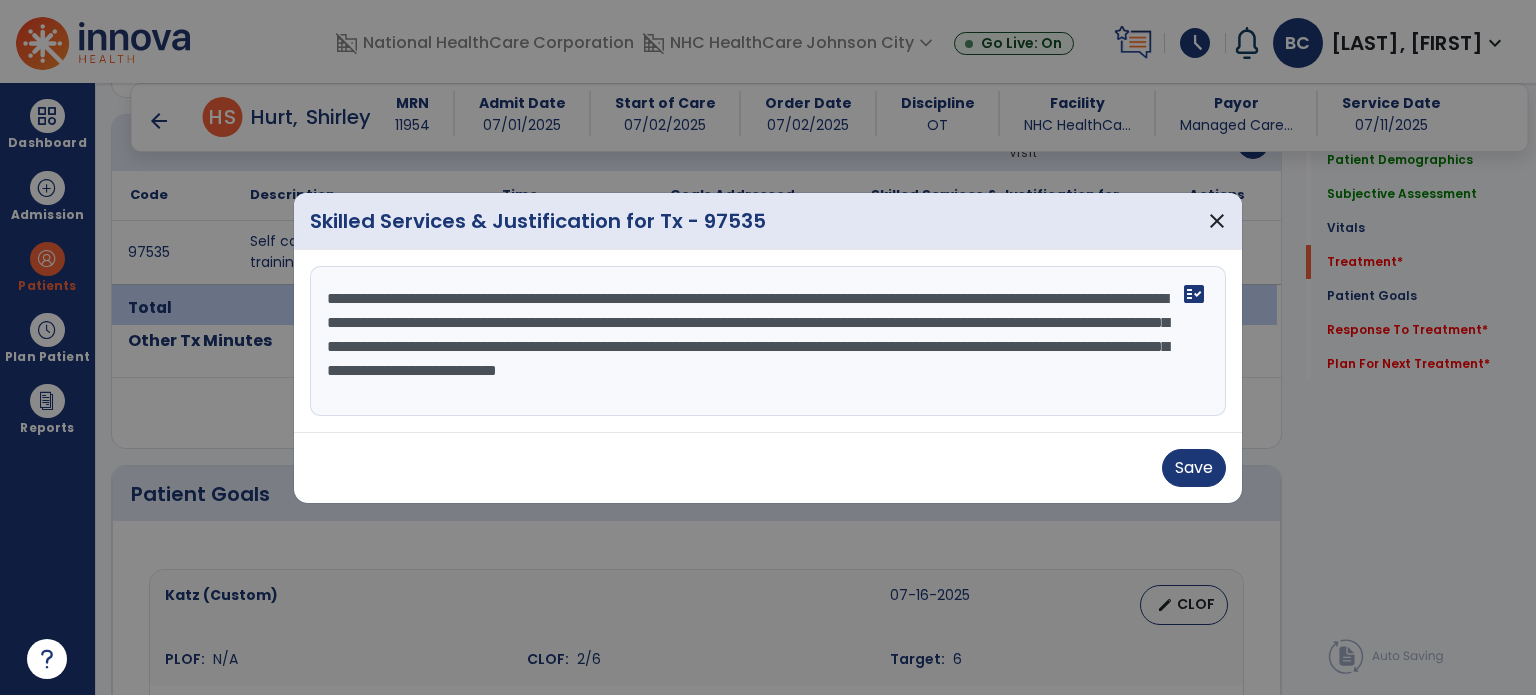 type on "**********" 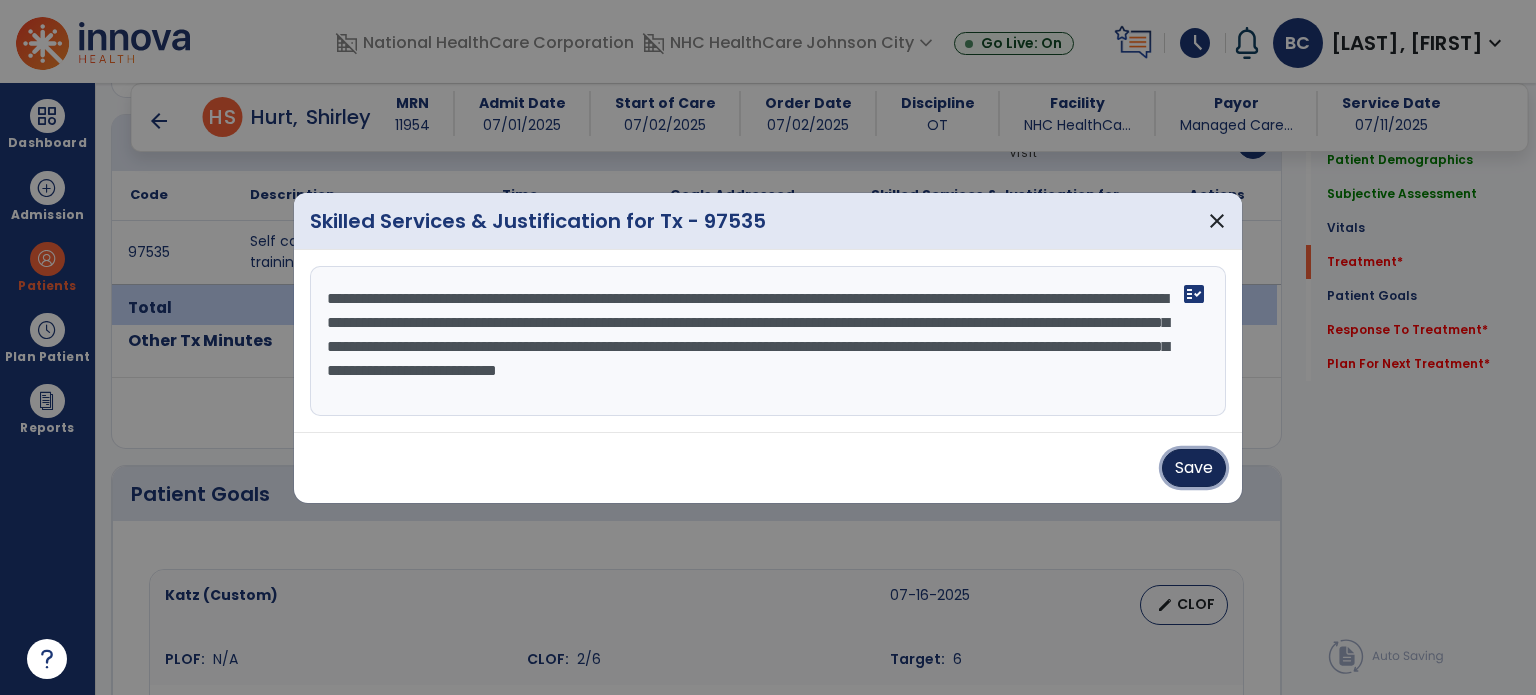 click on "Save" at bounding box center [1194, 468] 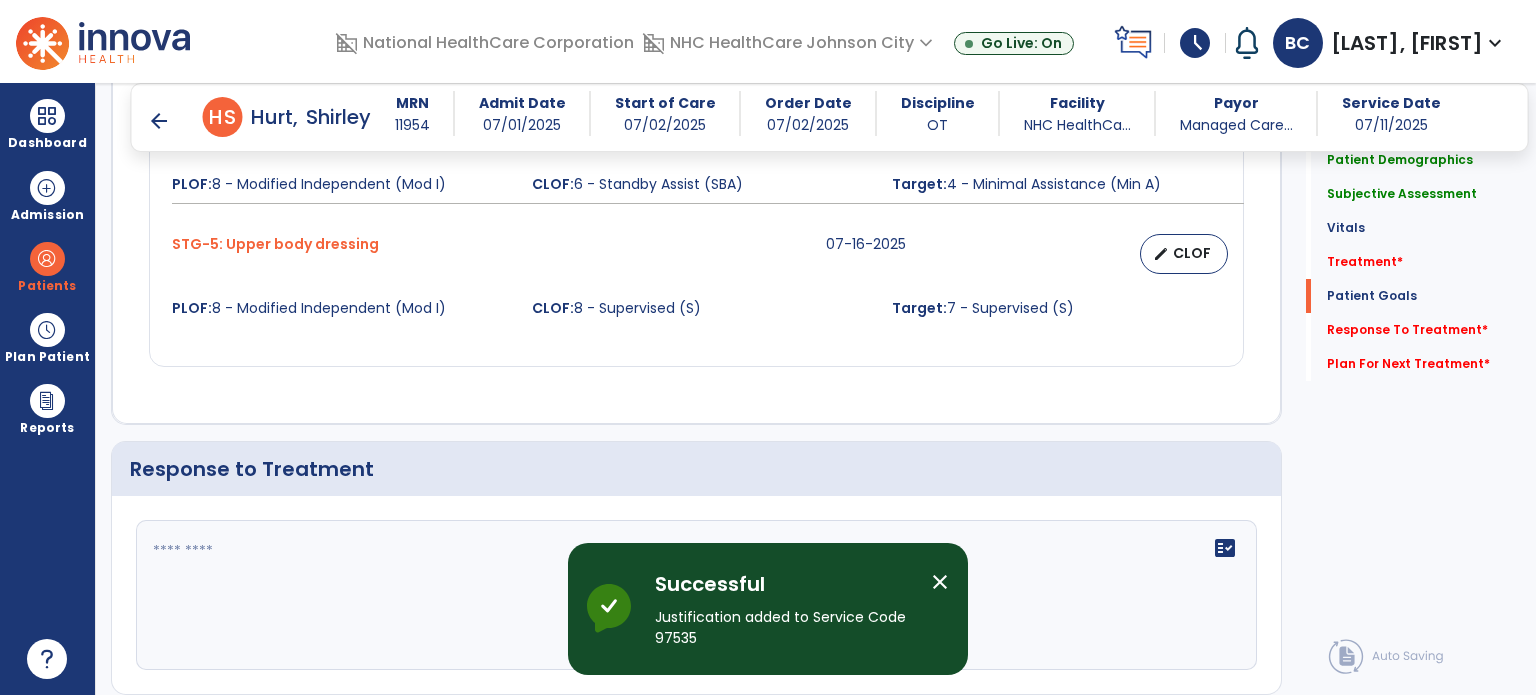 scroll, scrollTop: 2112, scrollLeft: 0, axis: vertical 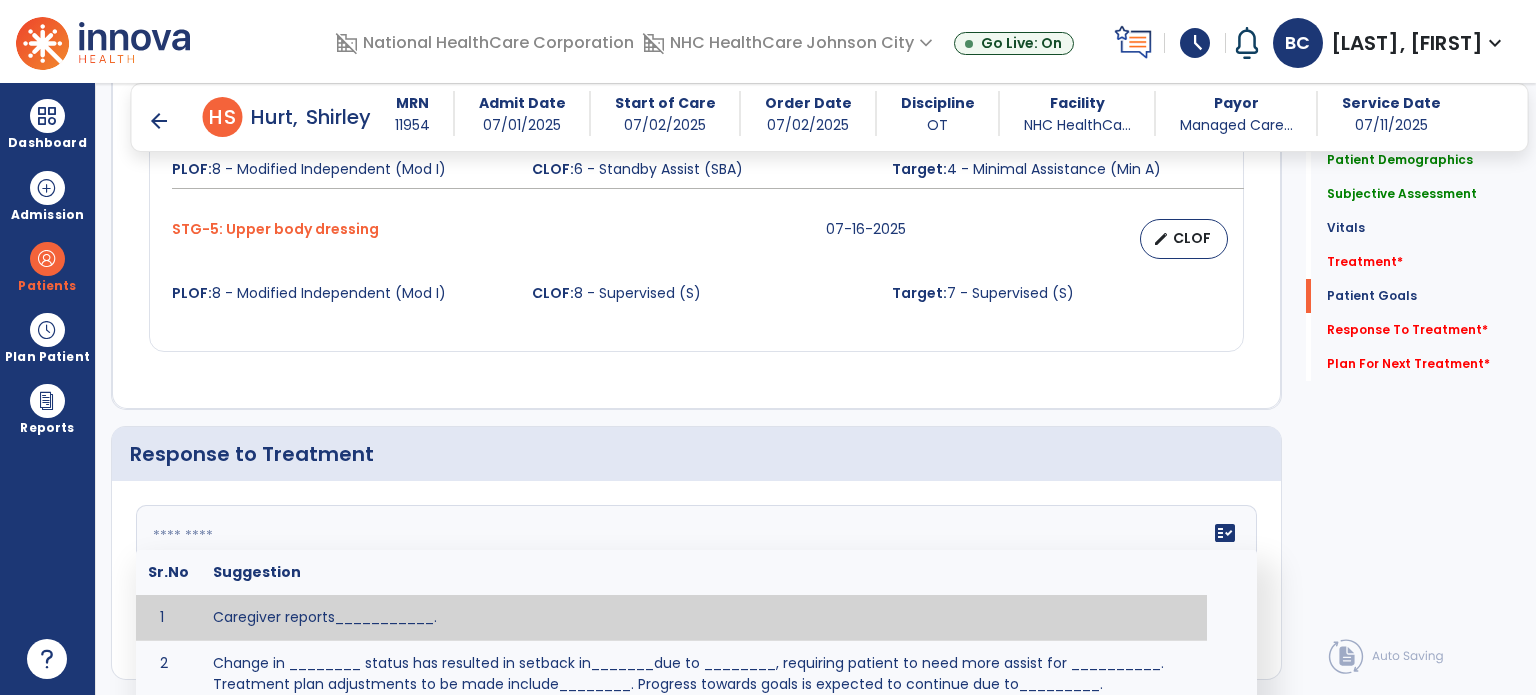 click 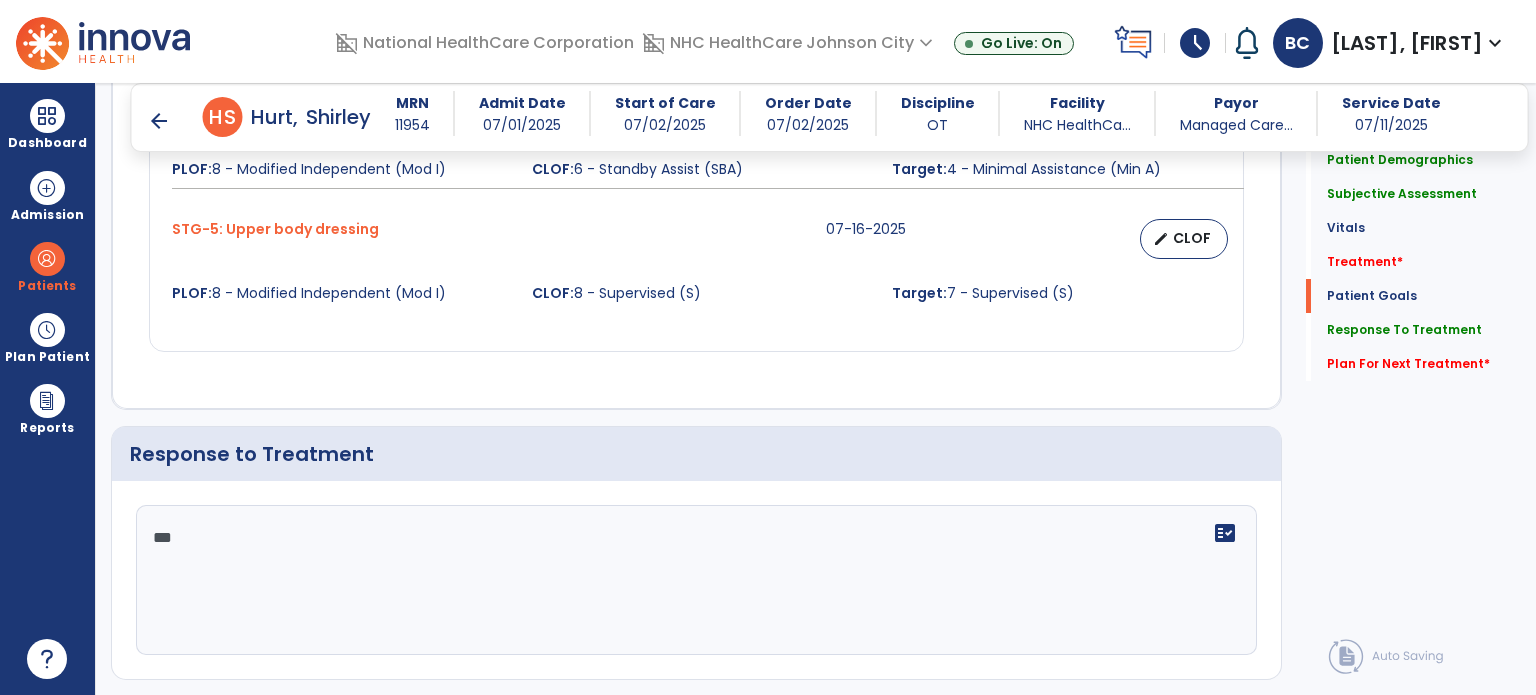 scroll, scrollTop: 2112, scrollLeft: 0, axis: vertical 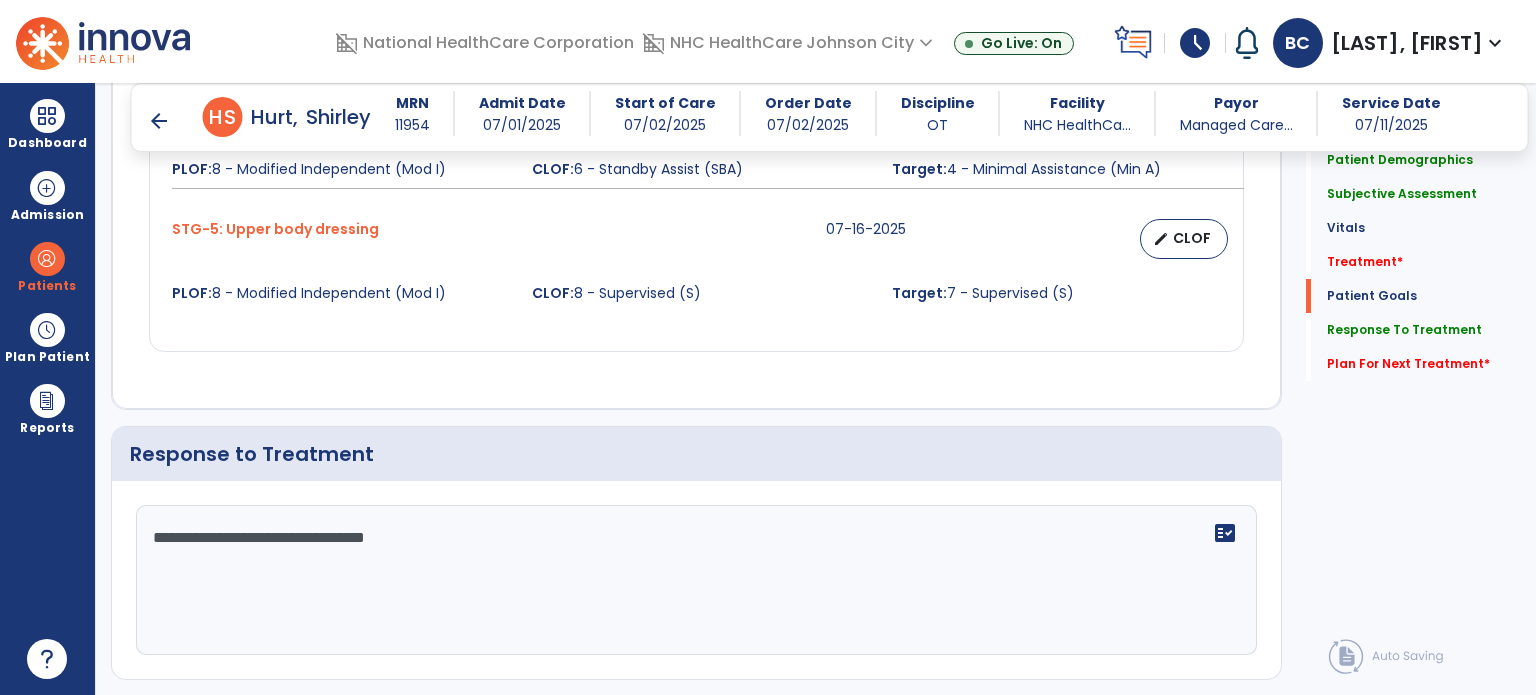 click on "**********" 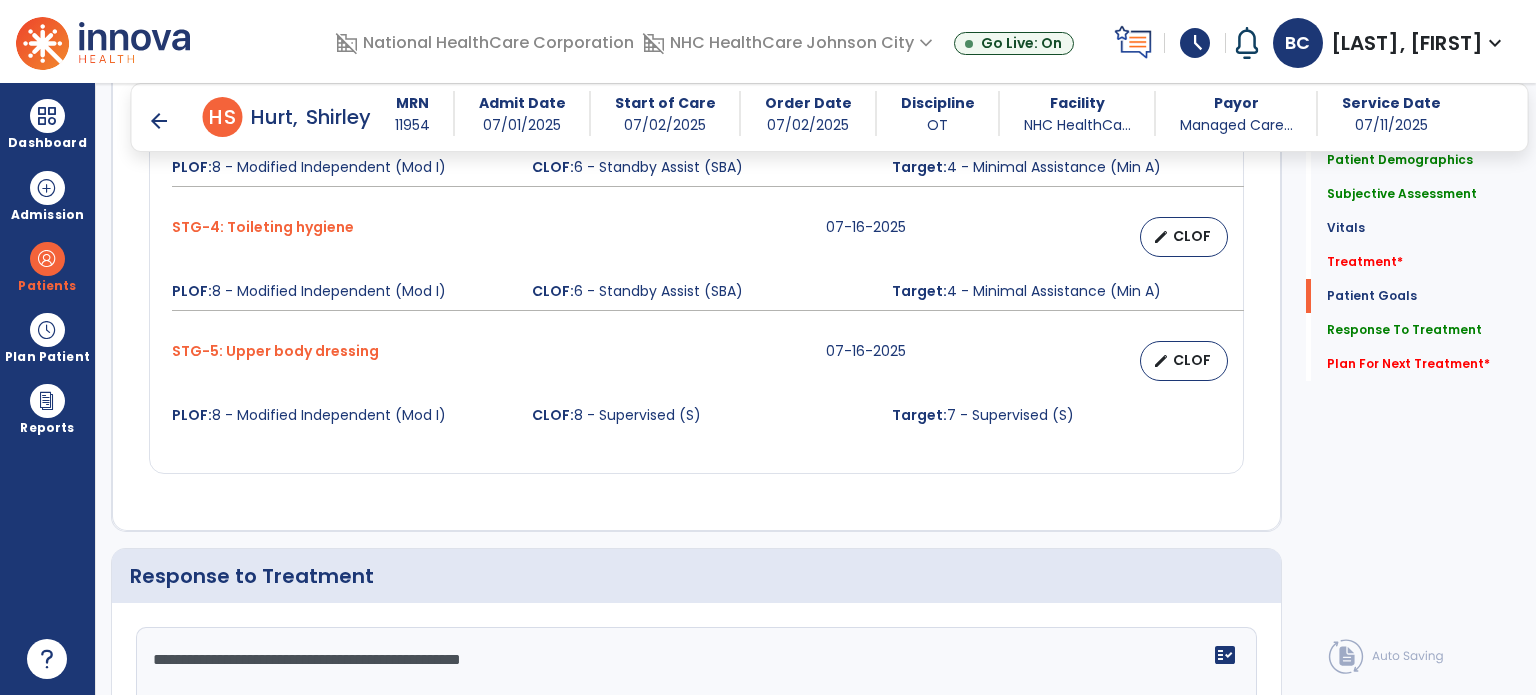 scroll, scrollTop: 2426, scrollLeft: 0, axis: vertical 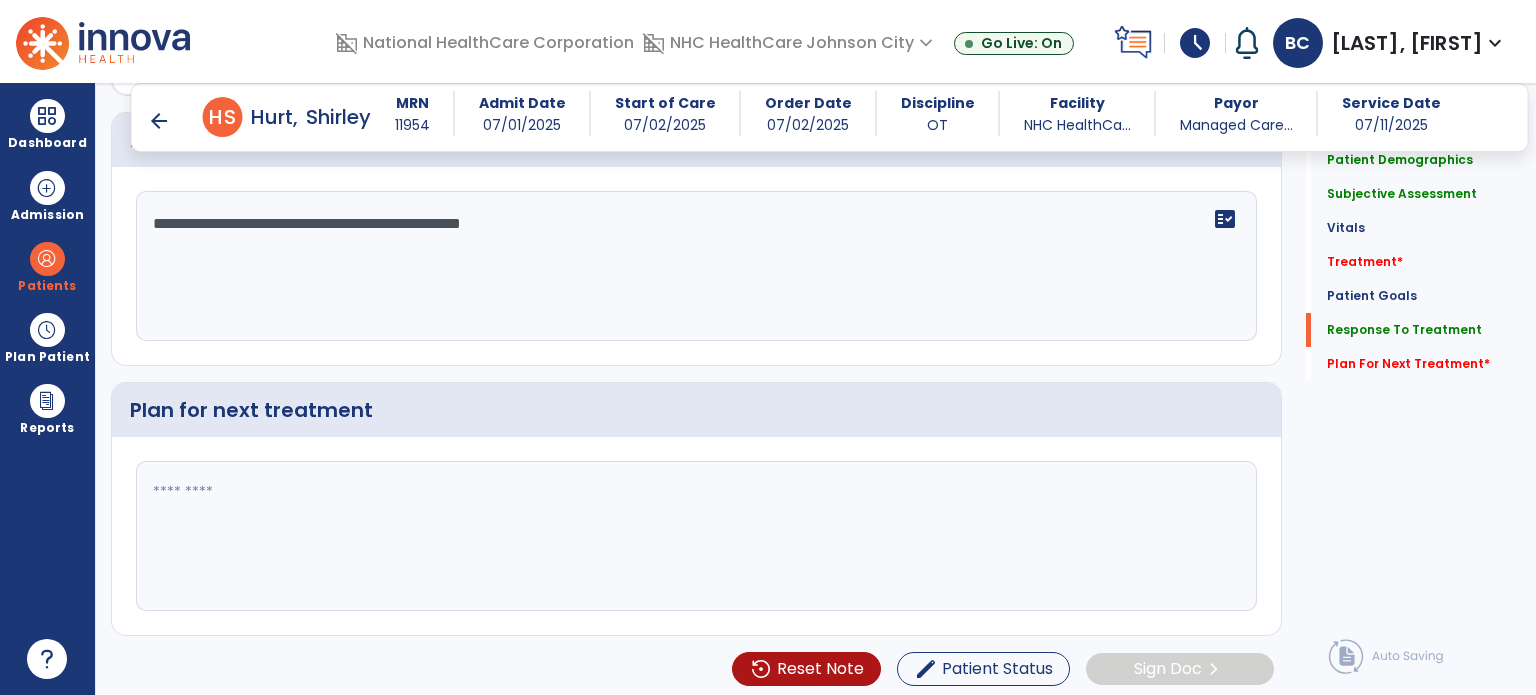 type on "**********" 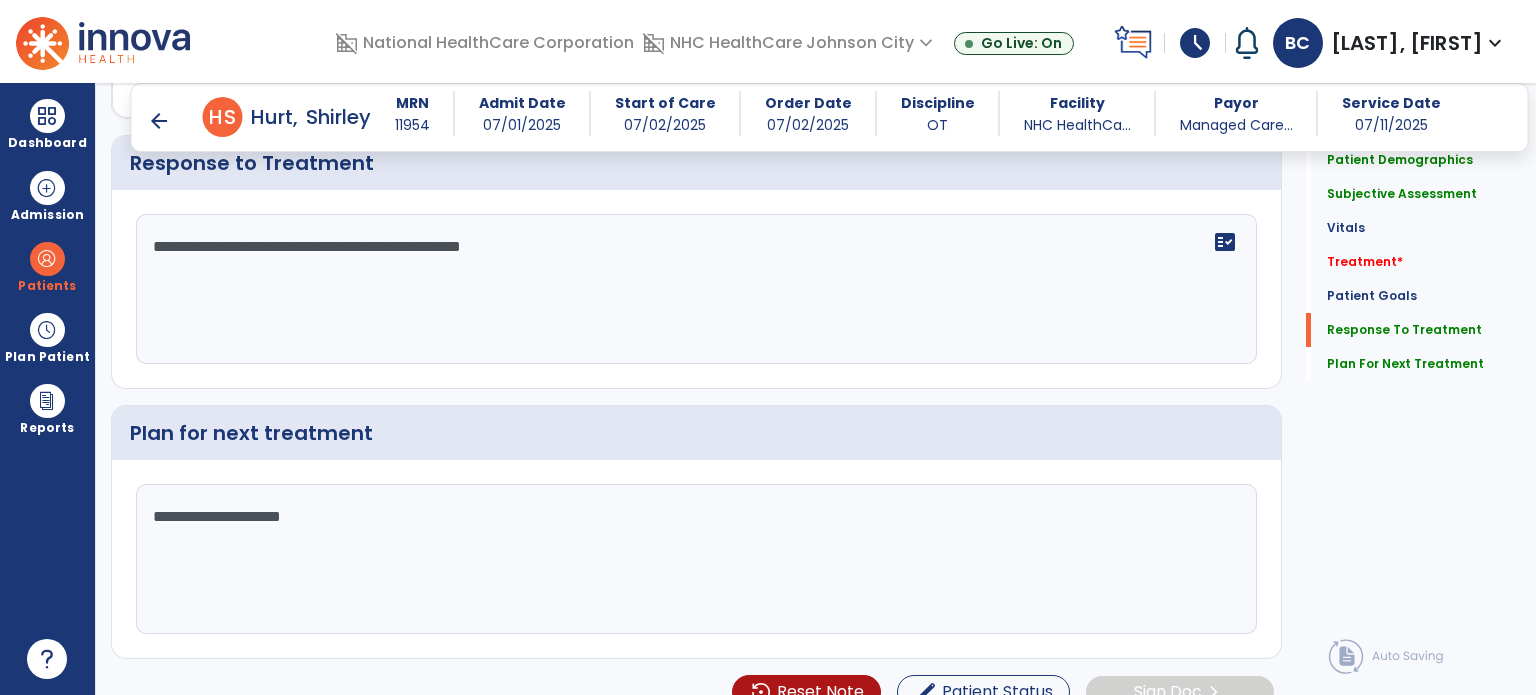 scroll, scrollTop: 2426, scrollLeft: 0, axis: vertical 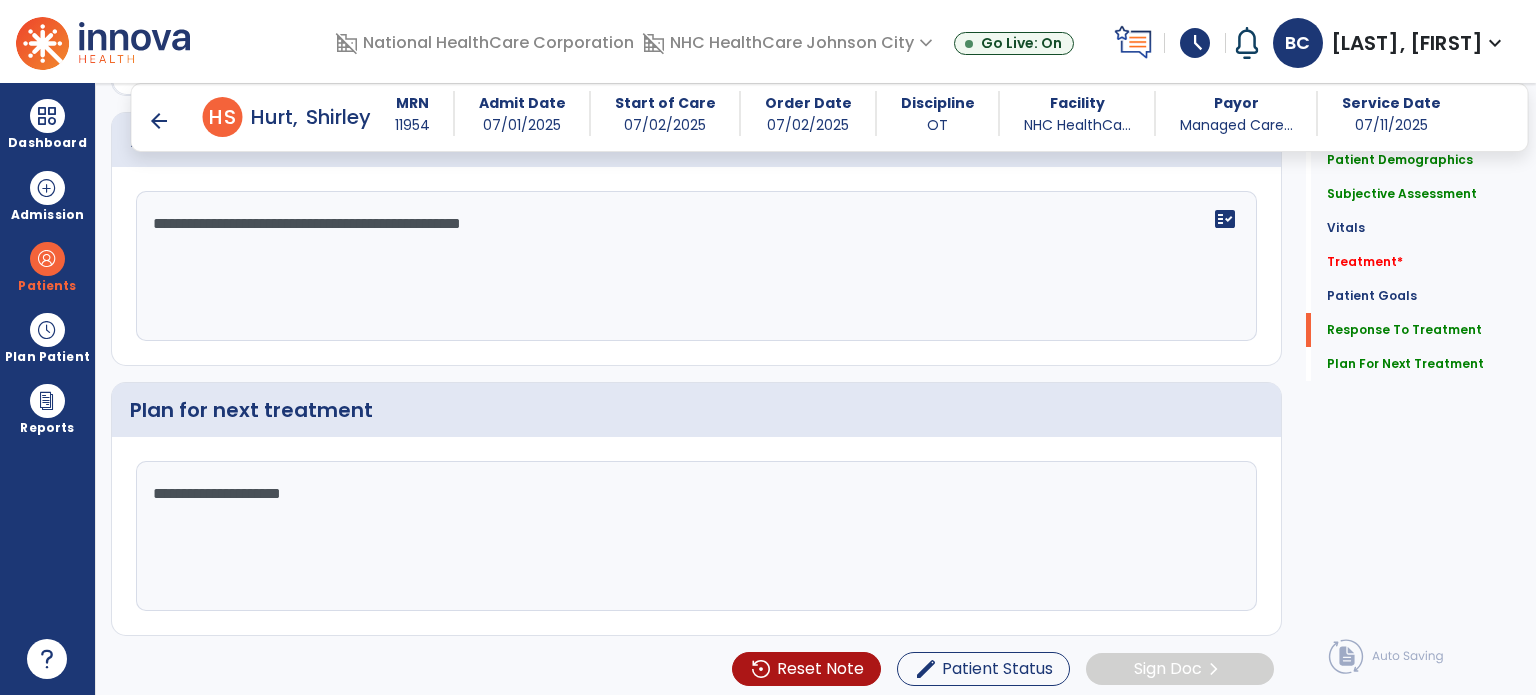 type on "**********" 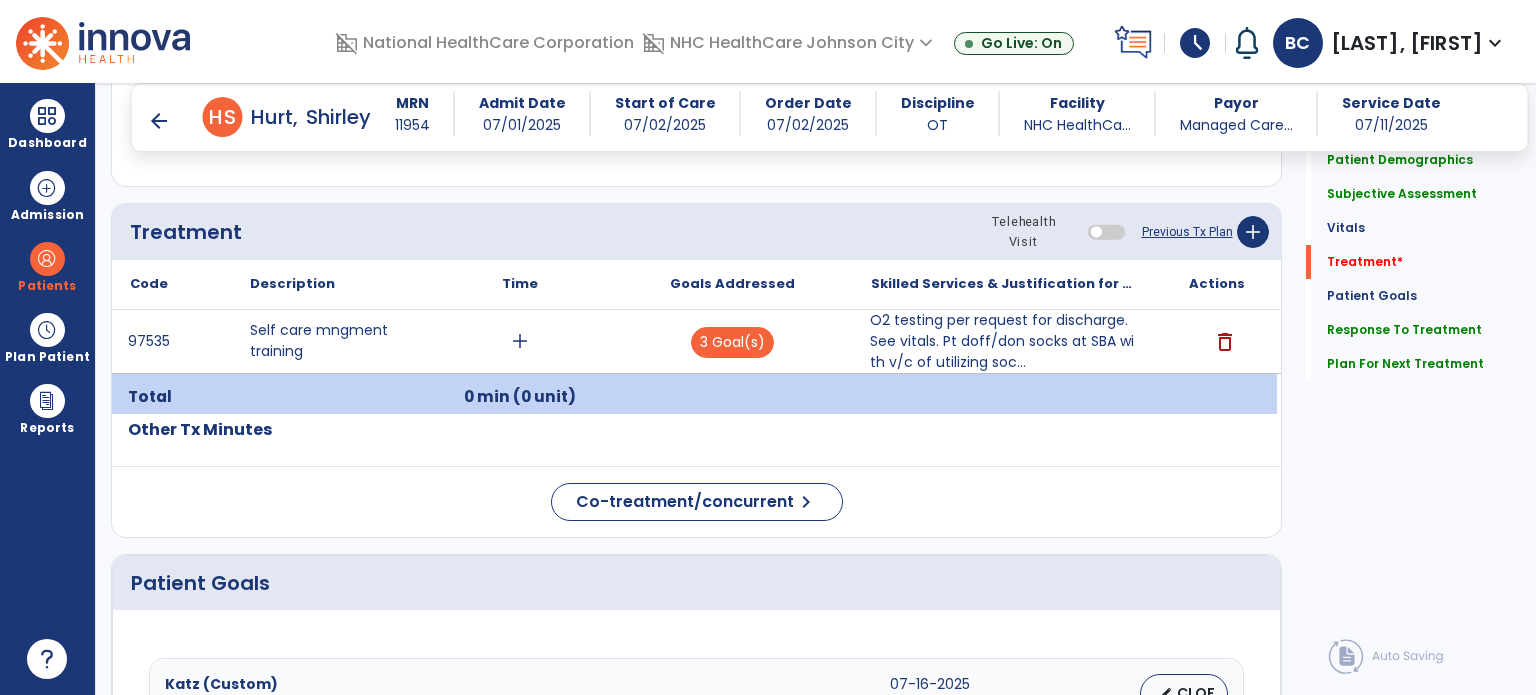 scroll, scrollTop: 983, scrollLeft: 0, axis: vertical 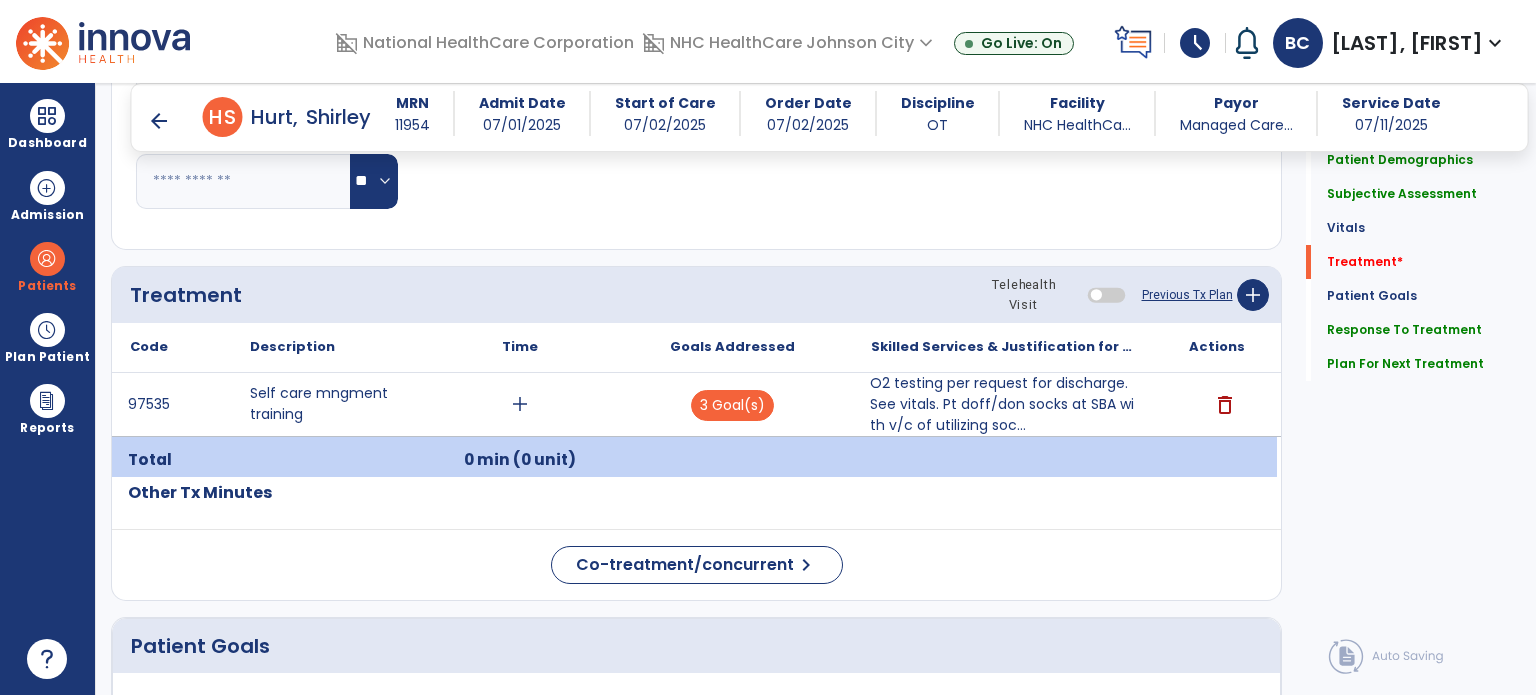 type on "**********" 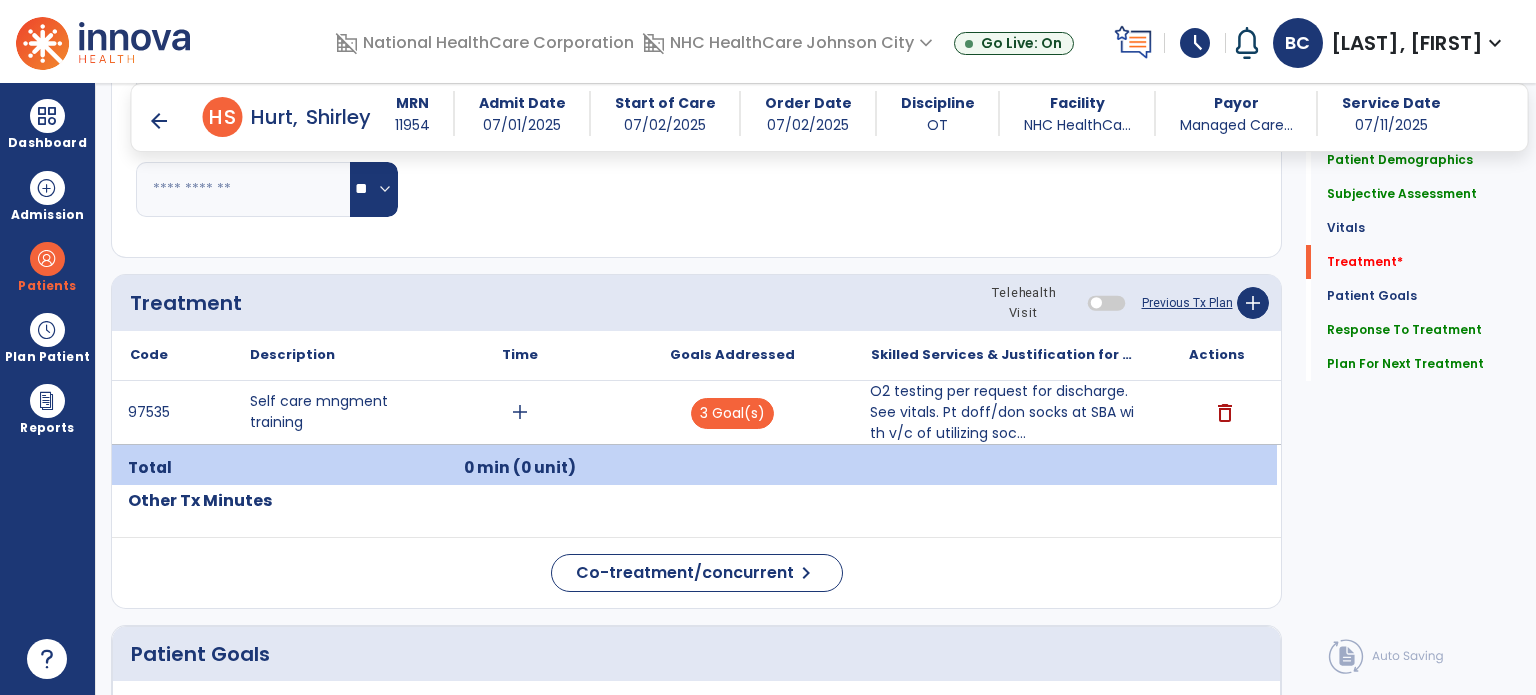 scroll, scrollTop: 974, scrollLeft: 0, axis: vertical 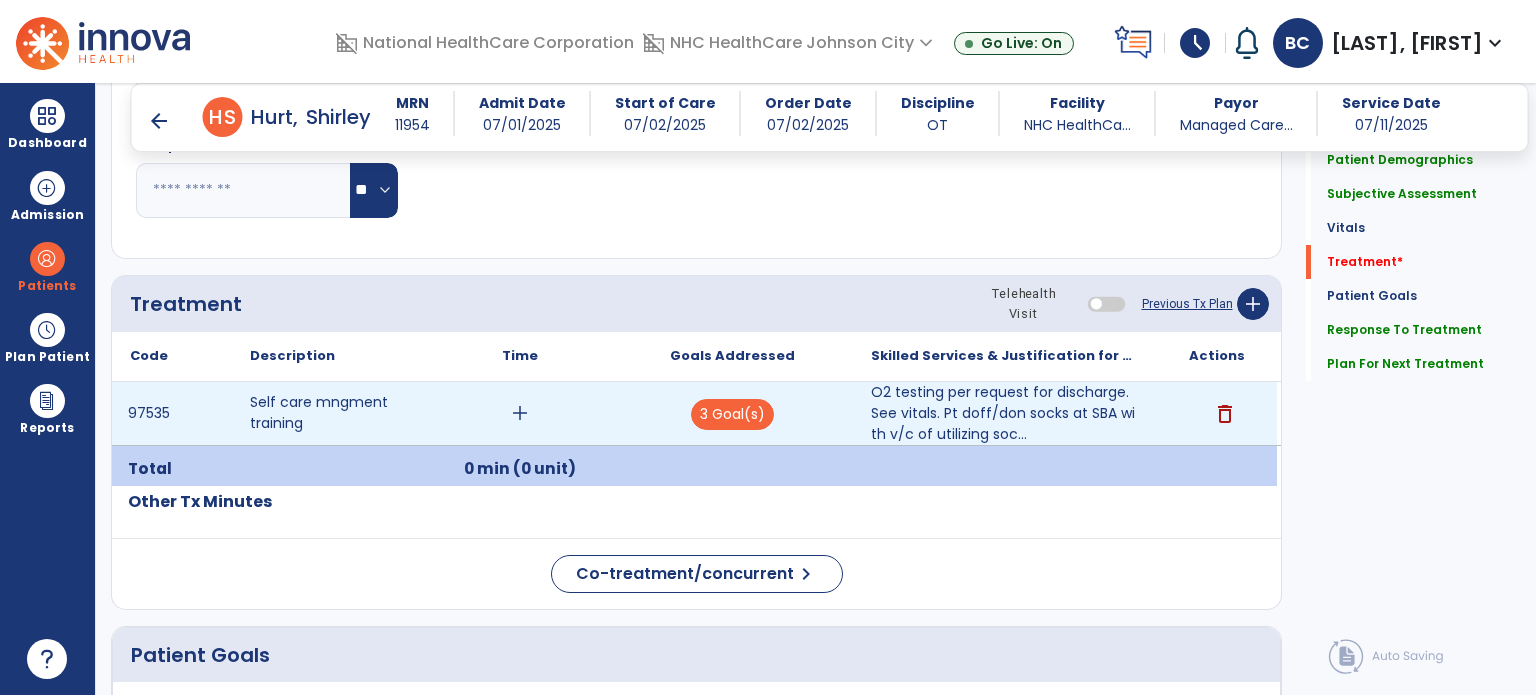 click on "add" at bounding box center (520, 413) 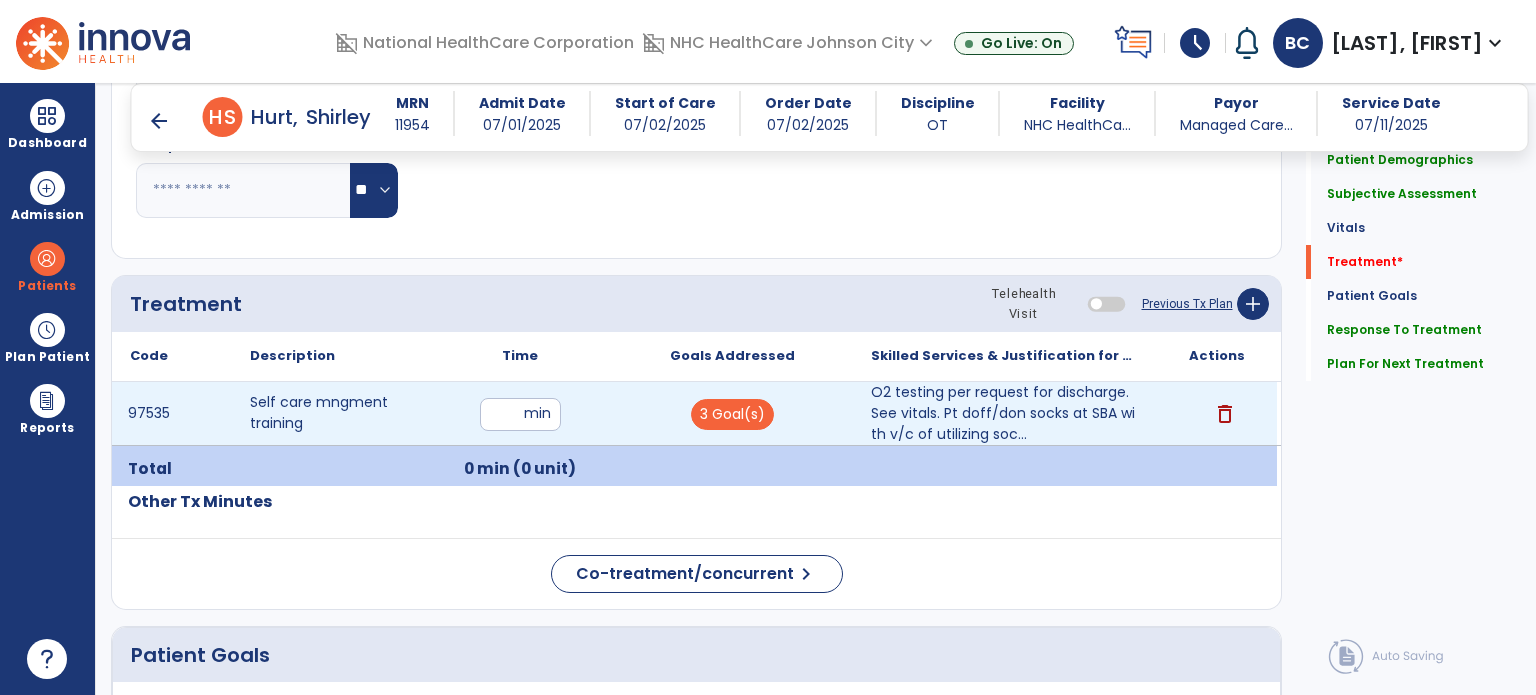 type on "**" 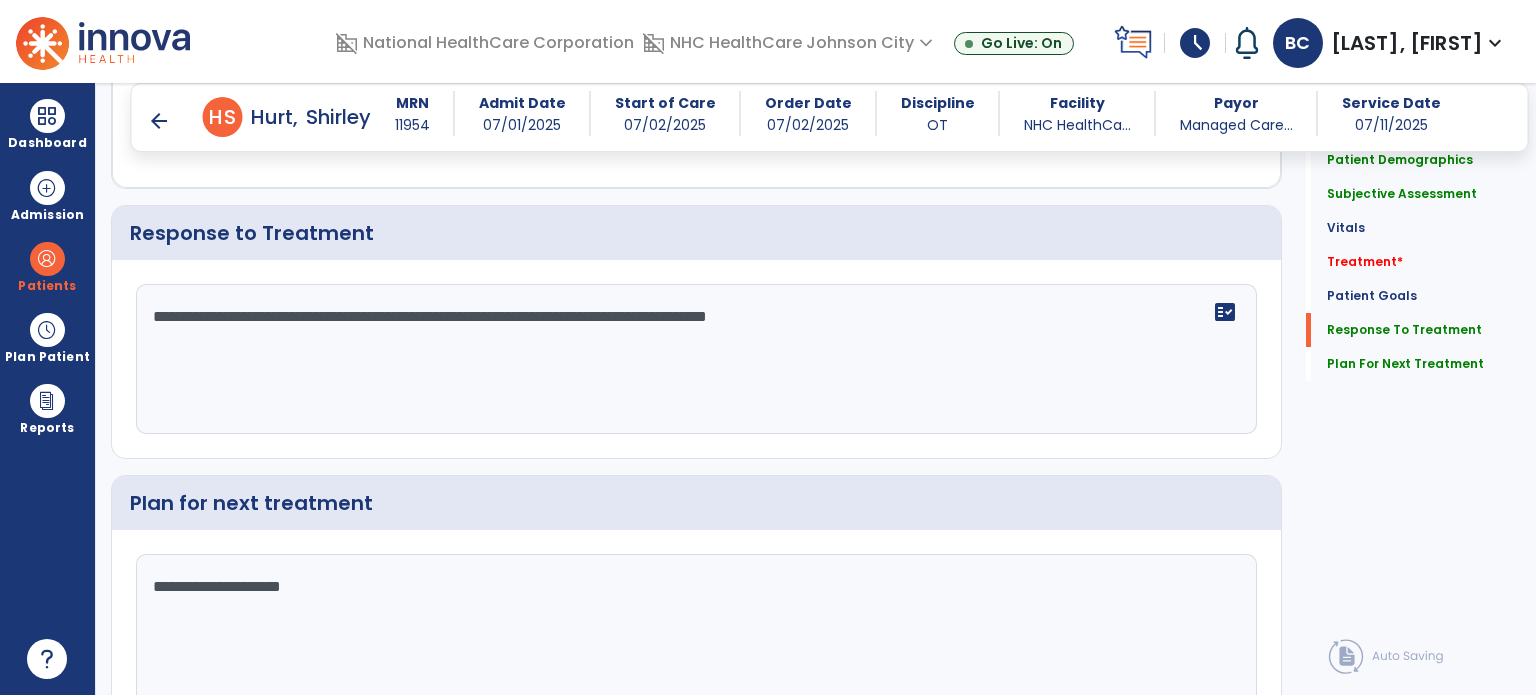 scroll, scrollTop: 2426, scrollLeft: 0, axis: vertical 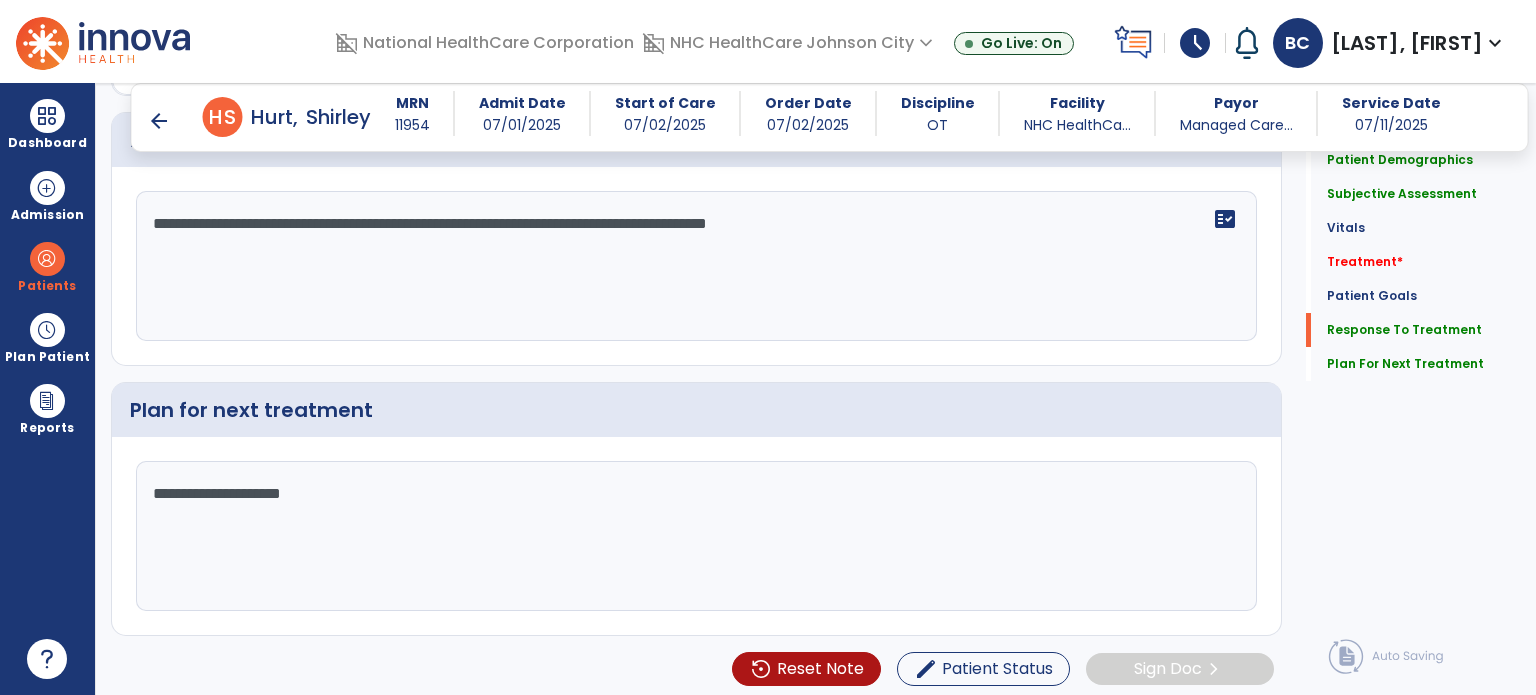 click on "**********" 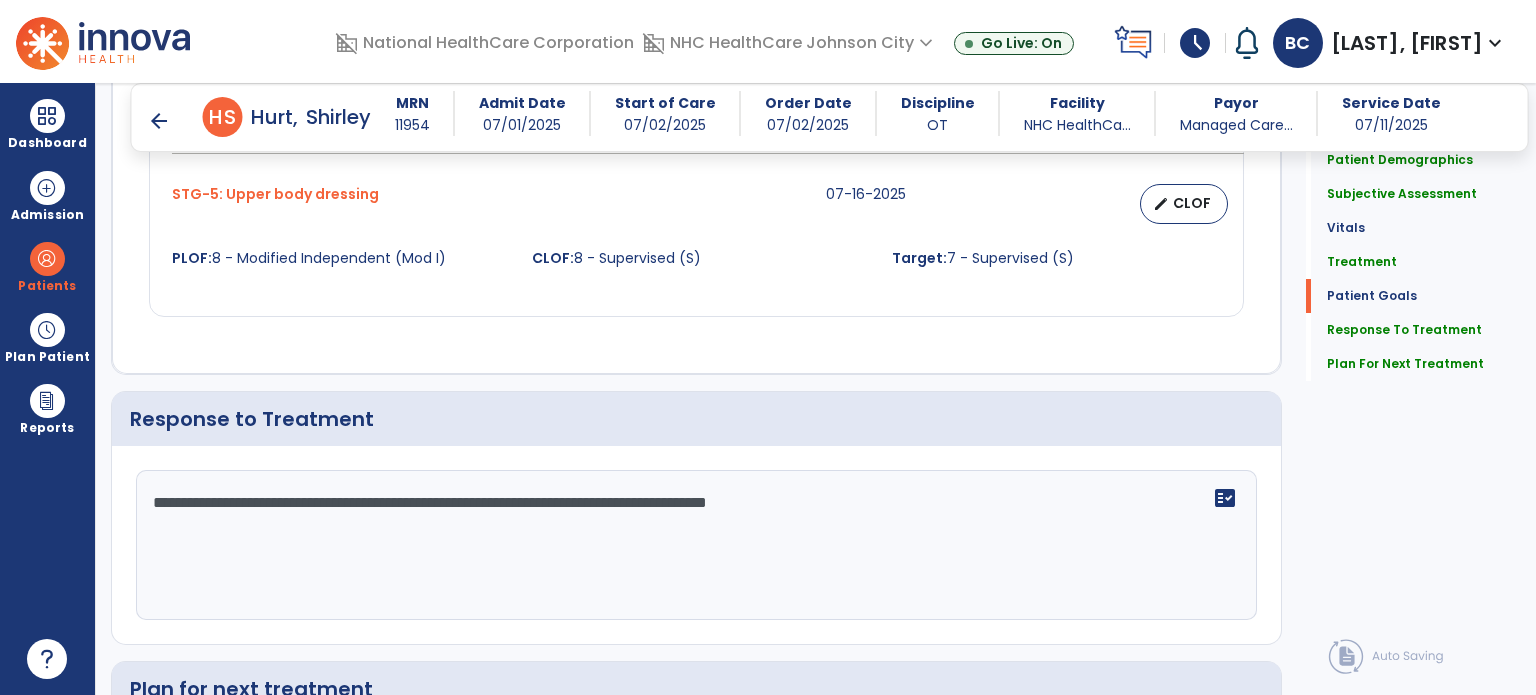 scroll, scrollTop: 2426, scrollLeft: 0, axis: vertical 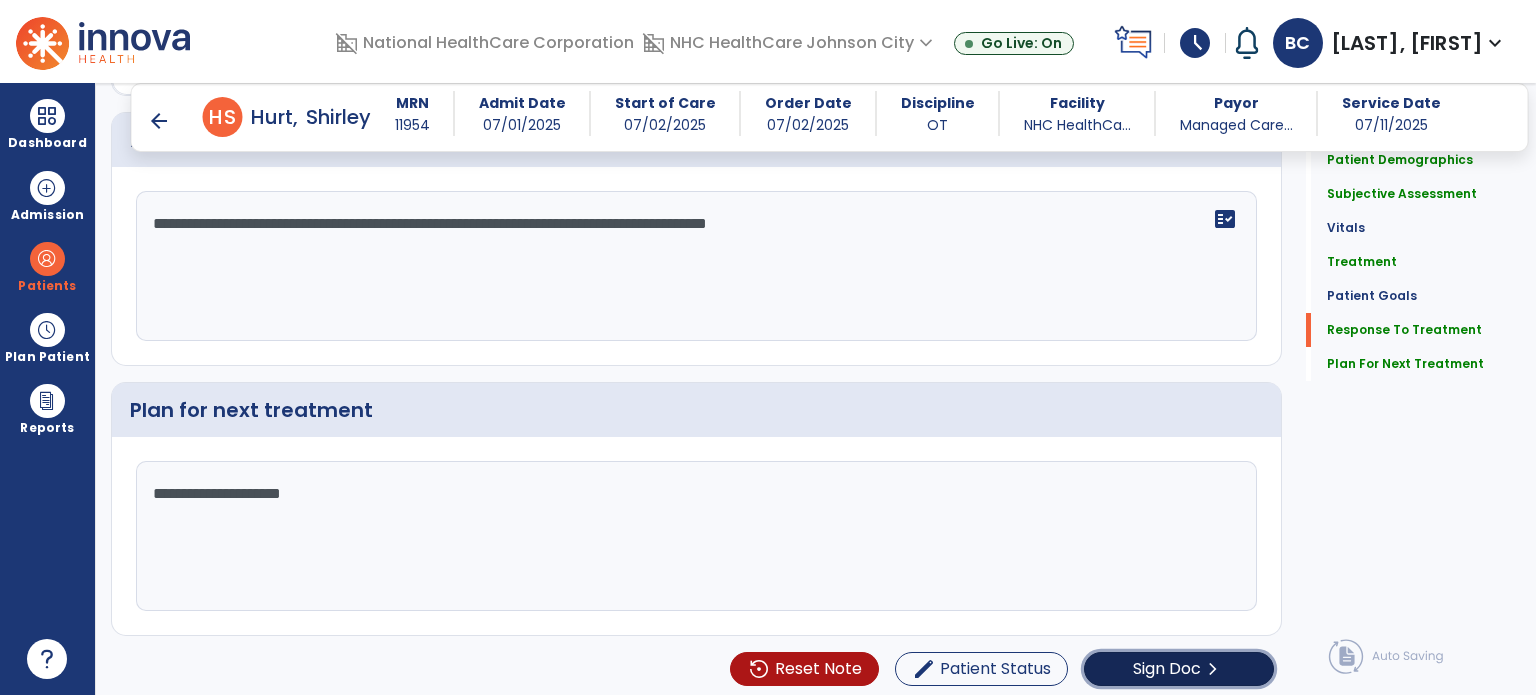 click on "Sign Doc  chevron_right" 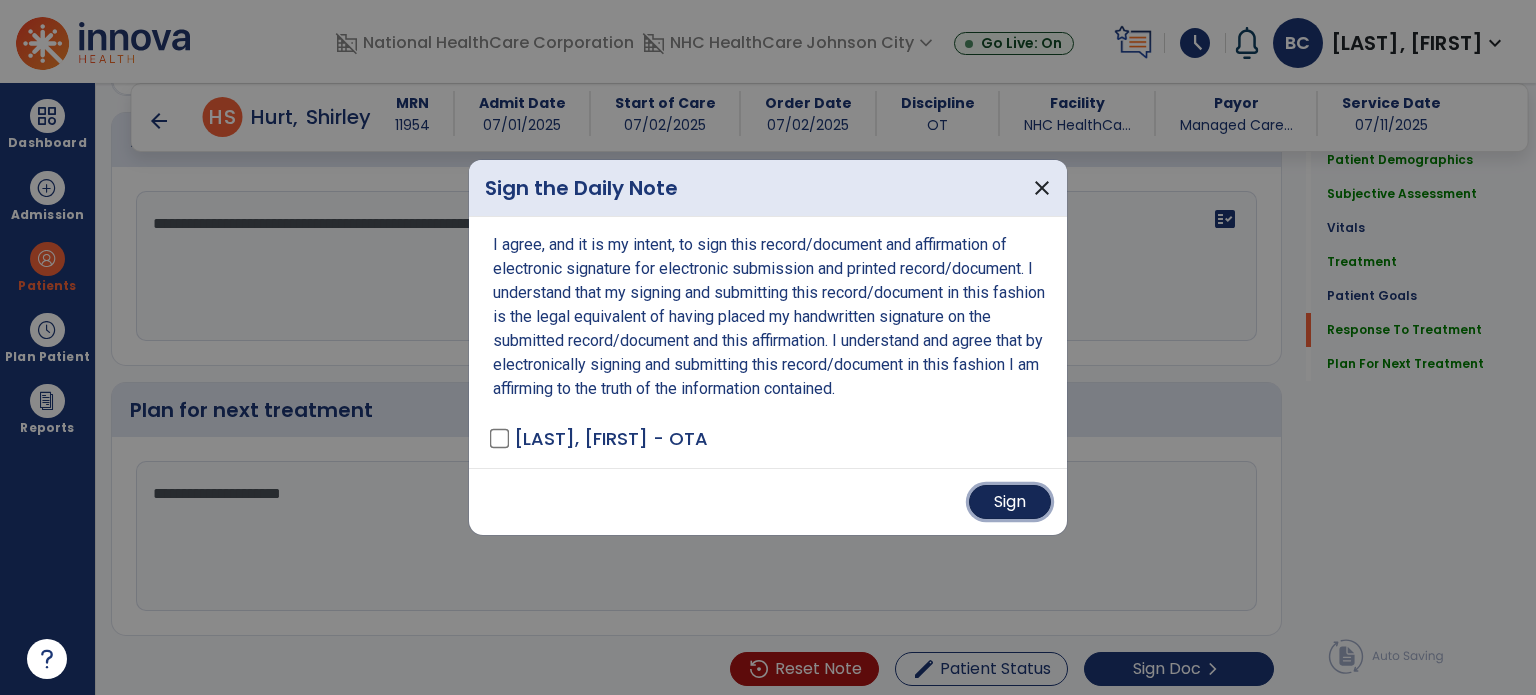 click on "Sign" at bounding box center (1010, 502) 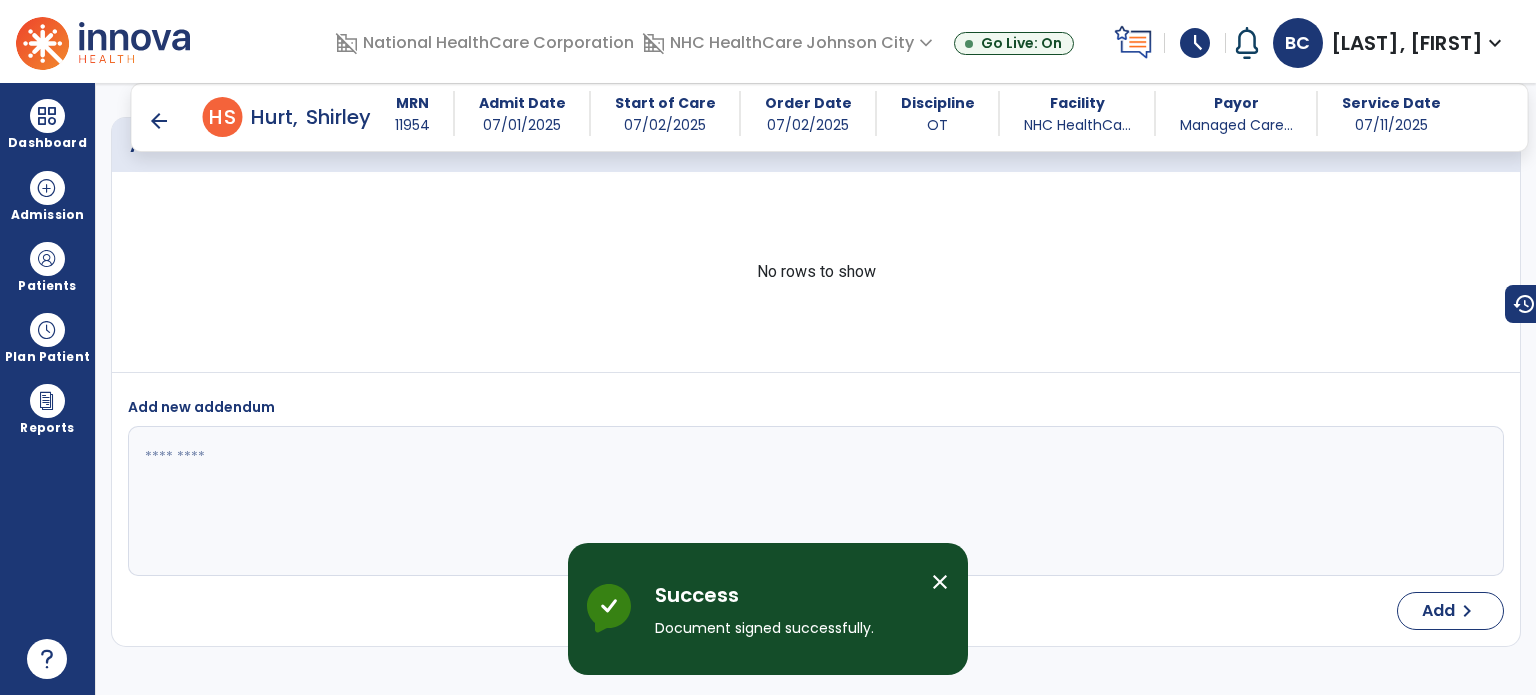 scroll, scrollTop: 3324, scrollLeft: 0, axis: vertical 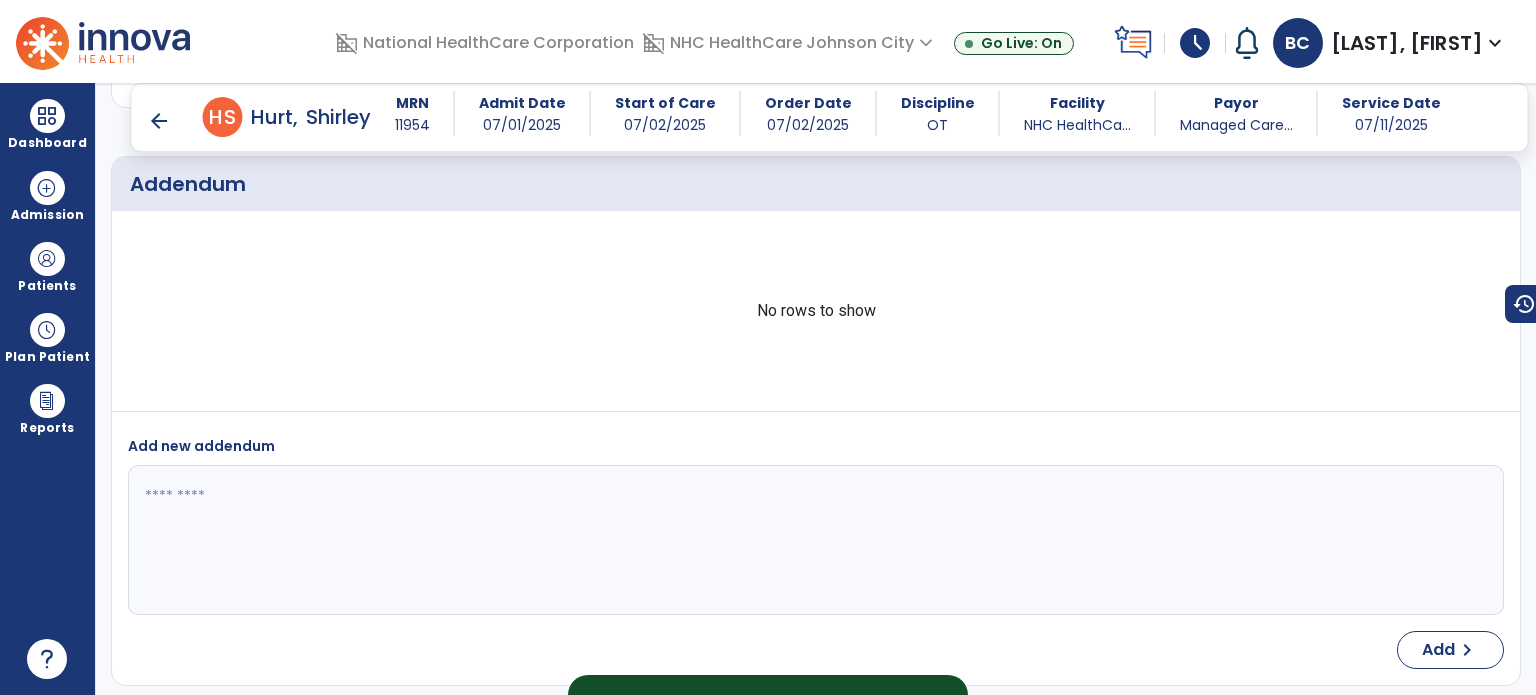 click on "arrow_back" at bounding box center (159, 121) 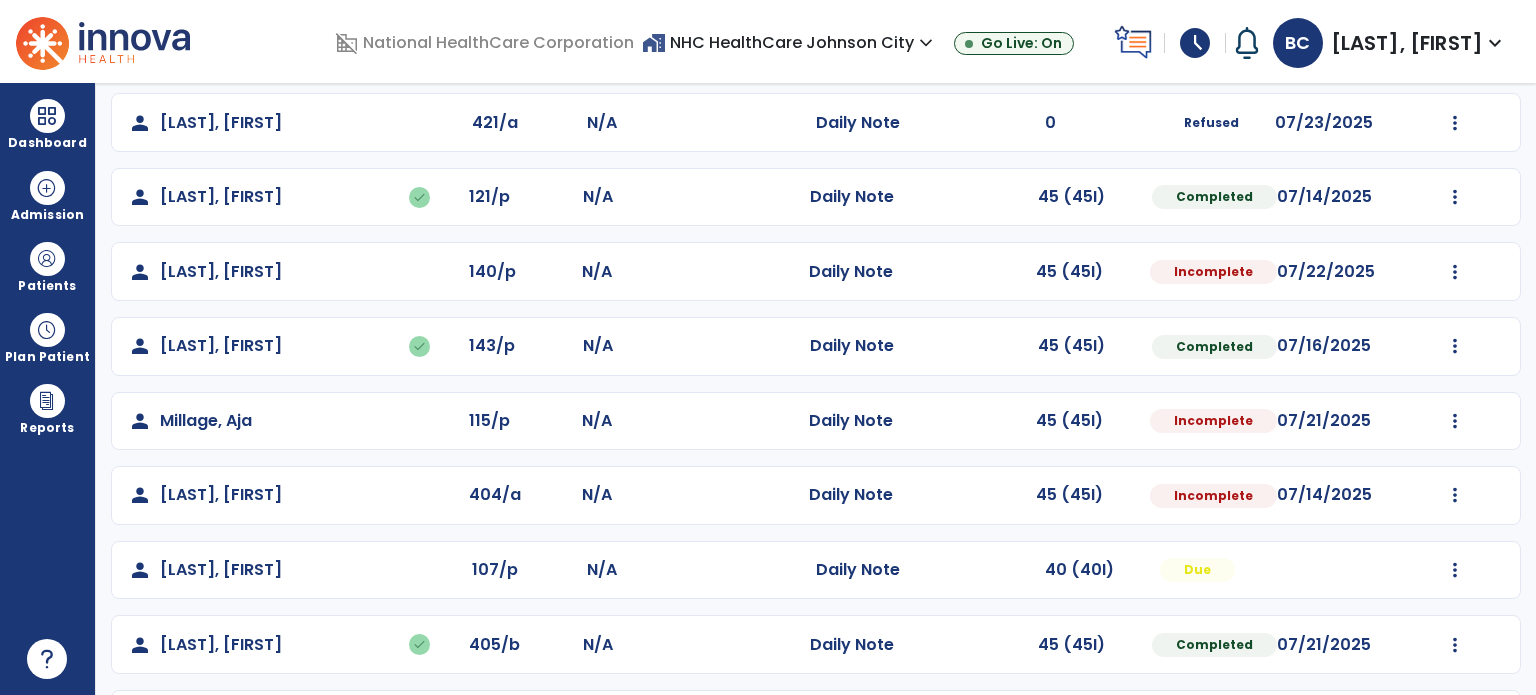 scroll, scrollTop: 319, scrollLeft: 0, axis: vertical 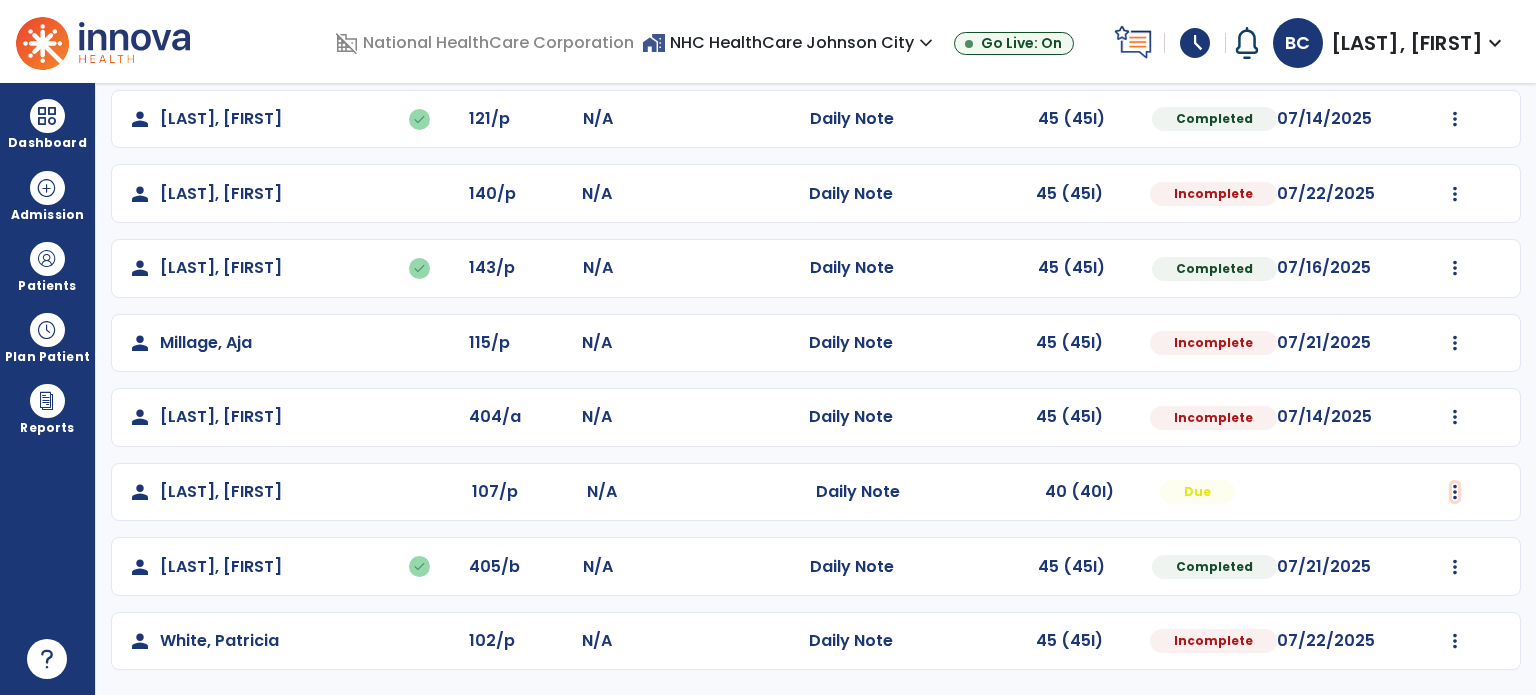 click at bounding box center [1455, -30] 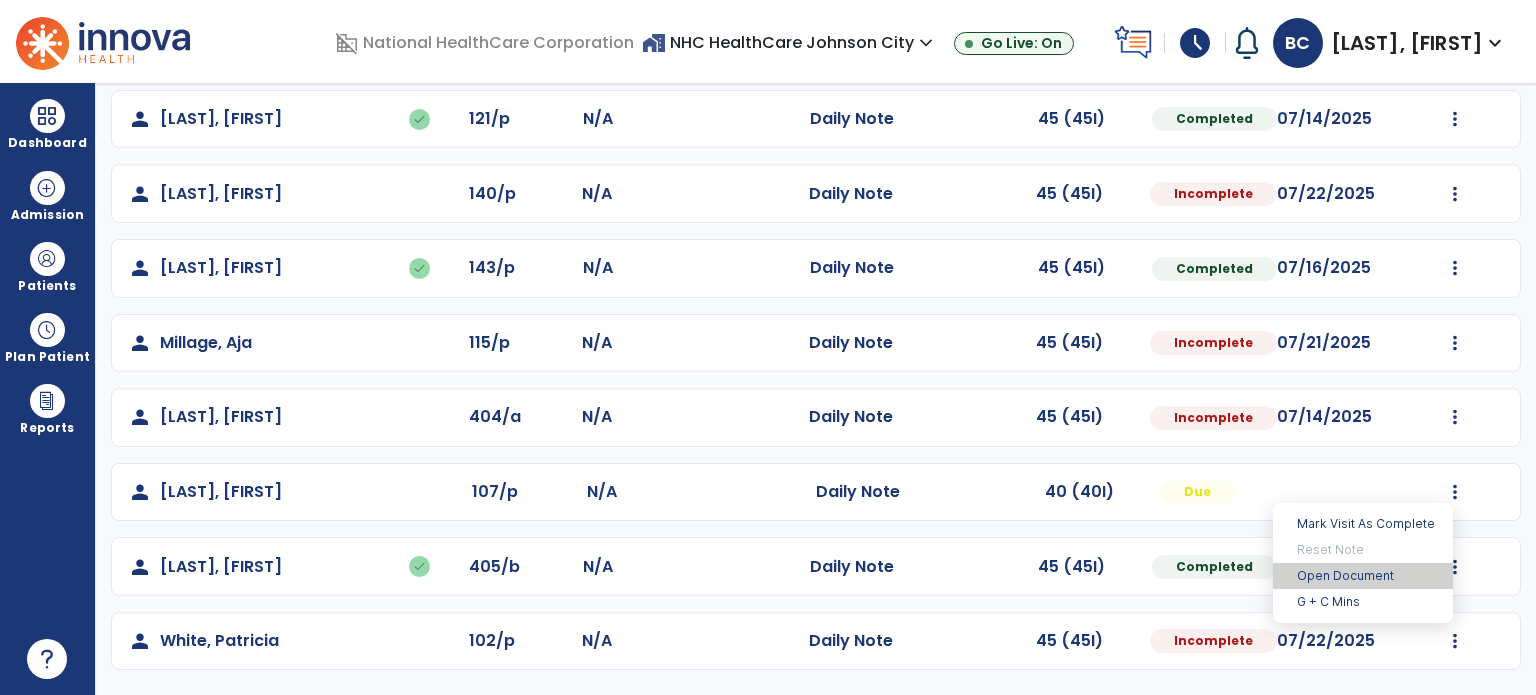 click on "Open Document" at bounding box center [1363, 576] 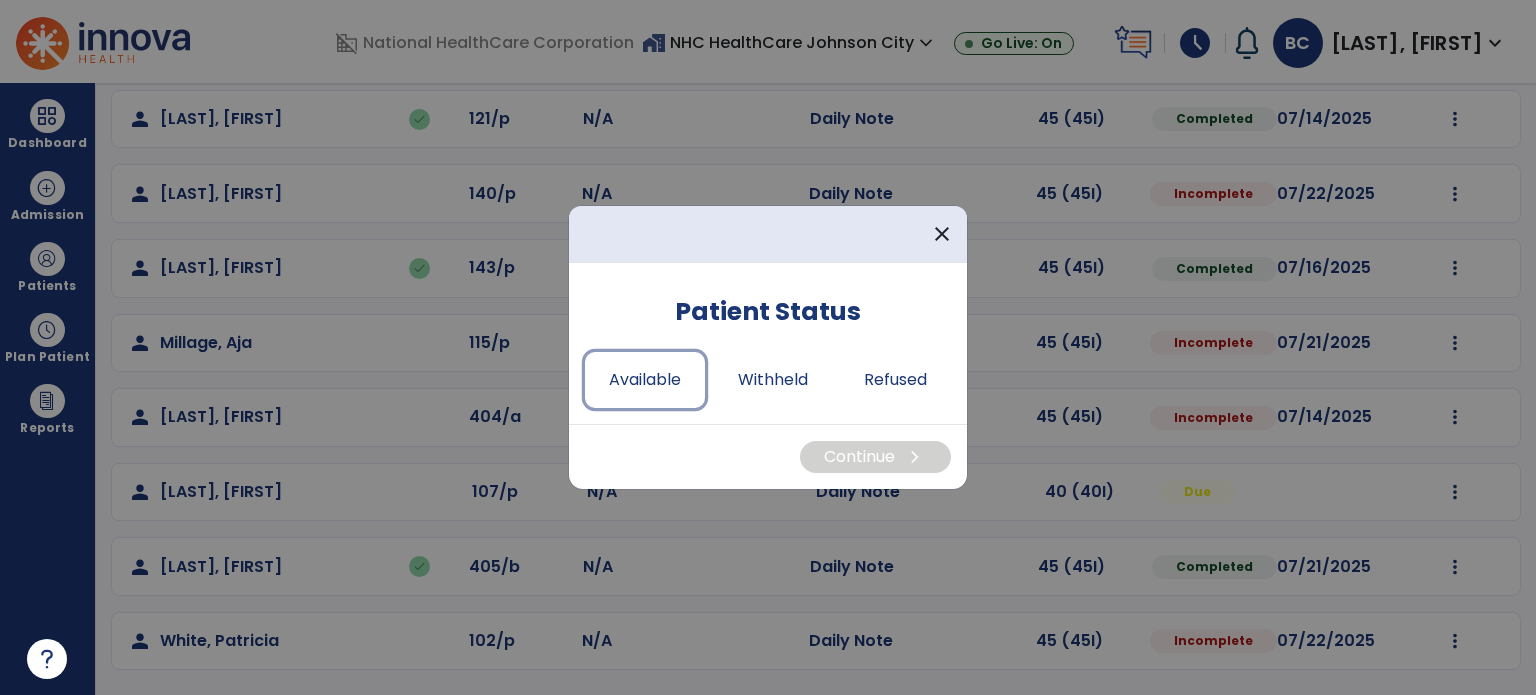 click on "Available" at bounding box center [645, 380] 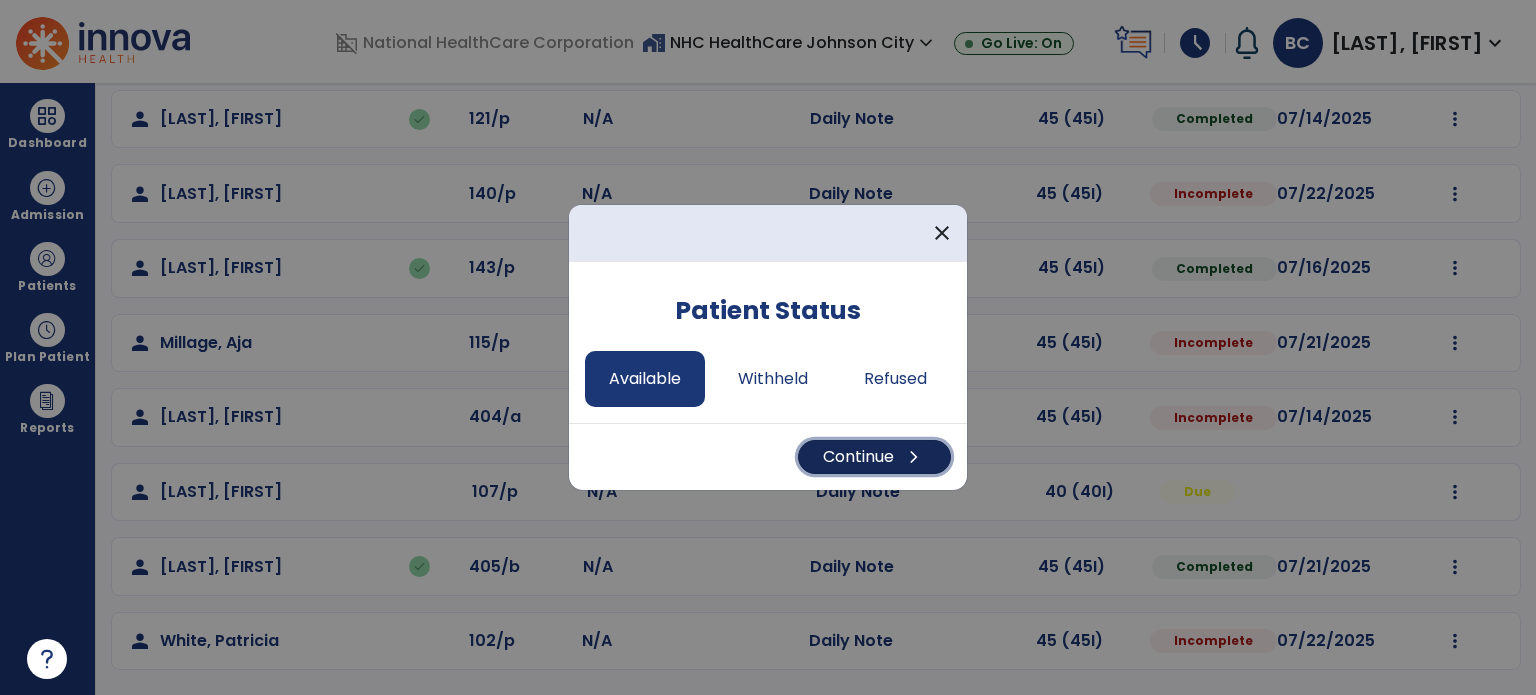 click on "Continue   chevron_right" at bounding box center (874, 457) 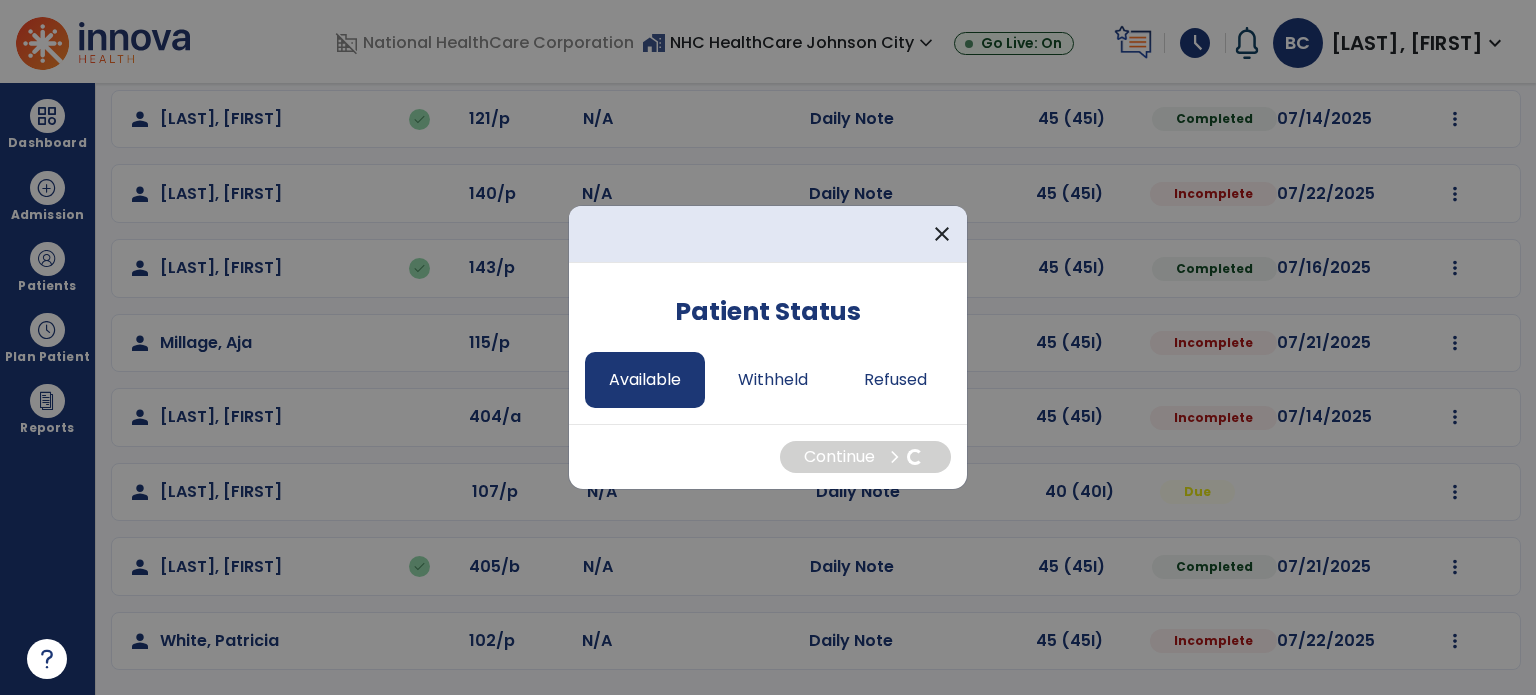 select on "*" 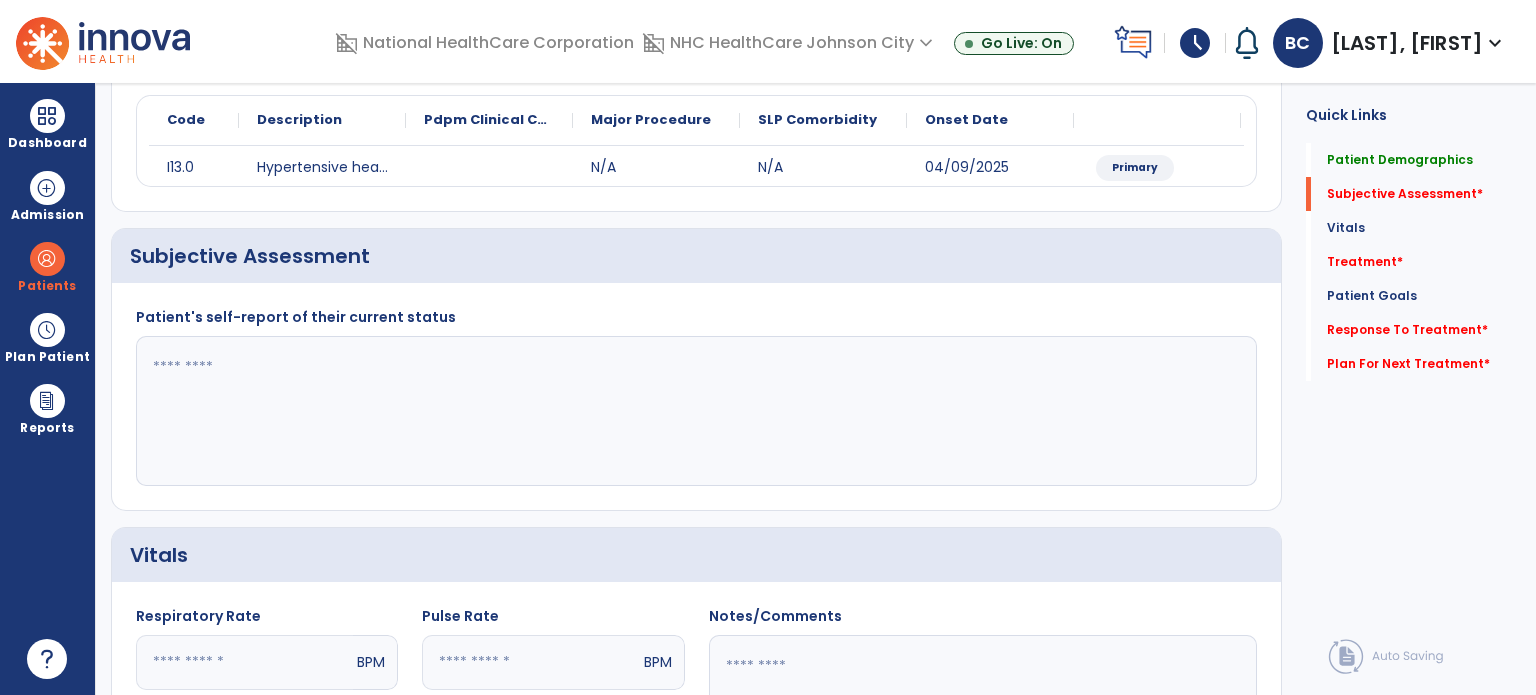 click 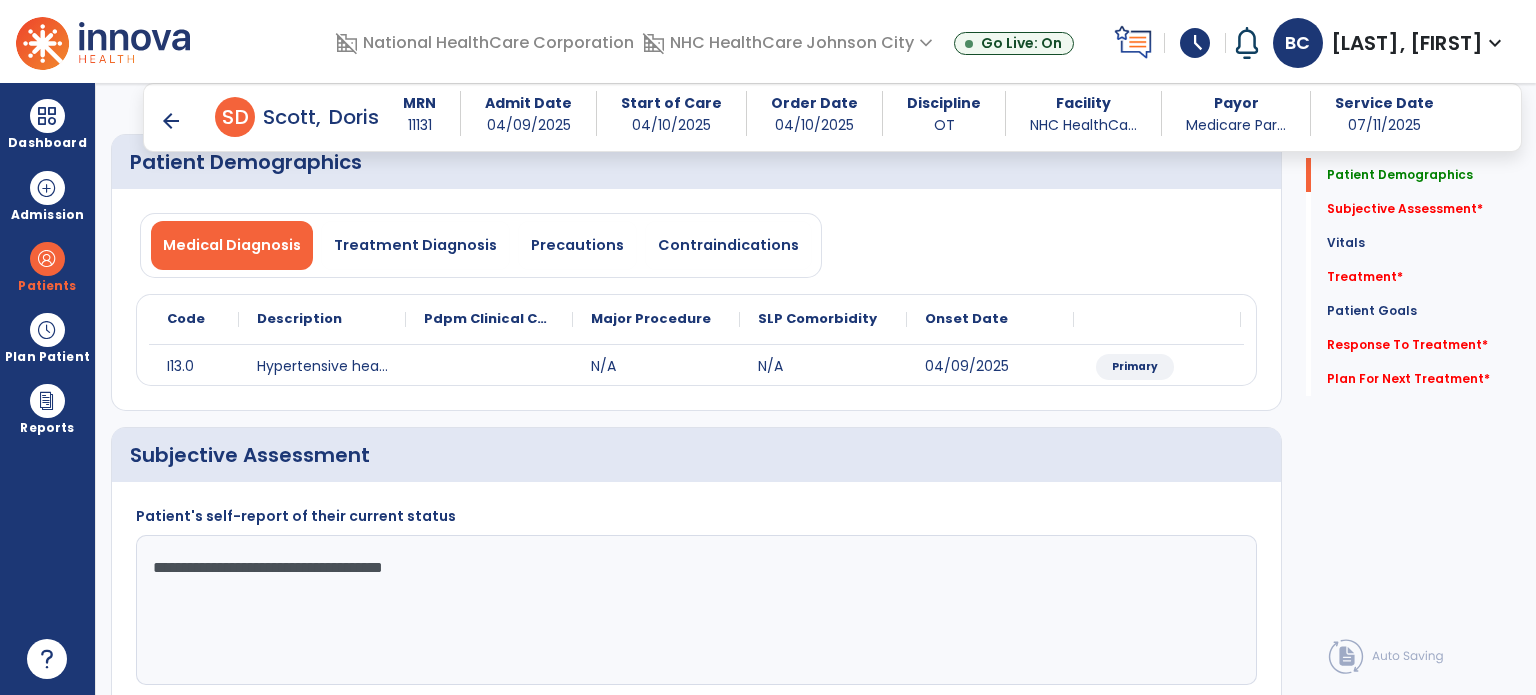scroll, scrollTop: 100, scrollLeft: 0, axis: vertical 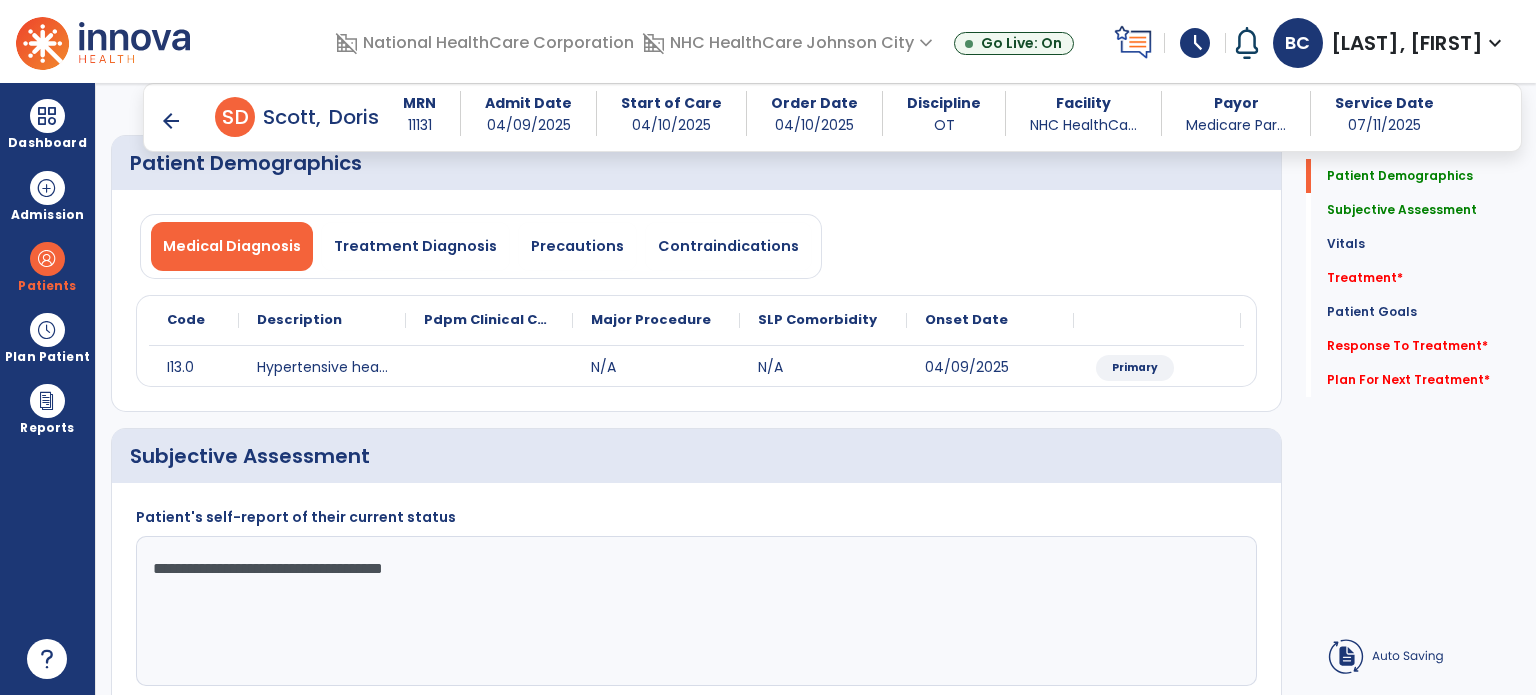type on "**********" 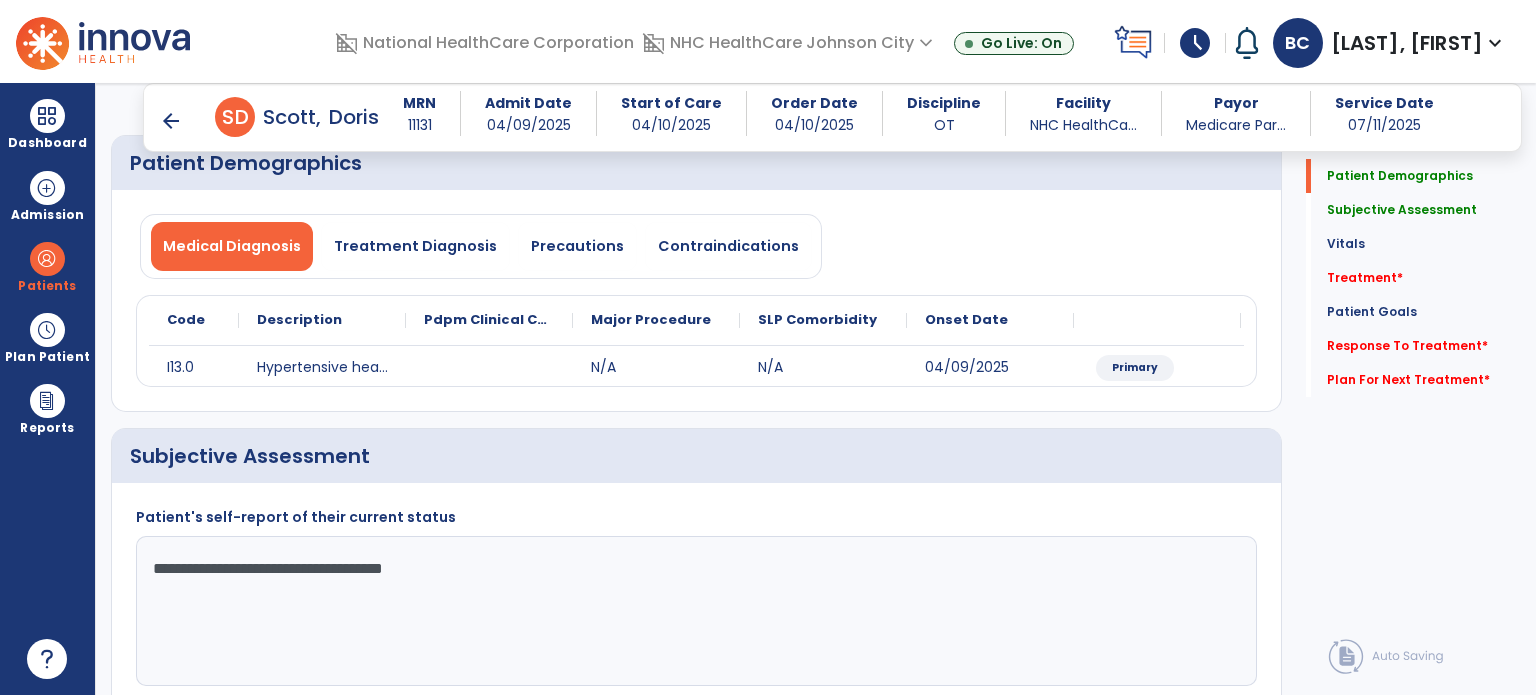 click on "Subjective Assessment" 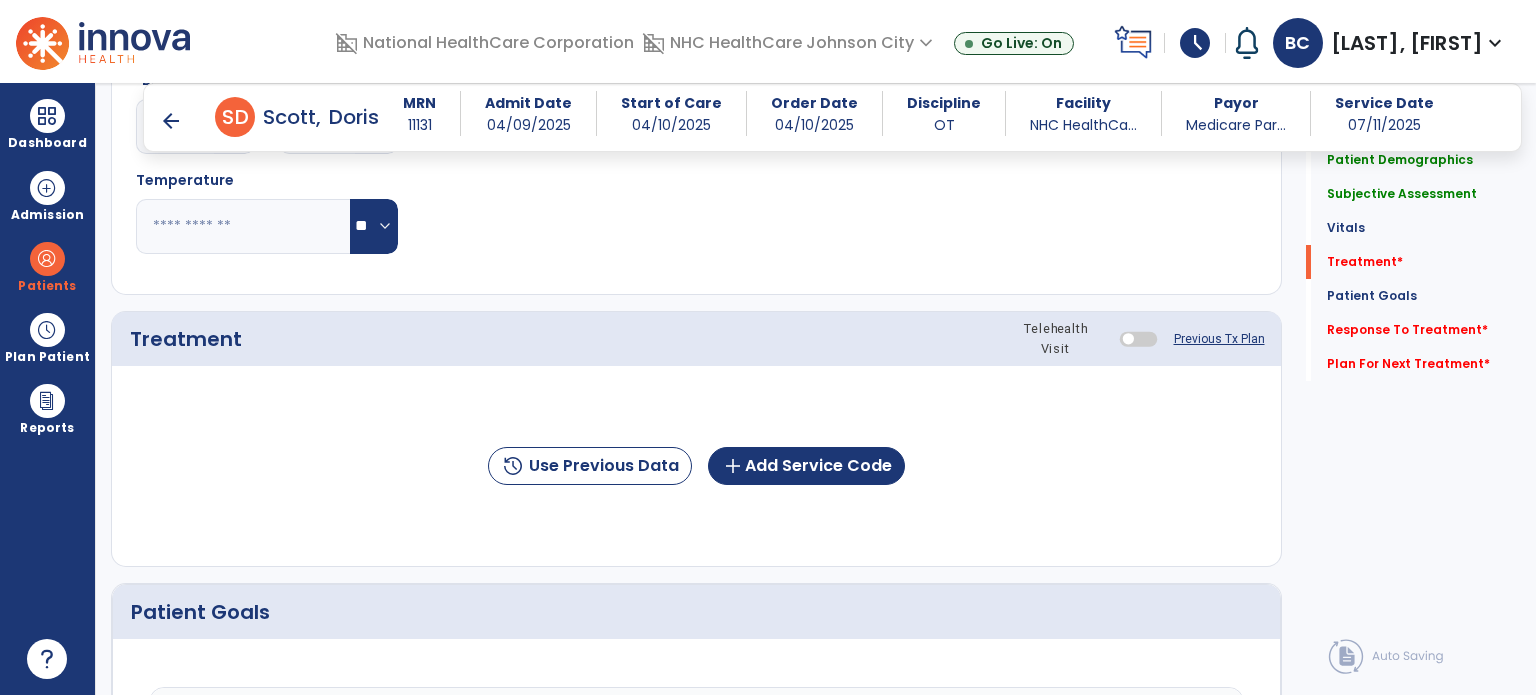 scroll, scrollTop: 910, scrollLeft: 0, axis: vertical 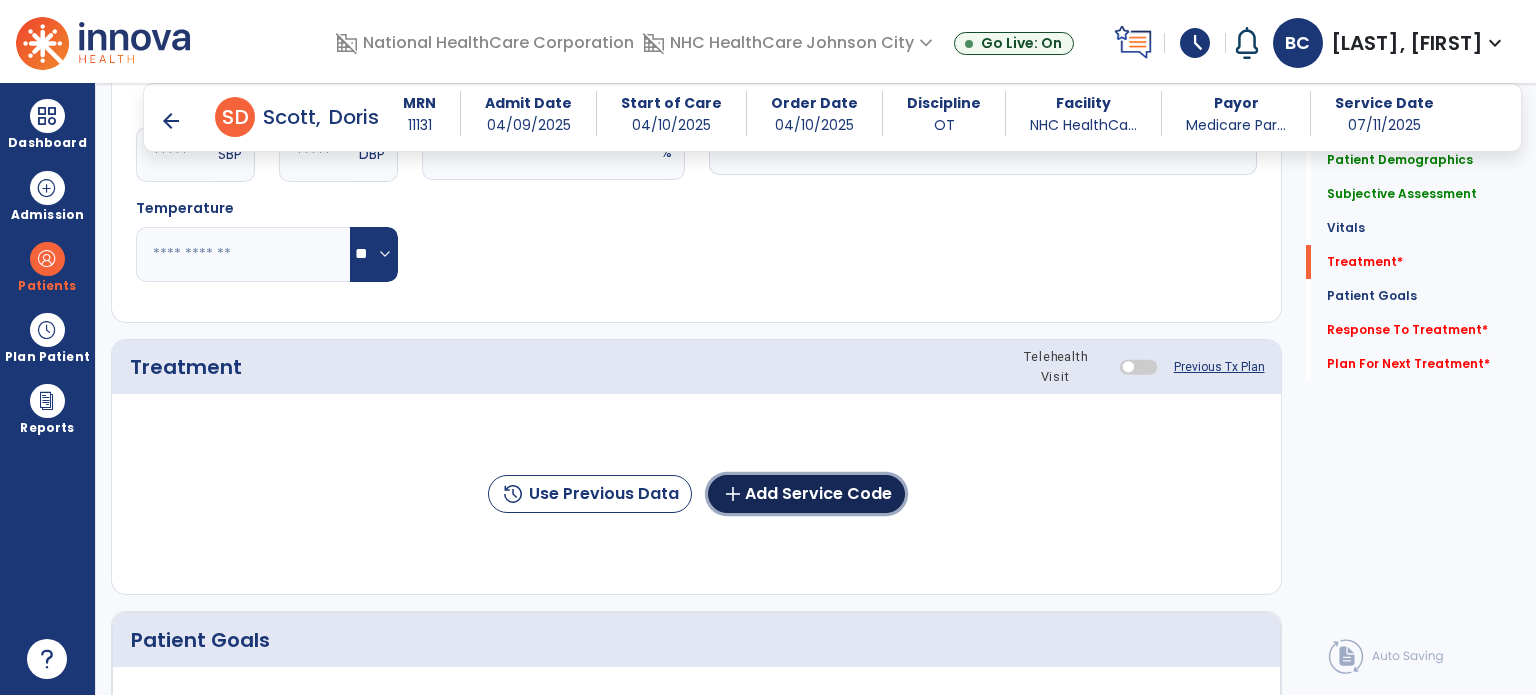 click on "add" 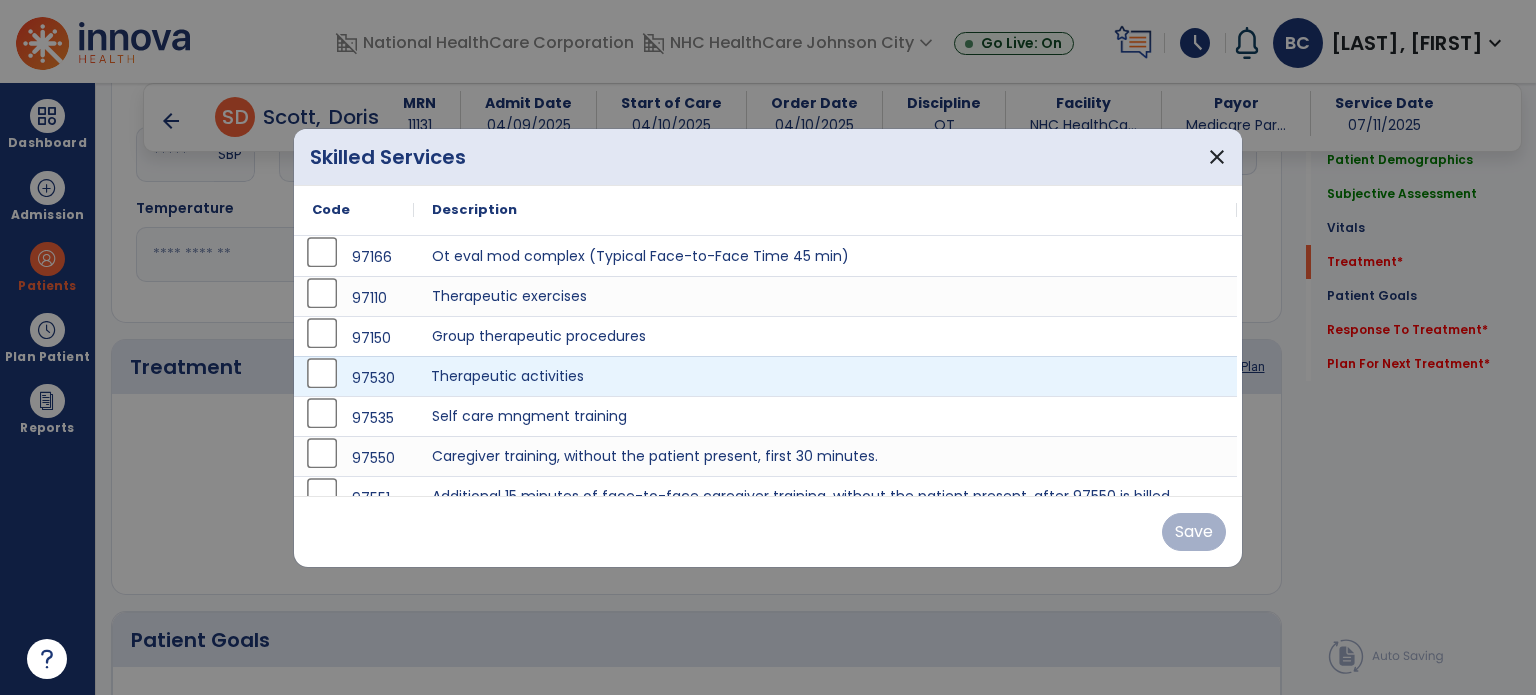 click on "Therapeutic activities" at bounding box center [825, 376] 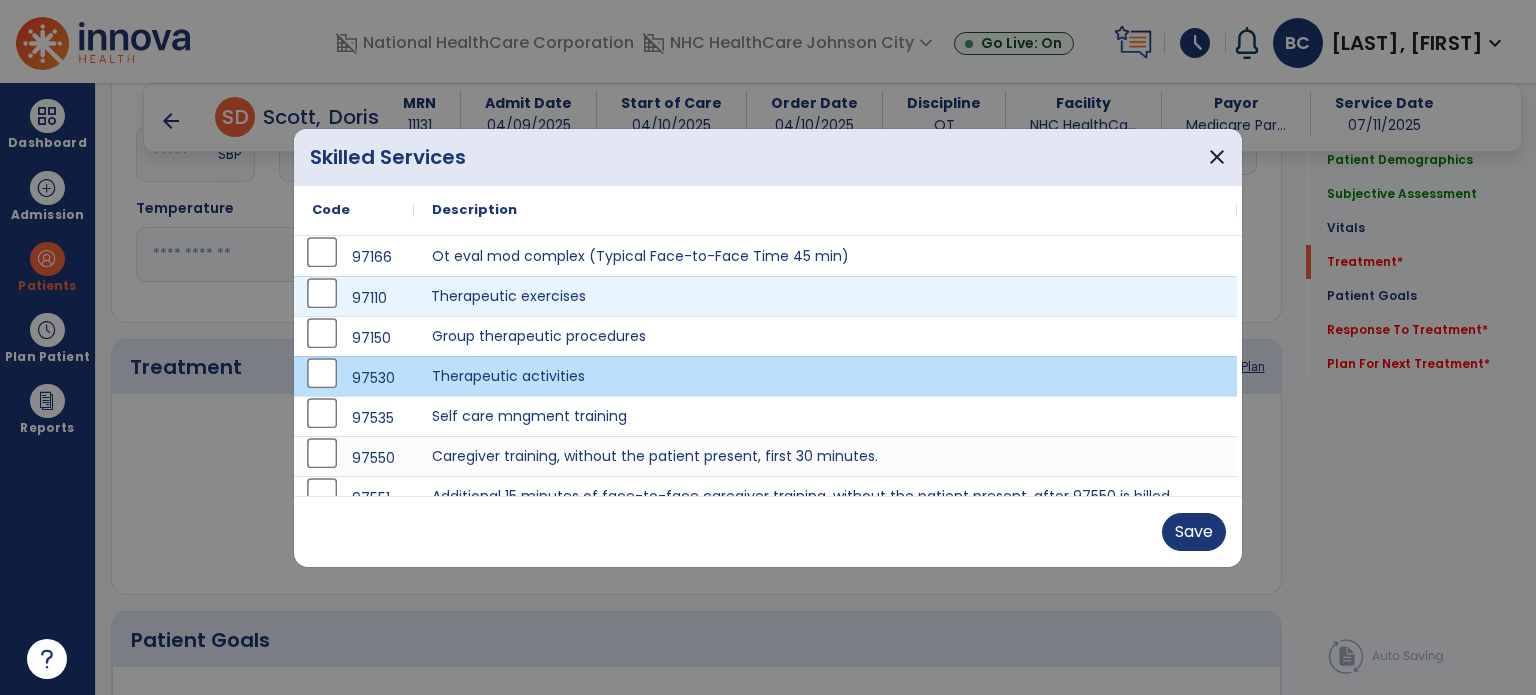 click on "Therapeutic exercises" at bounding box center (825, 296) 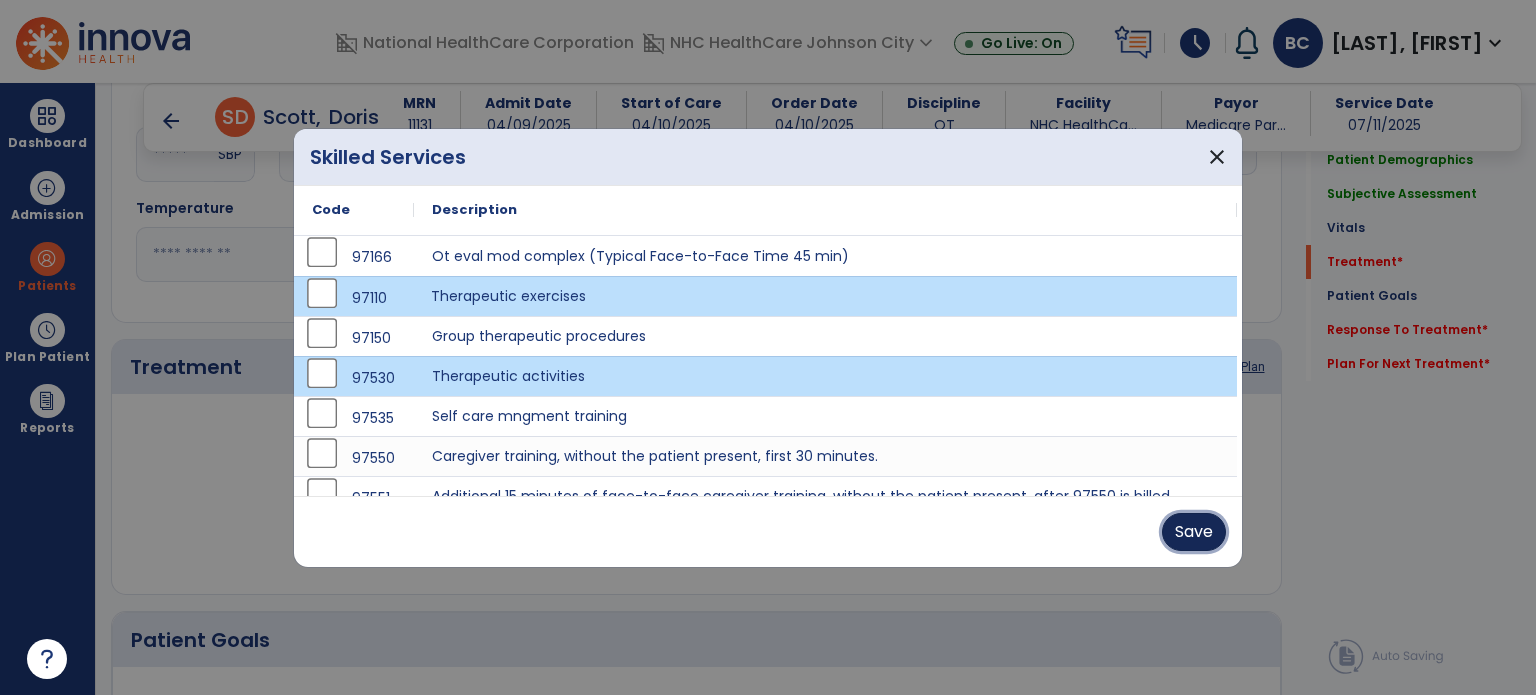 click on "Save" at bounding box center [1194, 532] 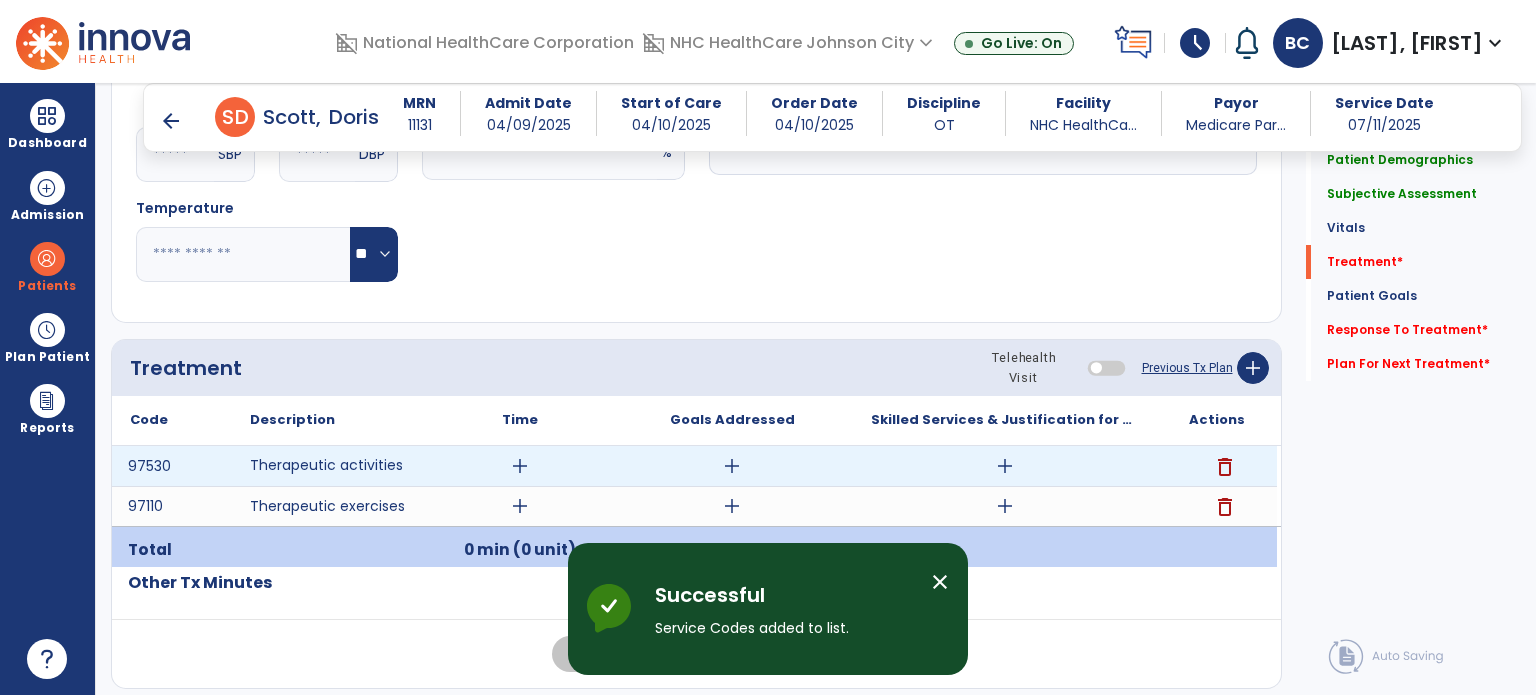 click on "add" at bounding box center (1004, 466) 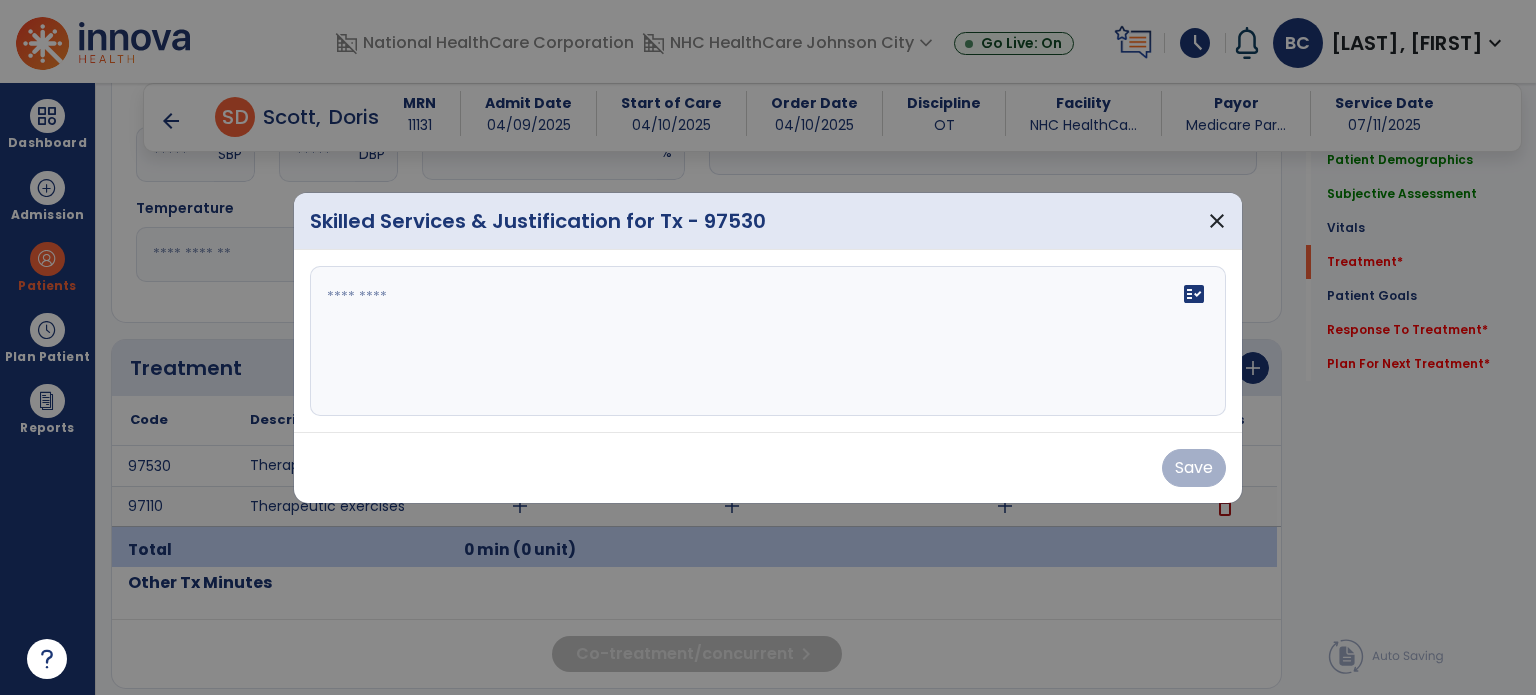 click on "fact_check" at bounding box center [768, 341] 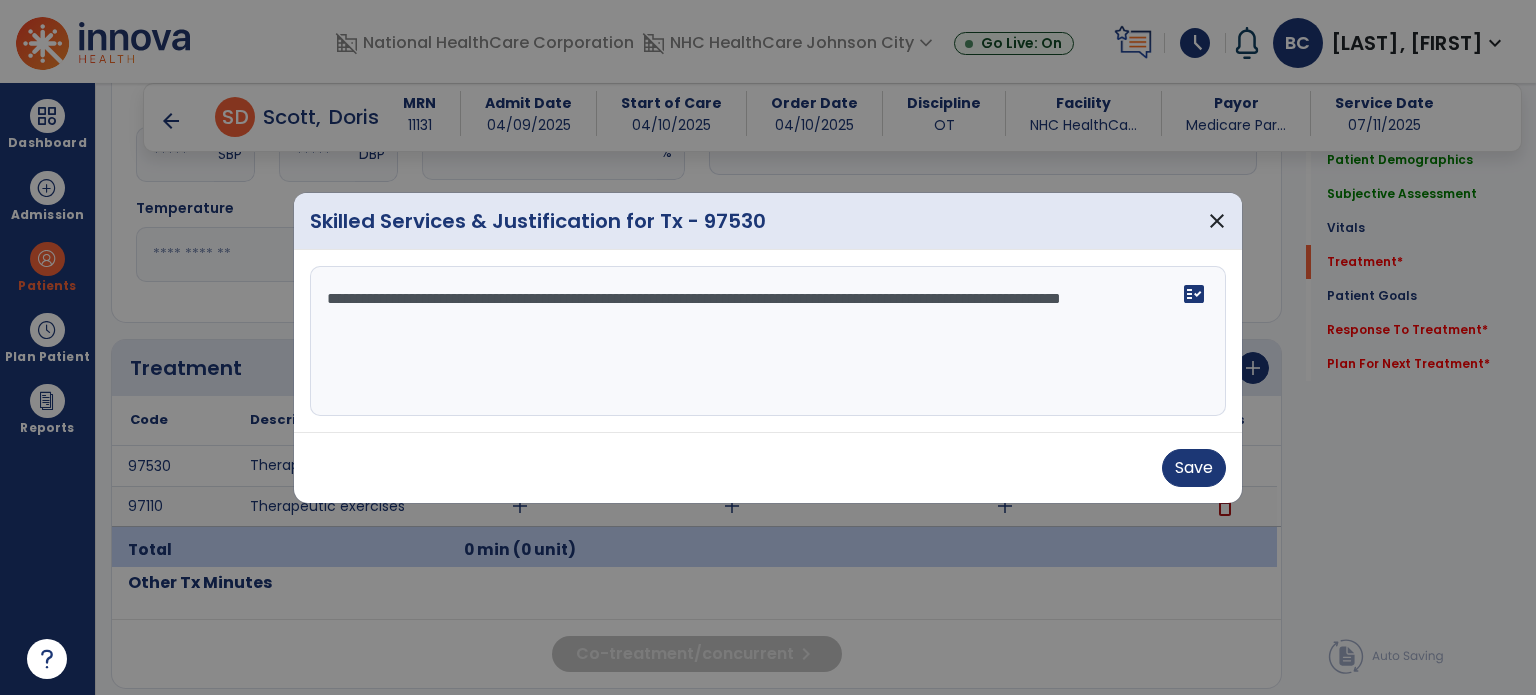type on "**********" 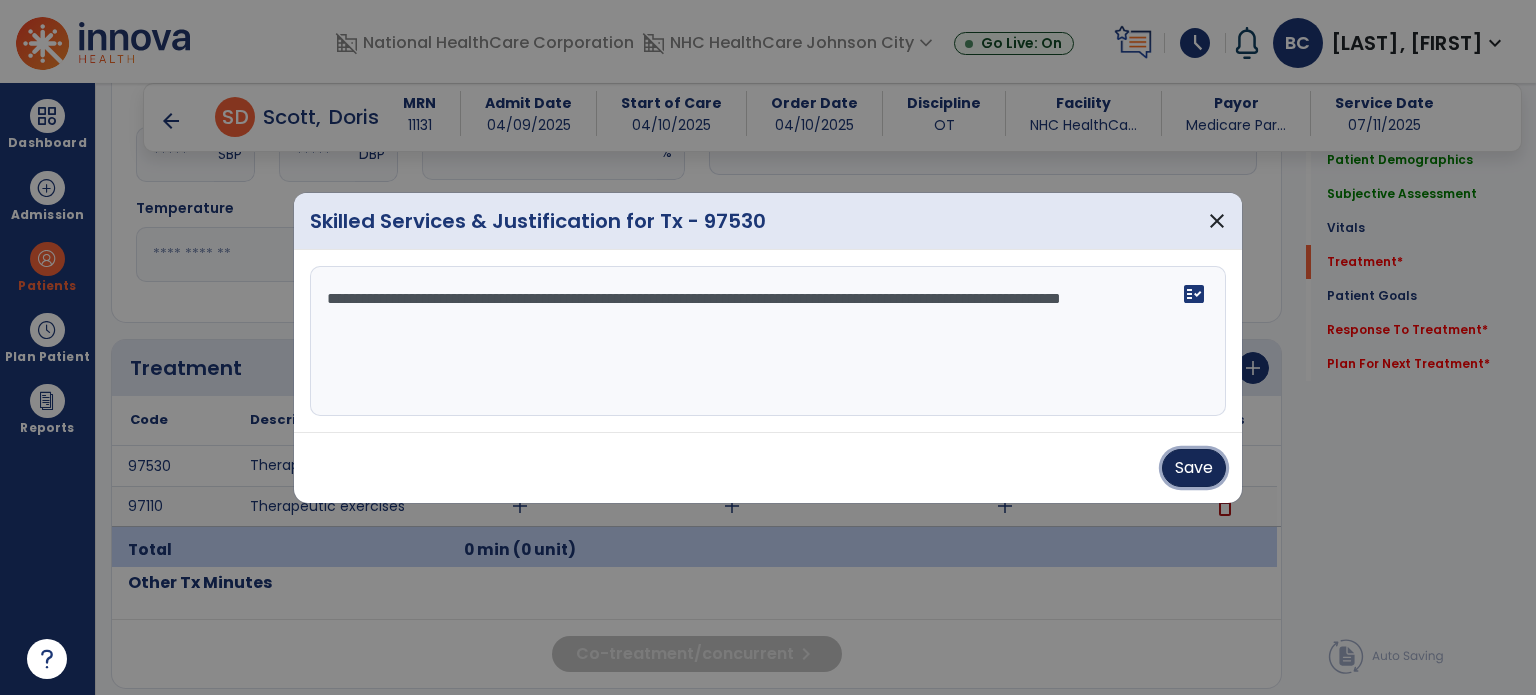 click on "Save" at bounding box center (1194, 468) 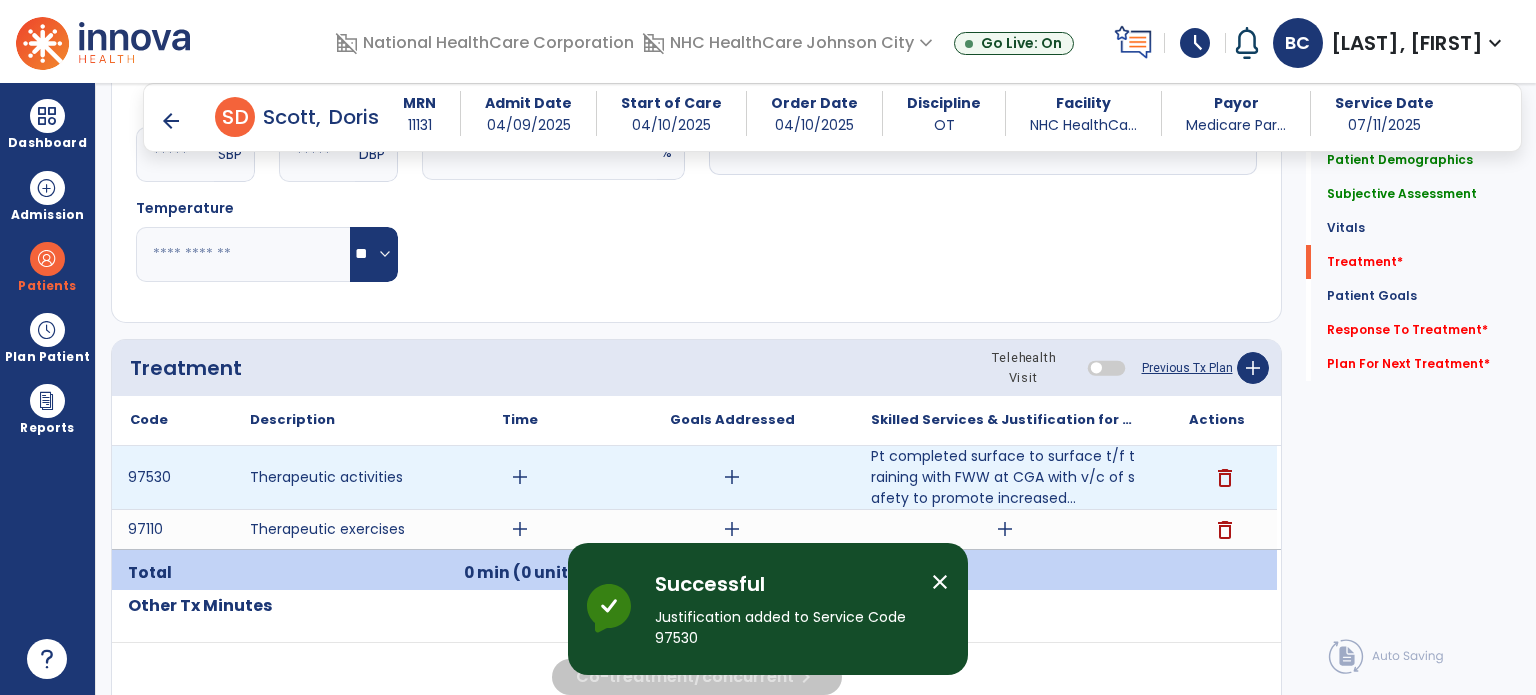 click on "add" at bounding box center (520, 477) 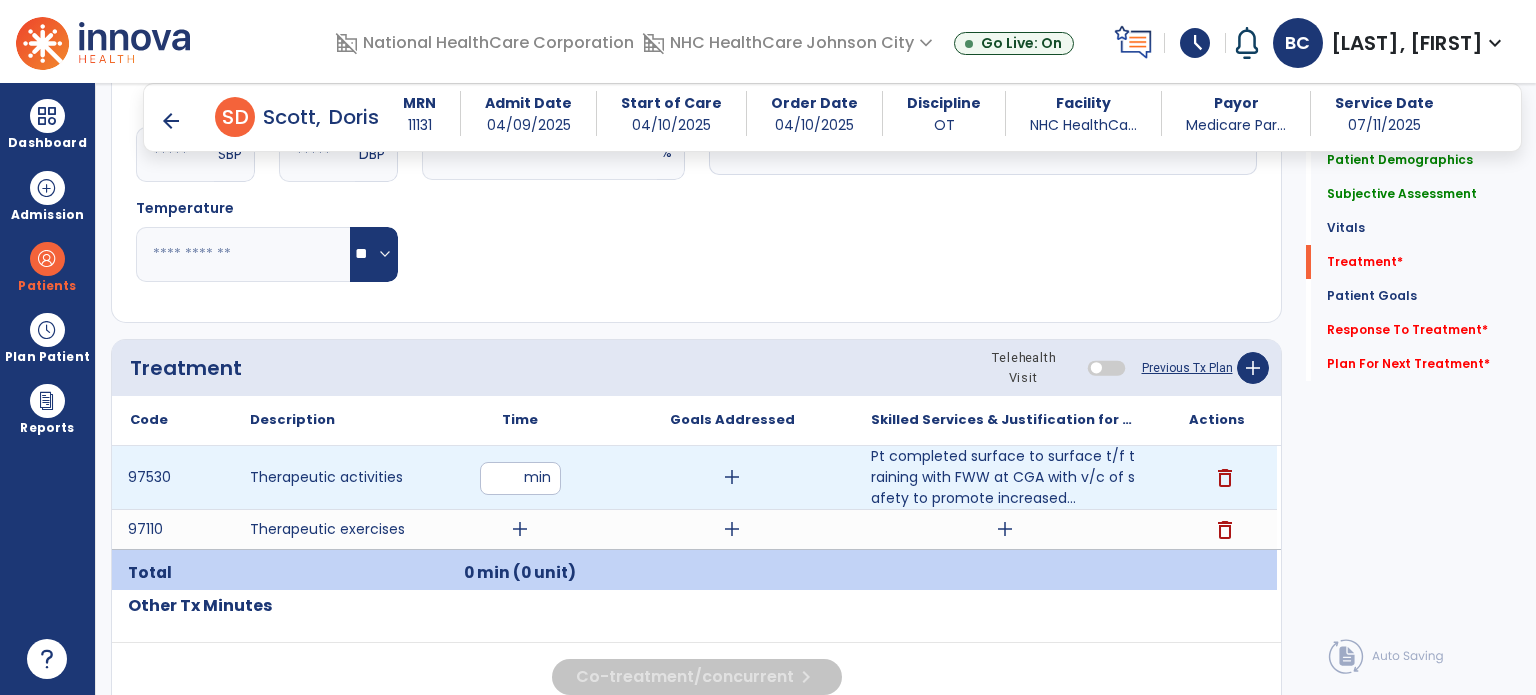 type on "*" 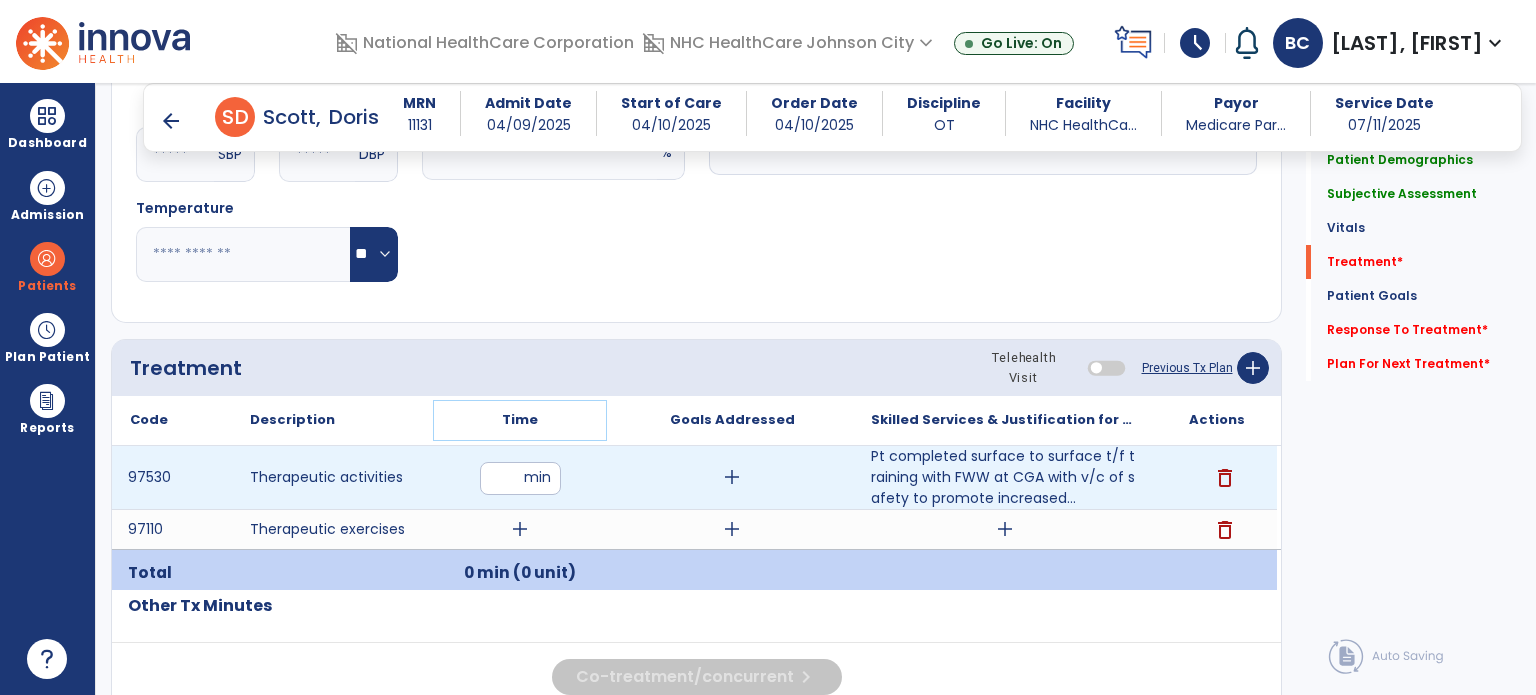 click on "Time" at bounding box center [520, 420] 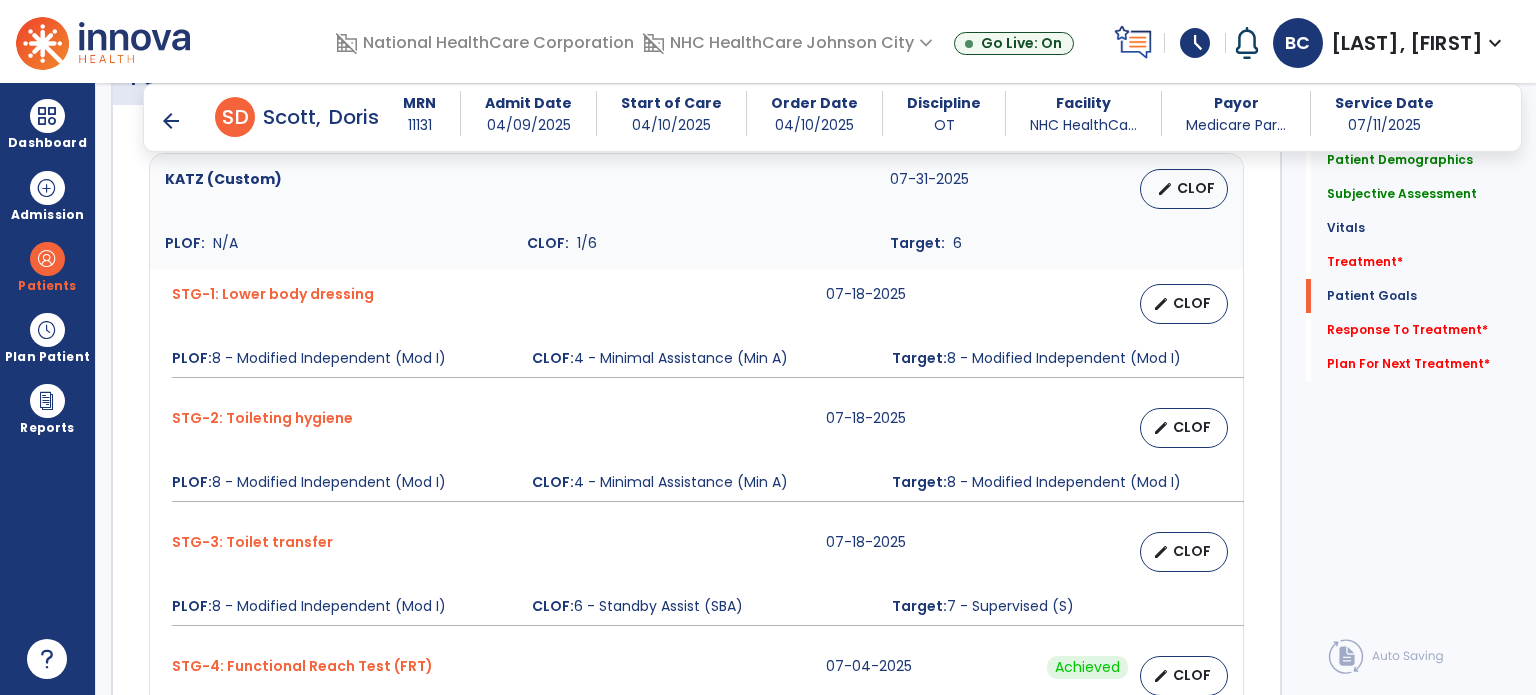 scroll, scrollTop: 1588, scrollLeft: 0, axis: vertical 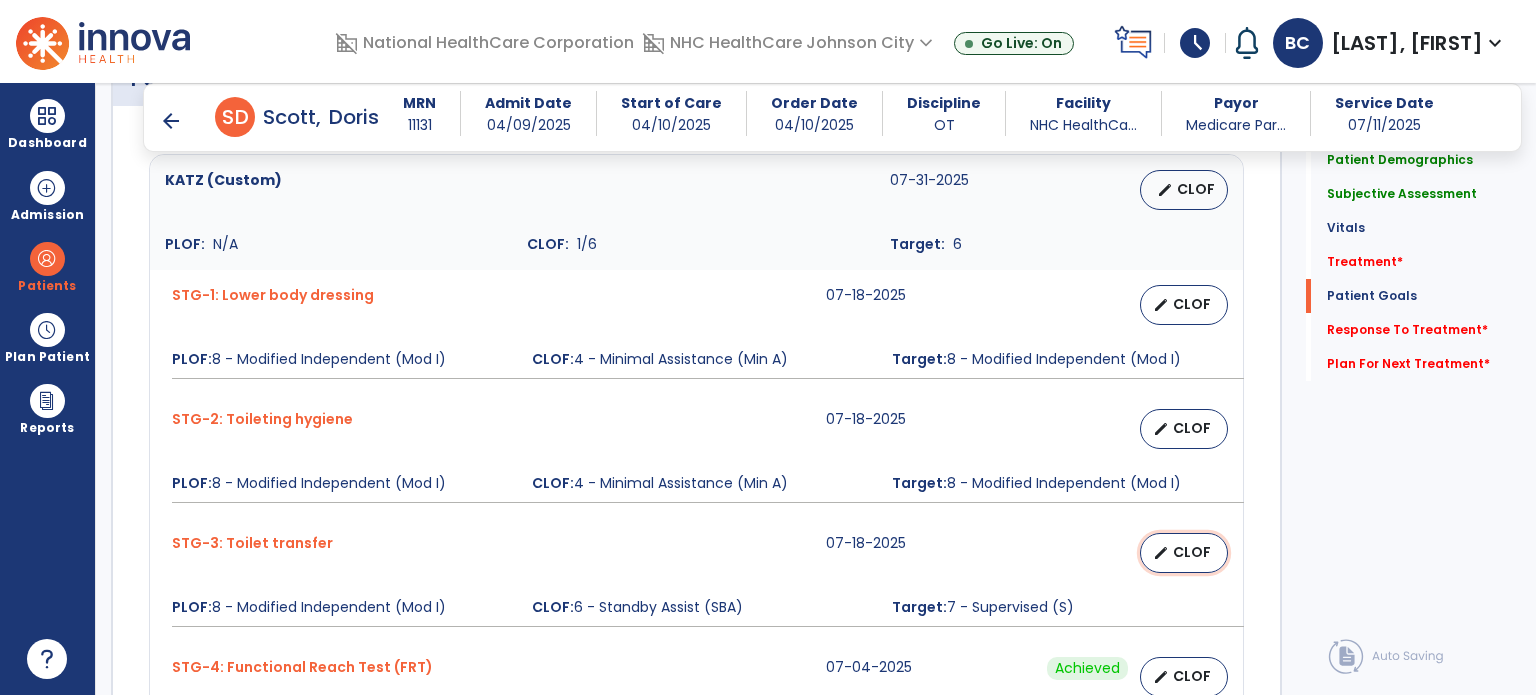 click on "CLOF" at bounding box center [1192, 552] 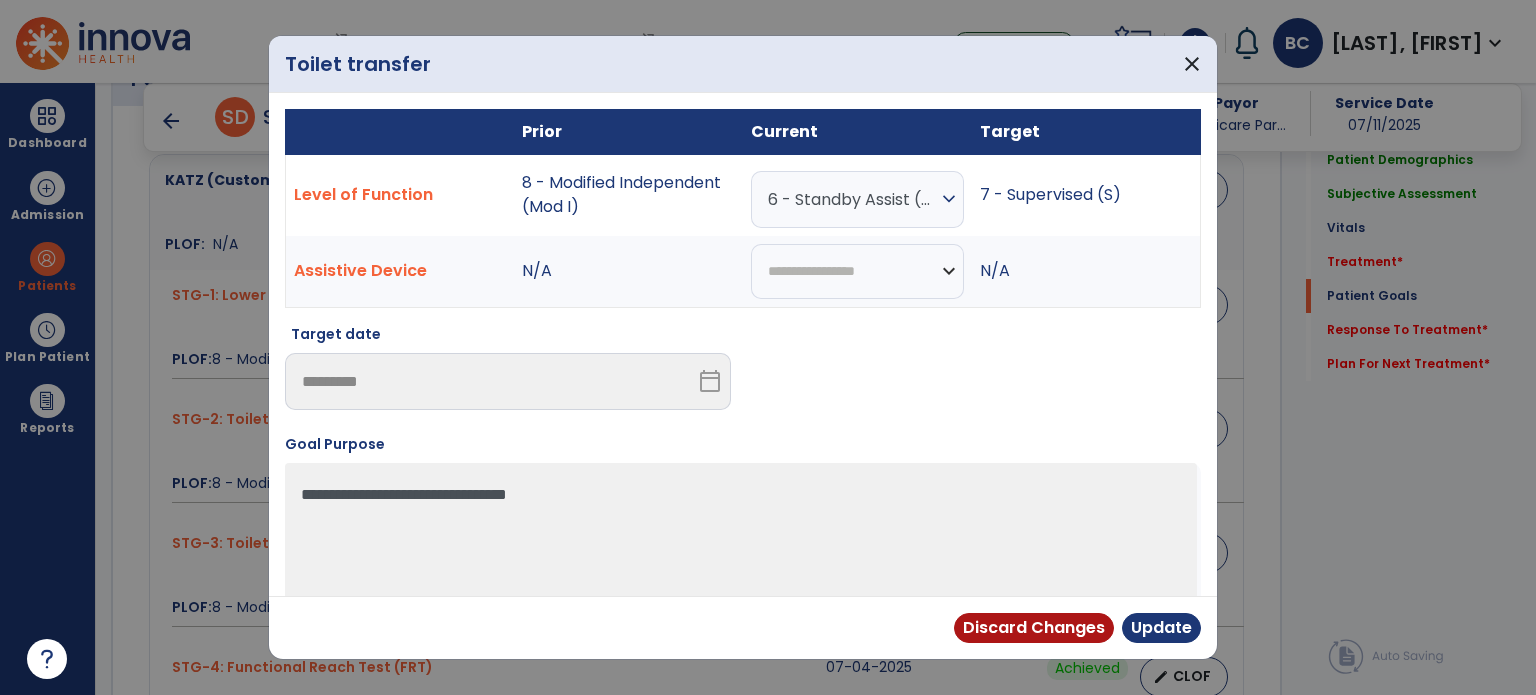 click on "6 - Standby Assist (SBA)" at bounding box center (852, 199) 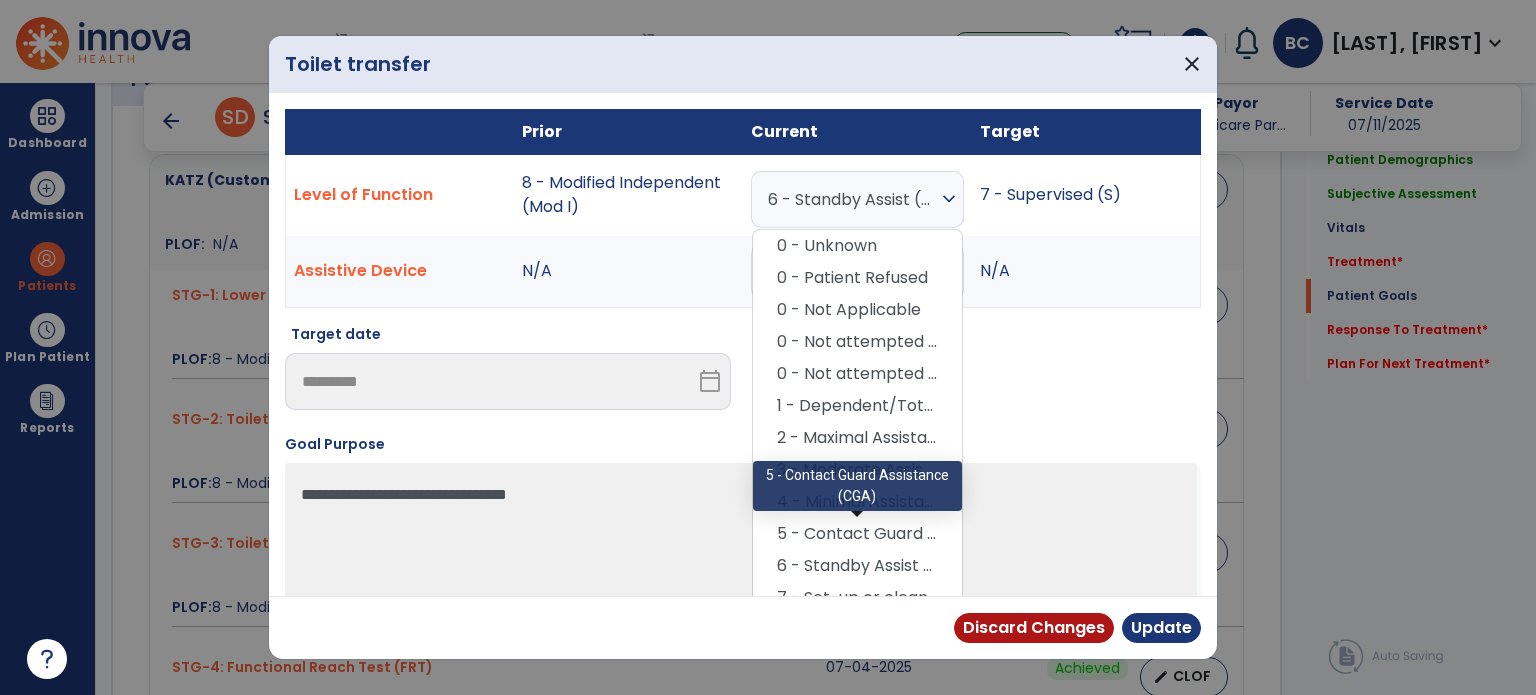 click on "5 - Contact Guard Assistance (CGA)" at bounding box center [857, 534] 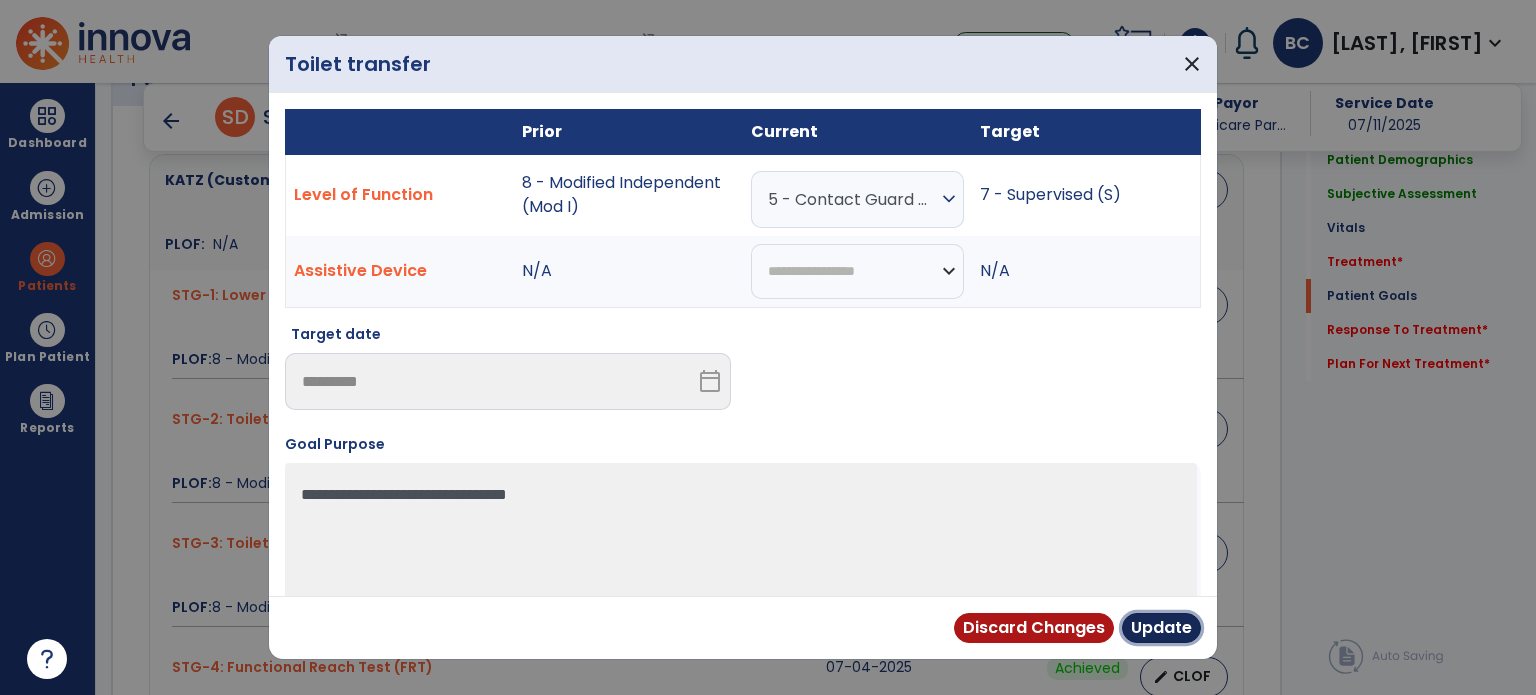 click on "Update" at bounding box center [1161, 628] 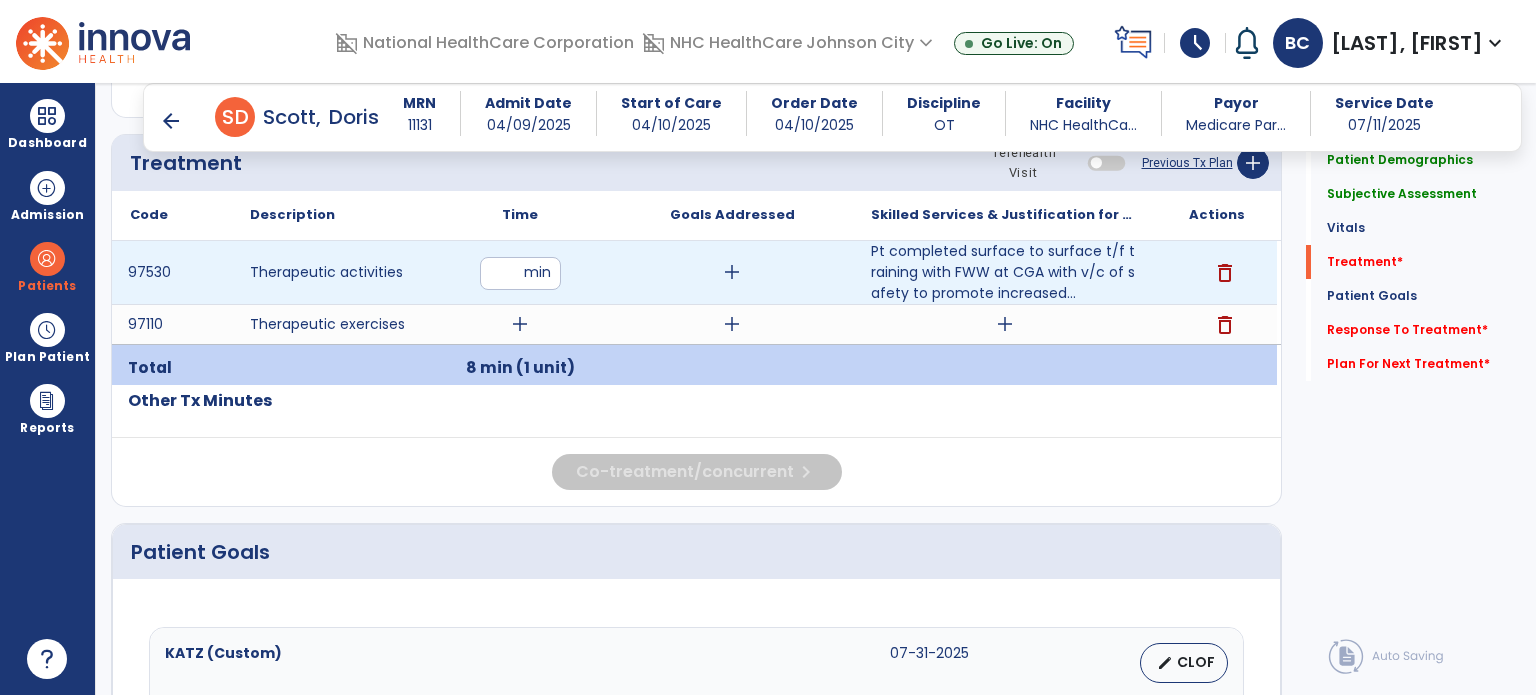 scroll, scrollTop: 1068, scrollLeft: 0, axis: vertical 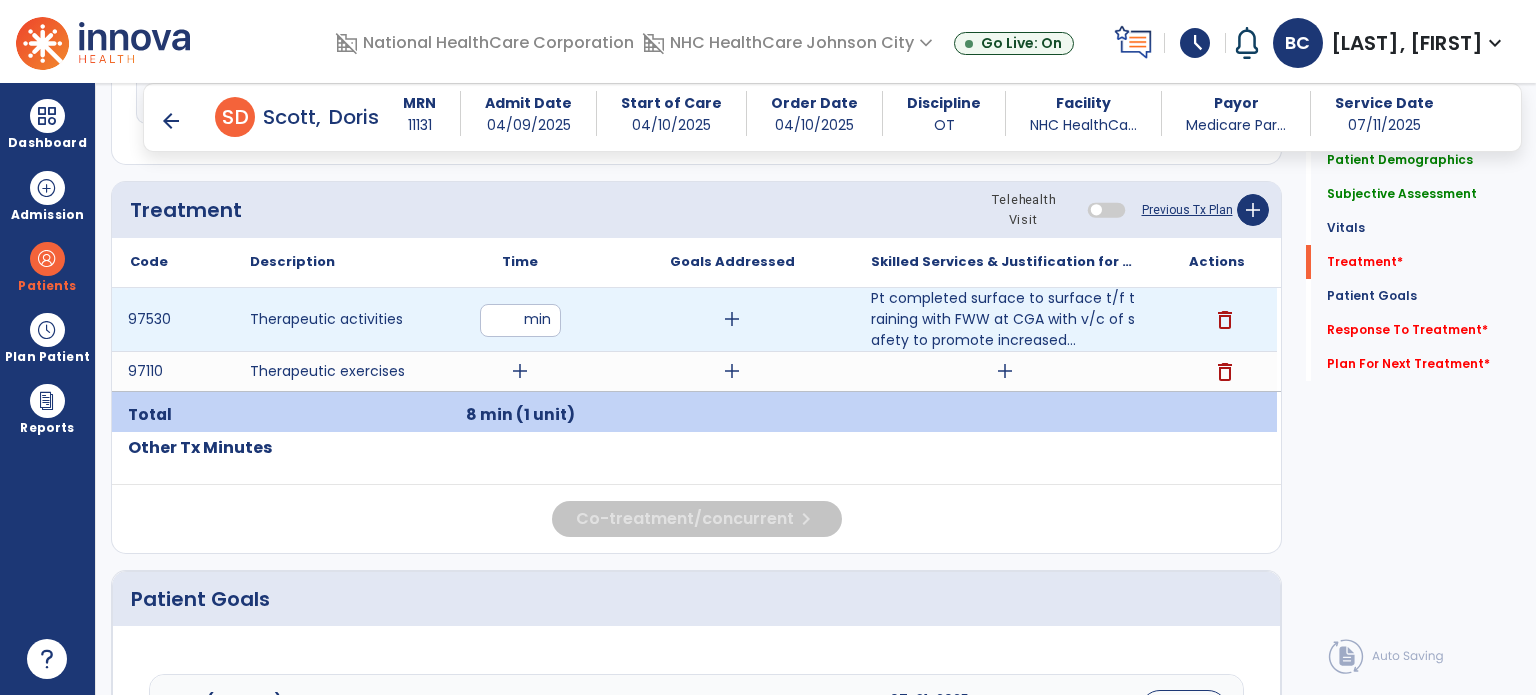 click on "add" at bounding box center [732, 319] 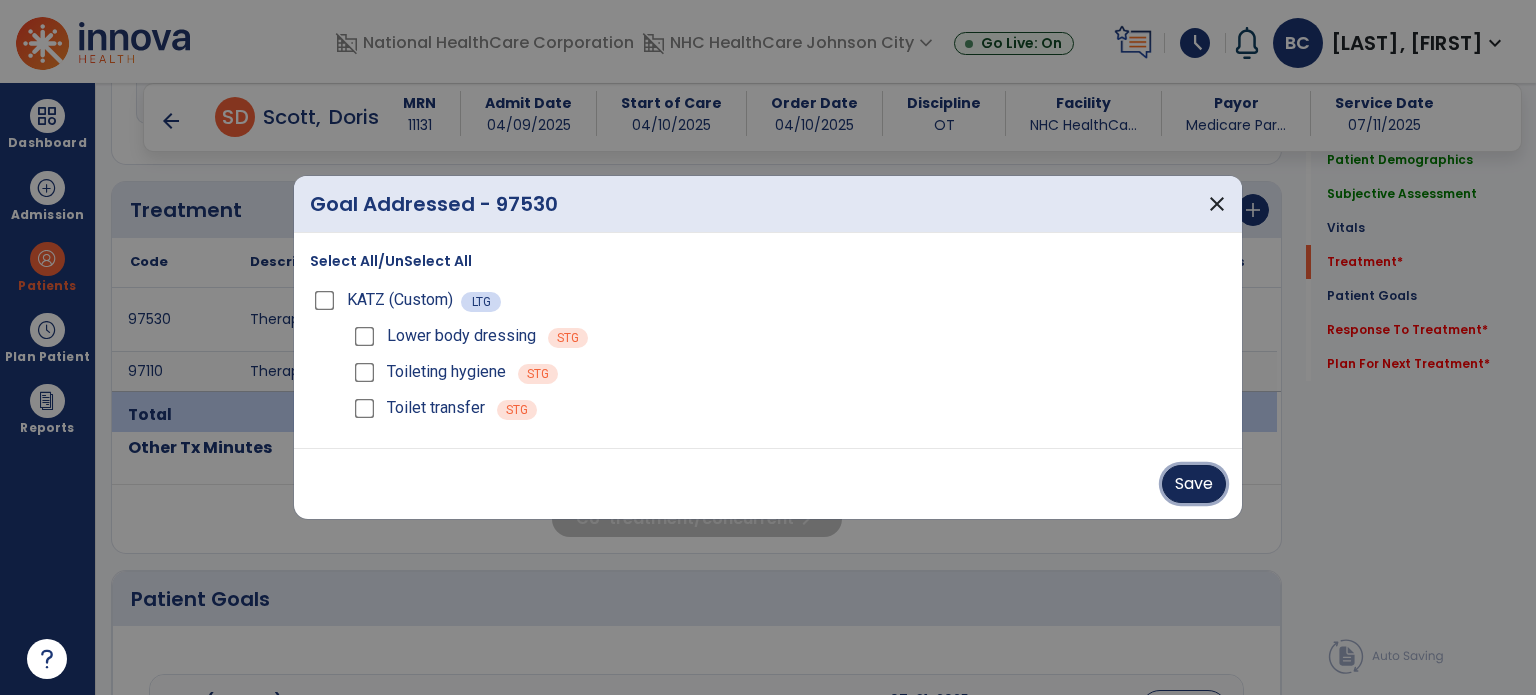 click on "Save" at bounding box center (1194, 484) 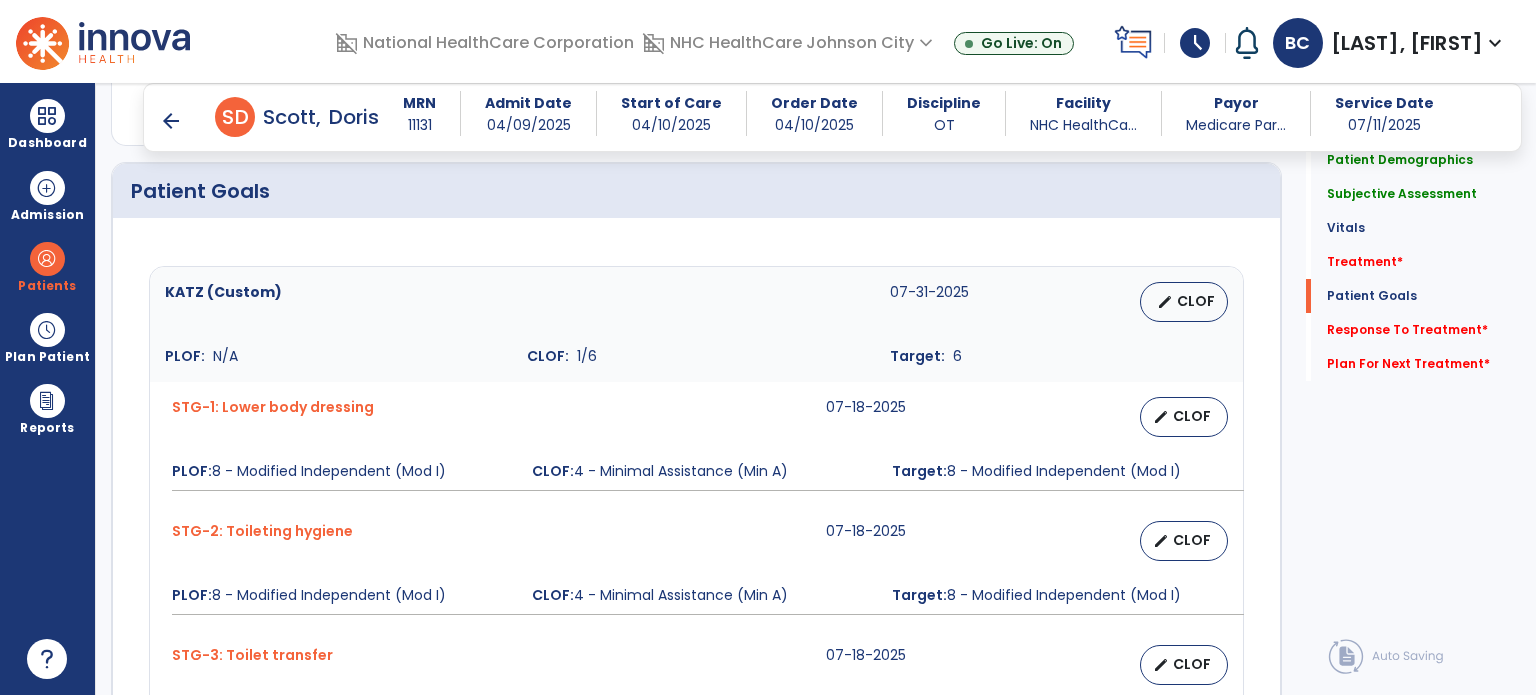scroll, scrollTop: 1476, scrollLeft: 0, axis: vertical 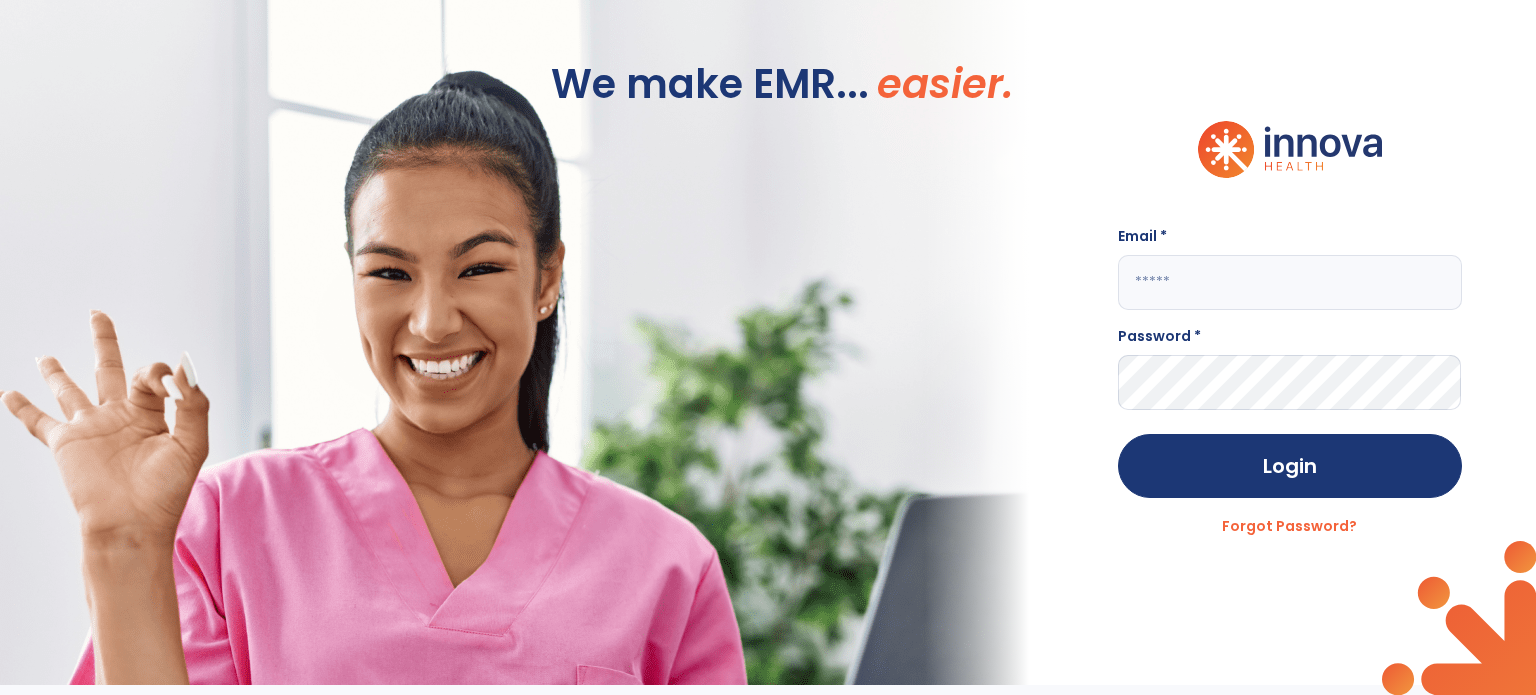 type on "**********" 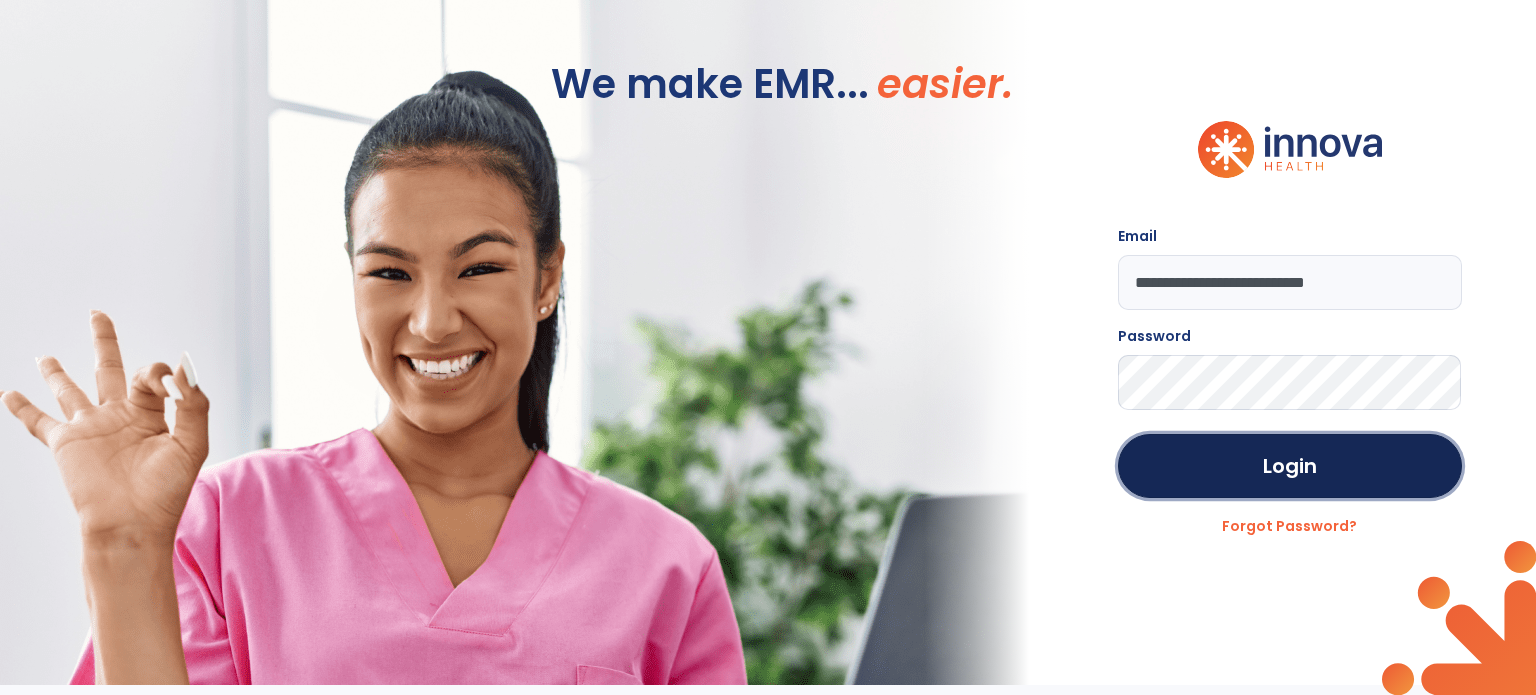 click on "Login" 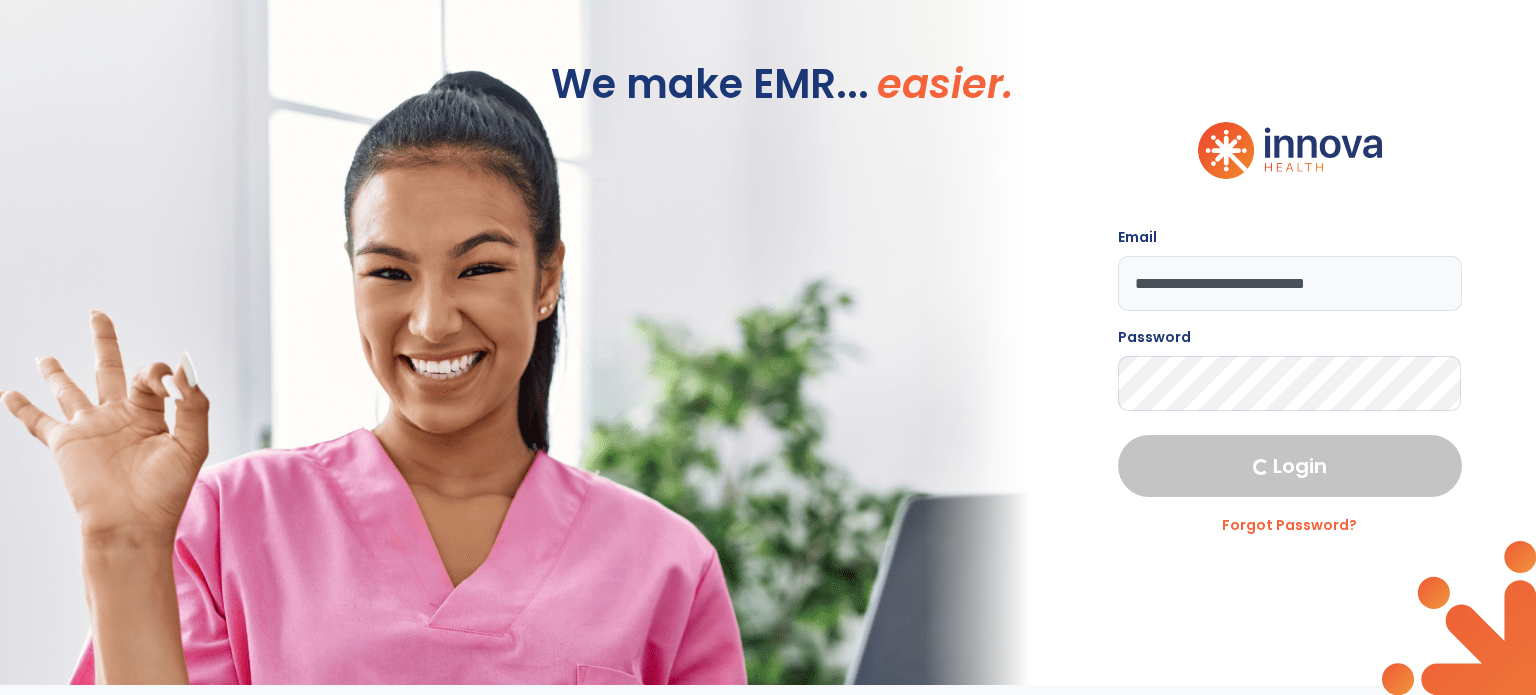 select on "****" 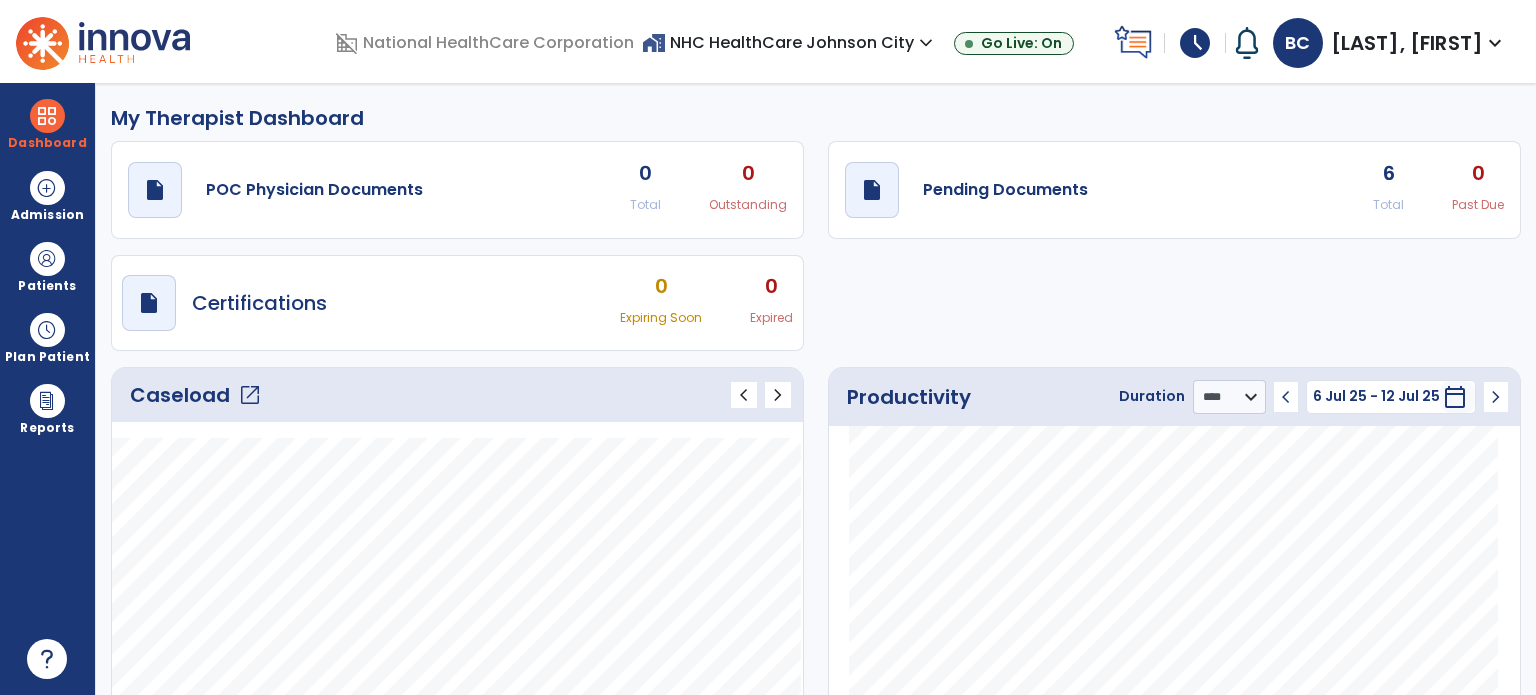 click on "open_in_new" 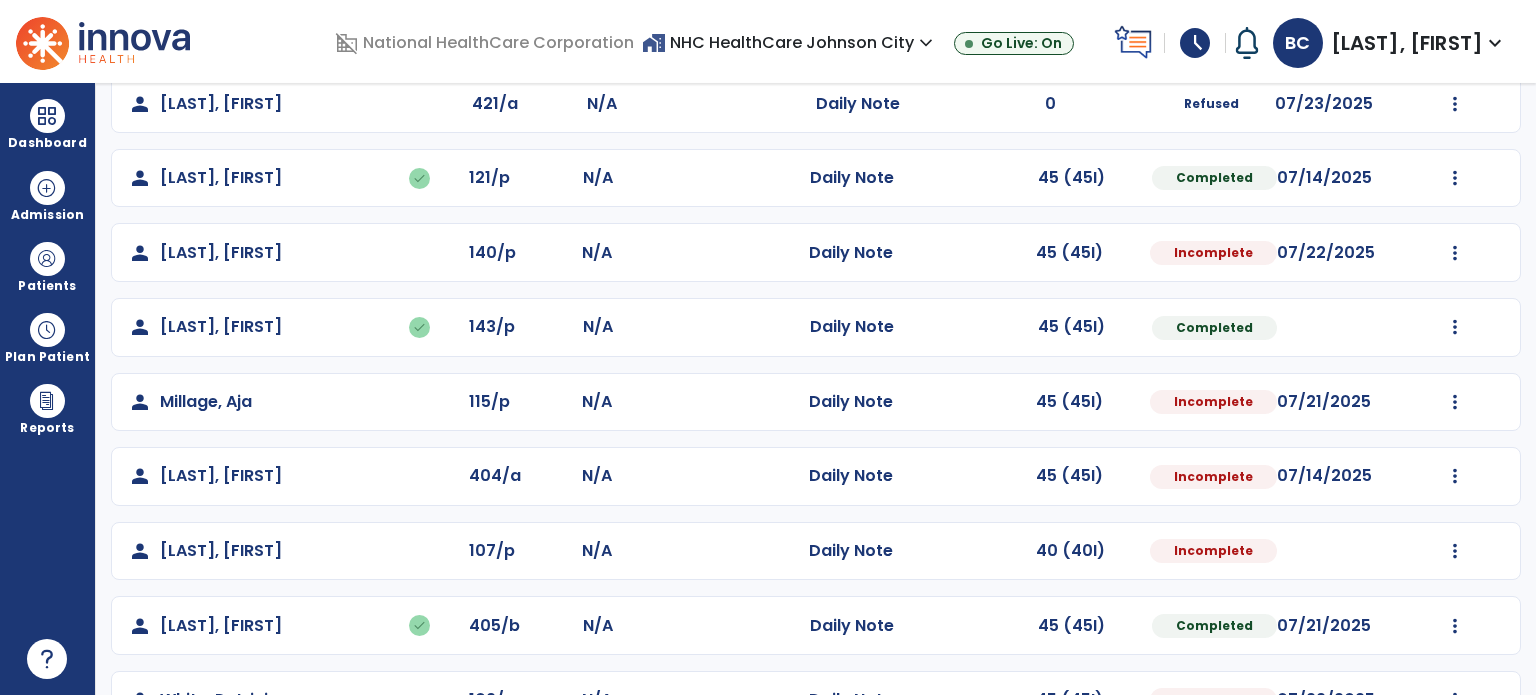scroll, scrollTop: 319, scrollLeft: 0, axis: vertical 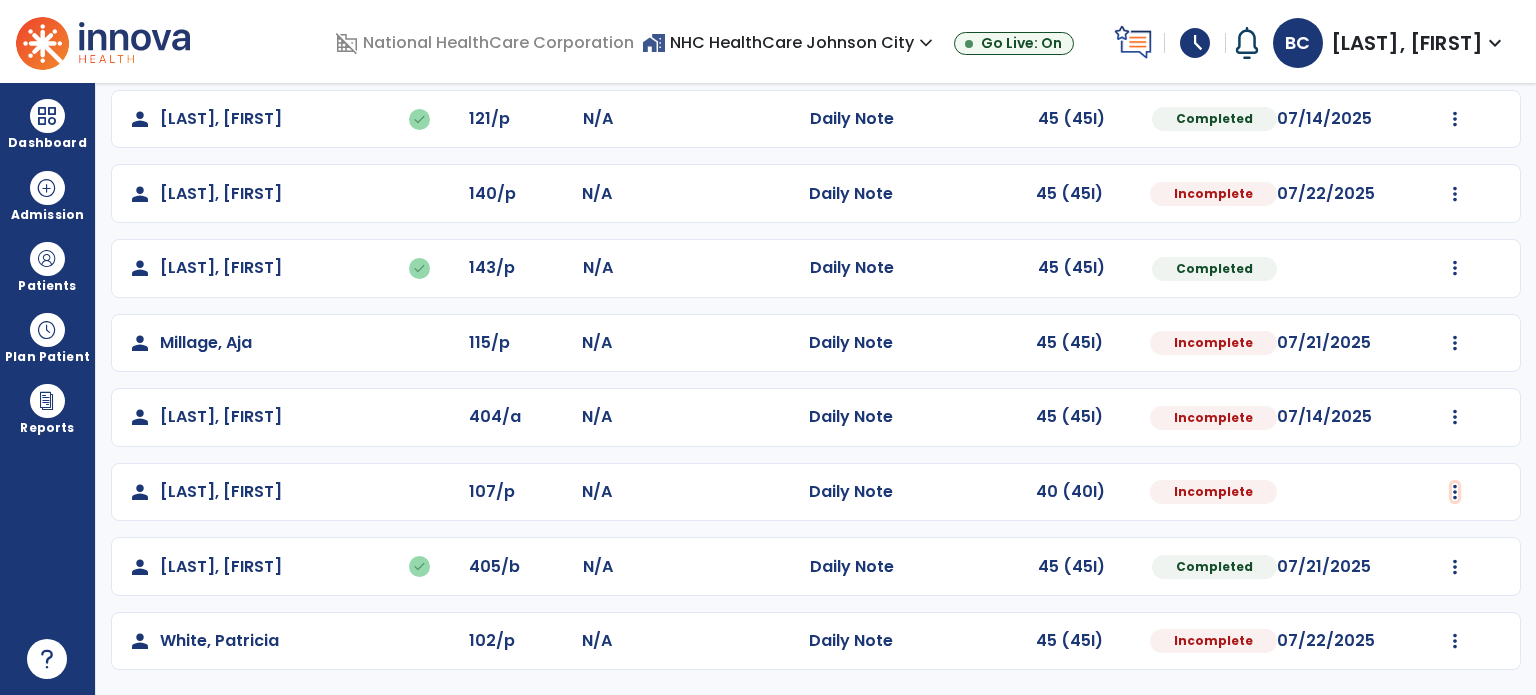 click at bounding box center (1455, -30) 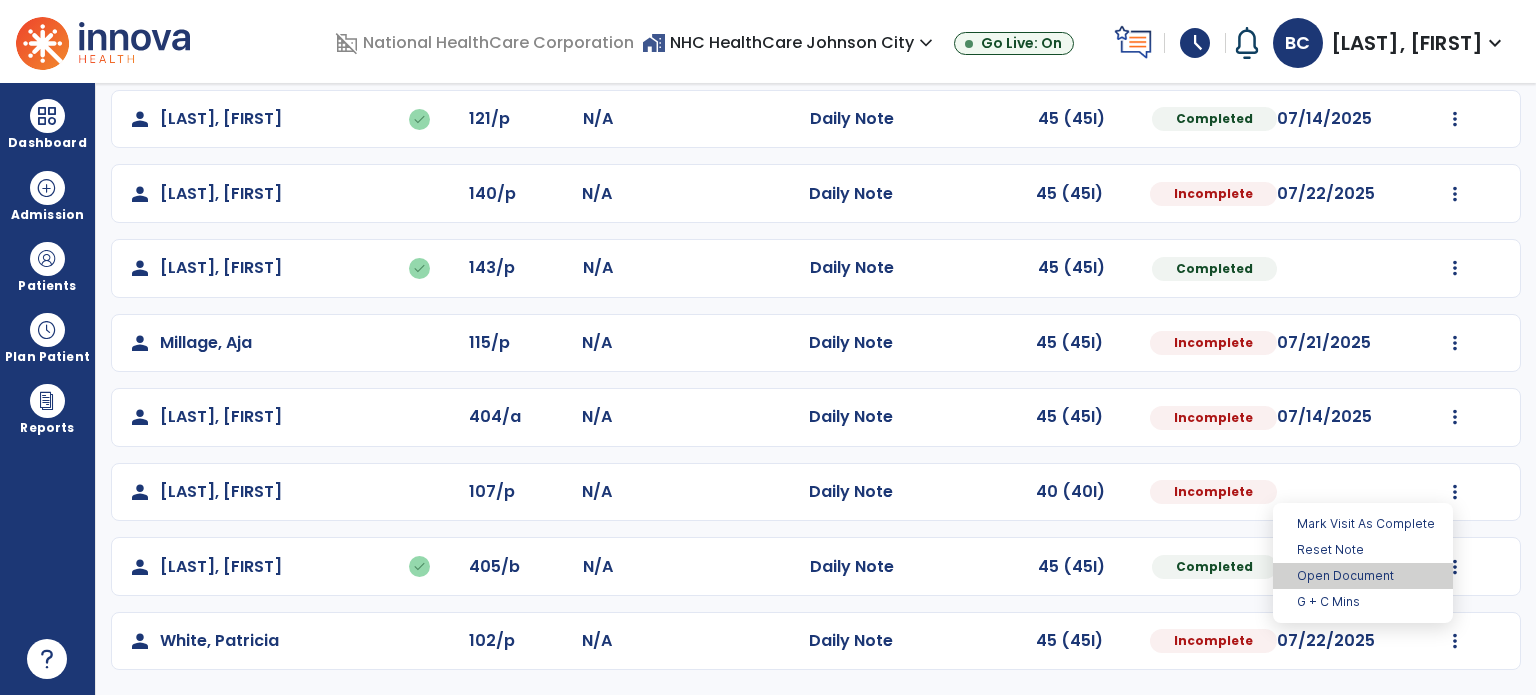 click on "Open Document" at bounding box center [1363, 576] 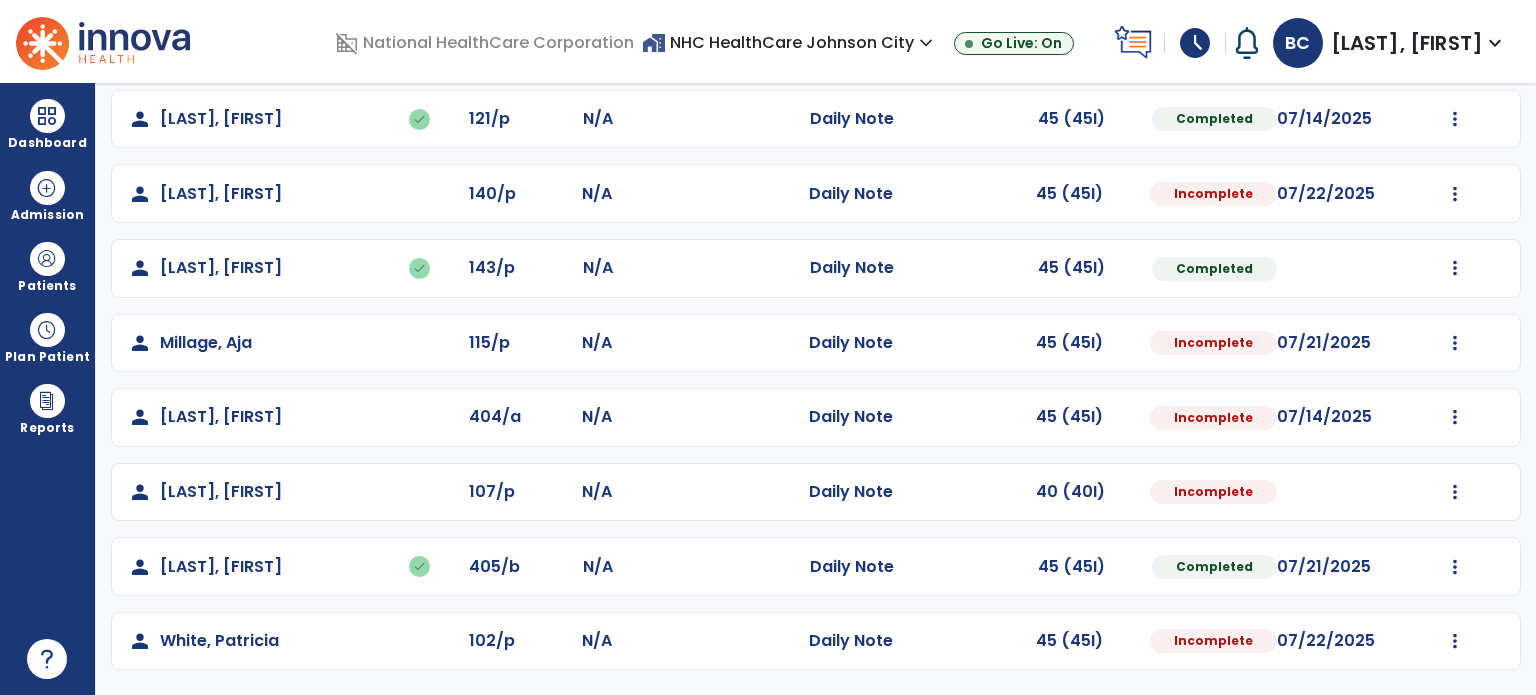 select on "*" 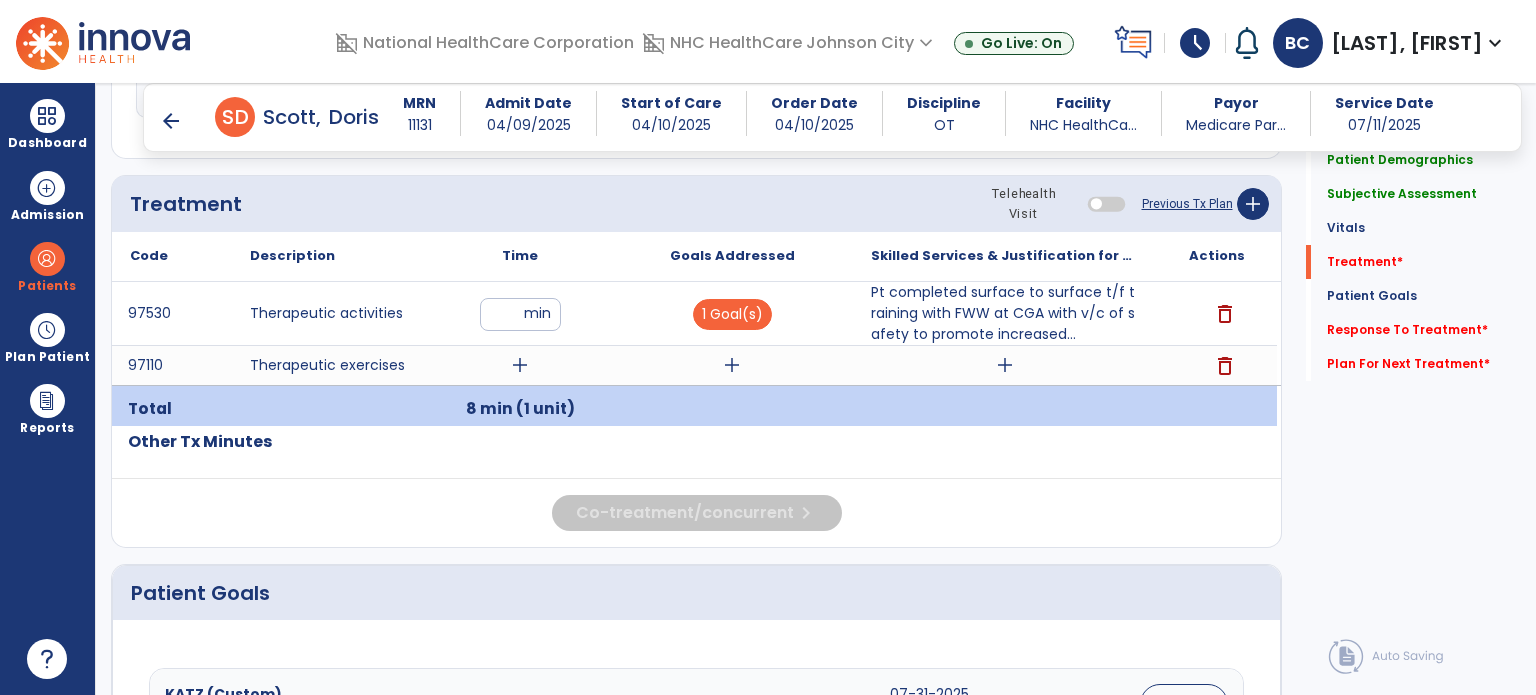 scroll, scrollTop: 1075, scrollLeft: 0, axis: vertical 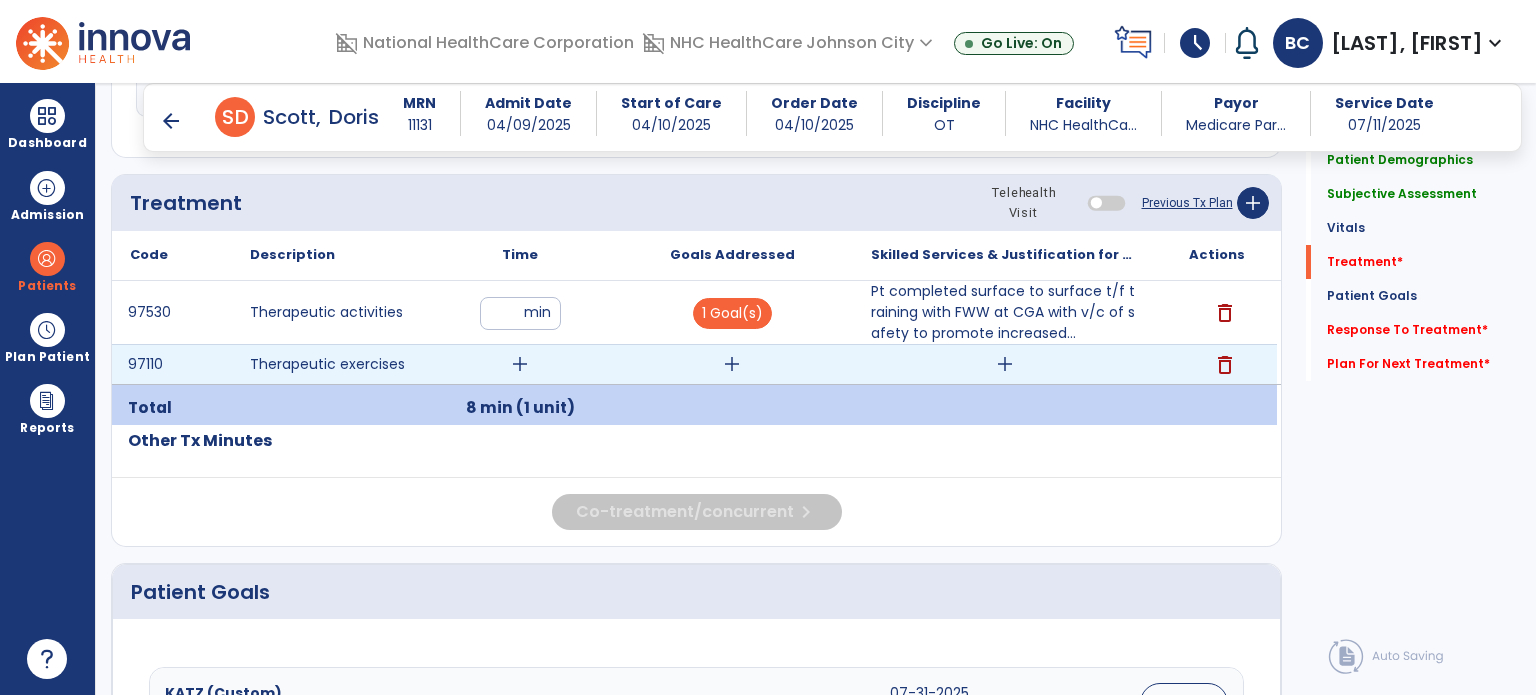 click on "add" at bounding box center (1004, 364) 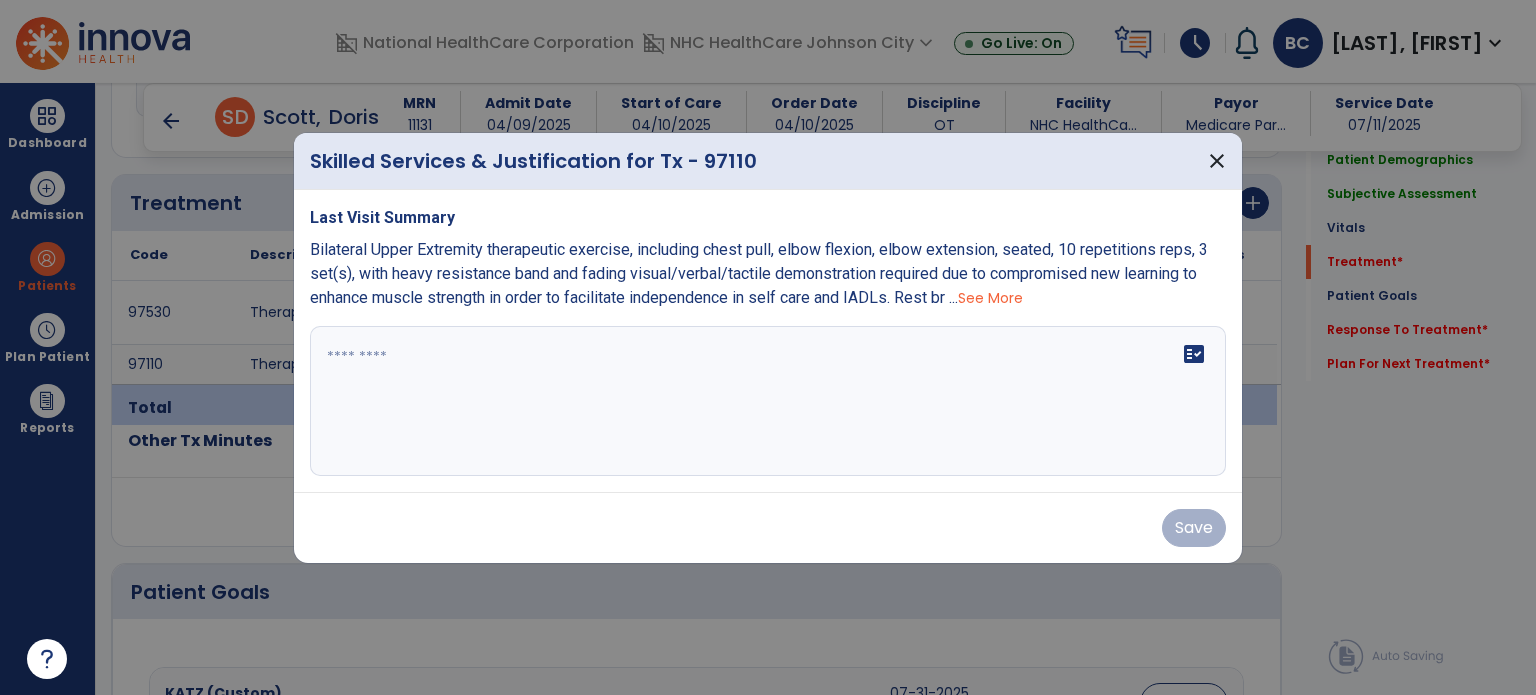 click on "See More" at bounding box center (990, 298) 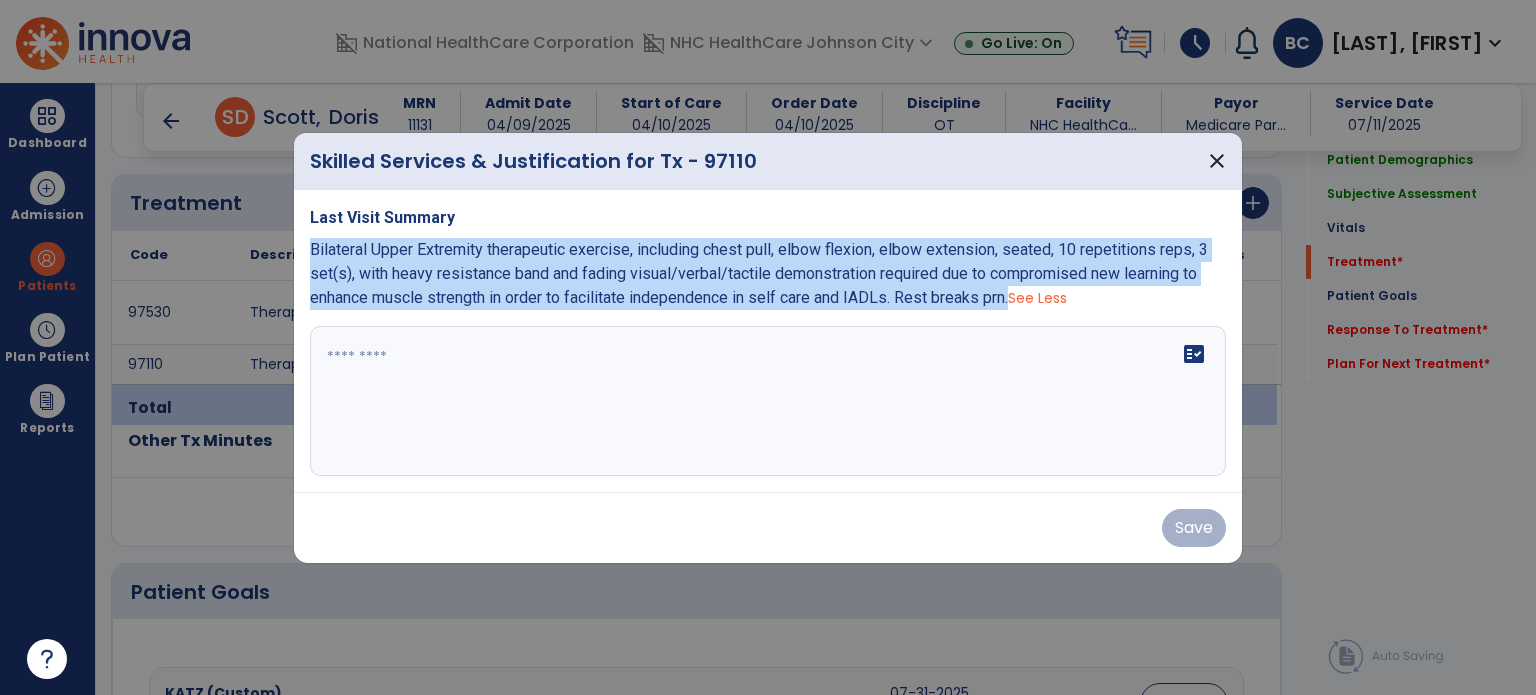 drag, startPoint x: 307, startPoint y: 251, endPoint x: 1008, endPoint y: 292, distance: 702.198 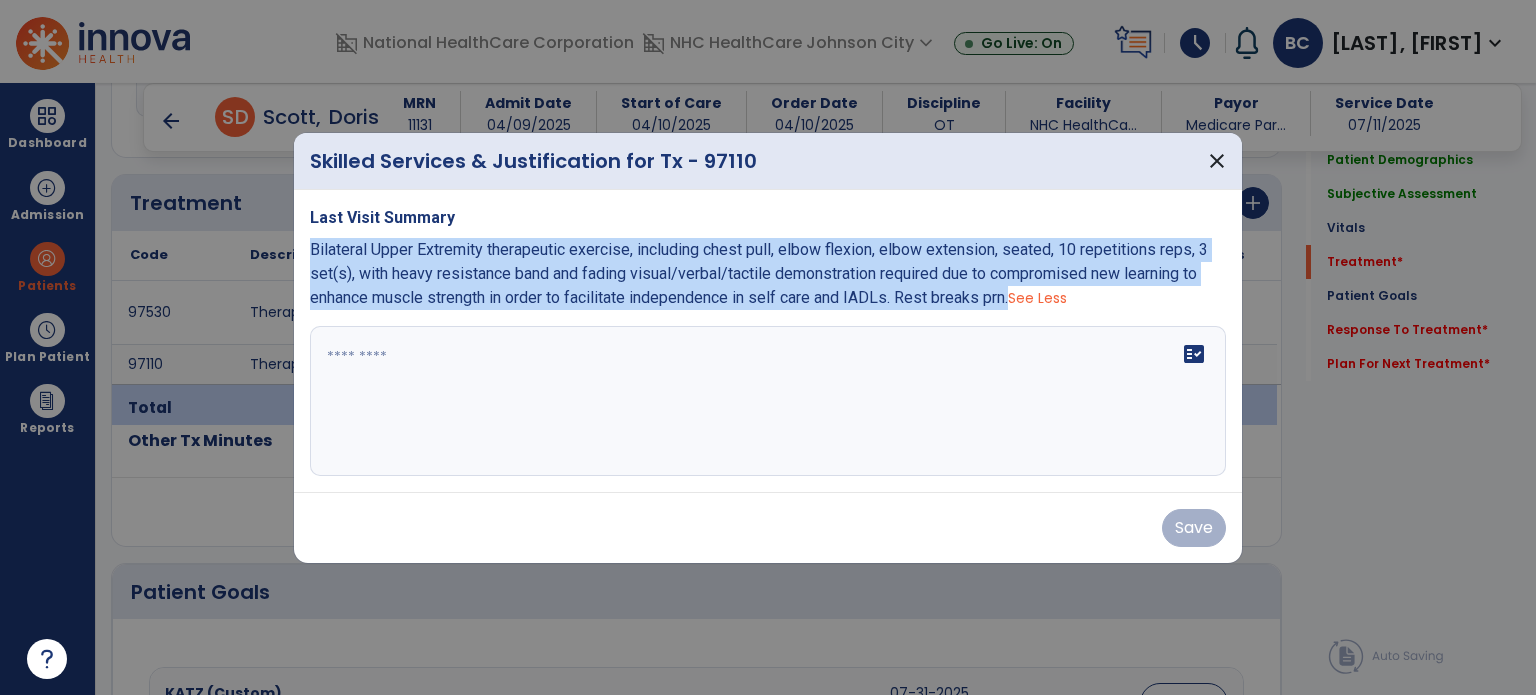 click on "Last Visit Summary Bilateral Upper Extremity therapeutic exercise, including chest pull, elbow flexion, elbow extension, seated, 10 repetitions reps, 3 set(s), with heavy resistance band and fading visual/verbal/tactile demonstration required due to compromised new learning to enhance muscle strength in order to facilitate independence in self care and IADLs. Rest breaks prn.  See Less   fact_check" at bounding box center (768, 341) 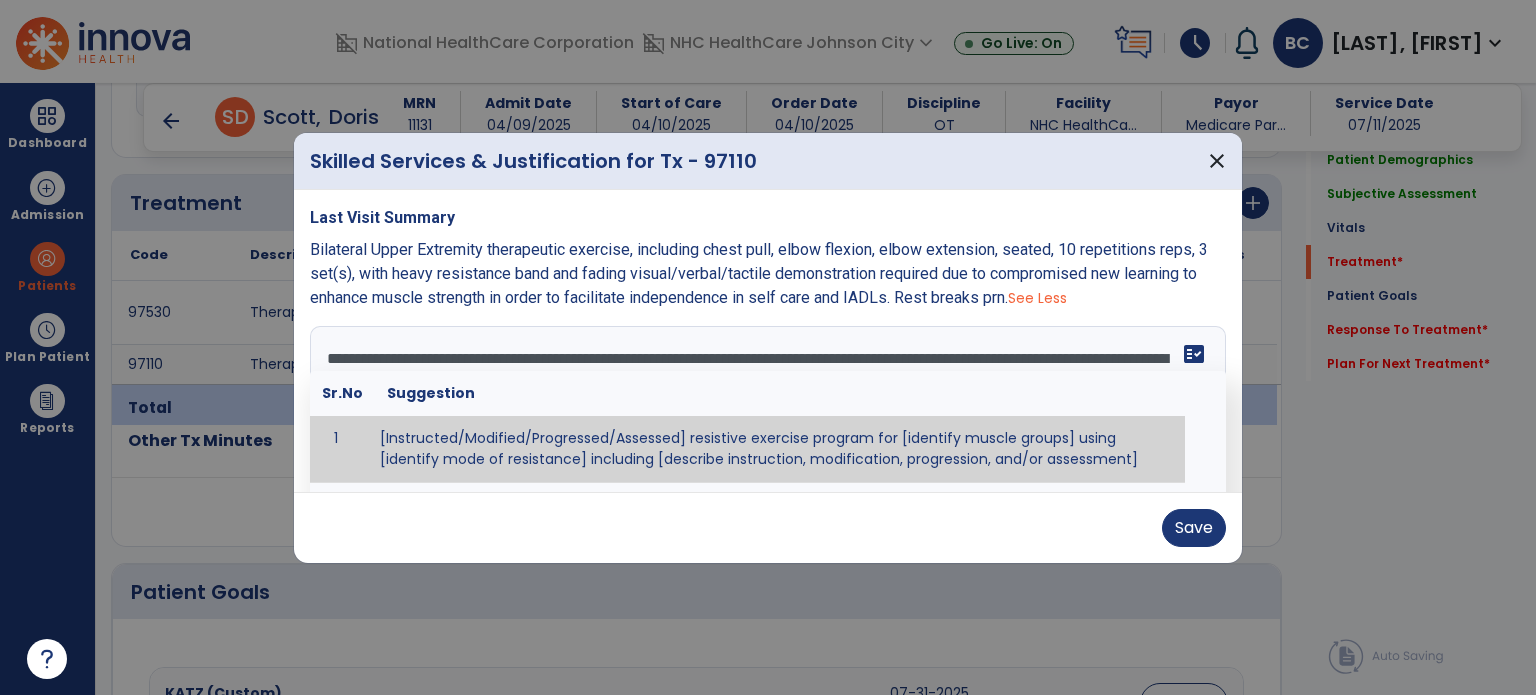 click on "Last Visit Summary Bilateral Upper Extremity therapeutic exercise, including chest pull, elbow flexion, elbow extension, seated, 10 repetitions reps, 3 set(s), with heavy resistance band and fading visual/verbal/tactile demonstration required due to compromised new learning to enhance muscle strength in order to facilitate independence in self care and IADLs. Rest breaks prn.  See Less  Bilateral Upper Extremity therapeutic exercise, including chest pull, elbow flexion, elbow extension, seated, 10 repetitions reps, 3 set(s), with heavy resistance band and fading visual/verbal/tactile demonstration required due to compromised new learning to enhance muscle strength in order to facilitate independence in self care and IADLs. Rest breaks prn.  fact_check  Sr.No Suggestion 1 [Instructed/Modified/Progressed/Assessed] resistive exercise program for [identify muscle groups] using [identify mode of resistance] including [describe instruction, modification, progression, and/or assessment] 2 3 4" at bounding box center (768, 341) 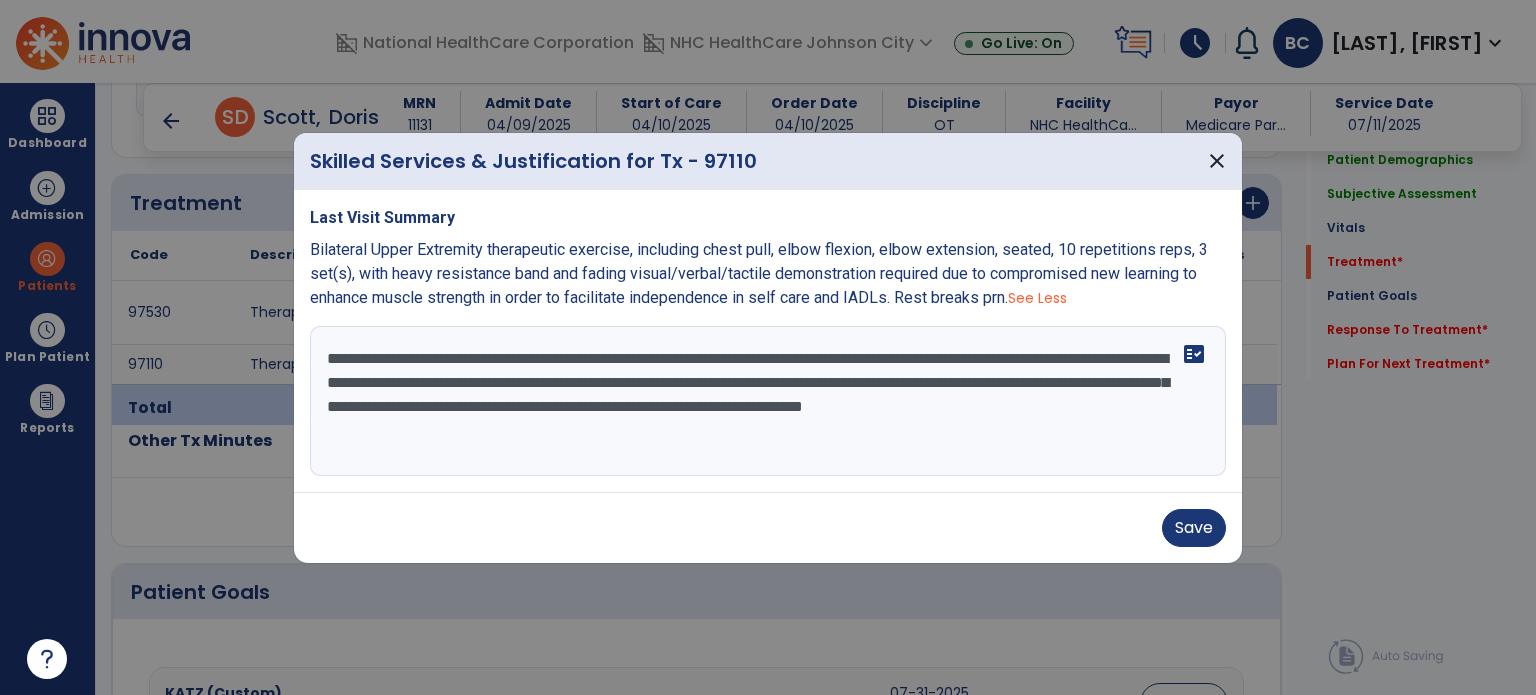 click on "**********" at bounding box center [768, 401] 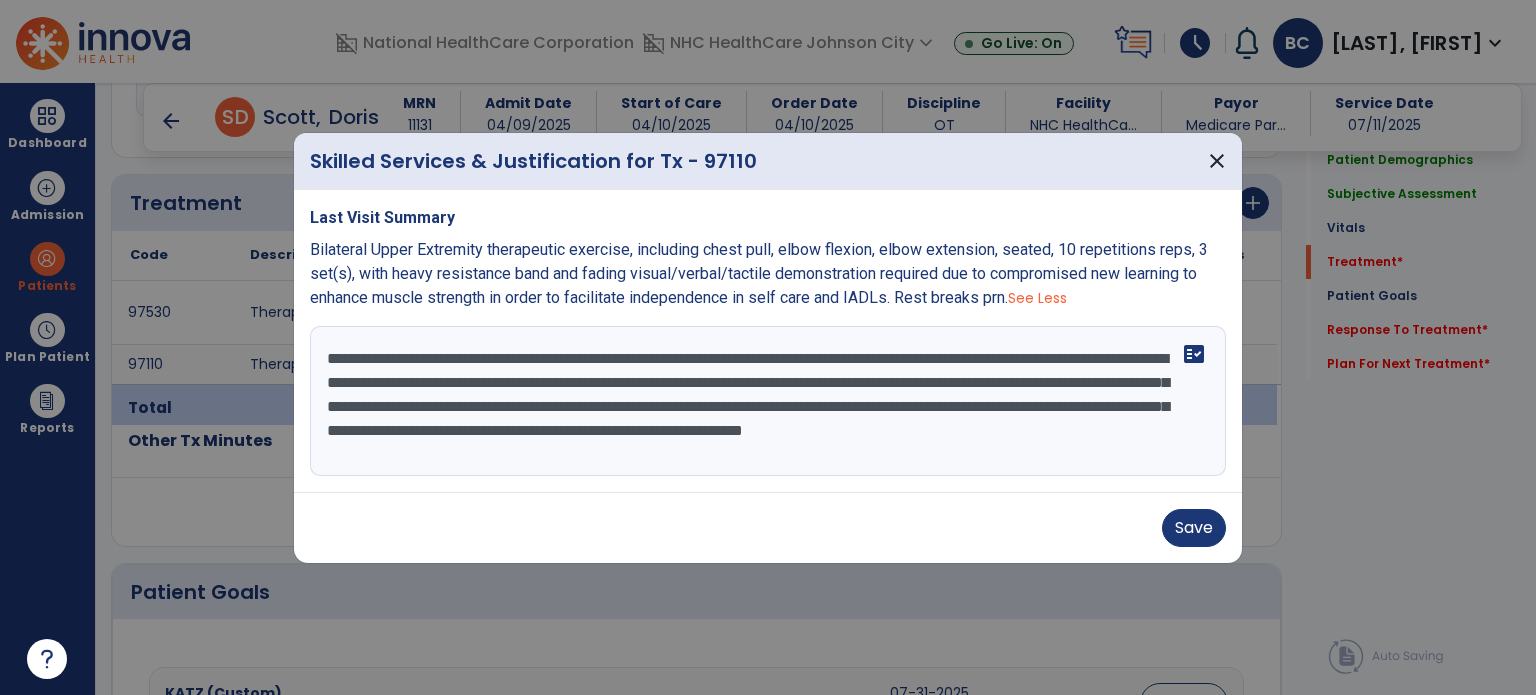 click on "**********" at bounding box center (768, 401) 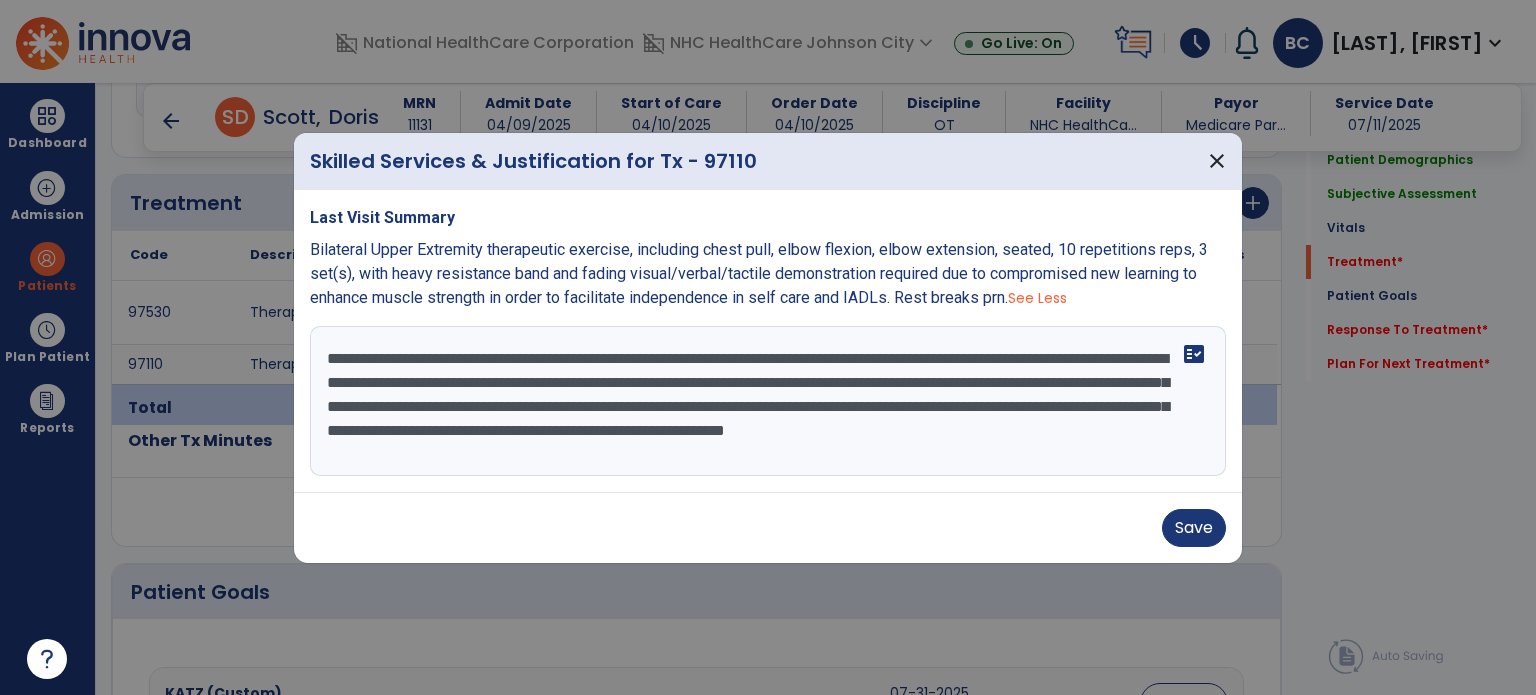 click on "**********" at bounding box center (768, 401) 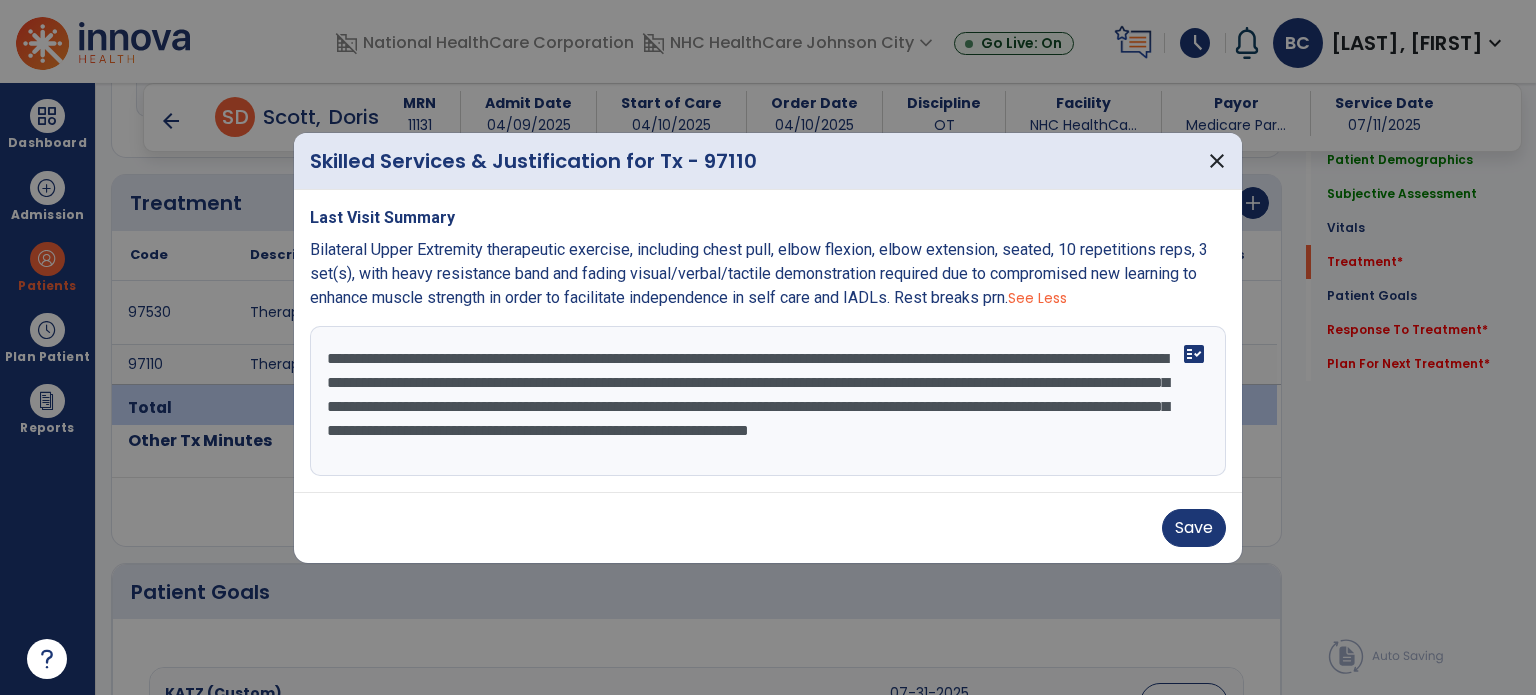 click on "**********" at bounding box center (768, 401) 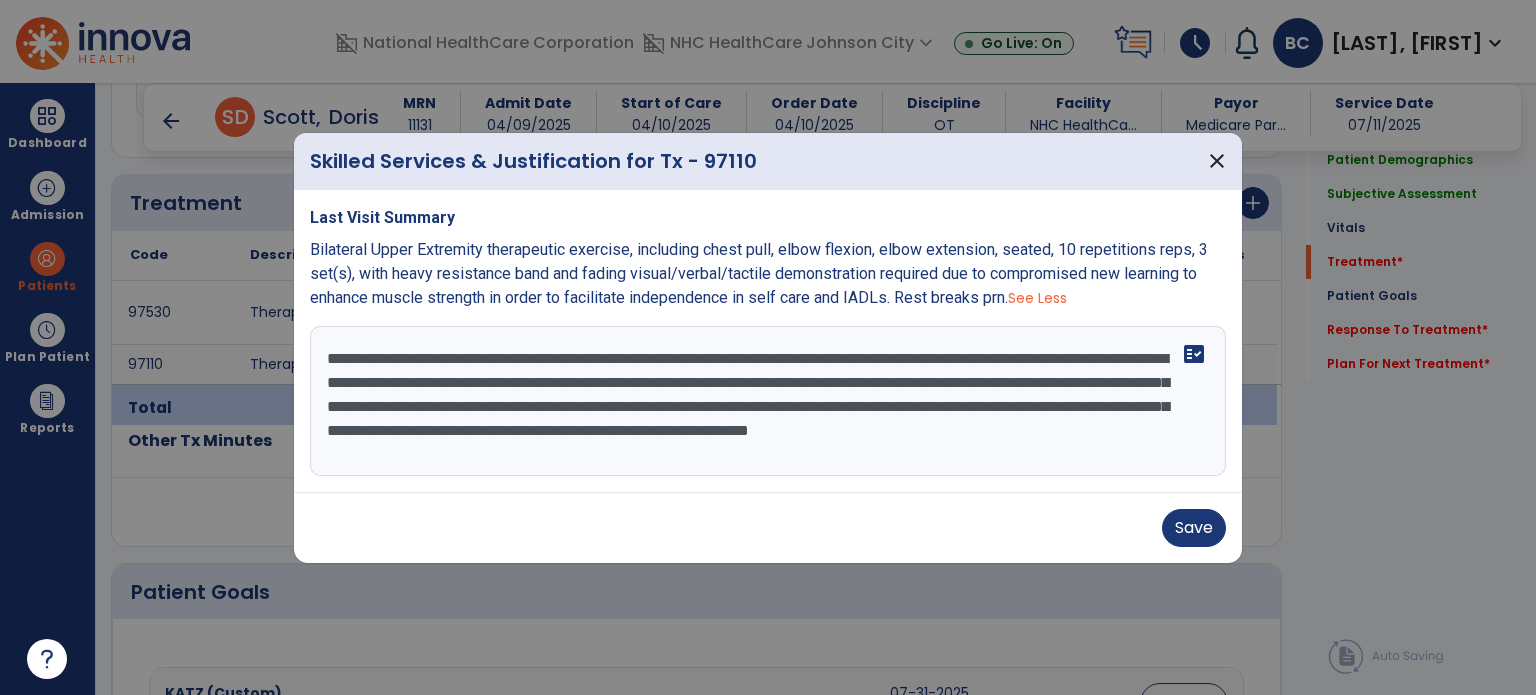 type on "**********" 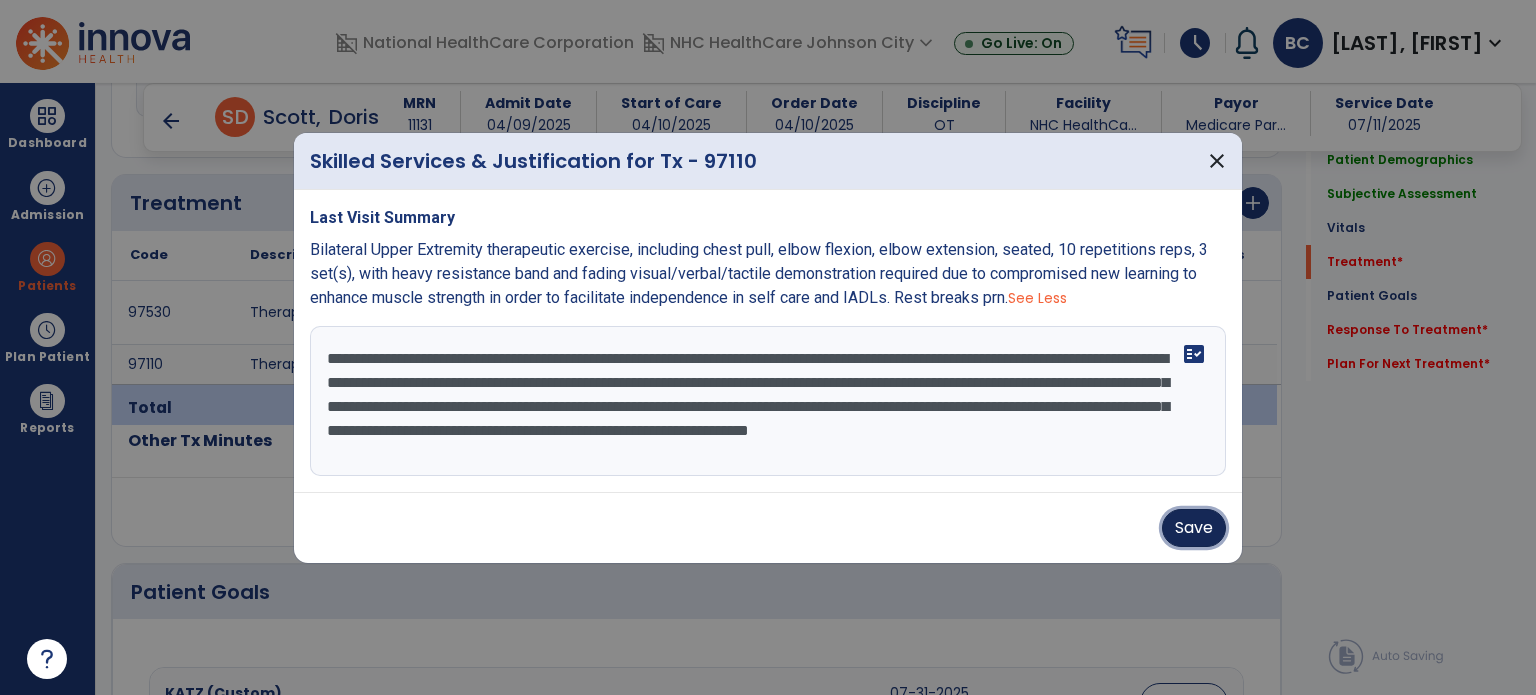 click on "Save" at bounding box center [1194, 528] 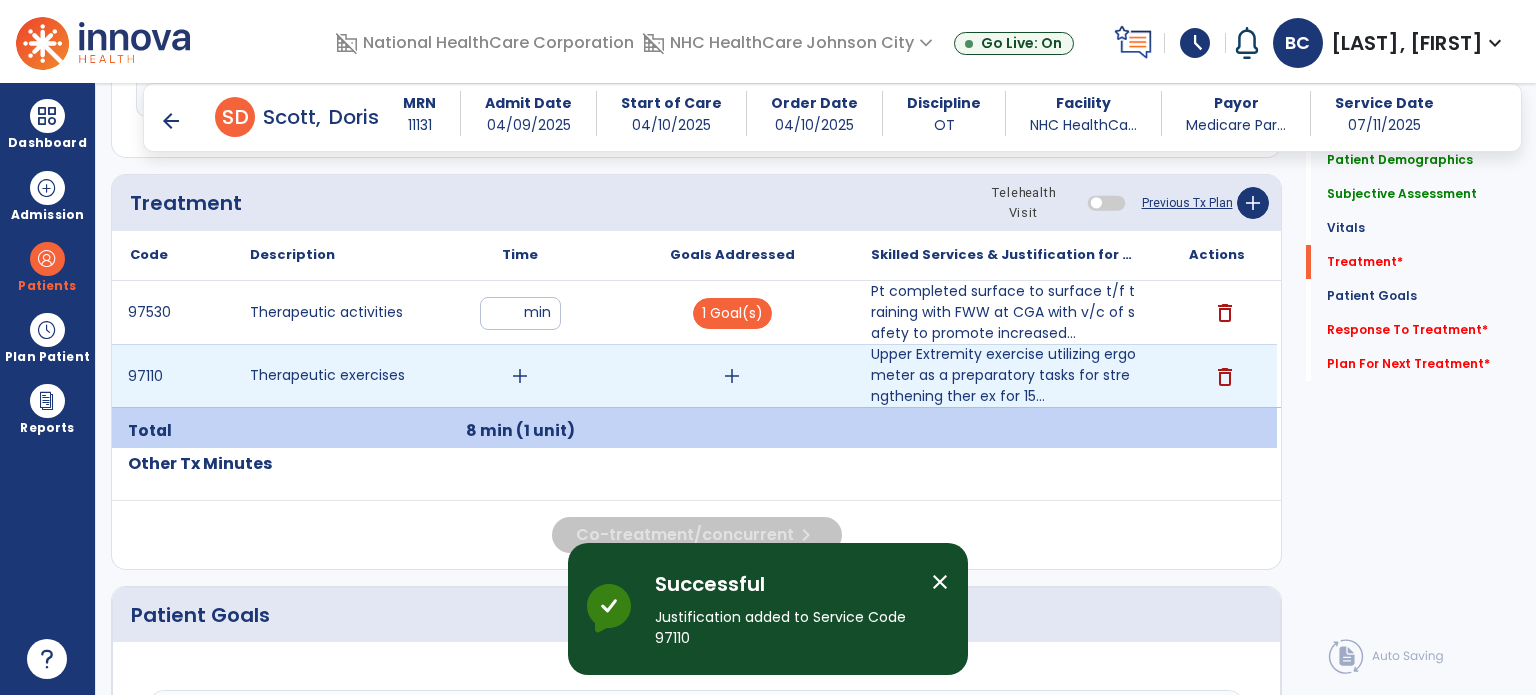 click on "add" at bounding box center [520, 376] 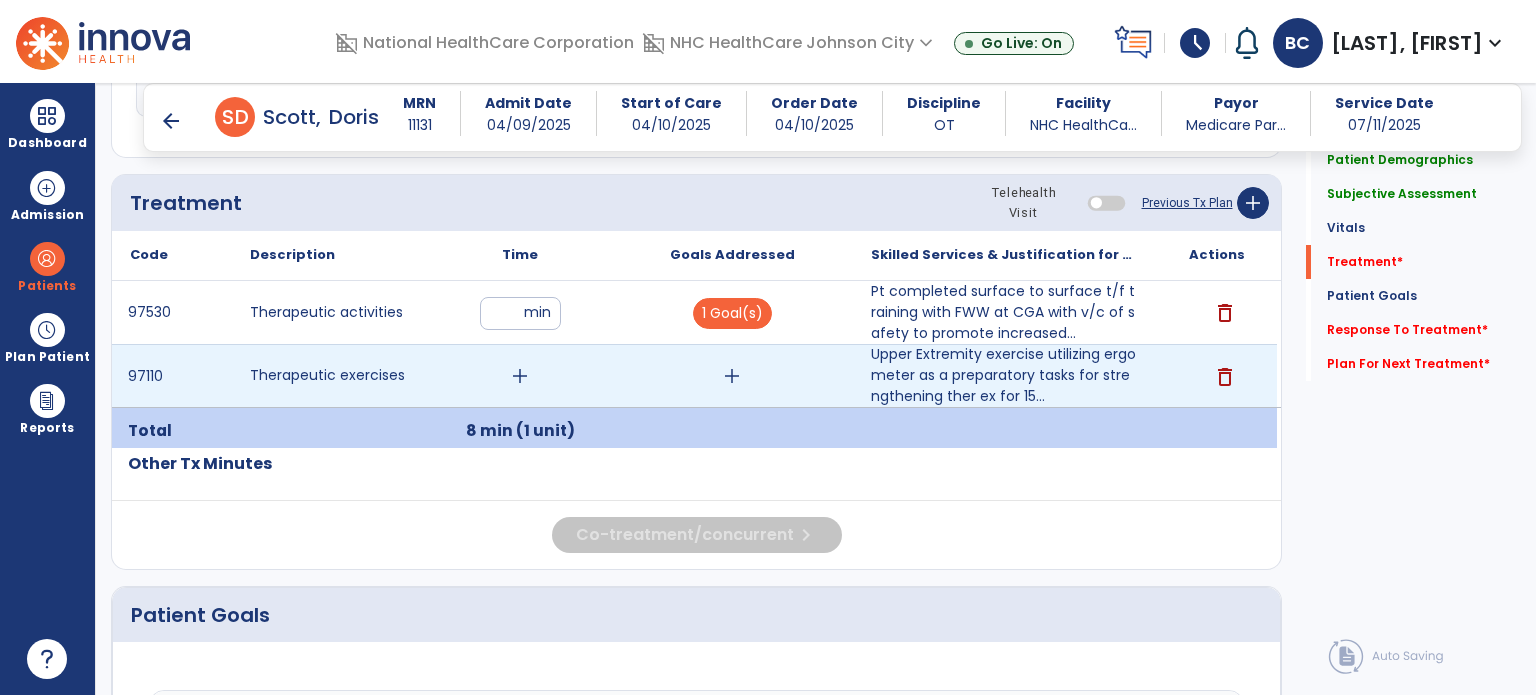click on "add" at bounding box center (520, 376) 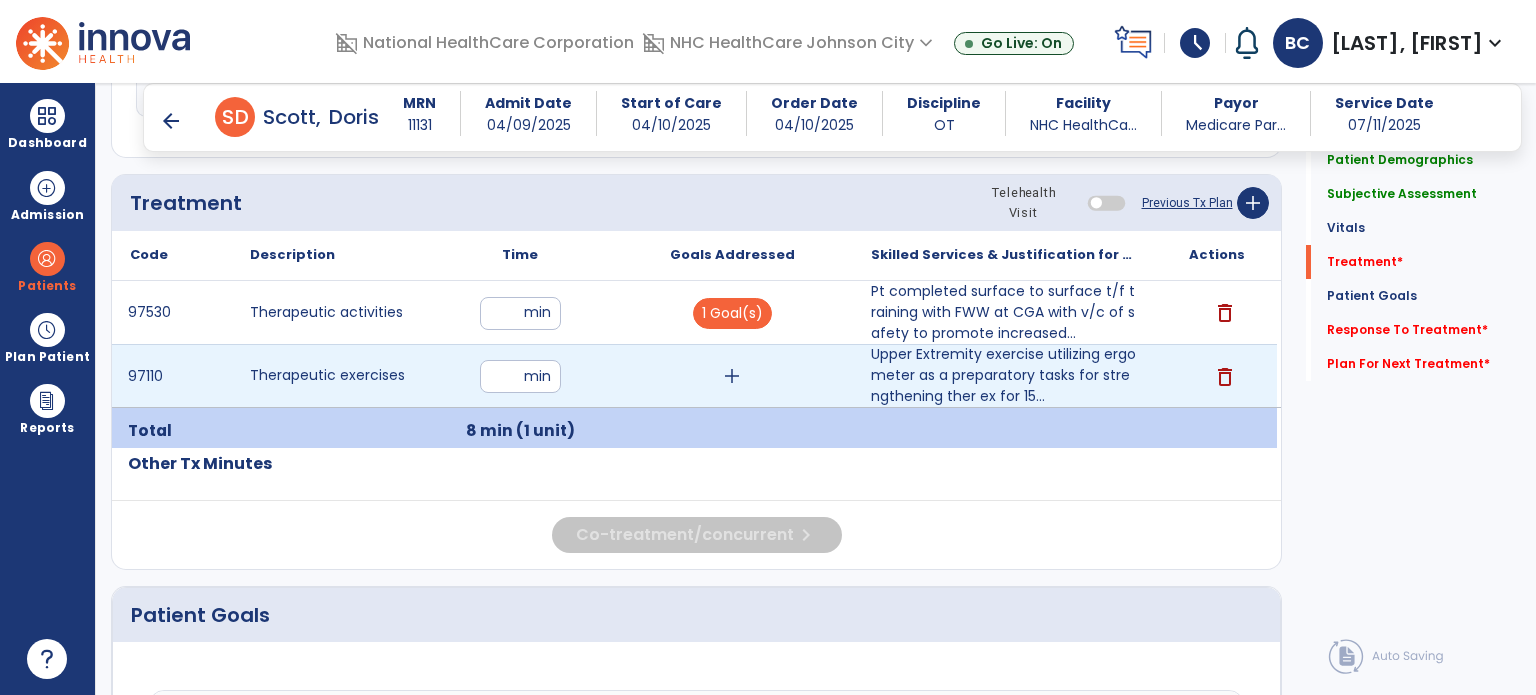 type on "**" 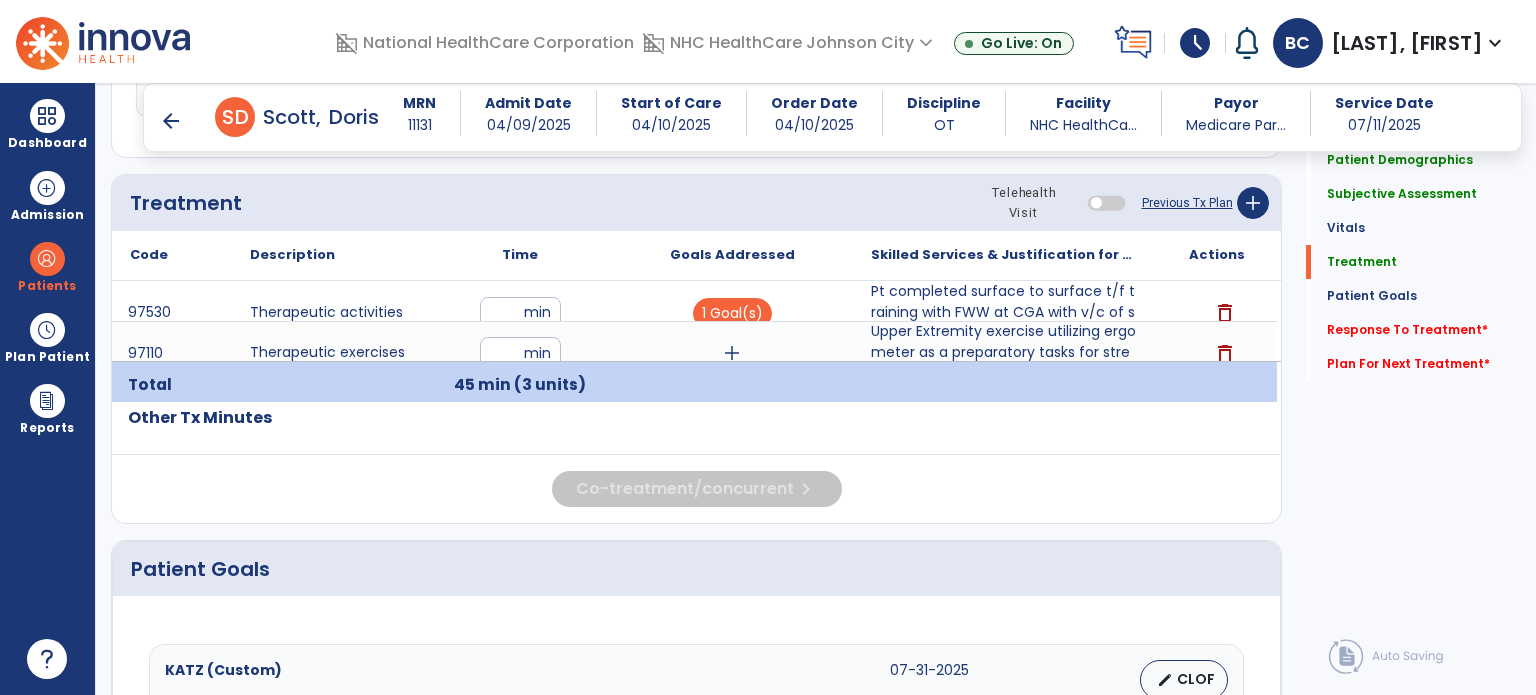 click on "Code
Description
Time" at bounding box center (696, 316) 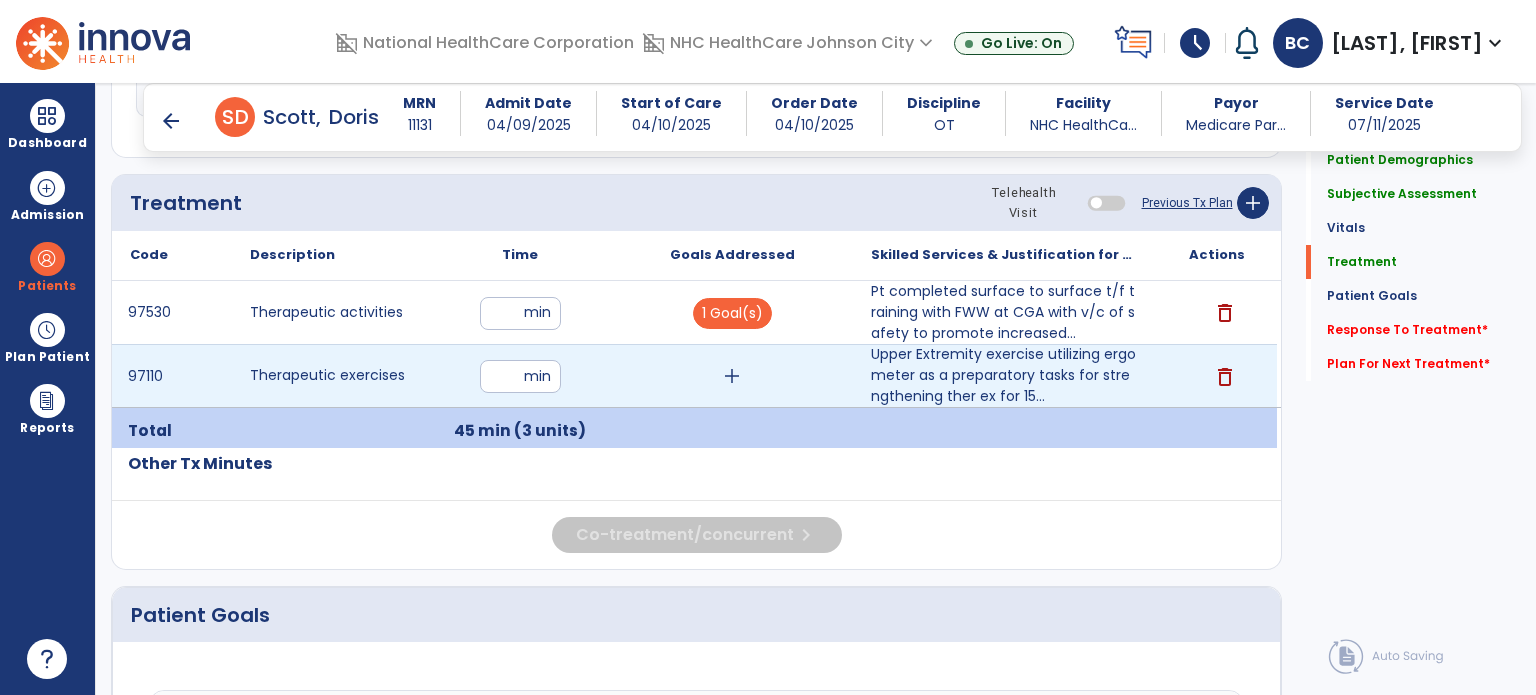 click on "add" at bounding box center [732, 376] 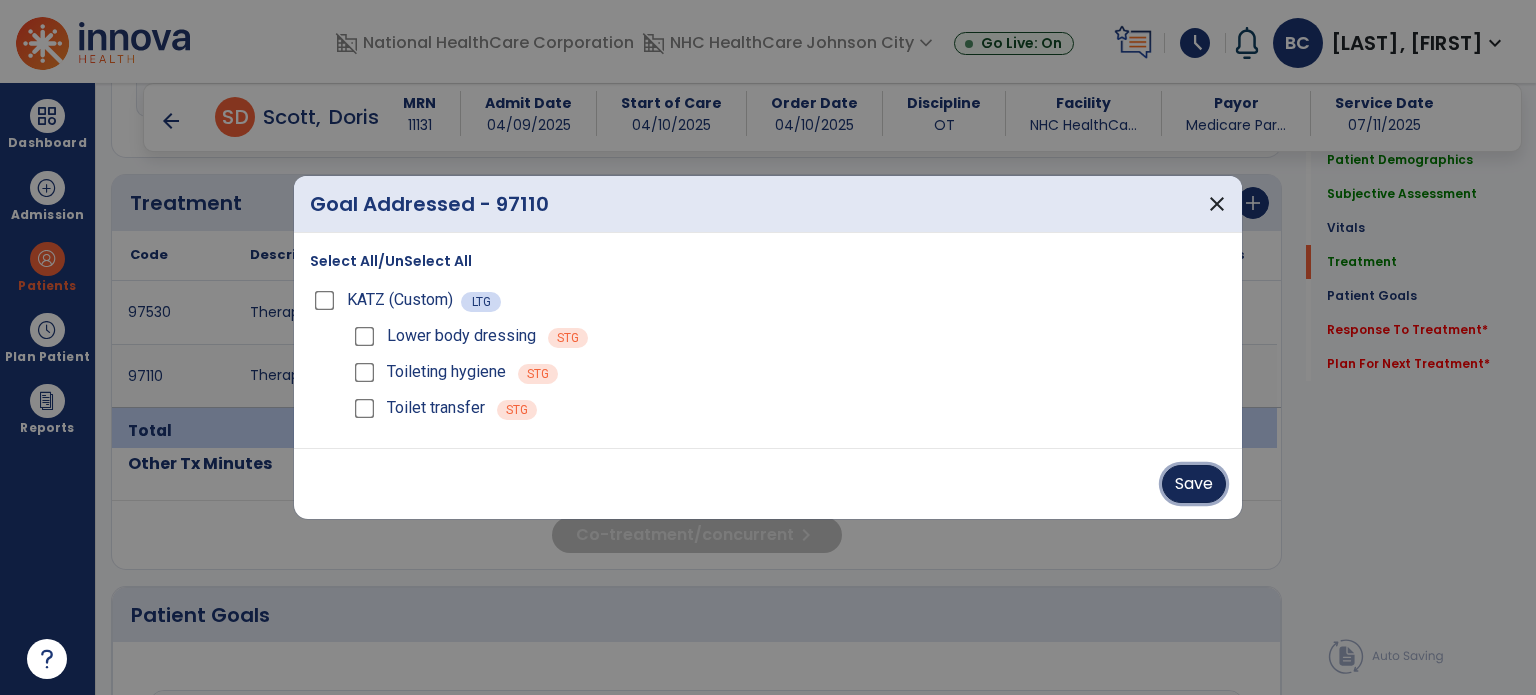 click on "Save" at bounding box center [1194, 484] 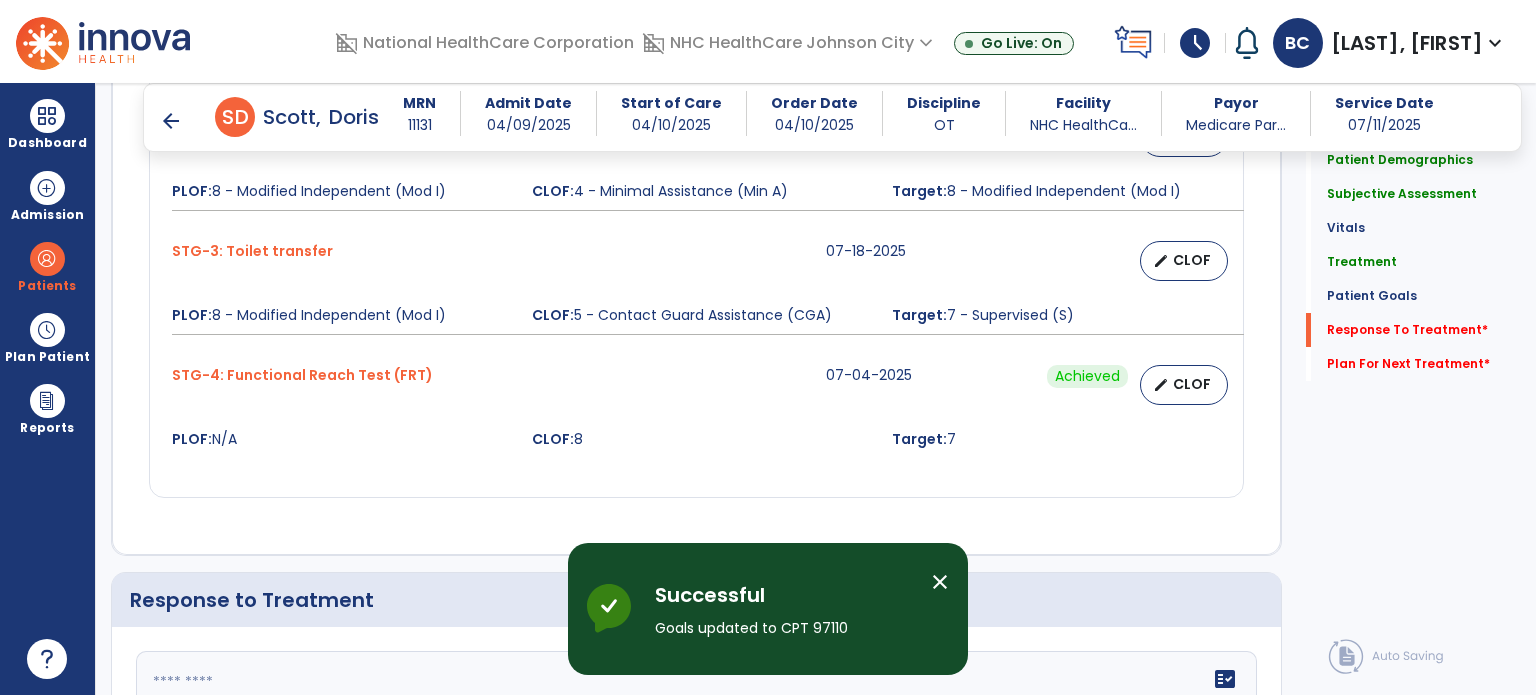 scroll, scrollTop: 2364, scrollLeft: 0, axis: vertical 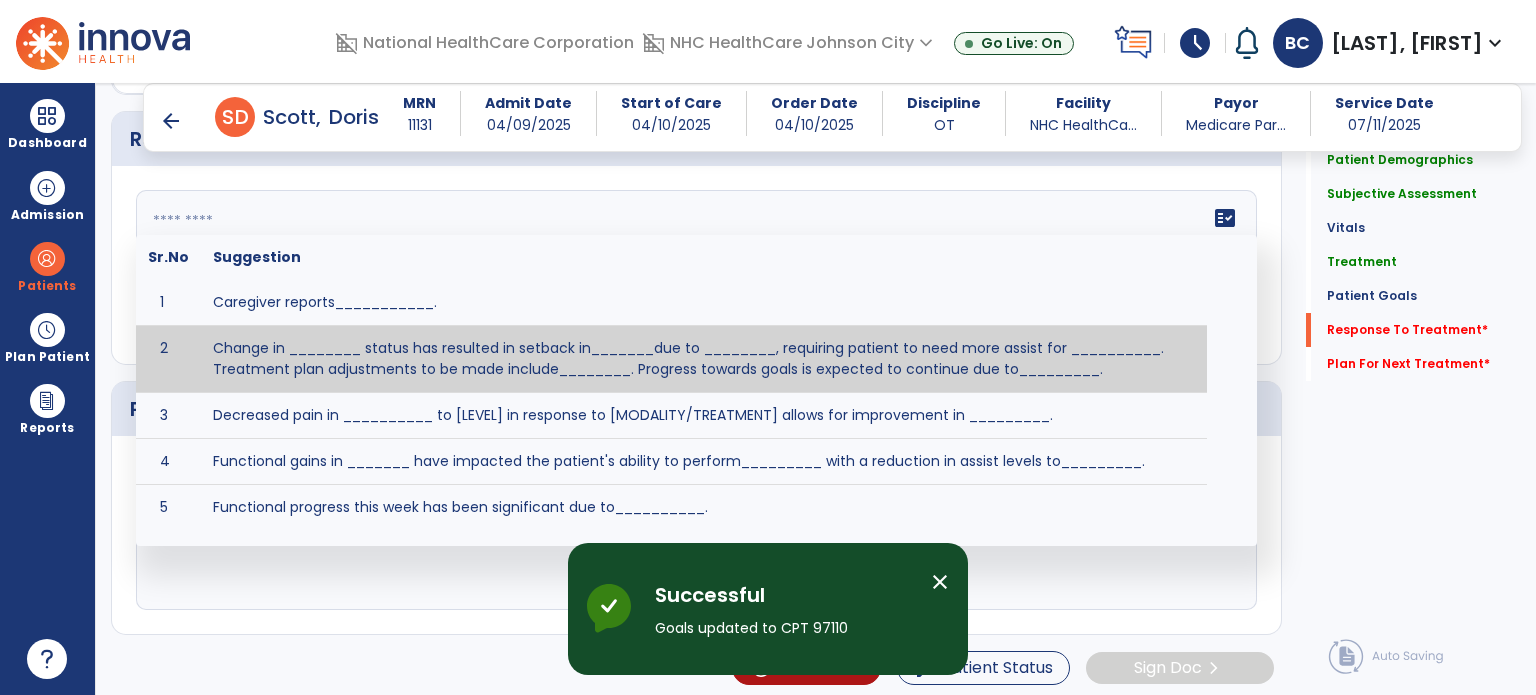 click on "fact_check  Sr.No Suggestion 1 Caregiver reports___________. 2 Change in ________ status has resulted in setback in_______due to ________, requiring patient to need more assist for __________.   Treatment plan adjustments to be made include________.  Progress towards goals is expected to continue due to_________. 3 Decreased pain in __________ to [LEVEL] in response to [MODALITY/TREATMENT] allows for improvement in _________. 4 Functional gains in _______ have impacted the patient's ability to perform_________ with a reduction in assist levels to_________. 5 Functional progress this week has been significant due to__________. 6 Gains in ________ have improved the patient's ability to perform ______with decreased levels of assist to___________. 7 Improvement in ________allows patient to tolerate higher levels of challenges in_________. 8 Pain in [AREA] has decreased to [LEVEL] in response to [TREATMENT/MODALITY], allowing fore ease in completing__________. 9 10 11 12 13 14 15 16 17 18 19 20 21" 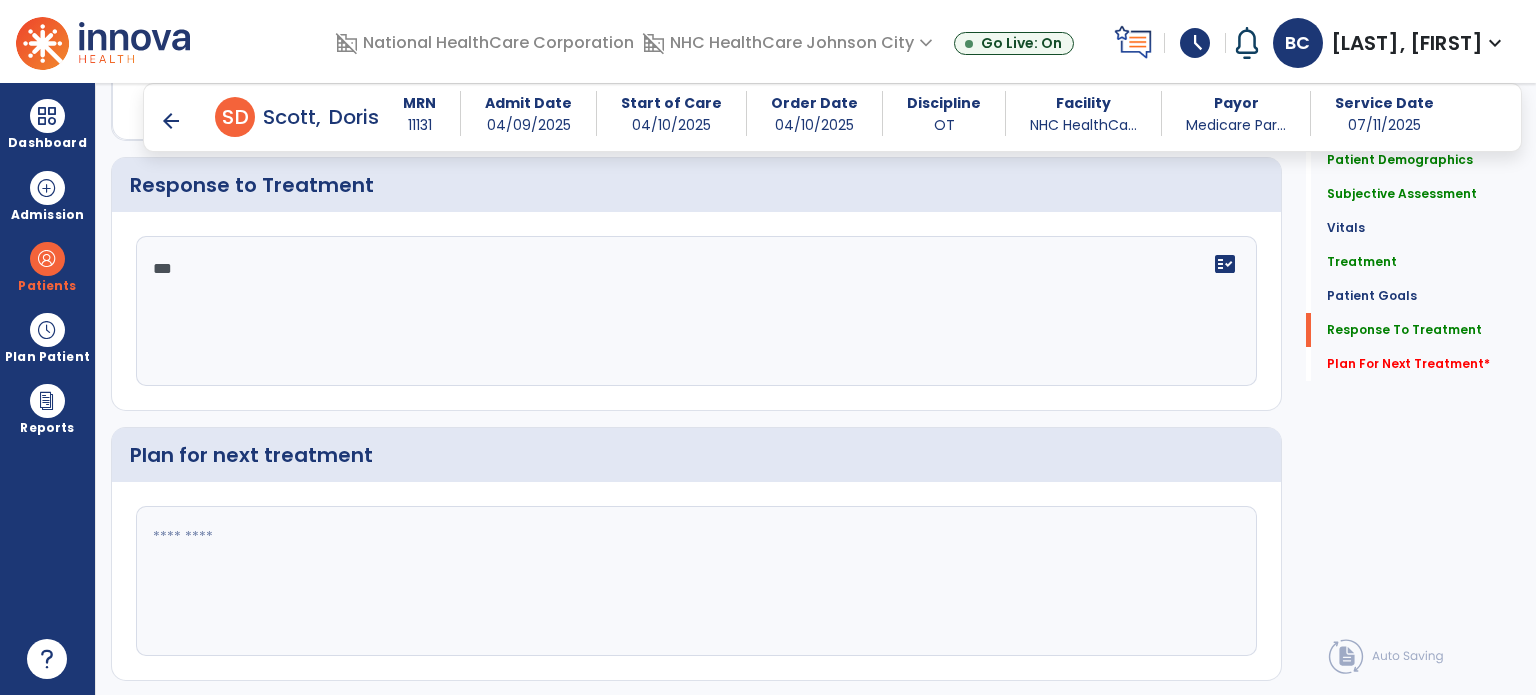scroll, scrollTop: 2364, scrollLeft: 0, axis: vertical 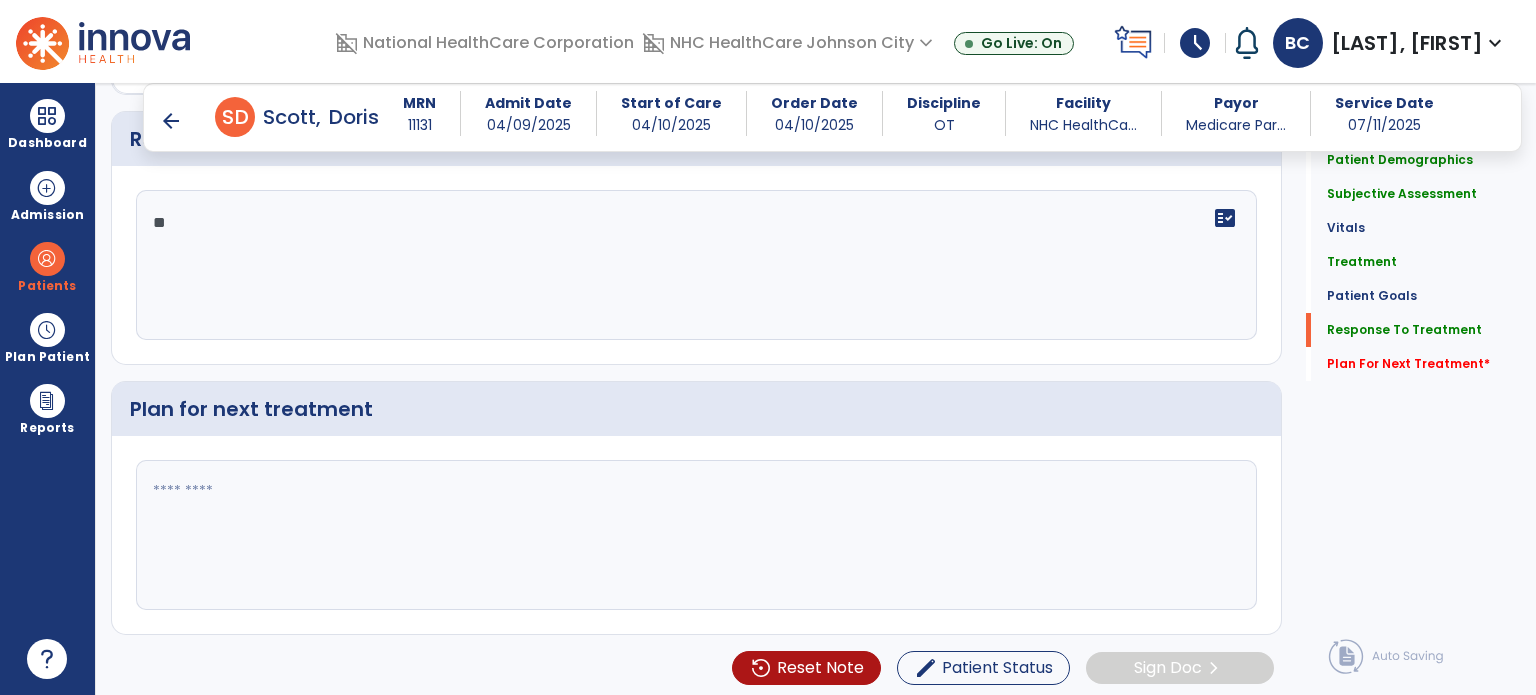 type on "*" 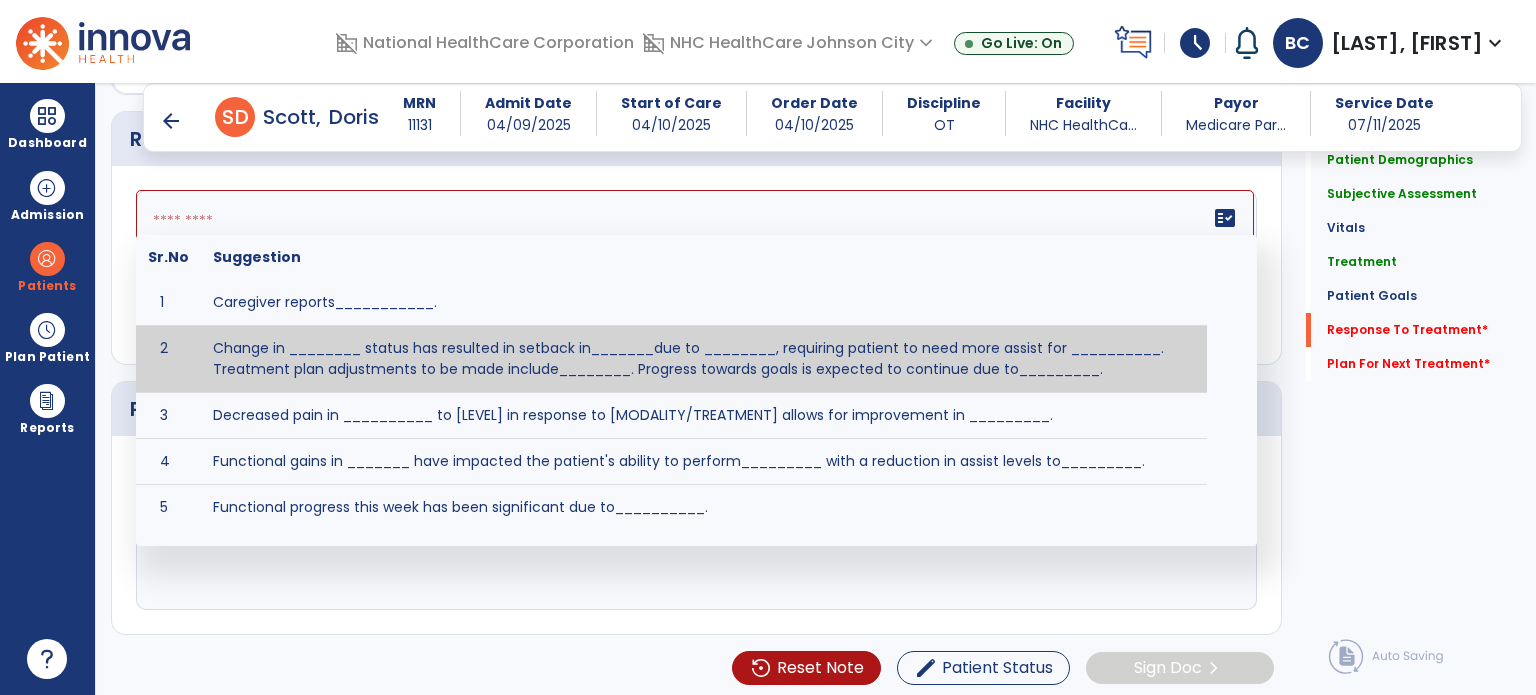 scroll, scrollTop: 2364, scrollLeft: 0, axis: vertical 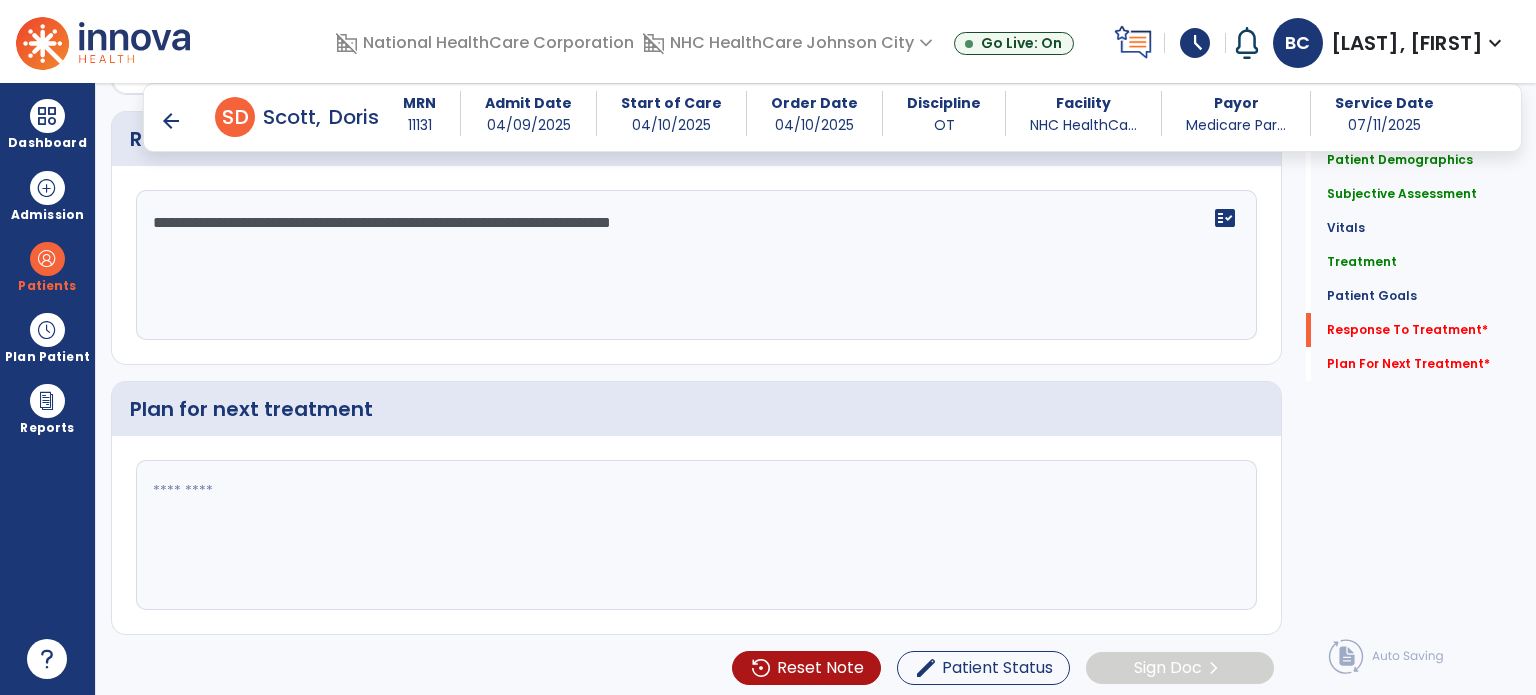 type on "**********" 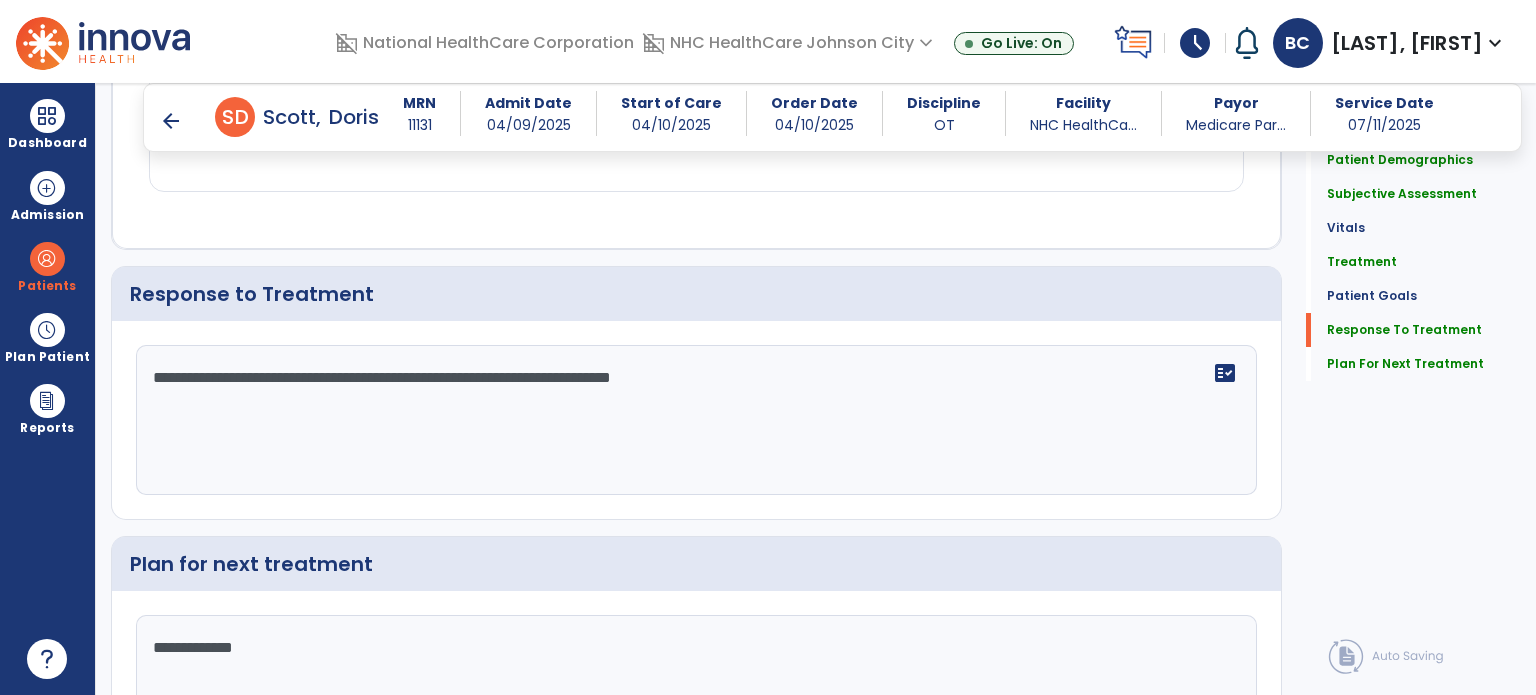 scroll, scrollTop: 2364, scrollLeft: 0, axis: vertical 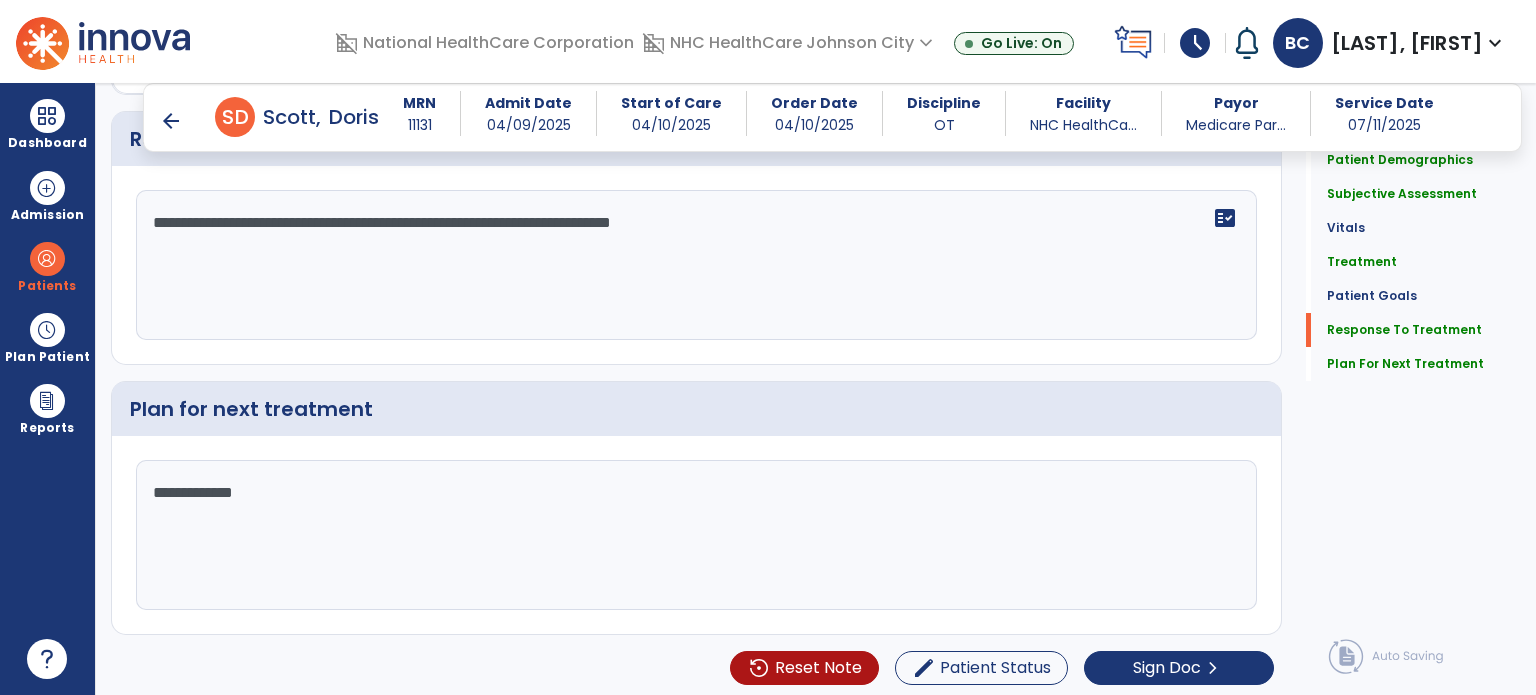 type on "**********" 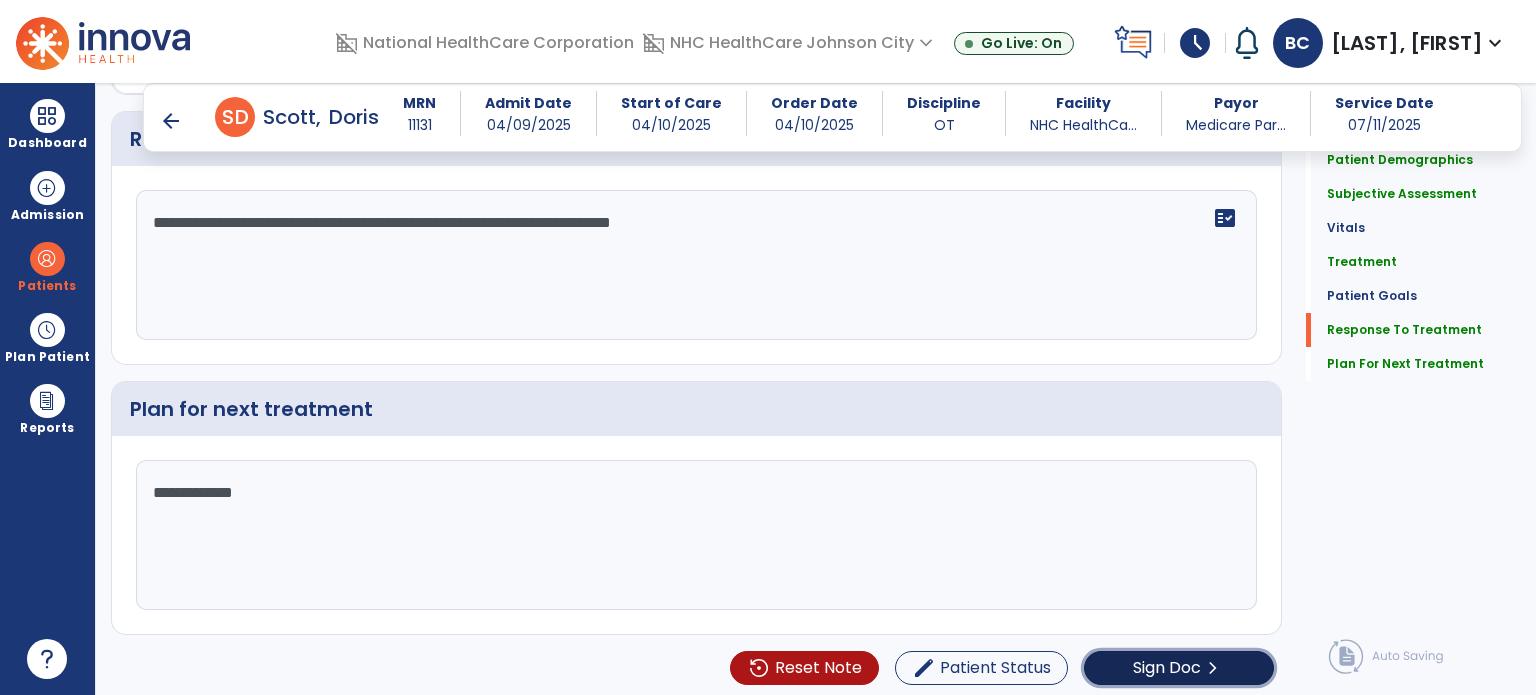 click on "Sign Doc" 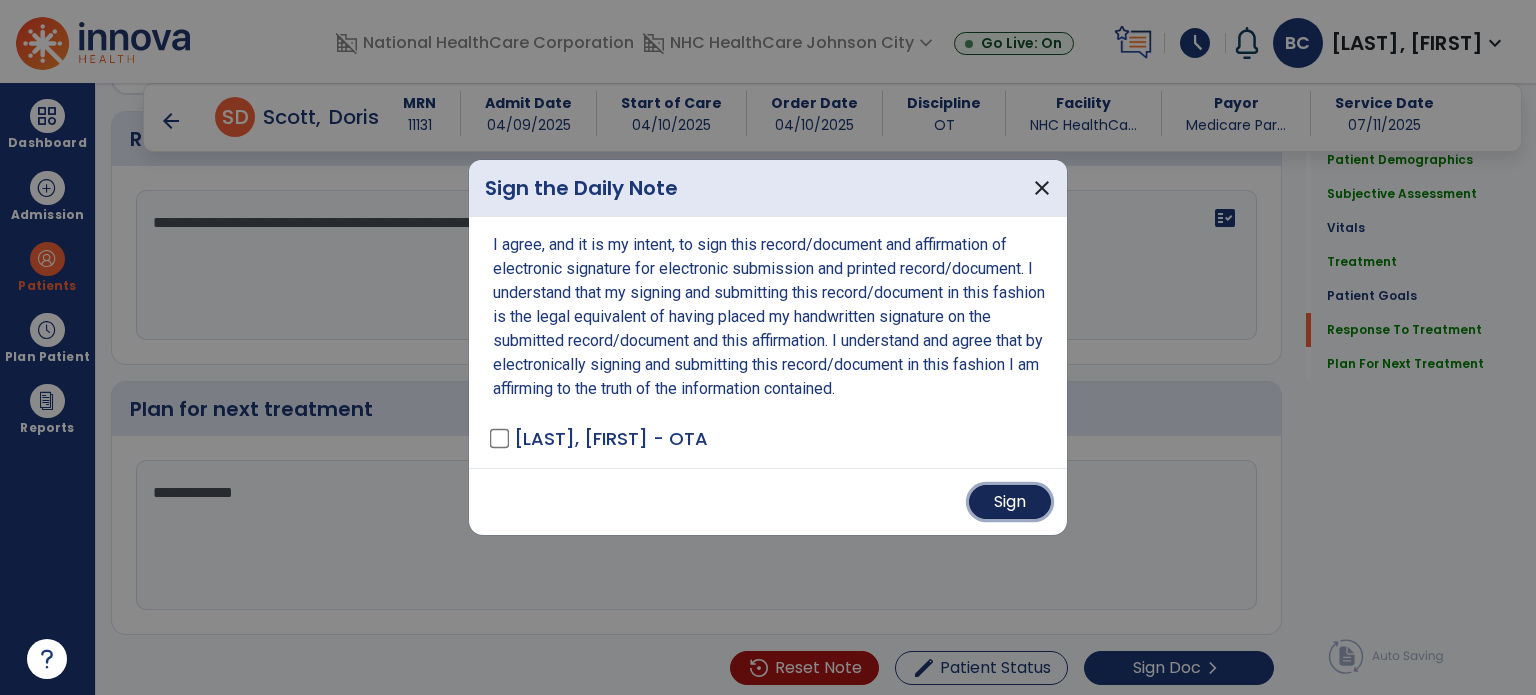click on "Sign" at bounding box center (1010, 502) 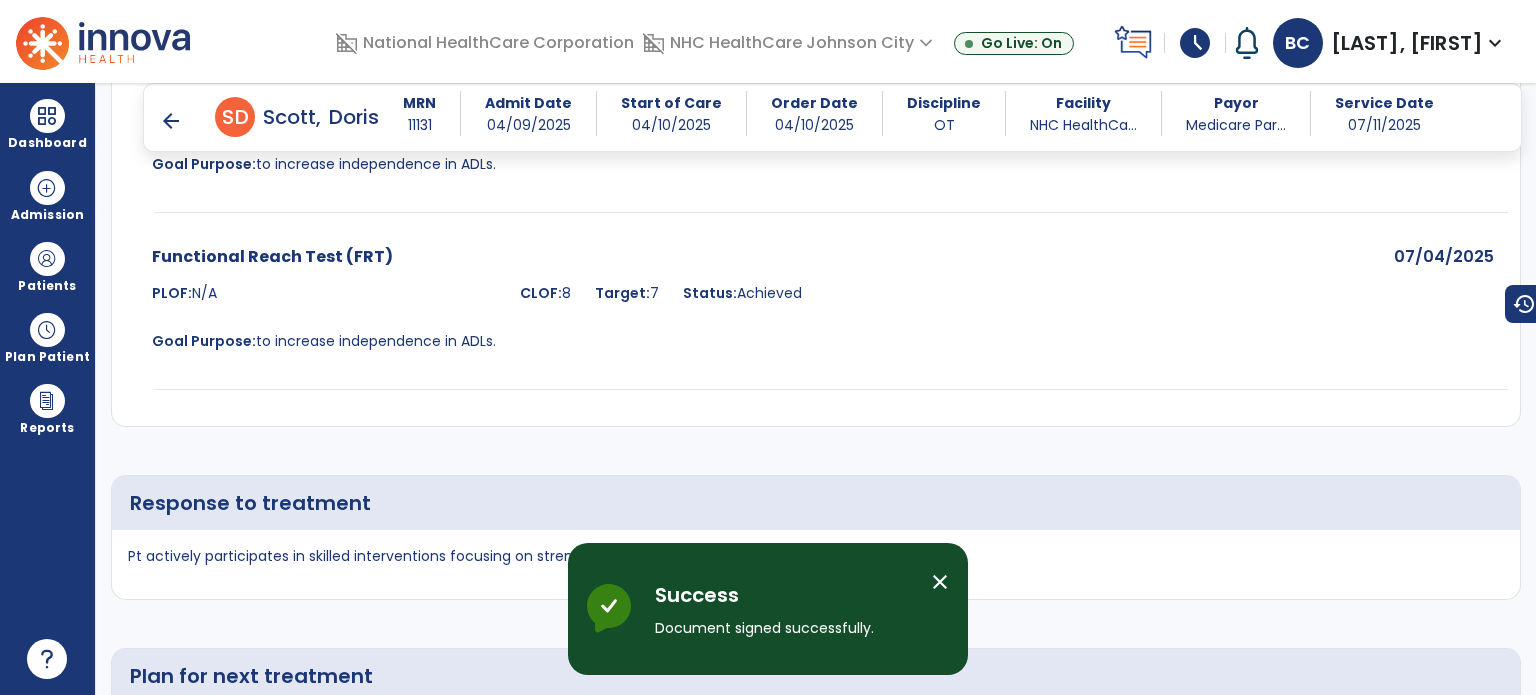 scroll, scrollTop: 3459, scrollLeft: 0, axis: vertical 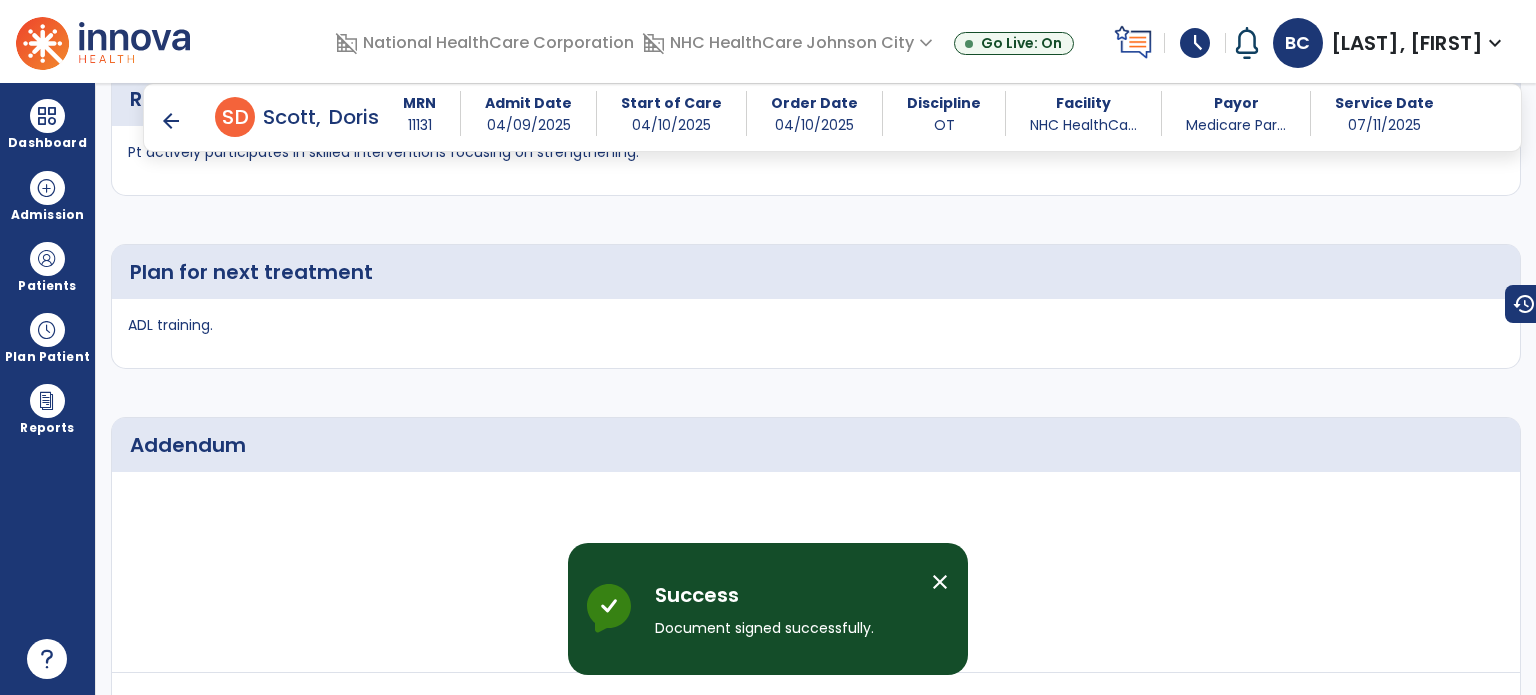 click on "arrow_back" at bounding box center (171, 121) 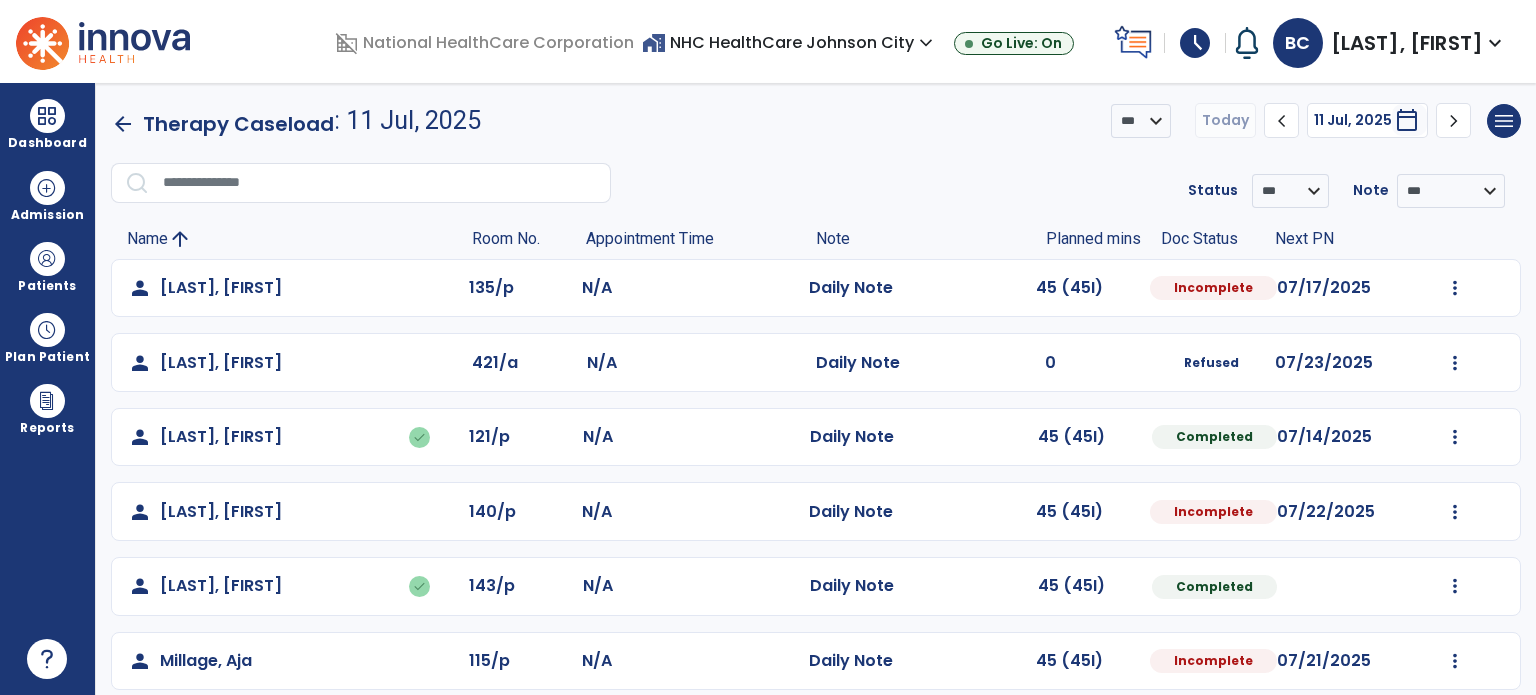 scroll, scrollTop: 319, scrollLeft: 0, axis: vertical 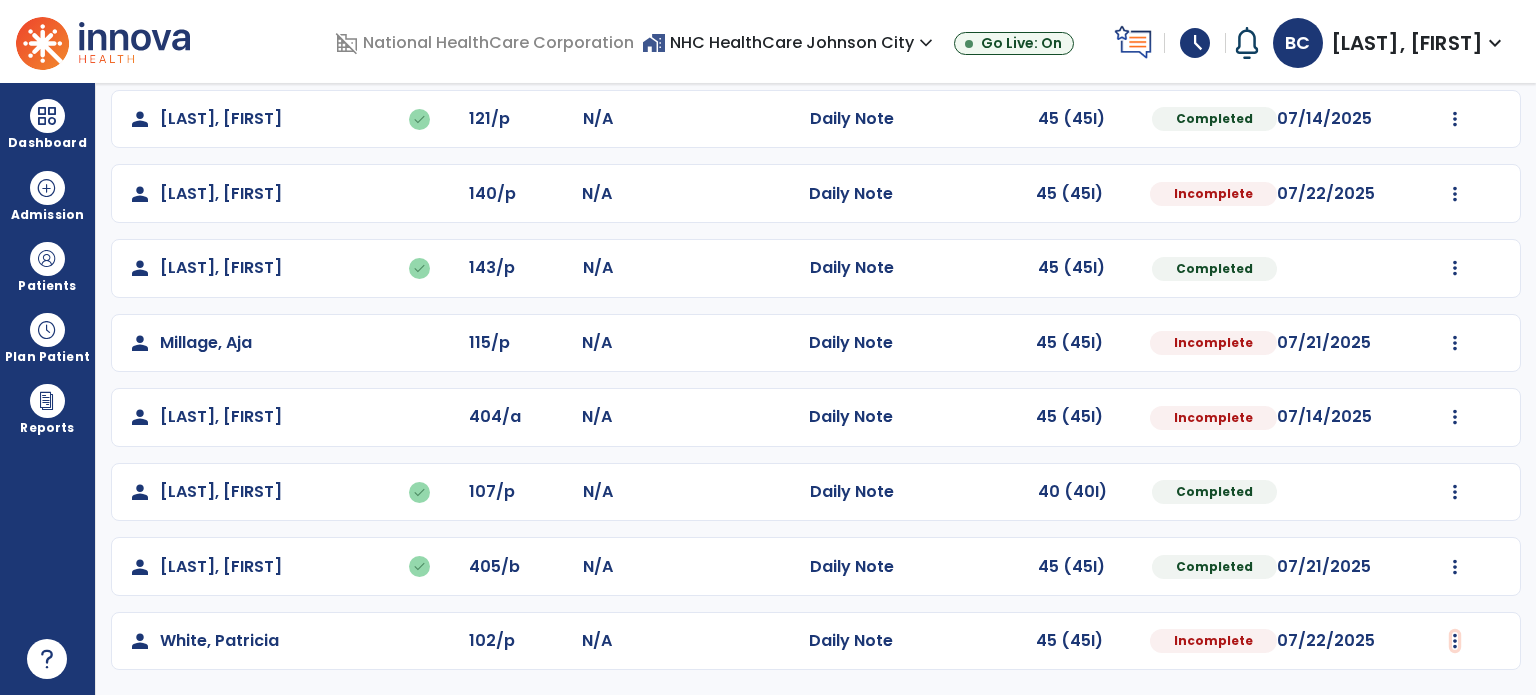 click at bounding box center (1455, -30) 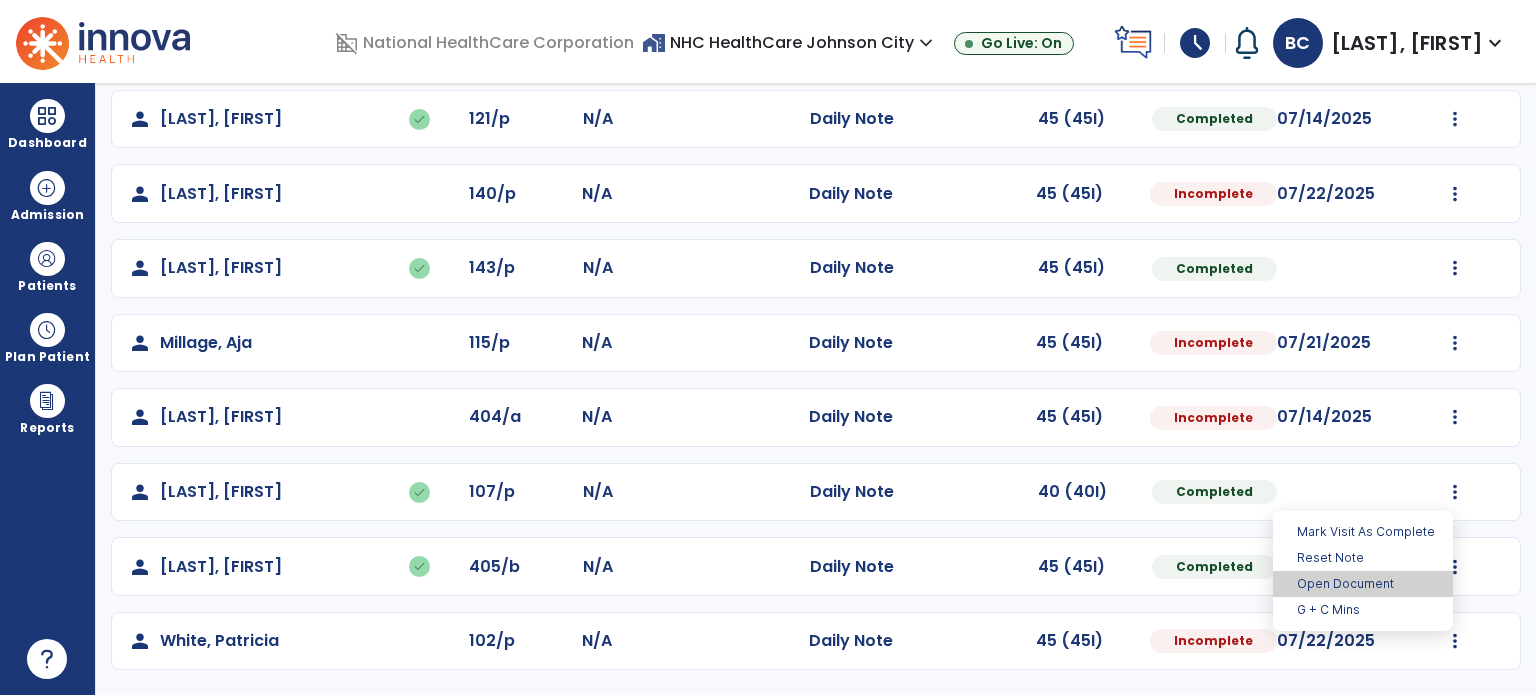 click on "Open Document" at bounding box center (1363, 584) 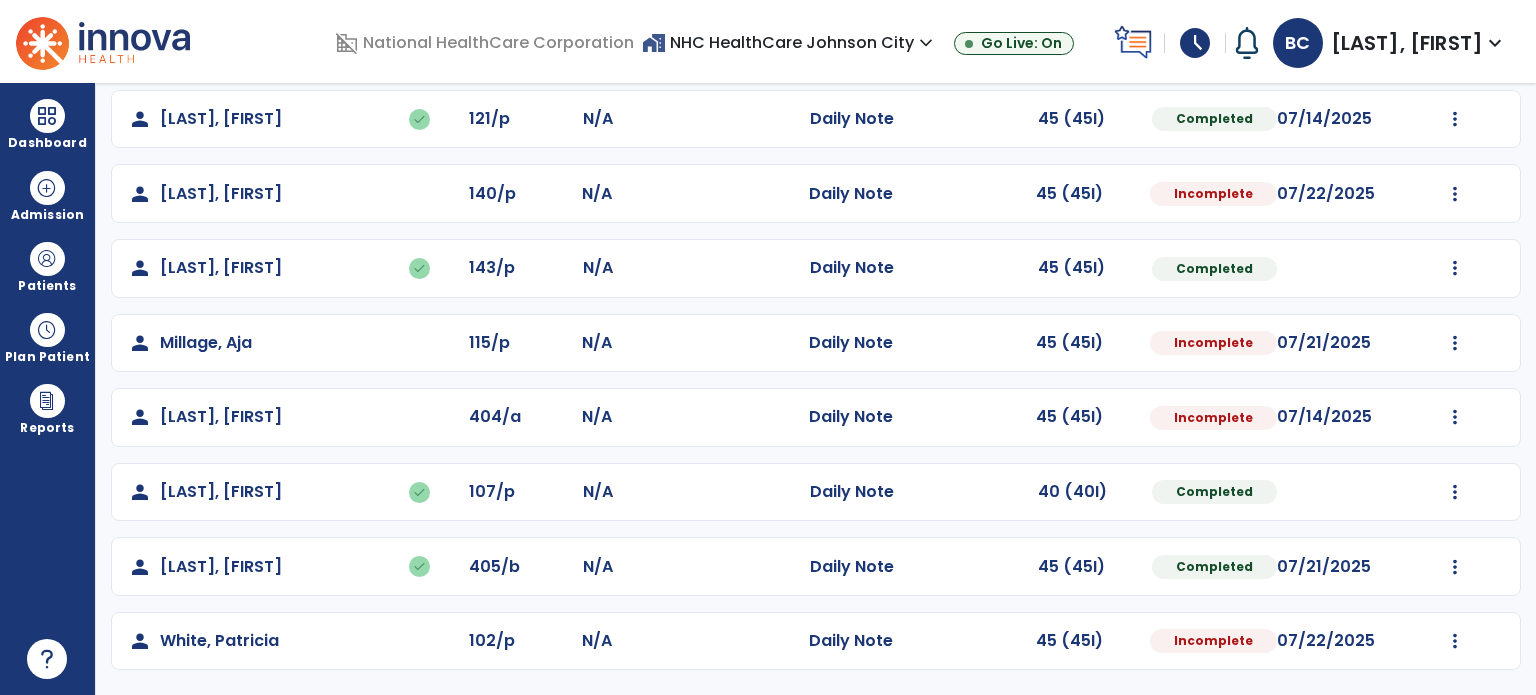 select on "*" 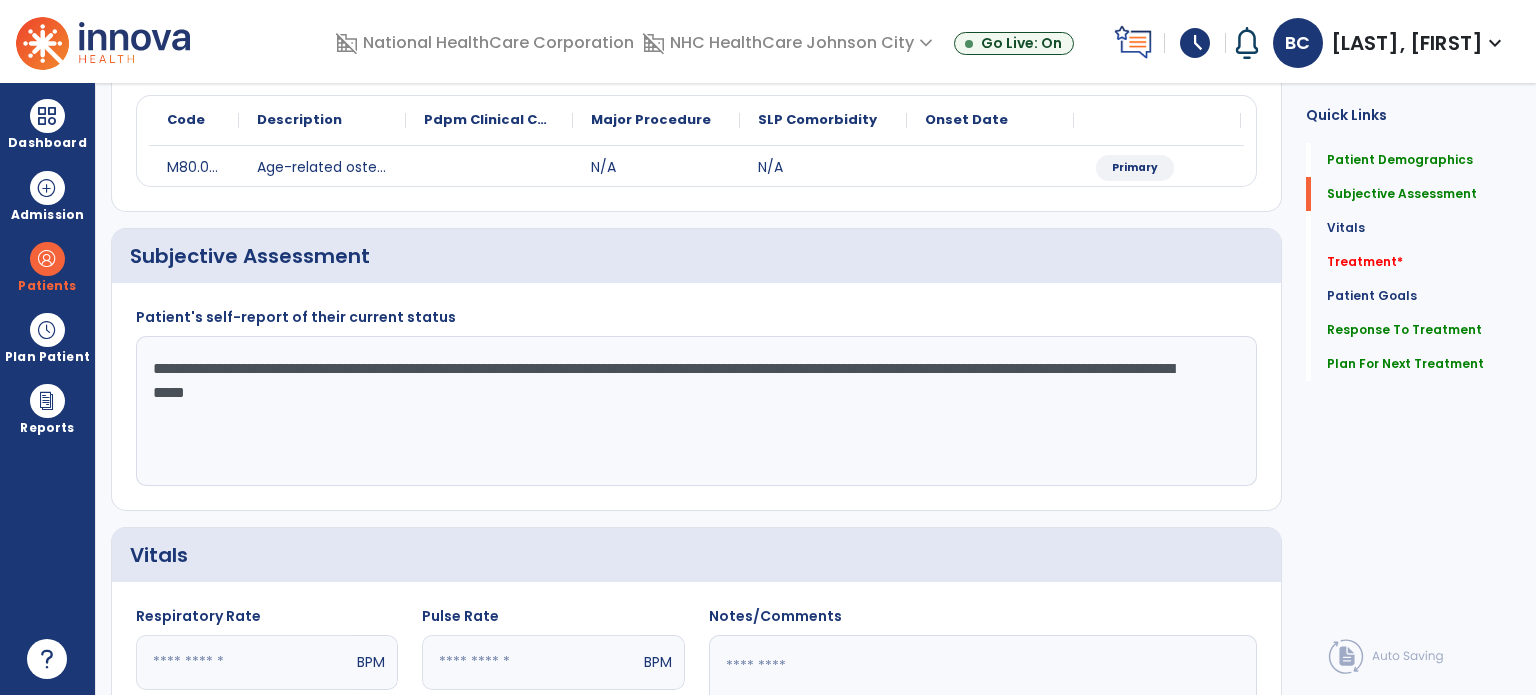 drag, startPoint x: 845, startPoint y: 368, endPoint x: 734, endPoint y: 368, distance: 111 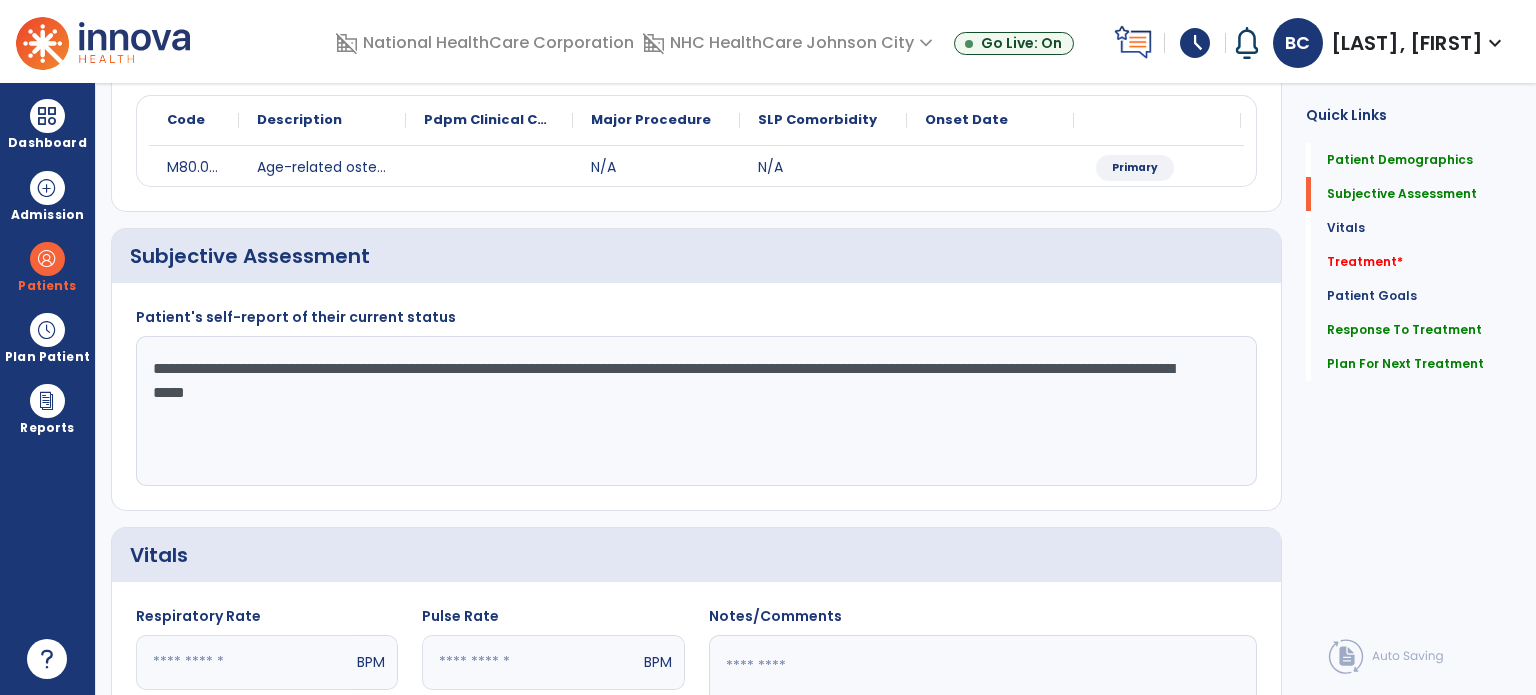 click on "**********" 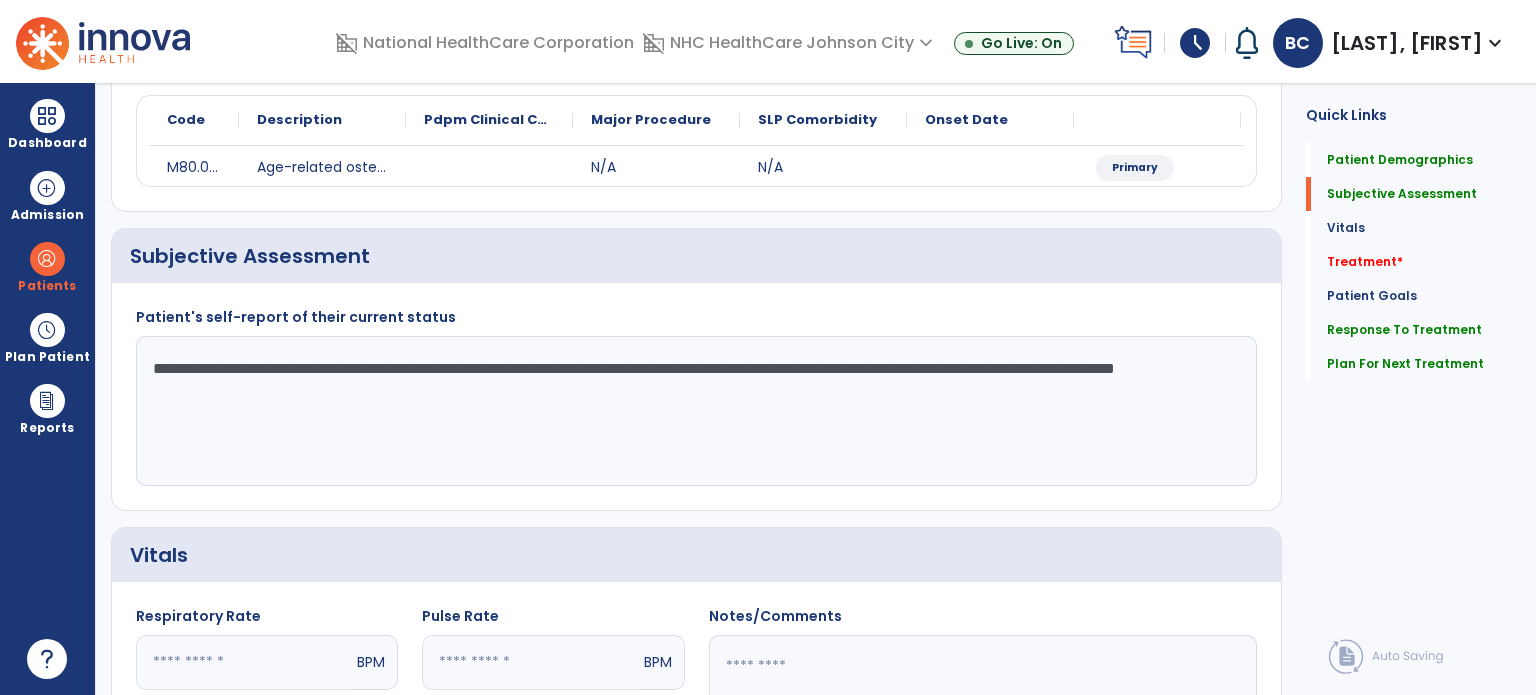 type on "**********" 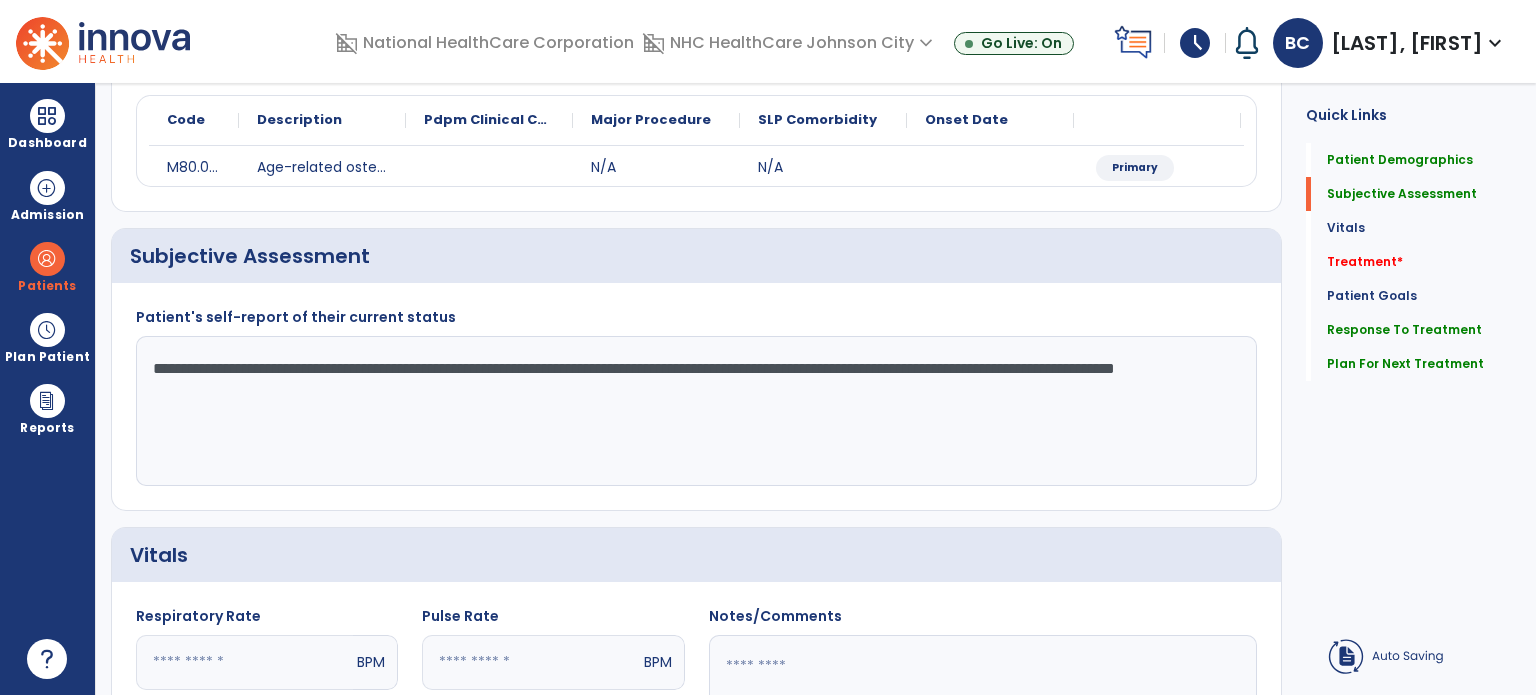 click on "**********" 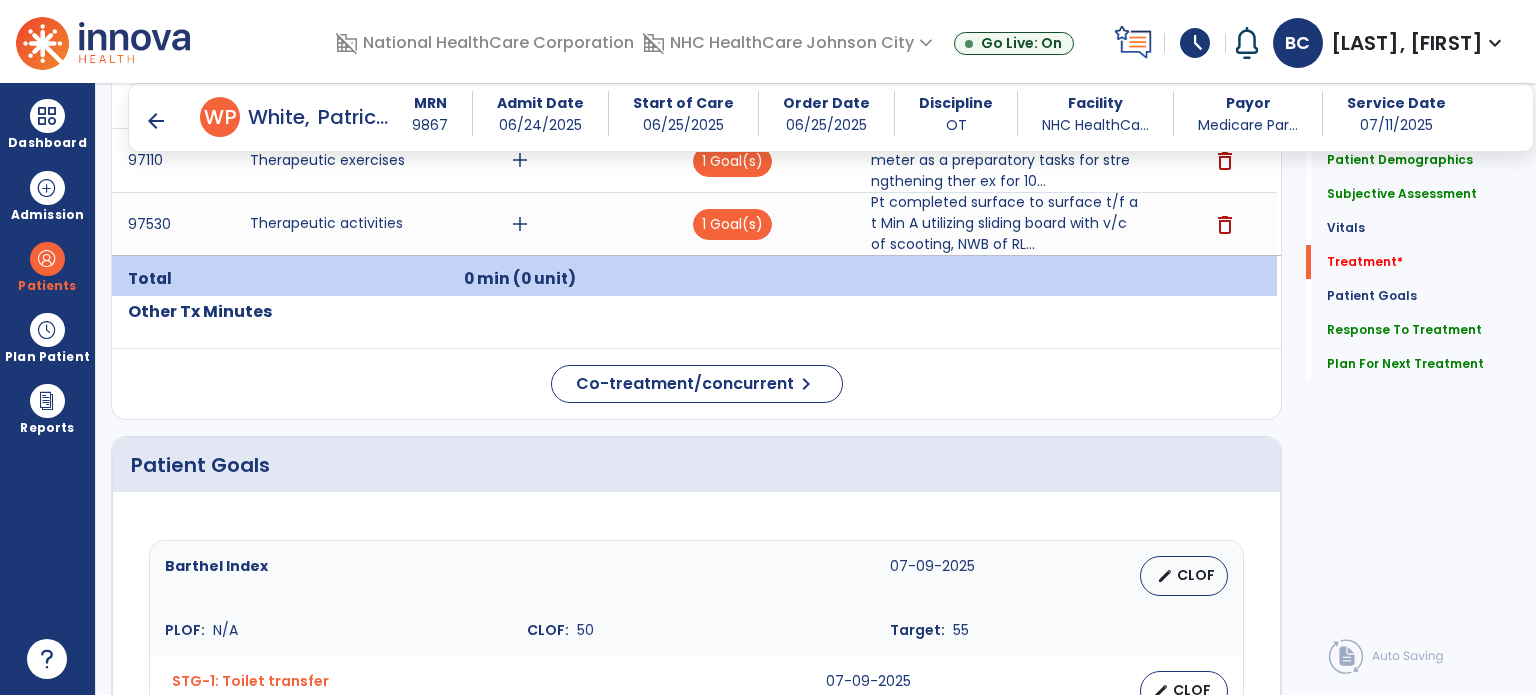 scroll, scrollTop: 1007, scrollLeft: 0, axis: vertical 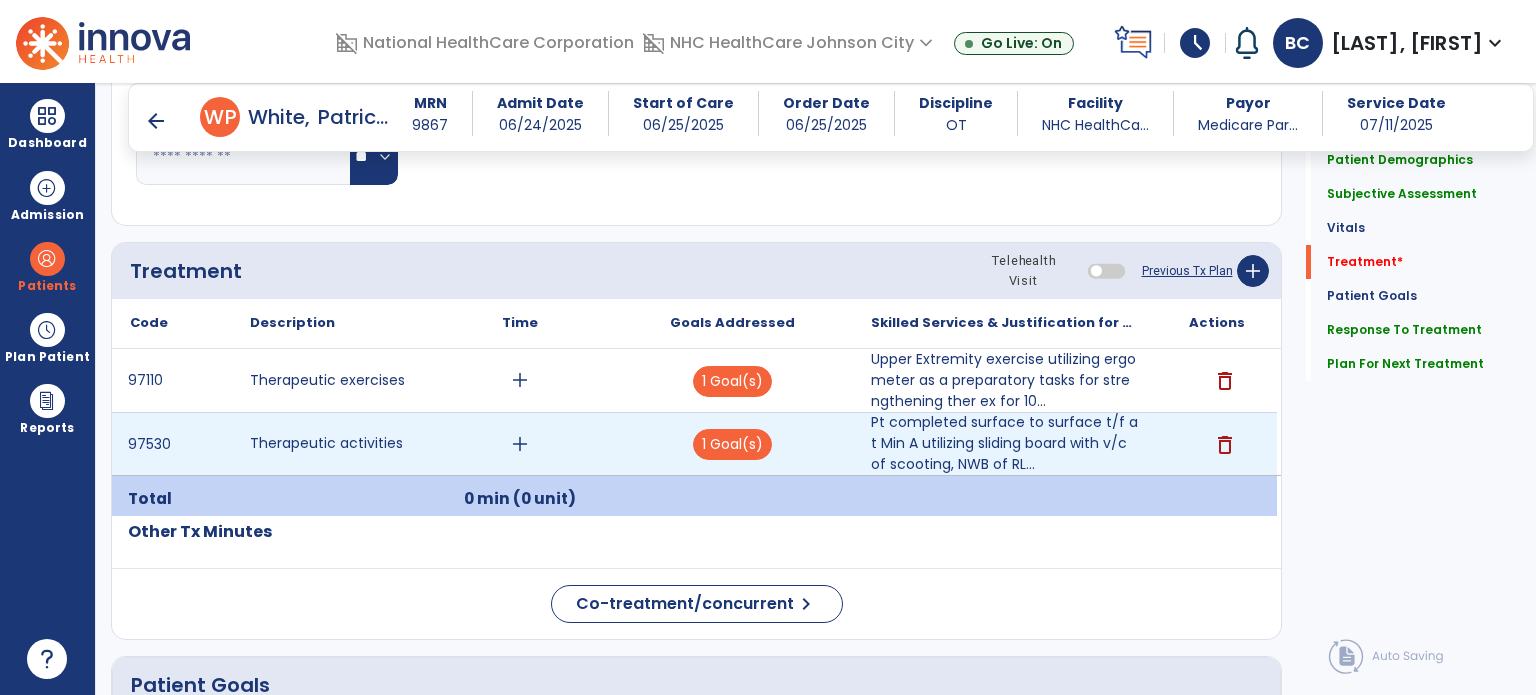 click on "add" at bounding box center (520, 444) 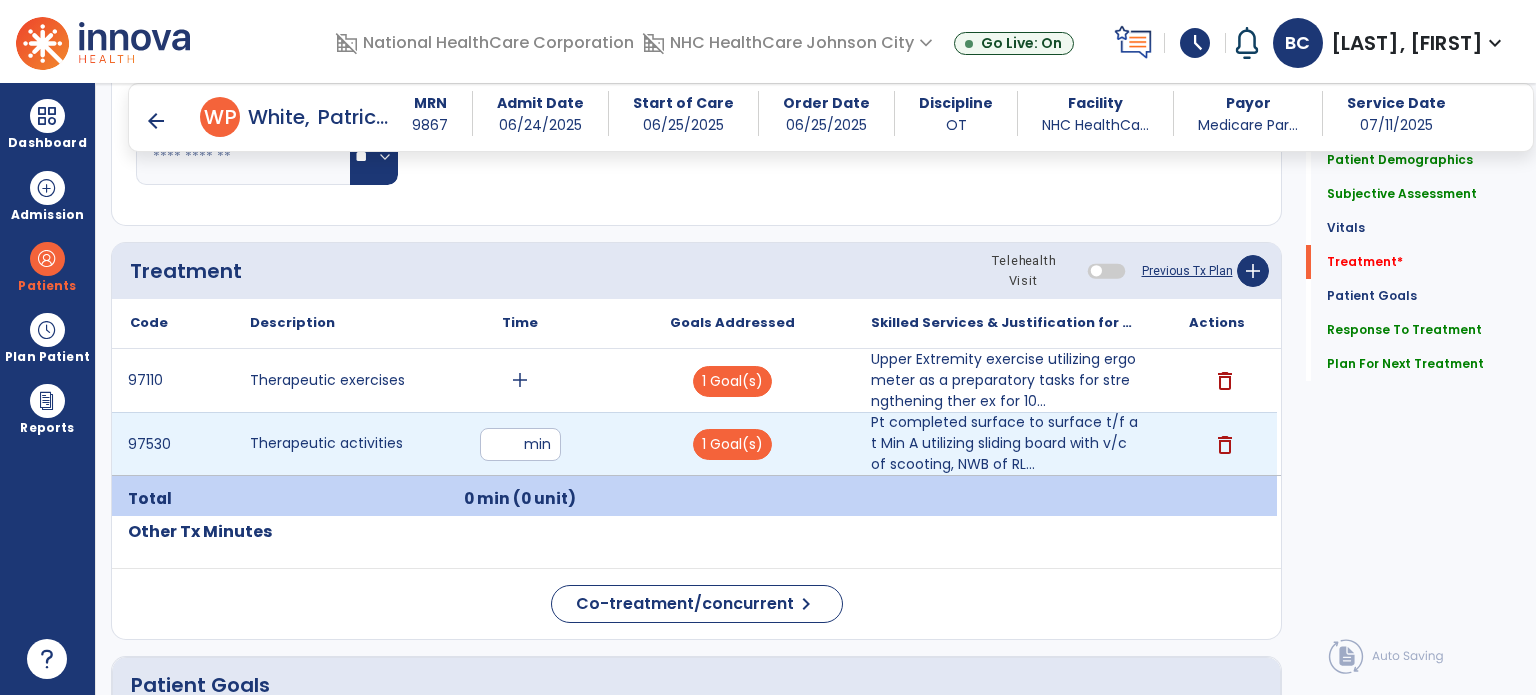 type on "*" 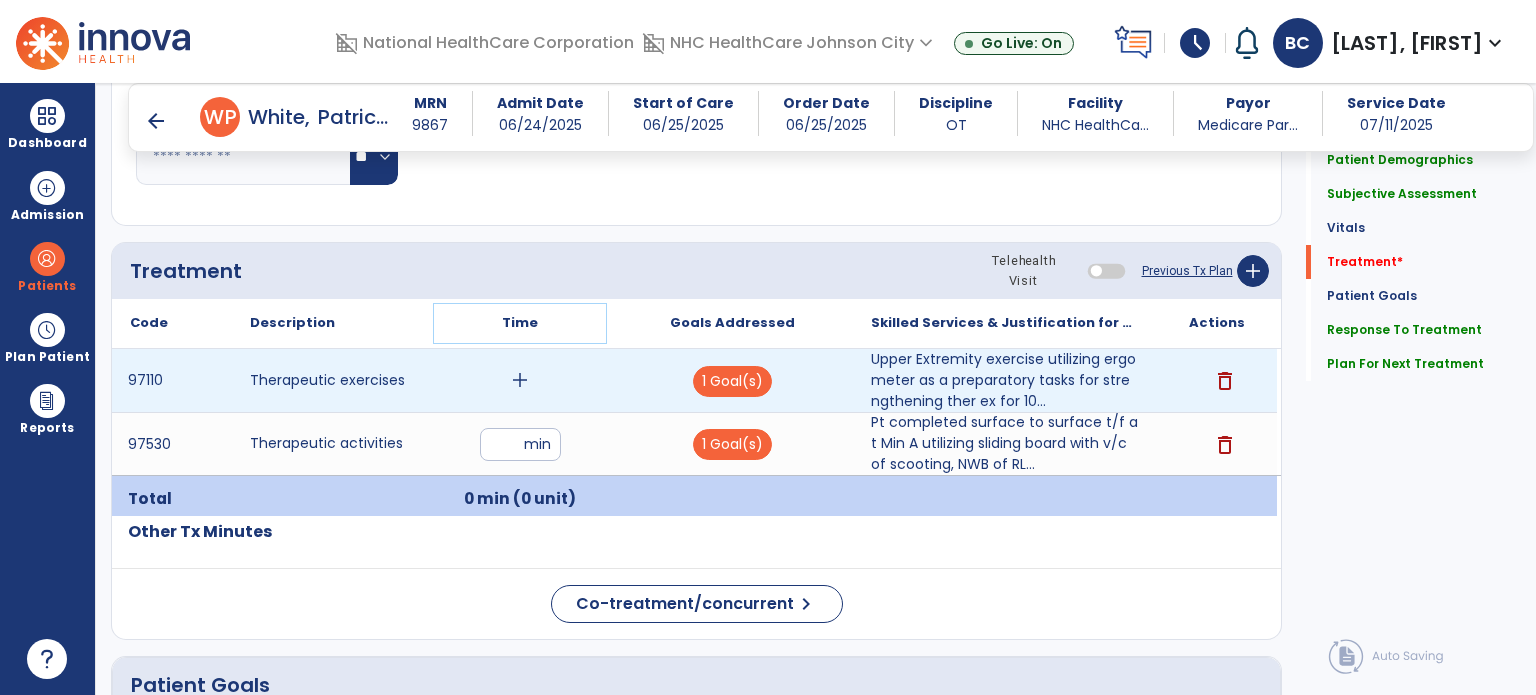 click on "Time" at bounding box center (520, 323) 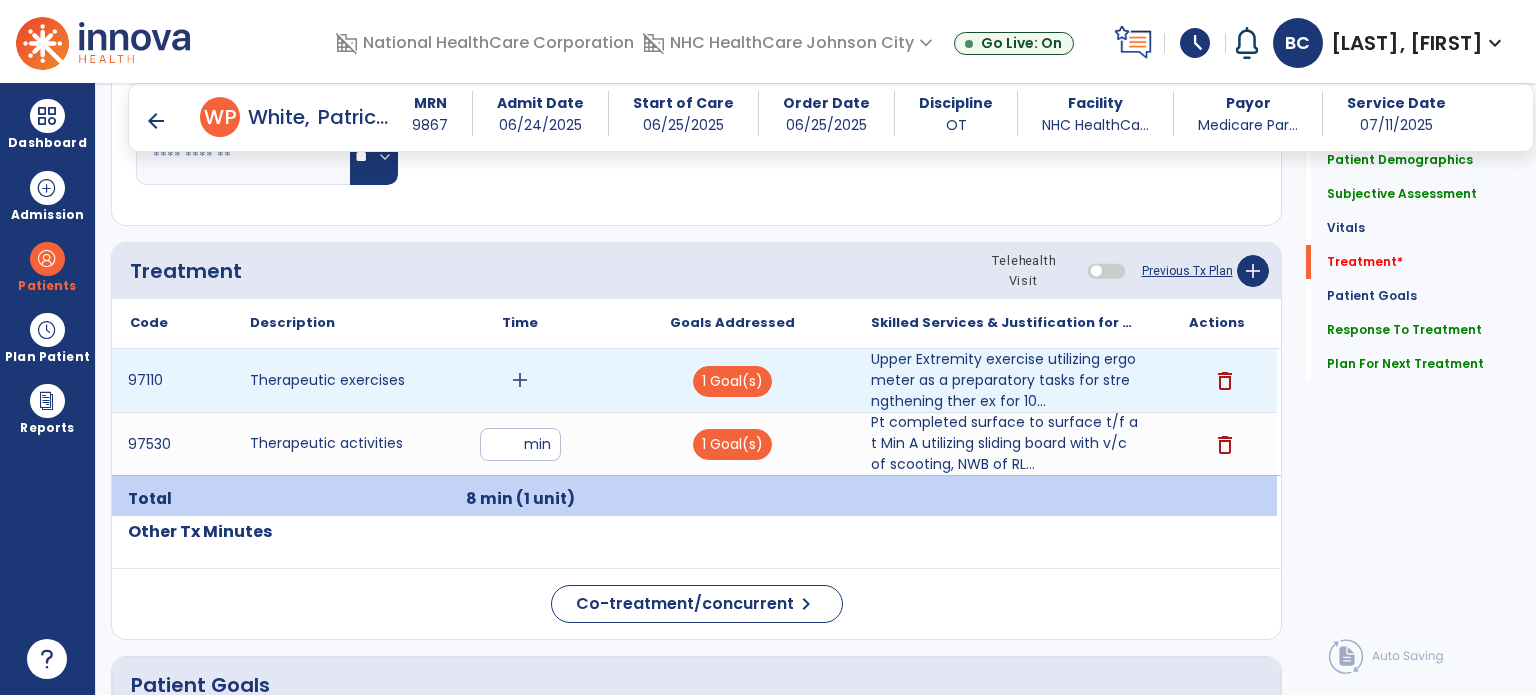 click on "add" at bounding box center (520, 380) 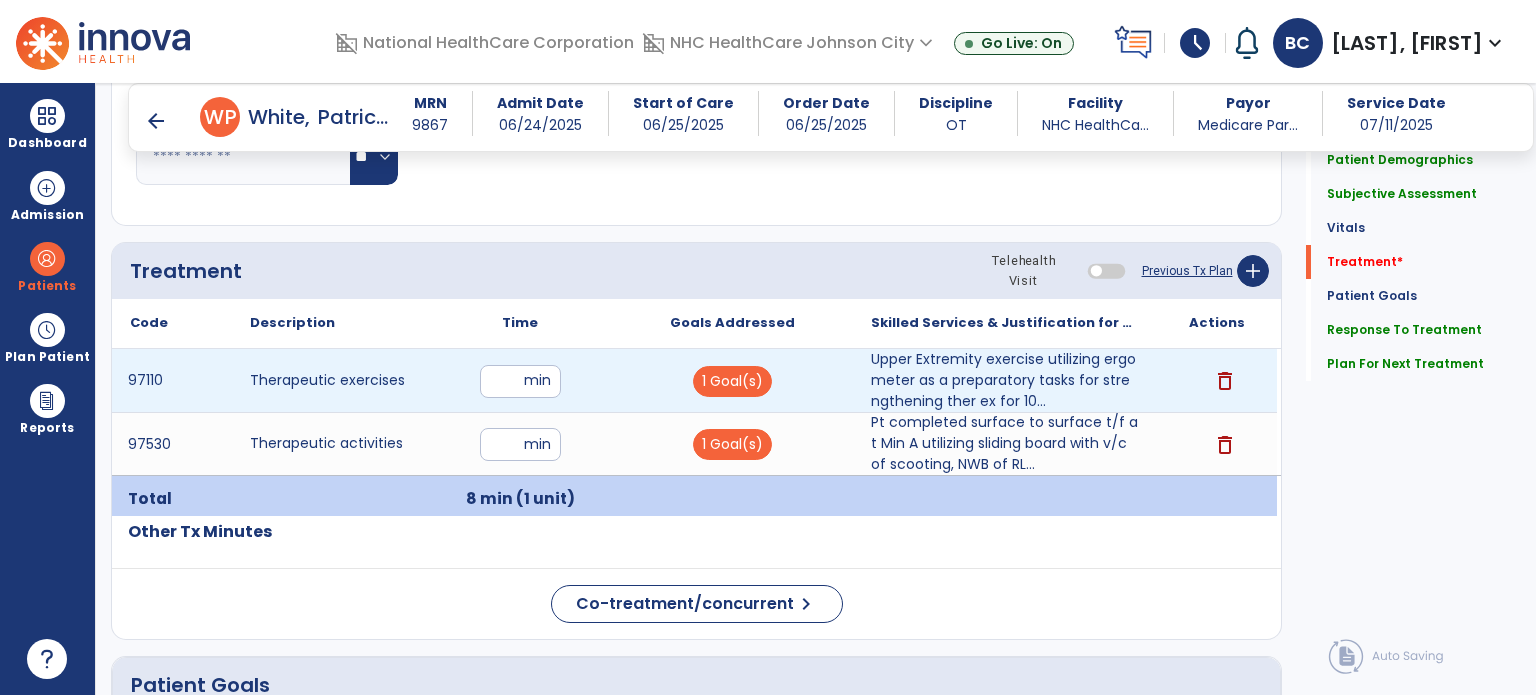 type on "**" 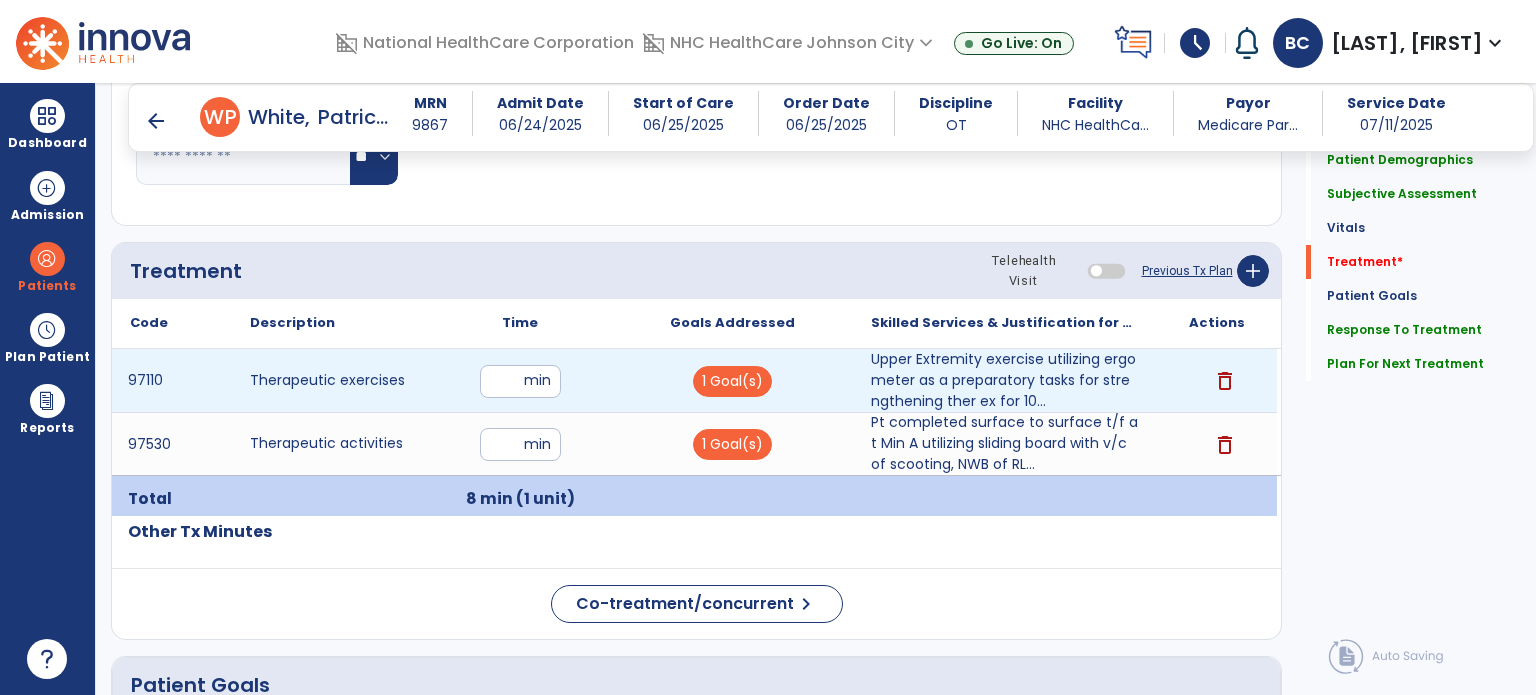 click on "Treatment Telehealth Visit  Previous Tx Plan   add" 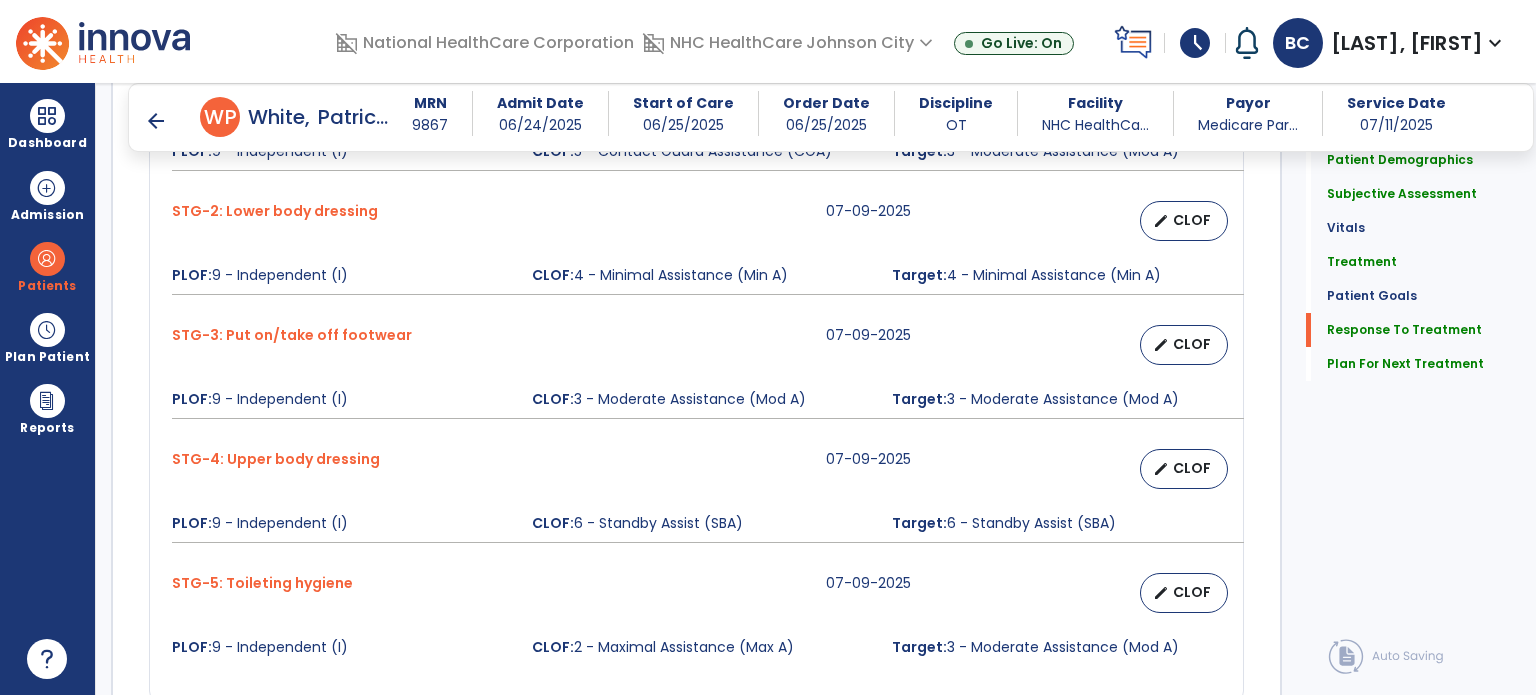 scroll, scrollTop: 2489, scrollLeft: 0, axis: vertical 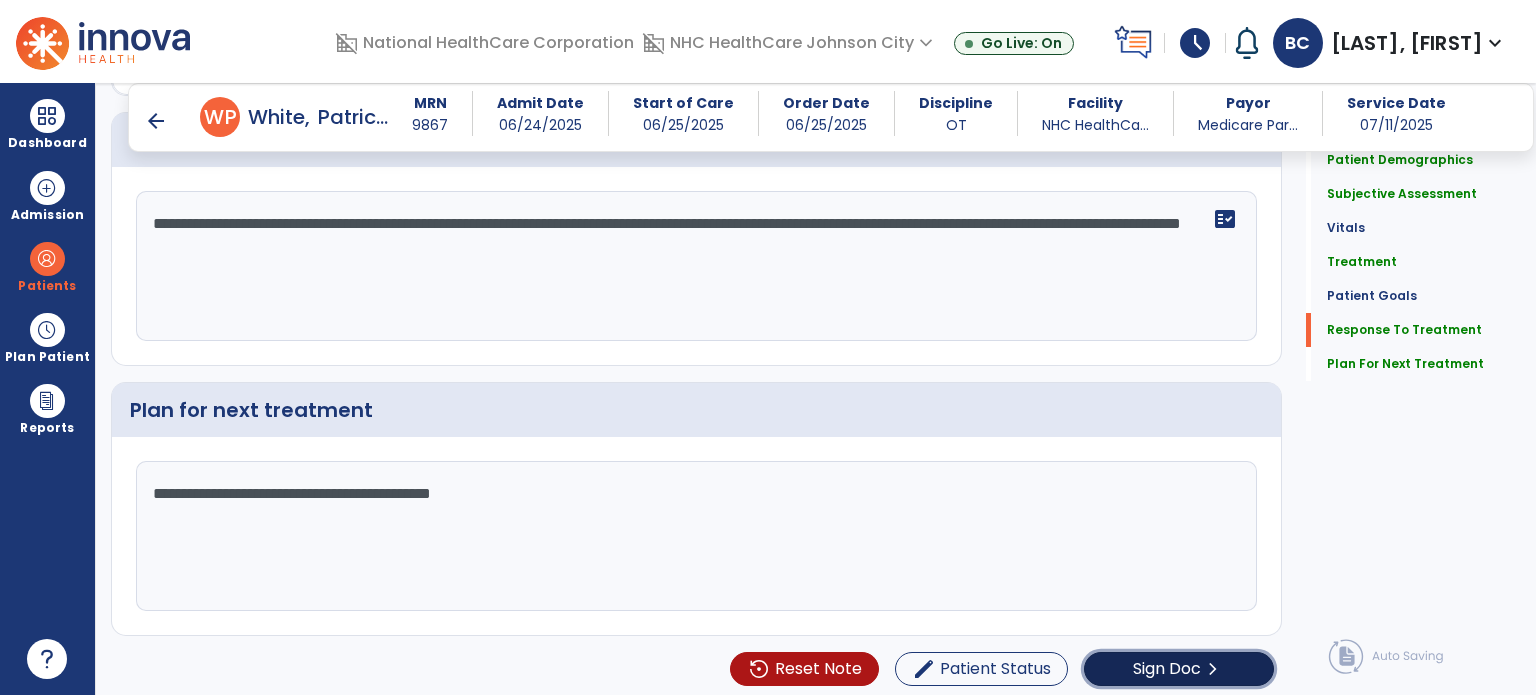 click on "Sign Doc" 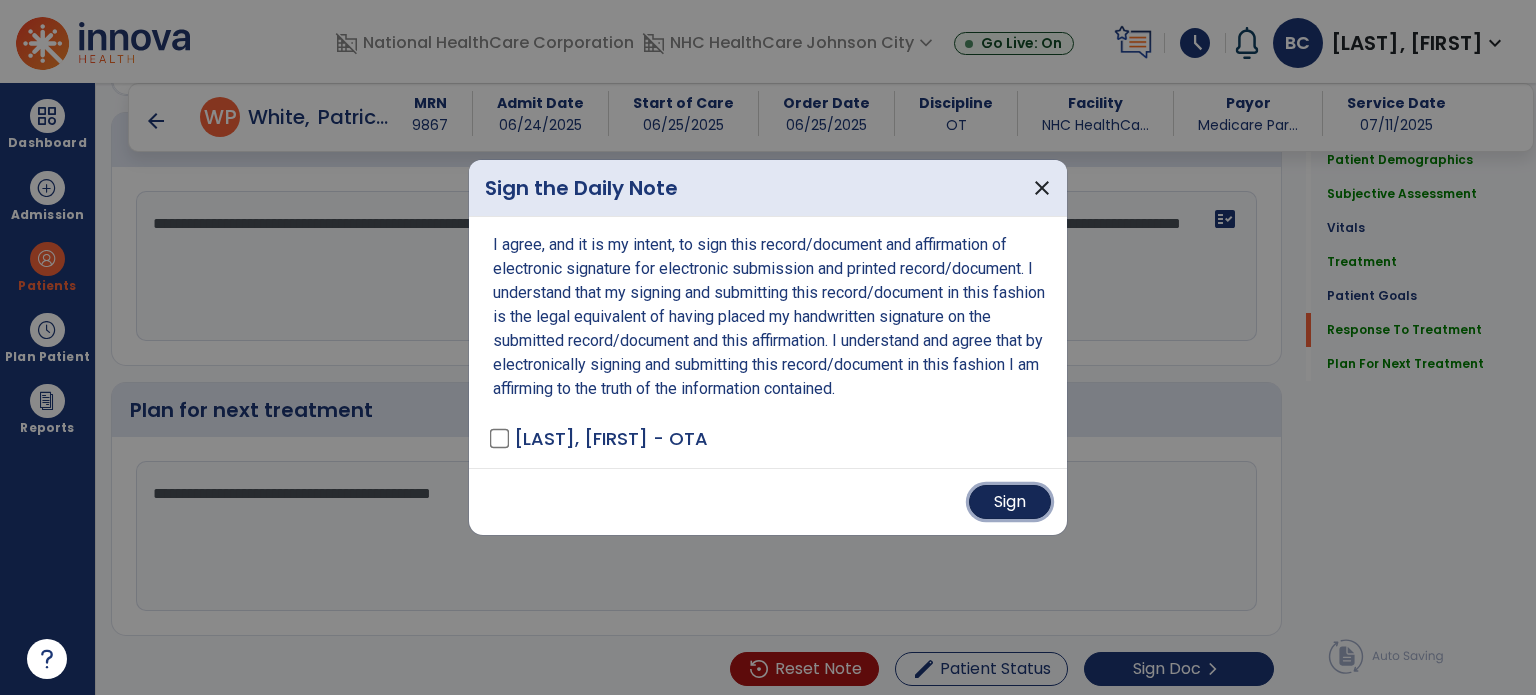 click on "Sign" at bounding box center (1010, 502) 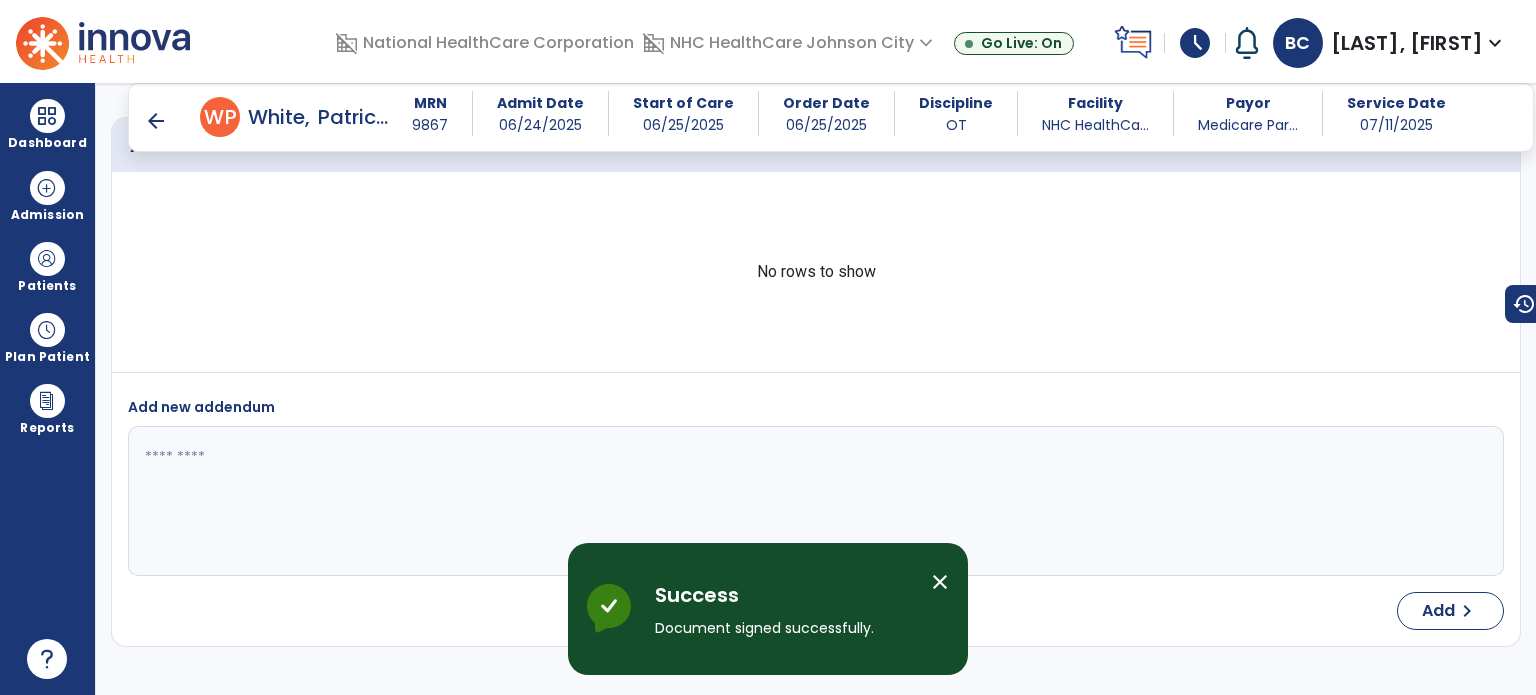 scroll, scrollTop: 3868, scrollLeft: 0, axis: vertical 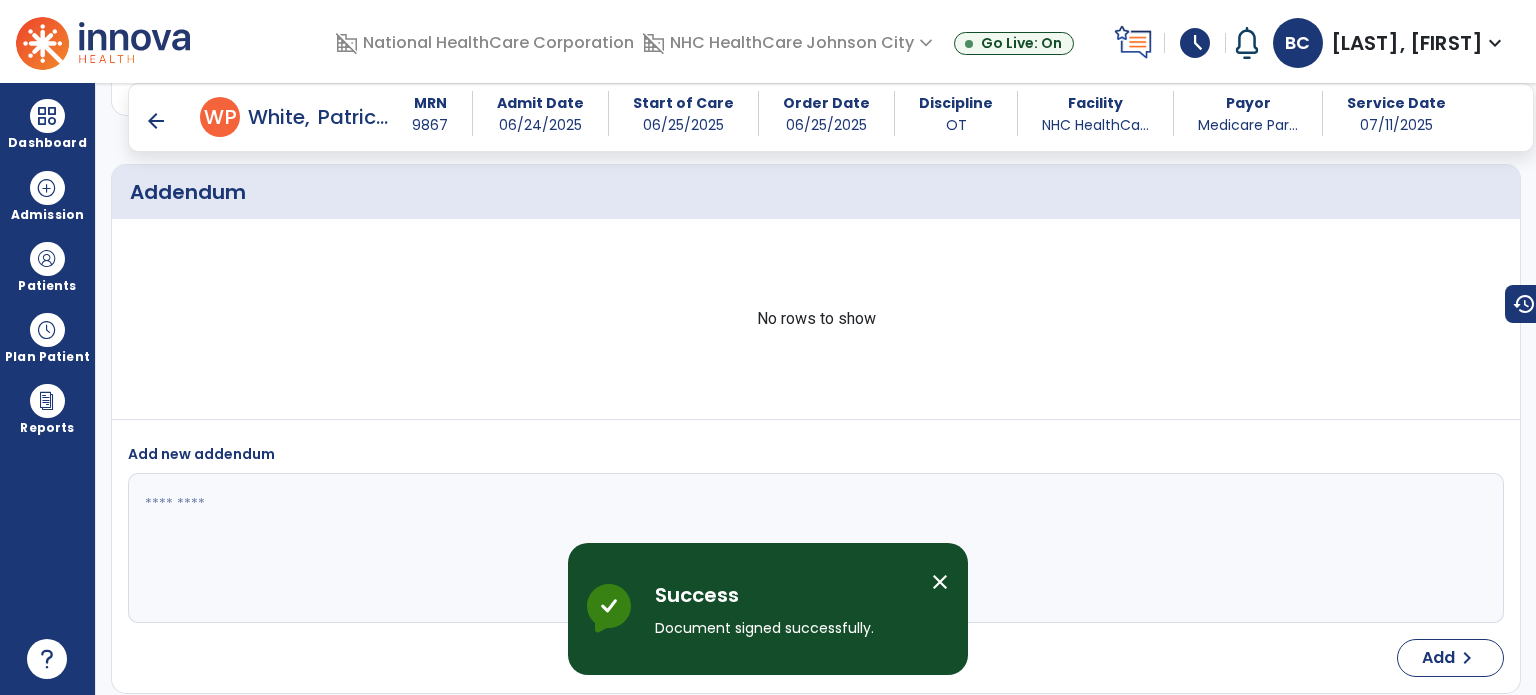 click on "arrow_back" at bounding box center (156, 121) 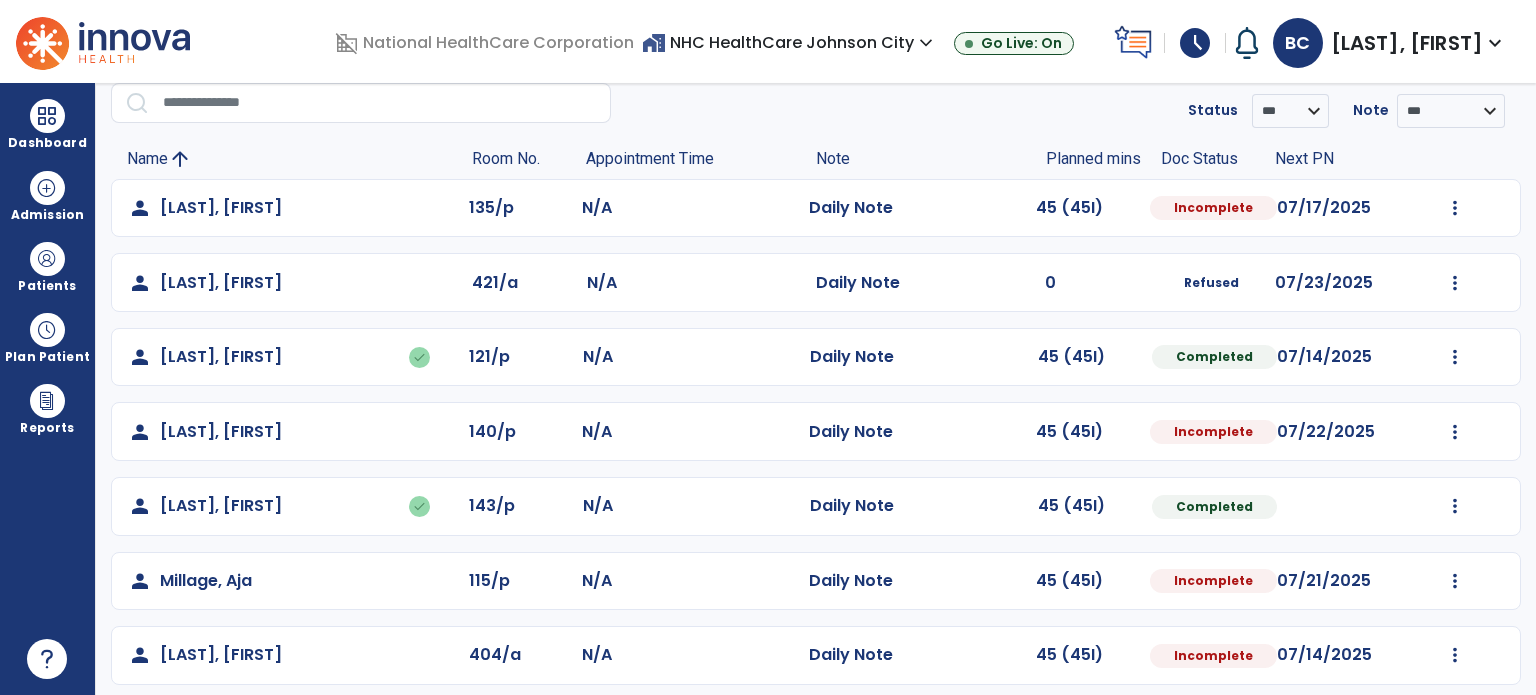 scroll, scrollTop: 319, scrollLeft: 0, axis: vertical 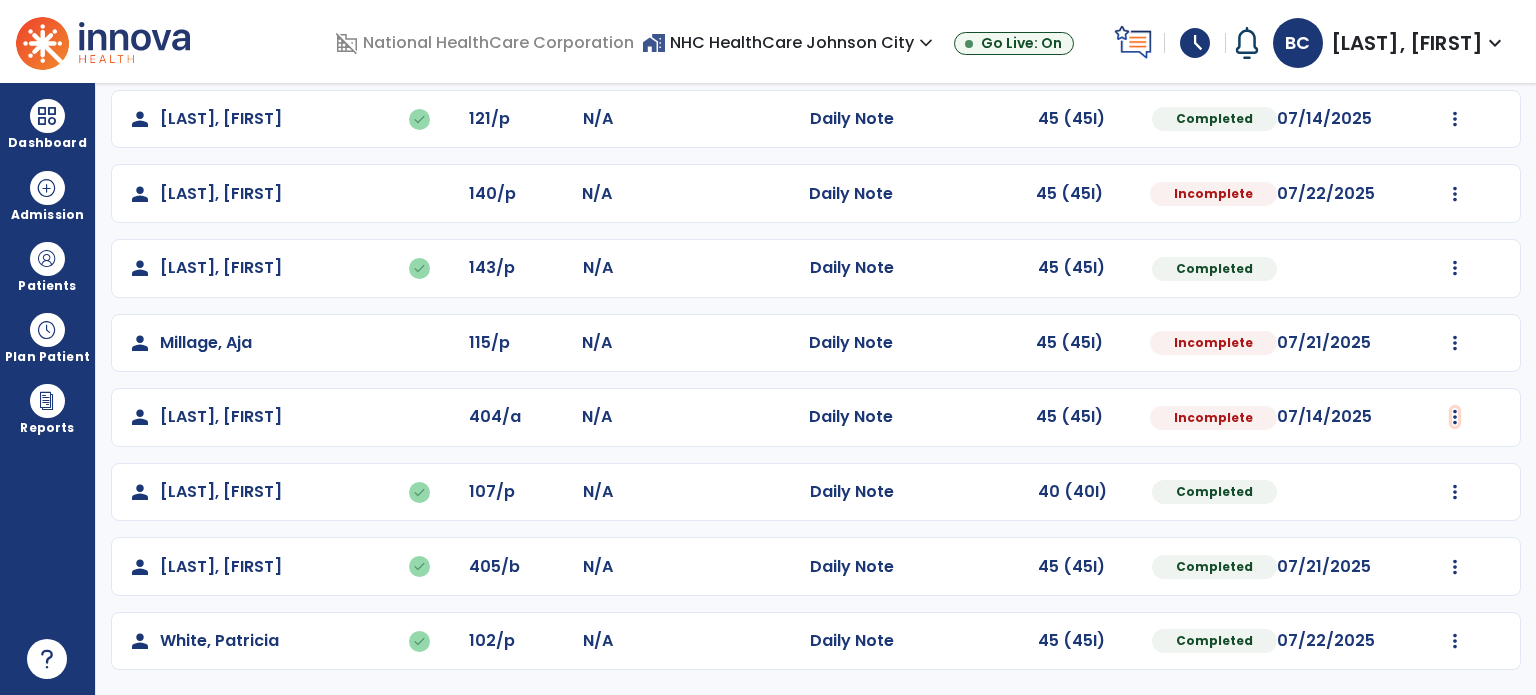 click at bounding box center [1455, -30] 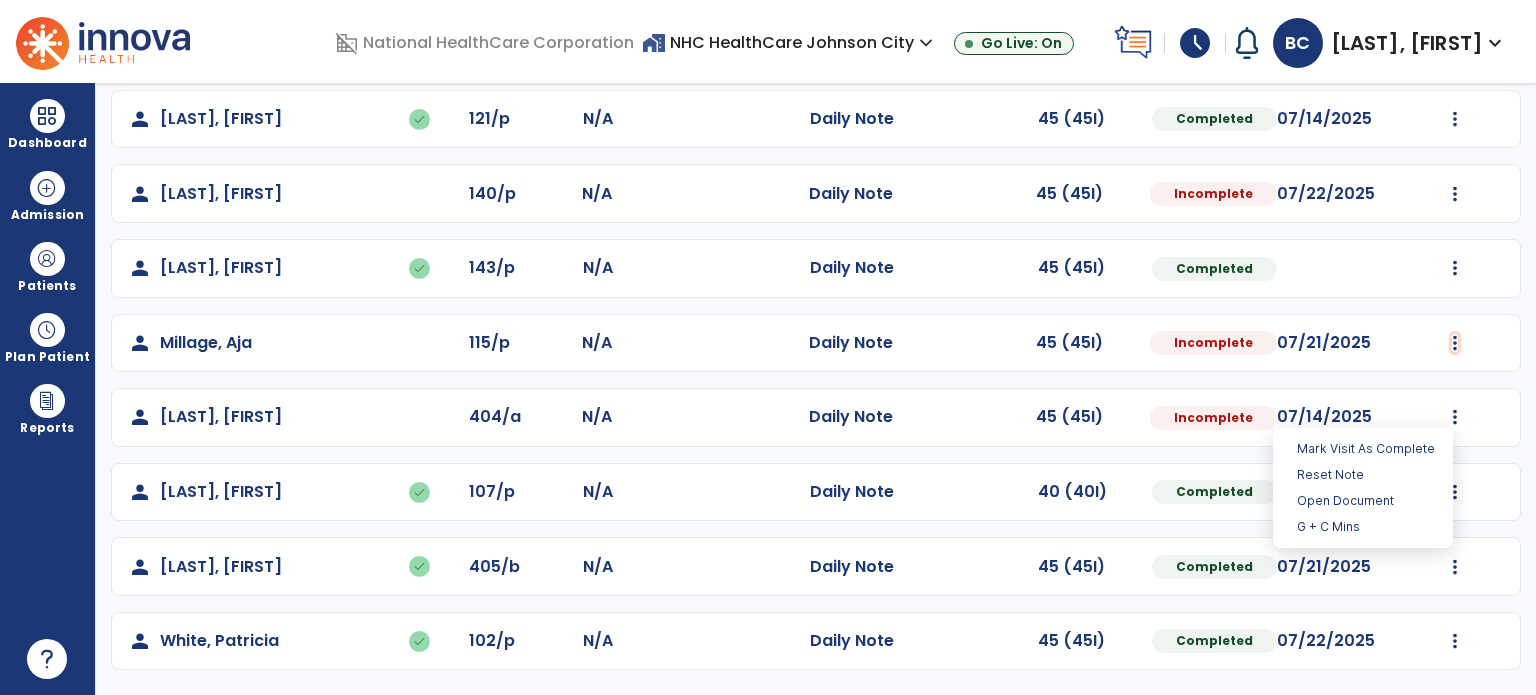 click at bounding box center [1455, -30] 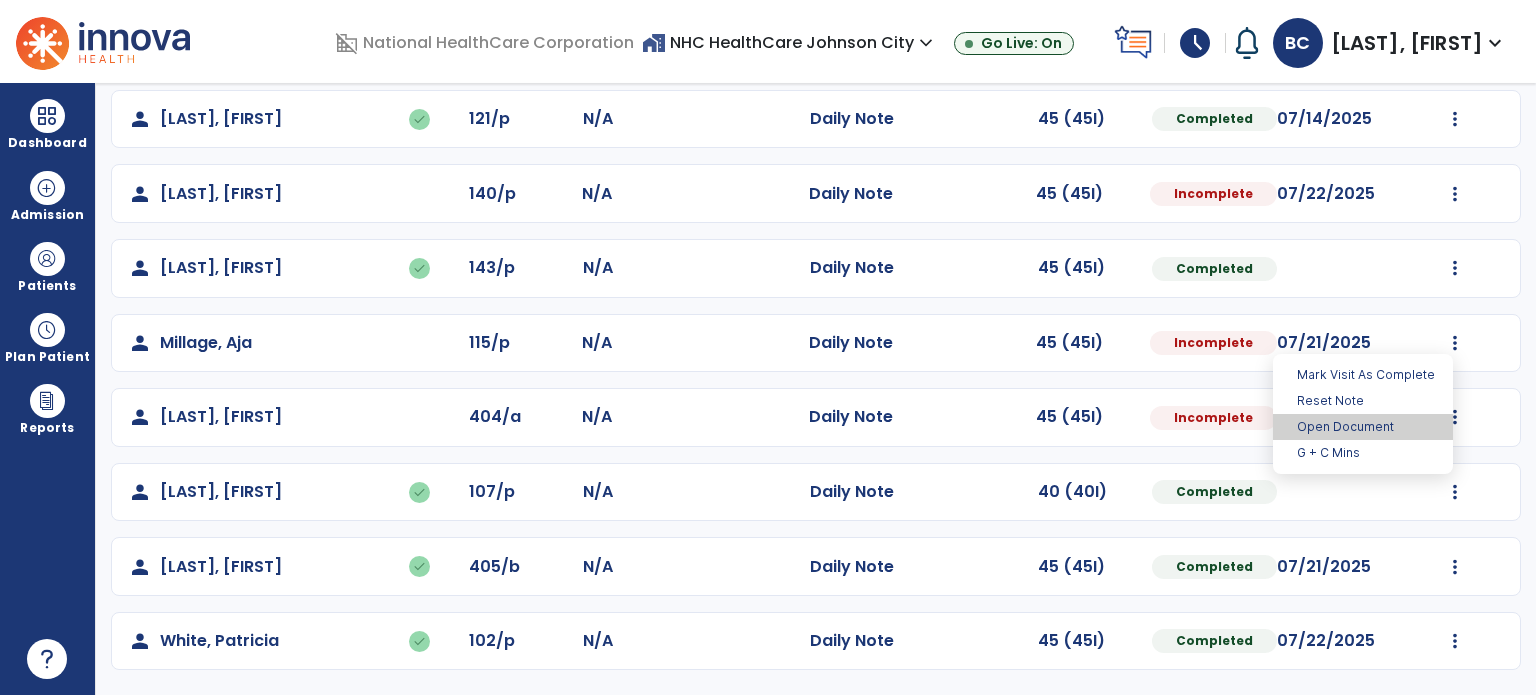 click on "Open Document" at bounding box center (1363, 427) 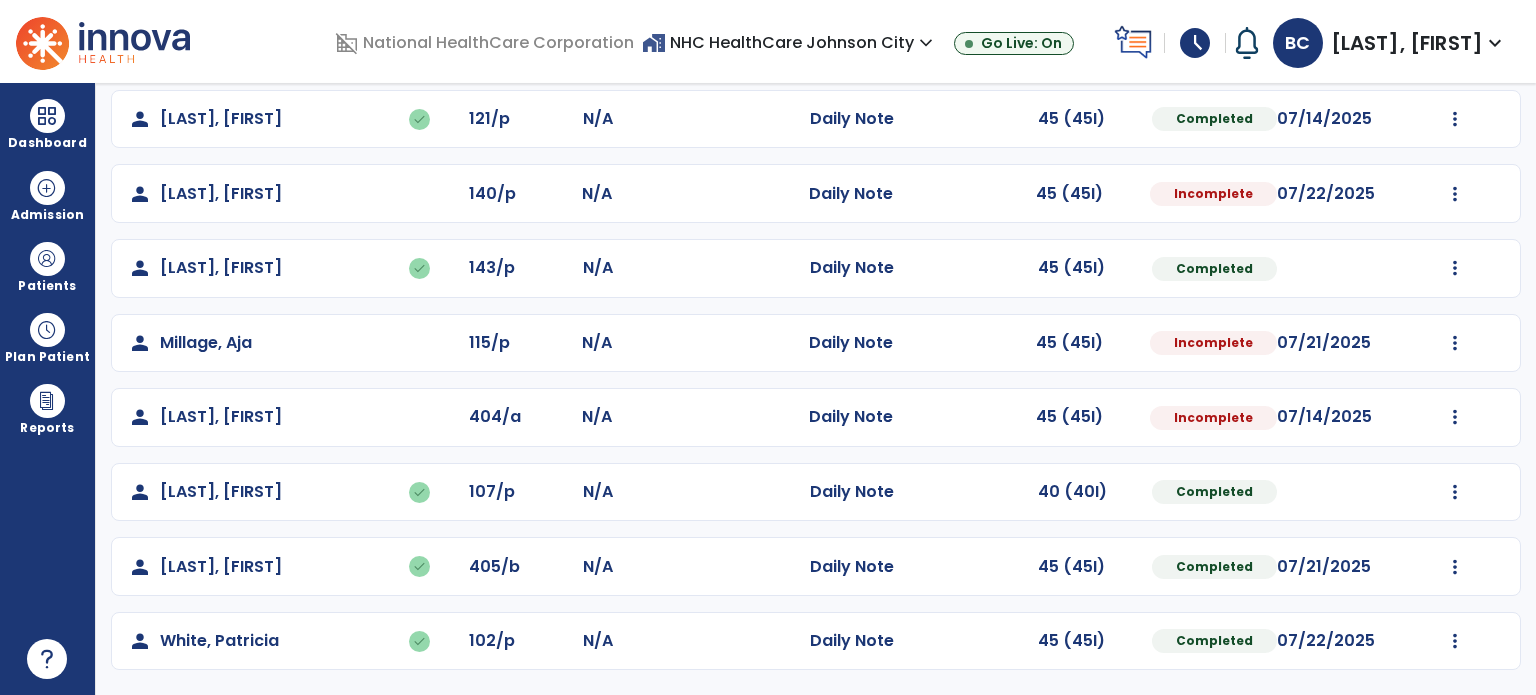 select on "*" 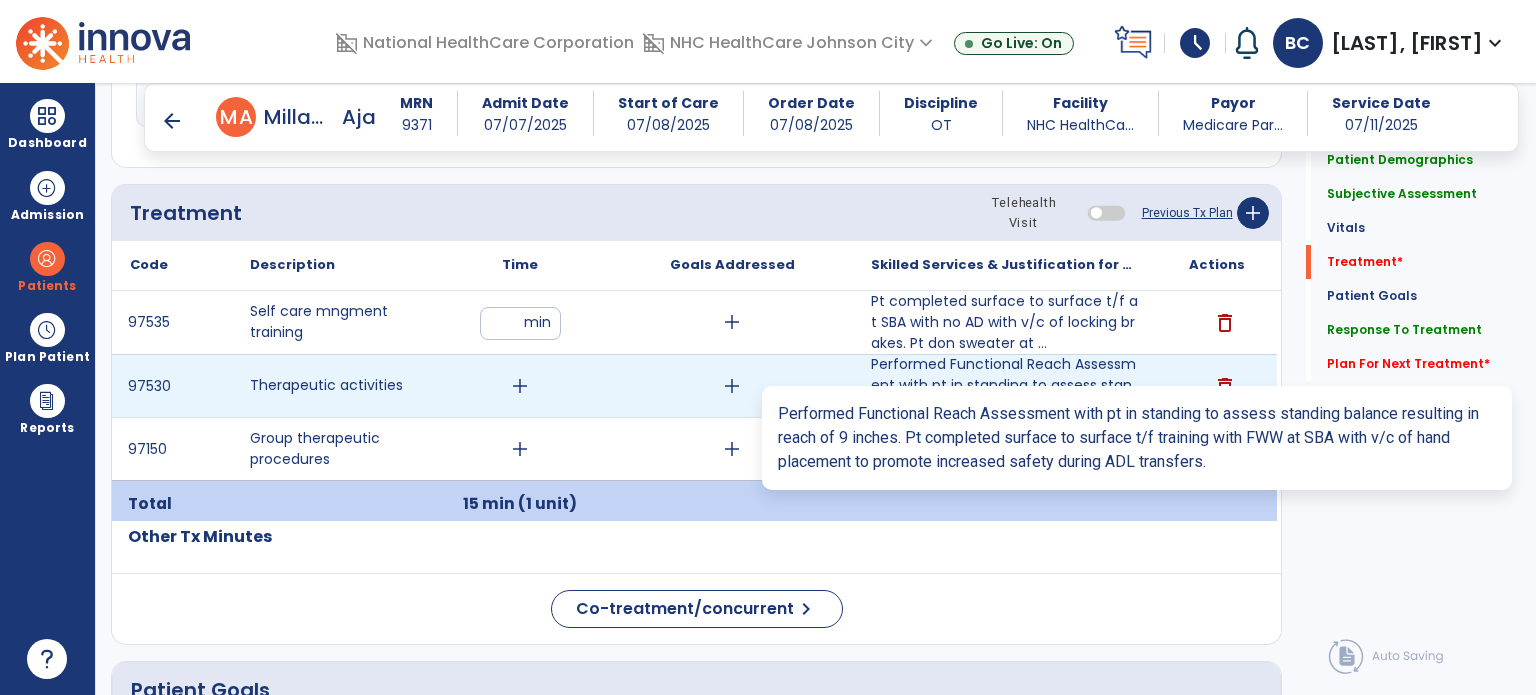 scroll, scrollTop: 1106, scrollLeft: 0, axis: vertical 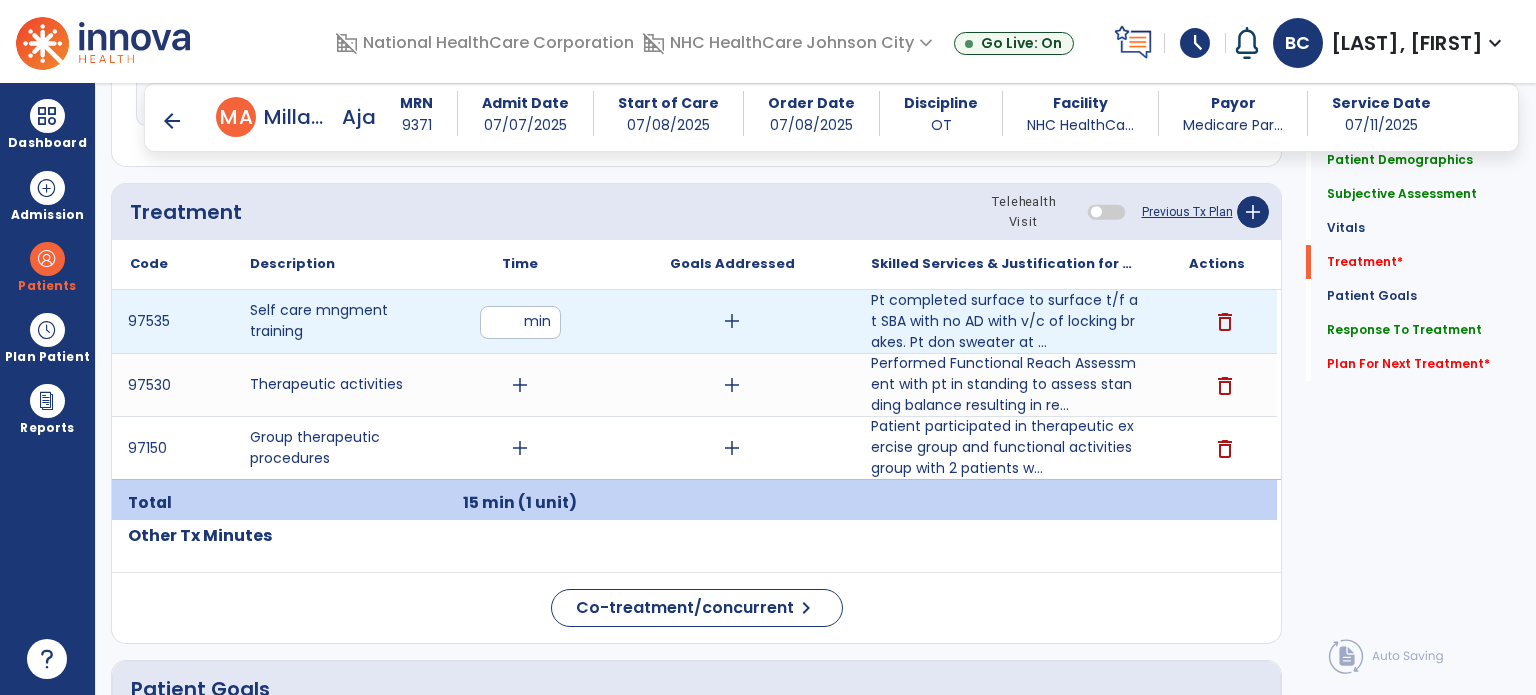 click on "add" at bounding box center (732, 321) 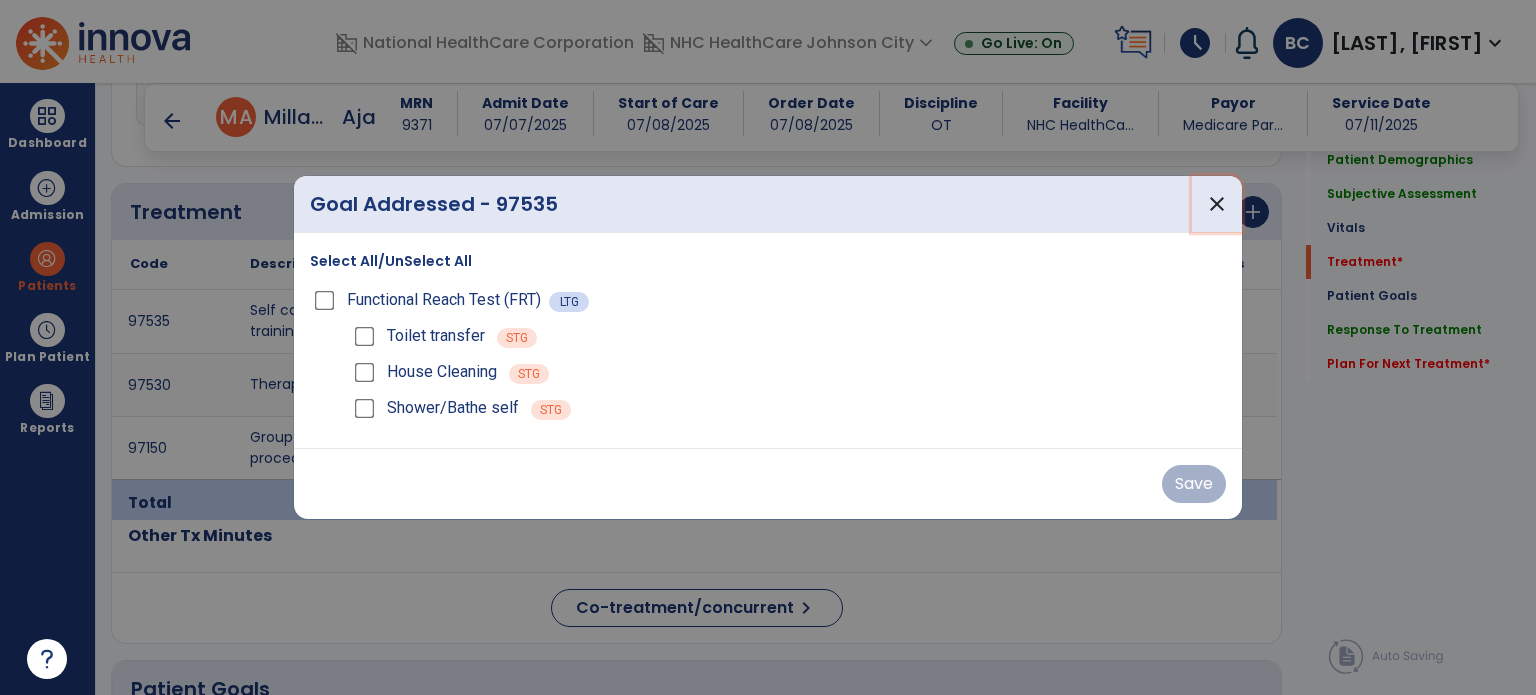 click on "close" at bounding box center [1217, 204] 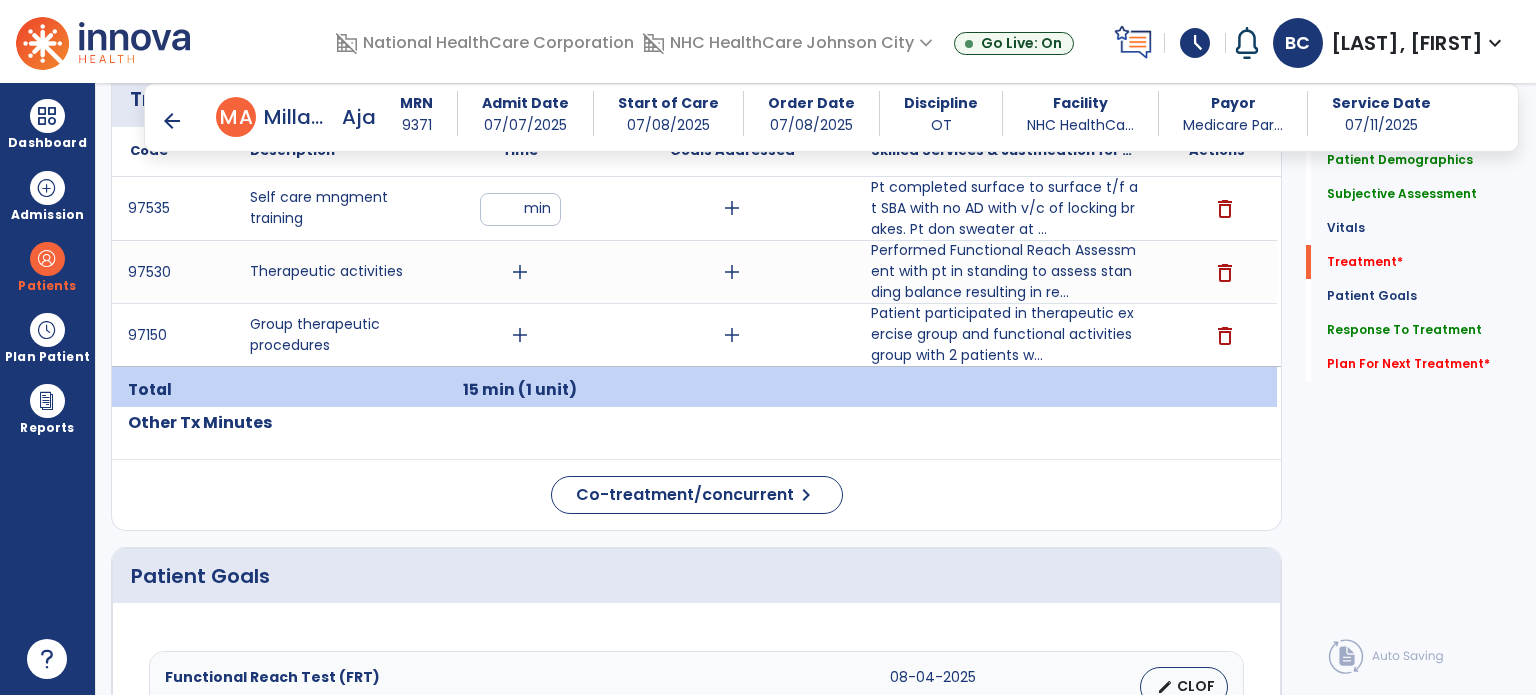 scroll, scrollTop: 1218, scrollLeft: 0, axis: vertical 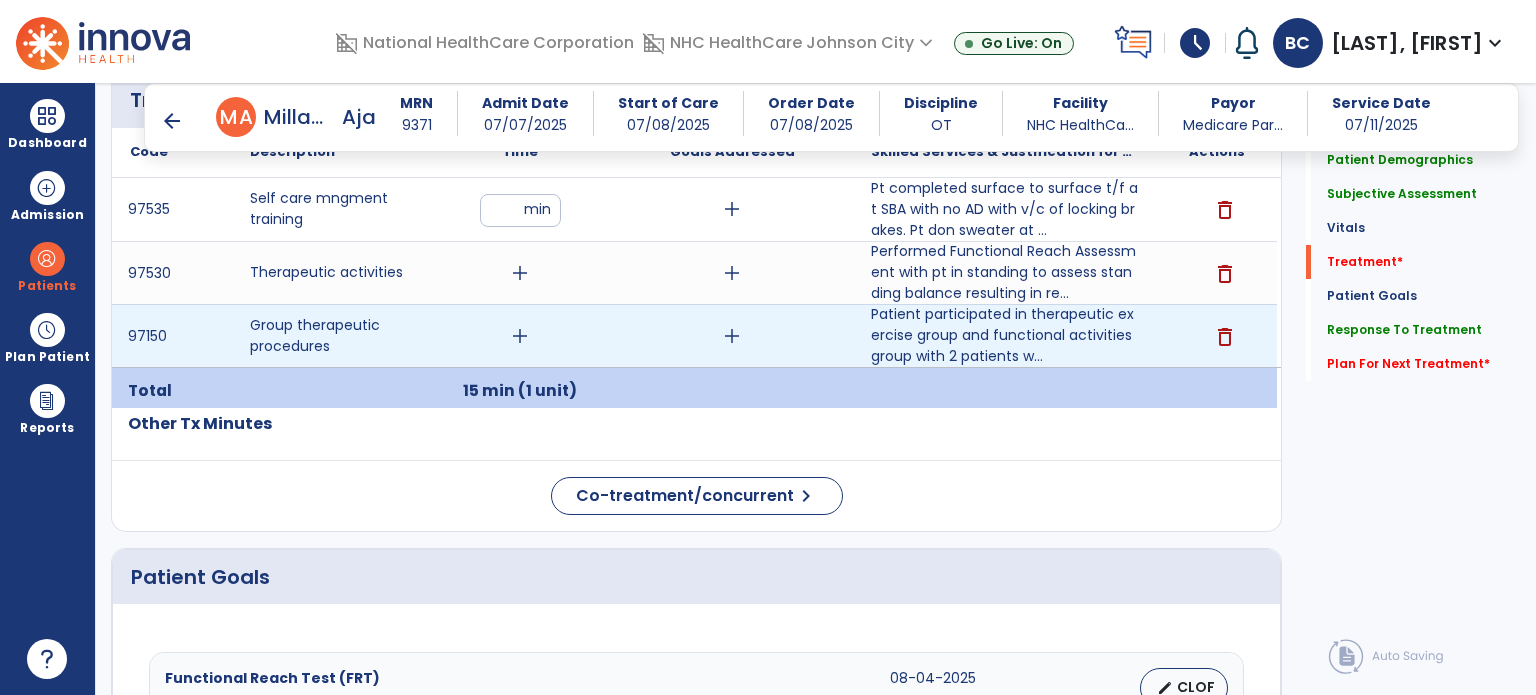 click on "add" at bounding box center (732, 336) 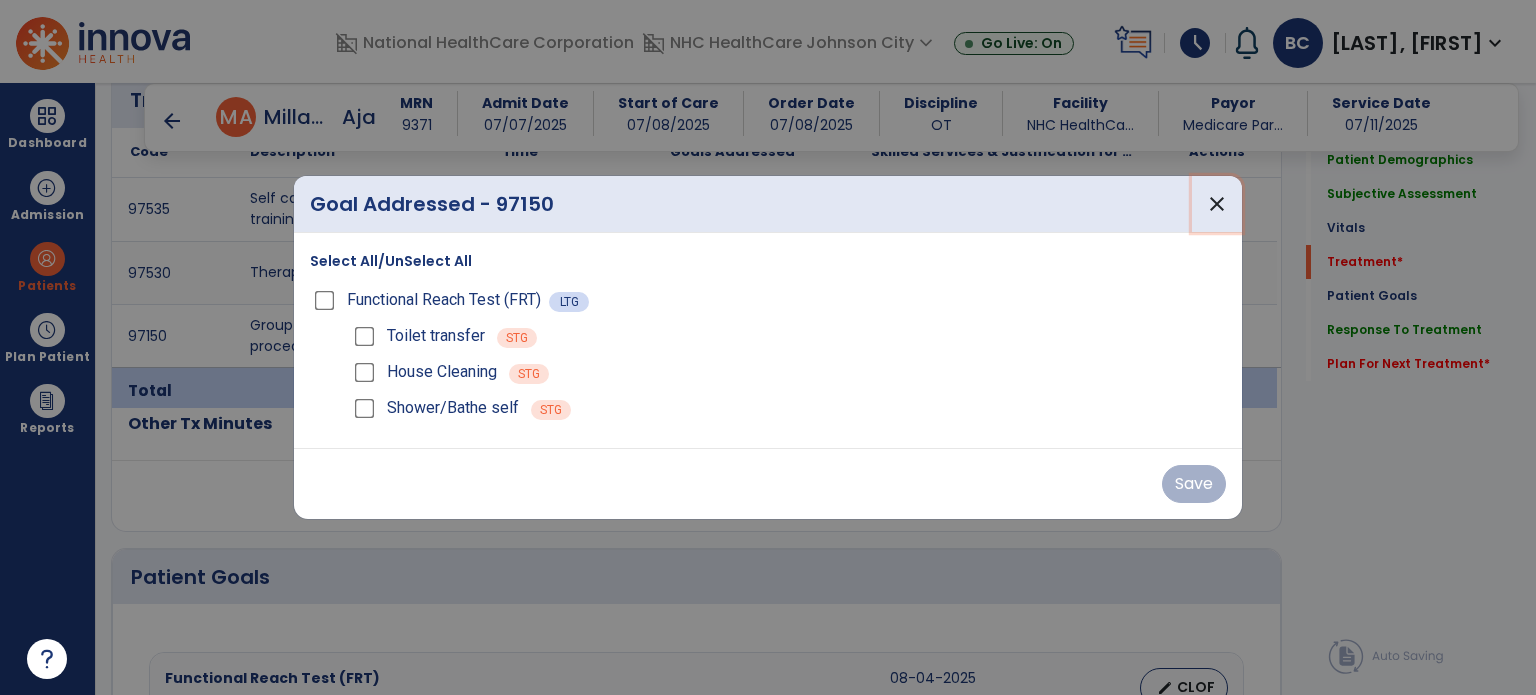 click on "close" at bounding box center (1217, 204) 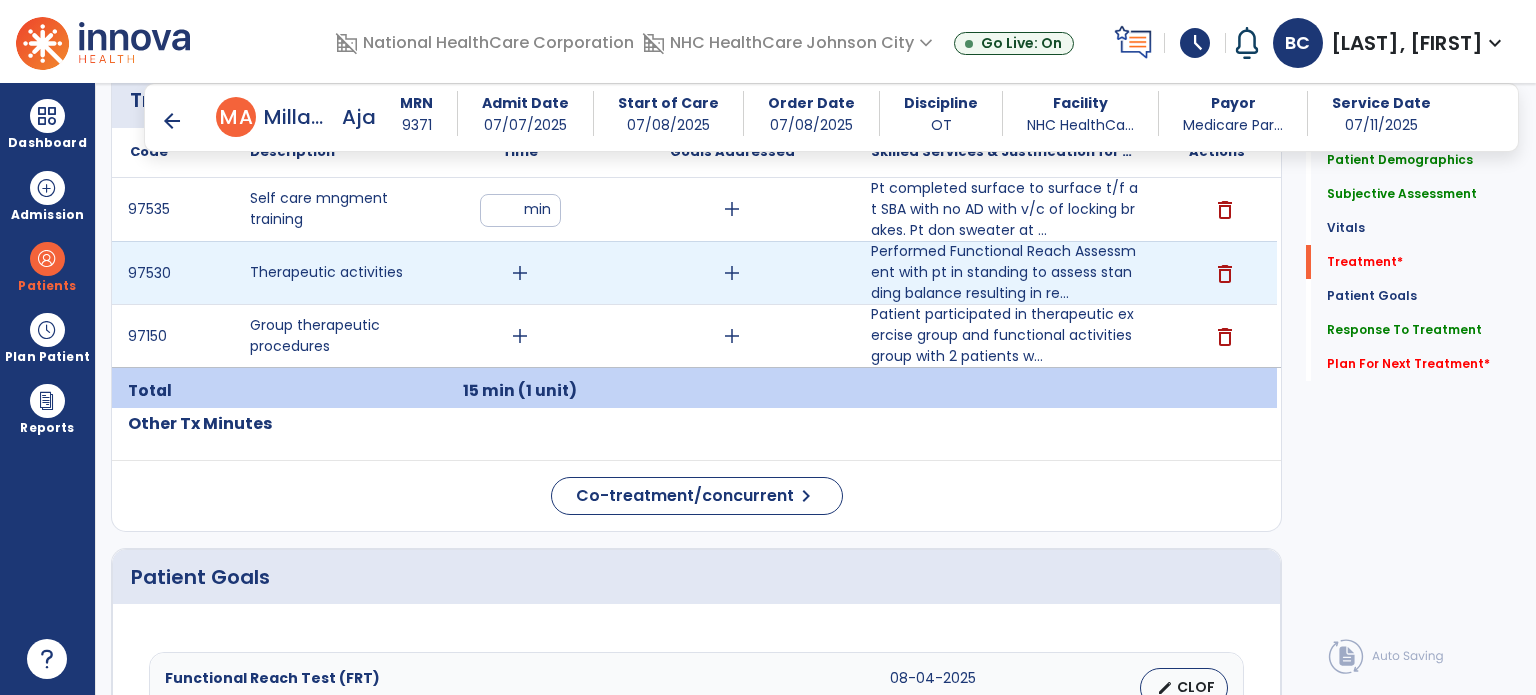 click on "add" at bounding box center [732, 273] 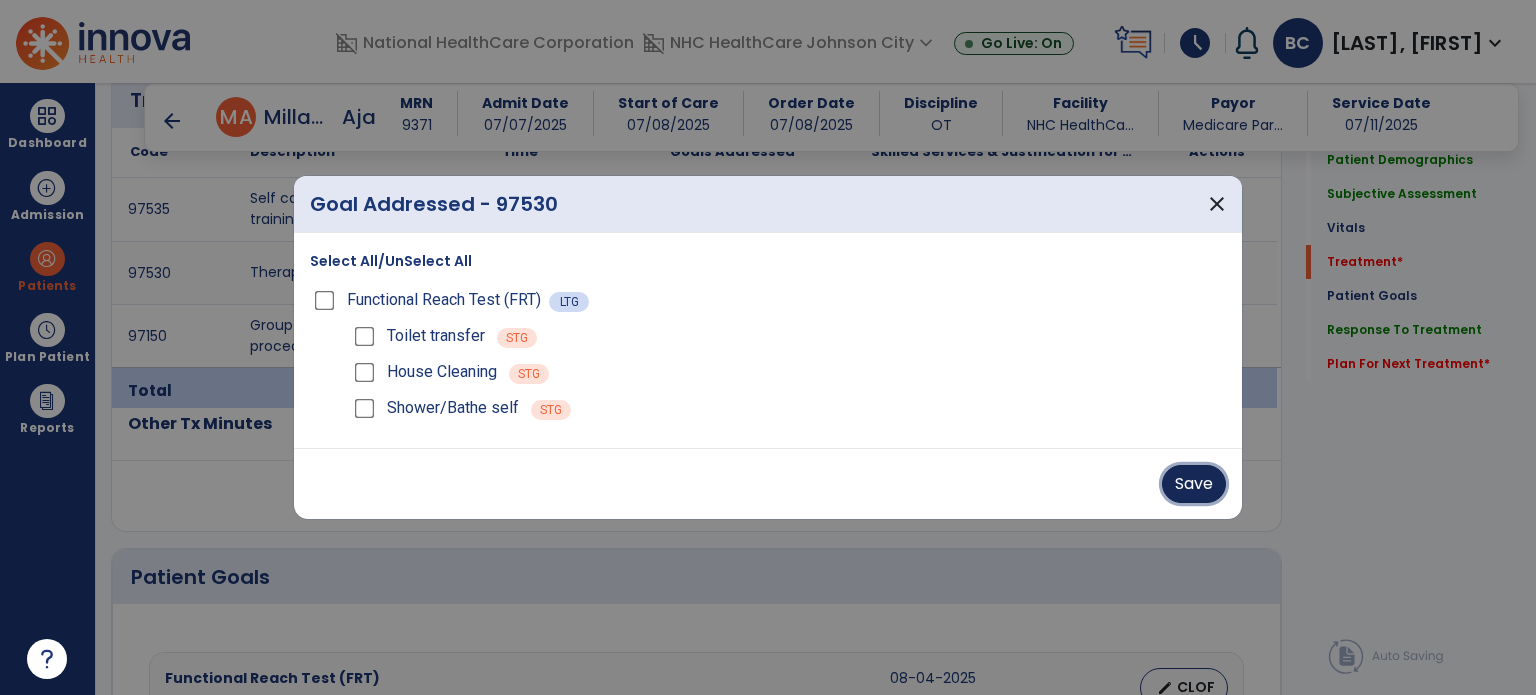 click on "Save" at bounding box center (1194, 484) 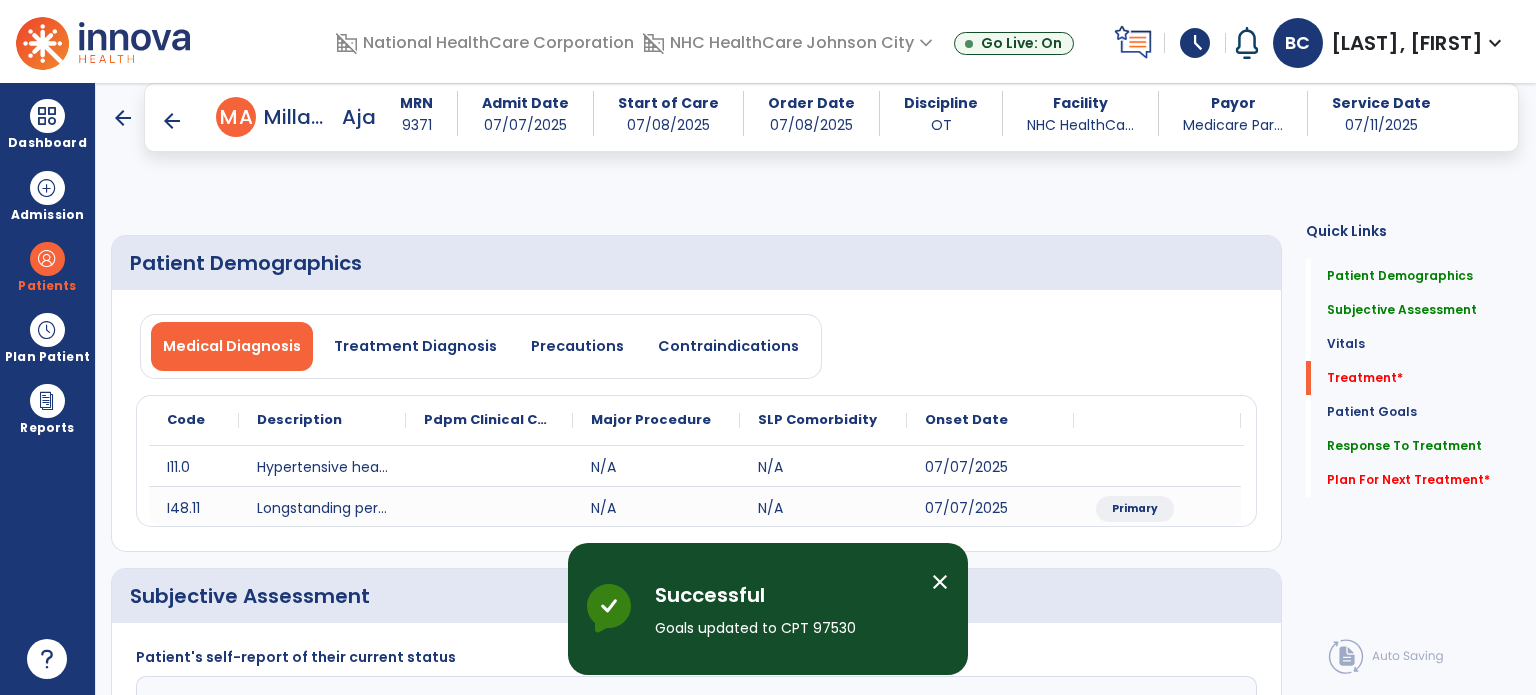select on "*" 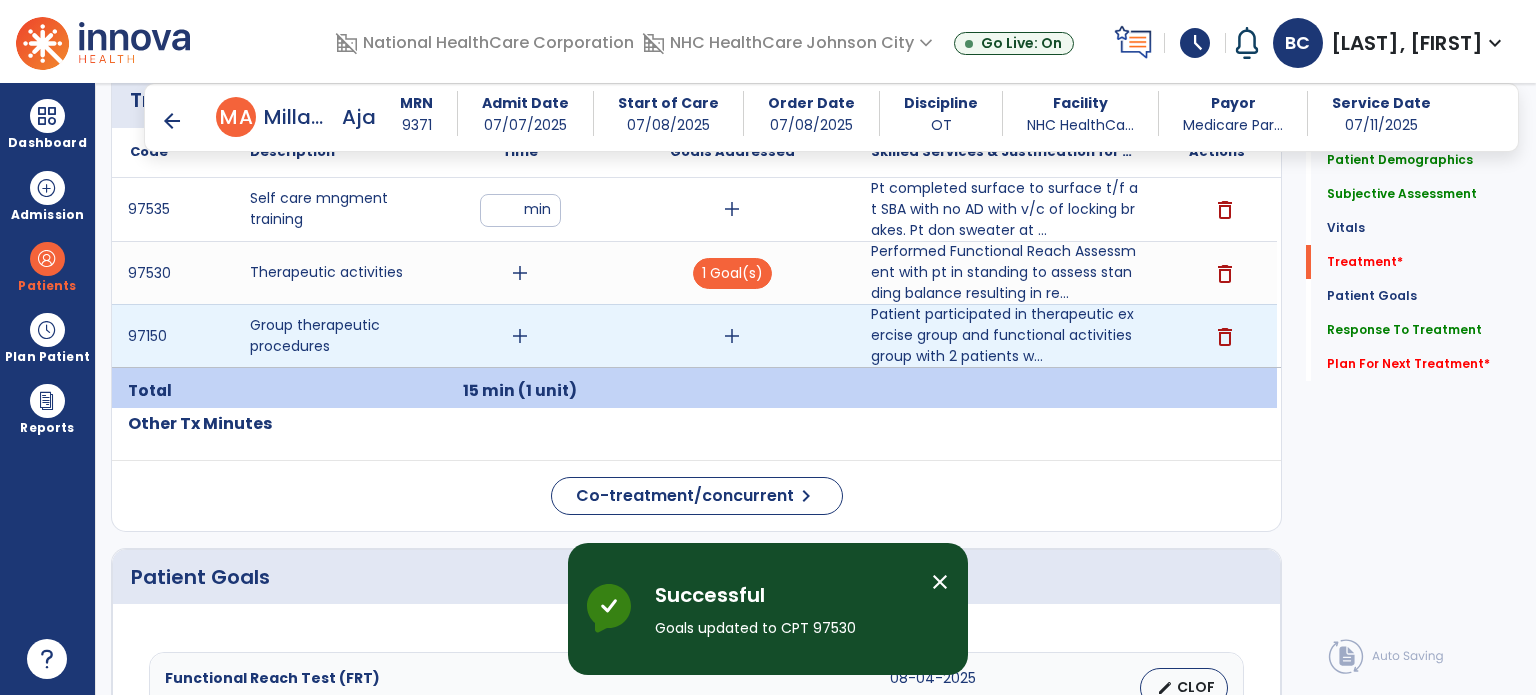click on "add" at bounding box center (520, 336) 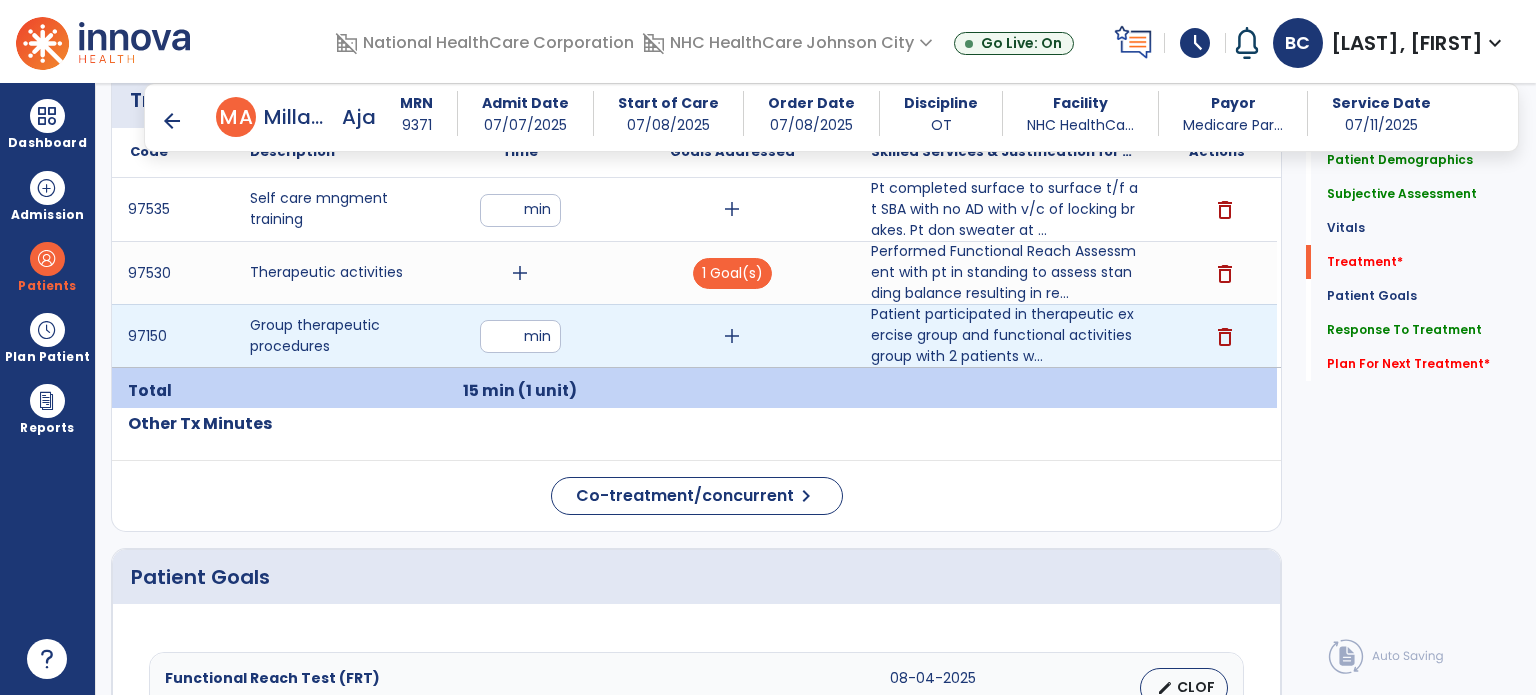 type on "**" 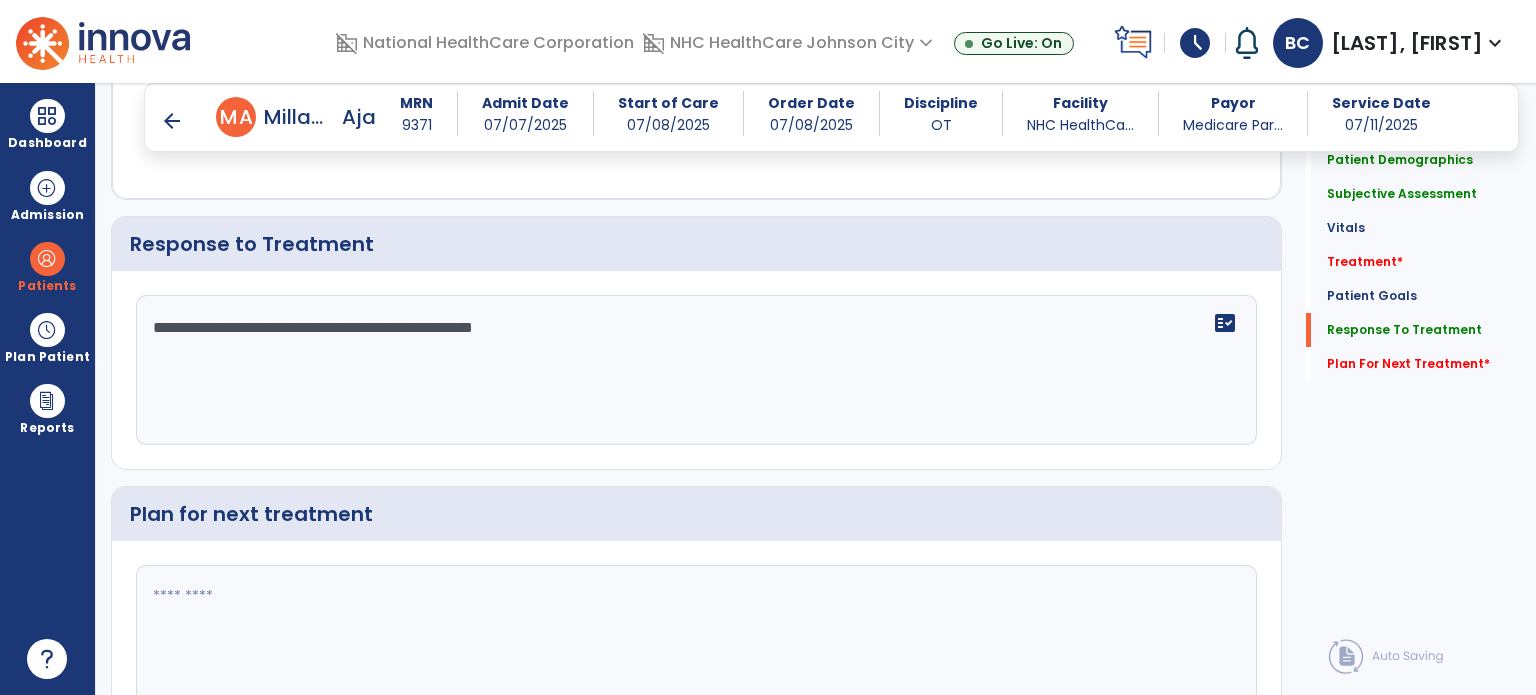 scroll, scrollTop: 2344, scrollLeft: 0, axis: vertical 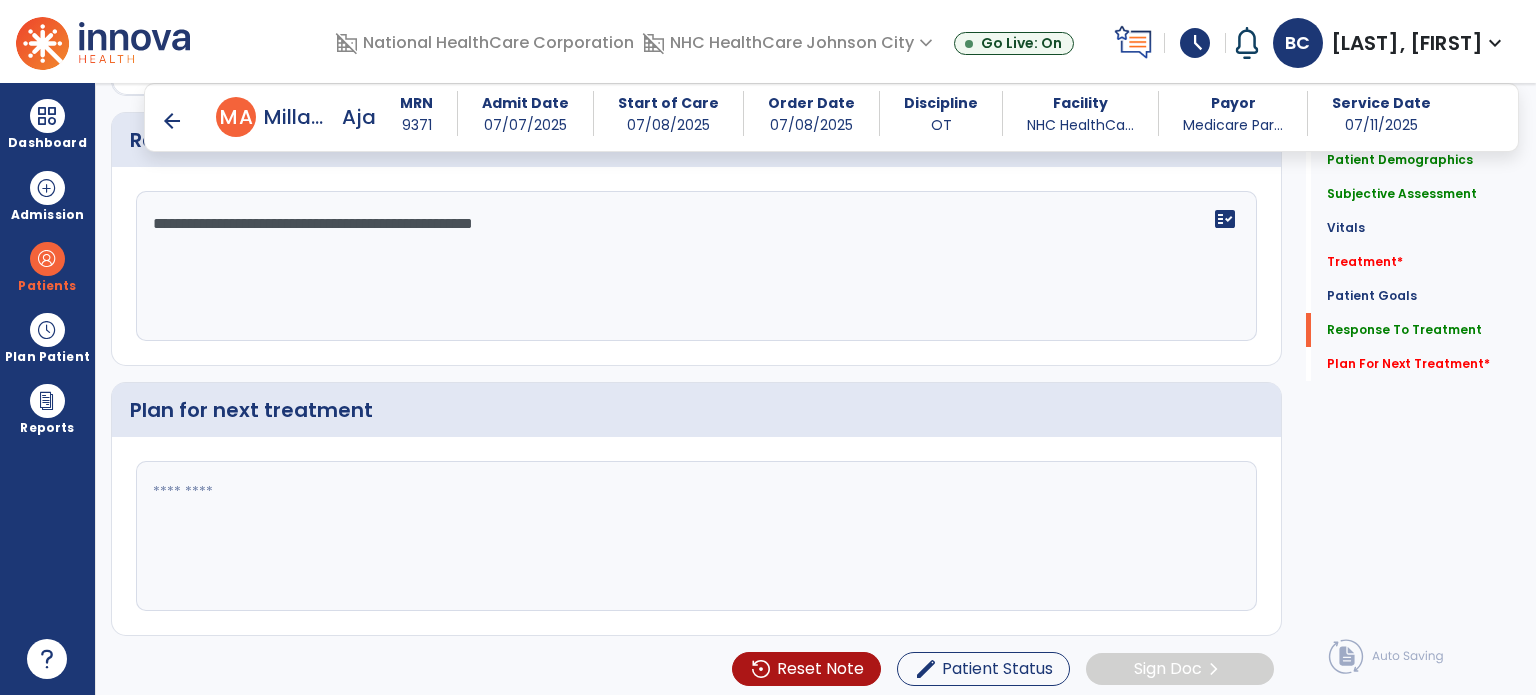 click 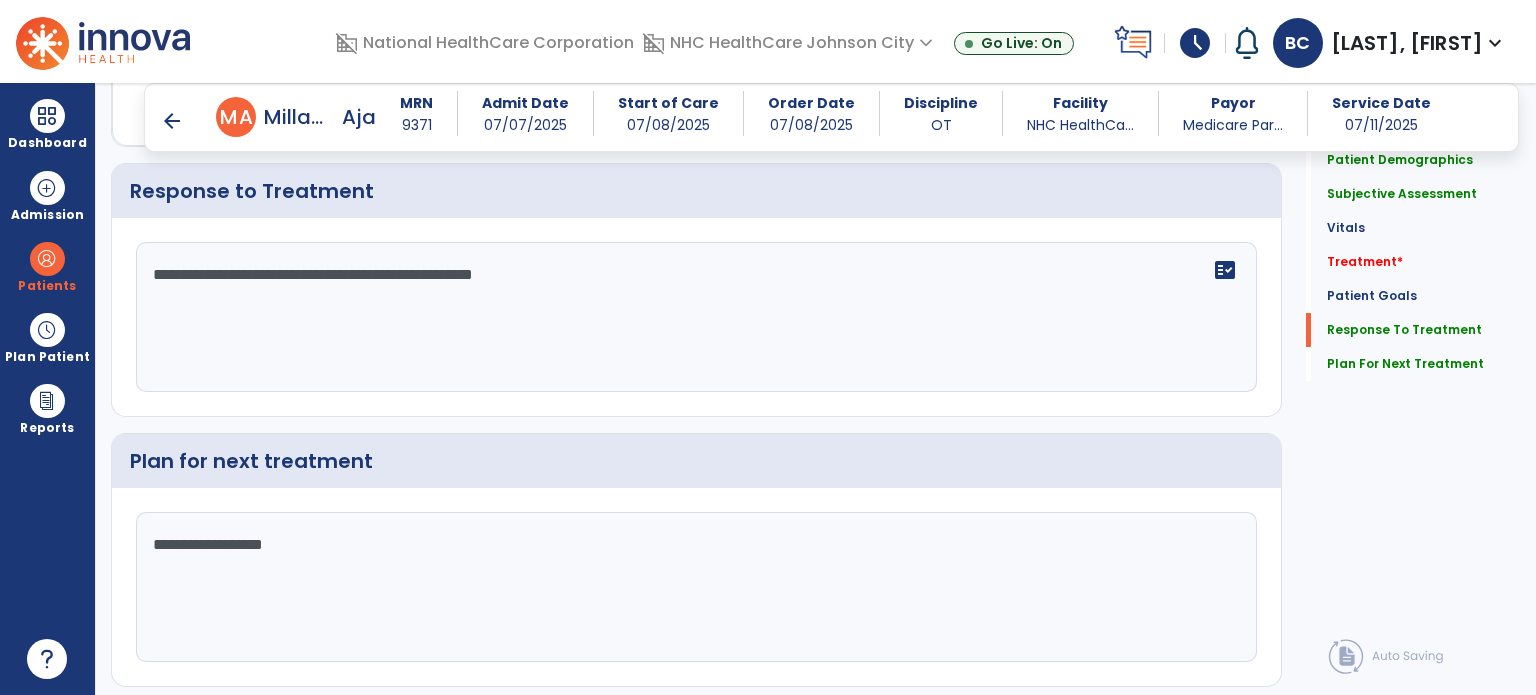 scroll, scrollTop: 2303, scrollLeft: 0, axis: vertical 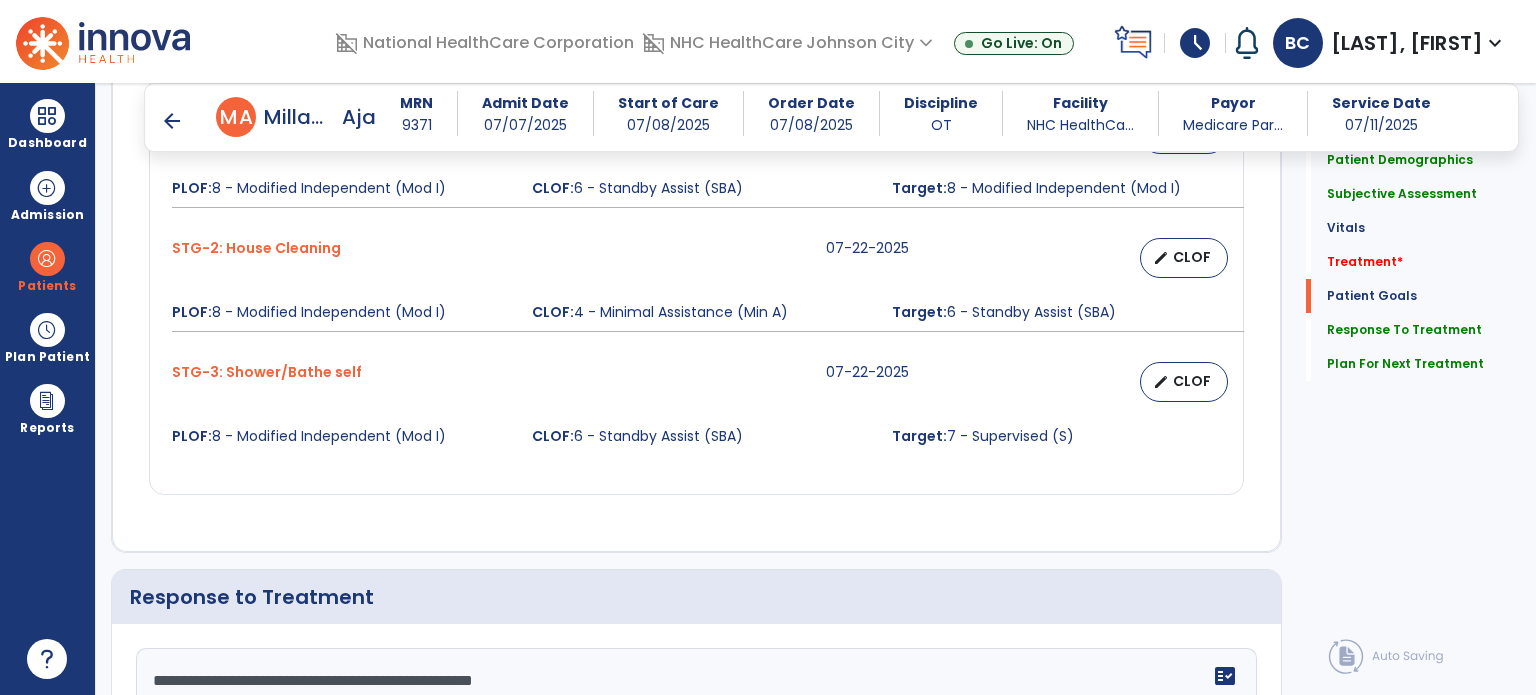 type on "**********" 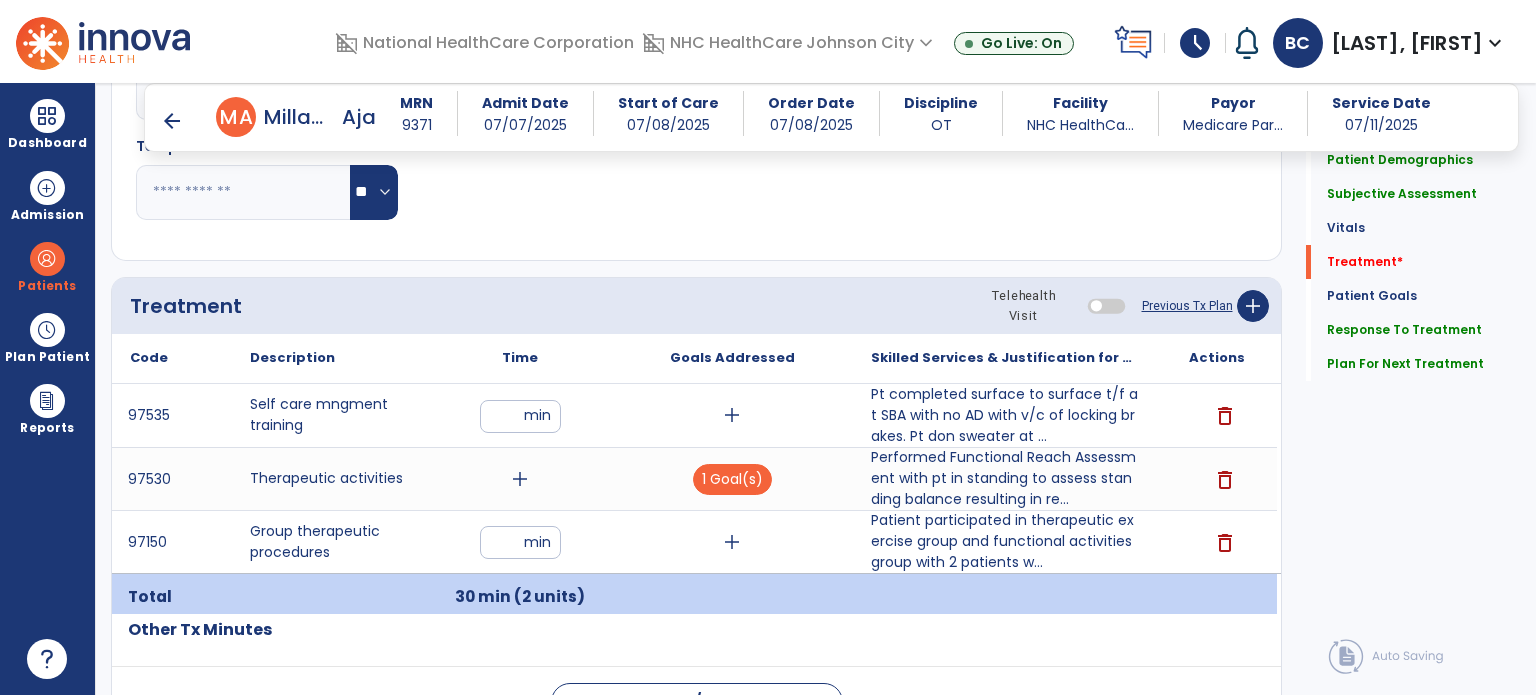 scroll, scrollTop: 1012, scrollLeft: 0, axis: vertical 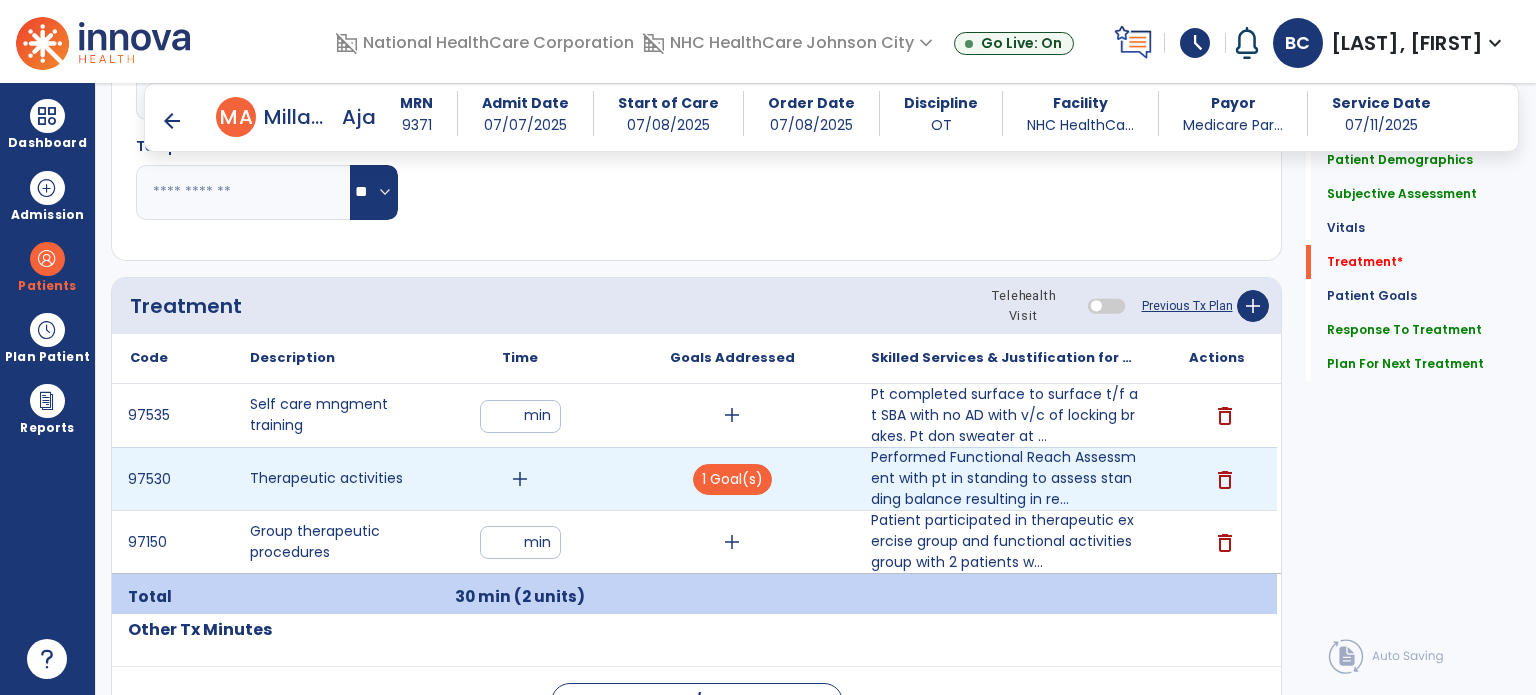 click on "add" at bounding box center [520, 479] 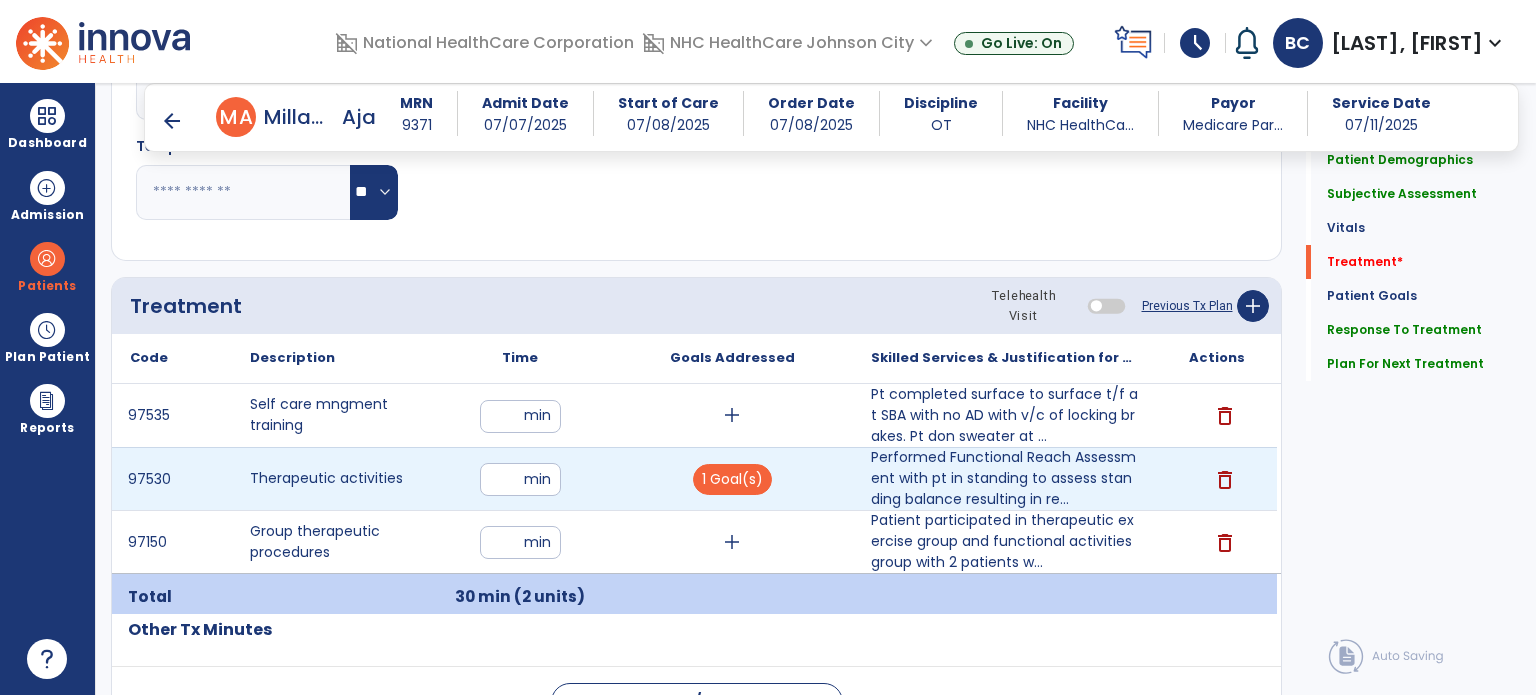 type on "**" 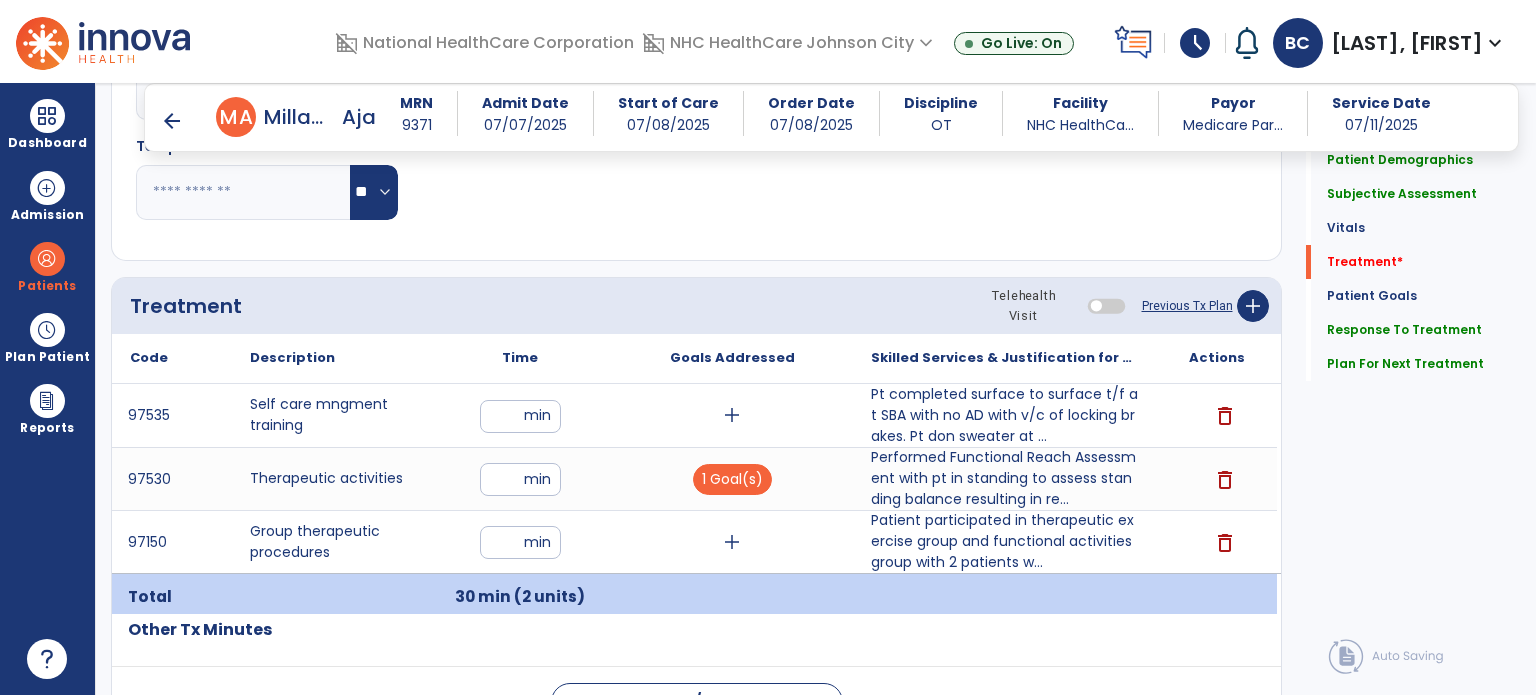 click on "Treatment Telehealth Visit  Previous Tx Plan   add" 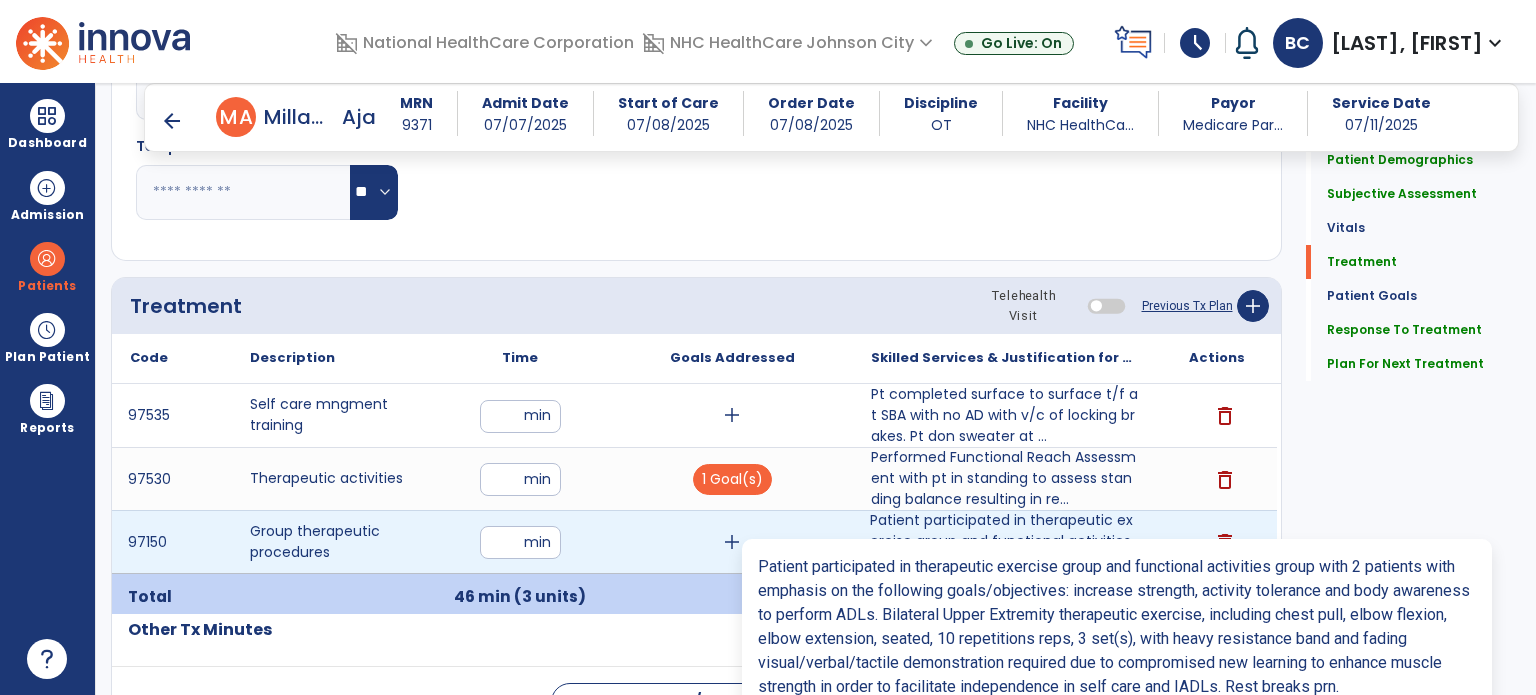 click on "Patient participated in therapeutic exercise group and functional activities group with 2 patients w..." at bounding box center (1004, 541) 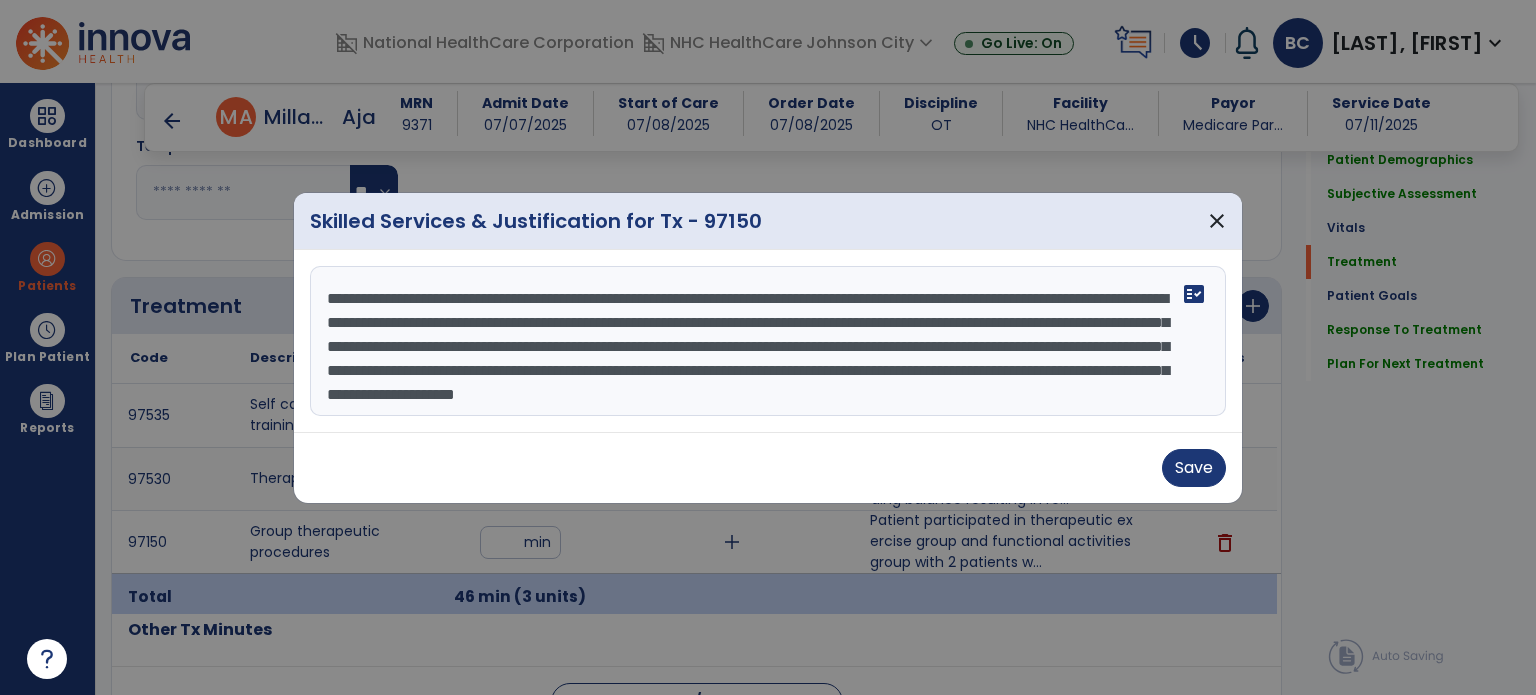 scroll, scrollTop: 15, scrollLeft: 0, axis: vertical 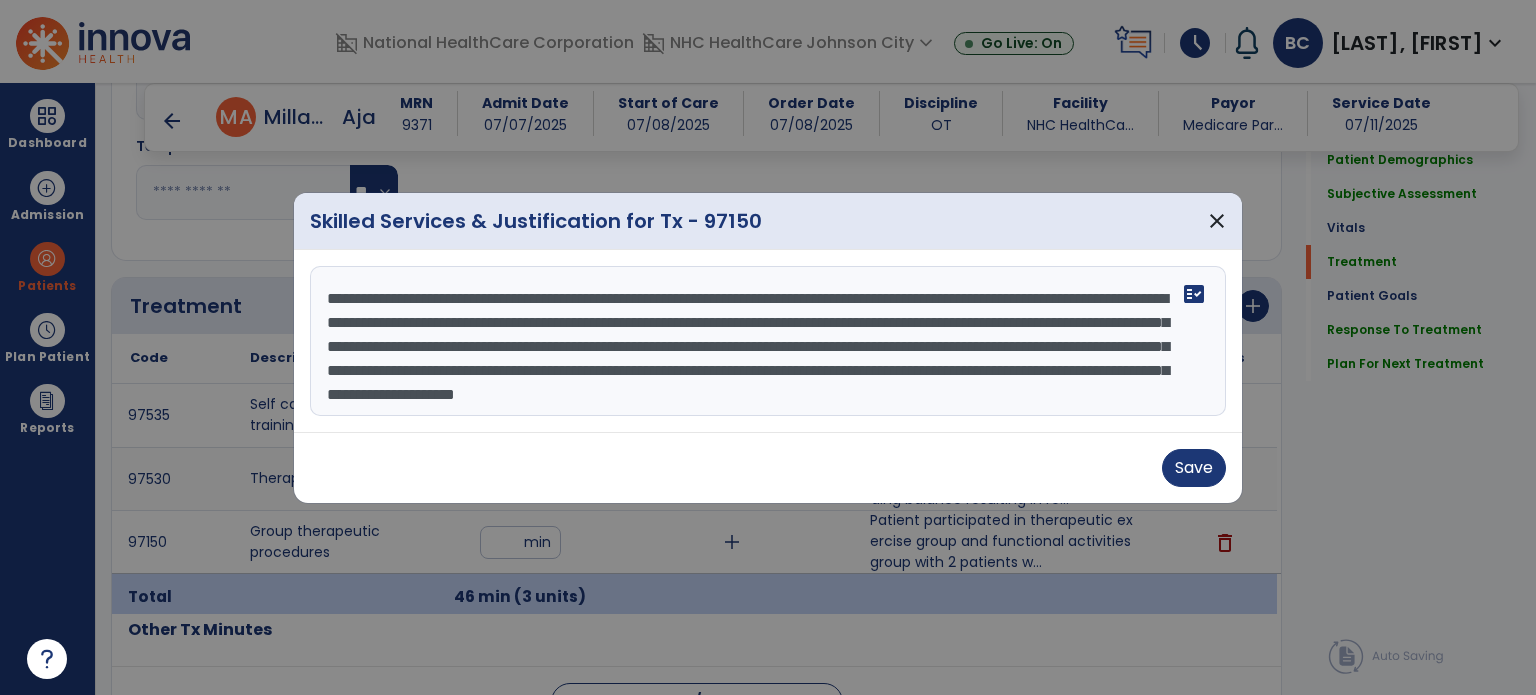 drag, startPoint x: 327, startPoint y: 276, endPoint x: 1072, endPoint y: 422, distance: 759.17126 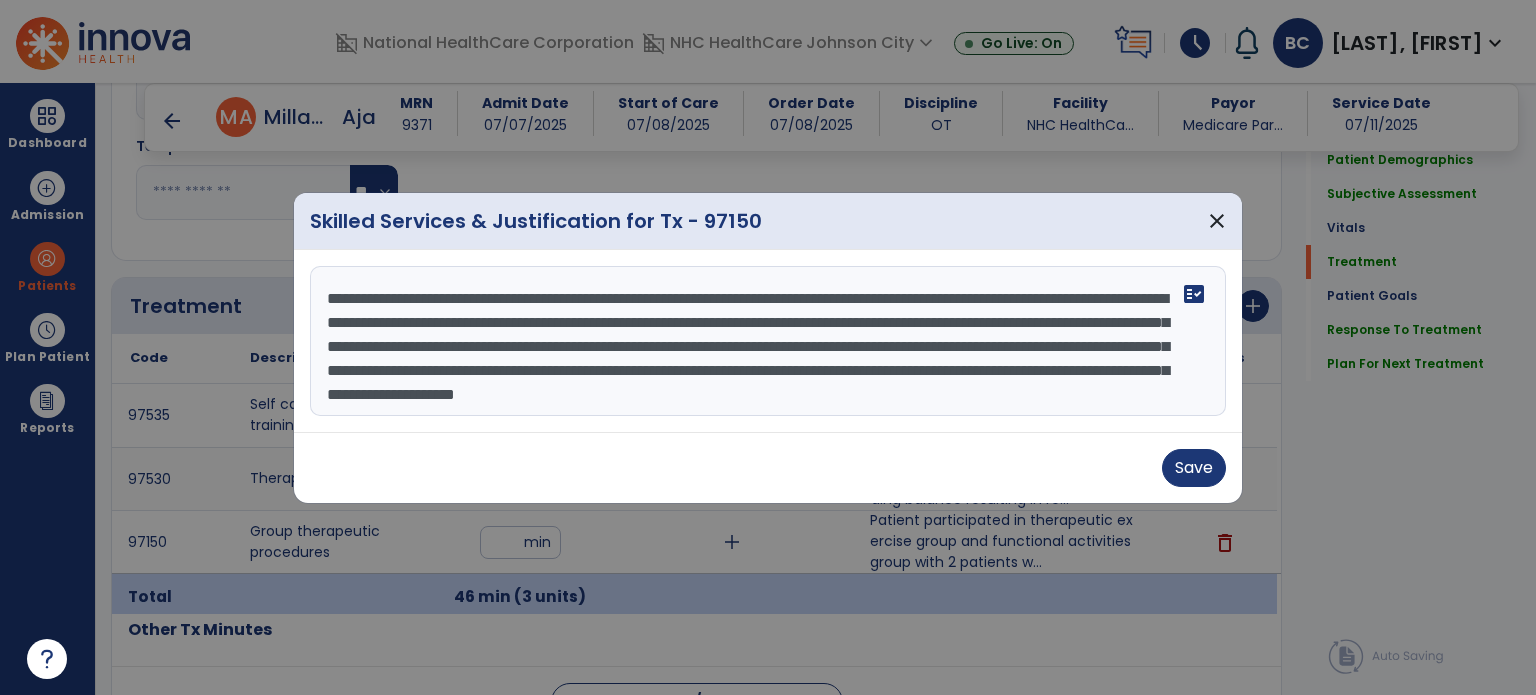 click on "Patient participated in therapeutic exercise group and functional activities group with 2 patients with emphasis on the following goals/objectives: increase strength, activity tolerance and body awareness to perform ADLs. Bilateral Upper Extremity therapeutic exercise, including chest pull, elbow flexion, elbow extension, seated, 10 repetitions reps, 3 set(s), with heavy resistance band and fading visual/verbal/tactile demonstration required due to compromised new learning to enhance muscle strength in order to facilitate independence in self care and IADLs. Rest breaks prn.  fact_check" at bounding box center [768, 341] 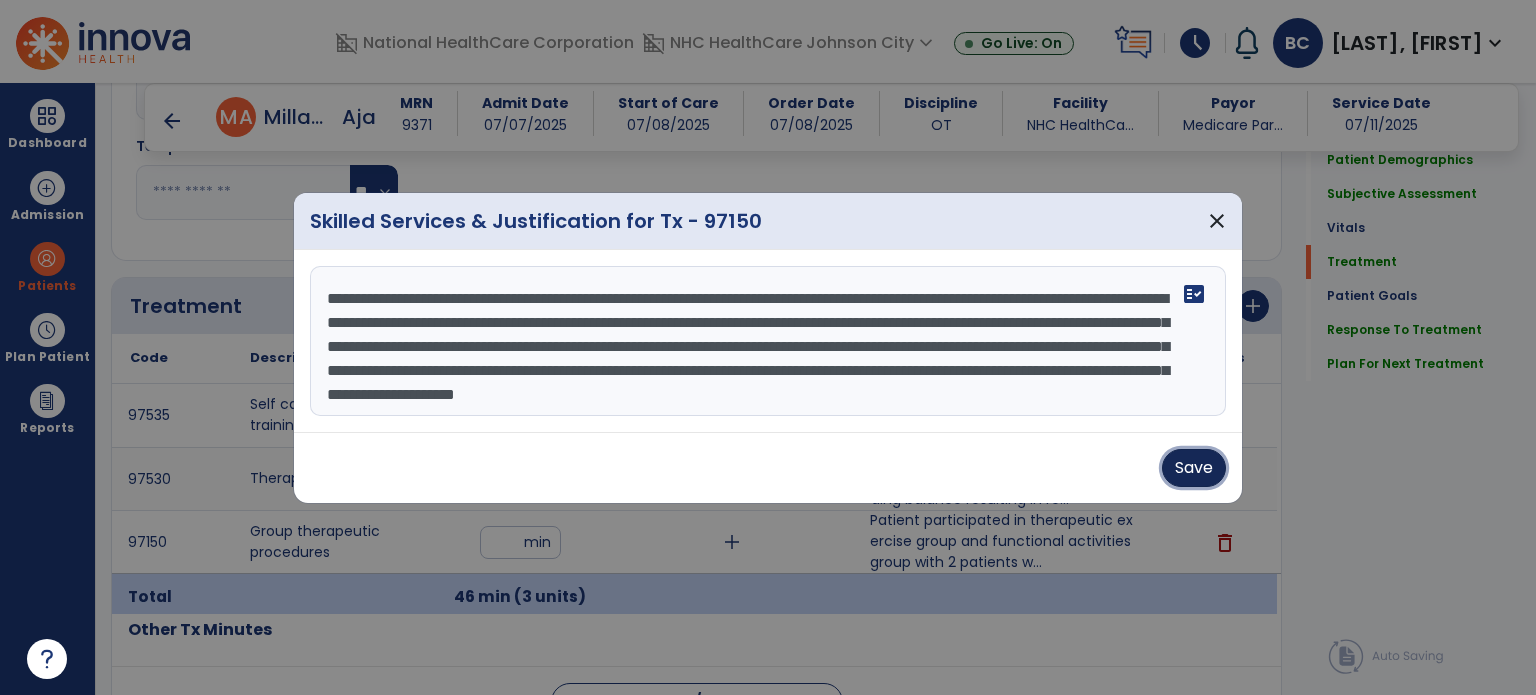 click on "Save" at bounding box center (1194, 468) 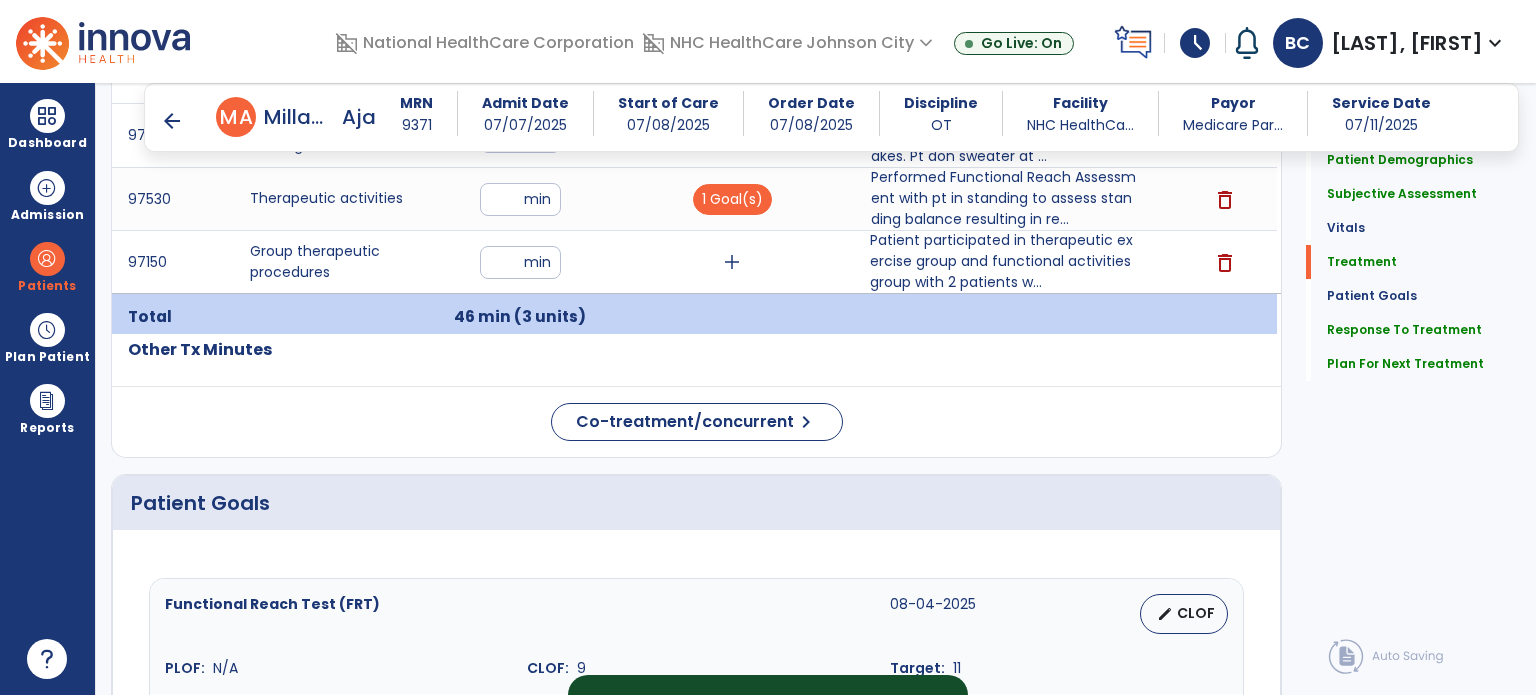 click on "arrow_back" at bounding box center [172, 121] 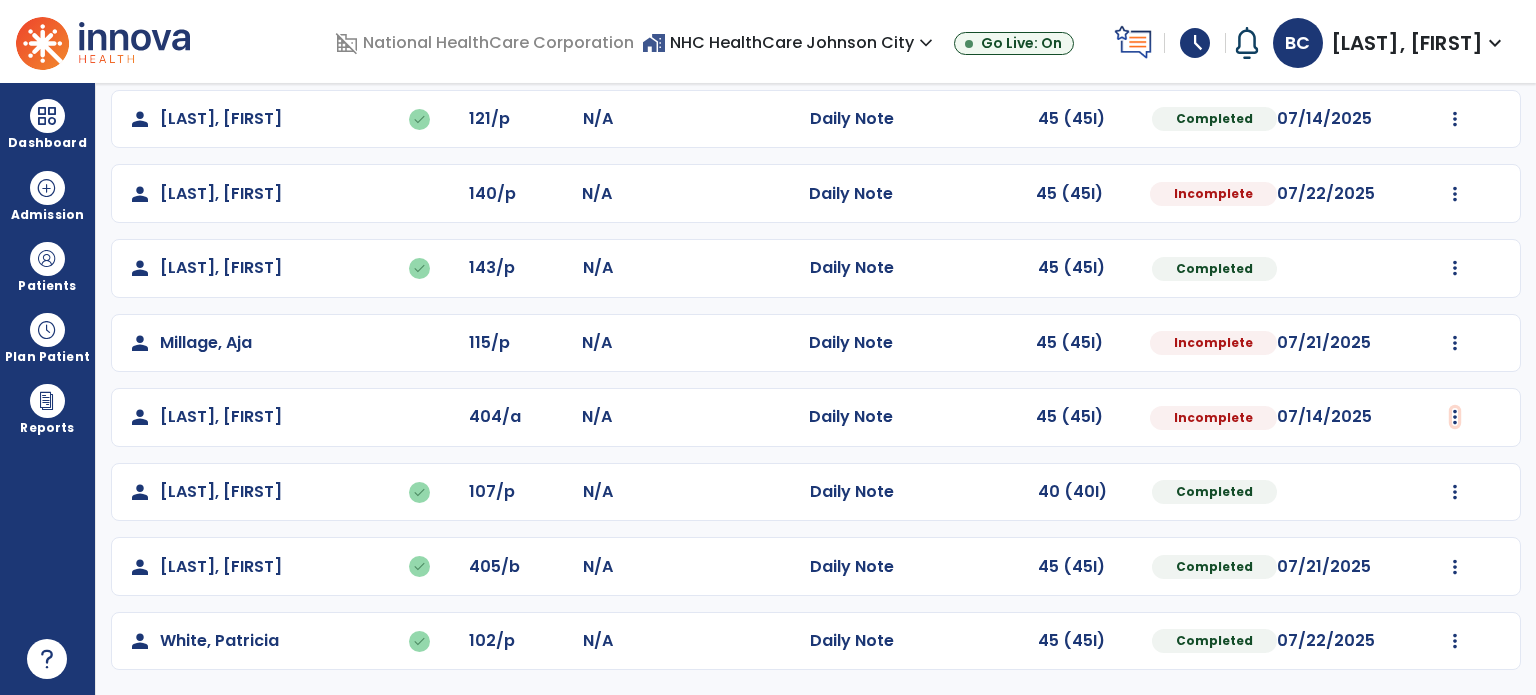 click at bounding box center [1455, -30] 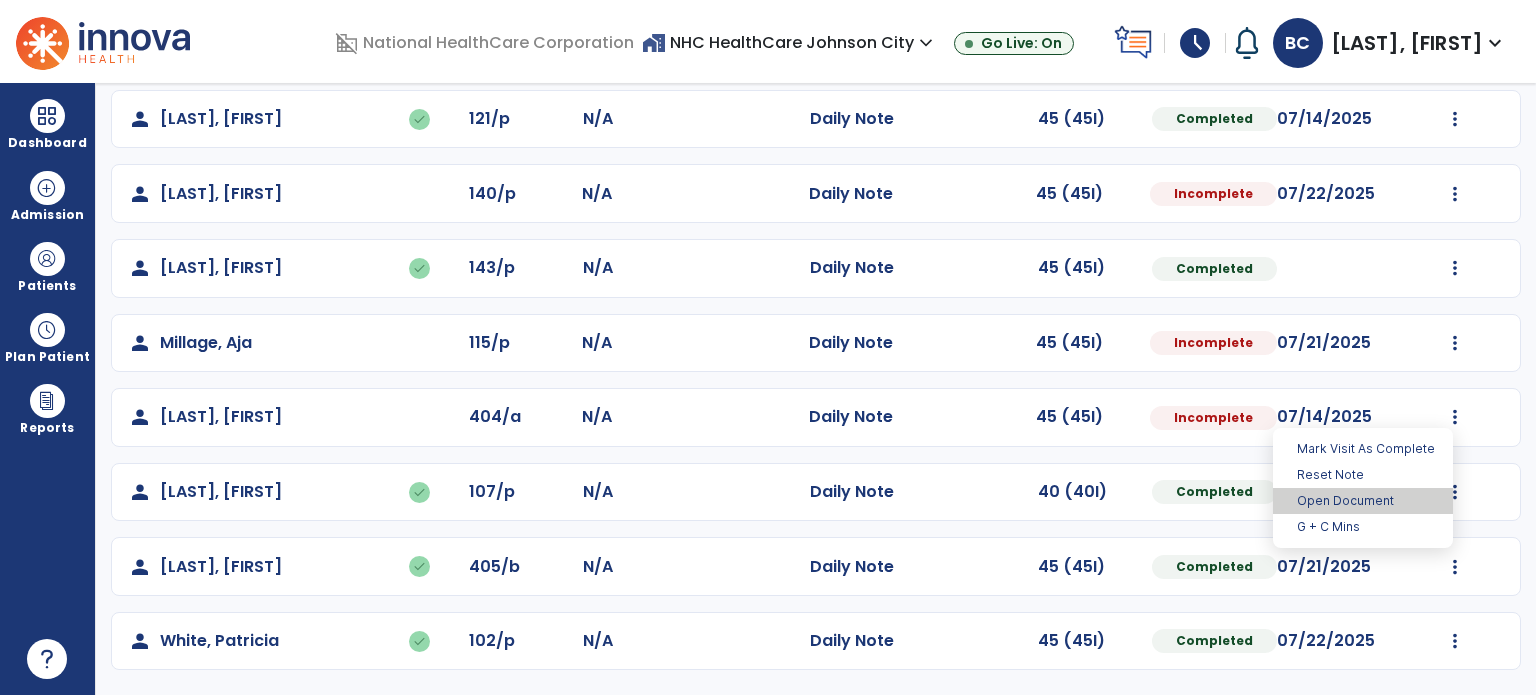 click on "Open Document" at bounding box center [1363, 501] 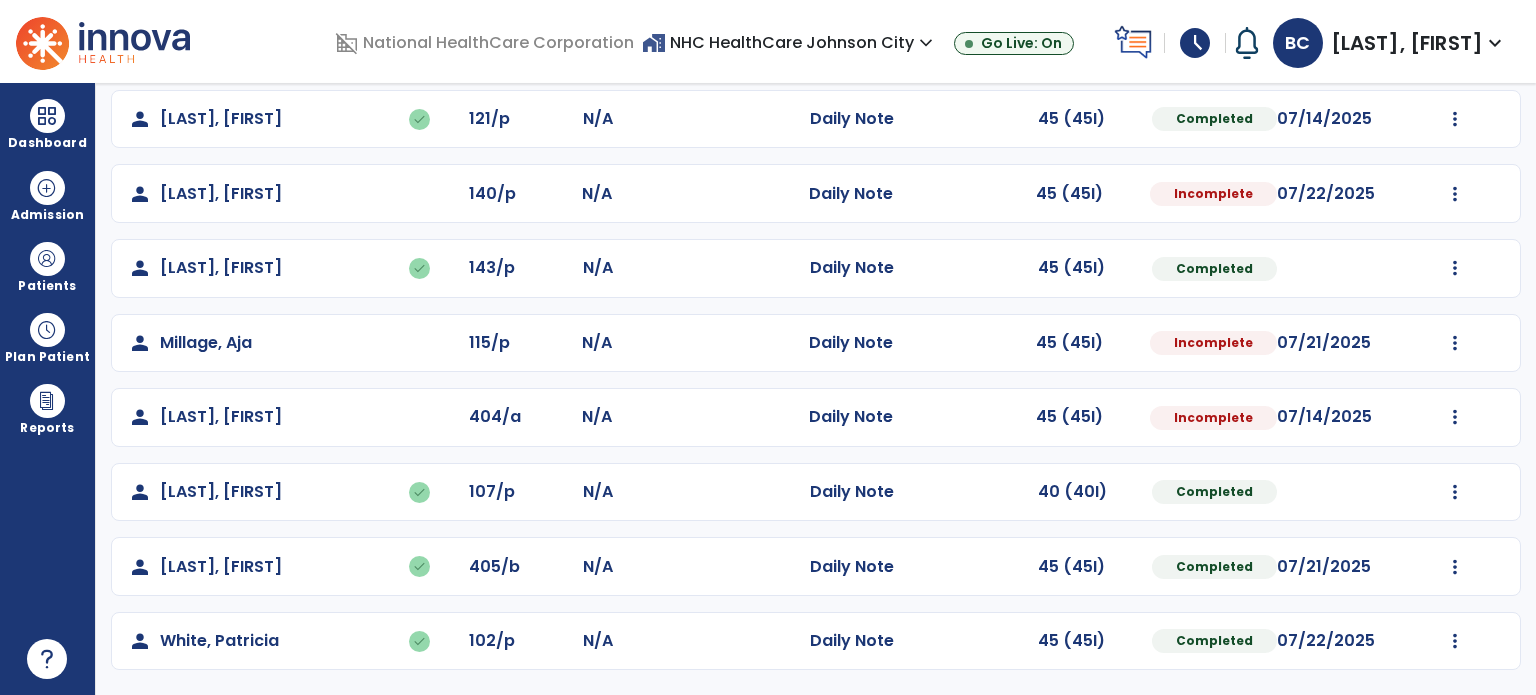 select on "*" 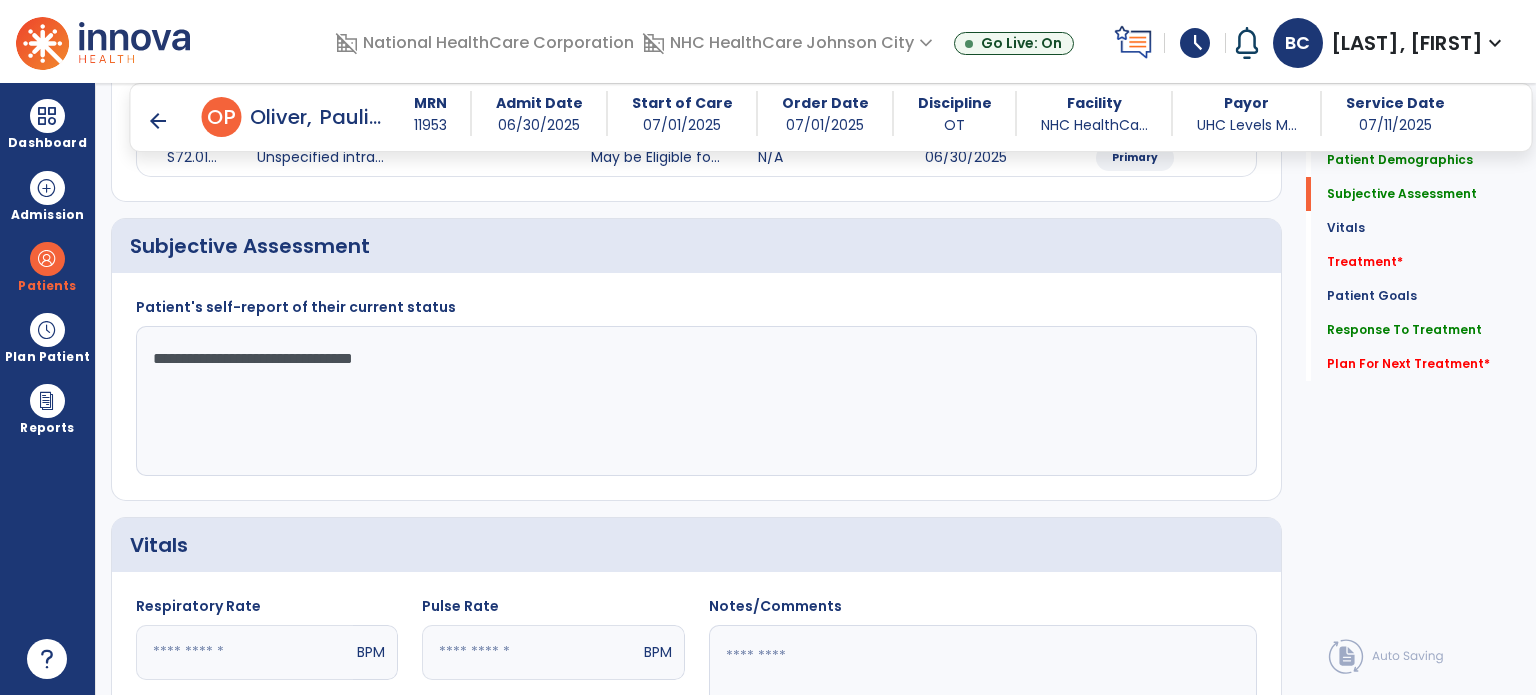 click on "**********" 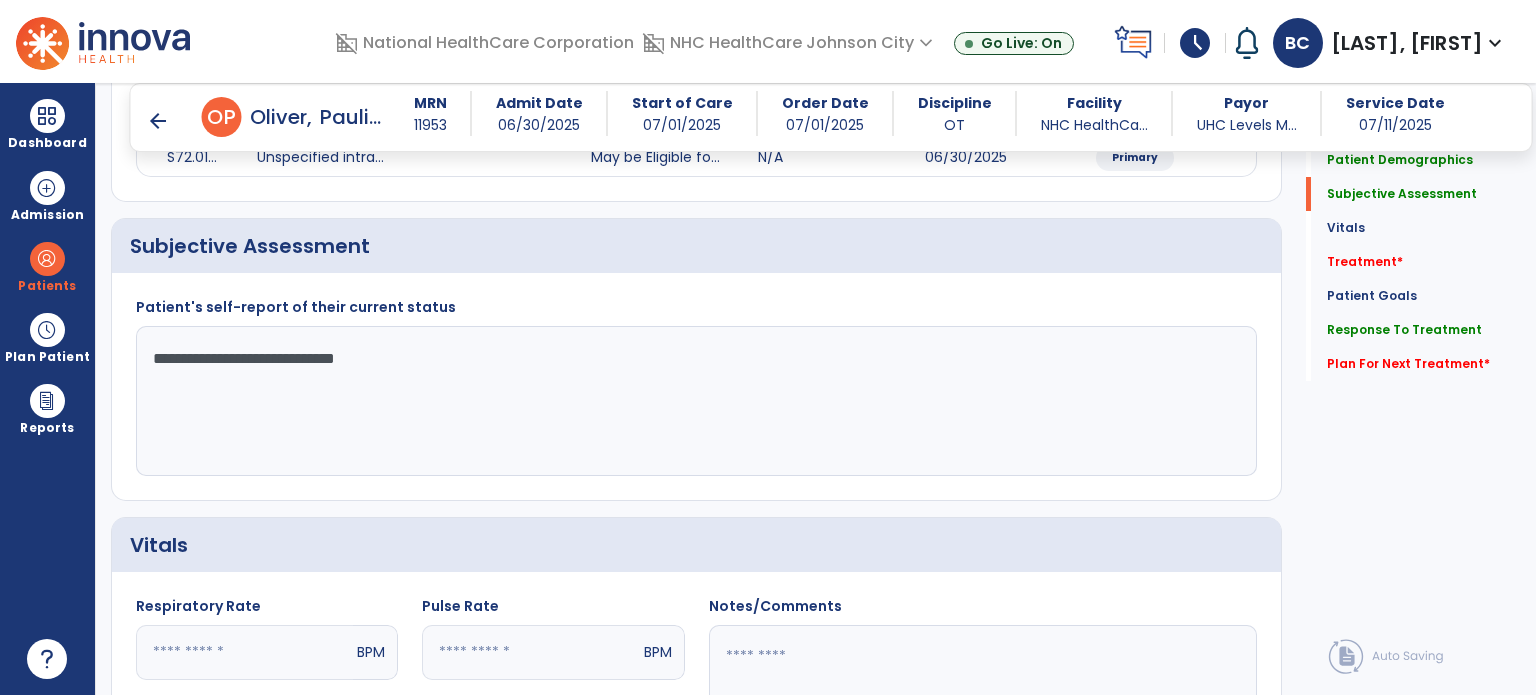 type on "**********" 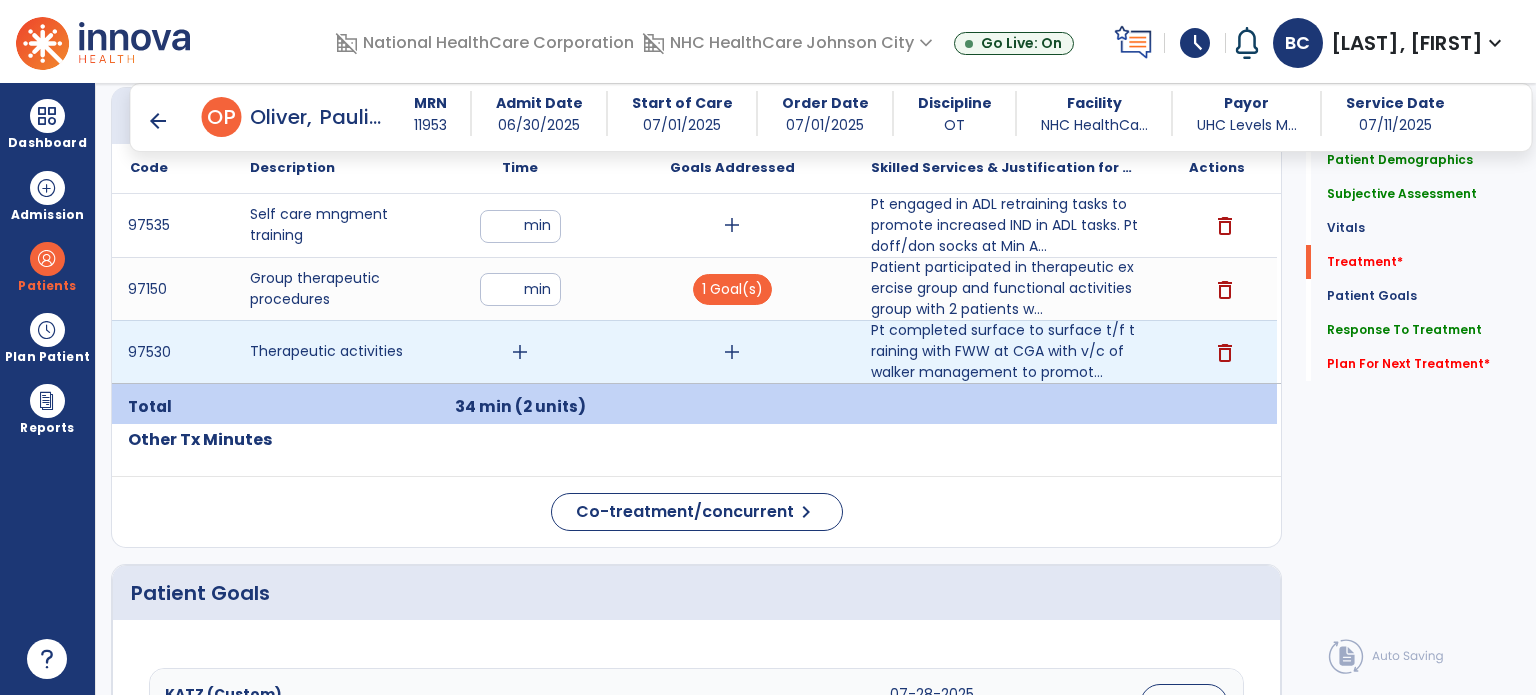click on "add" at bounding box center (732, 352) 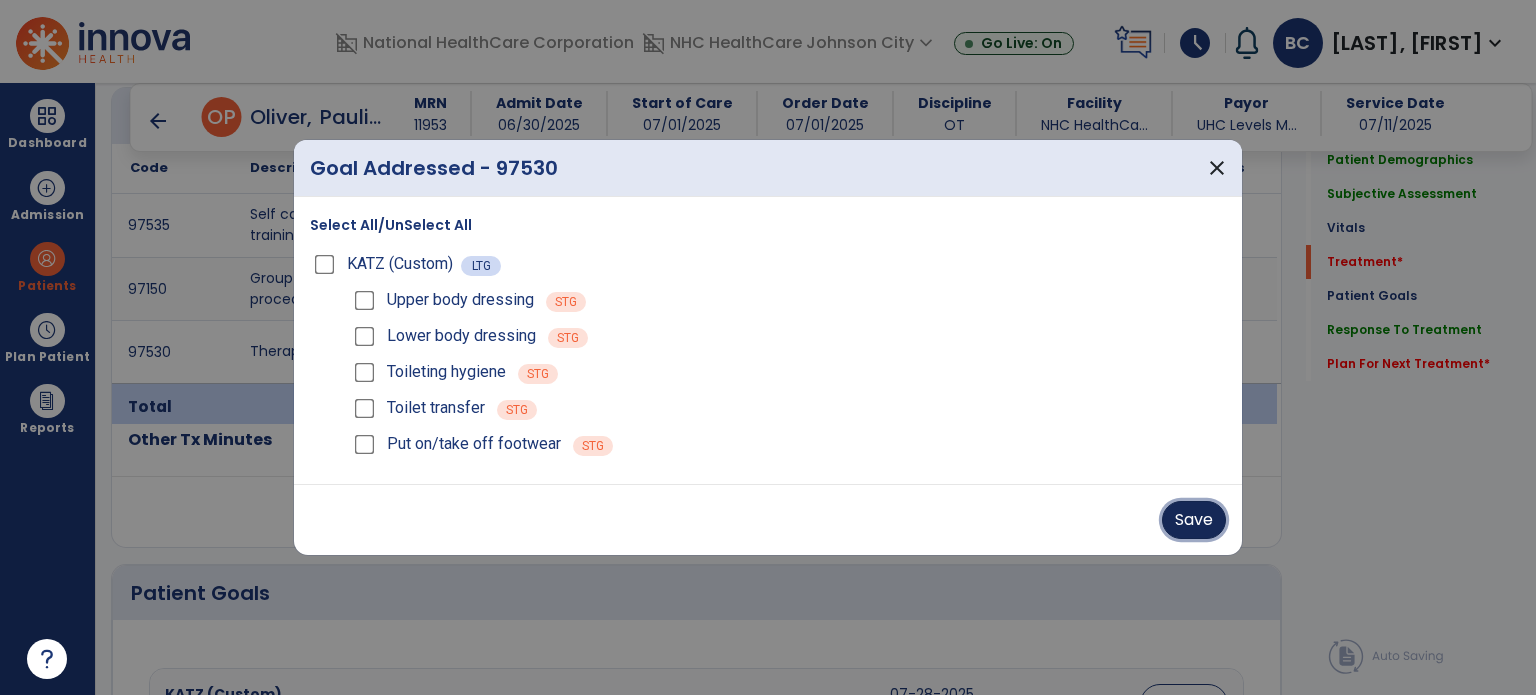 click on "Save" at bounding box center (1194, 520) 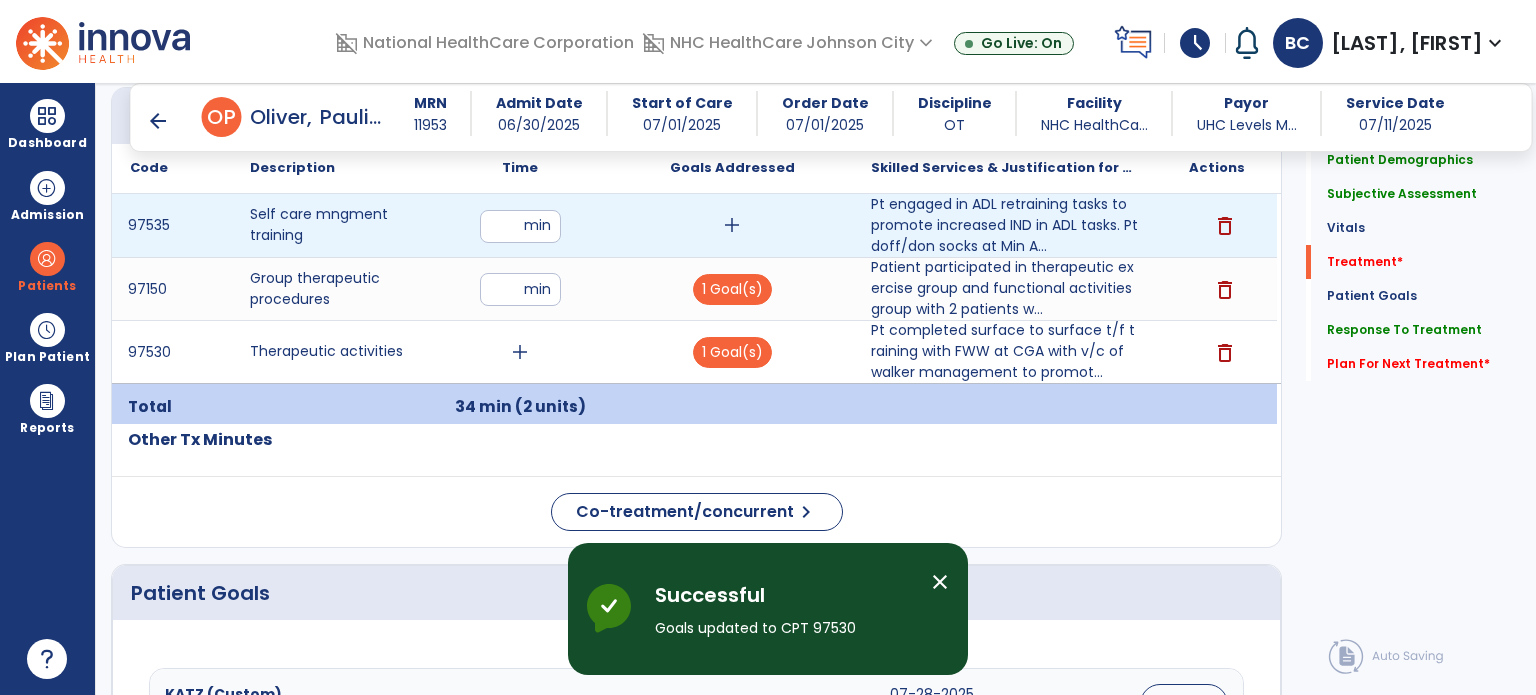 click on "add" at bounding box center [732, 225] 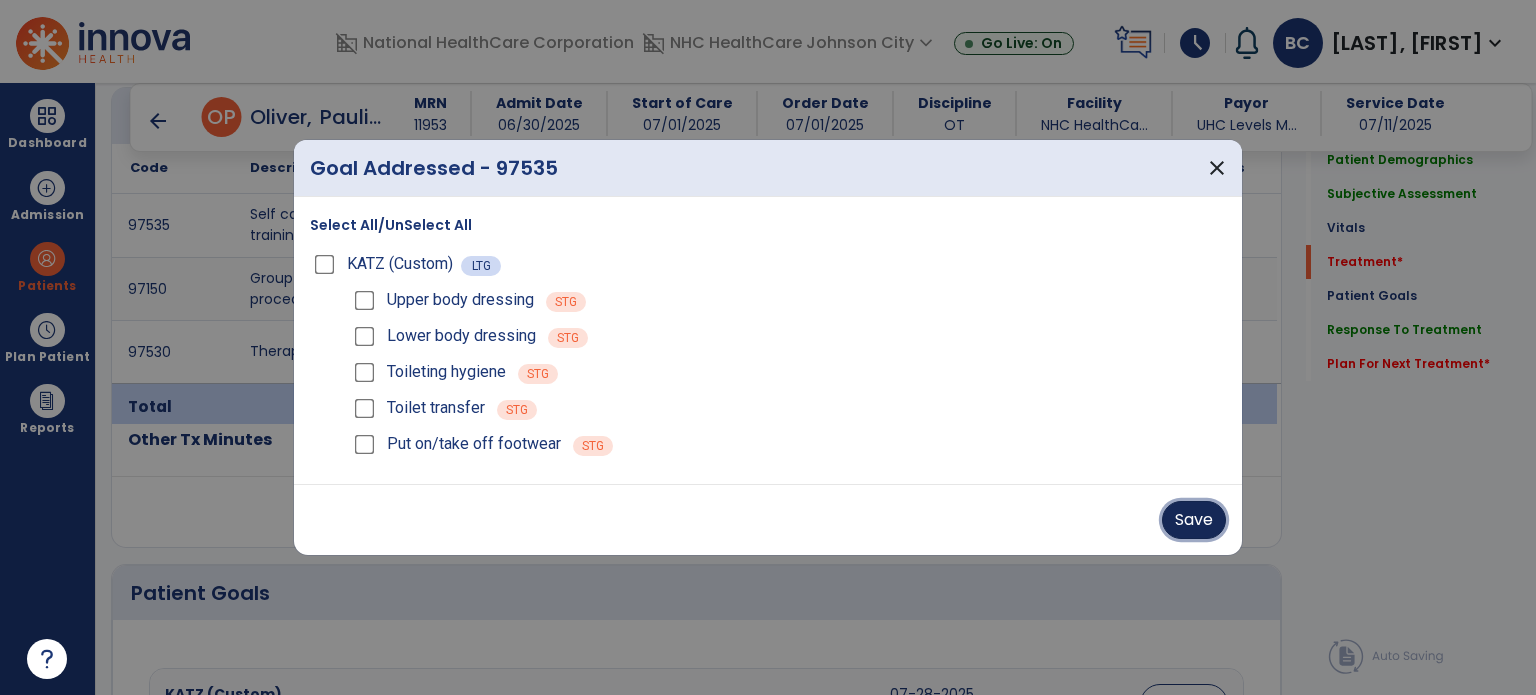 click on "Save" at bounding box center (1194, 520) 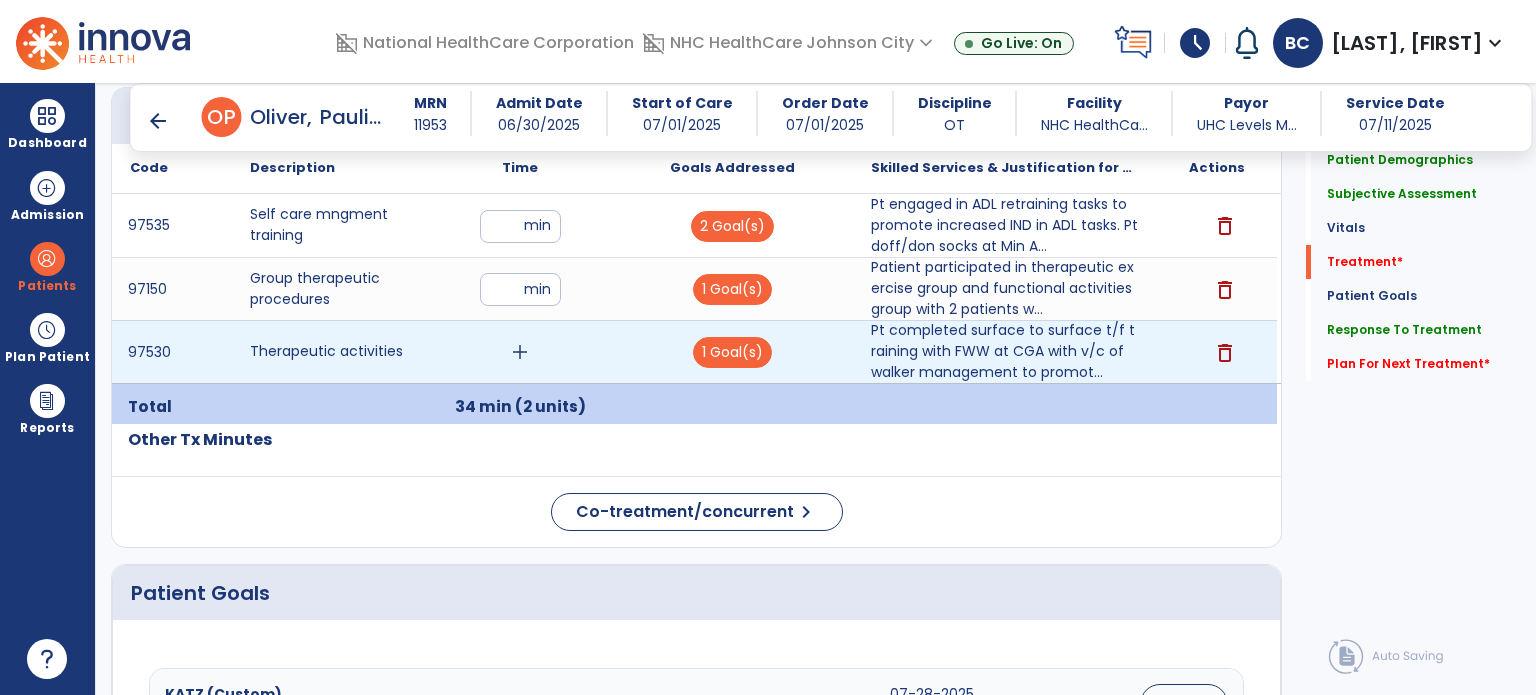 click on "add" at bounding box center [520, 352] 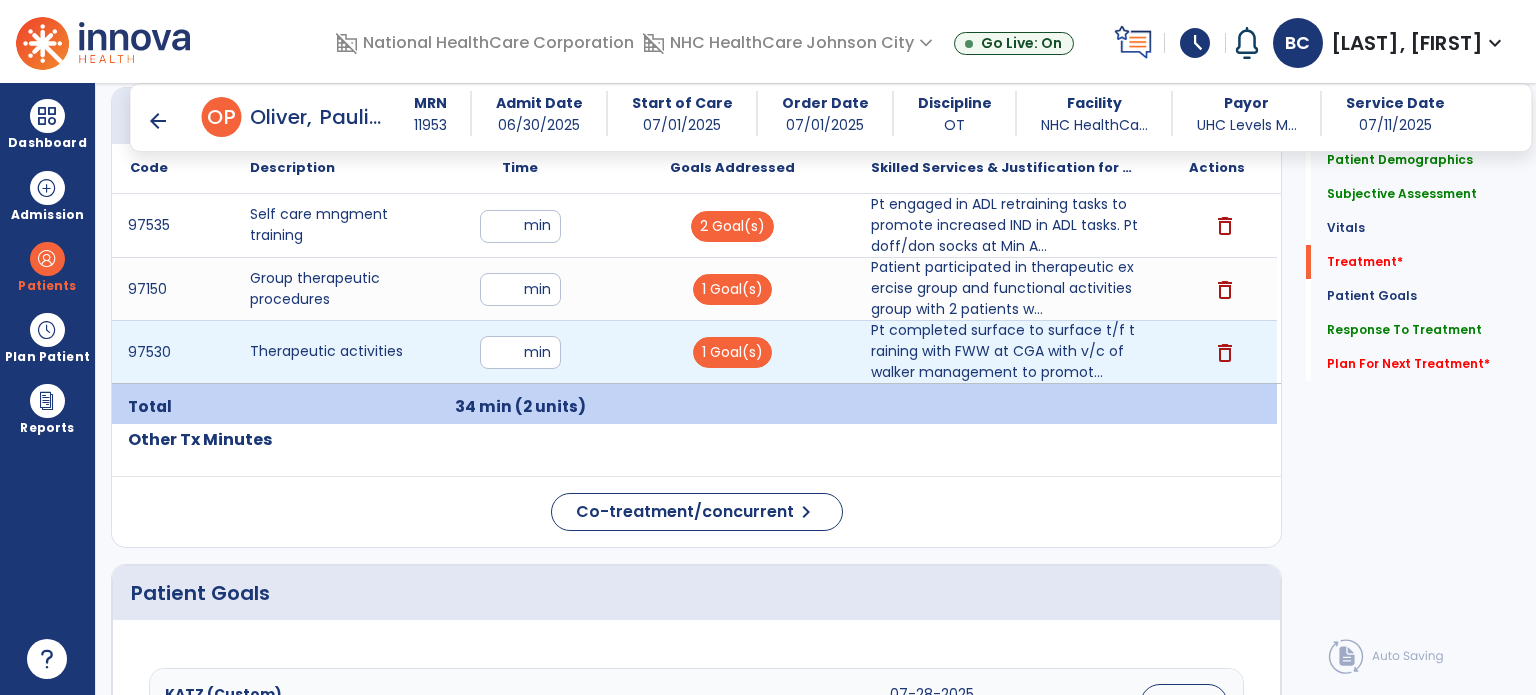 type on "*" 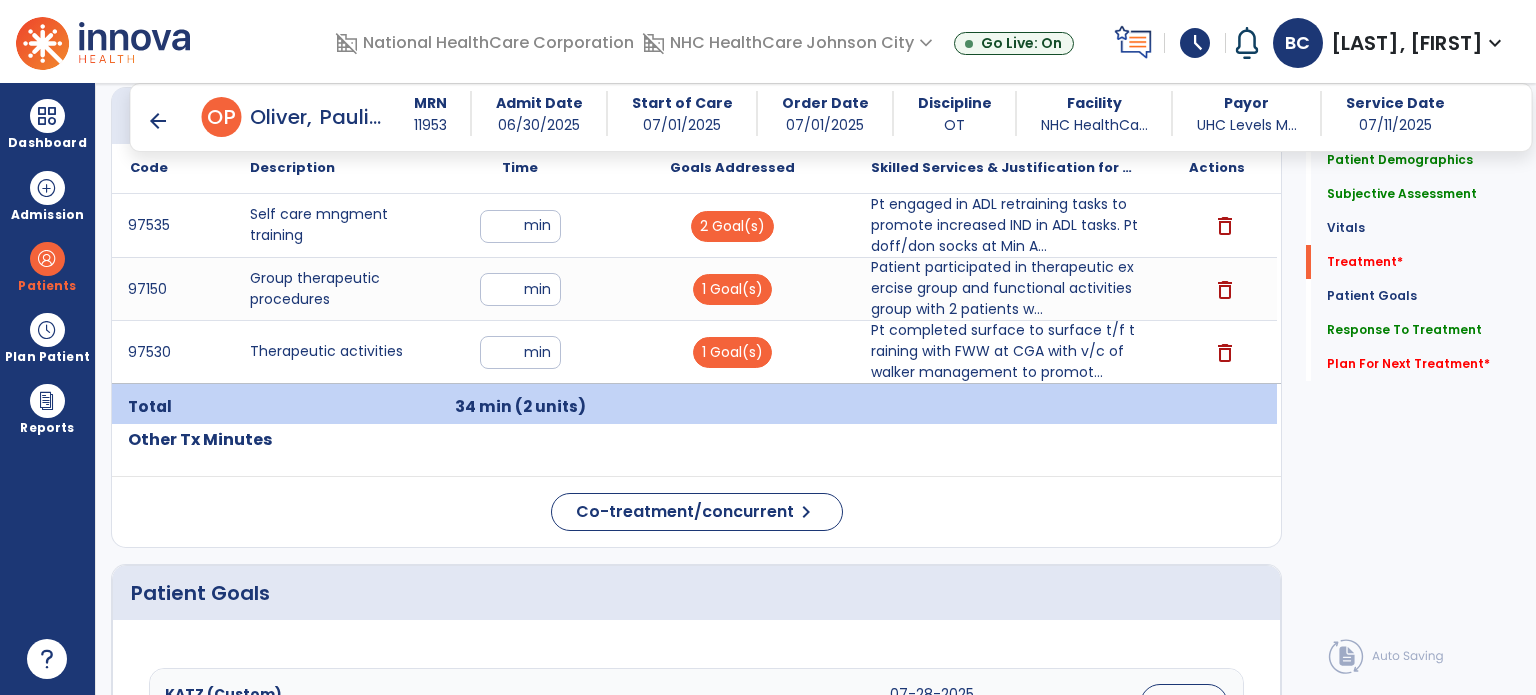 click on "Code
Description
Time" 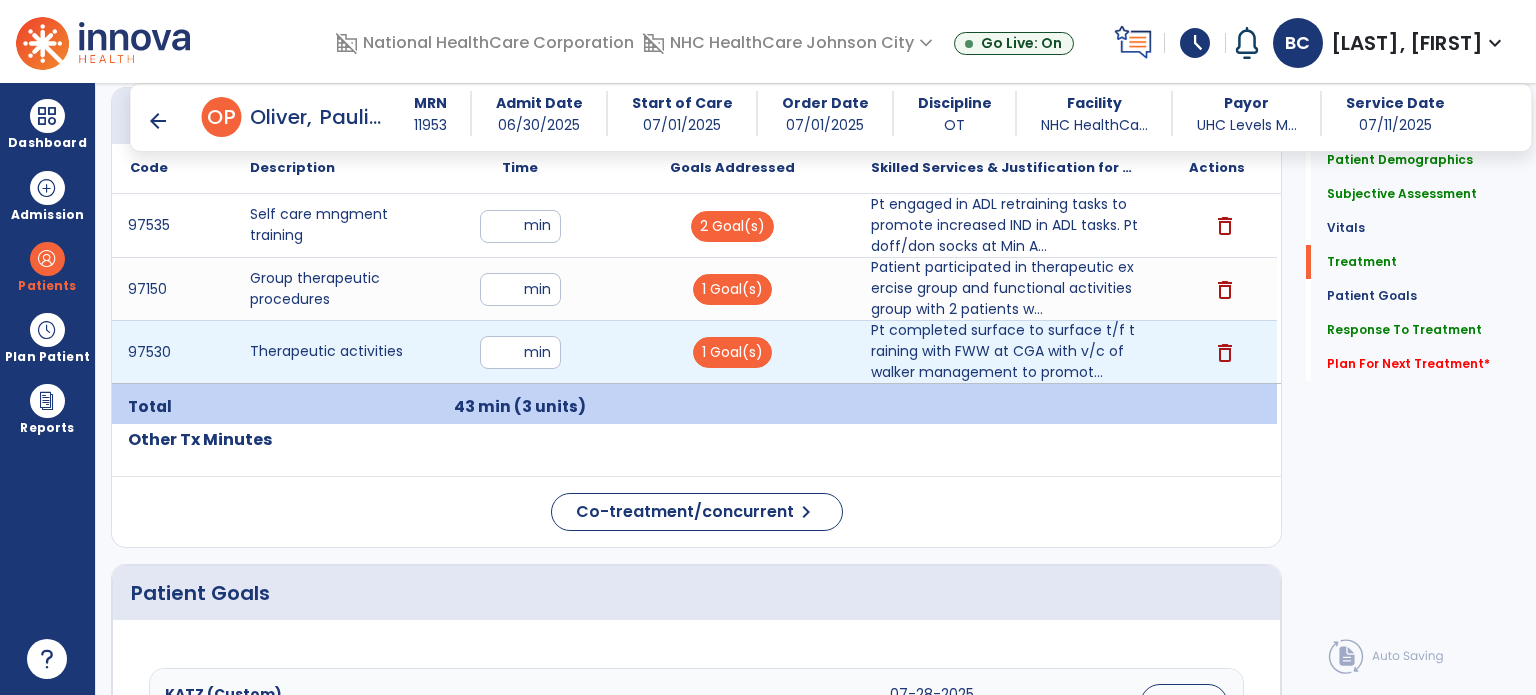 click on "*" at bounding box center (520, 352) 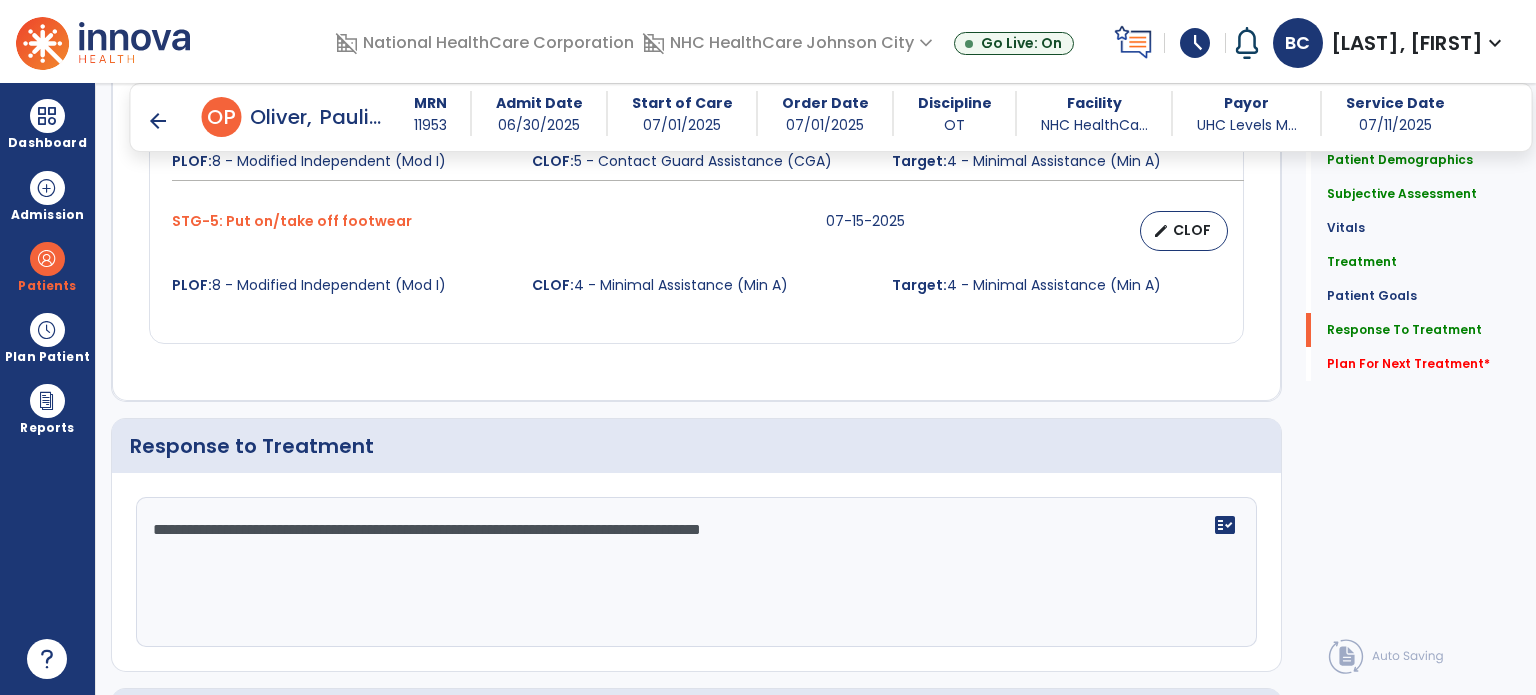 scroll, scrollTop: 2552, scrollLeft: 0, axis: vertical 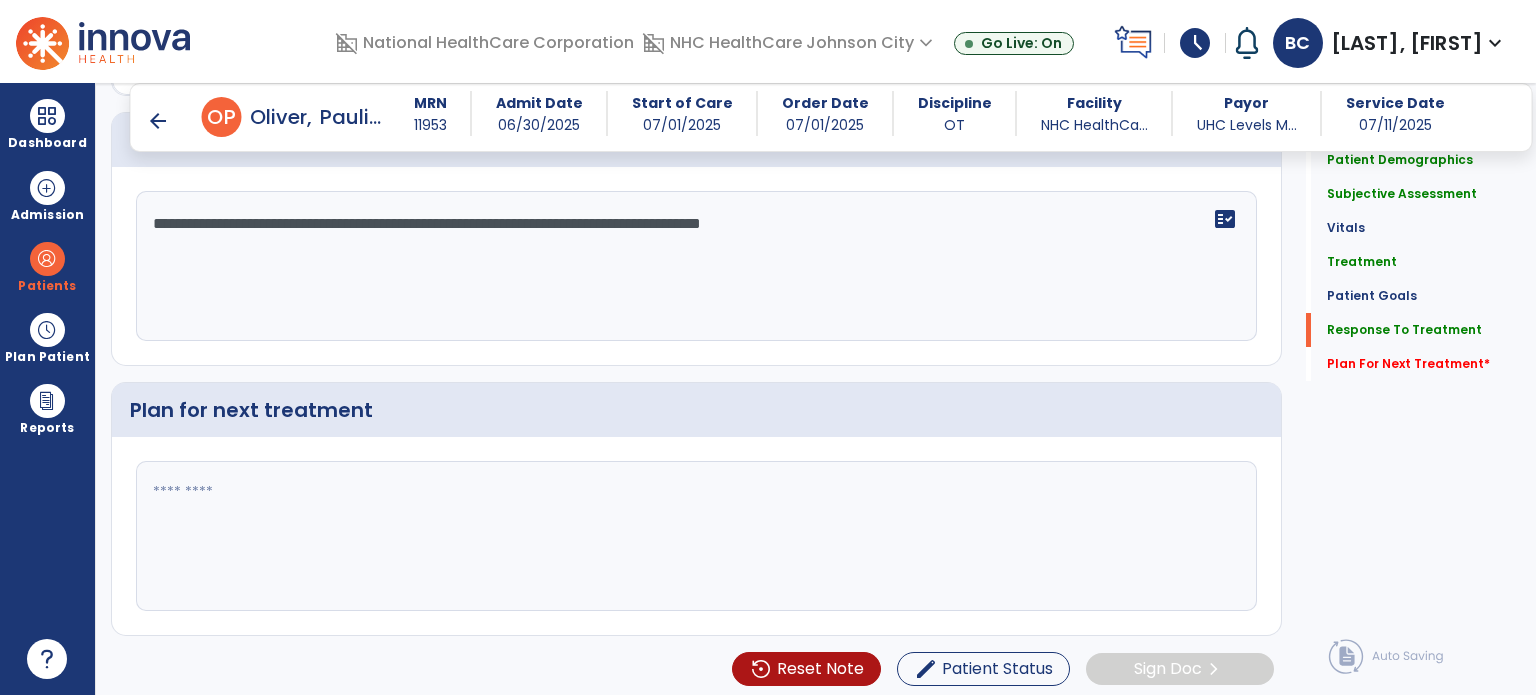 click 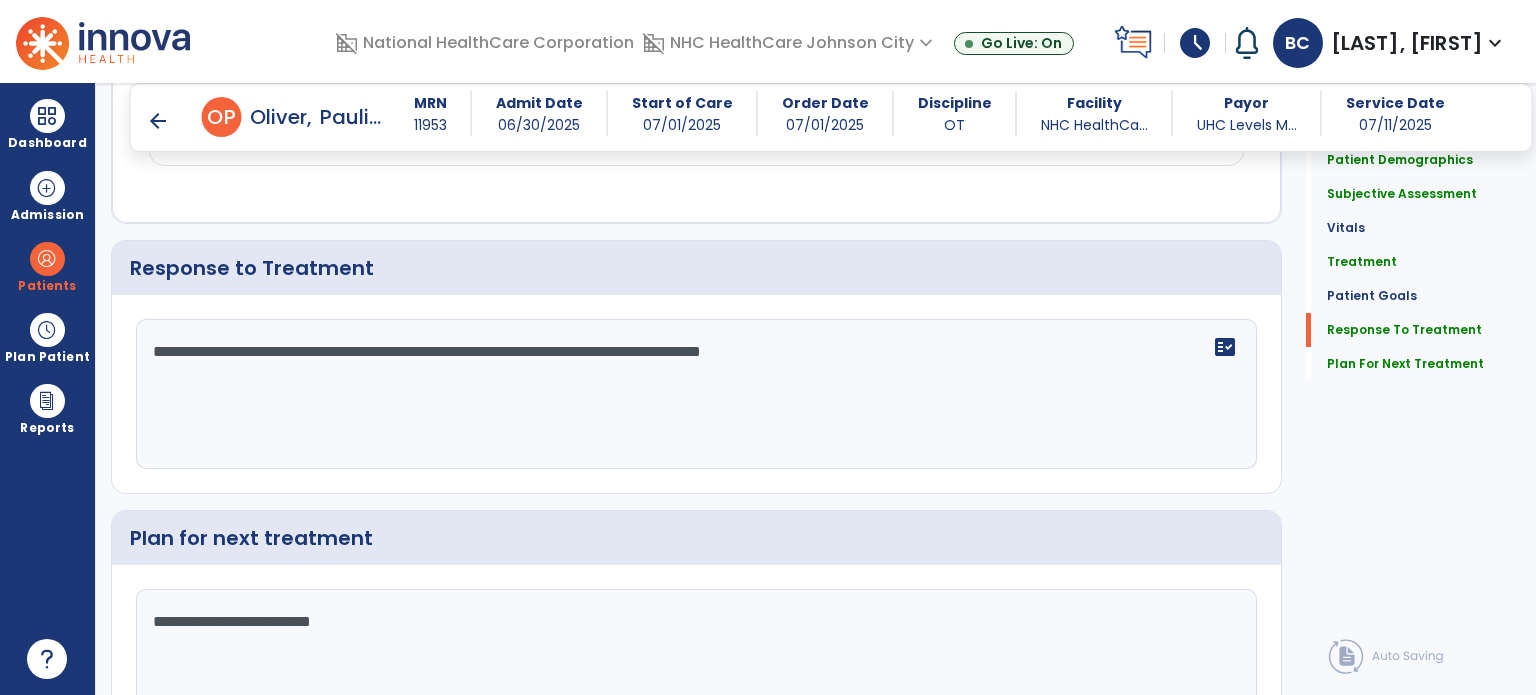 scroll, scrollTop: 2552, scrollLeft: 0, axis: vertical 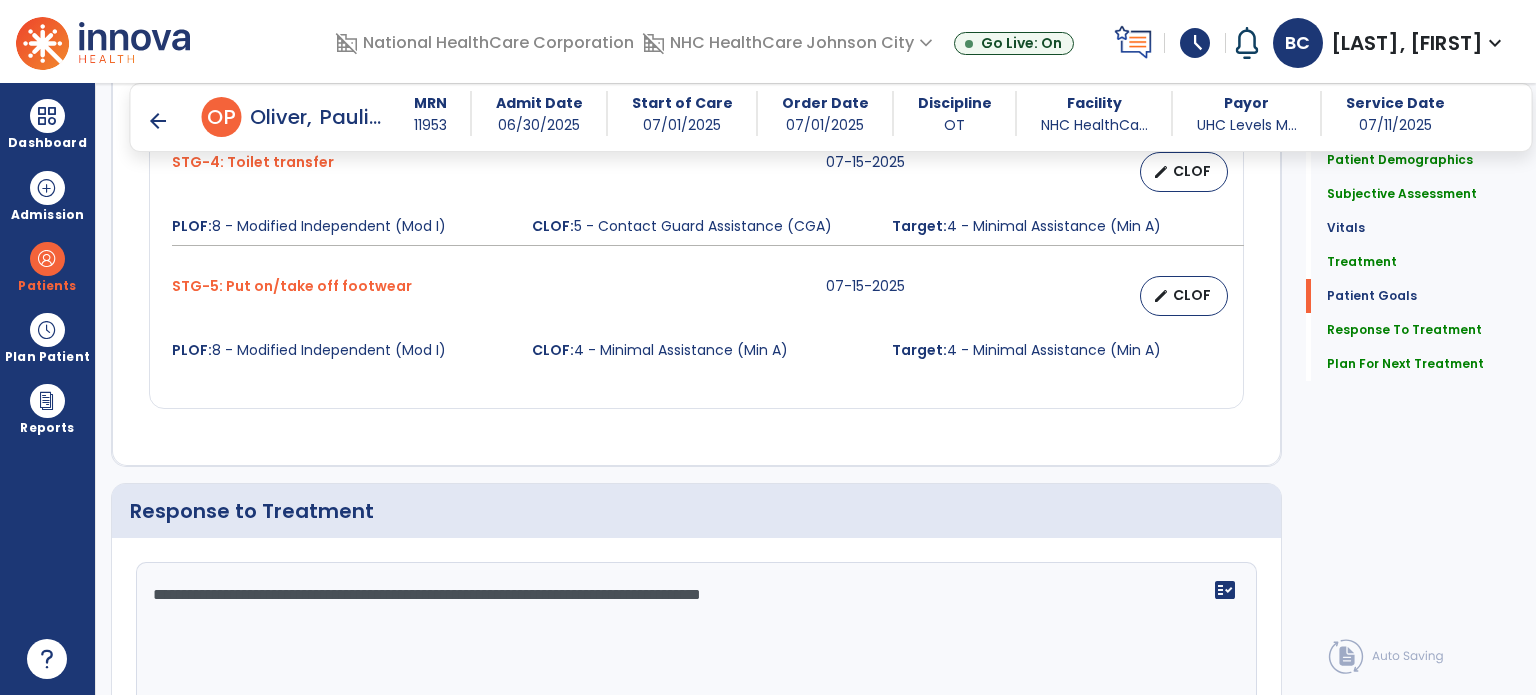 type on "**********" 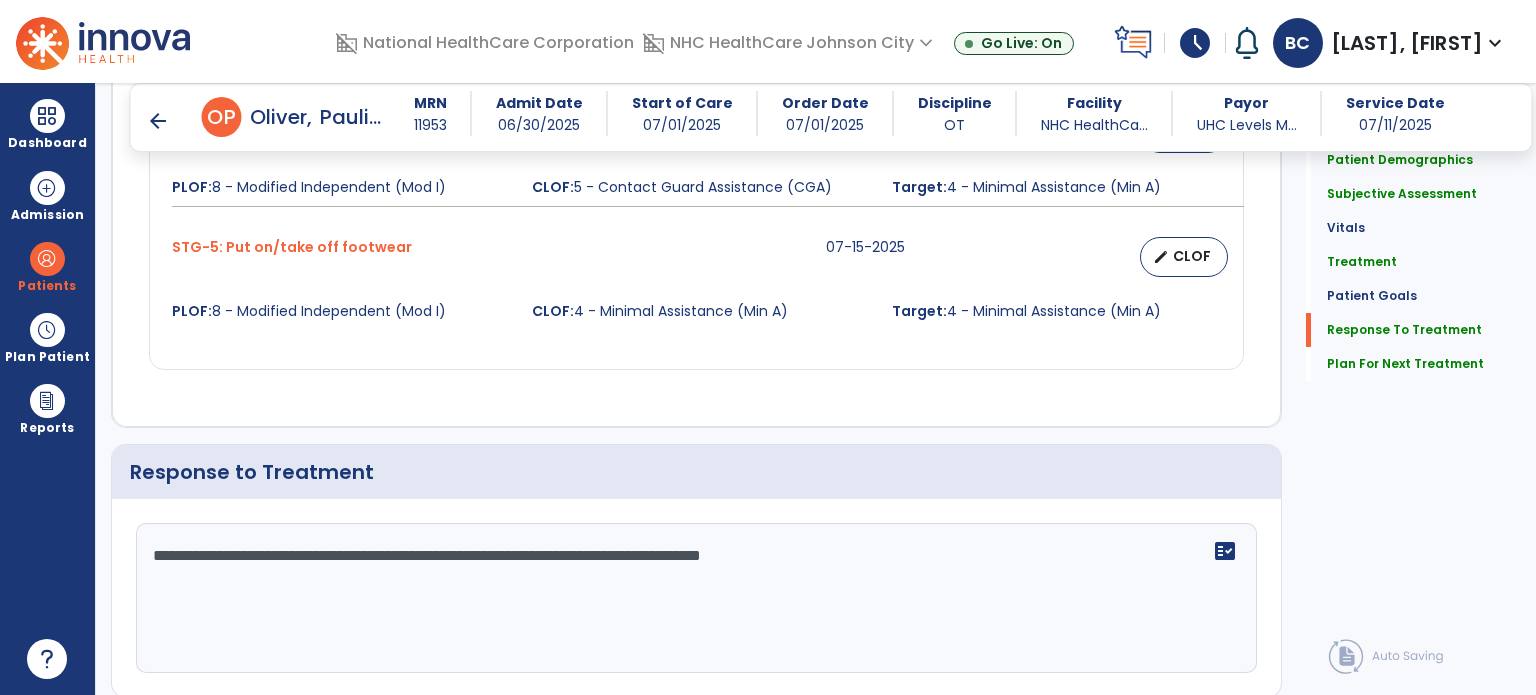 scroll, scrollTop: 2552, scrollLeft: 0, axis: vertical 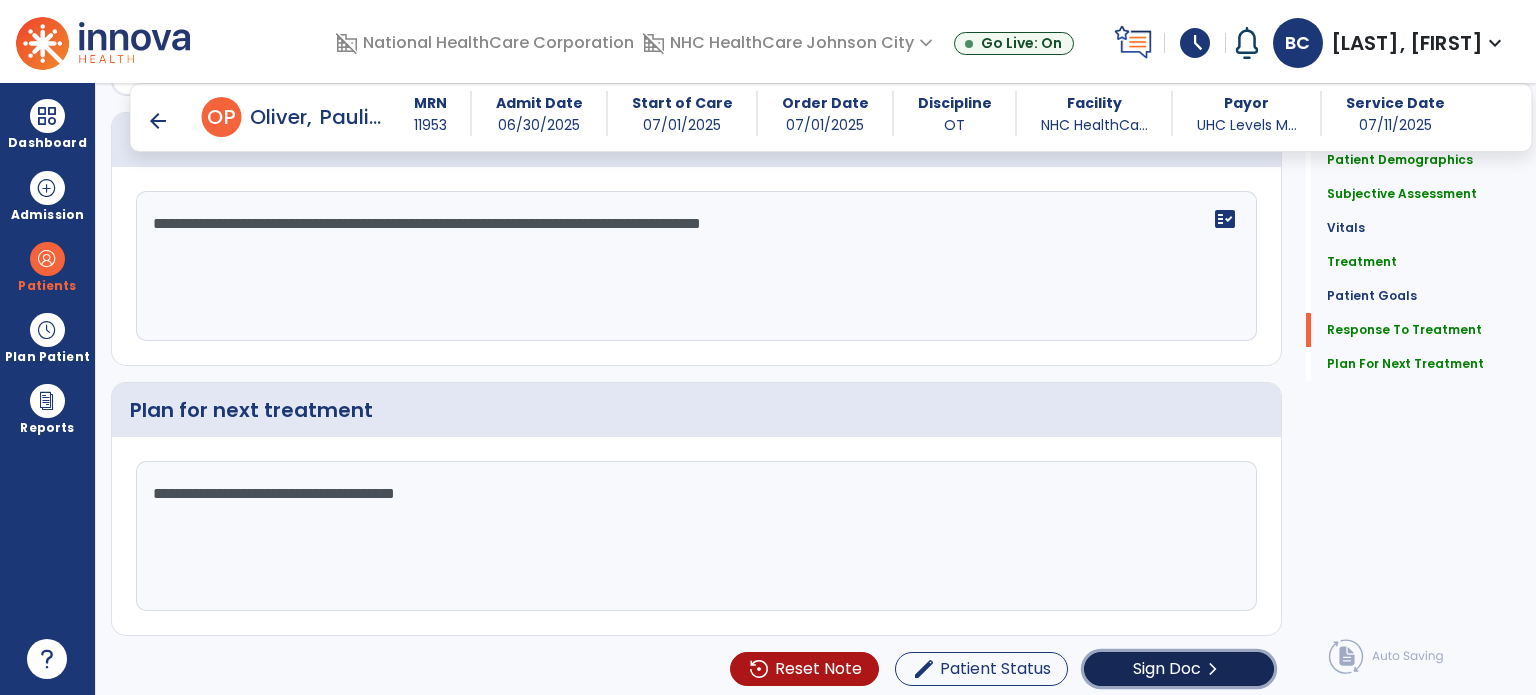 click on "Sign Doc" 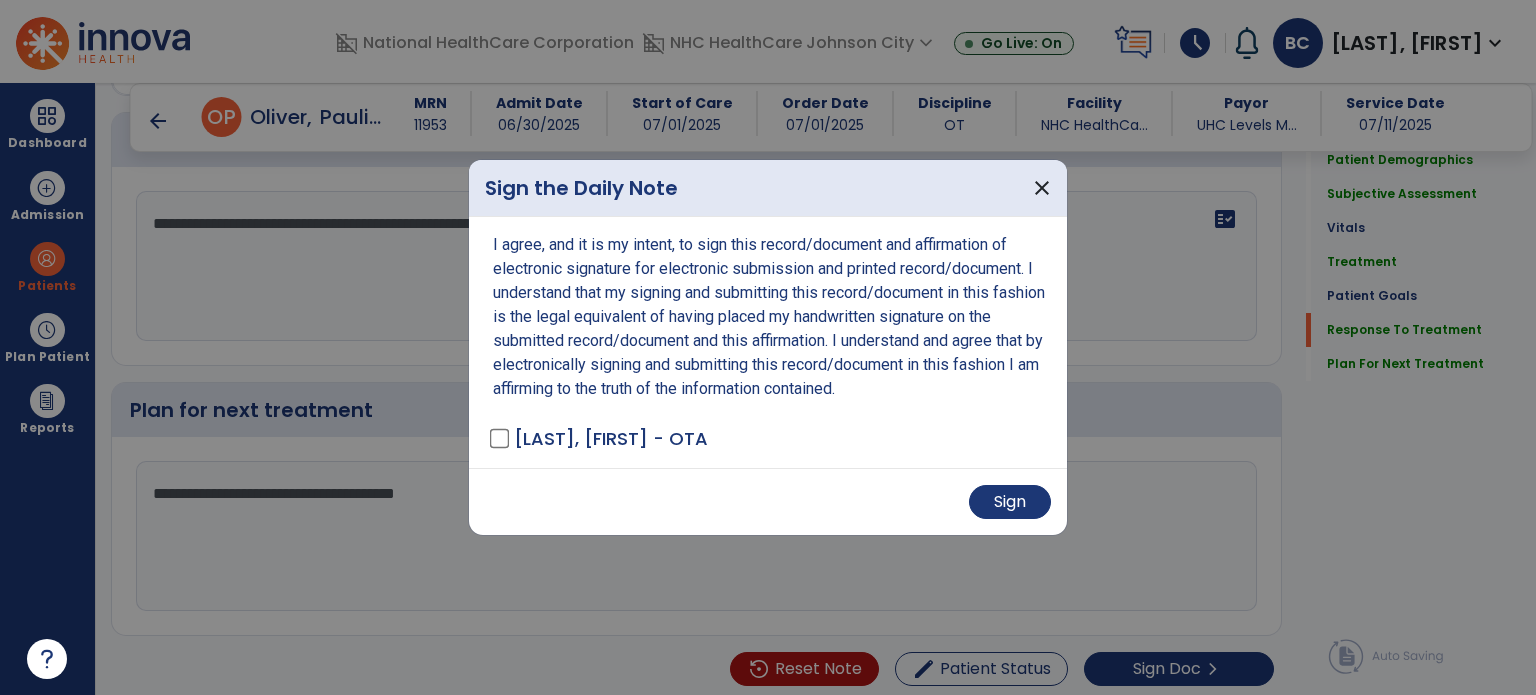 click on "Sign" at bounding box center [768, 501] 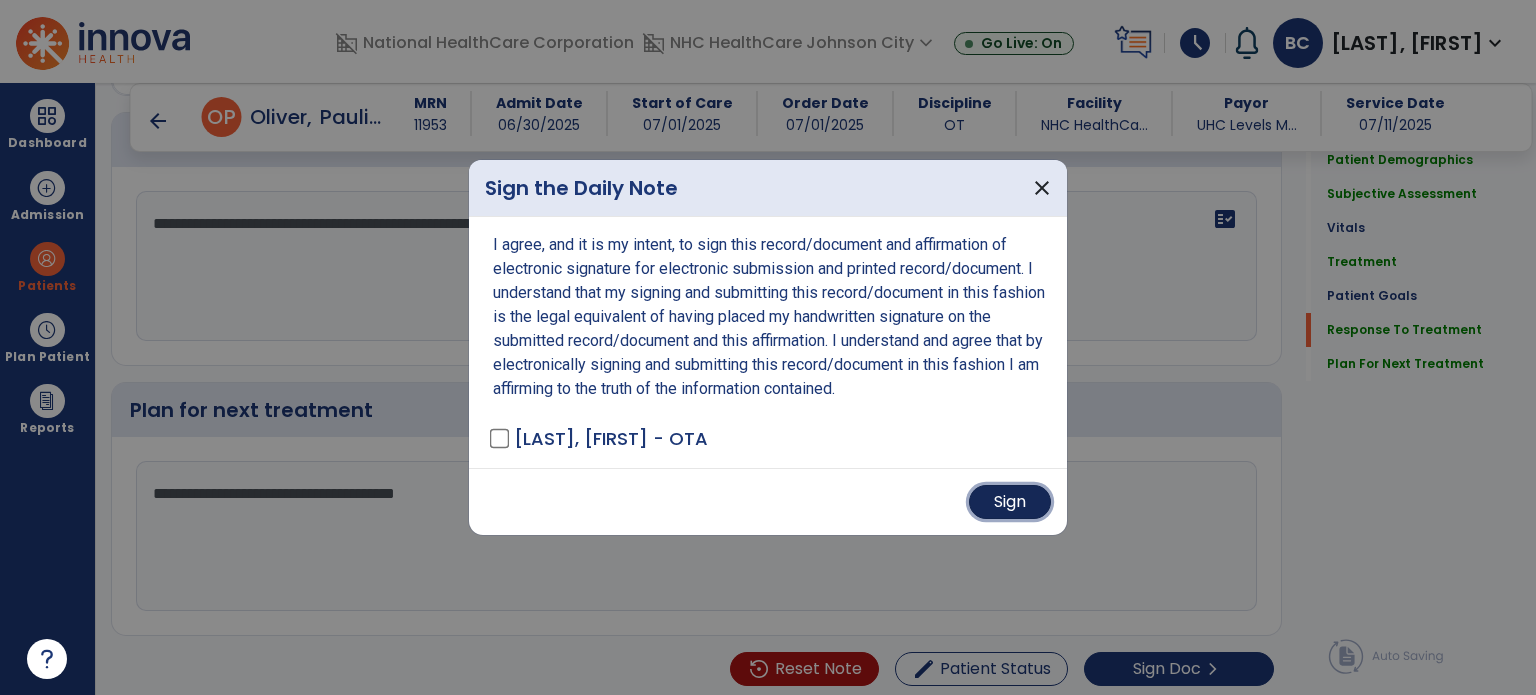 click on "Sign" at bounding box center (1010, 502) 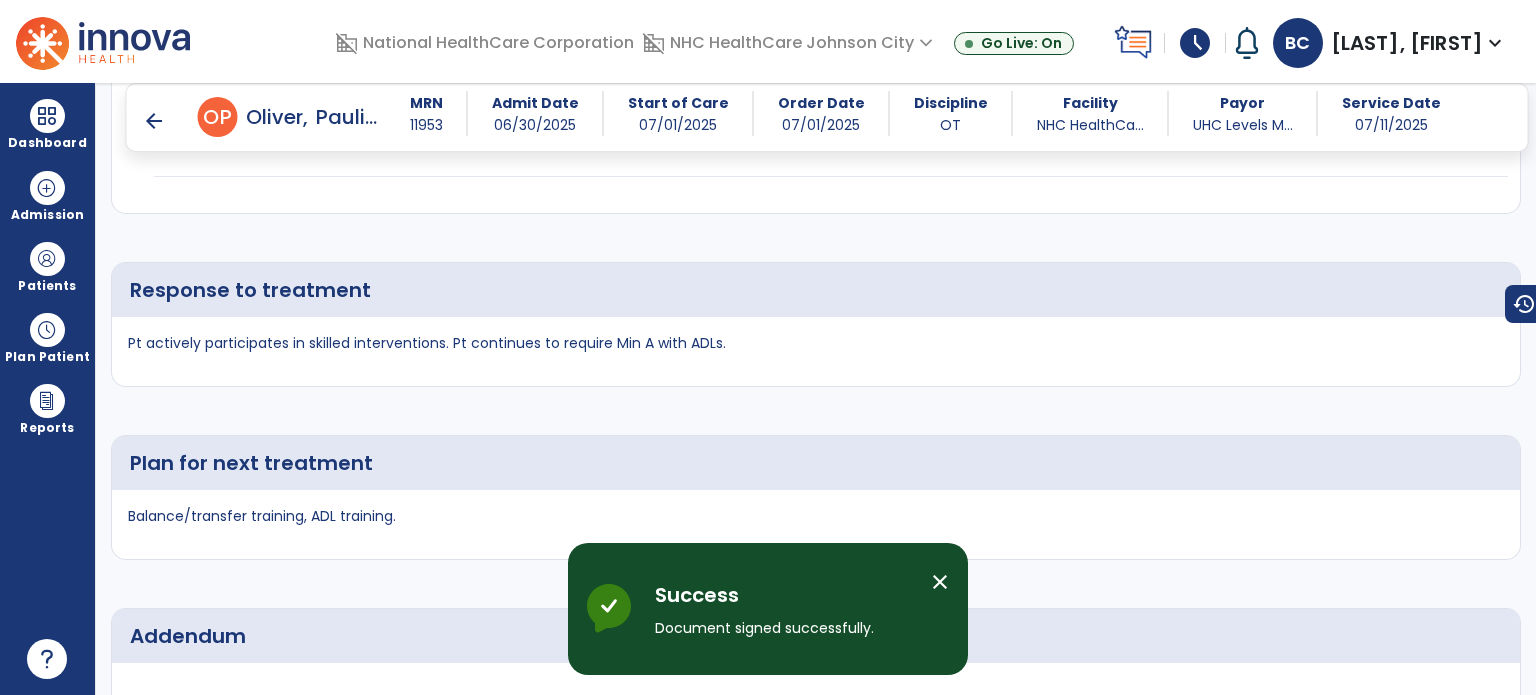 scroll, scrollTop: 3826, scrollLeft: 0, axis: vertical 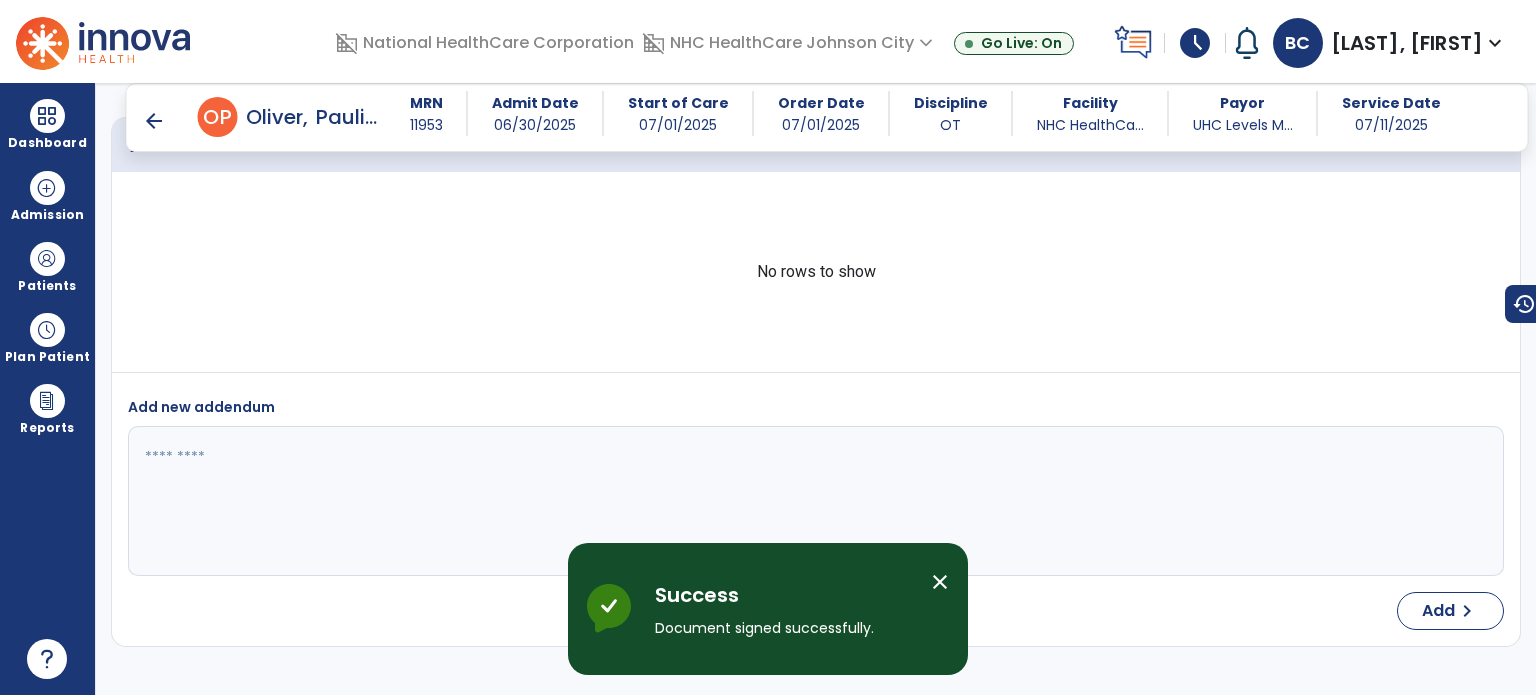 click on "arrow_back" at bounding box center (154, 121) 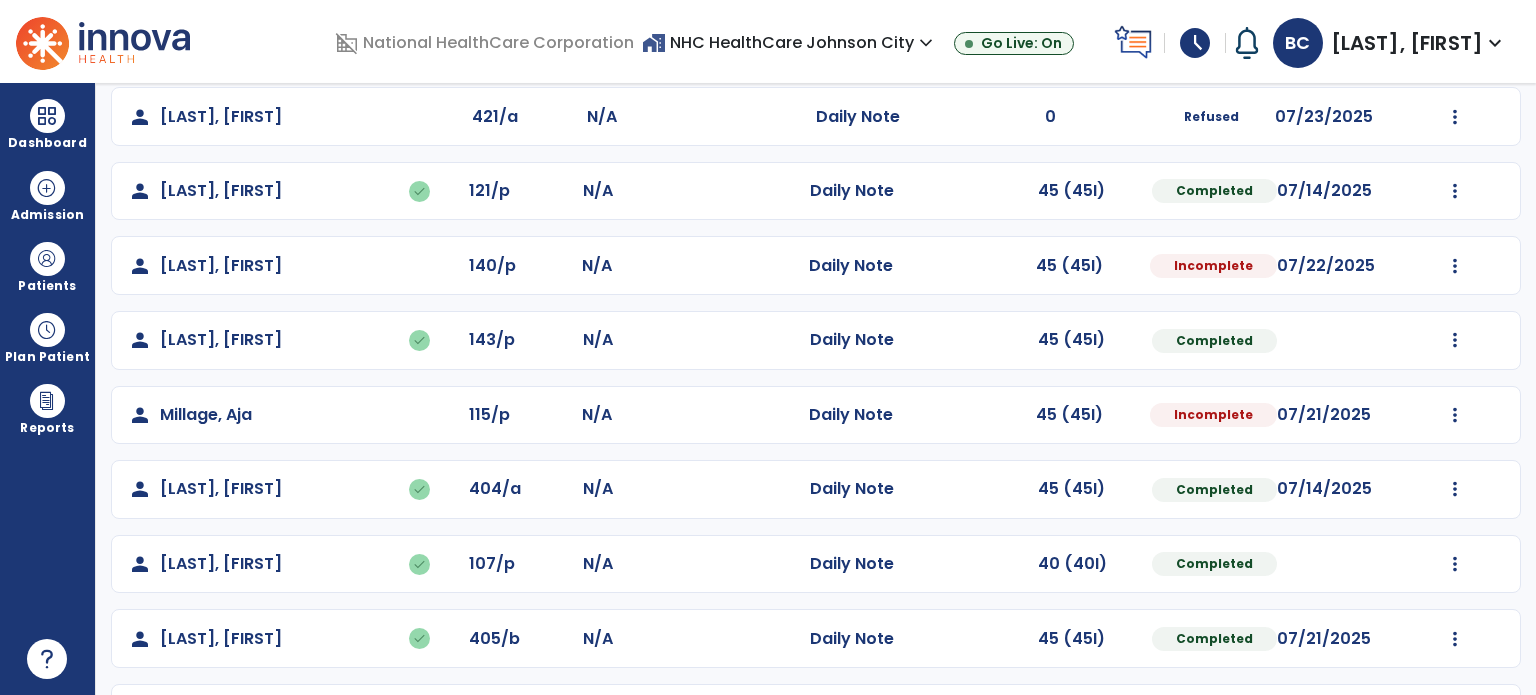 scroll, scrollTop: 248, scrollLeft: 0, axis: vertical 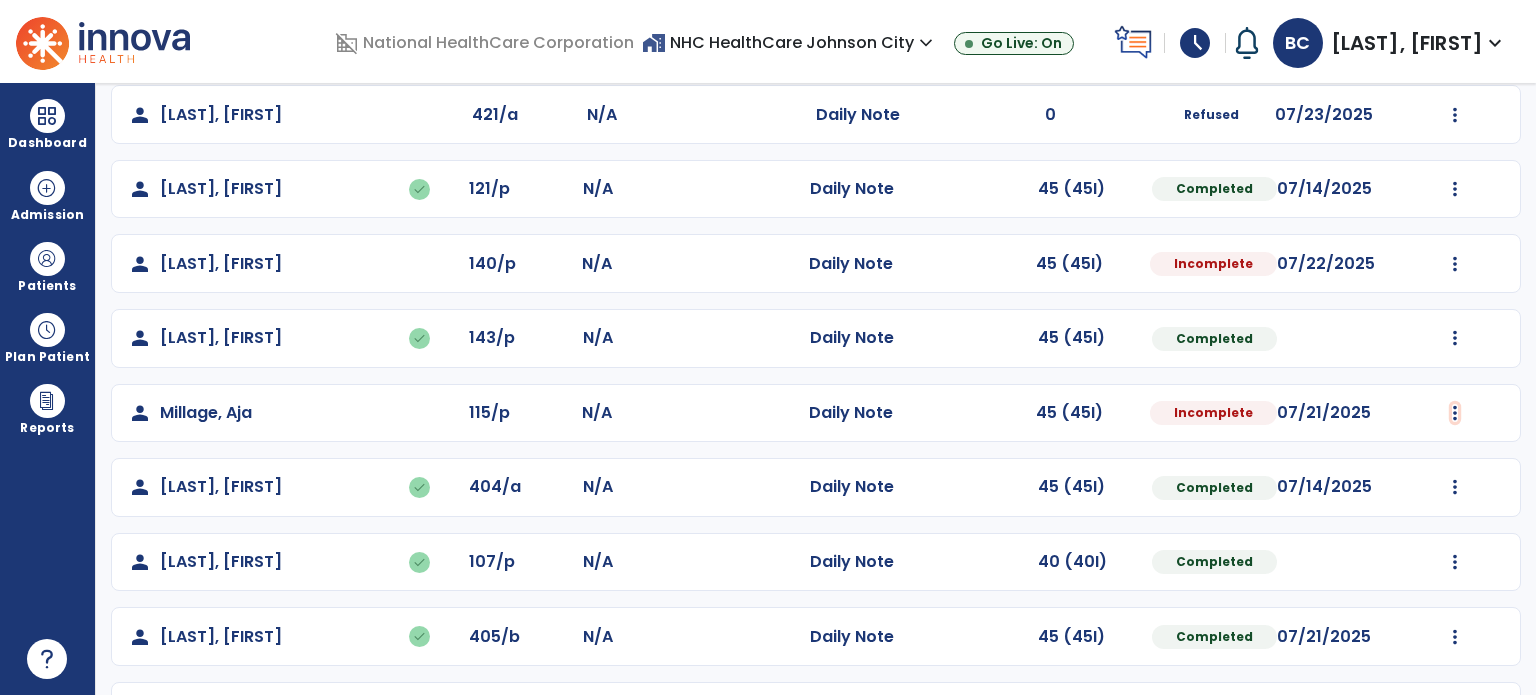 click at bounding box center [1455, 40] 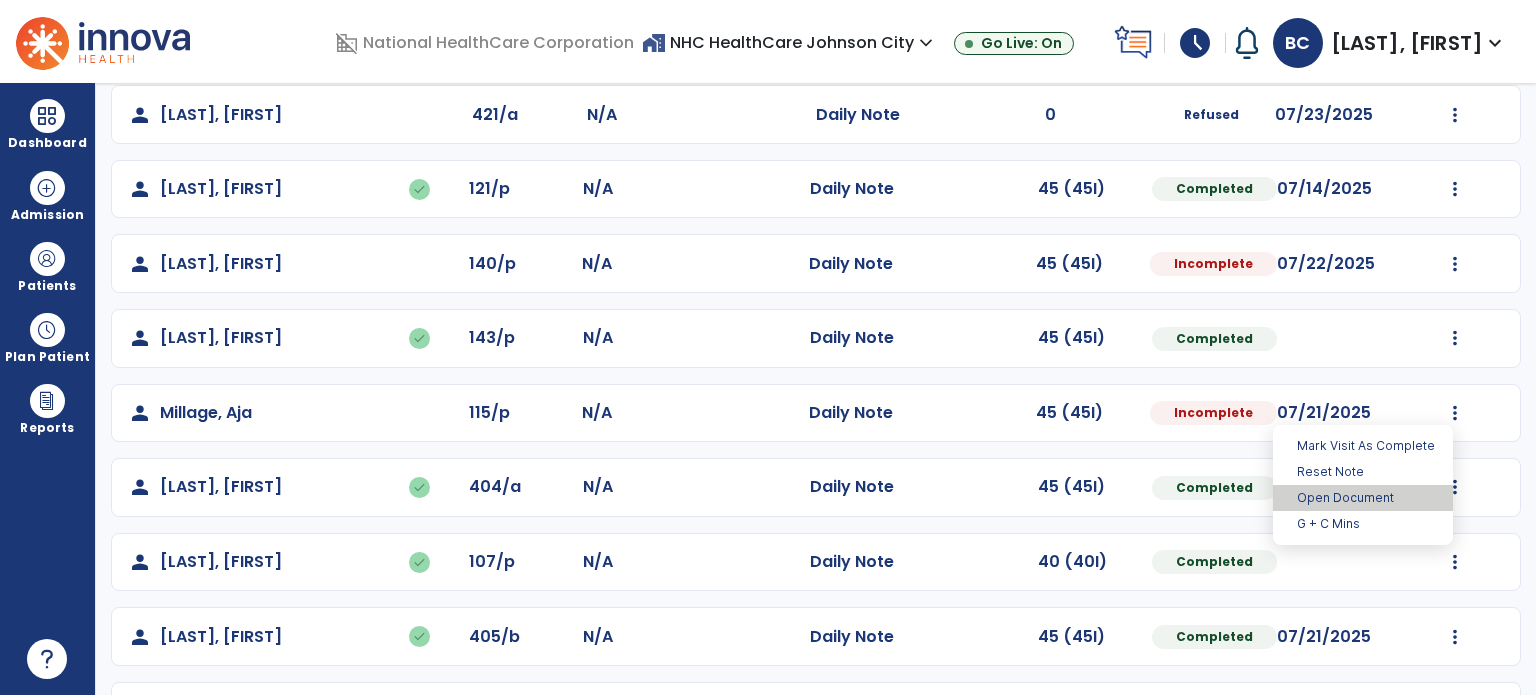 click on "Open Document" at bounding box center (1363, 498) 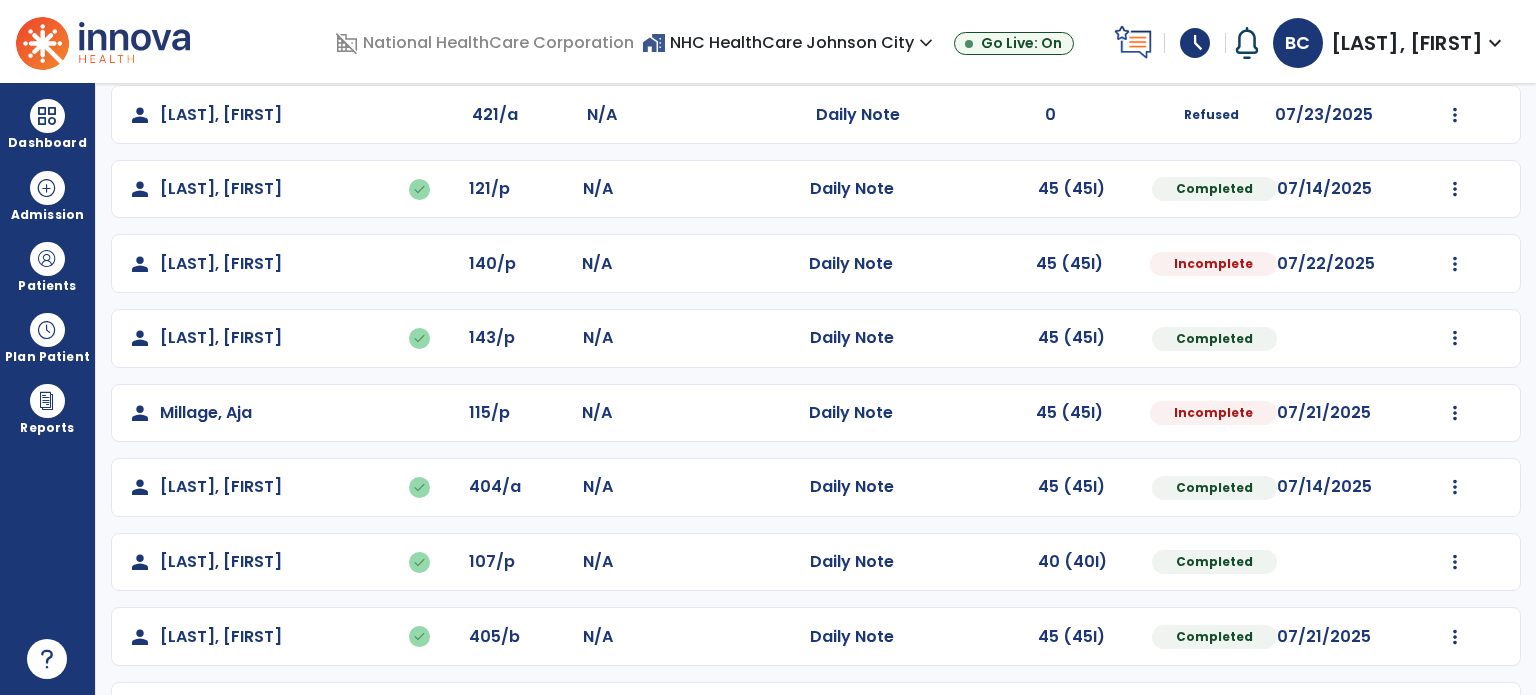 select on "*" 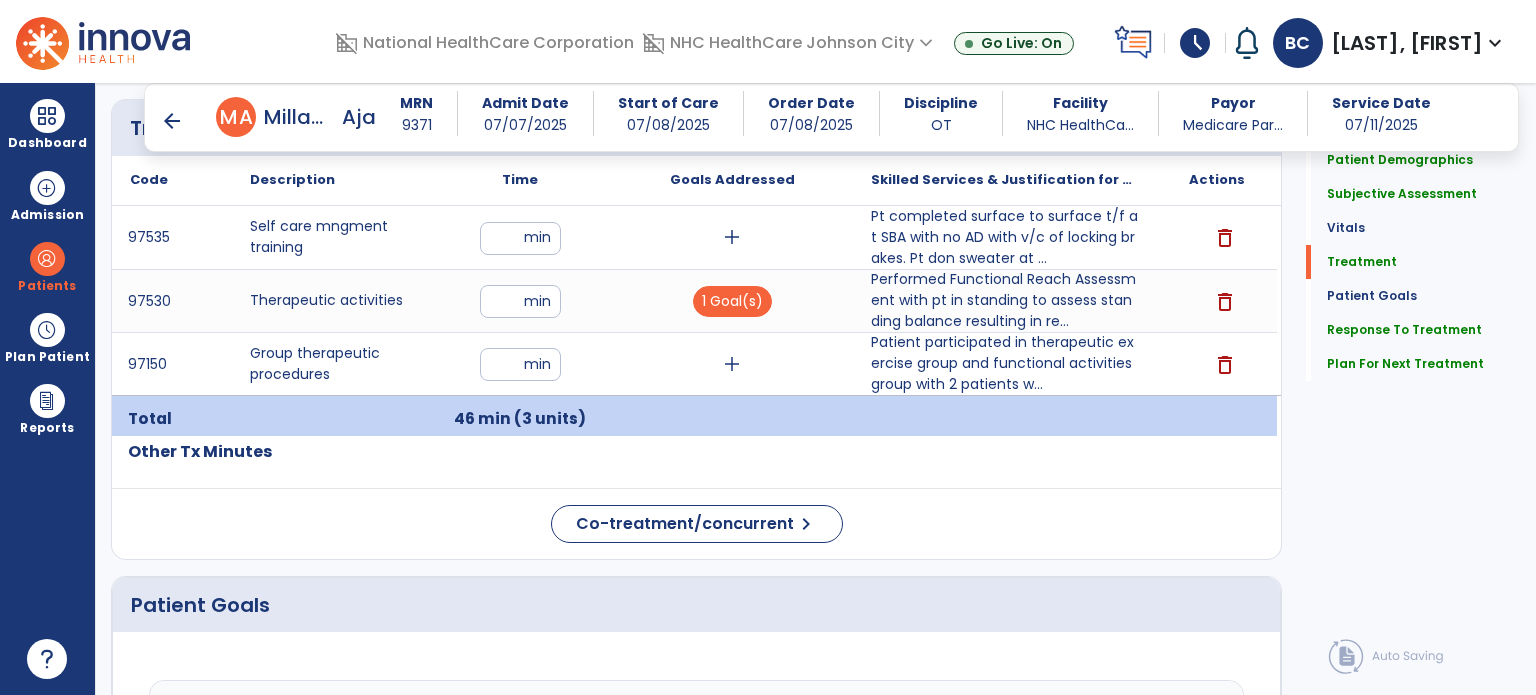 scroll, scrollTop: 1191, scrollLeft: 0, axis: vertical 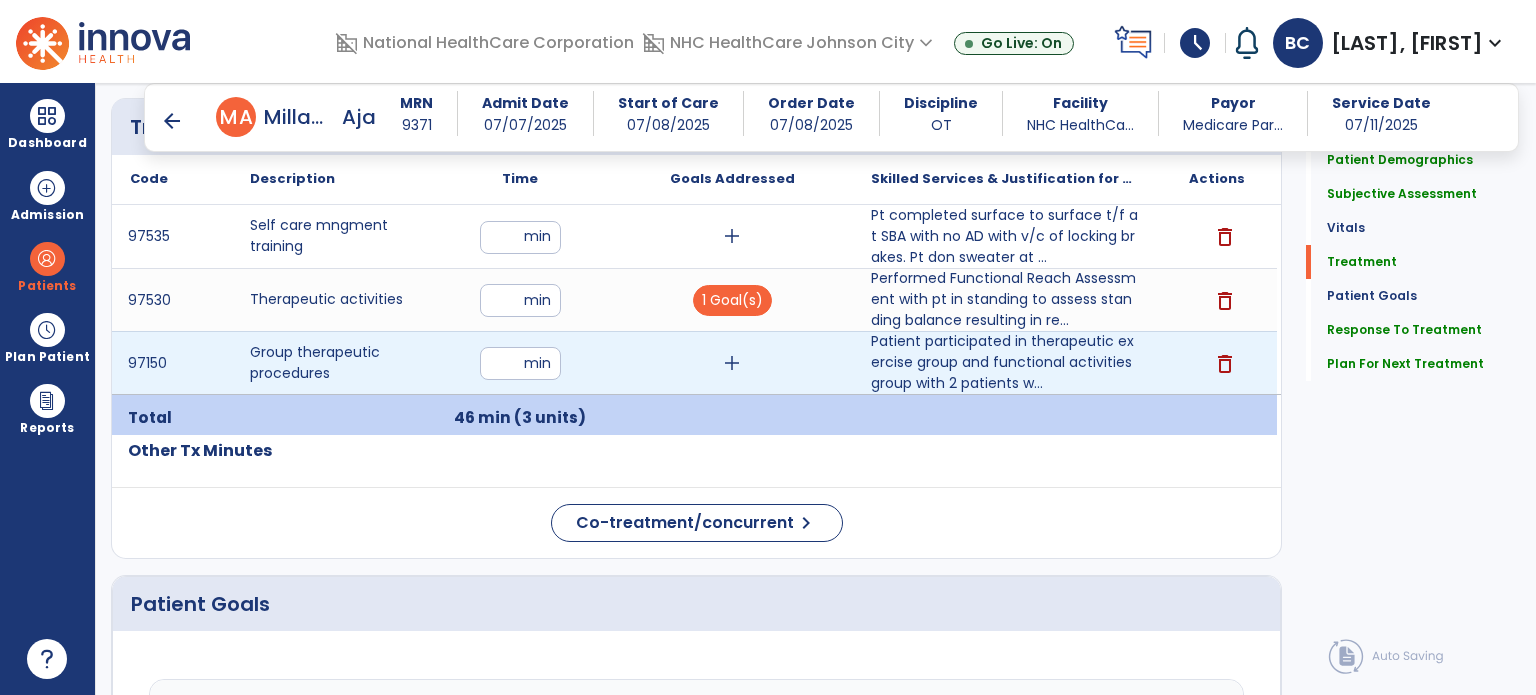 click on "add" at bounding box center (732, 363) 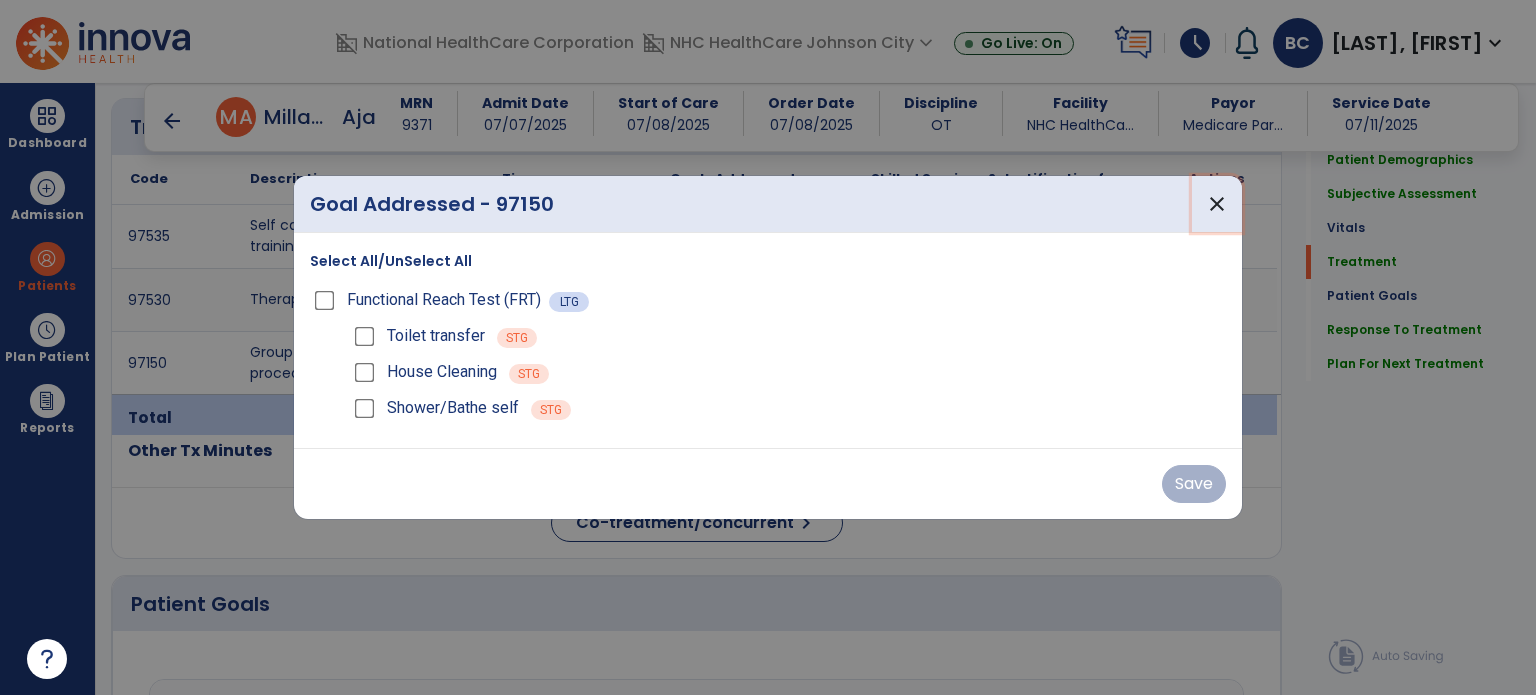 click on "close" at bounding box center (1217, 204) 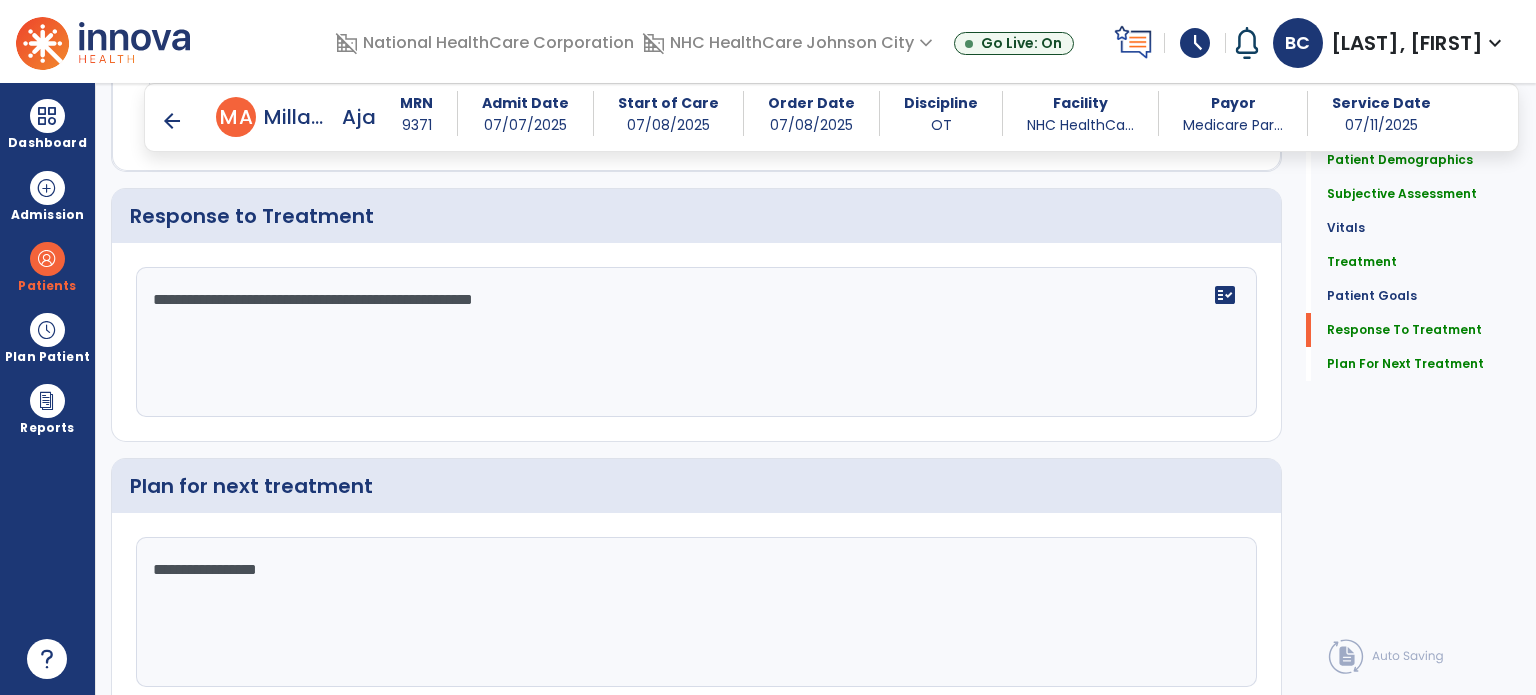 scroll, scrollTop: 2344, scrollLeft: 0, axis: vertical 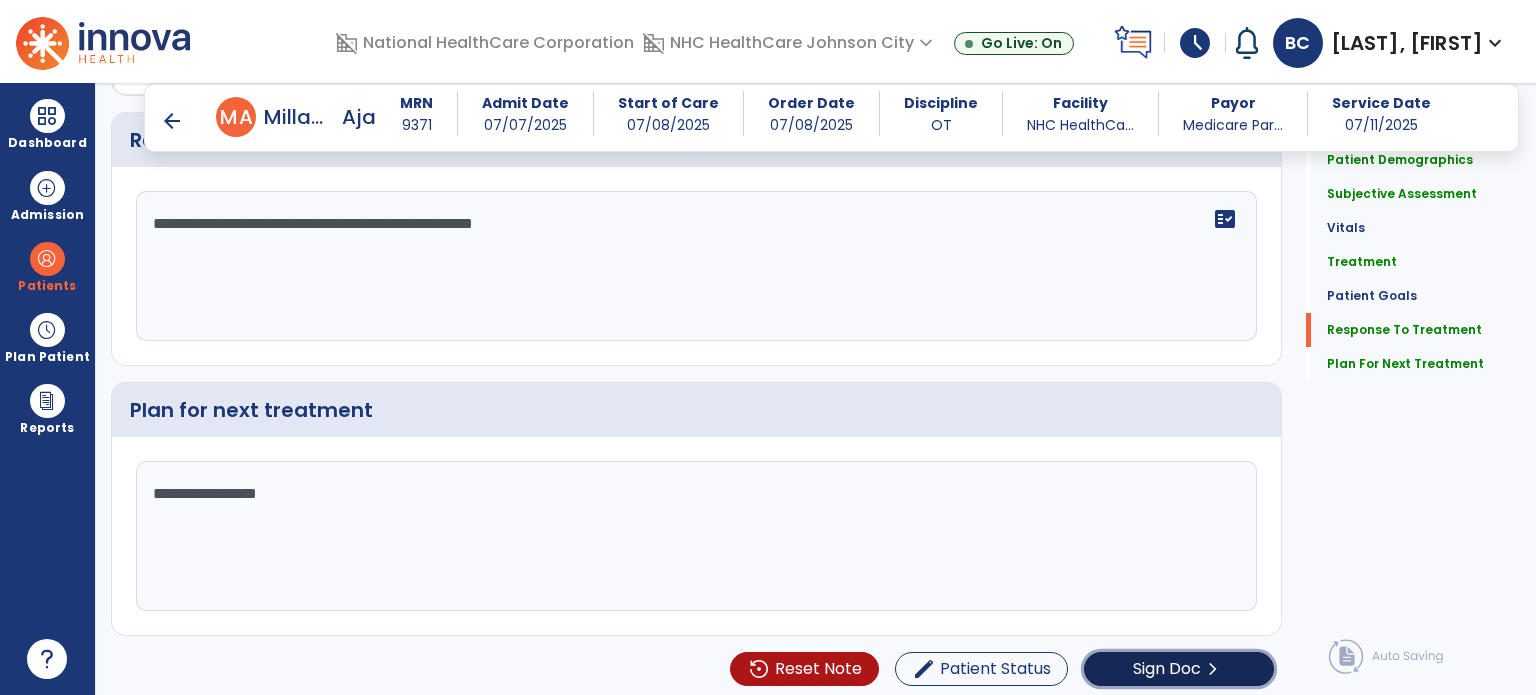 click on "Sign Doc" 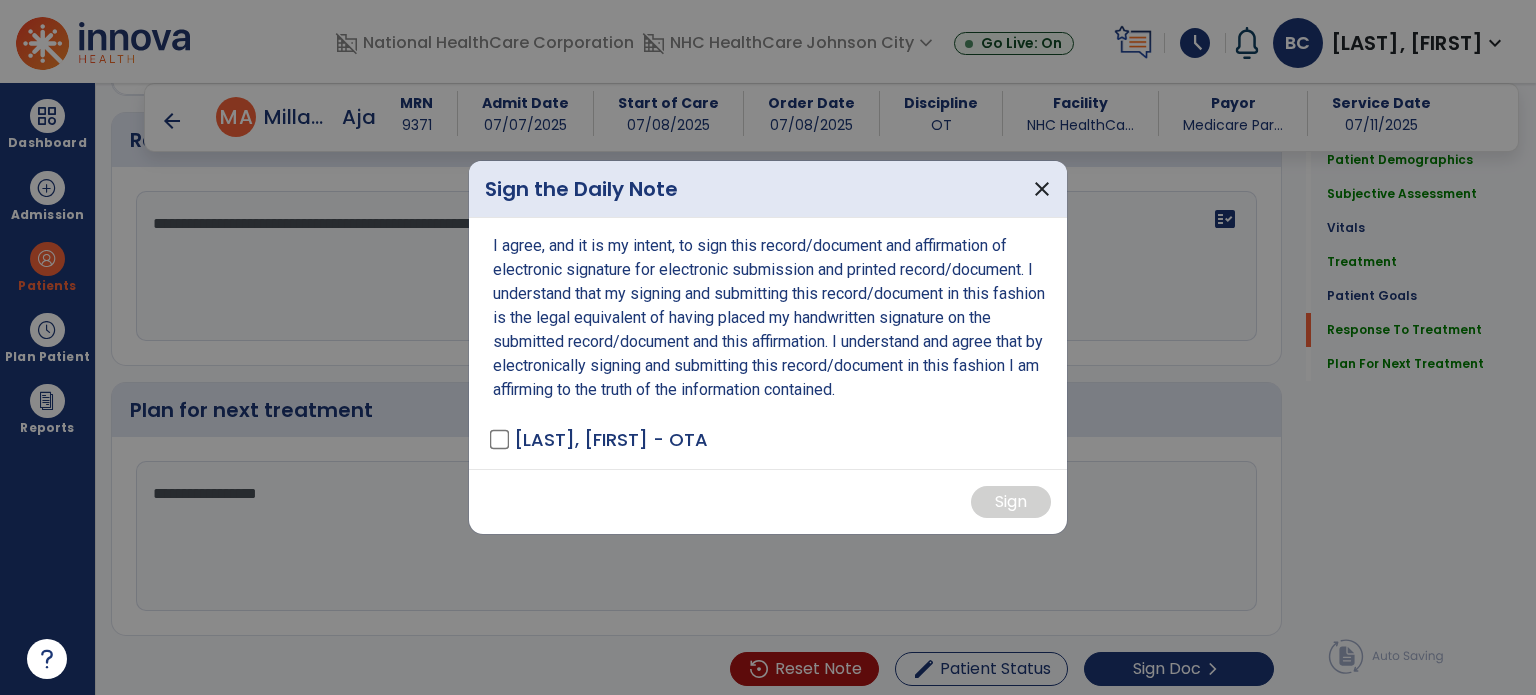 click on "I agree, and it is my intent, to sign this record/document and affirmation of electronic signature for electronic submission and printed record/document. I understand that my signing and submitting this record/document in this fashion is the legal equivalent of having placed my handwritten signature on the submitted record/document and this affirmation. I understand and agree that by electronically signing and submitting this record/document in this fashion I am affirming to the truth of the information contained.  Crawford, Bethany  - OTA" at bounding box center (768, 343) 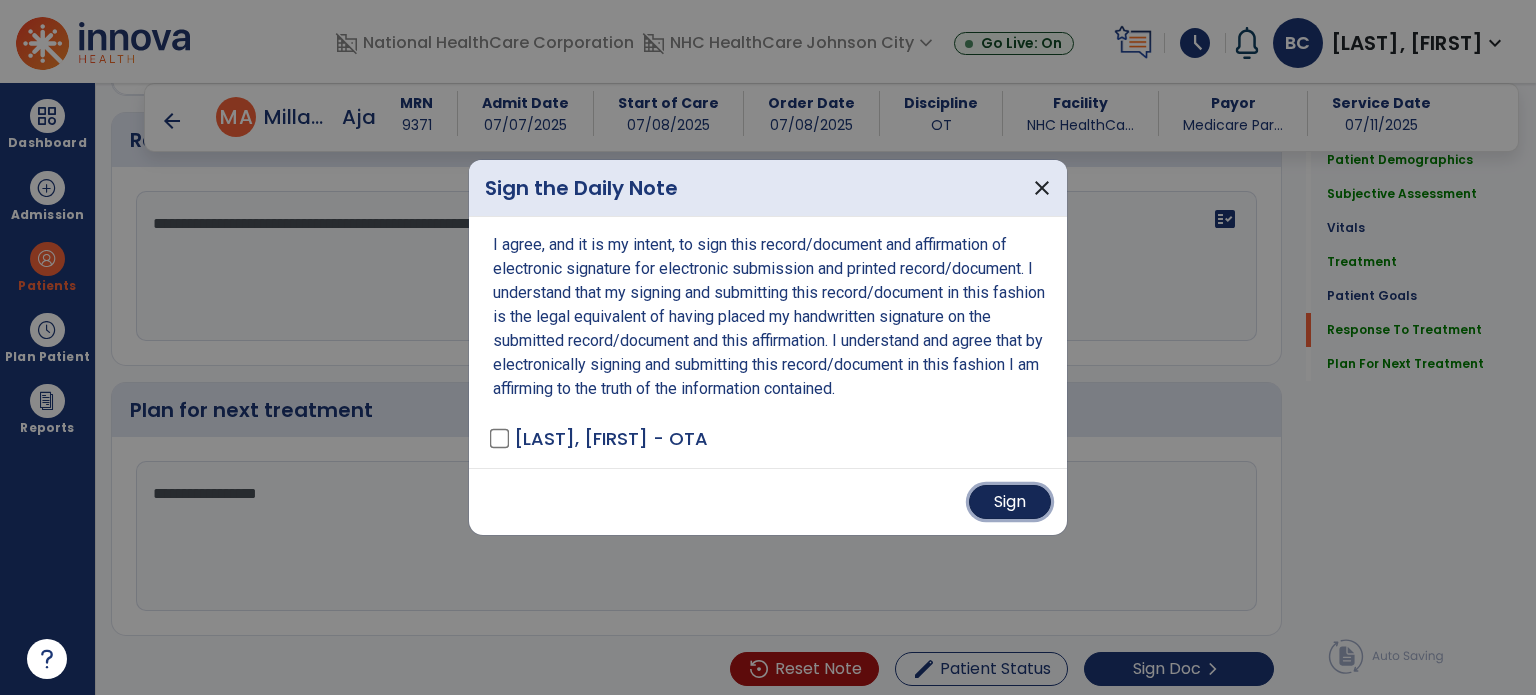 click on "Sign" at bounding box center [1010, 502] 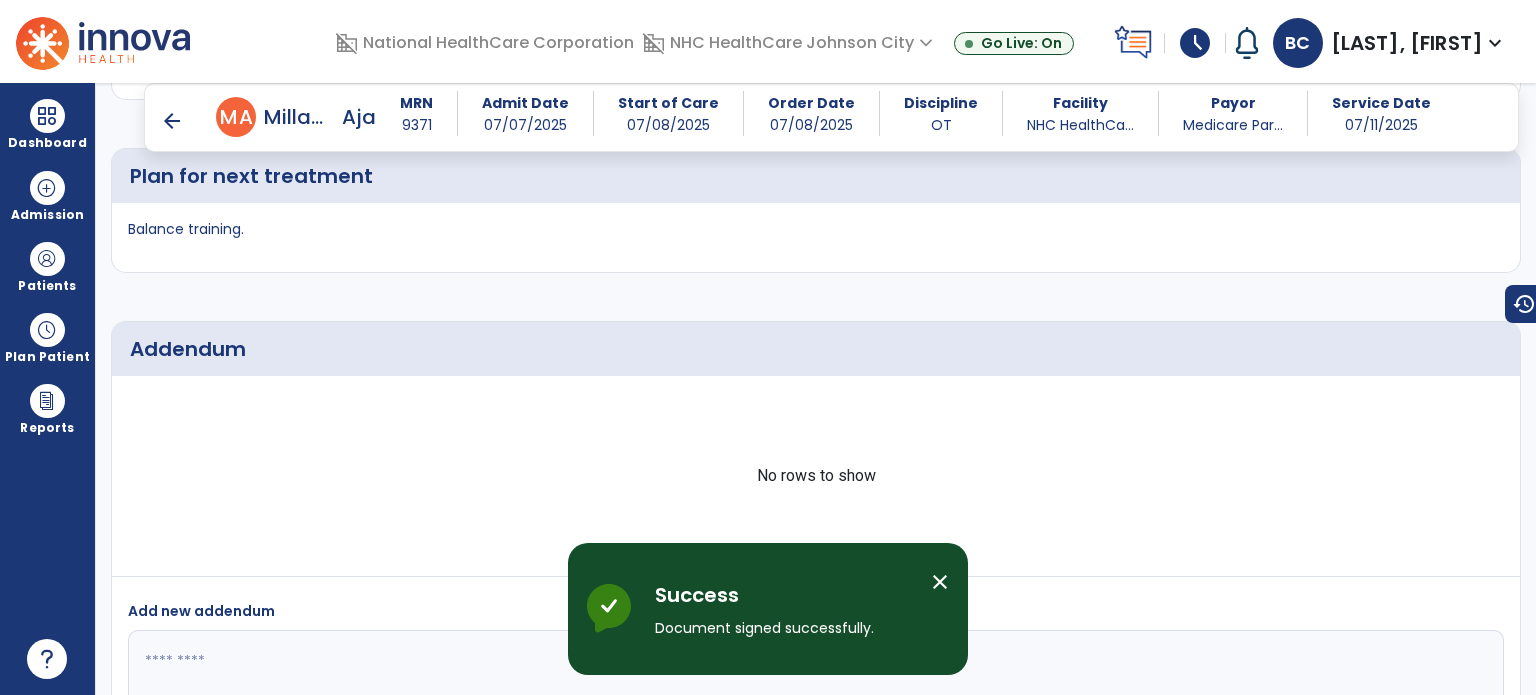 scroll, scrollTop: 3352, scrollLeft: 0, axis: vertical 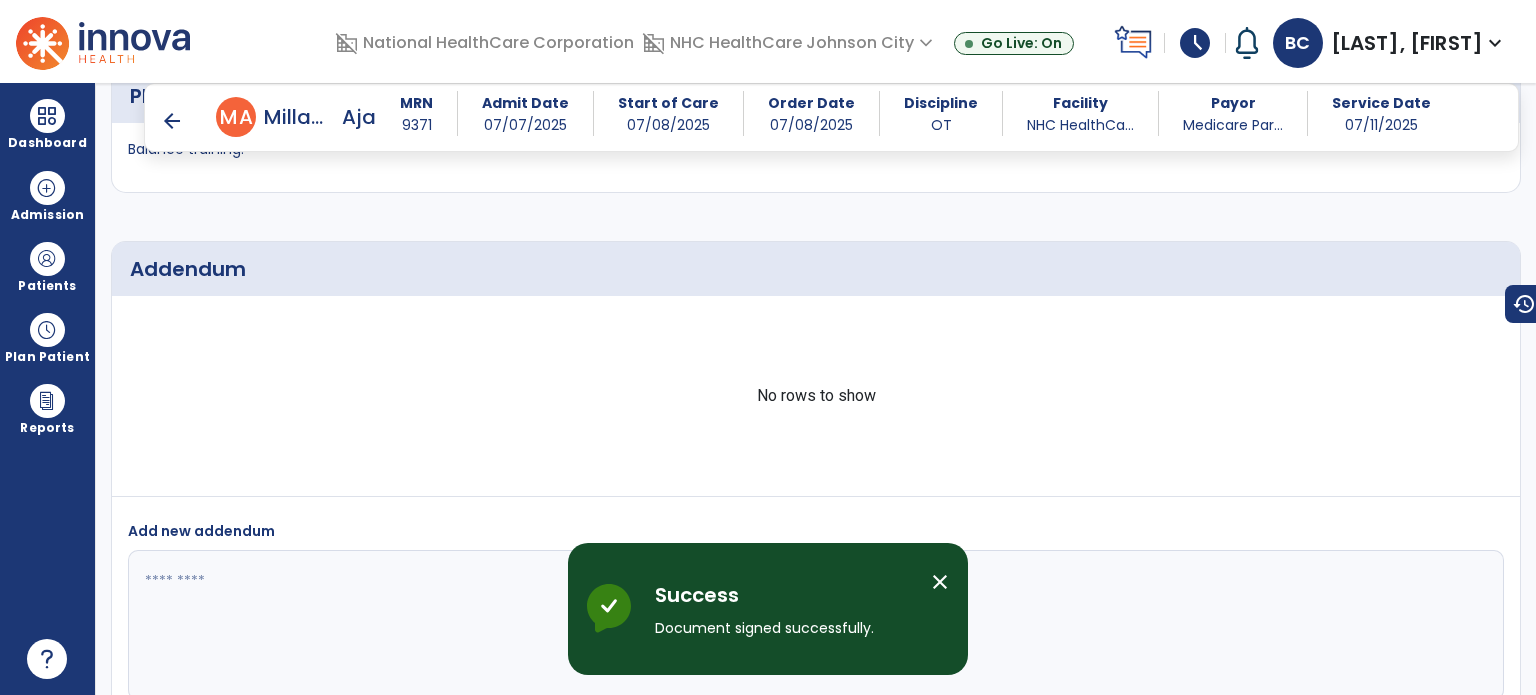 click on "arrow_back" at bounding box center [172, 121] 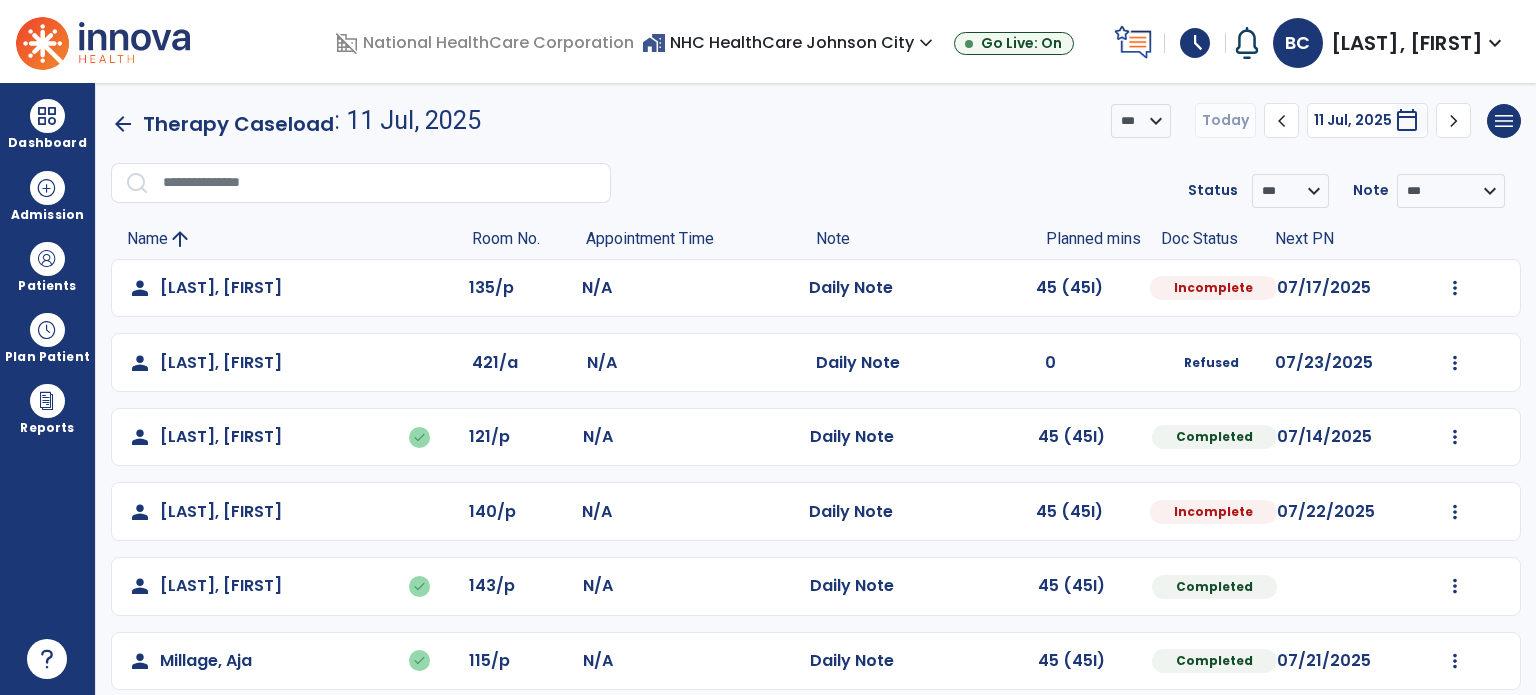 scroll, scrollTop: 0, scrollLeft: 0, axis: both 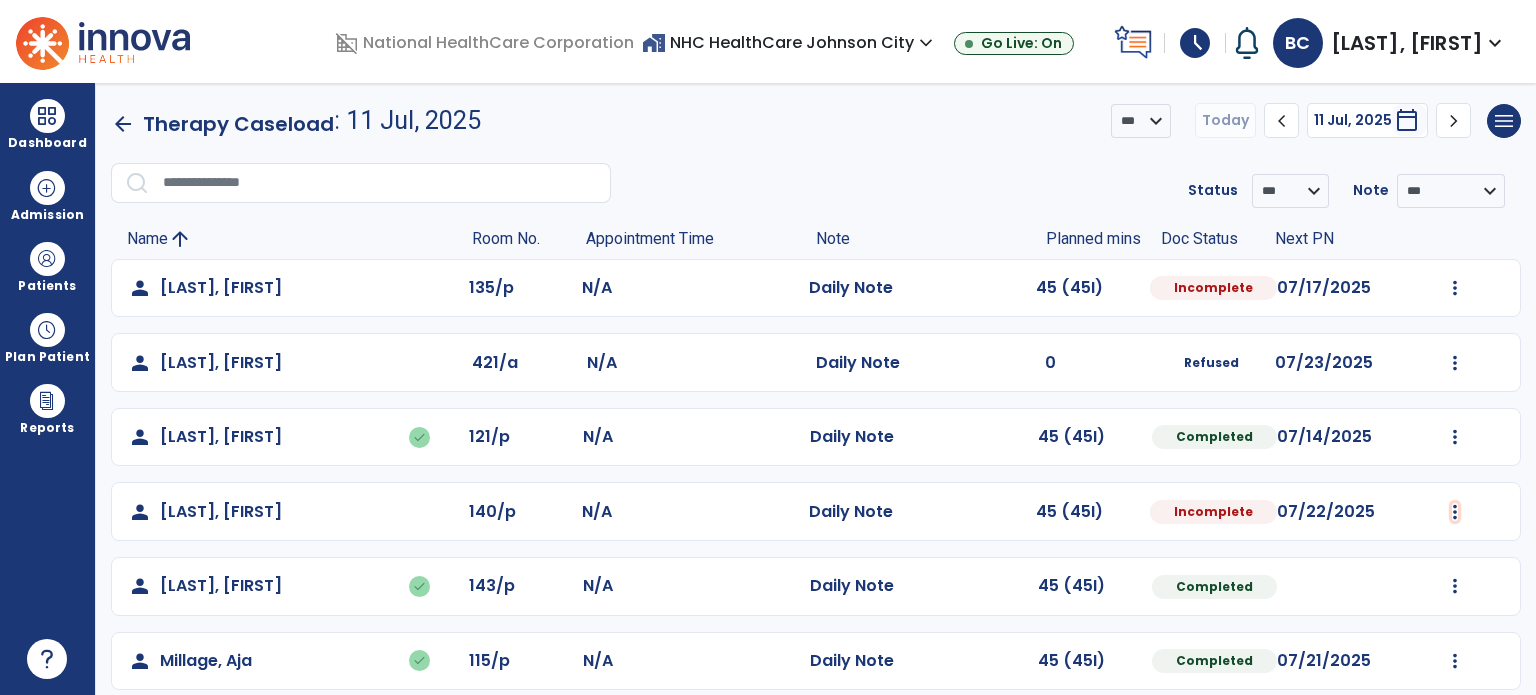 click at bounding box center [1455, 288] 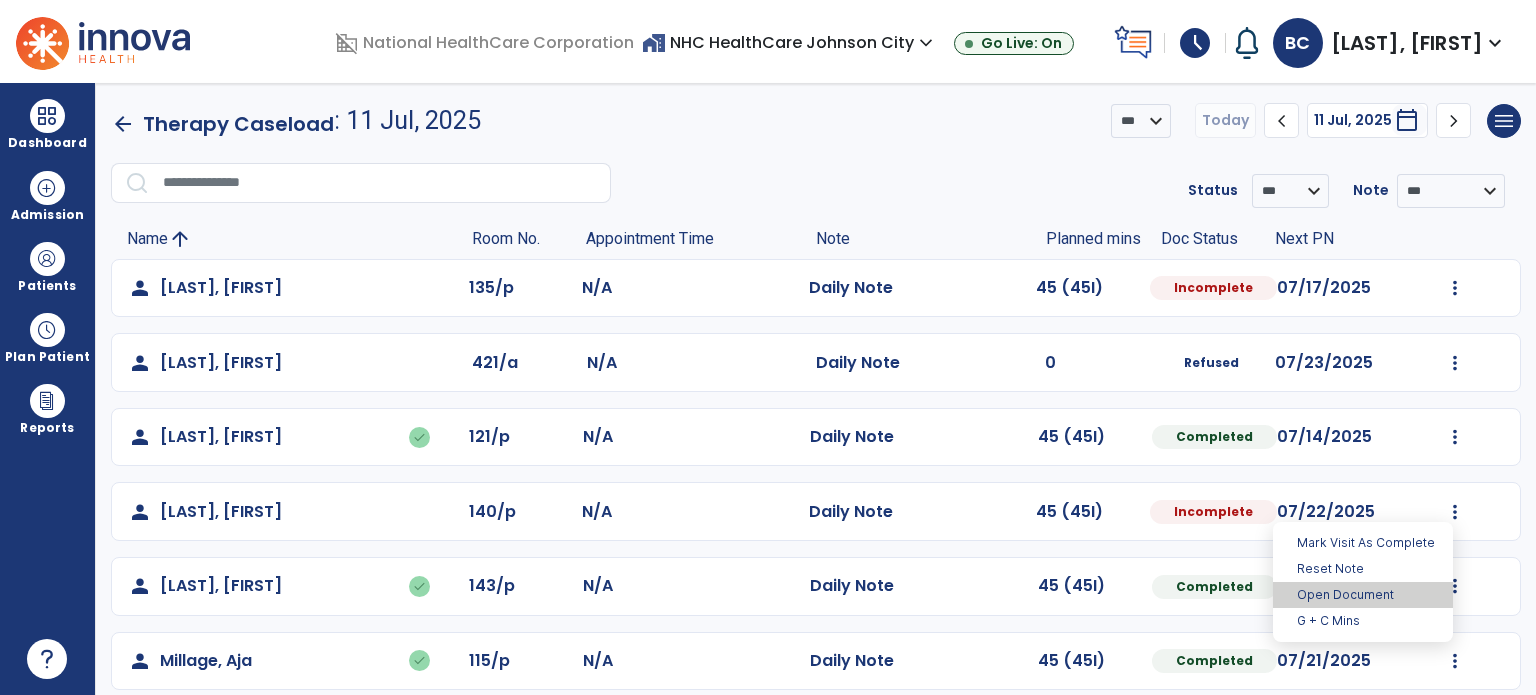 click on "Open Document" at bounding box center [1363, 595] 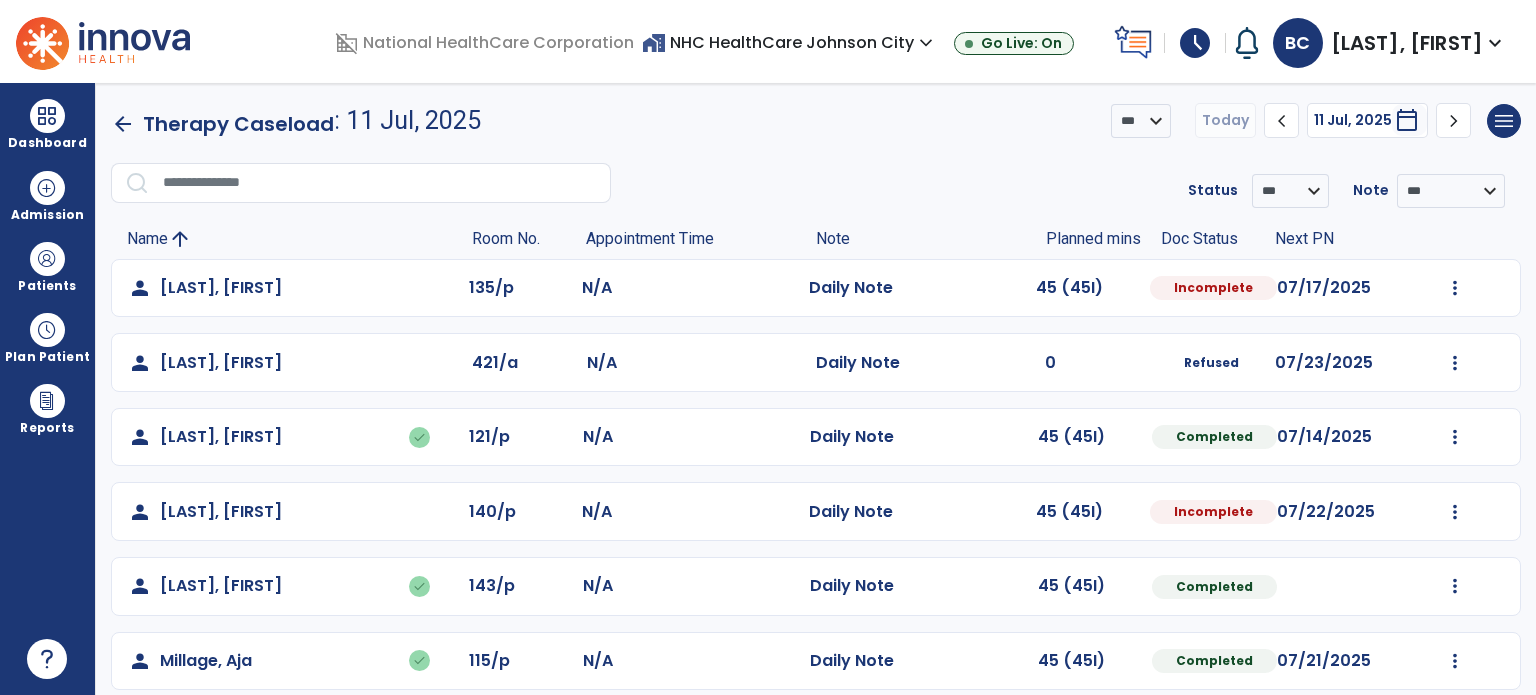 select on "*" 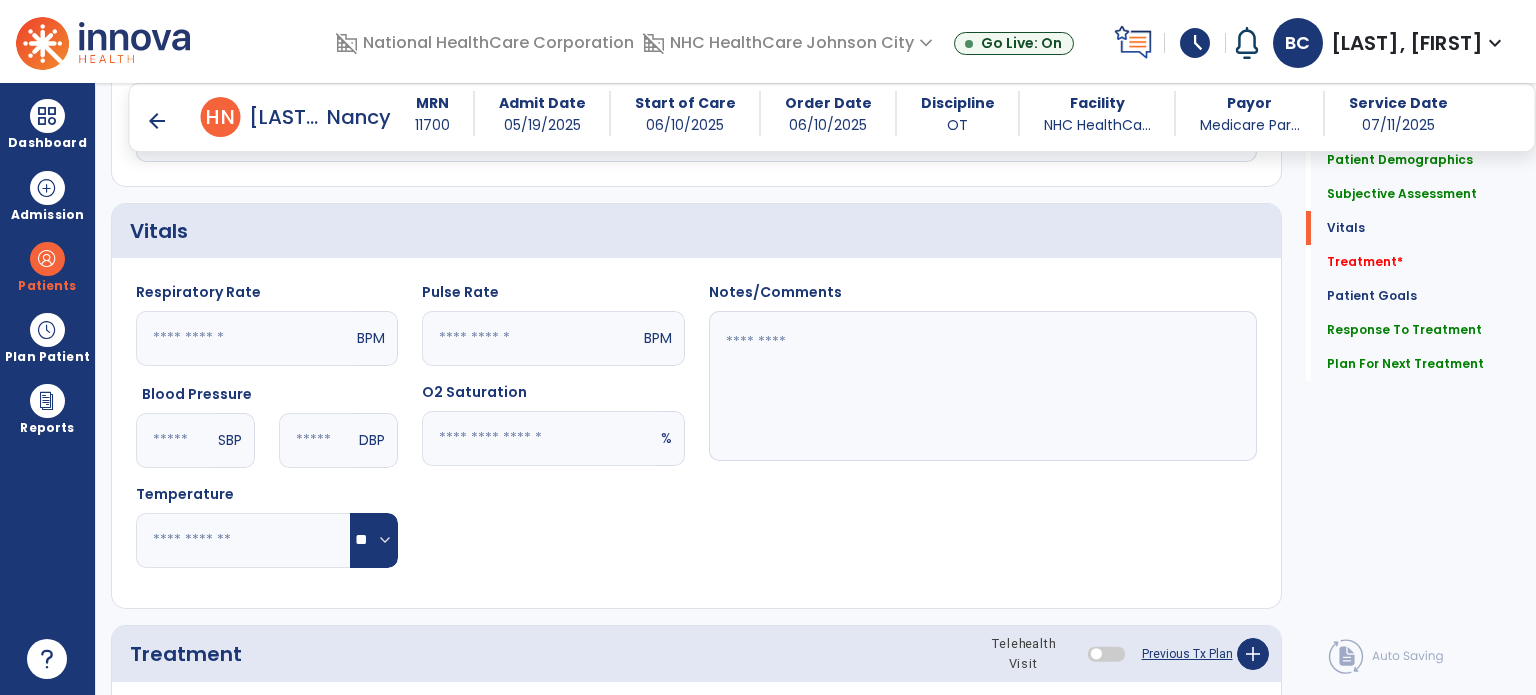 scroll, scrollTop: 956, scrollLeft: 0, axis: vertical 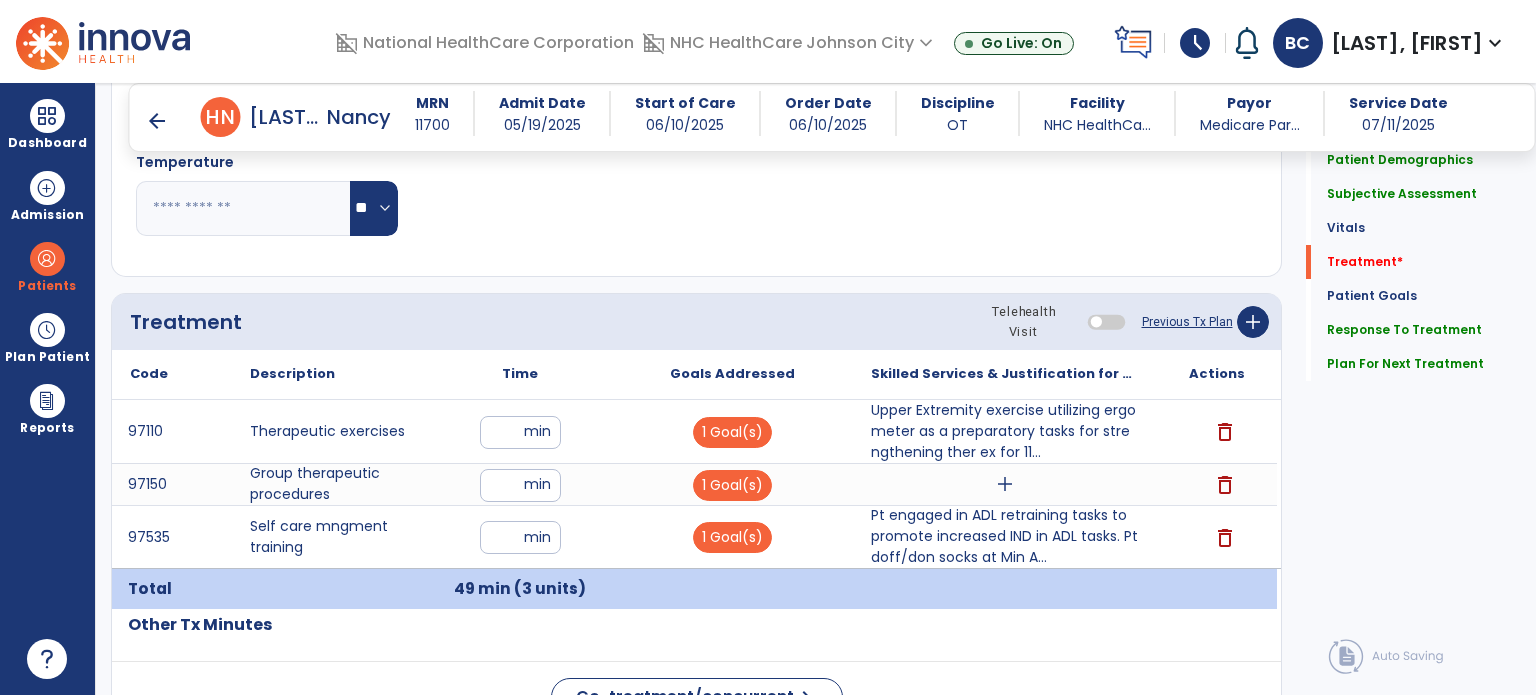 click on "arrow_back" at bounding box center (157, 121) 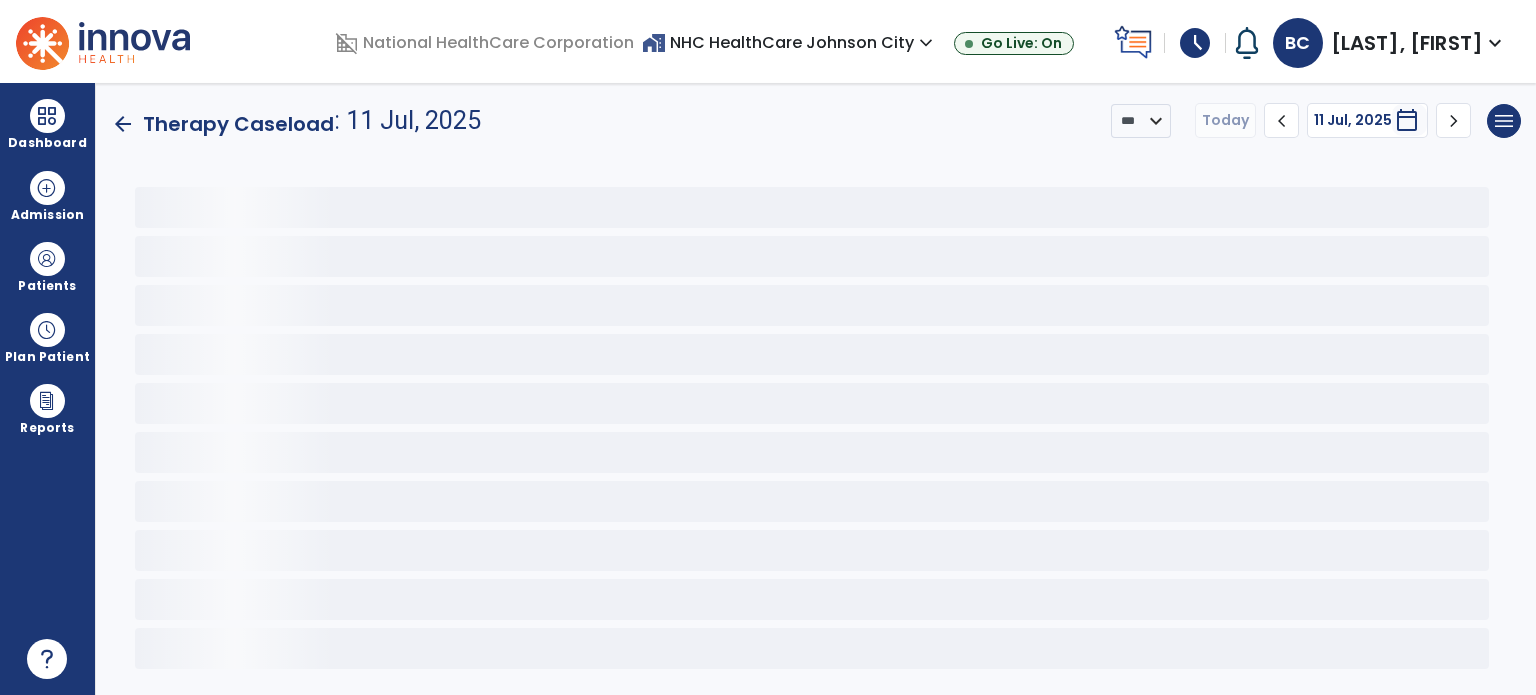 scroll, scrollTop: 0, scrollLeft: 0, axis: both 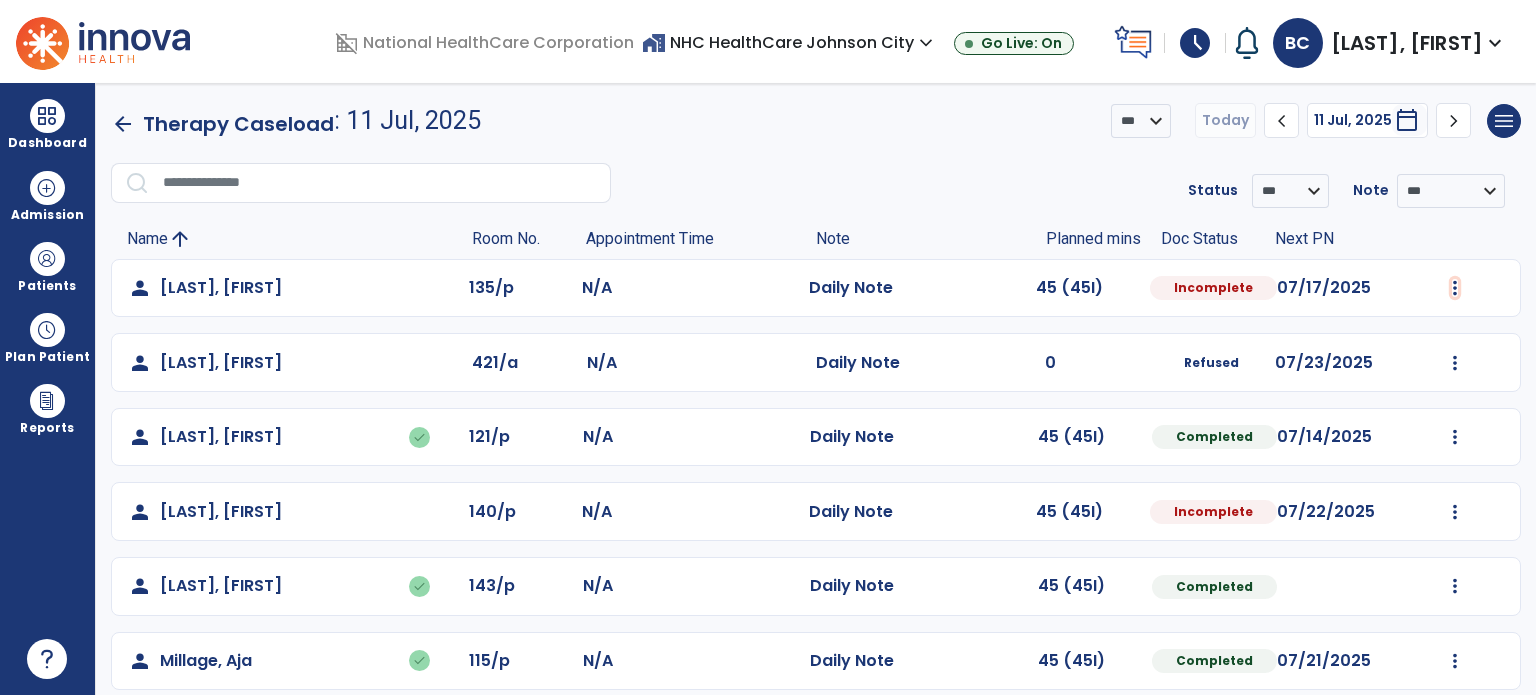 click at bounding box center (1455, 288) 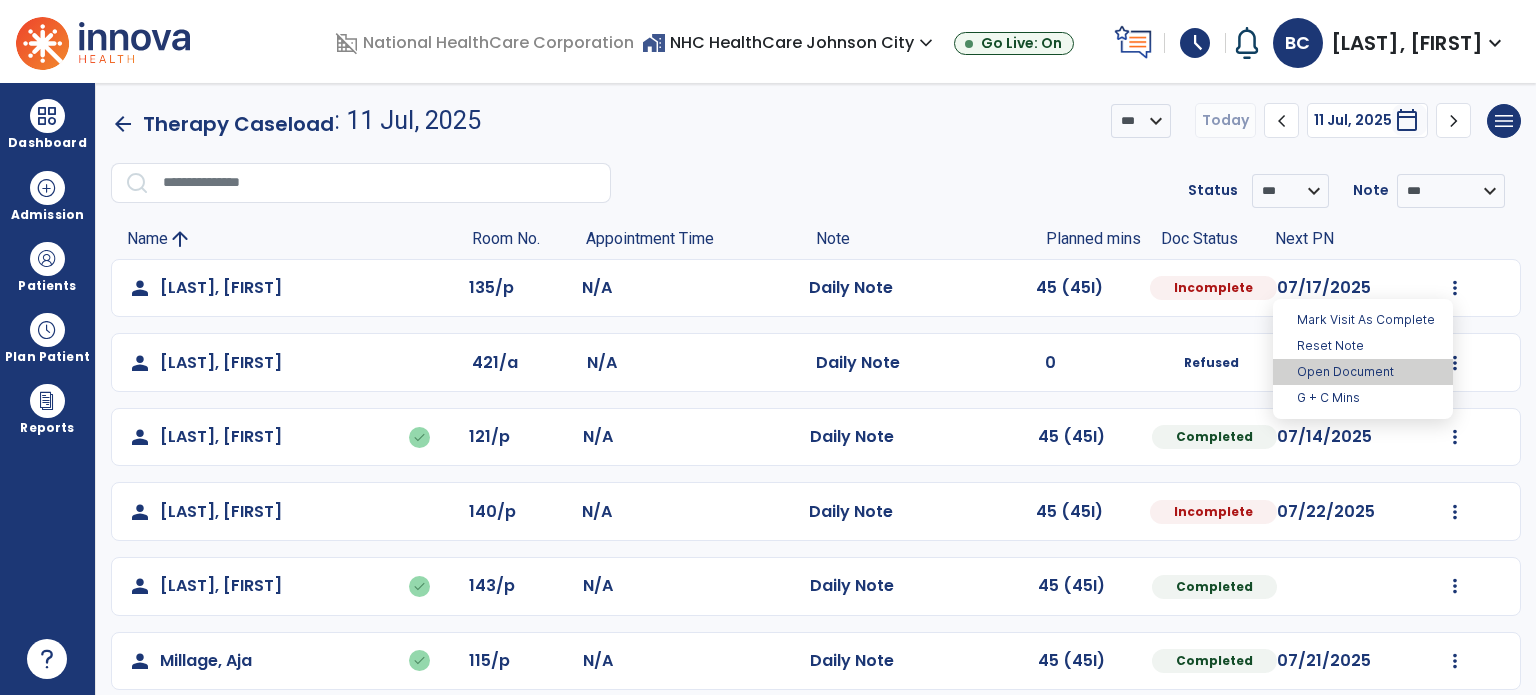 click on "Open Document" at bounding box center [1363, 372] 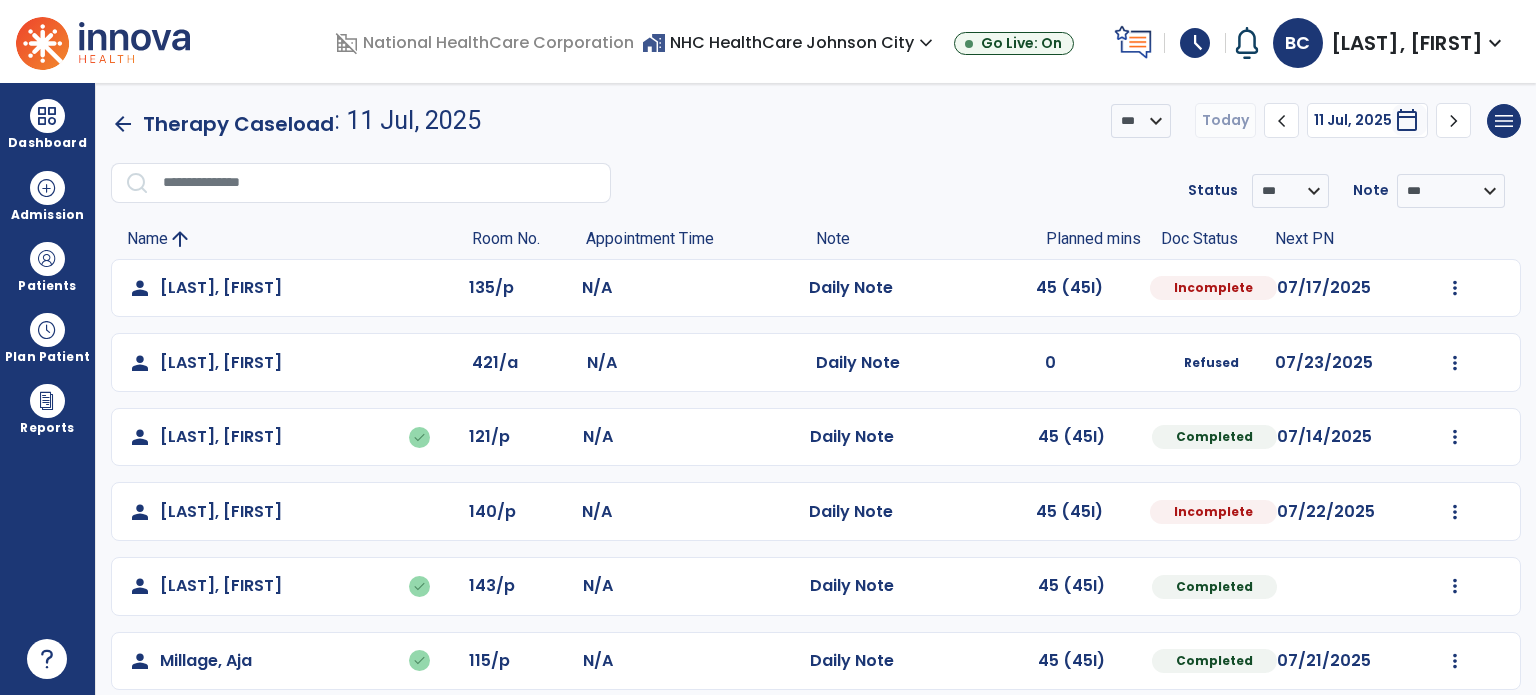 select on "*" 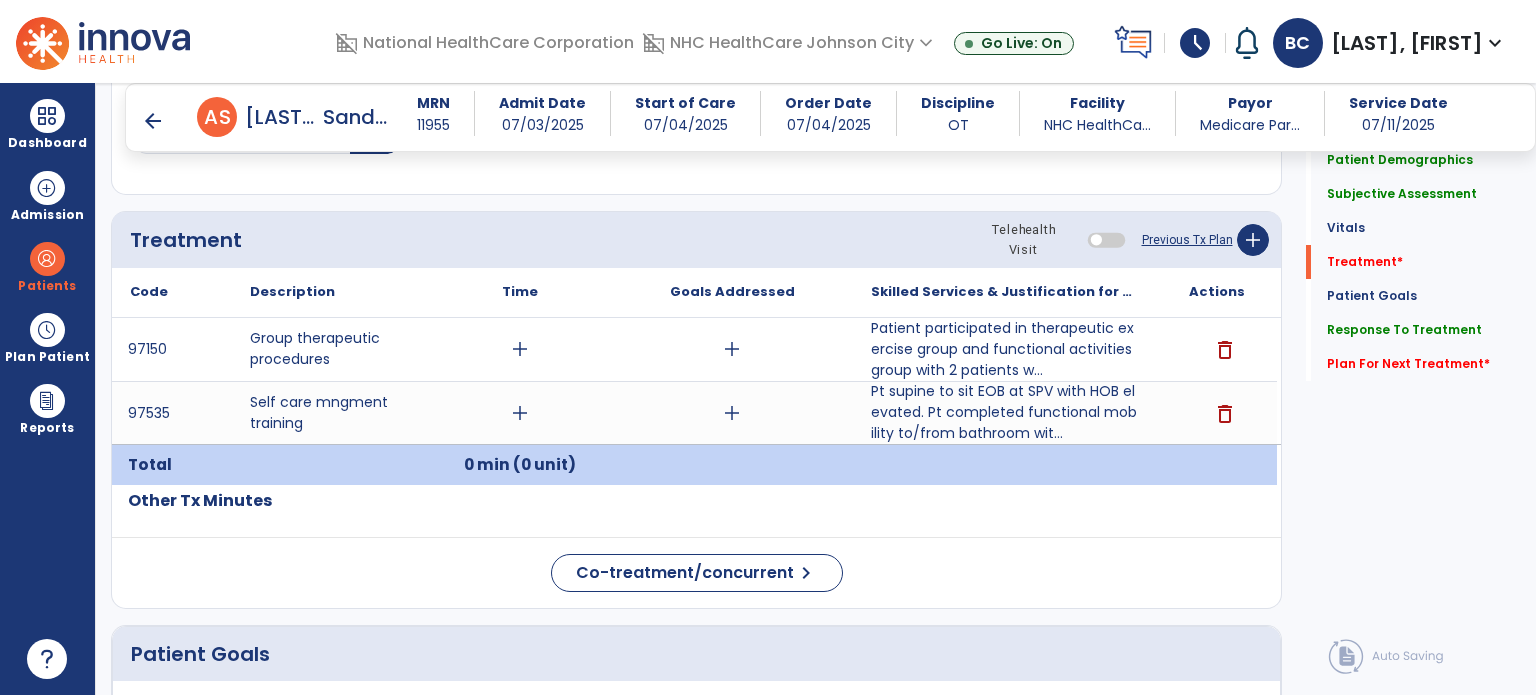 scroll, scrollTop: 1035, scrollLeft: 0, axis: vertical 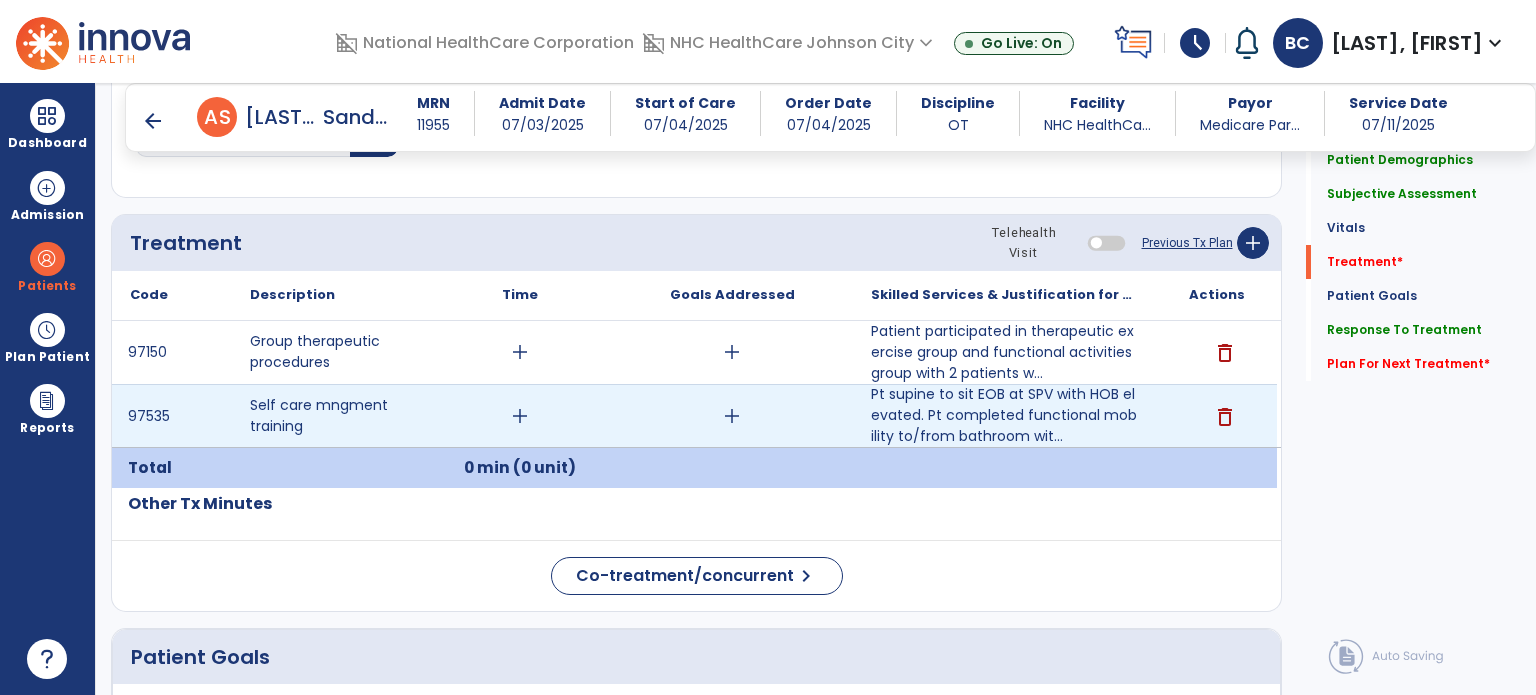 click on "add" at bounding box center [732, 416] 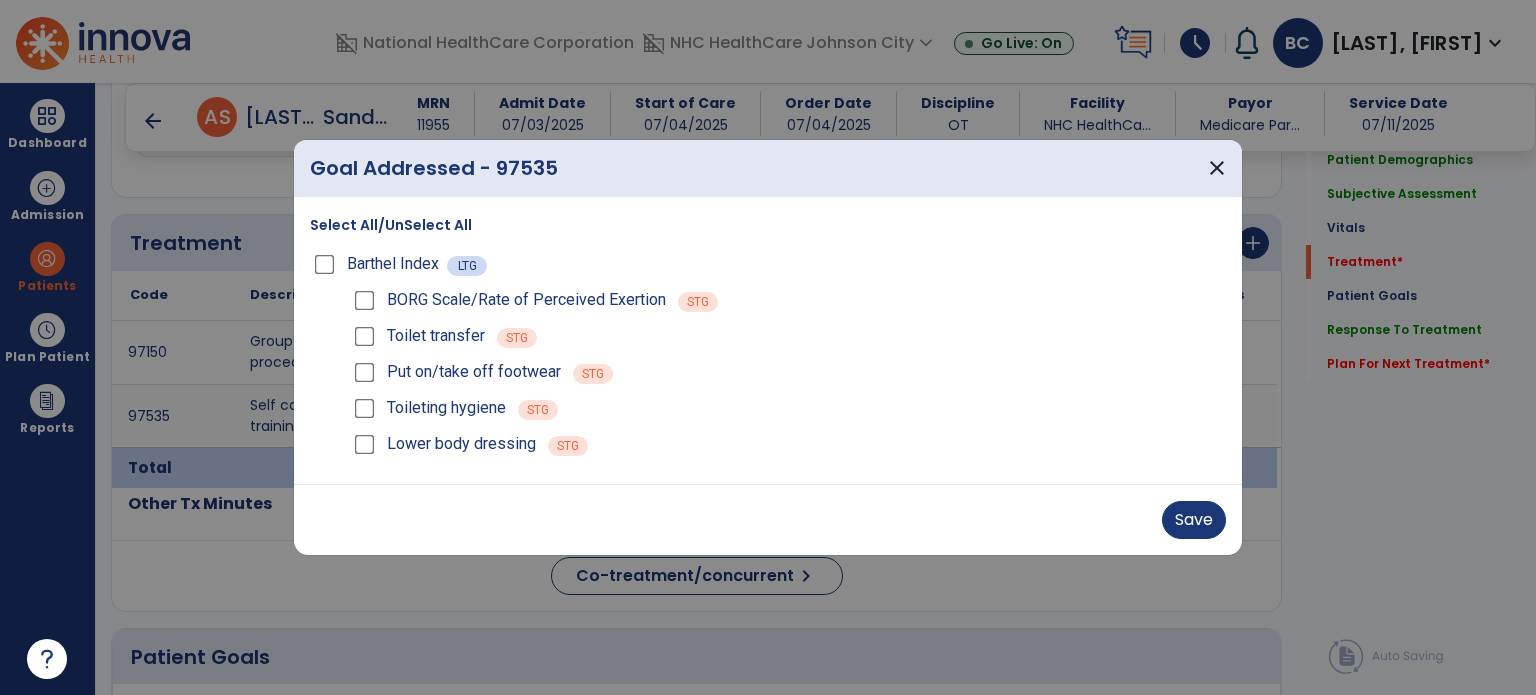 click on "Toilet transfer" at bounding box center (417, 336) 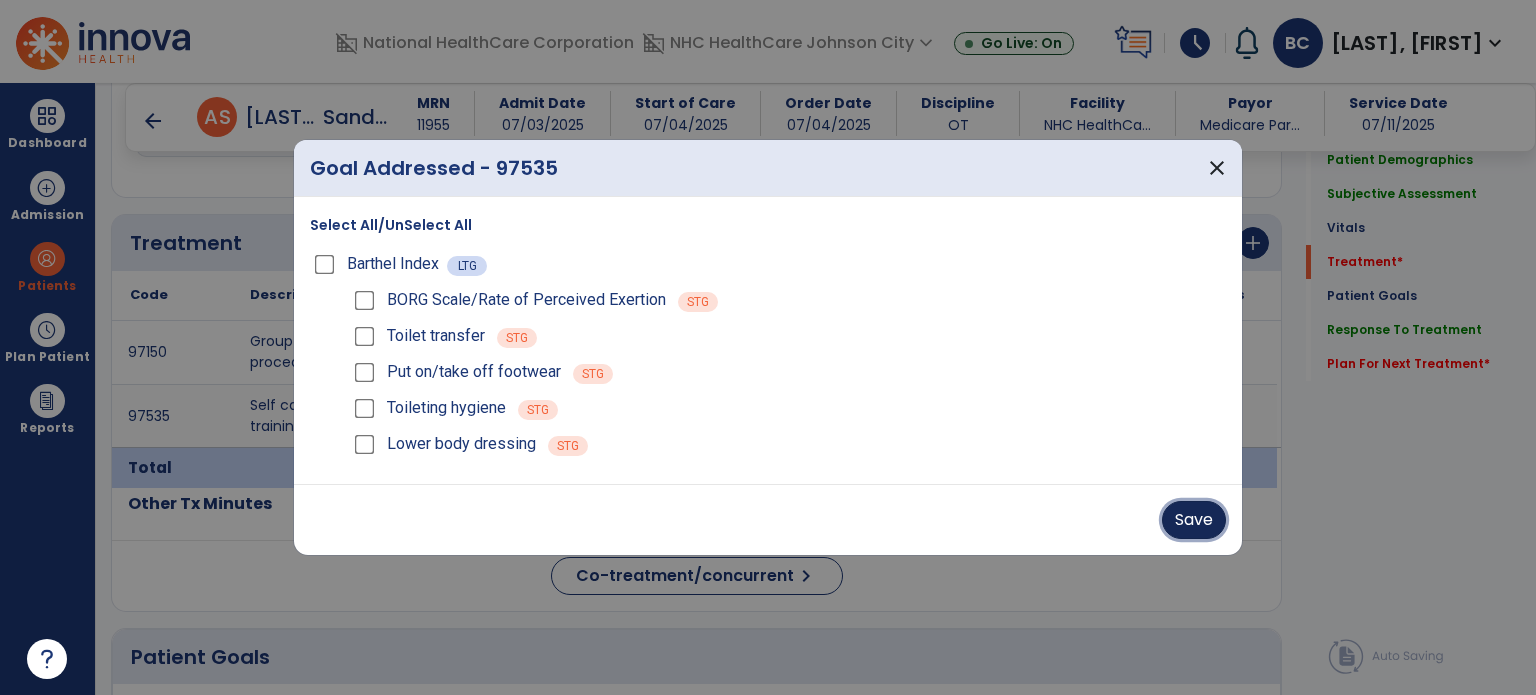 click on "Save" at bounding box center (1194, 520) 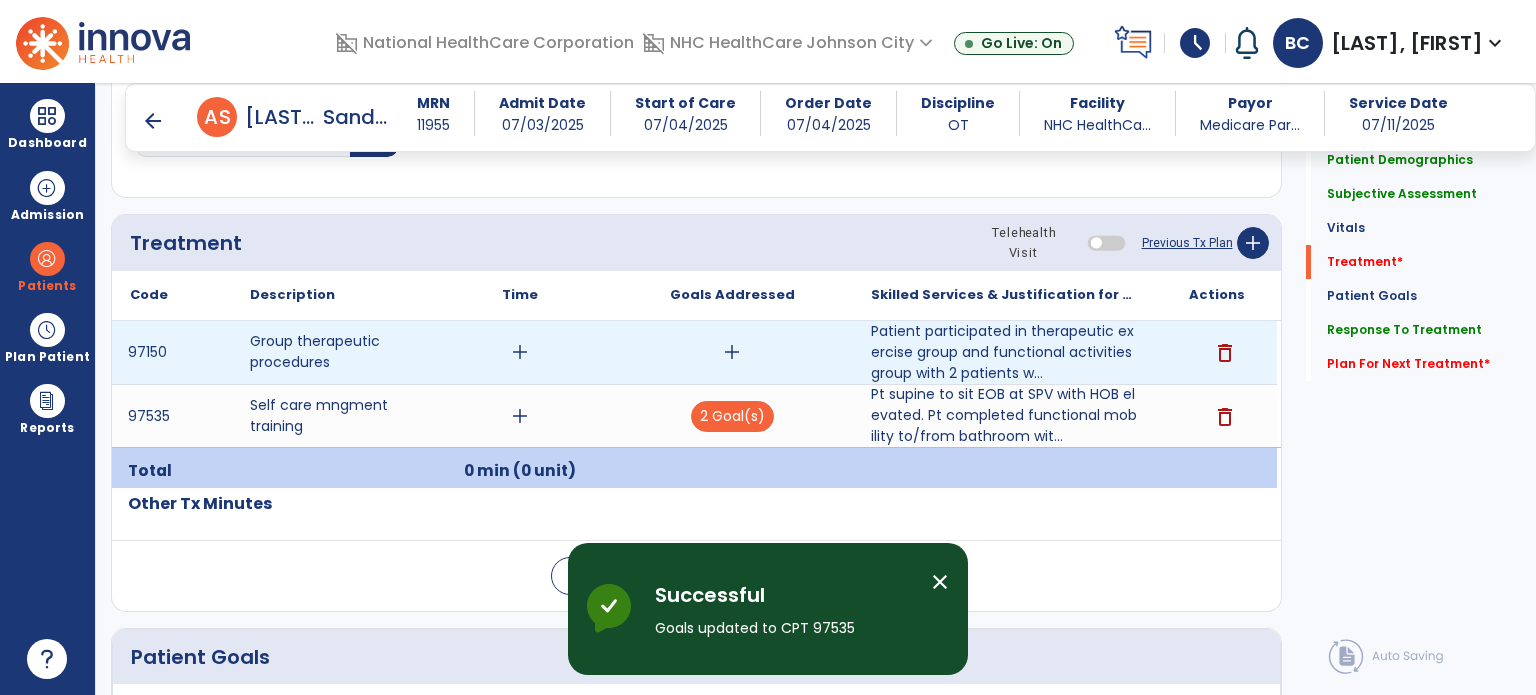 click on "add" at bounding box center (732, 352) 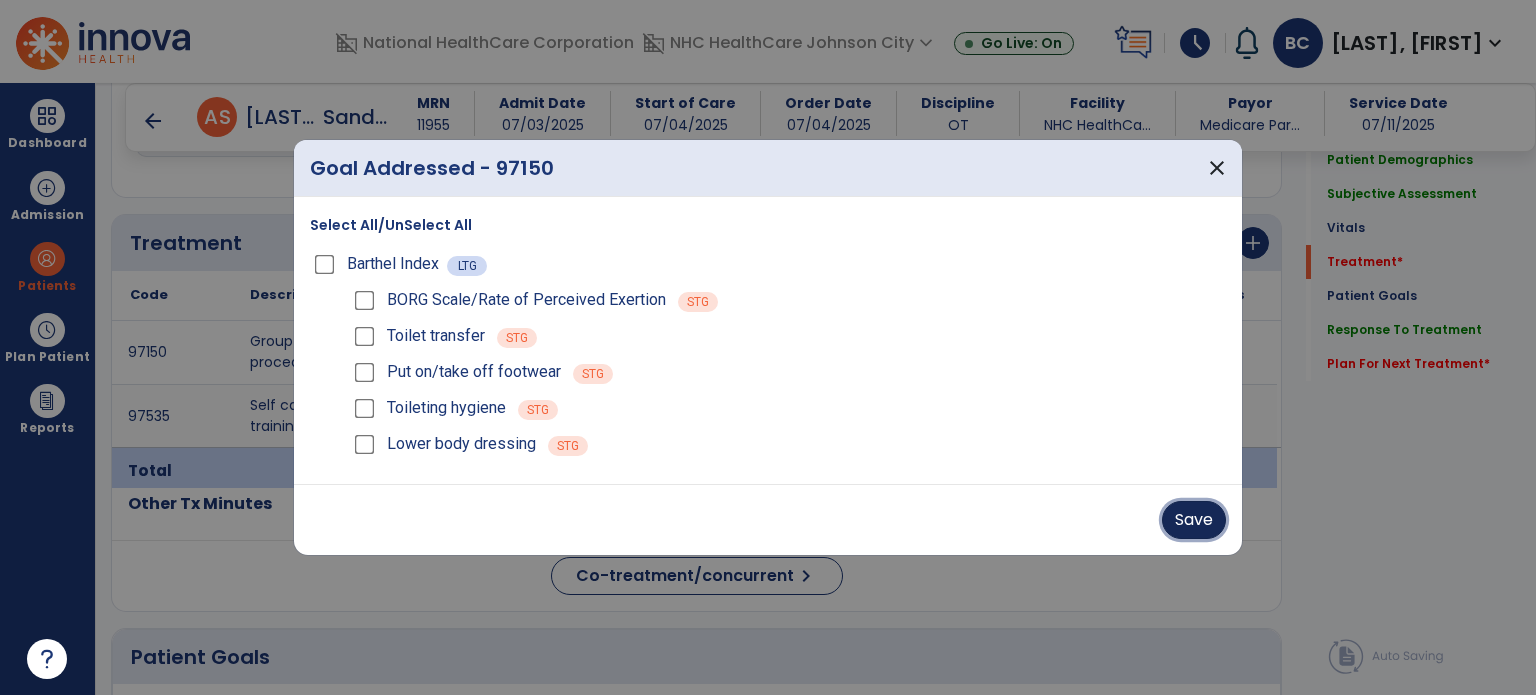 click on "Save" at bounding box center [1194, 520] 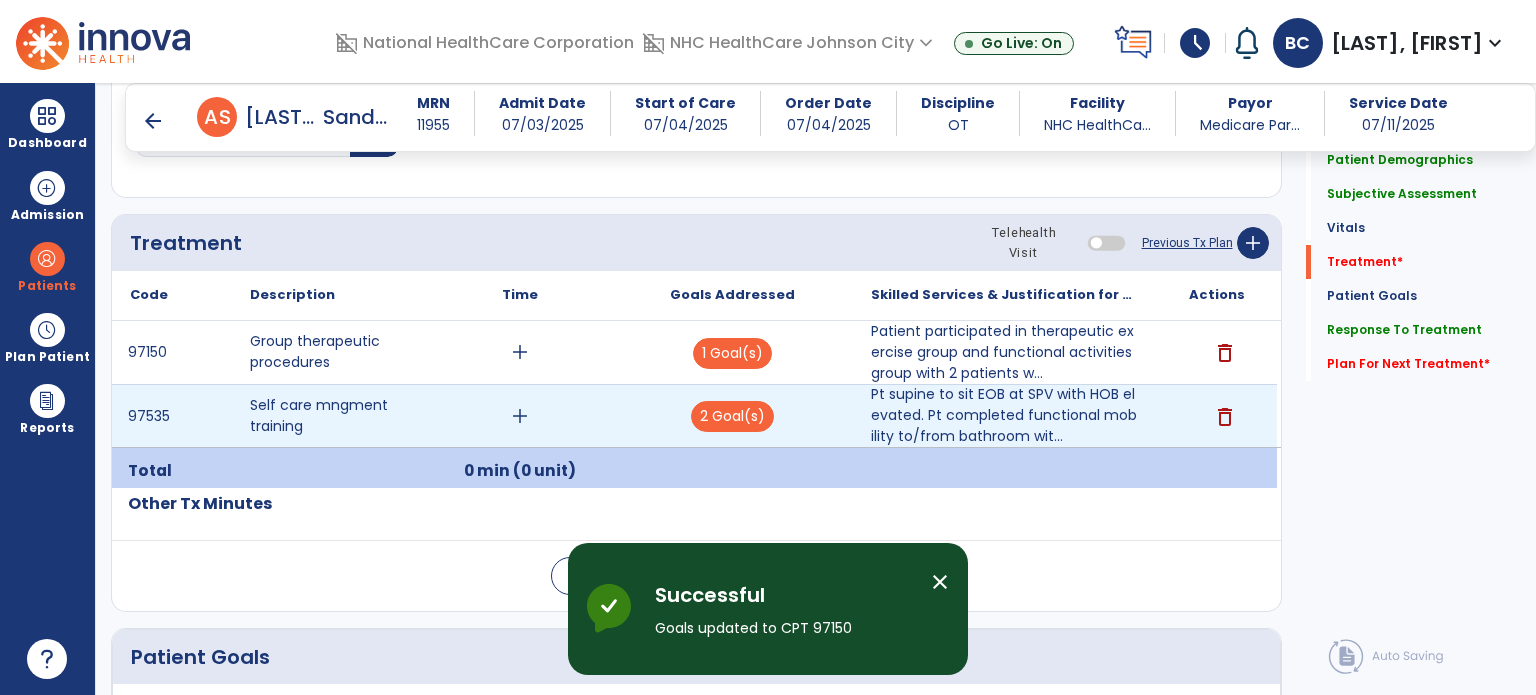 click on "add" at bounding box center [520, 416] 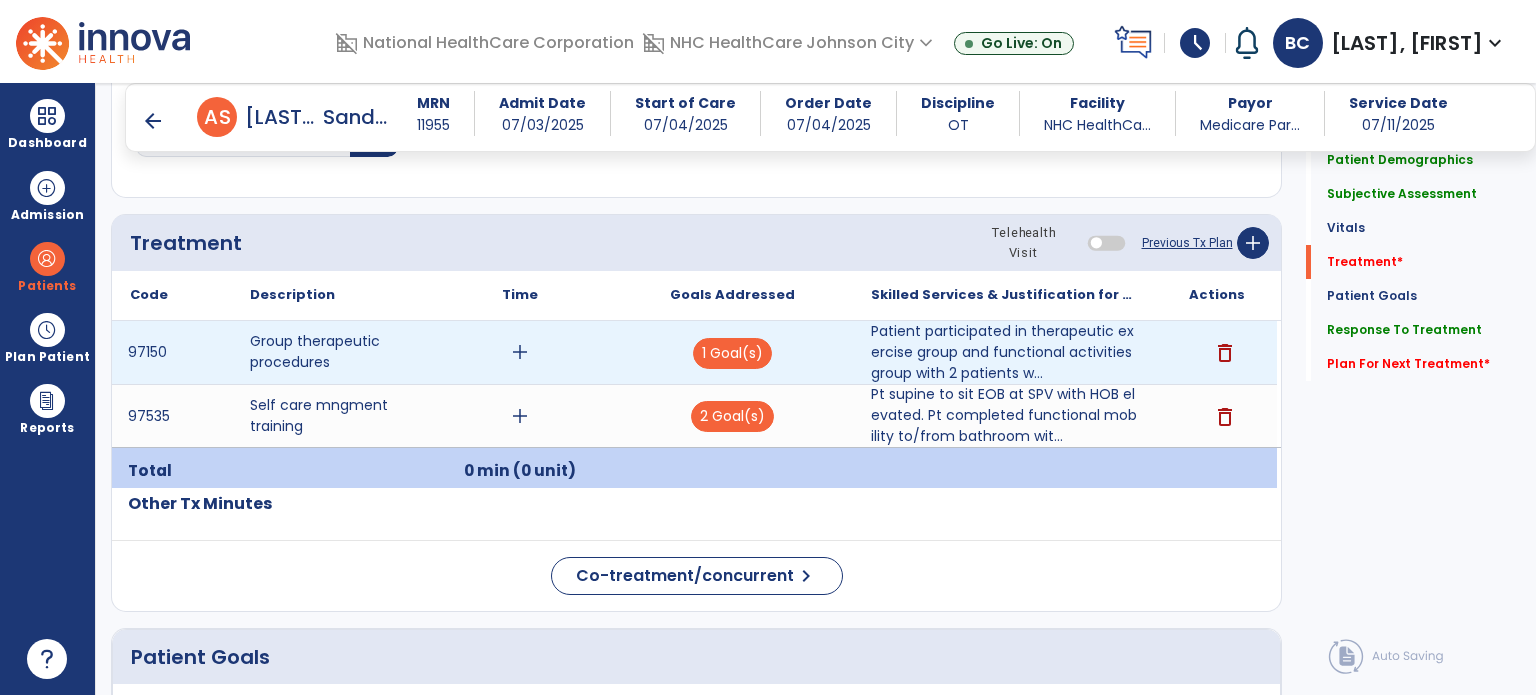 click on "add" at bounding box center [520, 352] 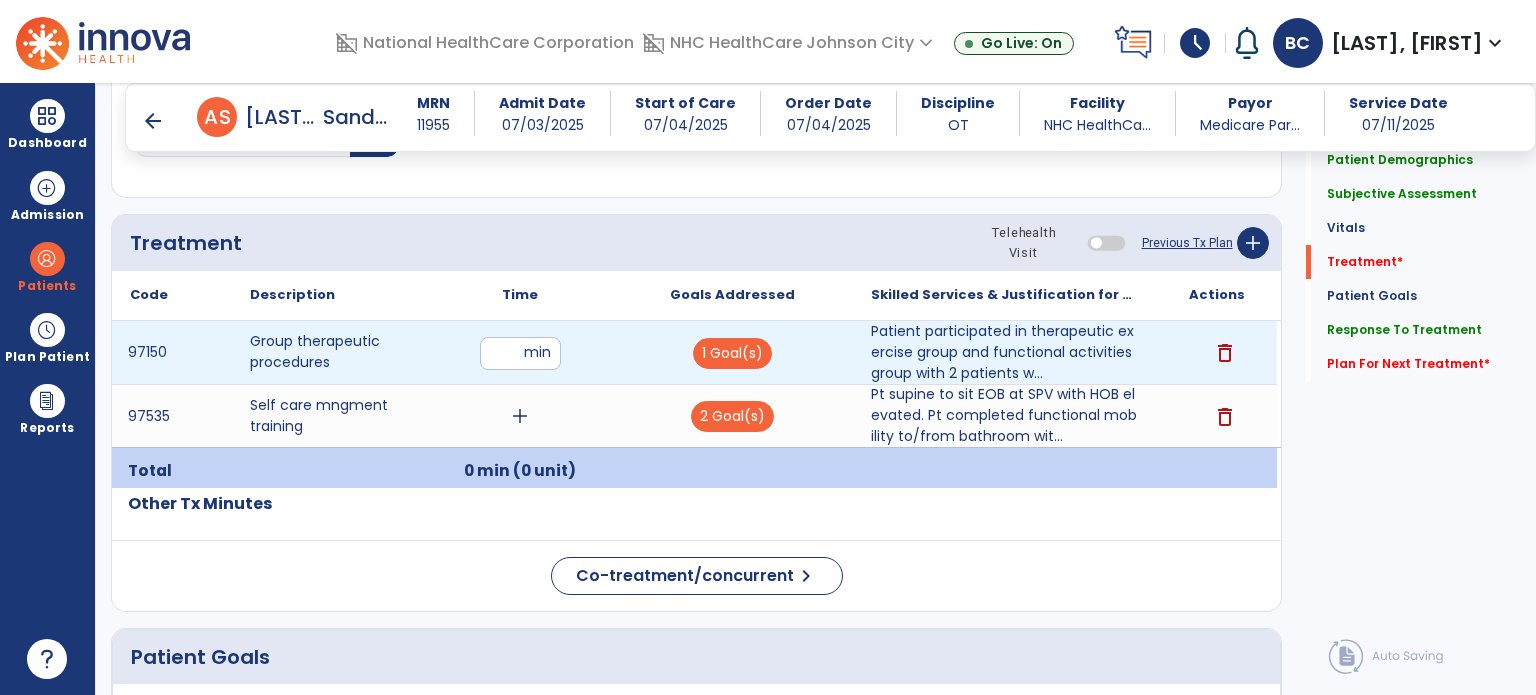 type on "**" 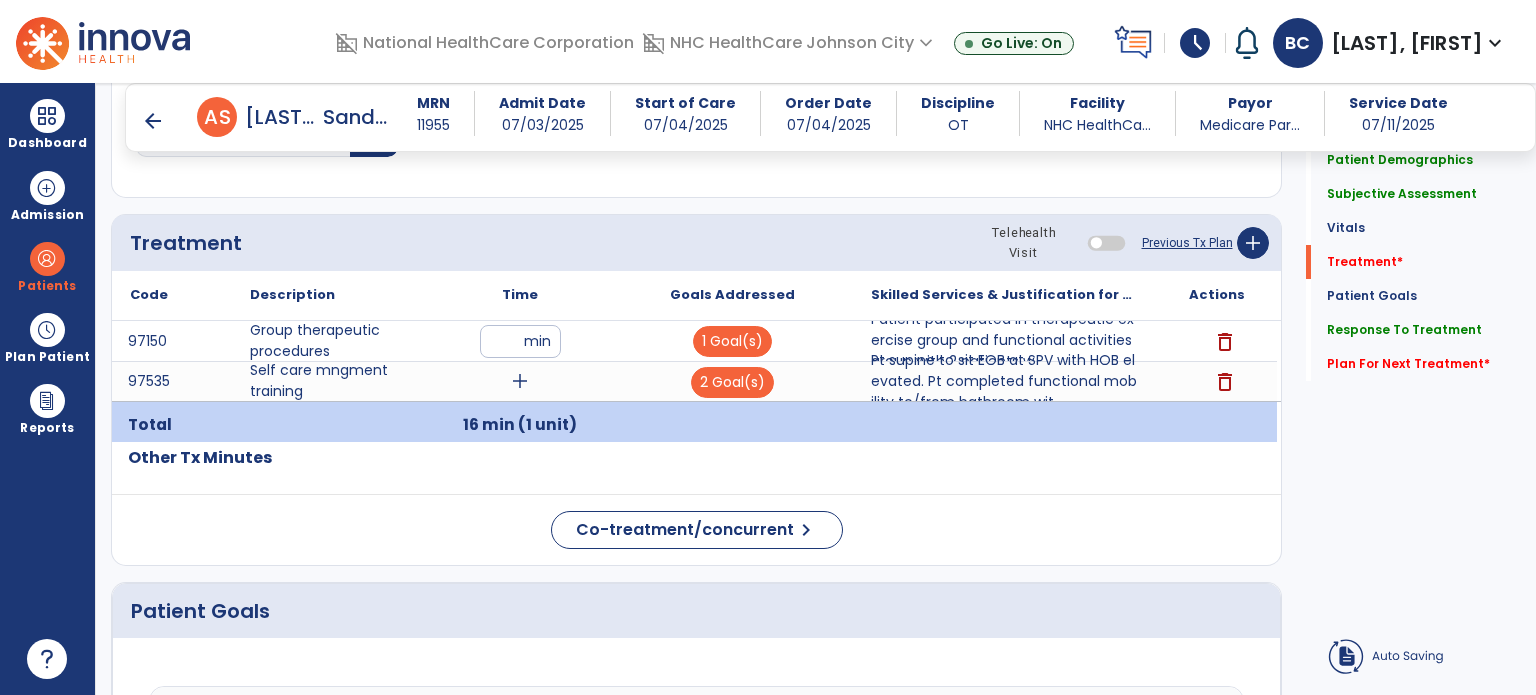 click on "Time" at bounding box center [520, 295] 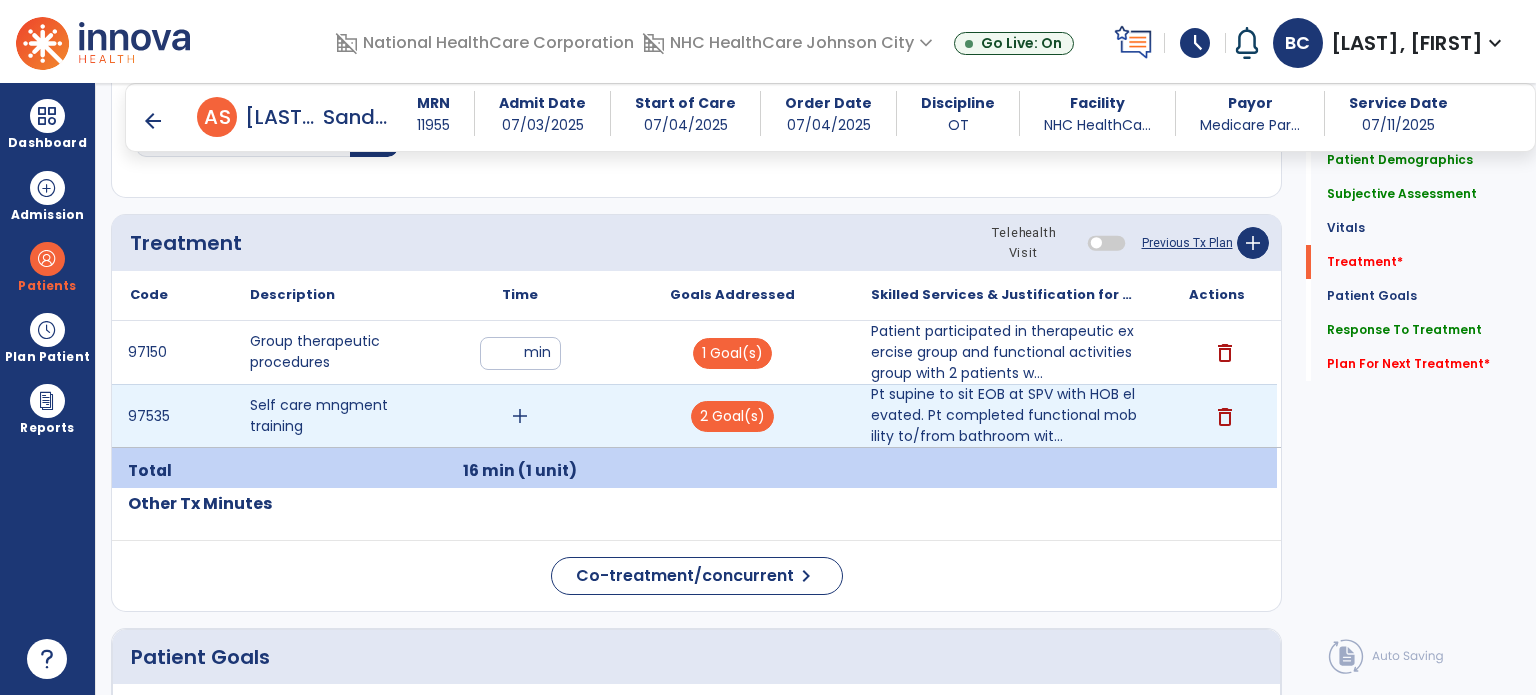 click on "add" at bounding box center (520, 416) 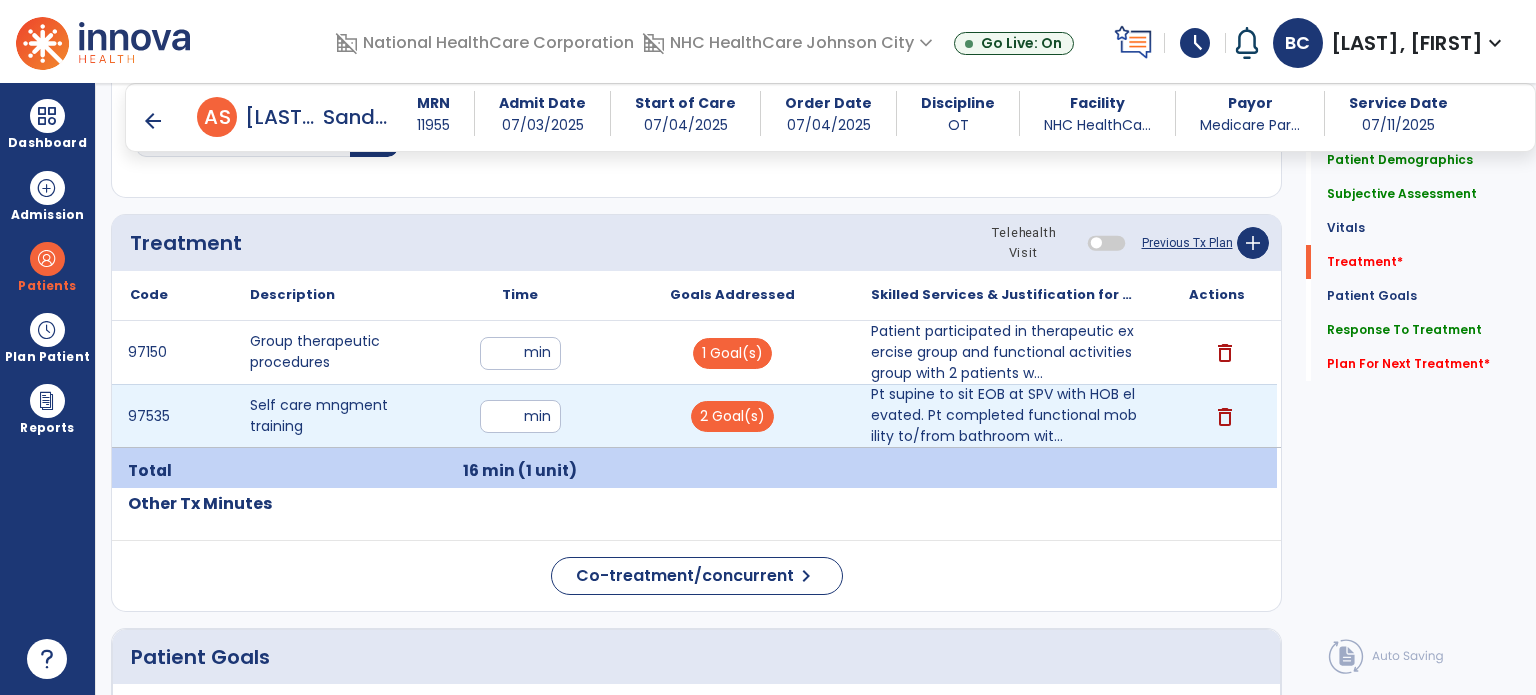 type on "**" 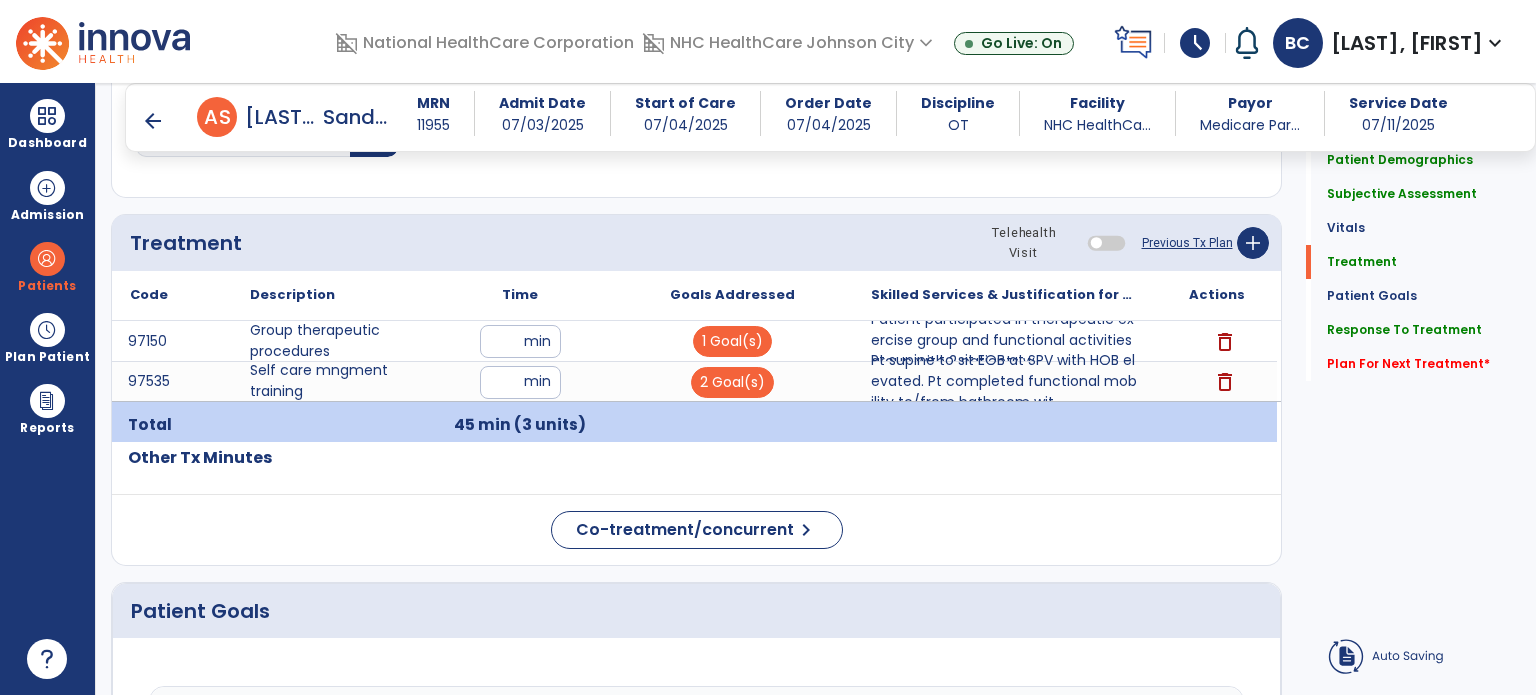 click on "Code
Description
Time" 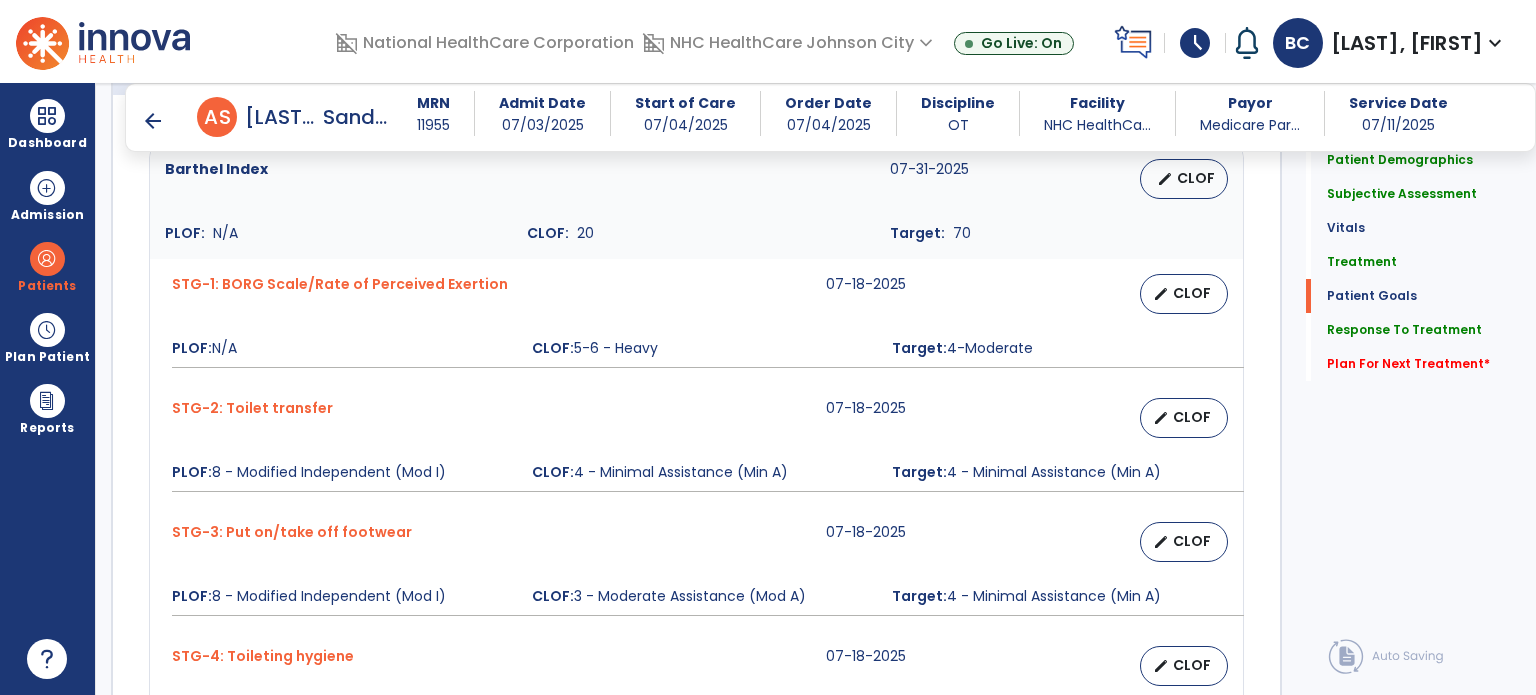 scroll, scrollTop: 1624, scrollLeft: 0, axis: vertical 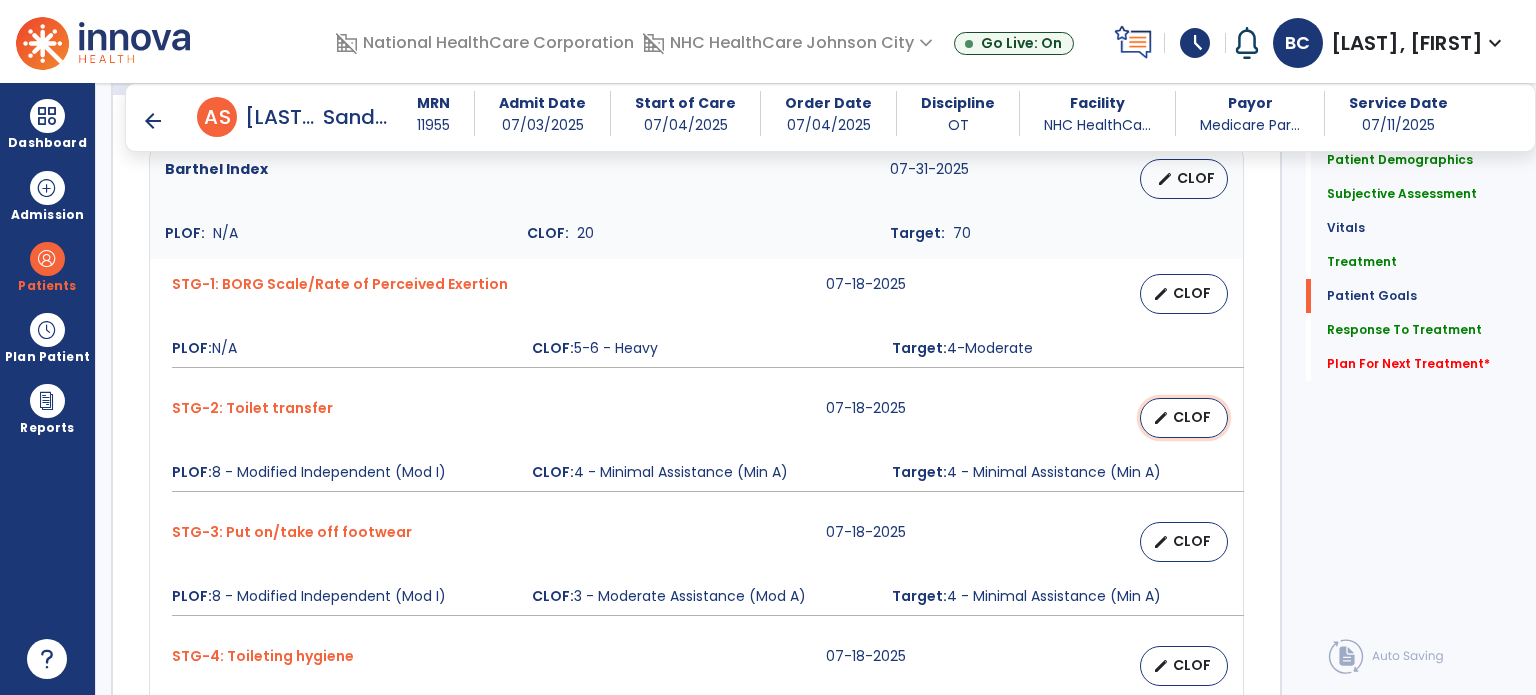 click on "edit   CLOF" at bounding box center [1184, 418] 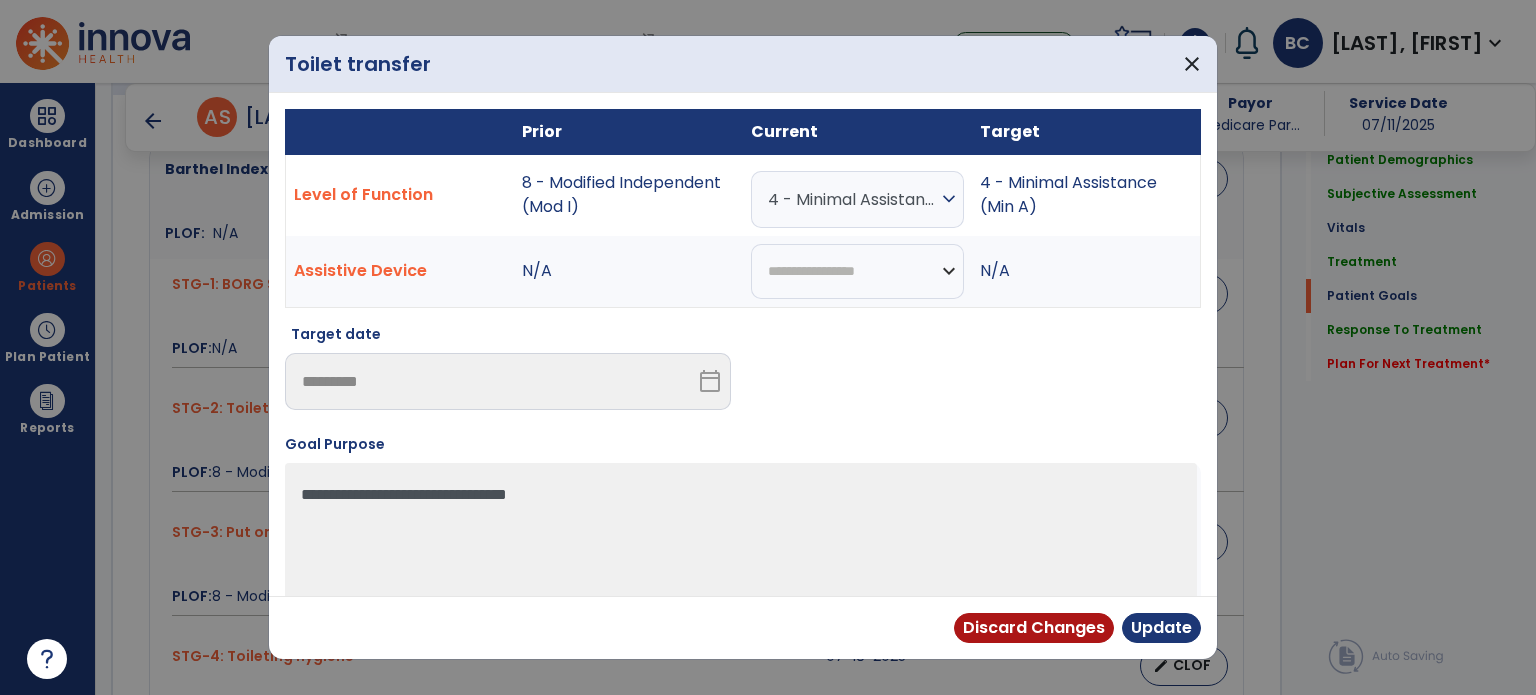 click on "expand_more" at bounding box center [949, 199] 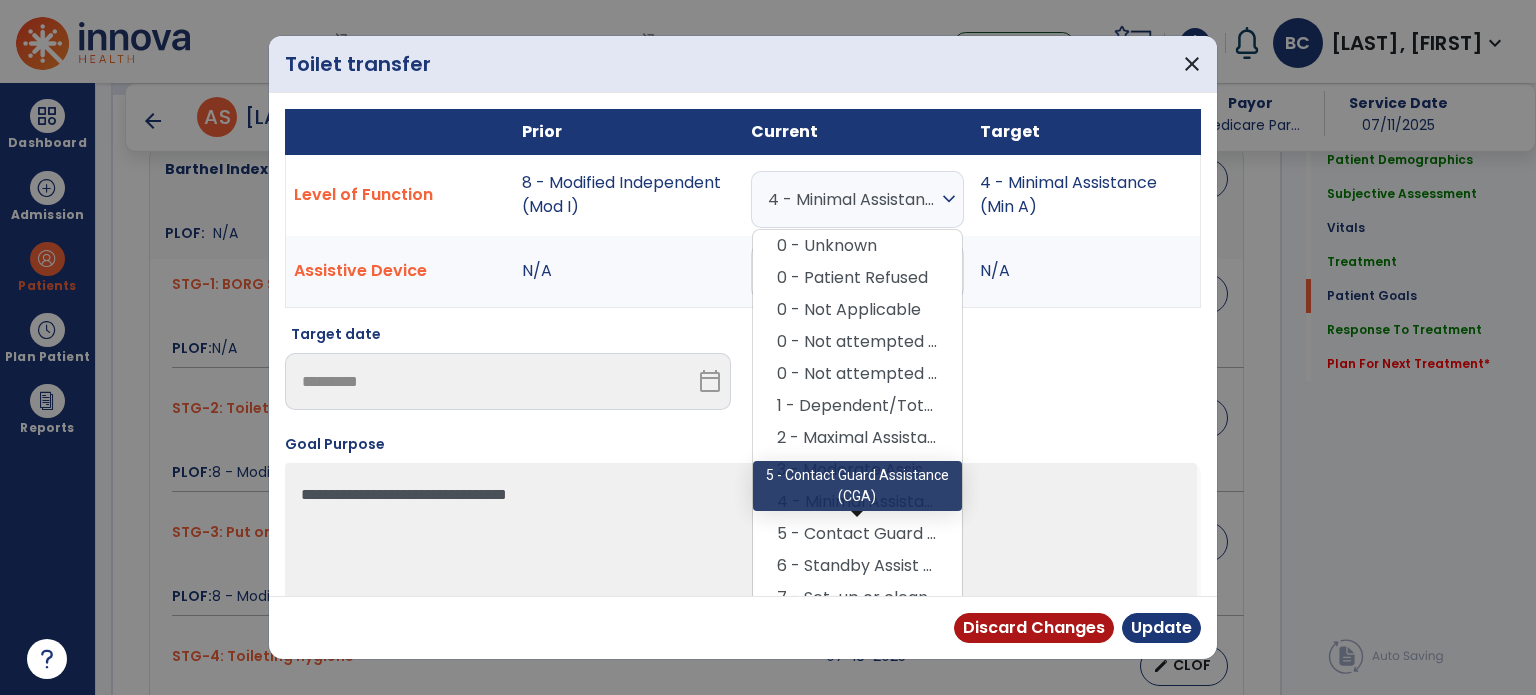 click on "5 - Contact Guard Assistance (CGA)" at bounding box center [857, 534] 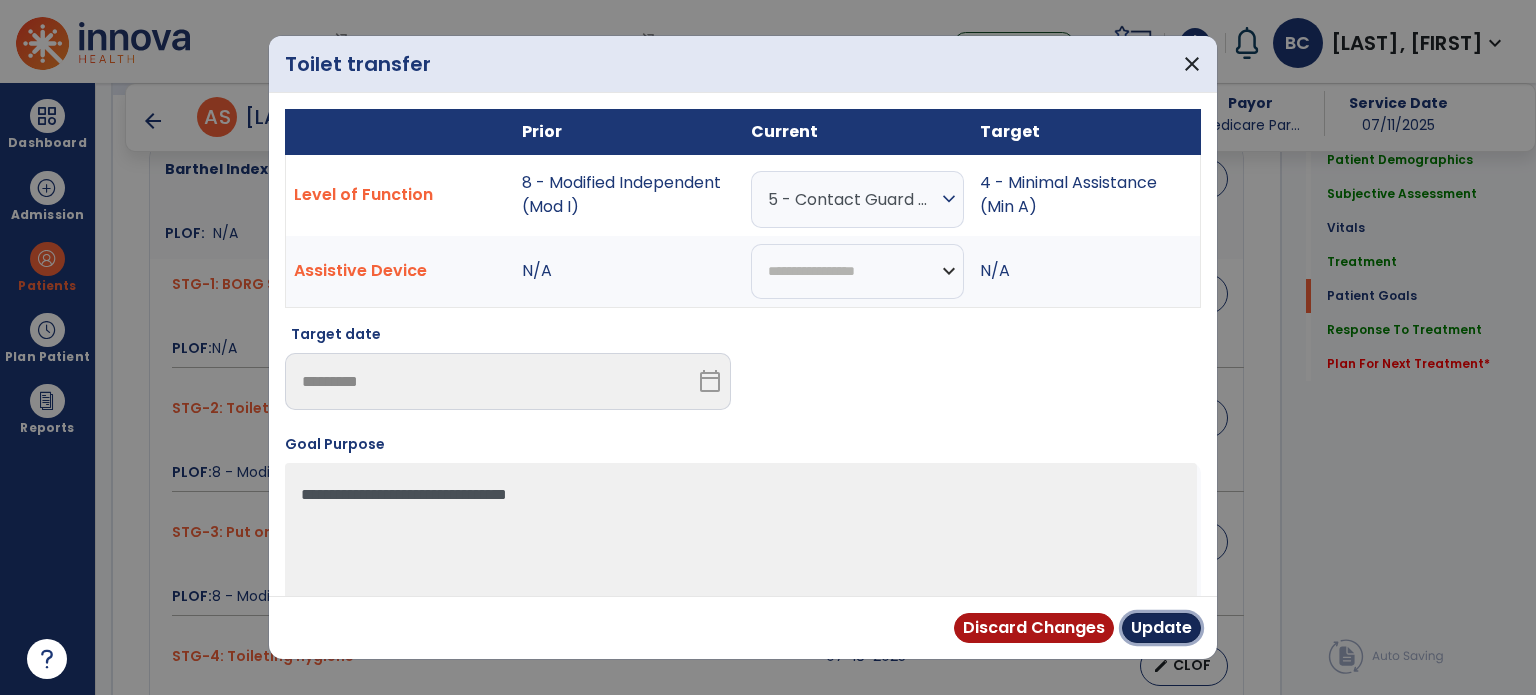 click on "Update" at bounding box center [1161, 628] 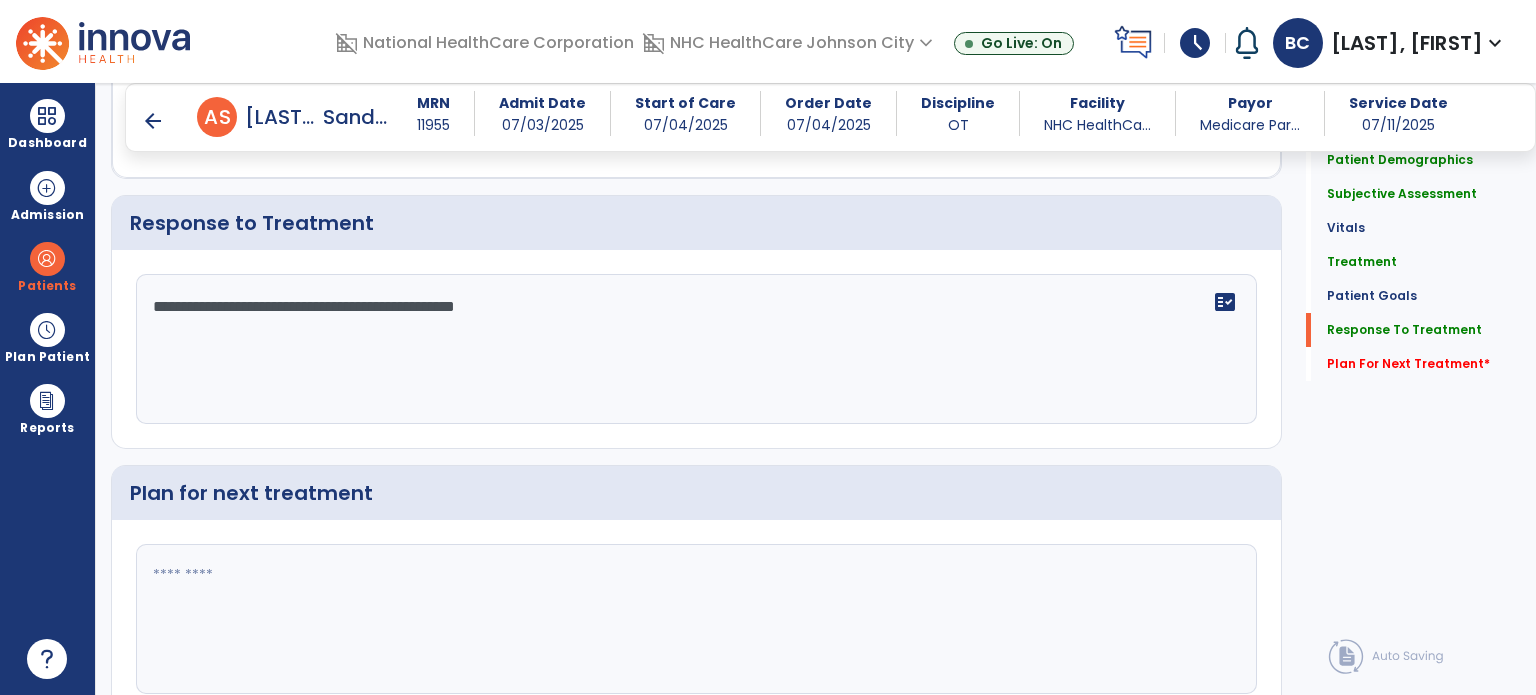 scroll, scrollTop: 2489, scrollLeft: 0, axis: vertical 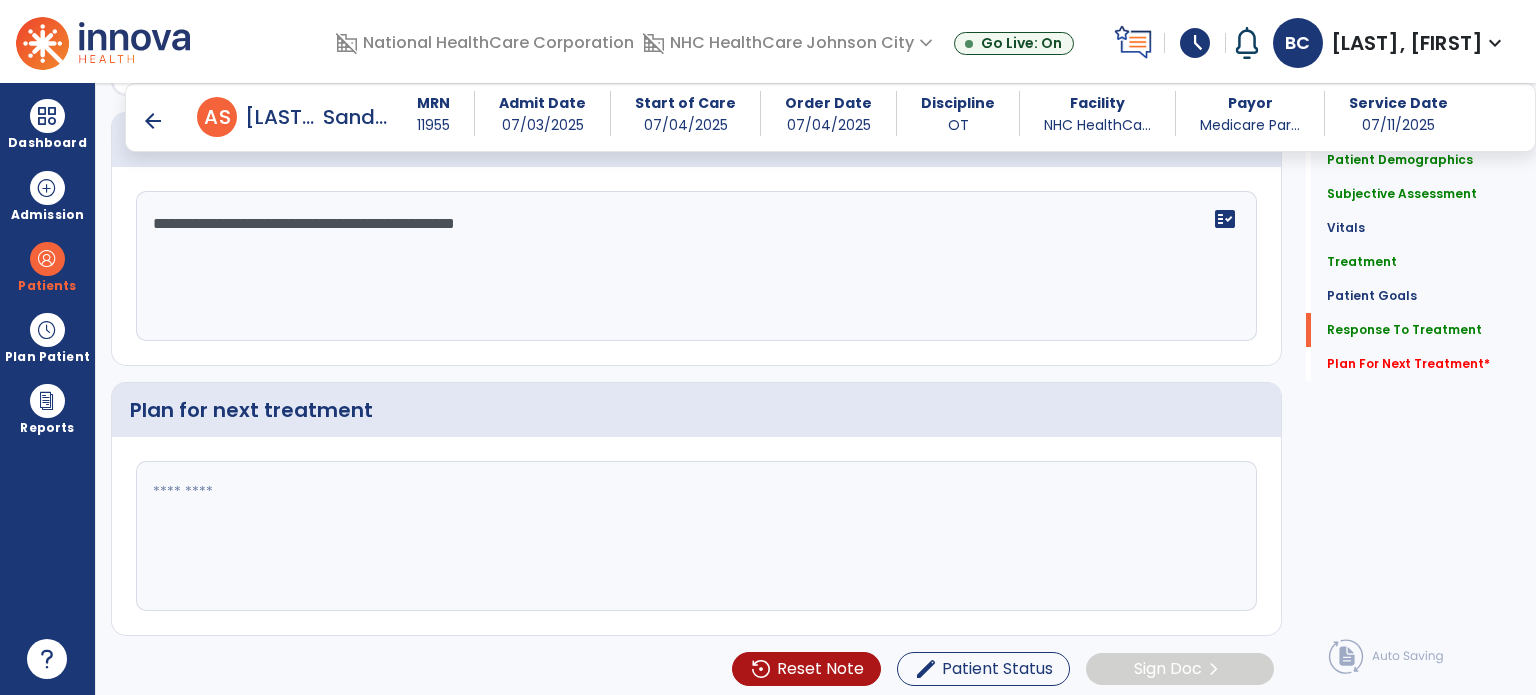 click 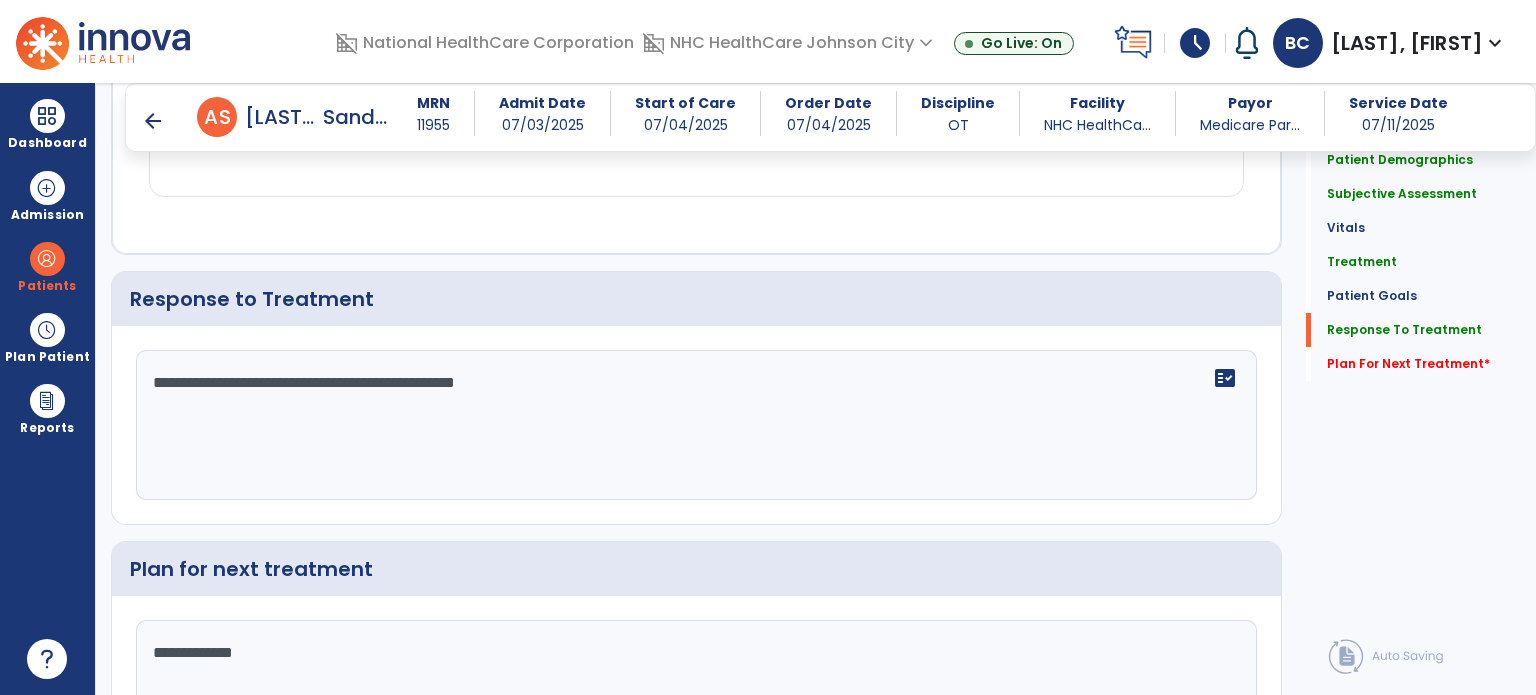 scroll, scrollTop: 2324, scrollLeft: 0, axis: vertical 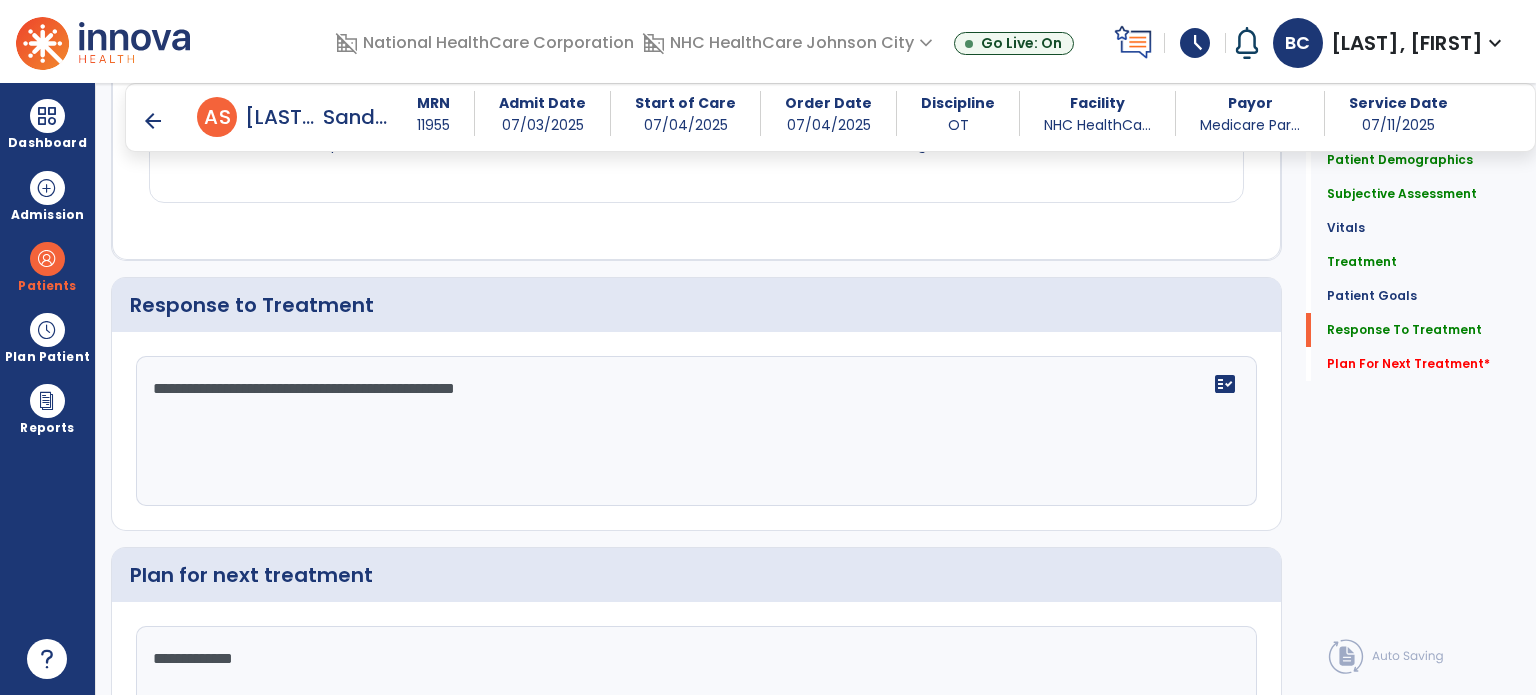 click on "**********" 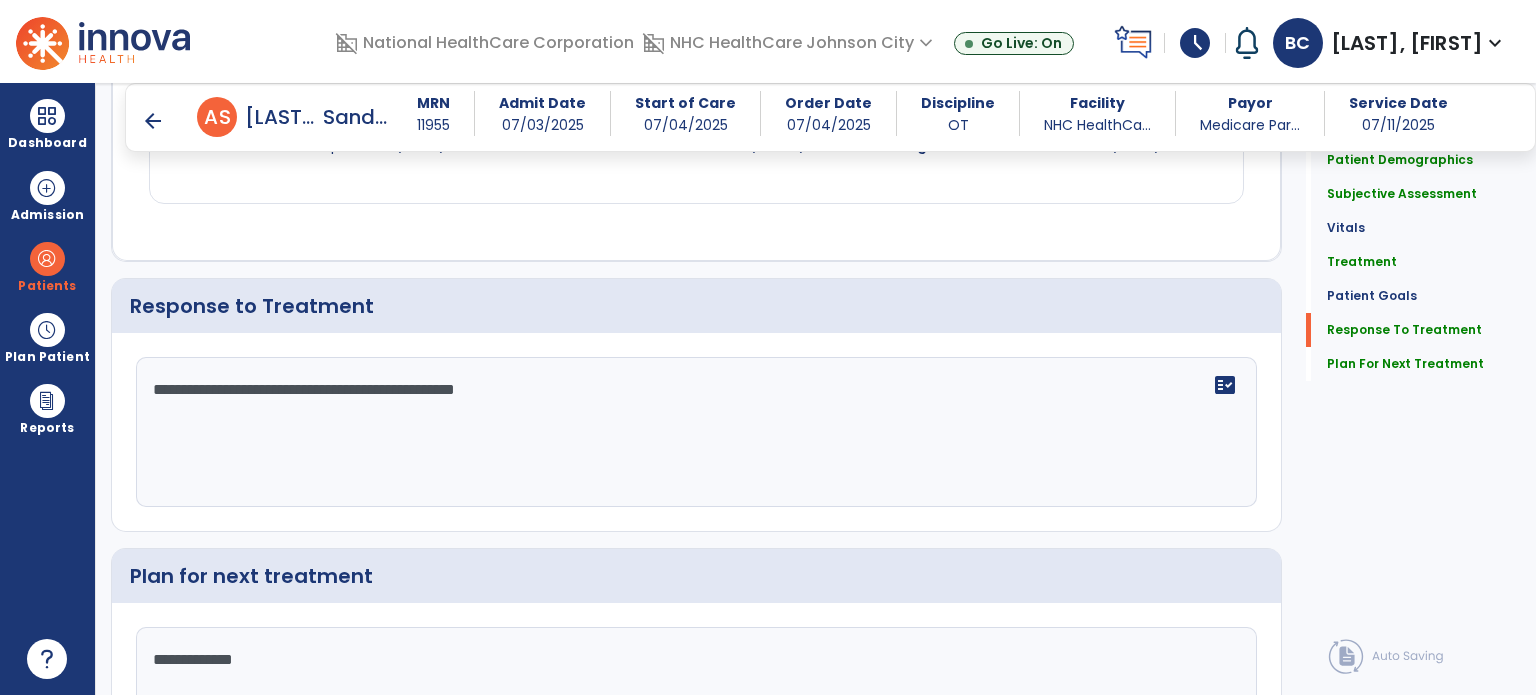 scroll, scrollTop: 2323, scrollLeft: 0, axis: vertical 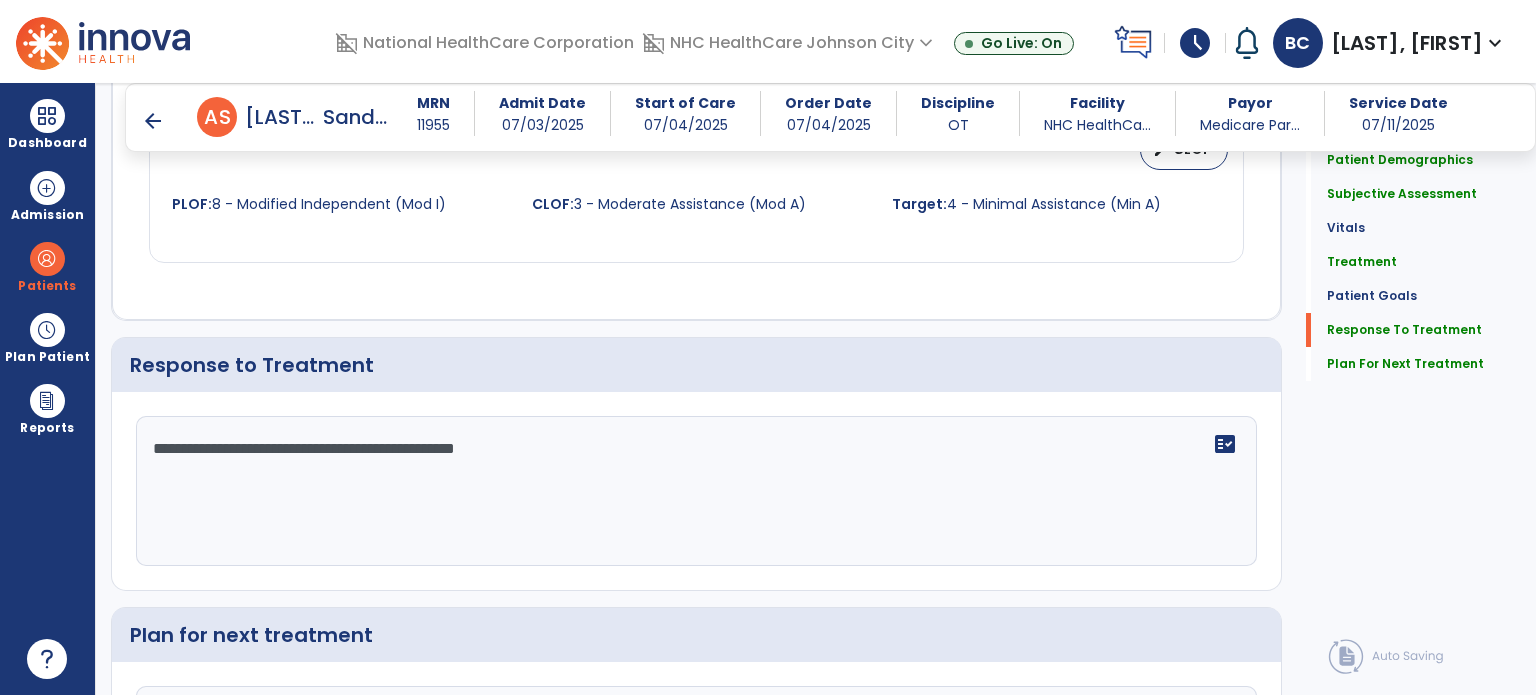 click on "Plan for next treatment" 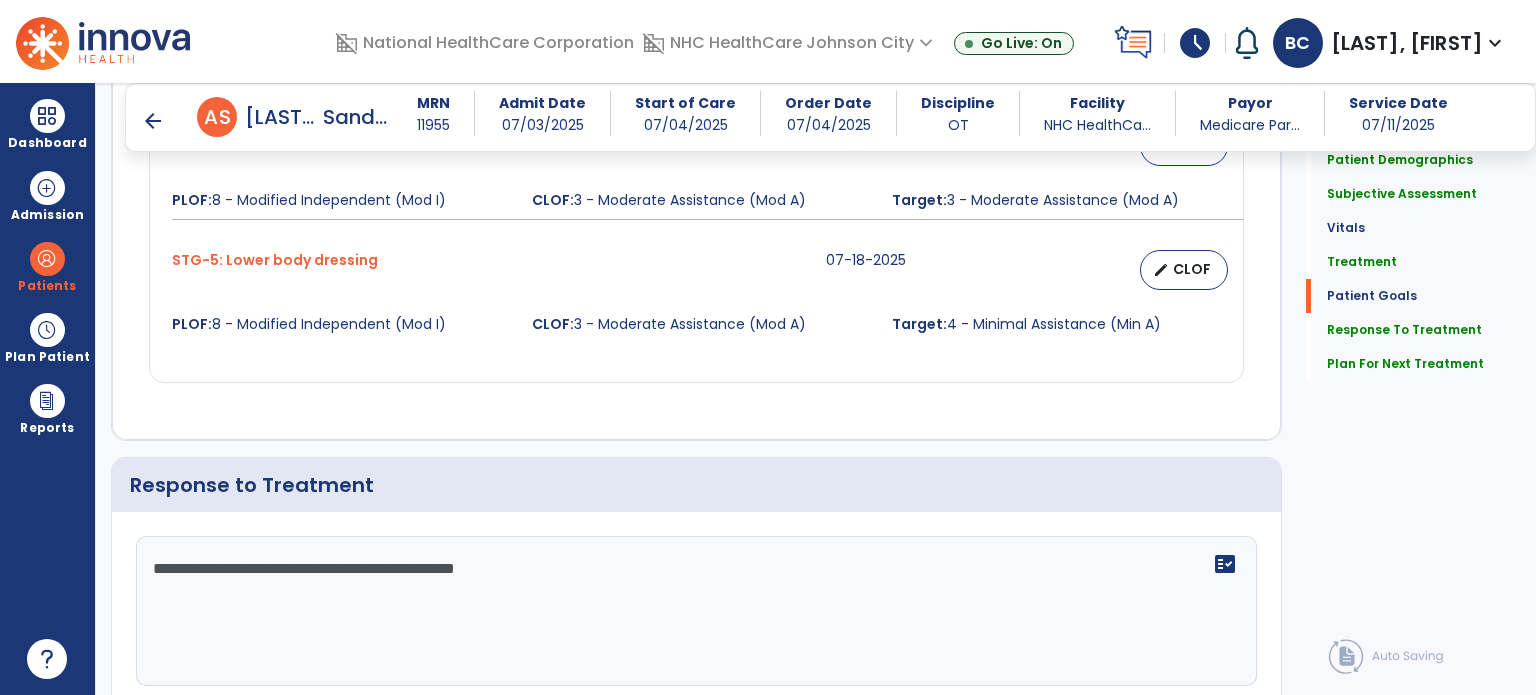 scroll, scrollTop: 2401, scrollLeft: 0, axis: vertical 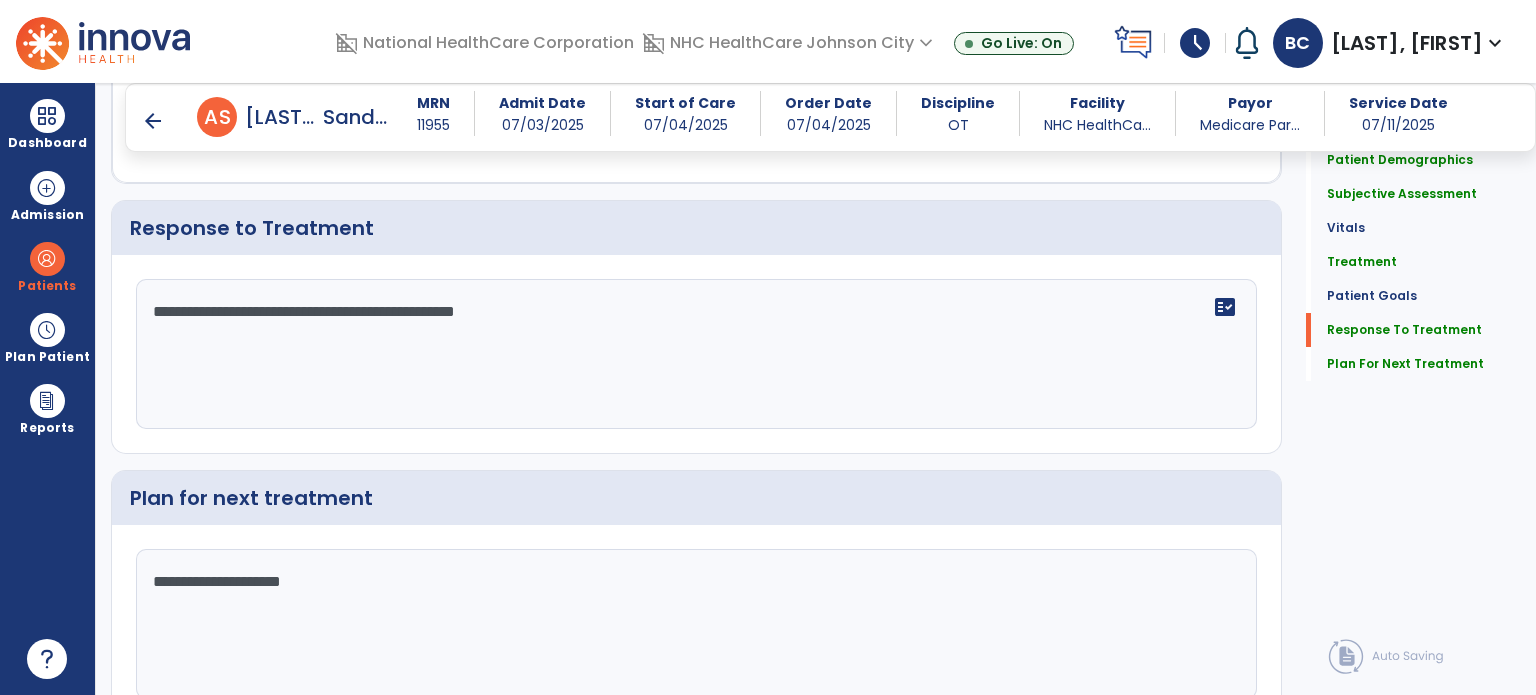 click on "**********" 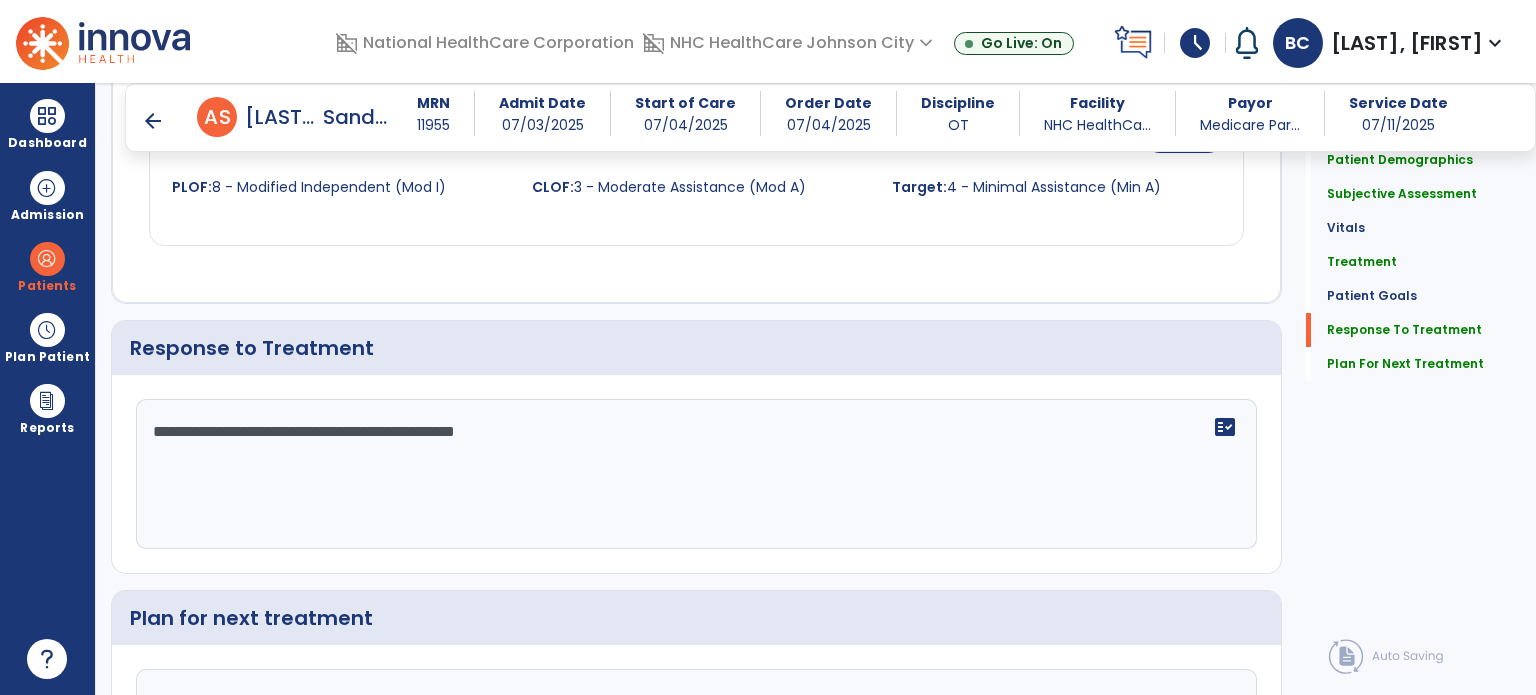 scroll, scrollTop: 2276, scrollLeft: 0, axis: vertical 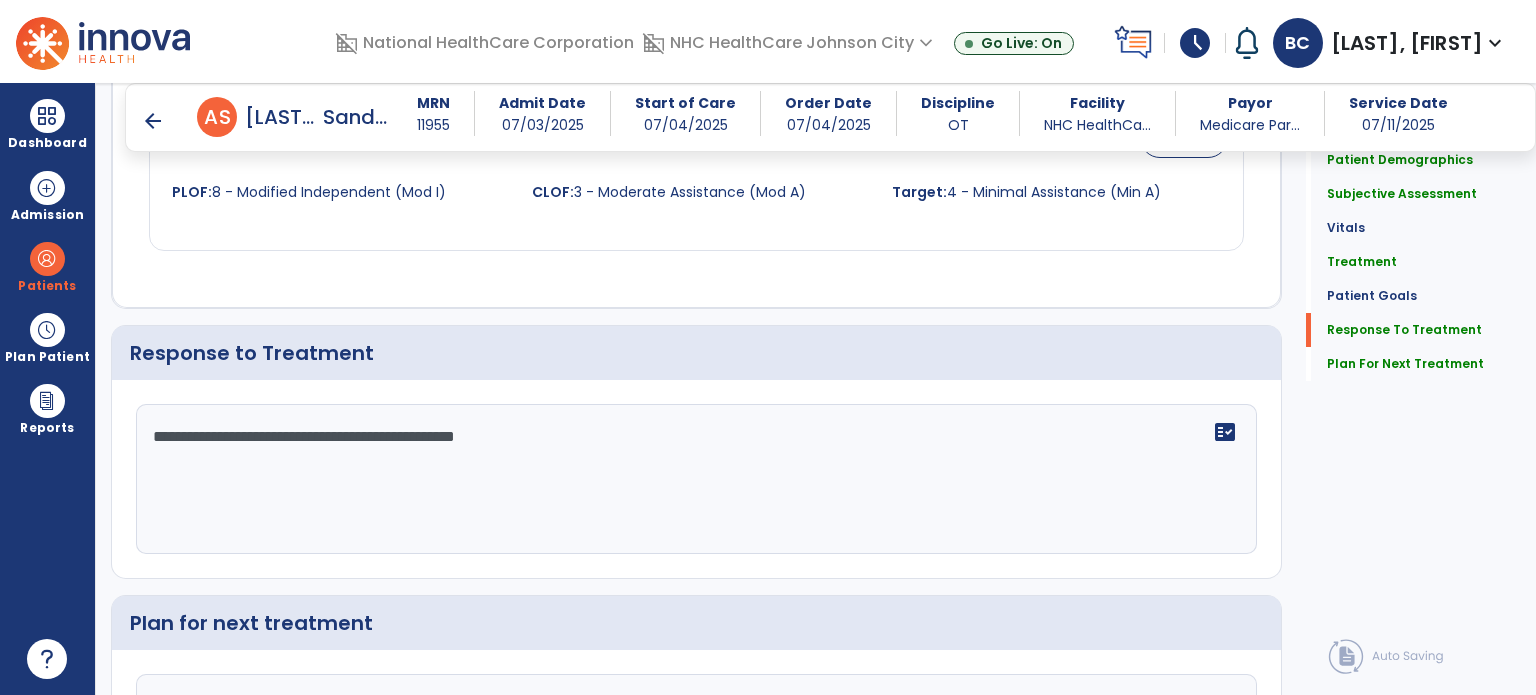 type on "**********" 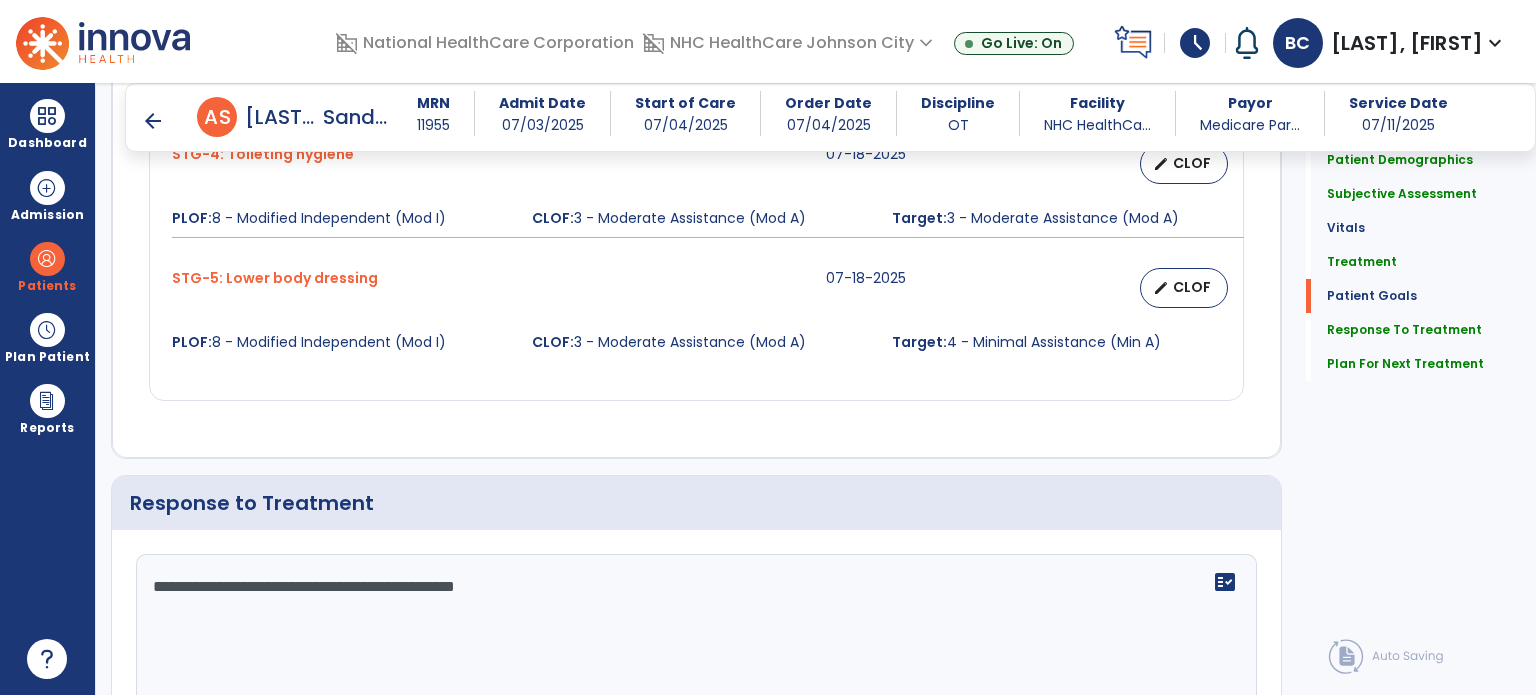 scroll, scrollTop: 2168, scrollLeft: 0, axis: vertical 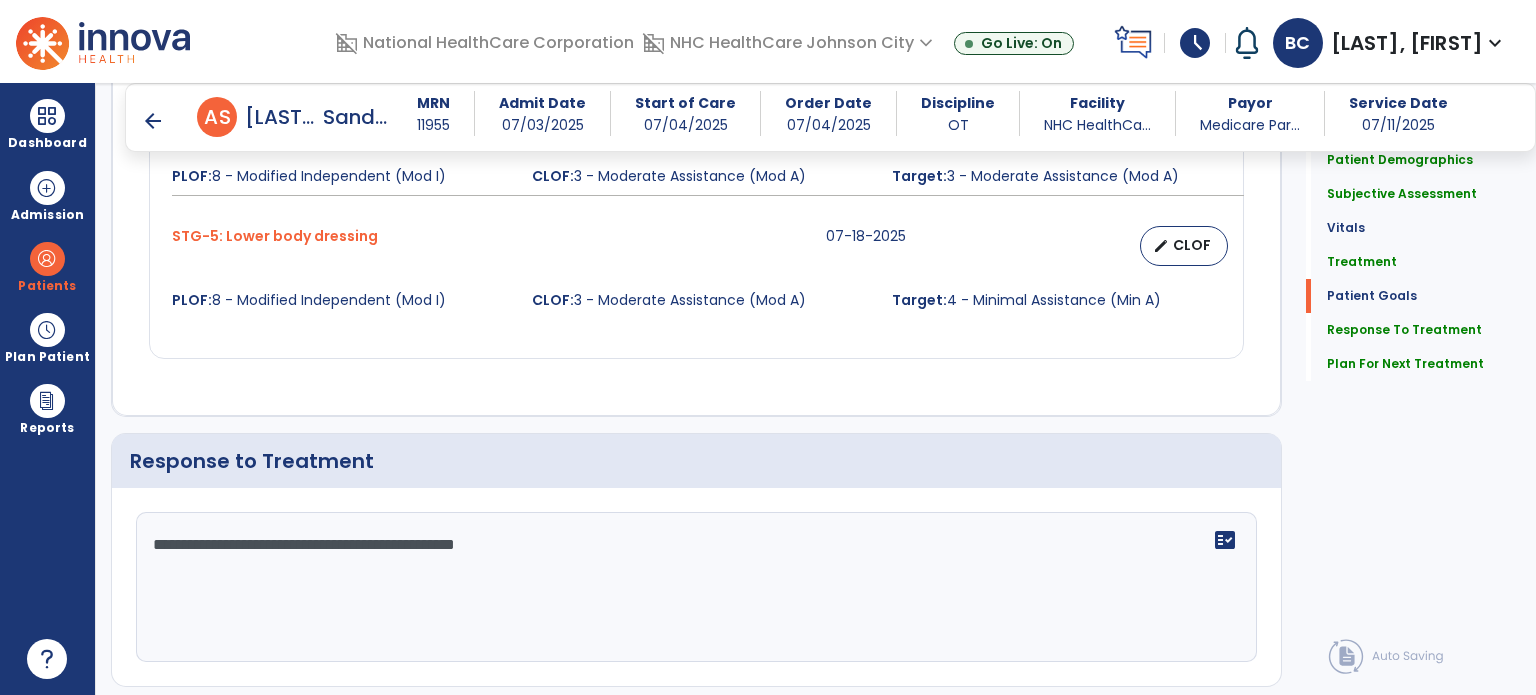 click on "**********" 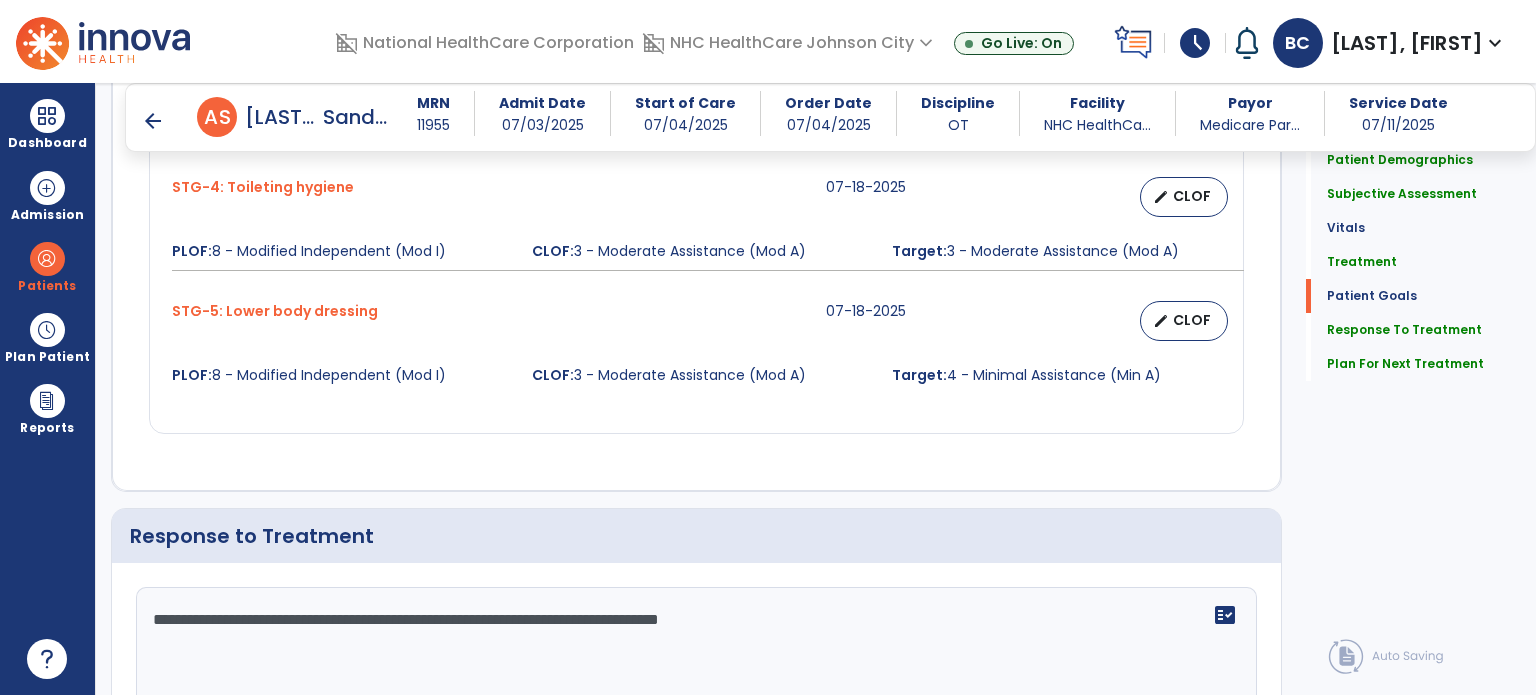 scroll, scrollTop: 2085, scrollLeft: 0, axis: vertical 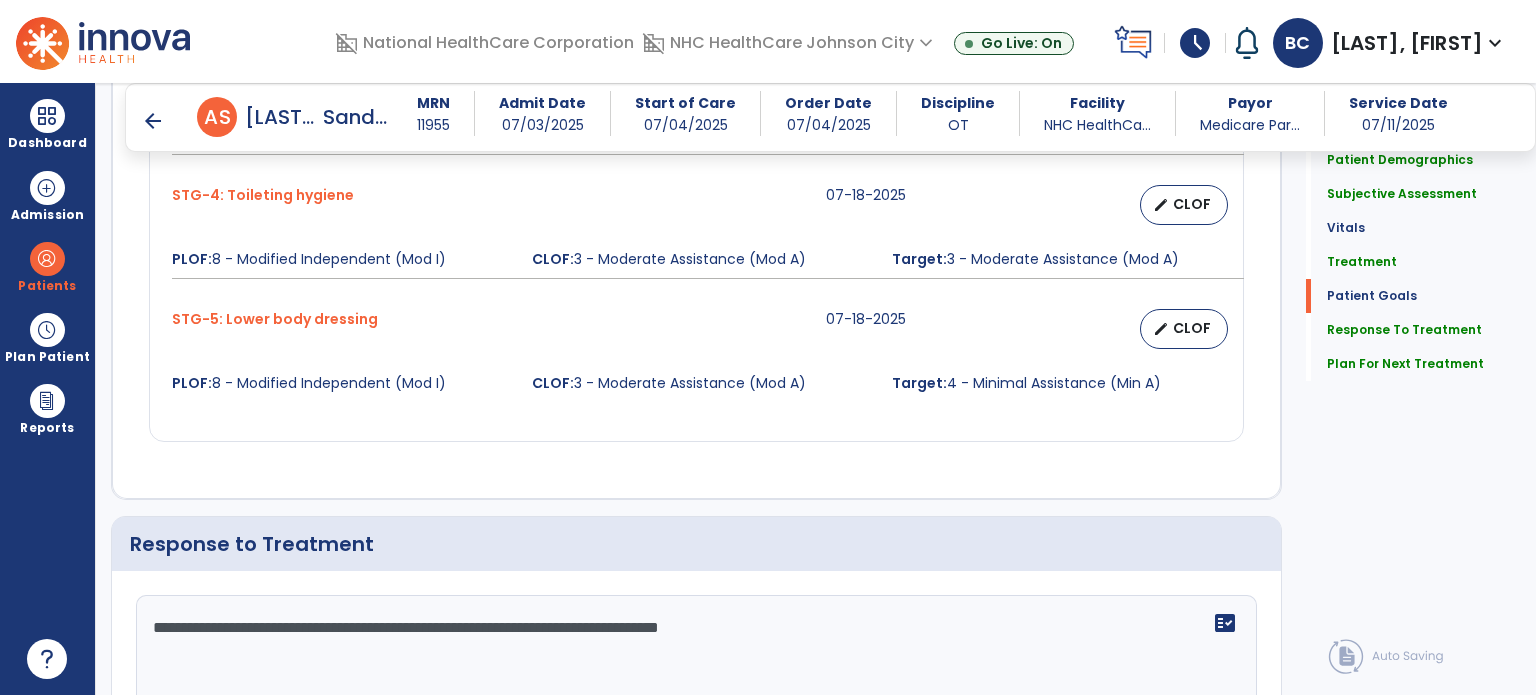 type on "**********" 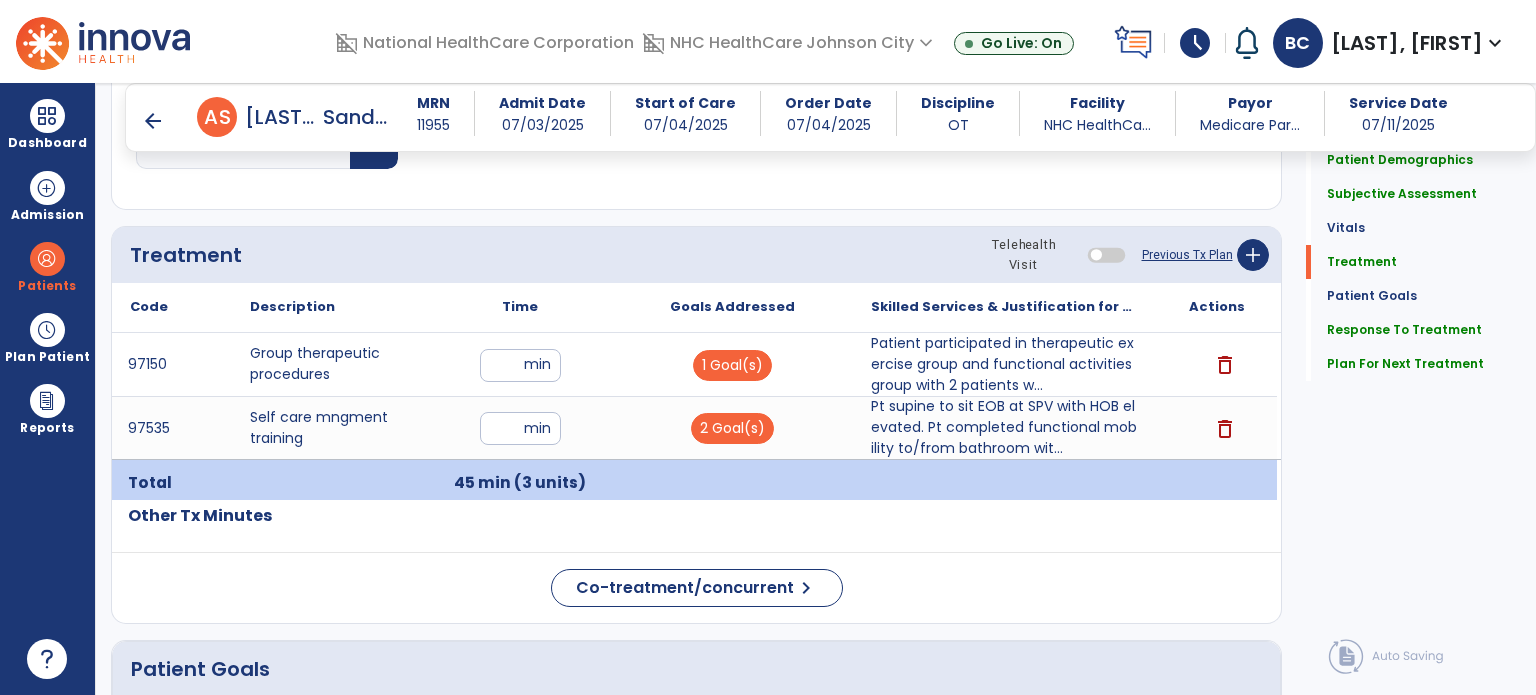 scroll, scrollTop: 1020, scrollLeft: 0, axis: vertical 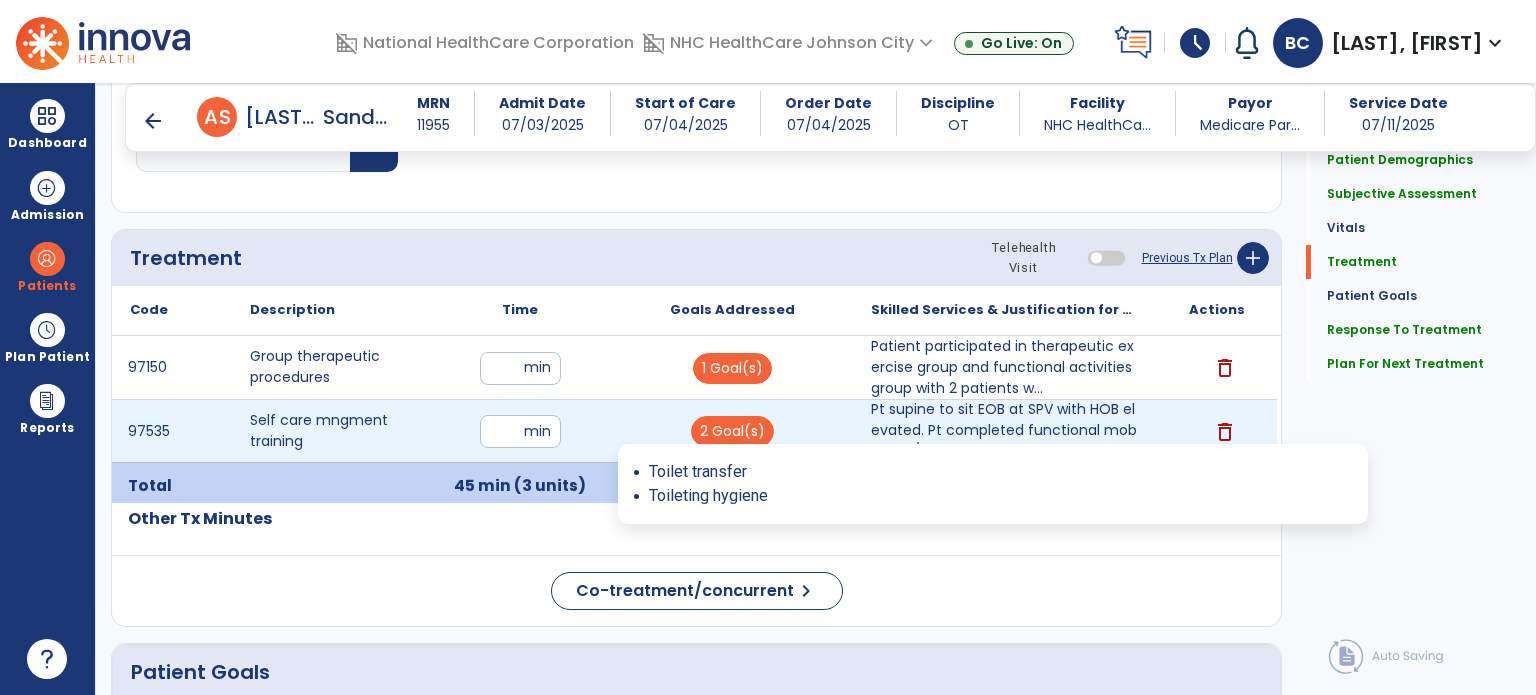 click on "2 Goal(s)" at bounding box center [732, 431] 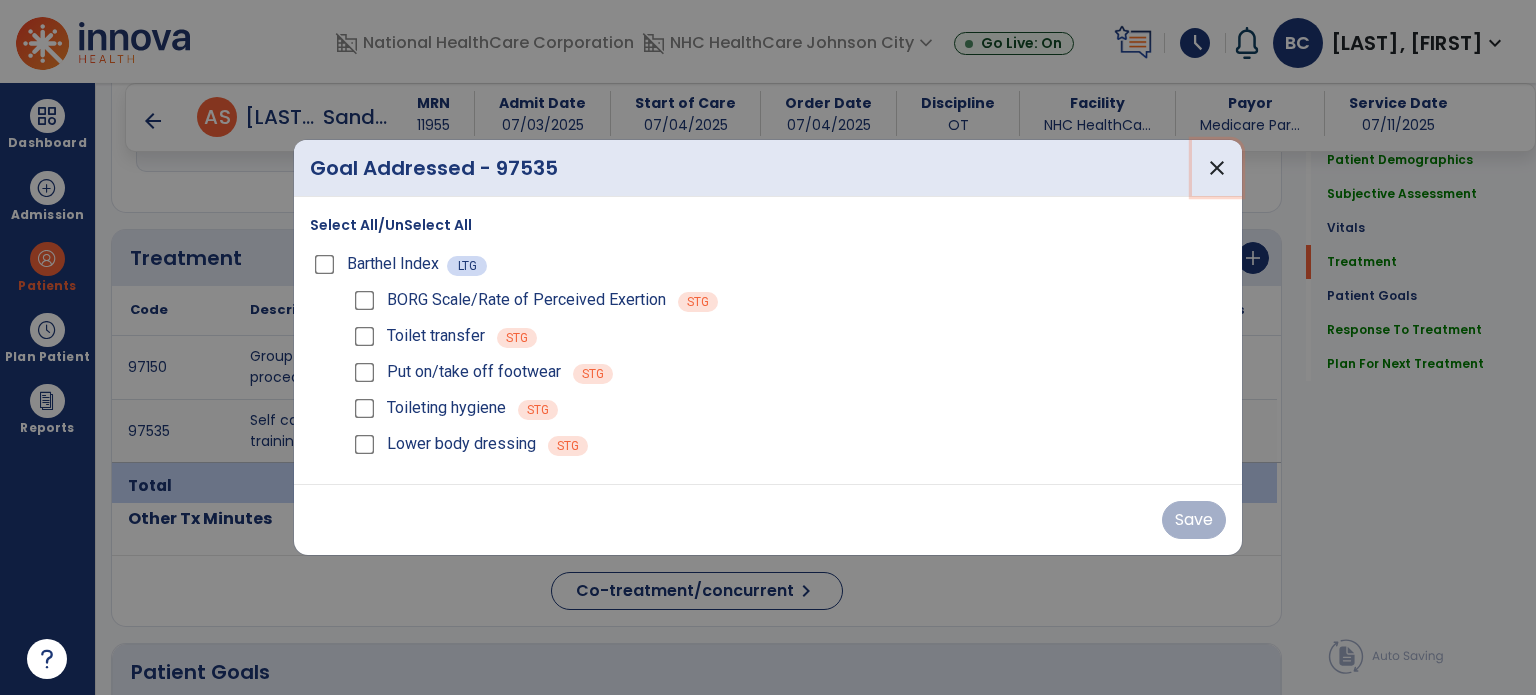 click on "close" at bounding box center (1217, 168) 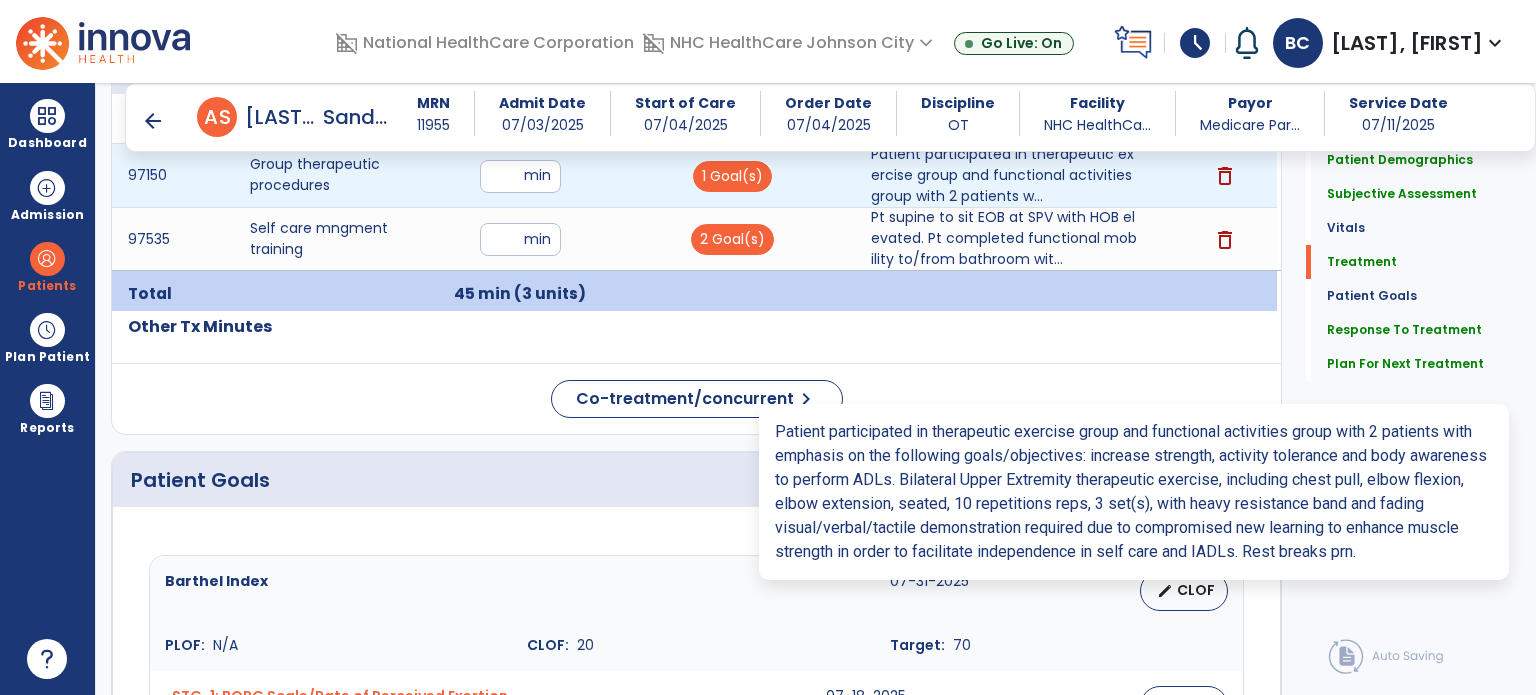 scroll, scrollTop: 1212, scrollLeft: 0, axis: vertical 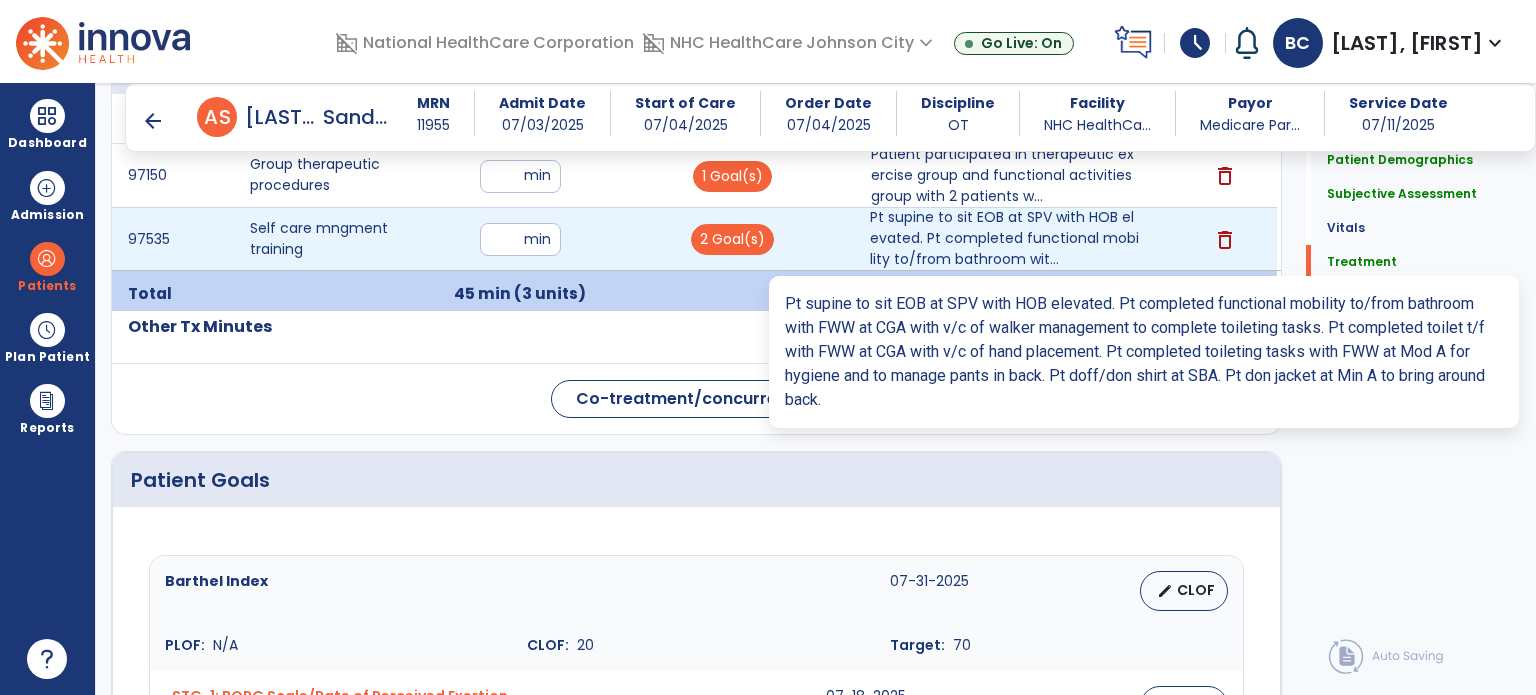 click on "Pt supine to sit EOB at SPV with HOB elevated. Pt completed functional mobility to/from bathroom wit..." at bounding box center (1004, 238) 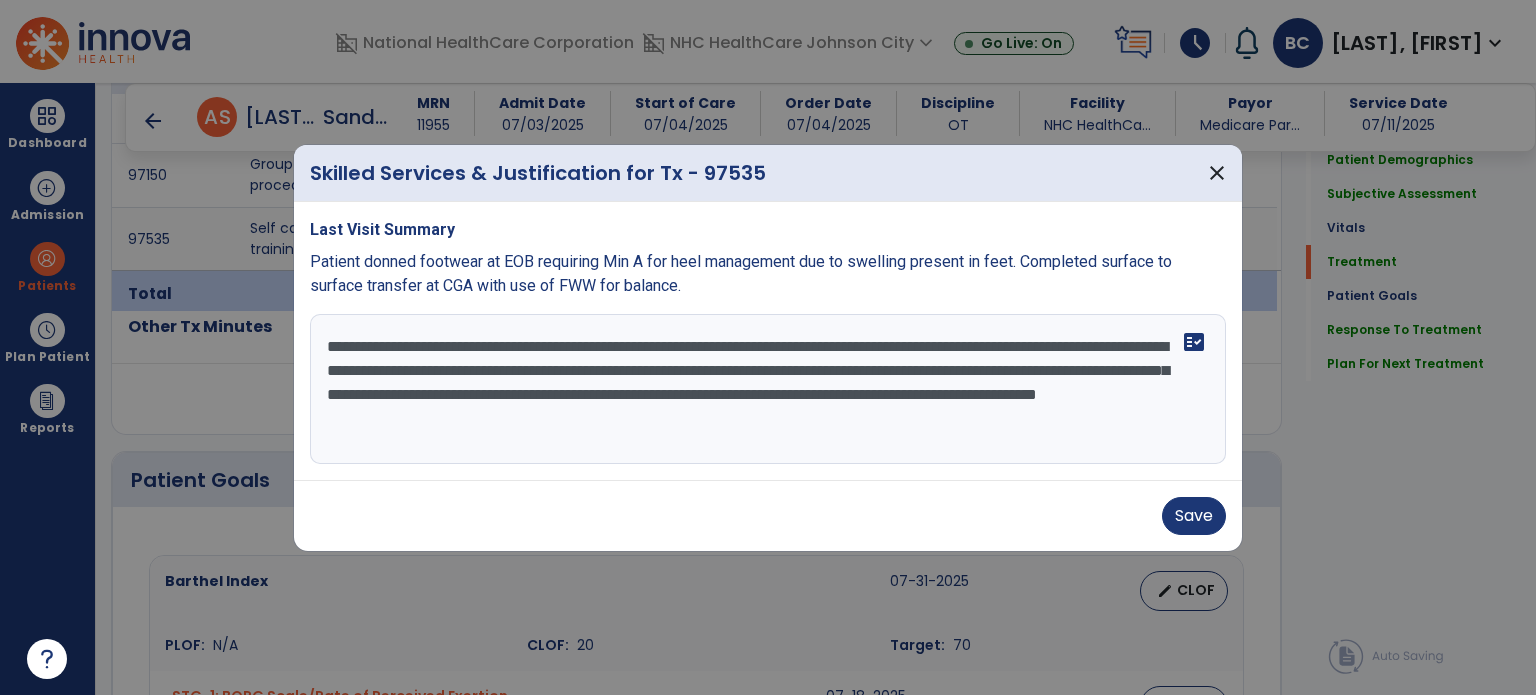 click on "**********" at bounding box center [768, 389] 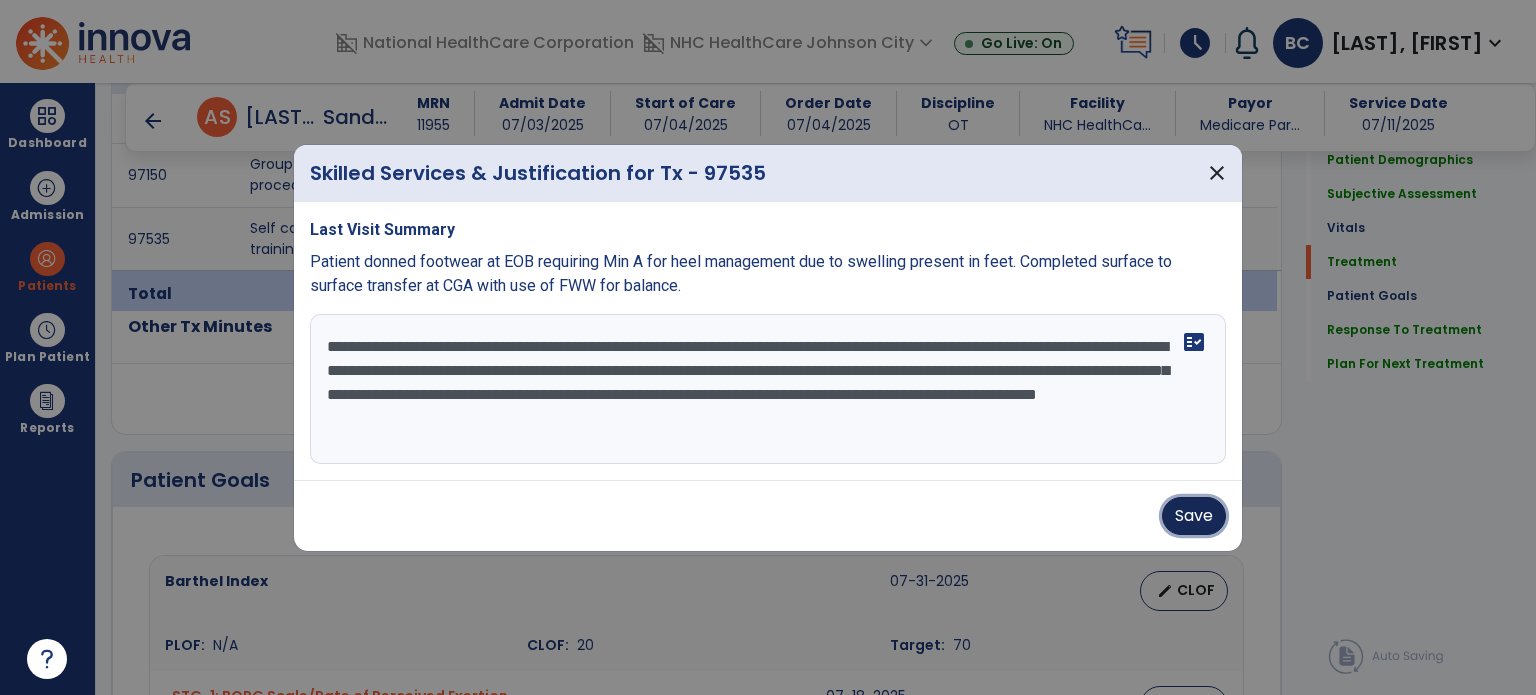 click on "Save" at bounding box center (1194, 516) 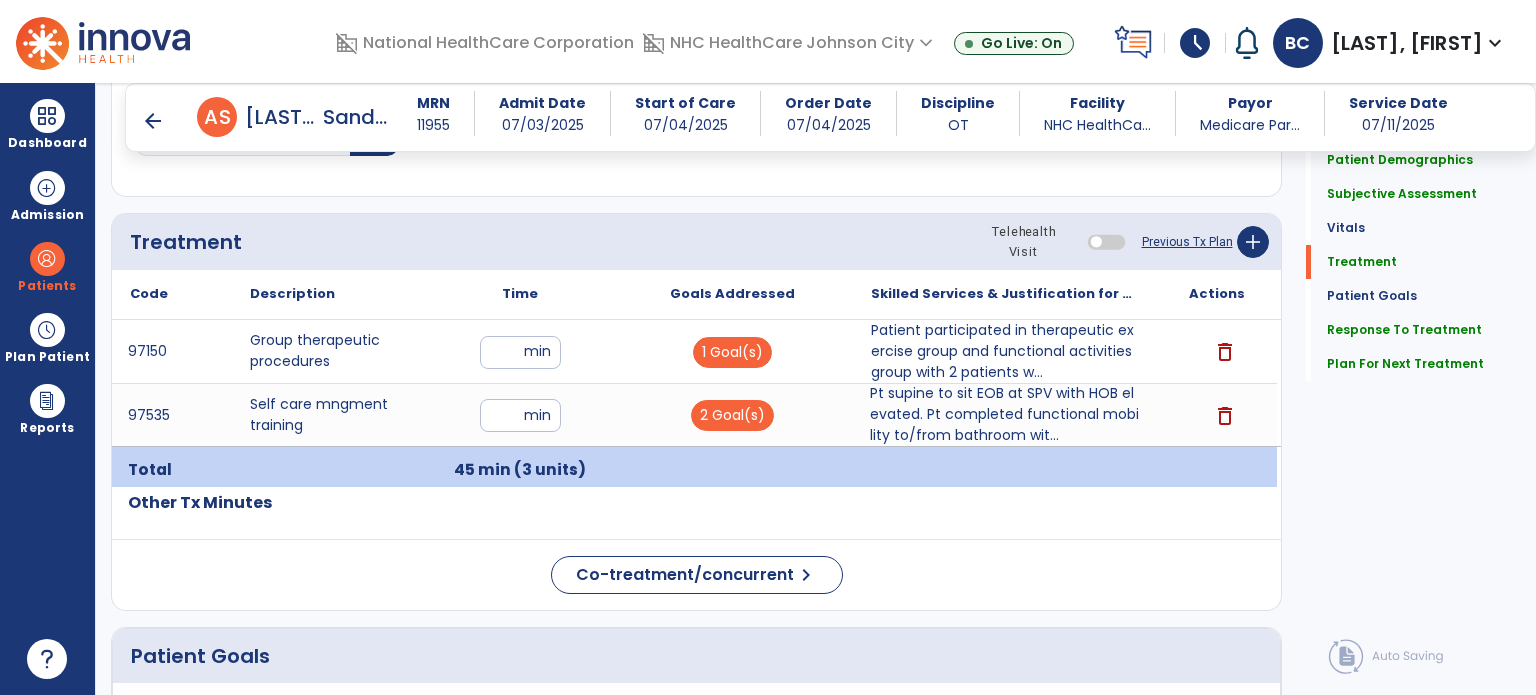 scroll, scrollTop: 1032, scrollLeft: 0, axis: vertical 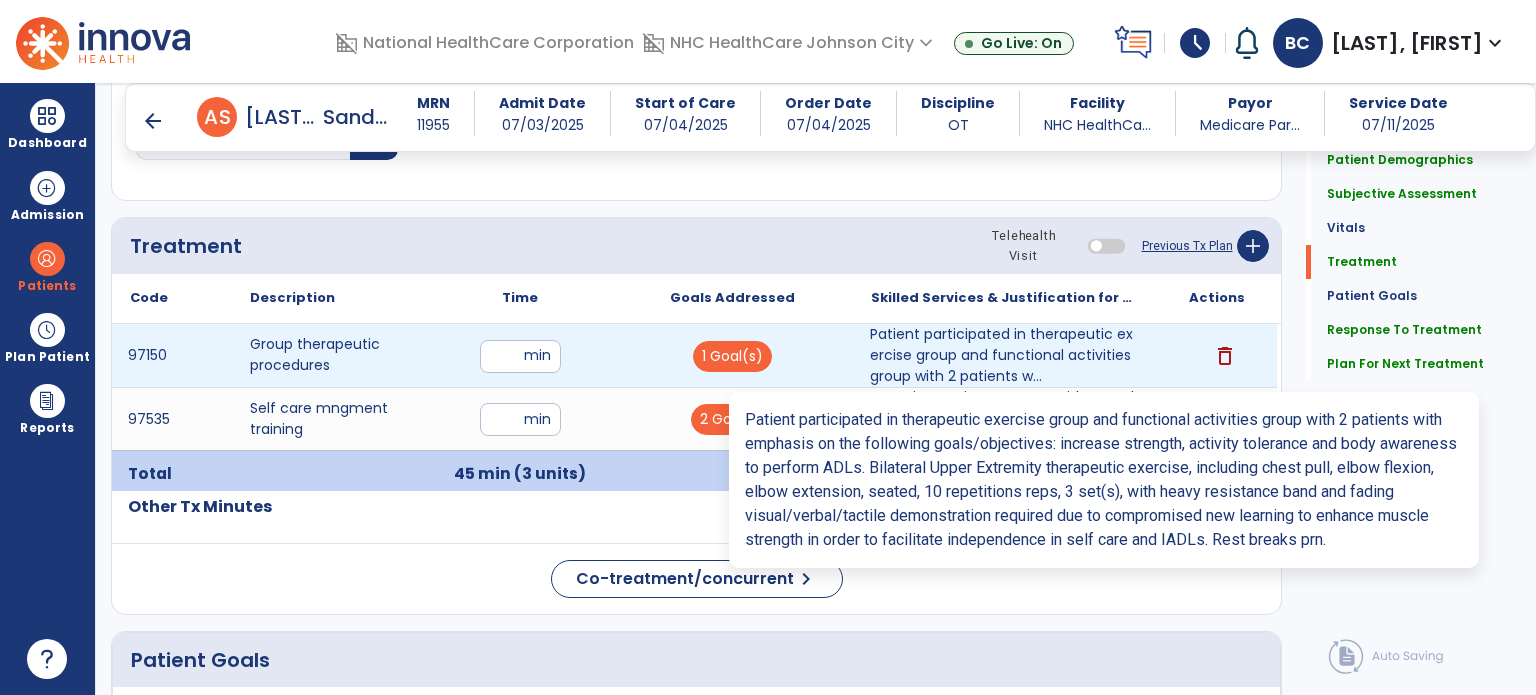 click on "Patient participated in therapeutic exercise group and functional activities group with 2 patients w..." at bounding box center (1004, 355) 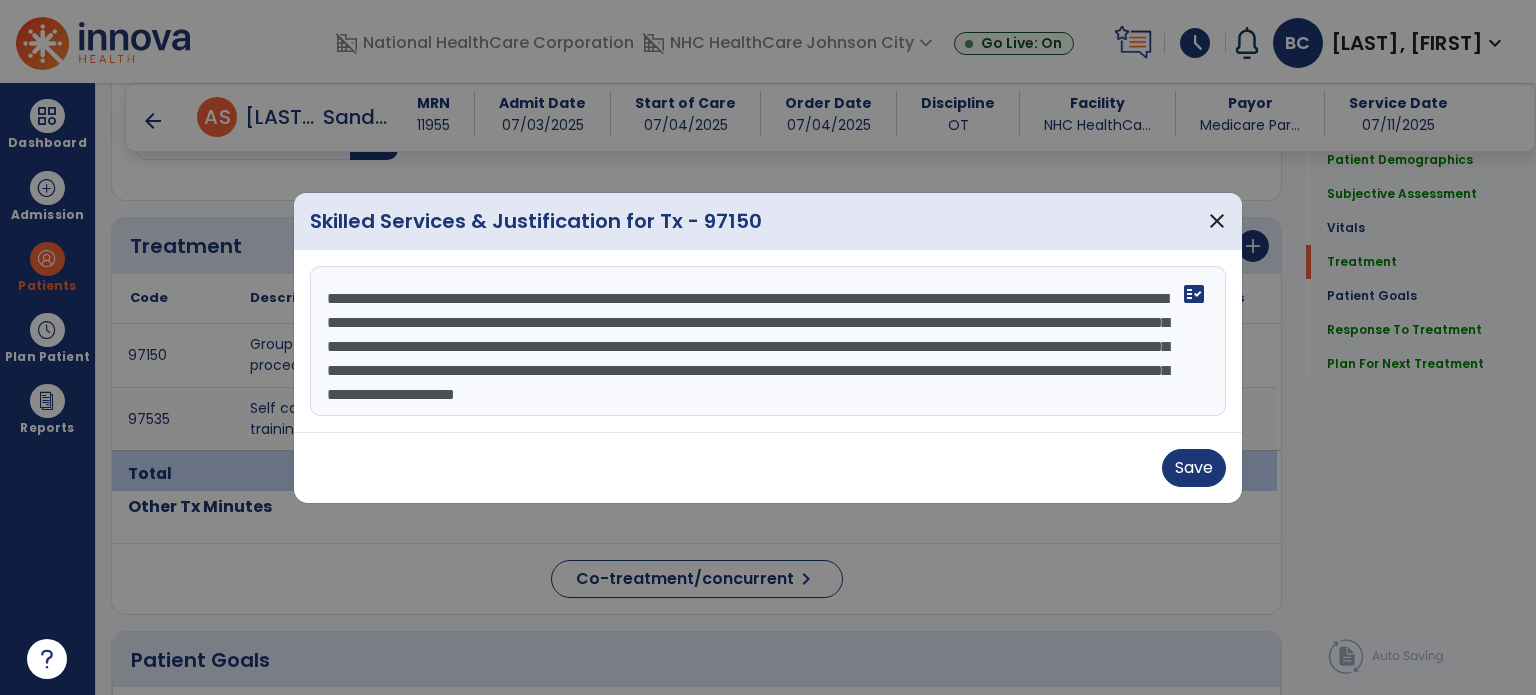 scroll, scrollTop: 24, scrollLeft: 0, axis: vertical 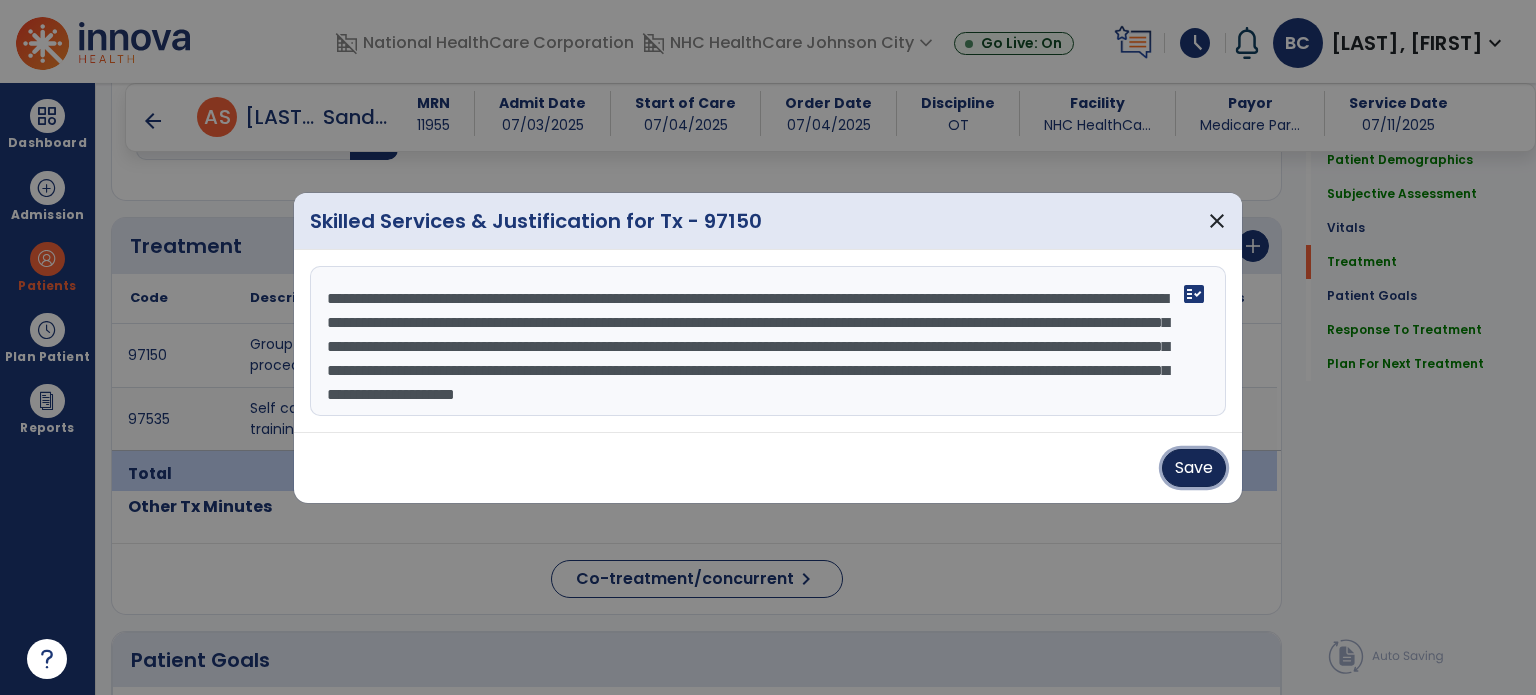 click on "Save" at bounding box center (1194, 468) 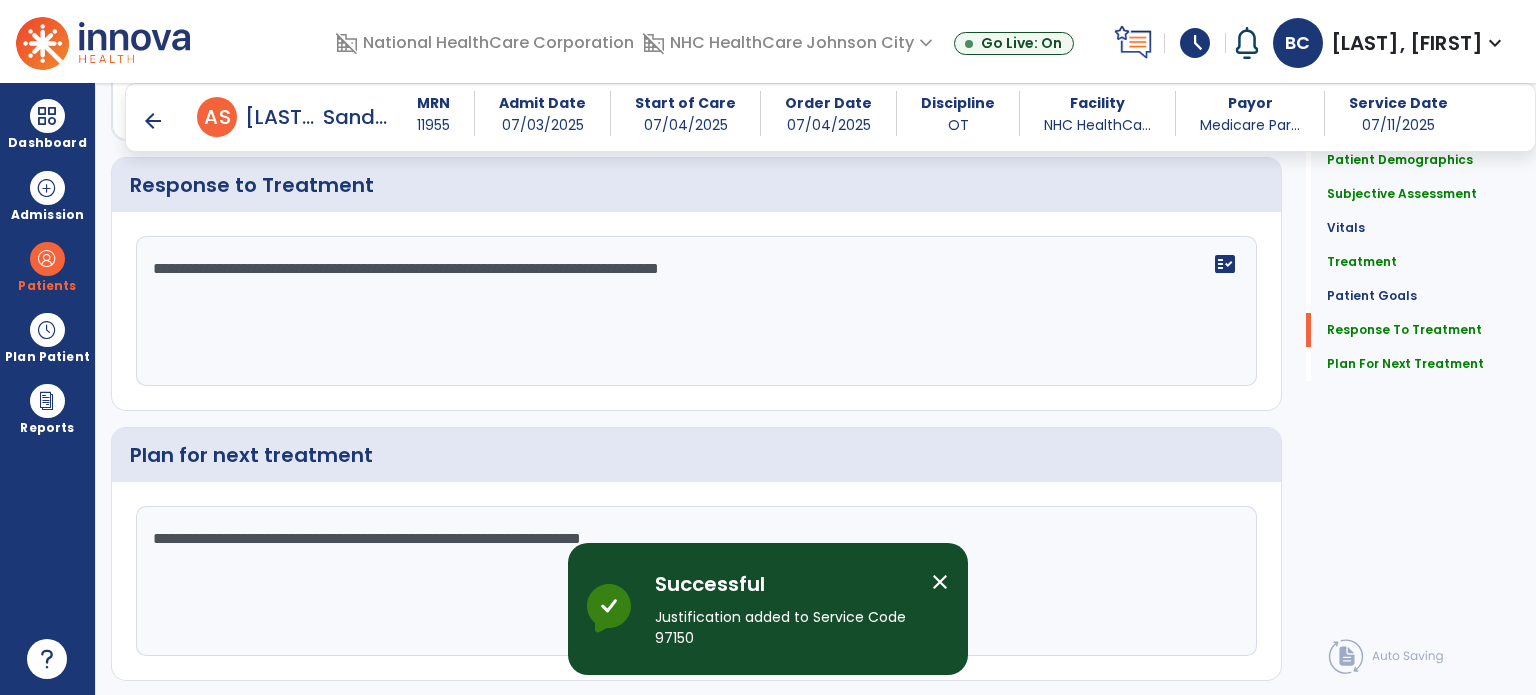 scroll, scrollTop: 2489, scrollLeft: 0, axis: vertical 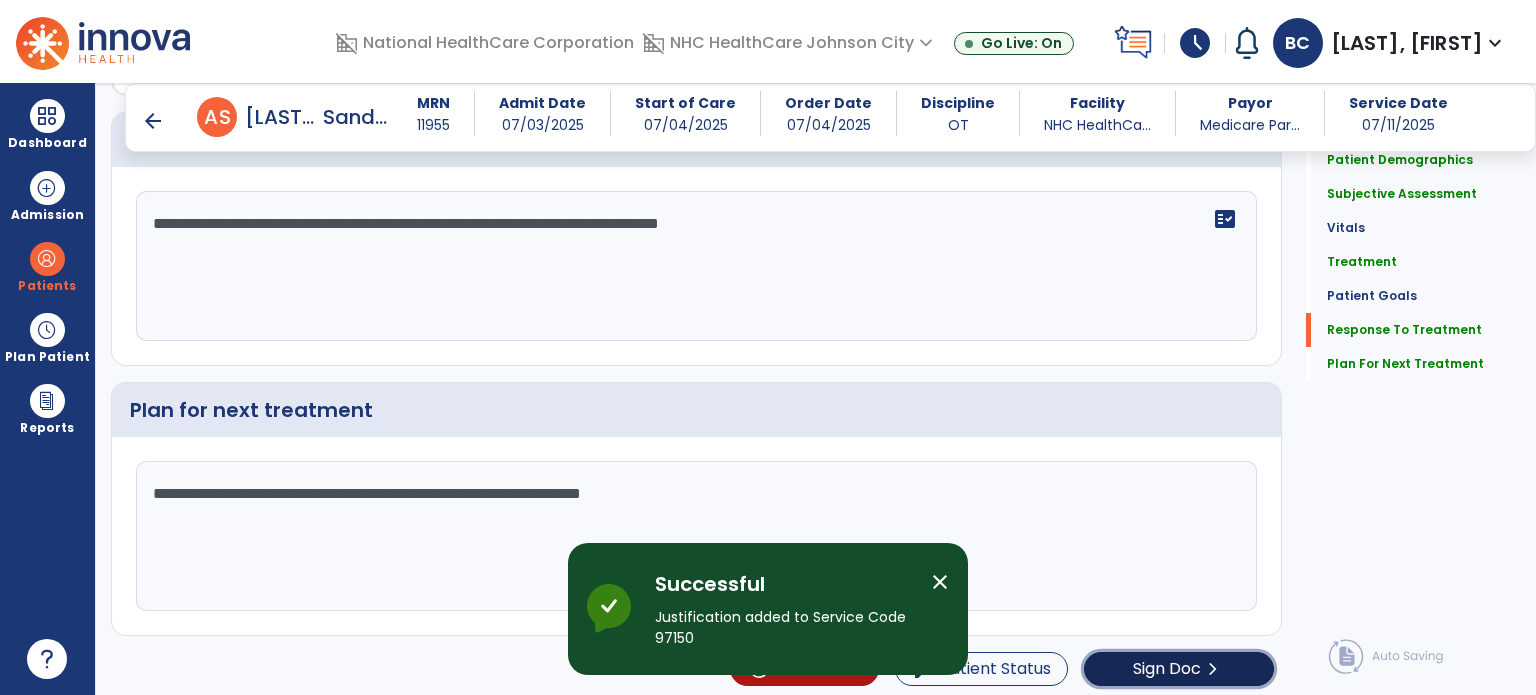 click on "Sign Doc  chevron_right" 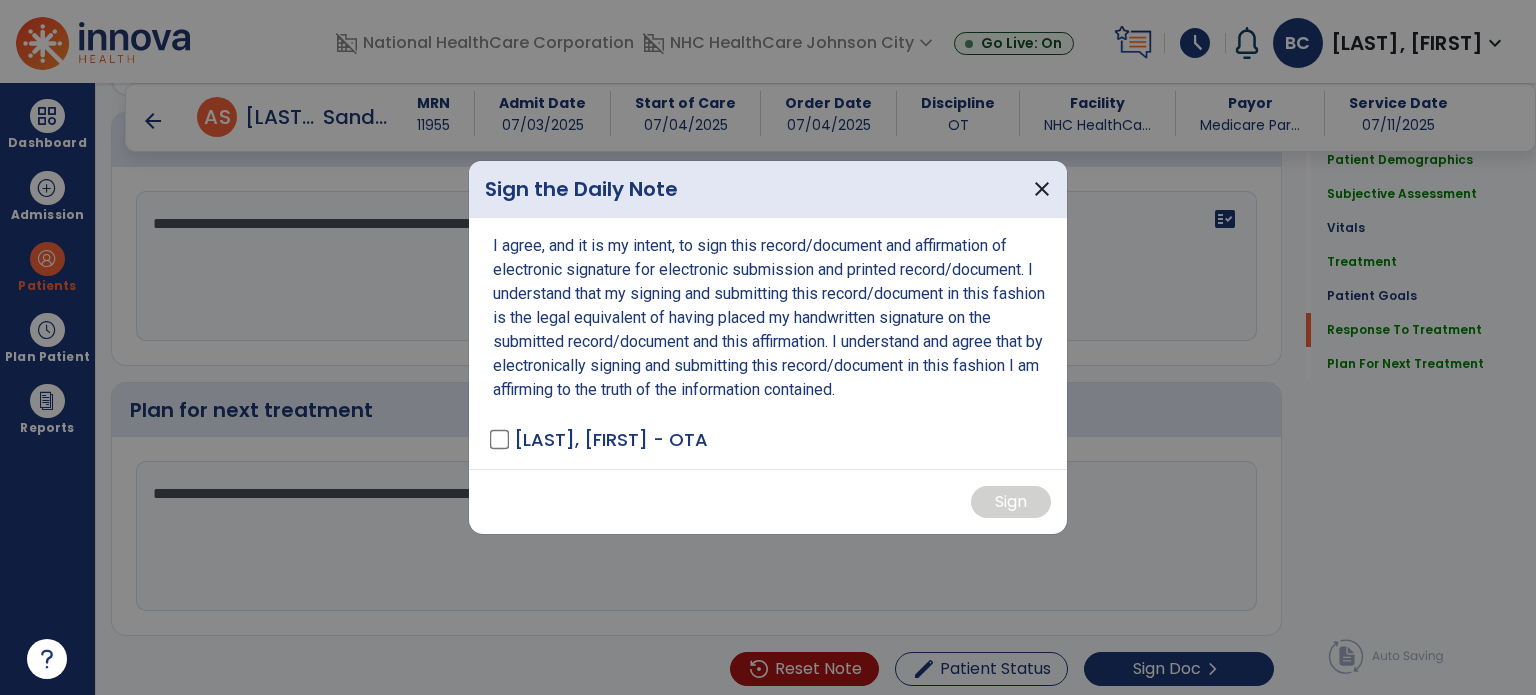 click on "I agree, and it is my intent, to sign this record/document and affirmation of electronic signature for electronic submission and printed record/document. I understand that my signing and submitting this record/document in this fashion is the legal equivalent of having placed my handwritten signature on the submitted record/document and this affirmation. I understand and agree that by electronically signing and submitting this record/document in this fashion I am affirming to the truth of the information contained.  Crawford, Bethany  - OTA" at bounding box center (768, 343) 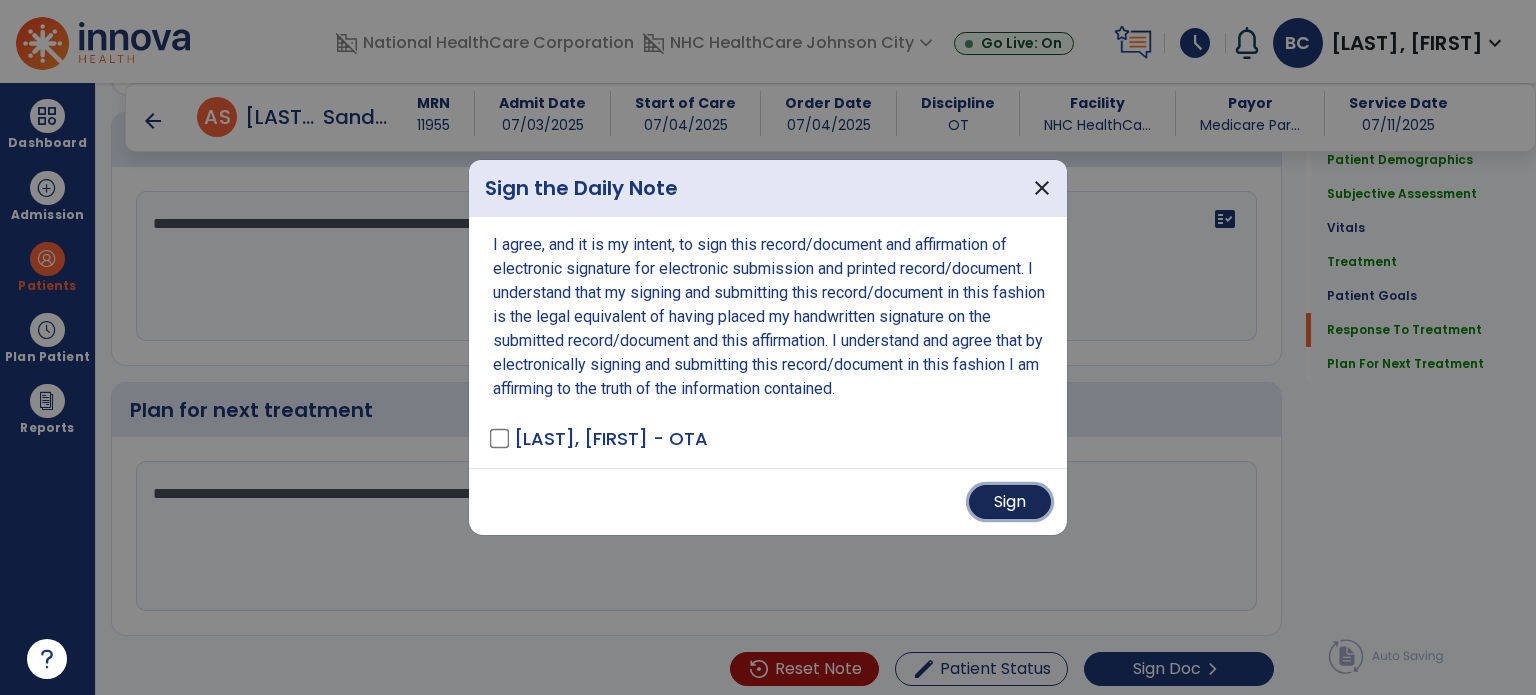 click on "Sign" at bounding box center [1010, 502] 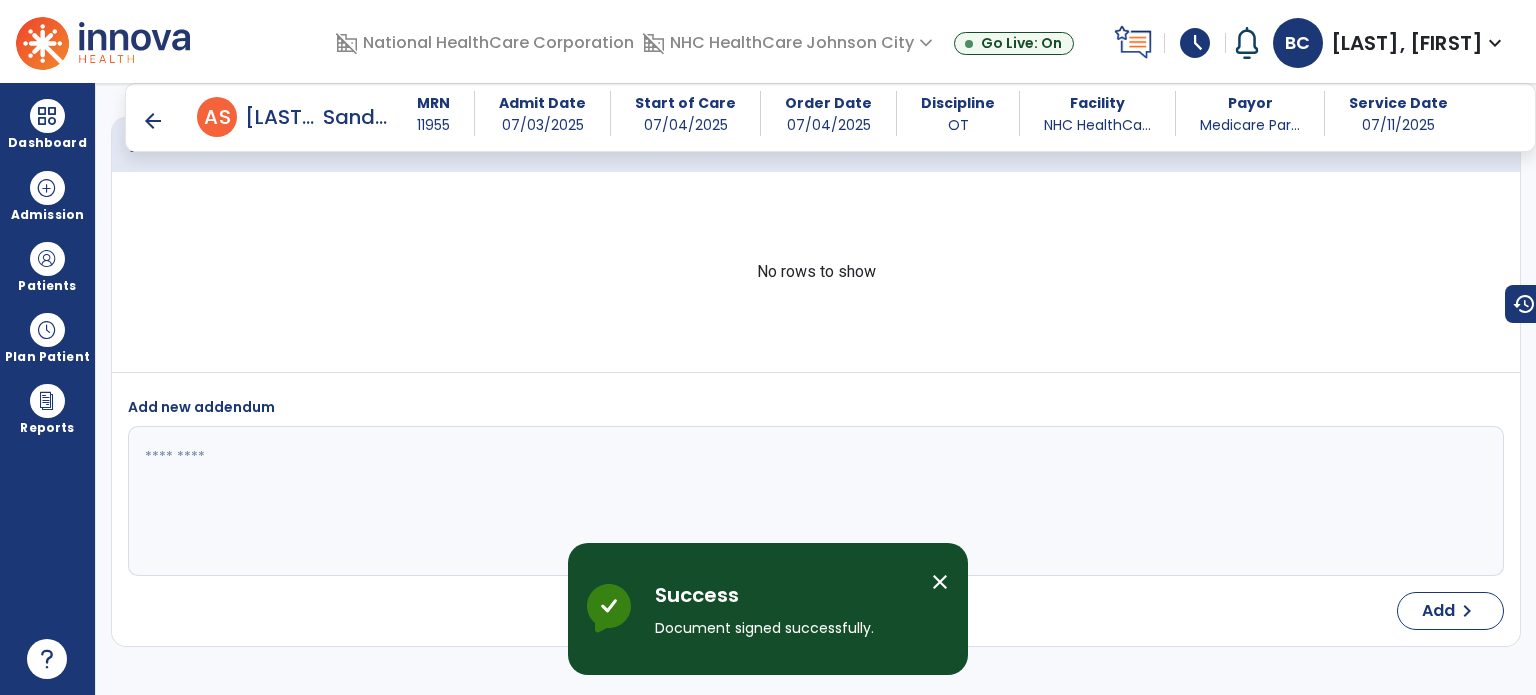 scroll, scrollTop: 3706, scrollLeft: 0, axis: vertical 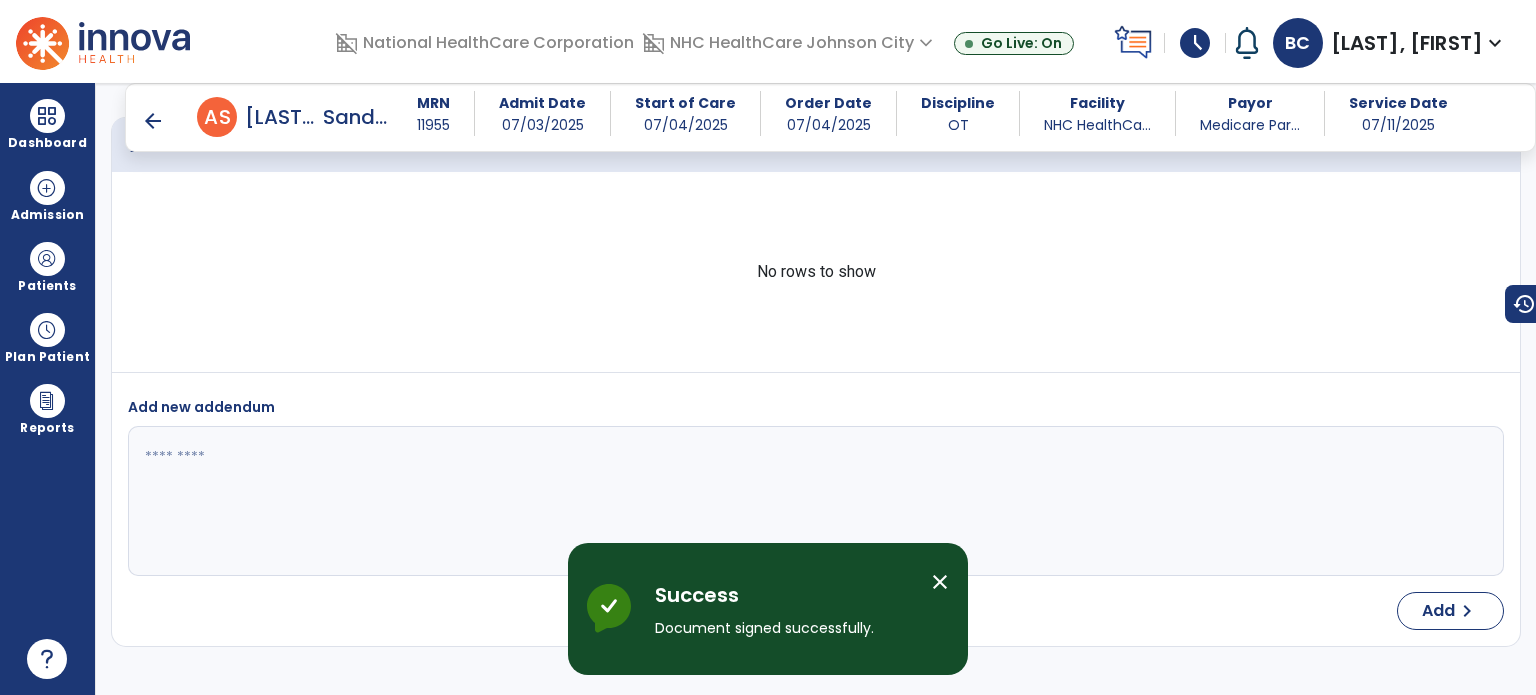 click on "arrow_back" at bounding box center (153, 121) 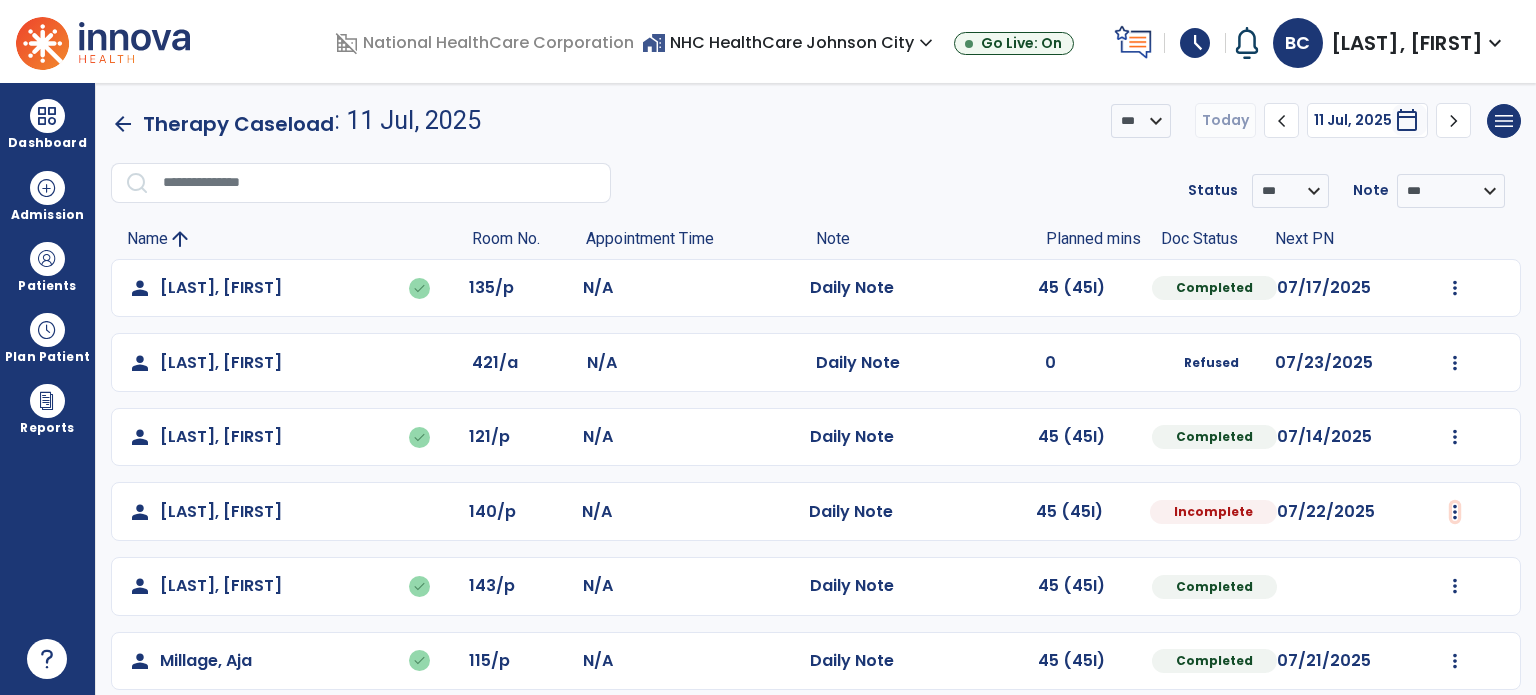 click at bounding box center (1455, 288) 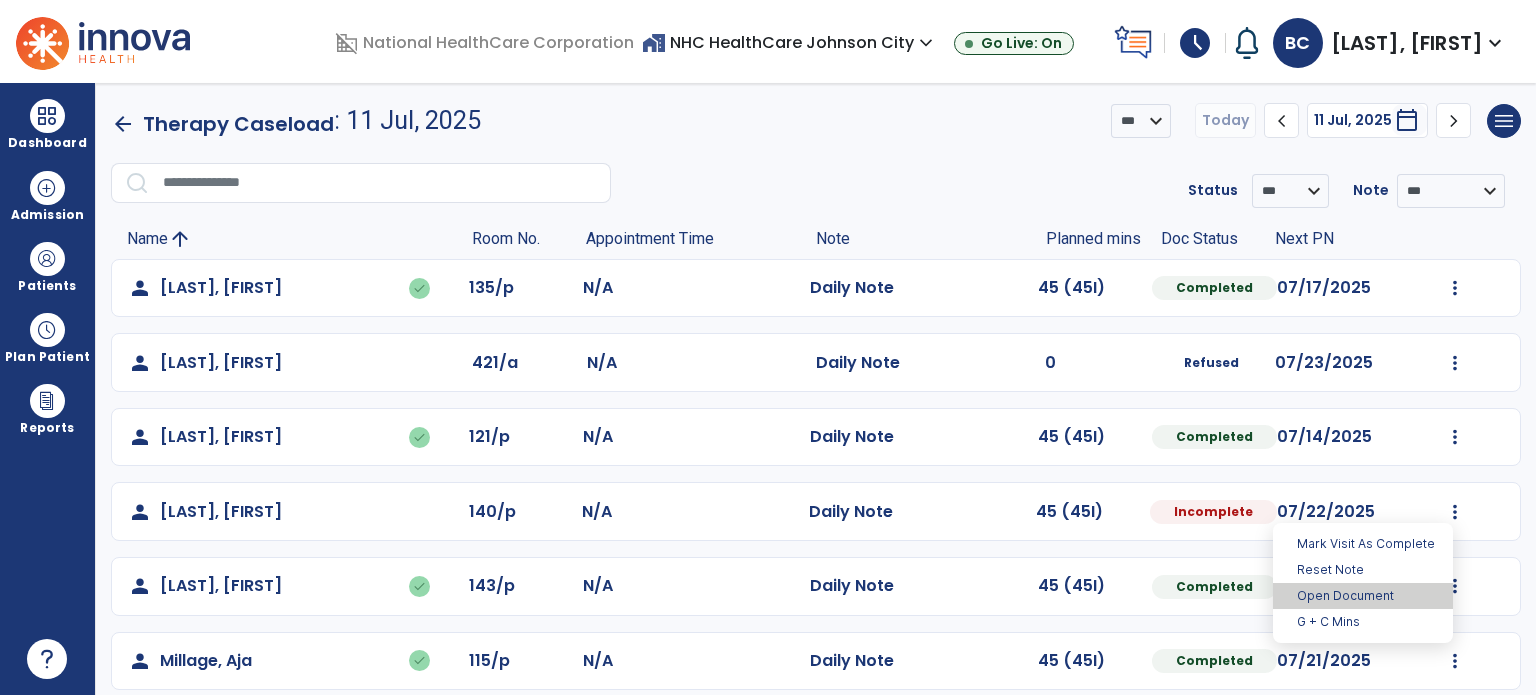 click on "Open Document" at bounding box center (1363, 596) 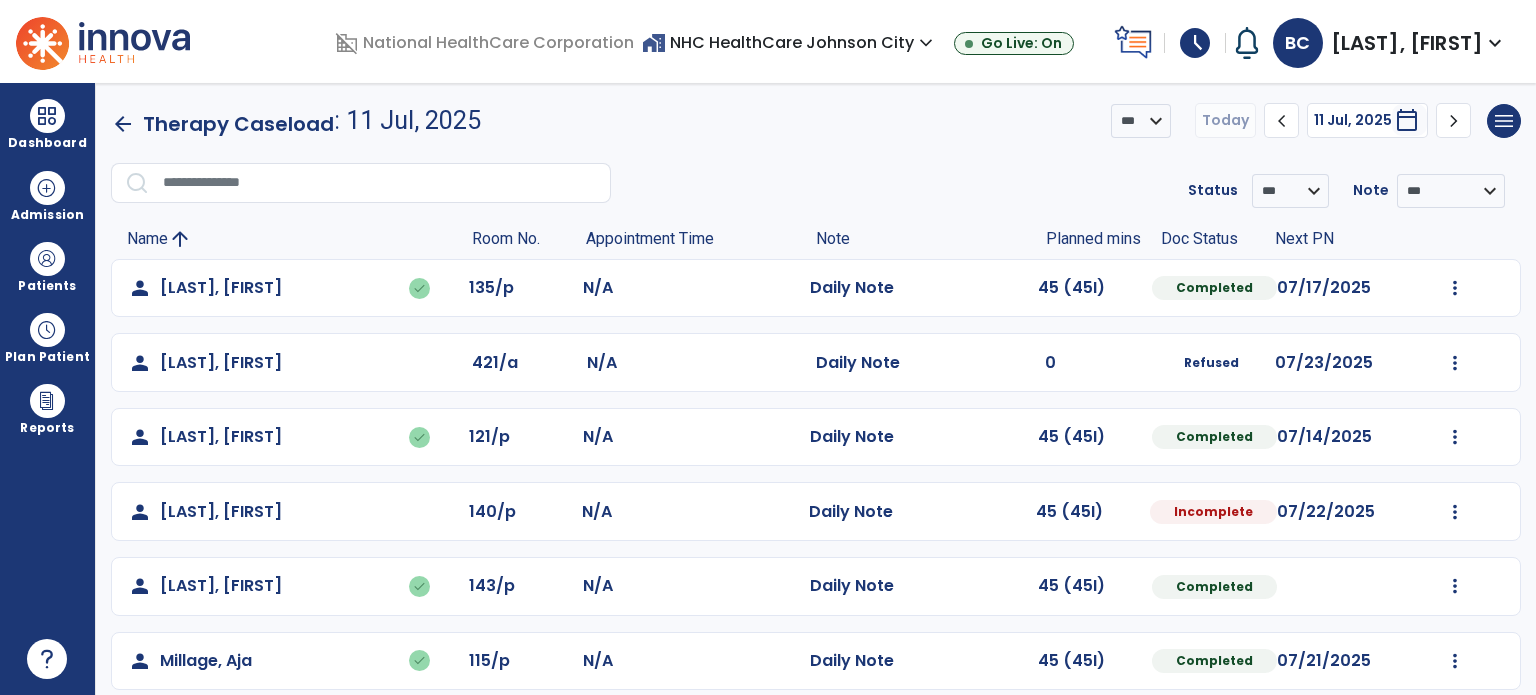 select on "*" 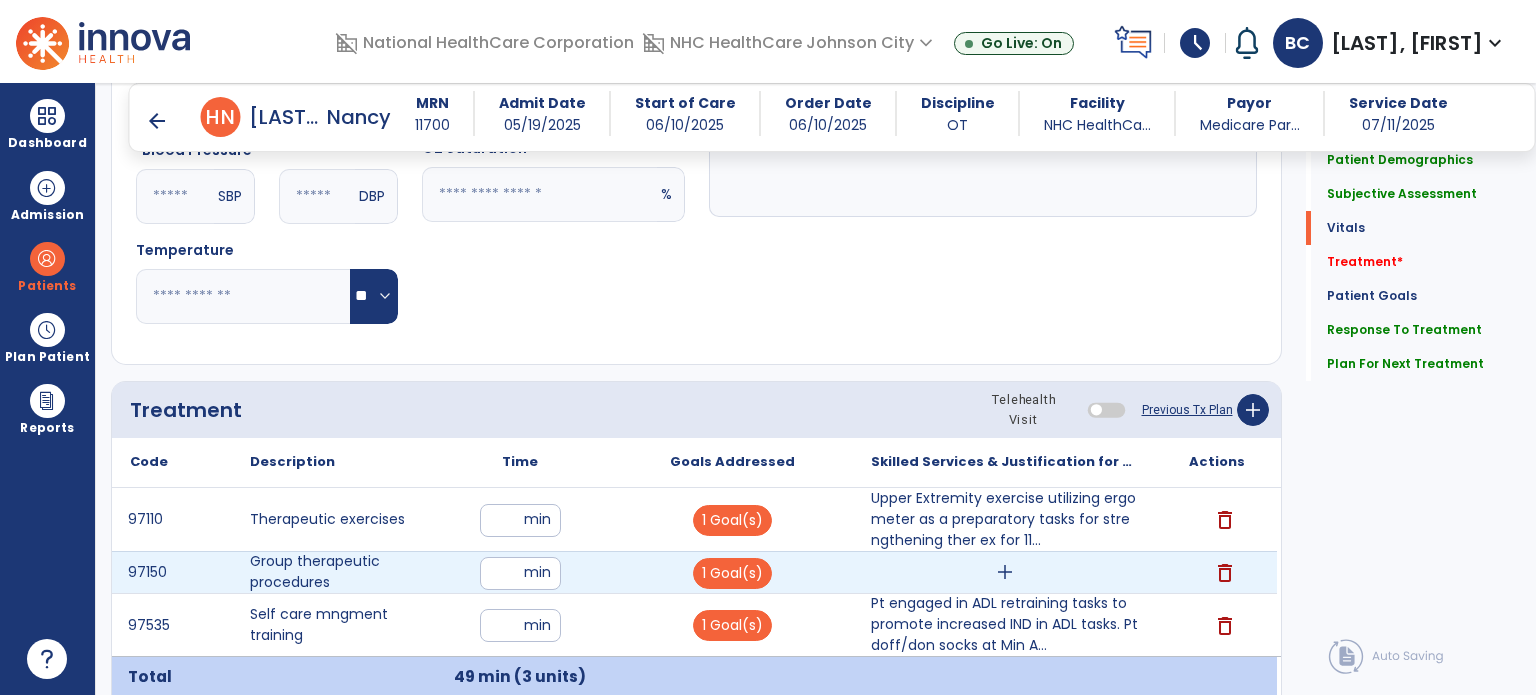 scroll, scrollTop: 888, scrollLeft: 0, axis: vertical 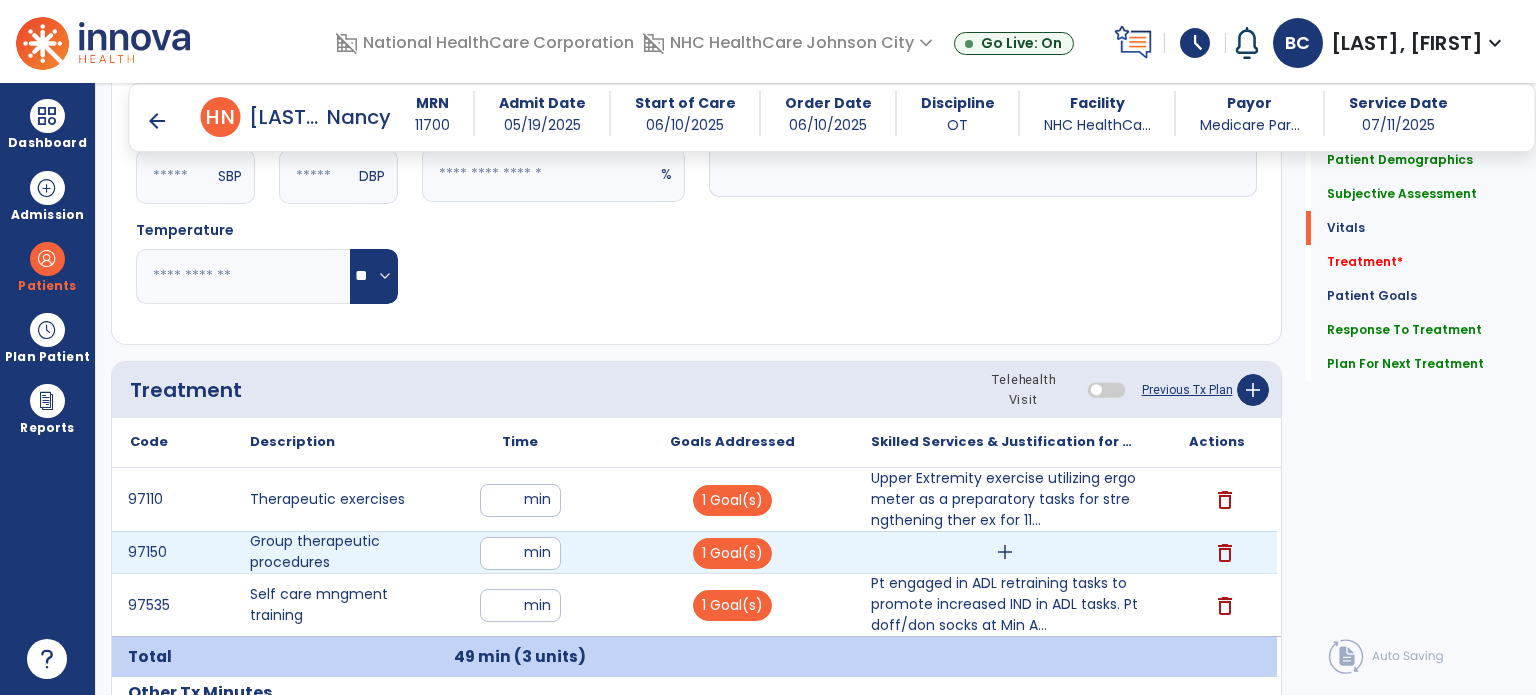 click on "add" at bounding box center (1004, 552) 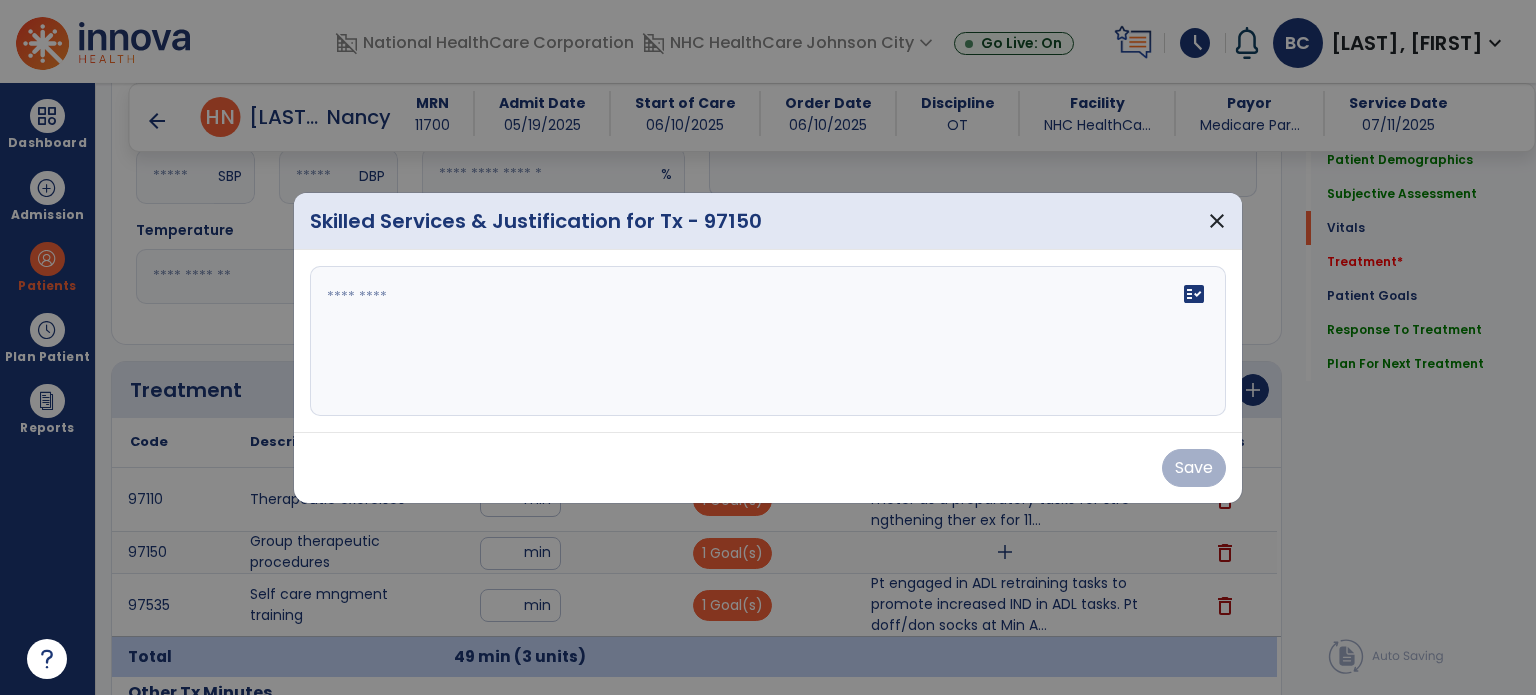 click on "fact_check" at bounding box center (768, 341) 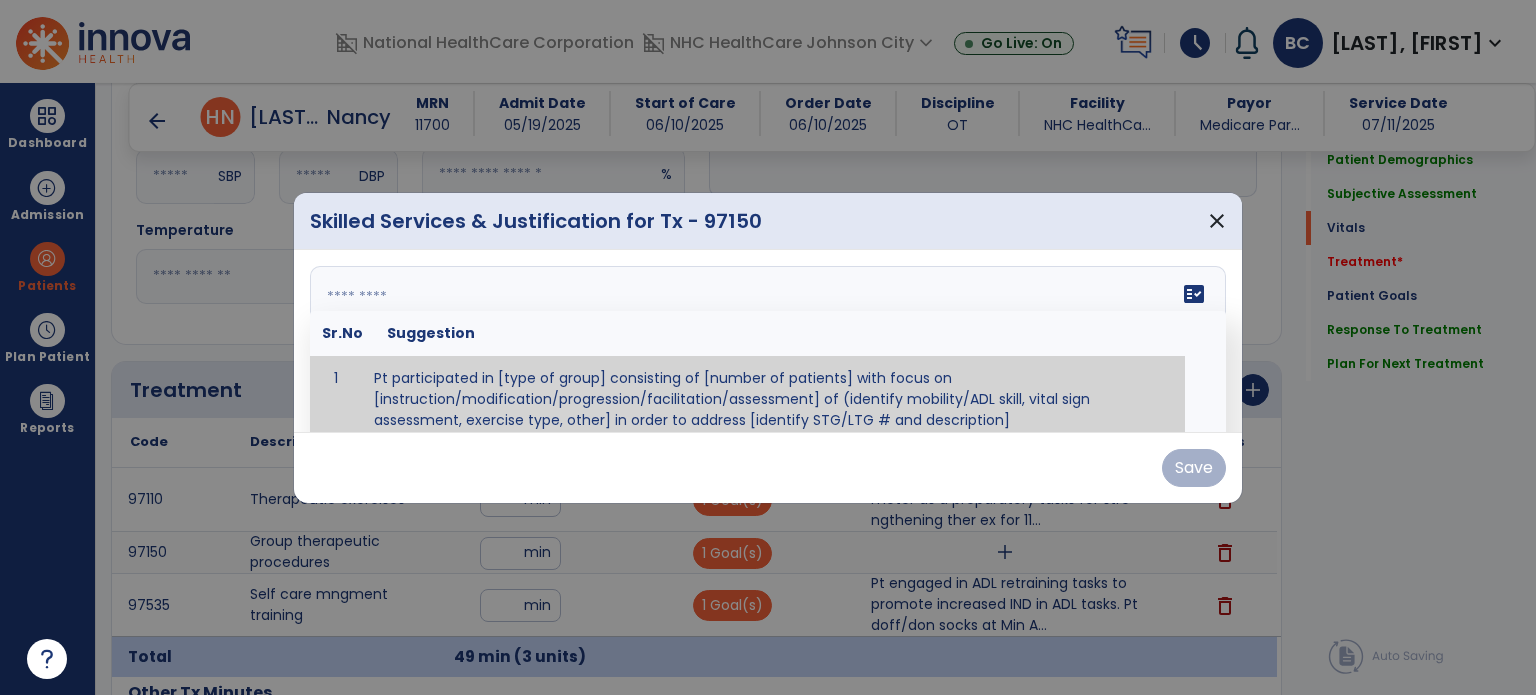 scroll, scrollTop: 12, scrollLeft: 0, axis: vertical 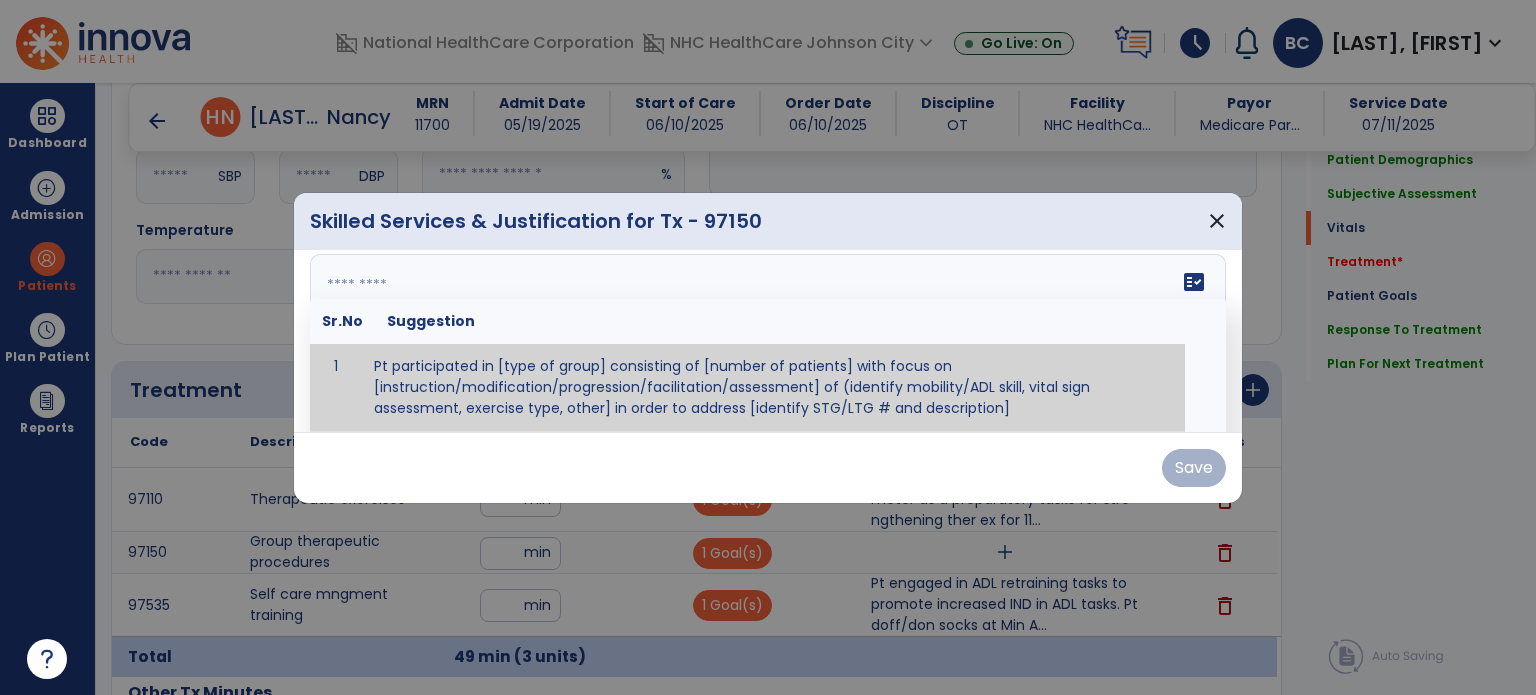 paste on "**********" 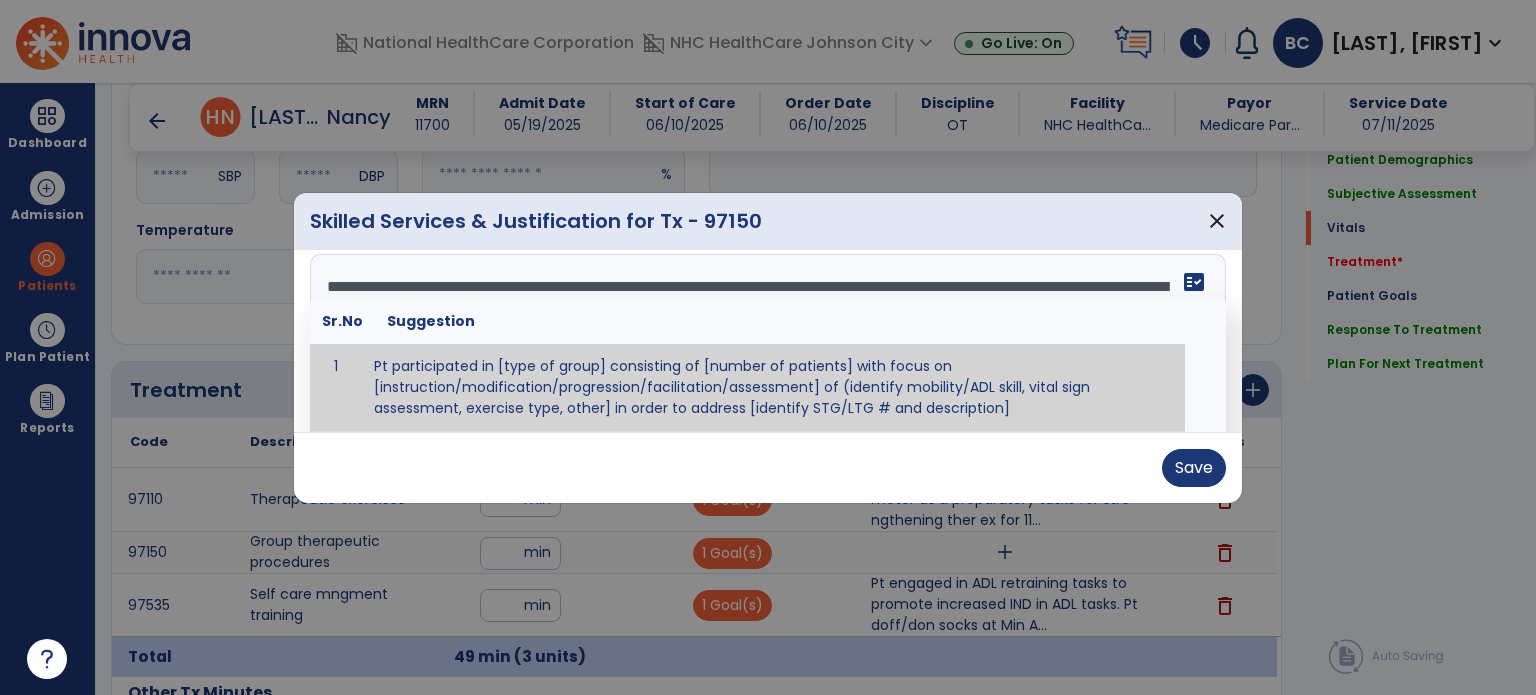 scroll, scrollTop: 15, scrollLeft: 0, axis: vertical 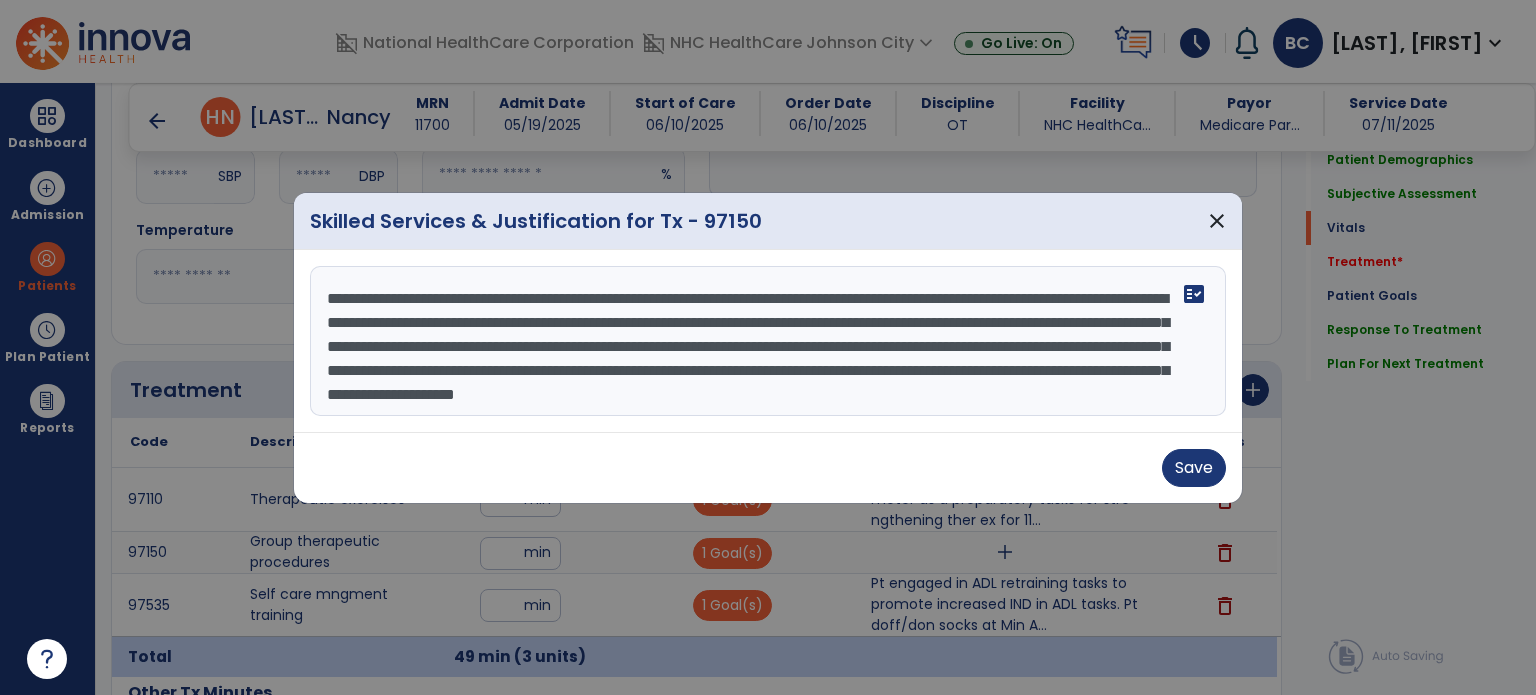 click on "**********" at bounding box center (768, 341) 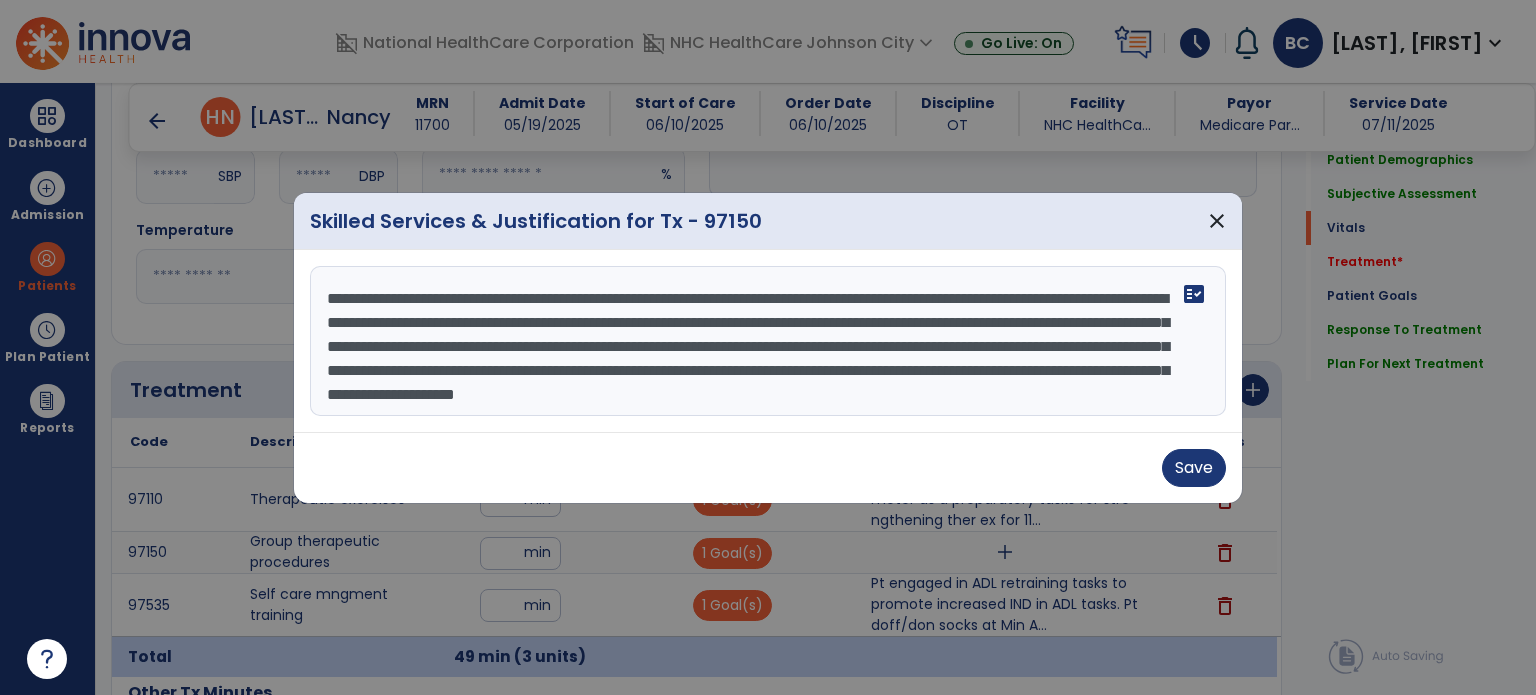 click on "**********" at bounding box center [768, 341] 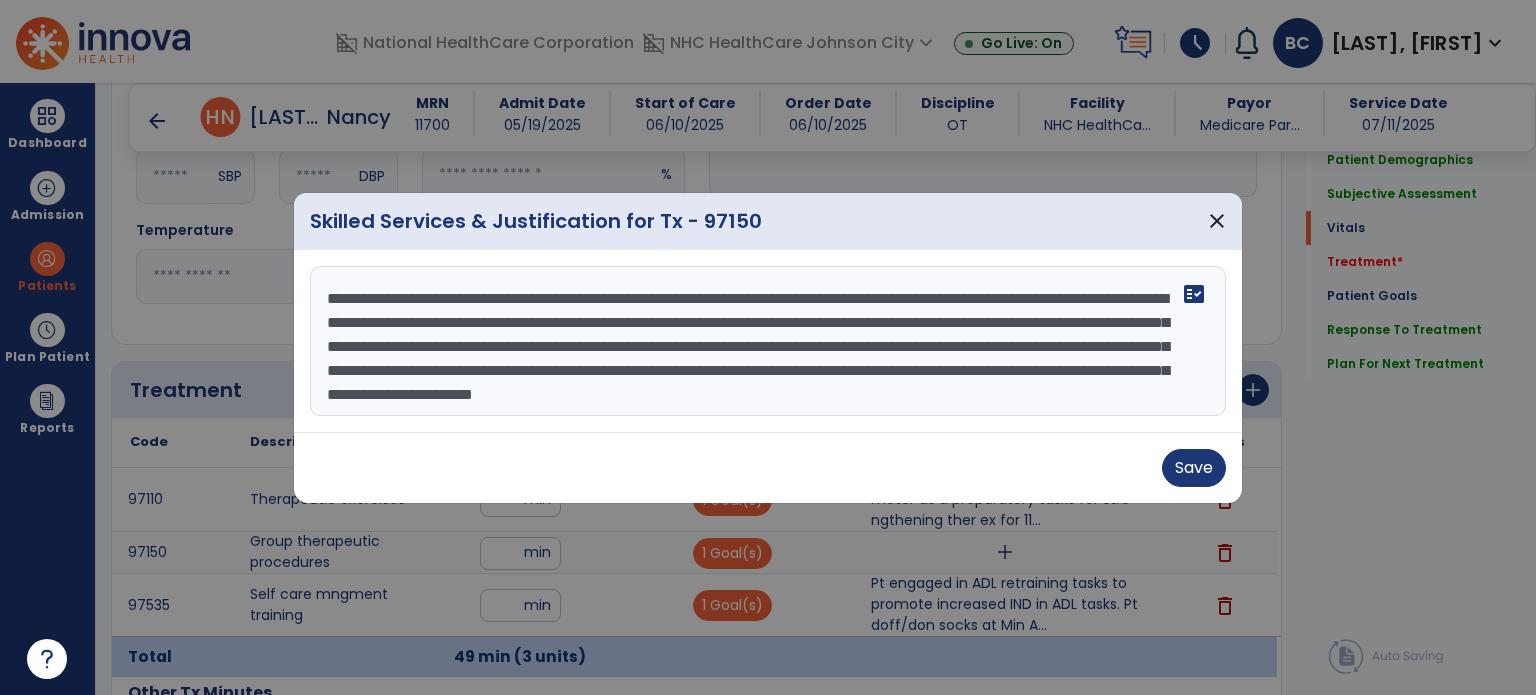 type on "**********" 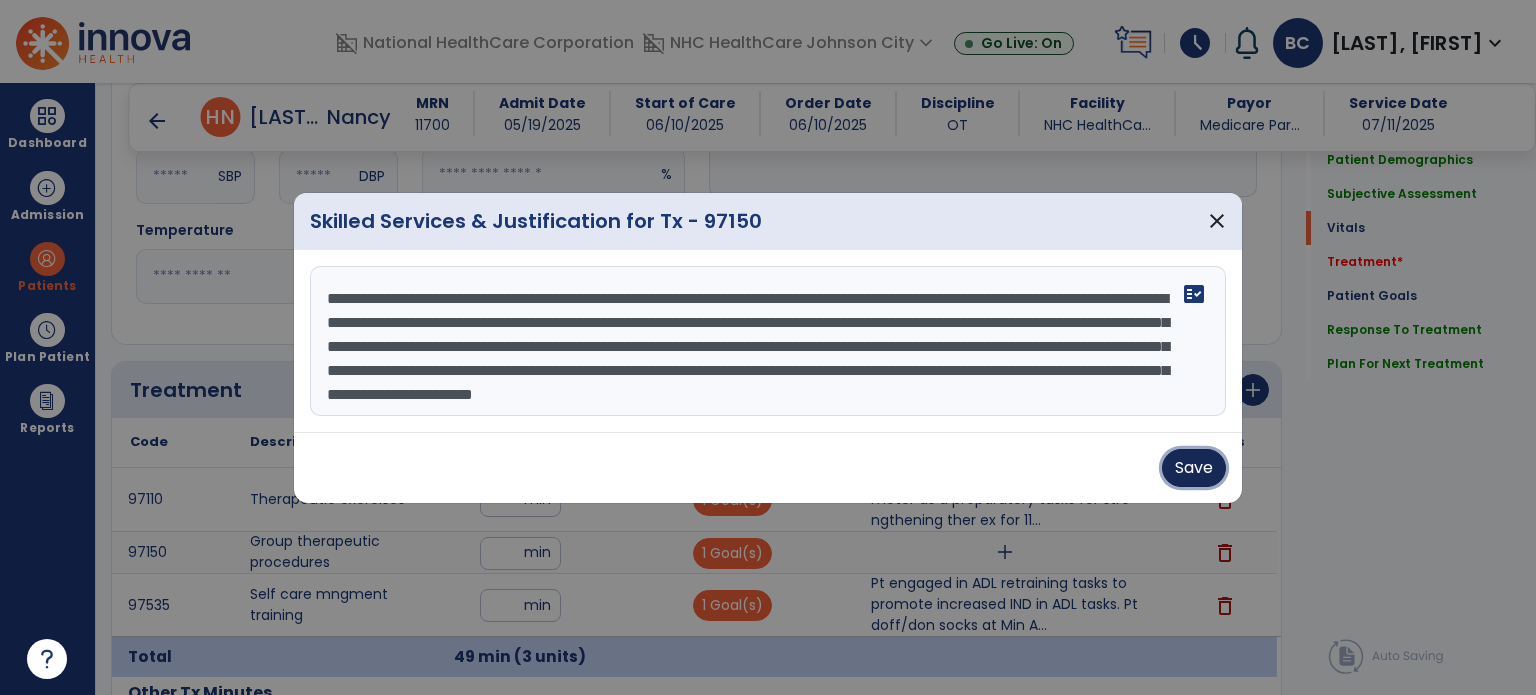 click on "Save" at bounding box center [1194, 468] 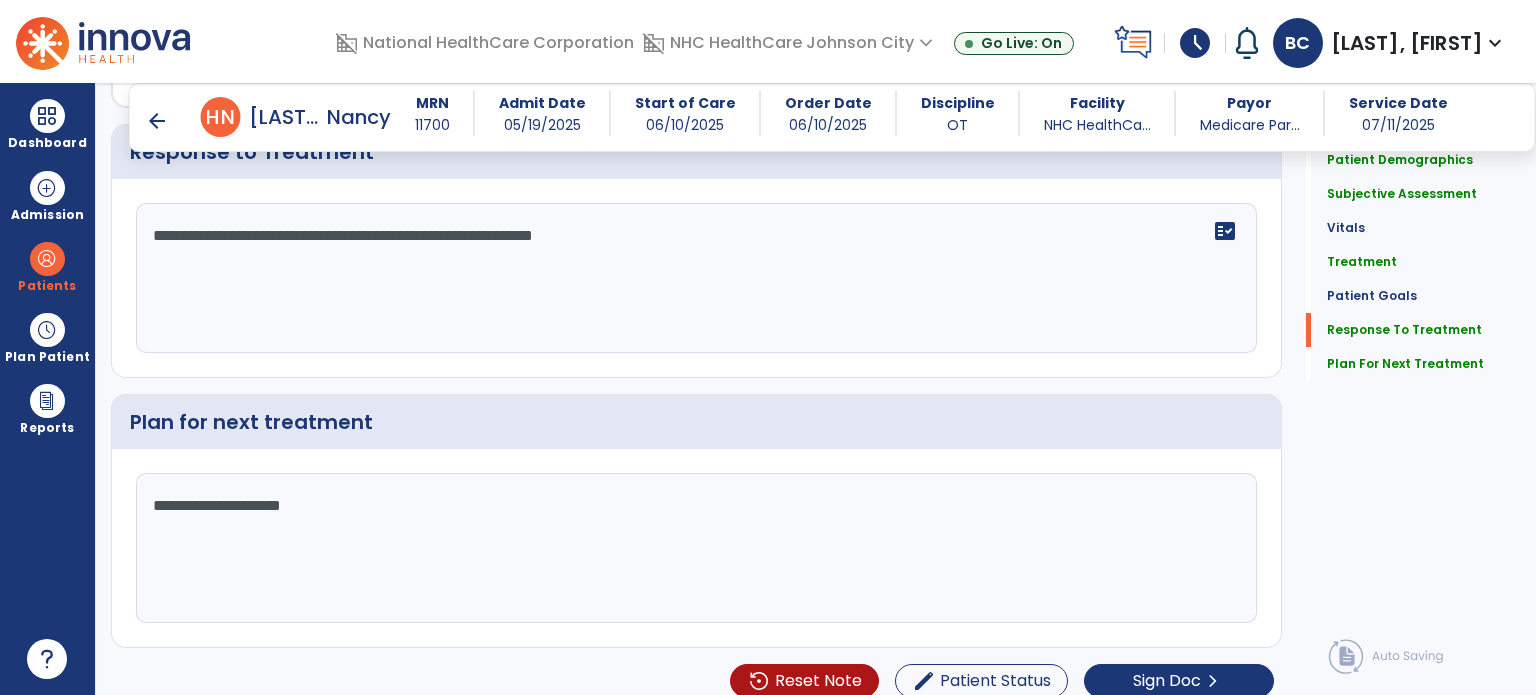 scroll, scrollTop: 2547, scrollLeft: 0, axis: vertical 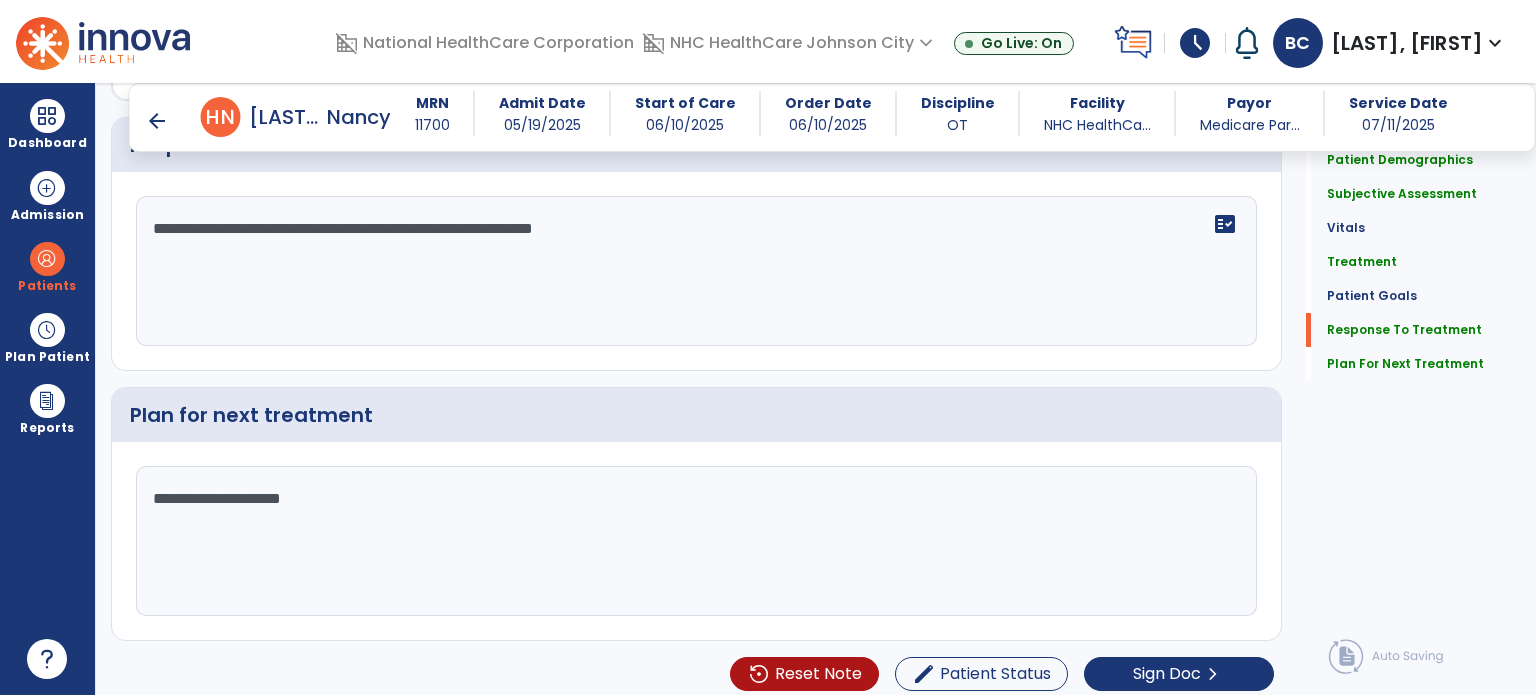 click on "**********" 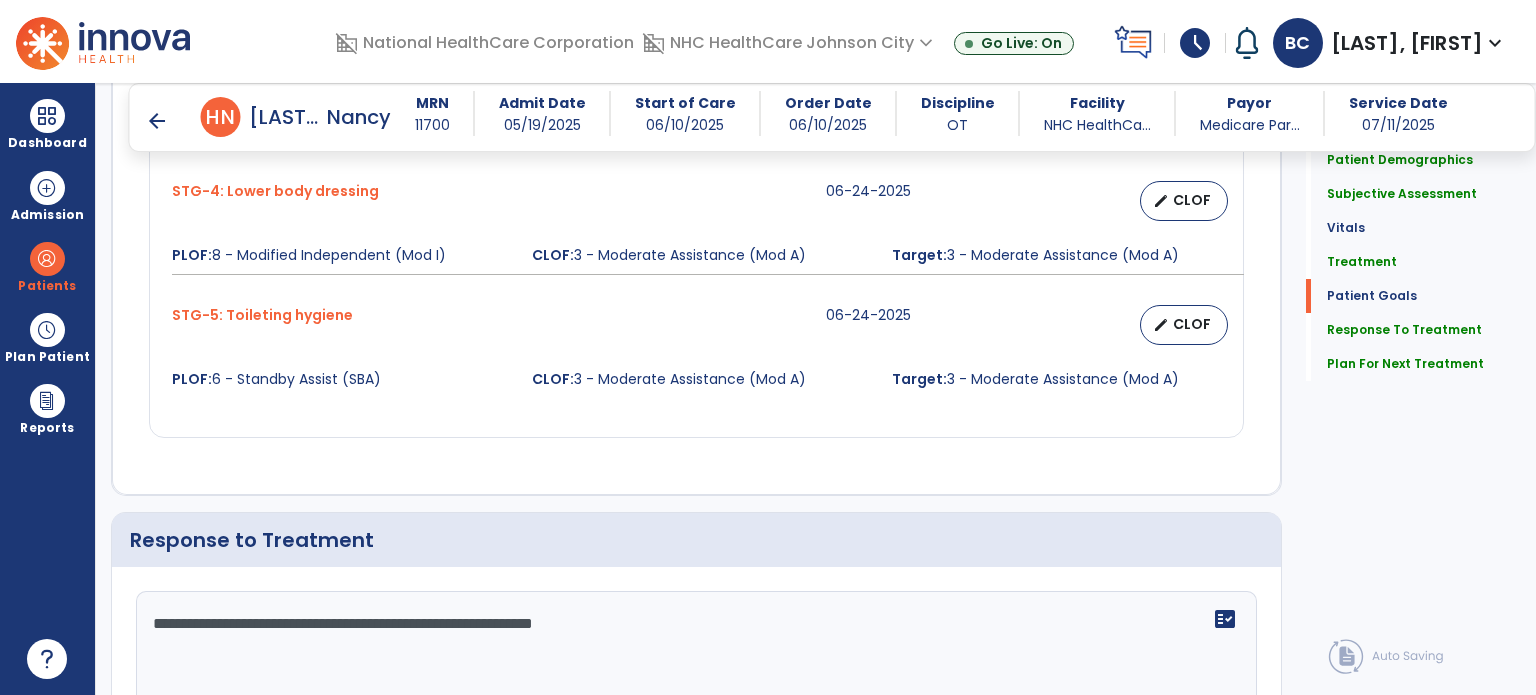 type on "**********" 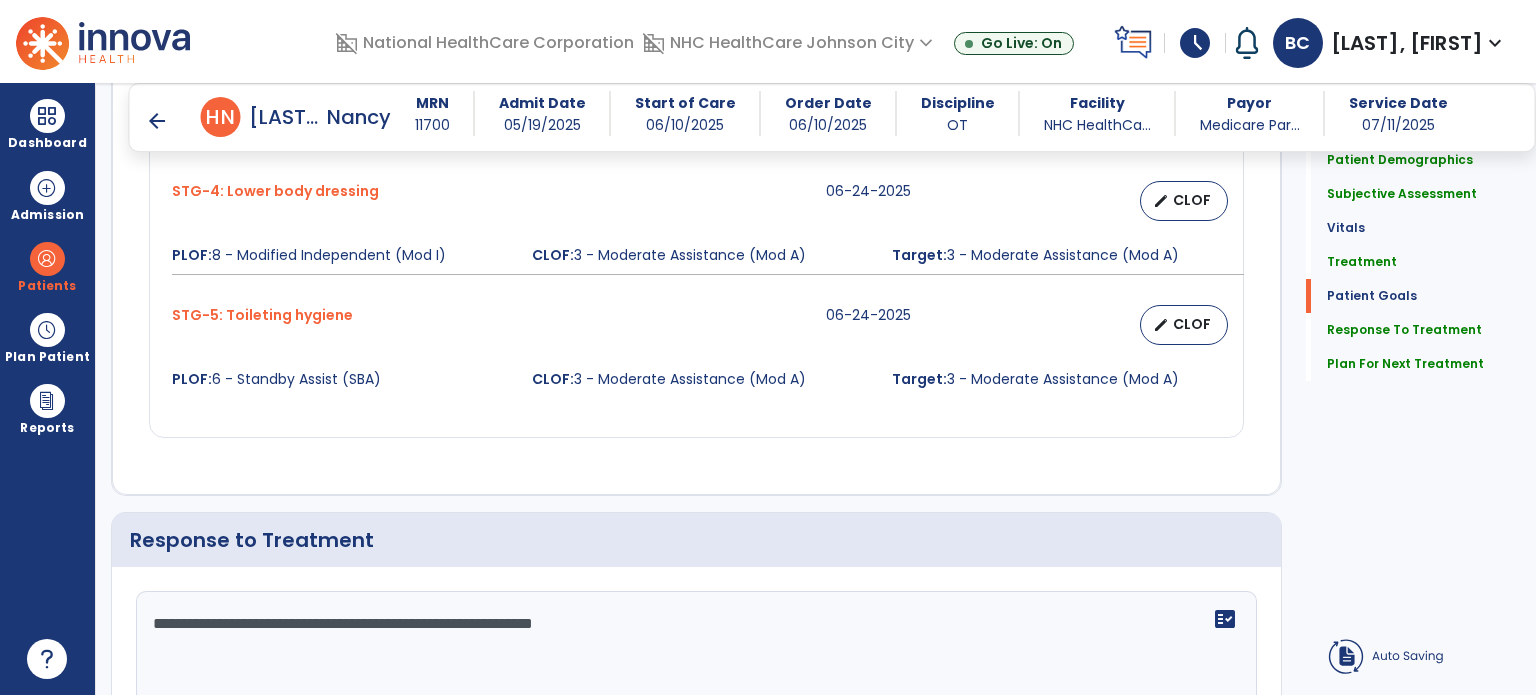 click on "Response to Treatment" 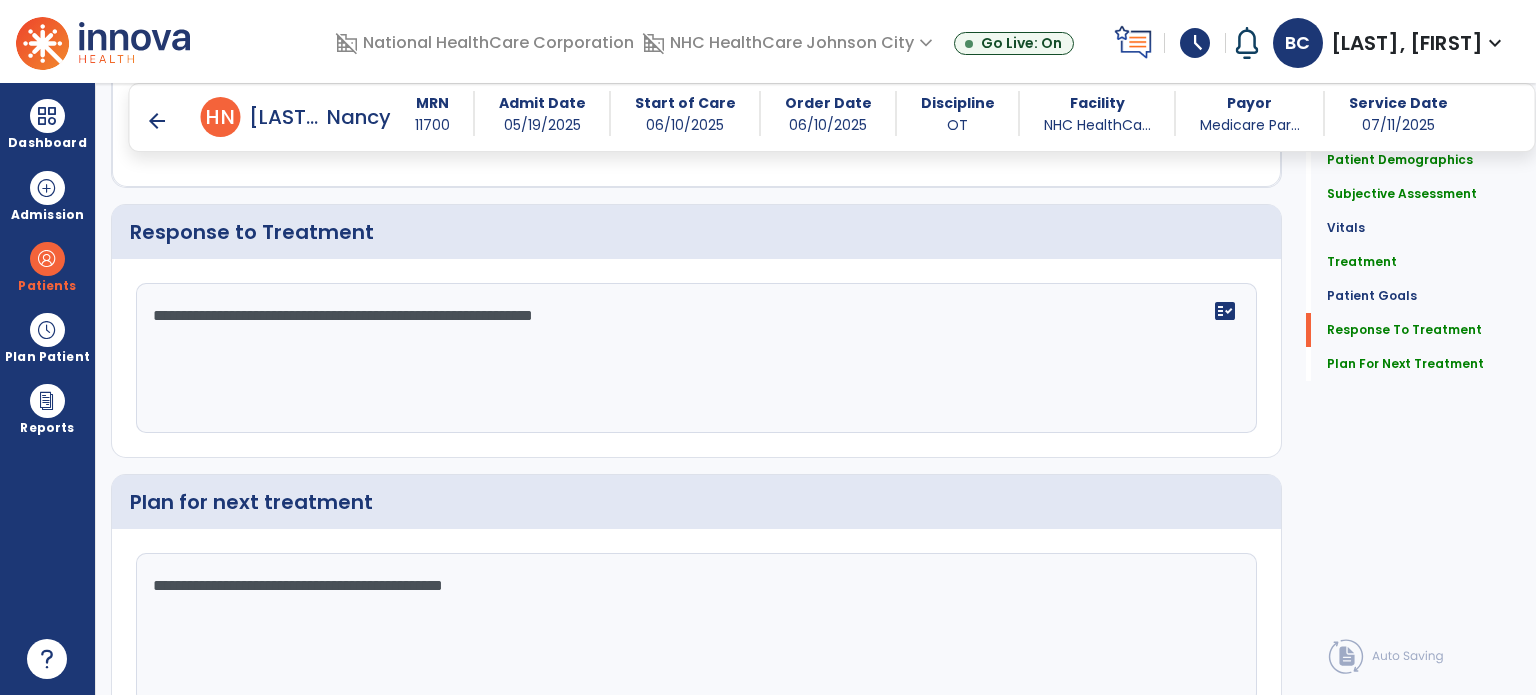 scroll, scrollTop: 2552, scrollLeft: 0, axis: vertical 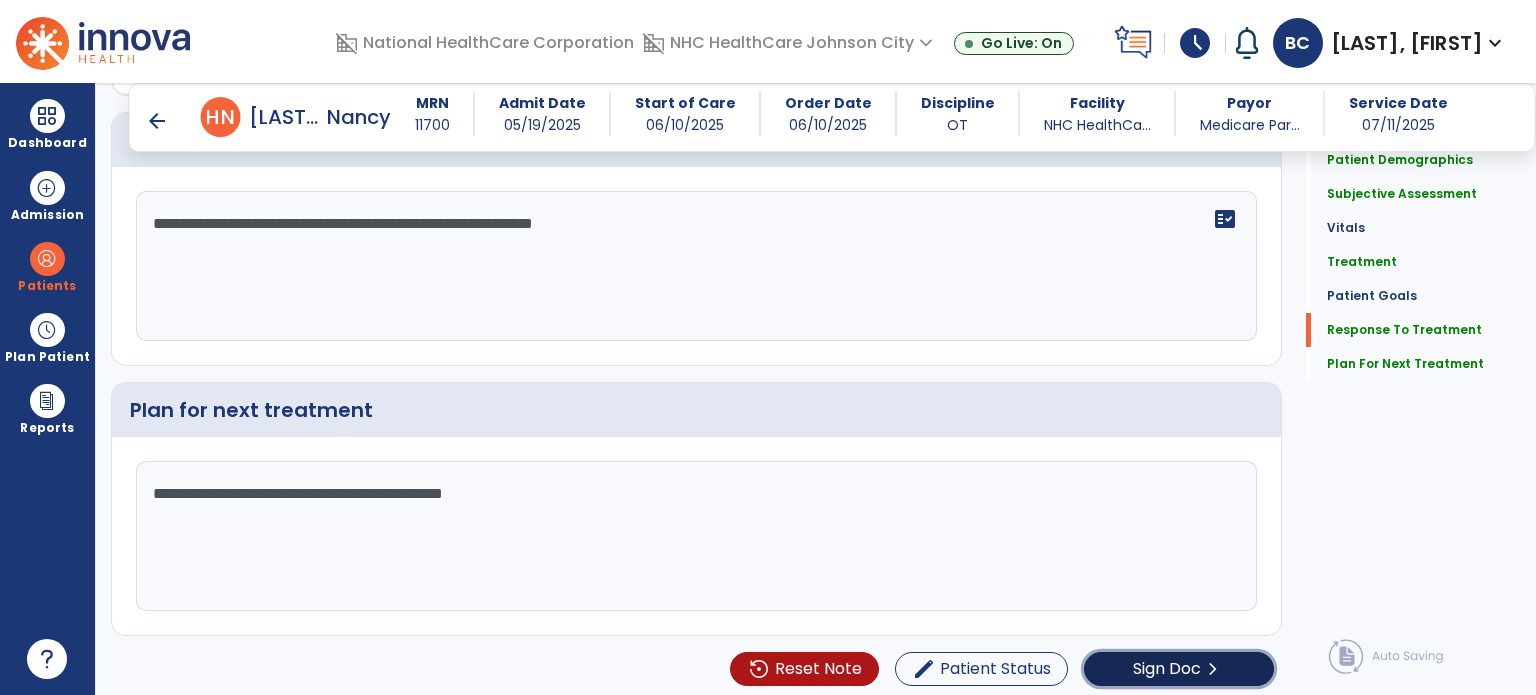 click on "Sign Doc  chevron_right" 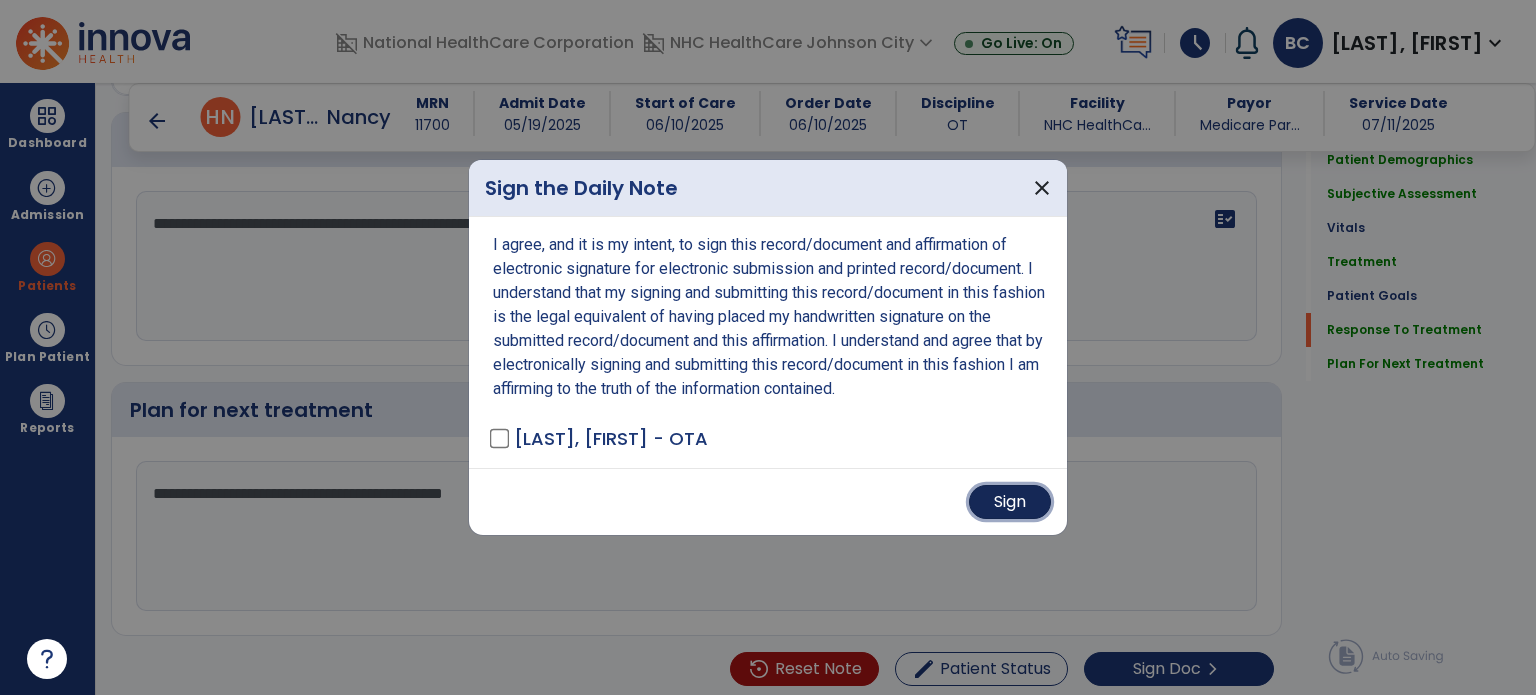 click on "Sign" at bounding box center (1010, 502) 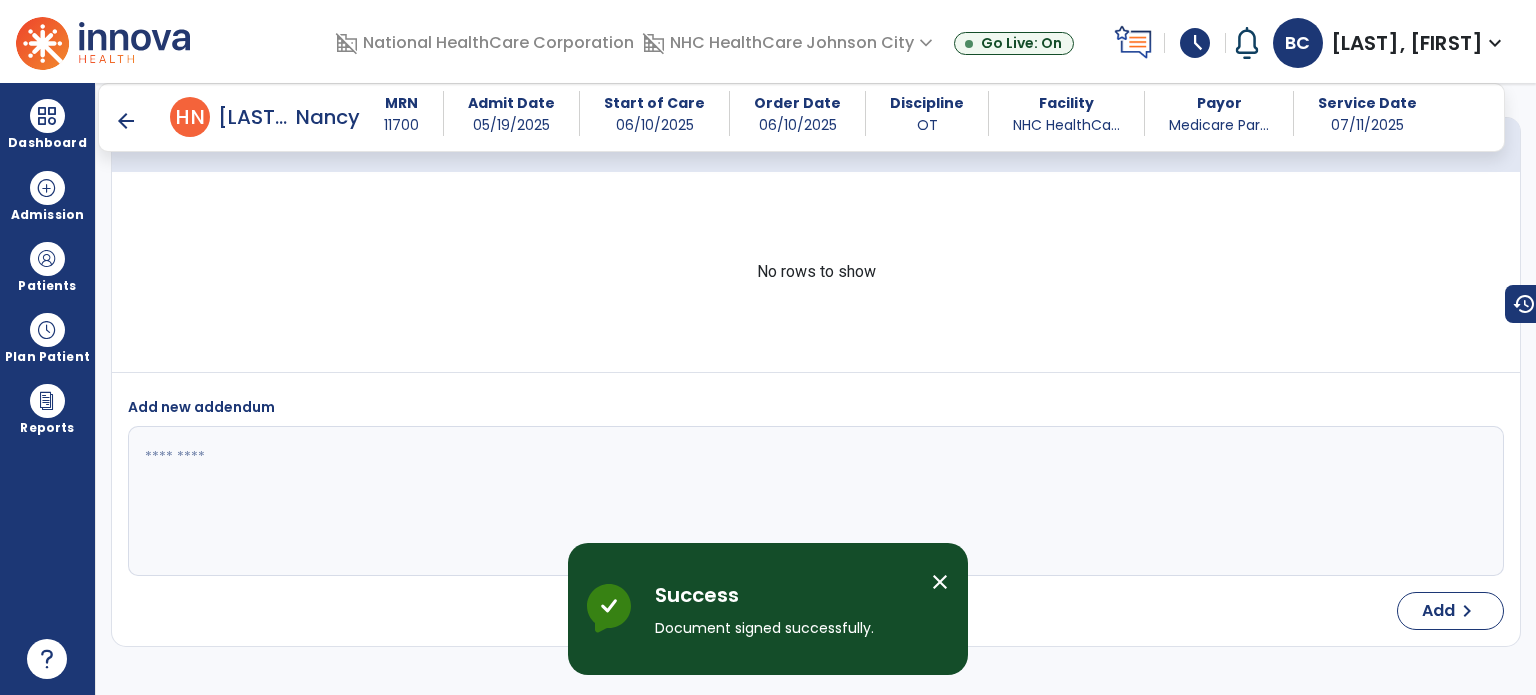 scroll, scrollTop: 3885, scrollLeft: 0, axis: vertical 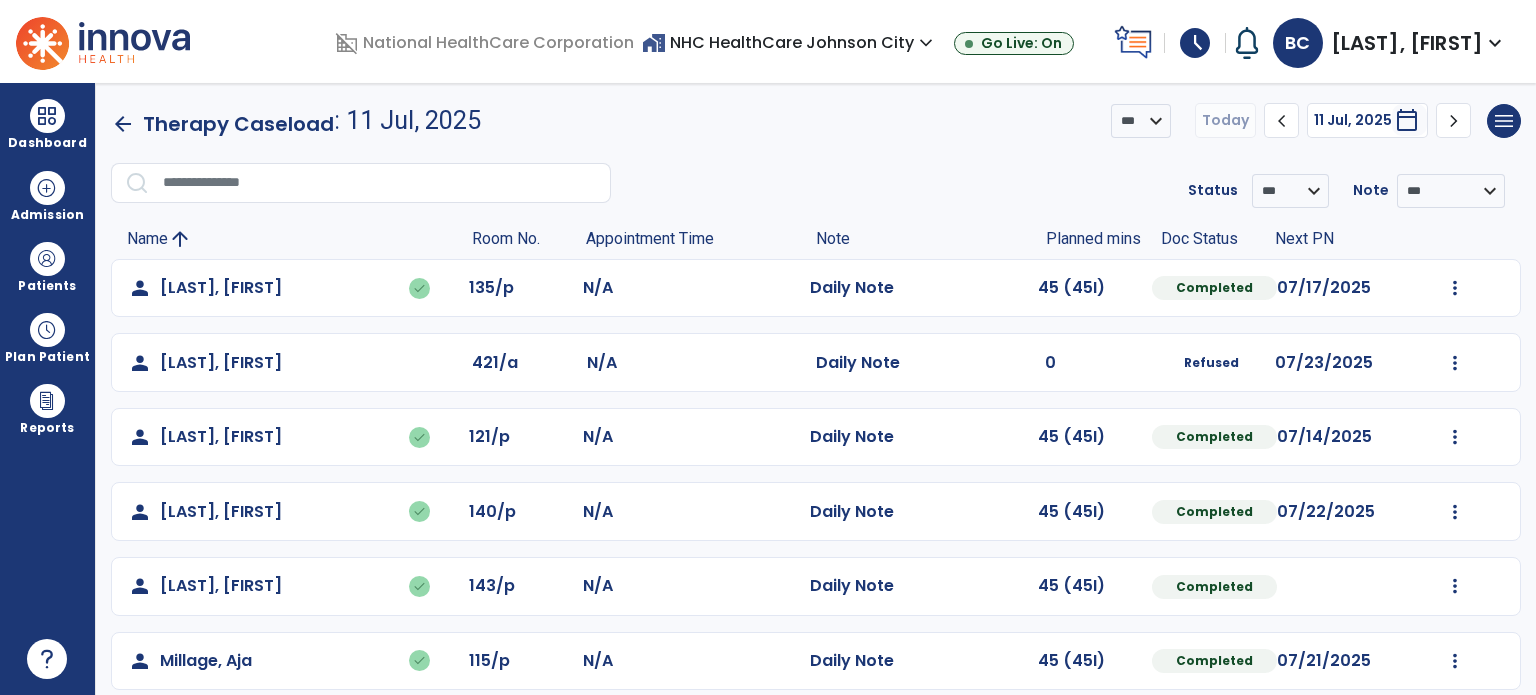 click on "Dashboard" at bounding box center [47, 124] 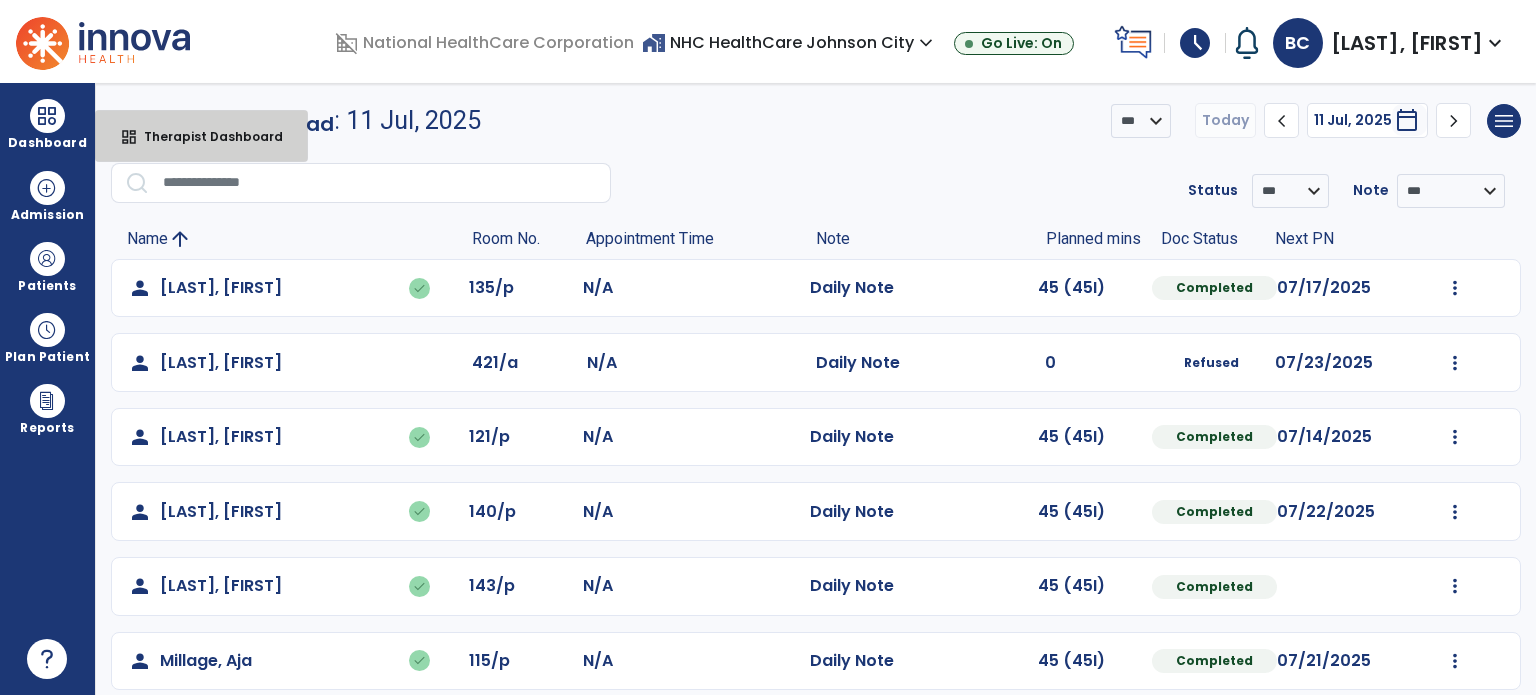 click on "Therapist Dashboard" at bounding box center (205, 136) 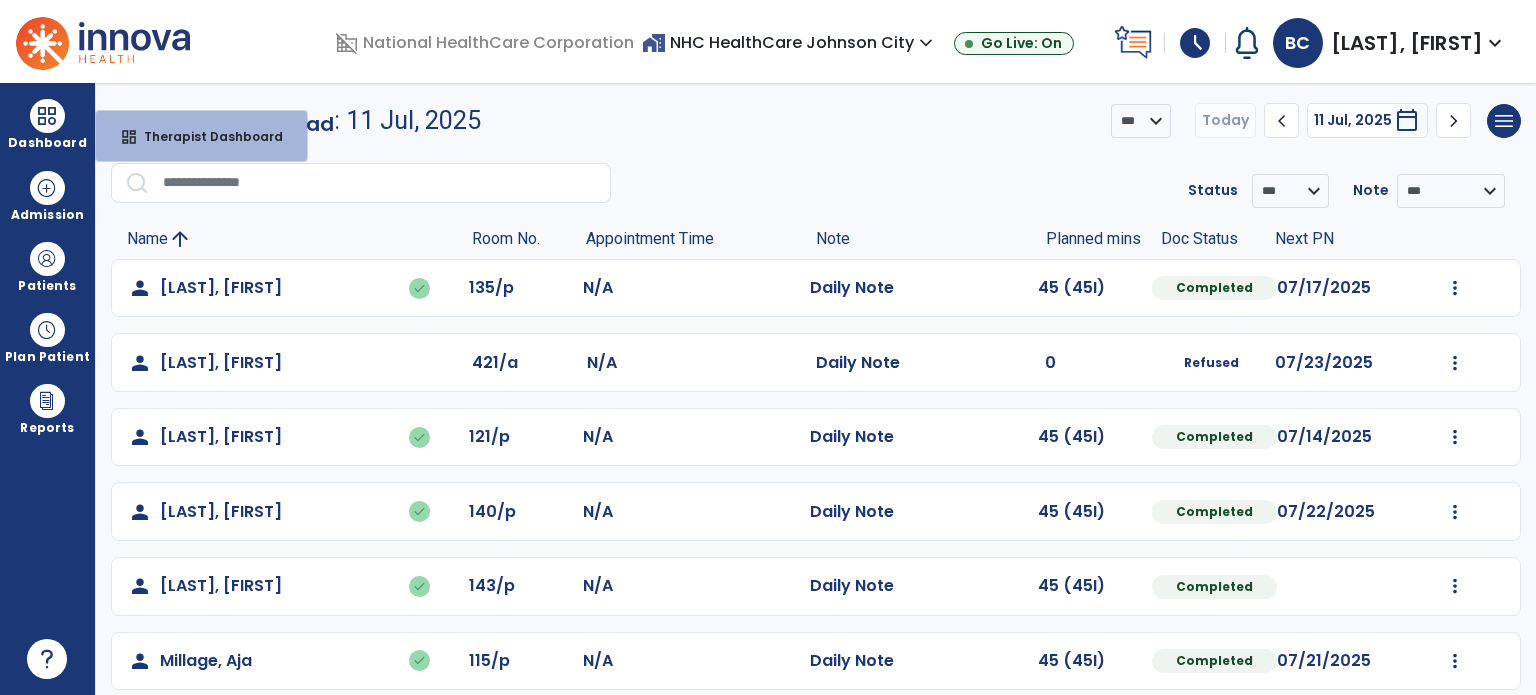 select on "****" 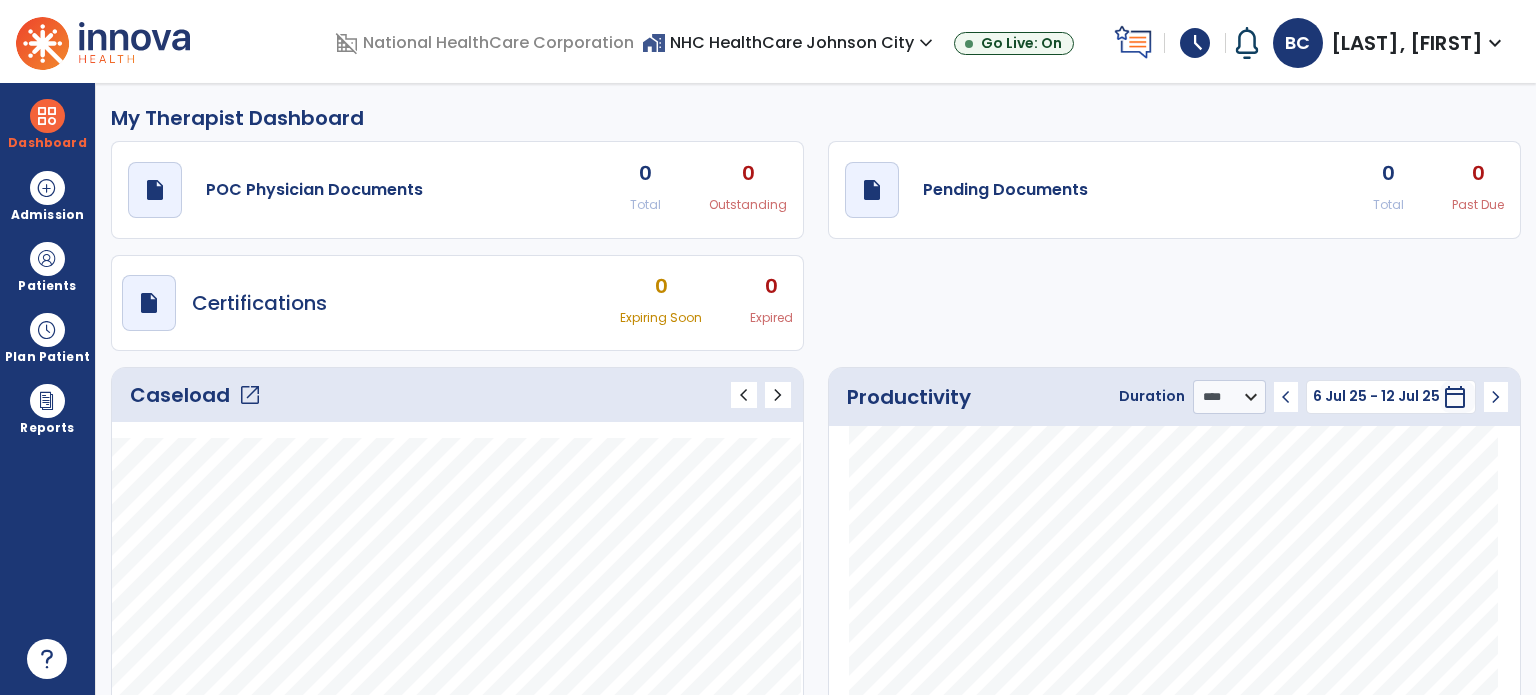 click on "open_in_new" 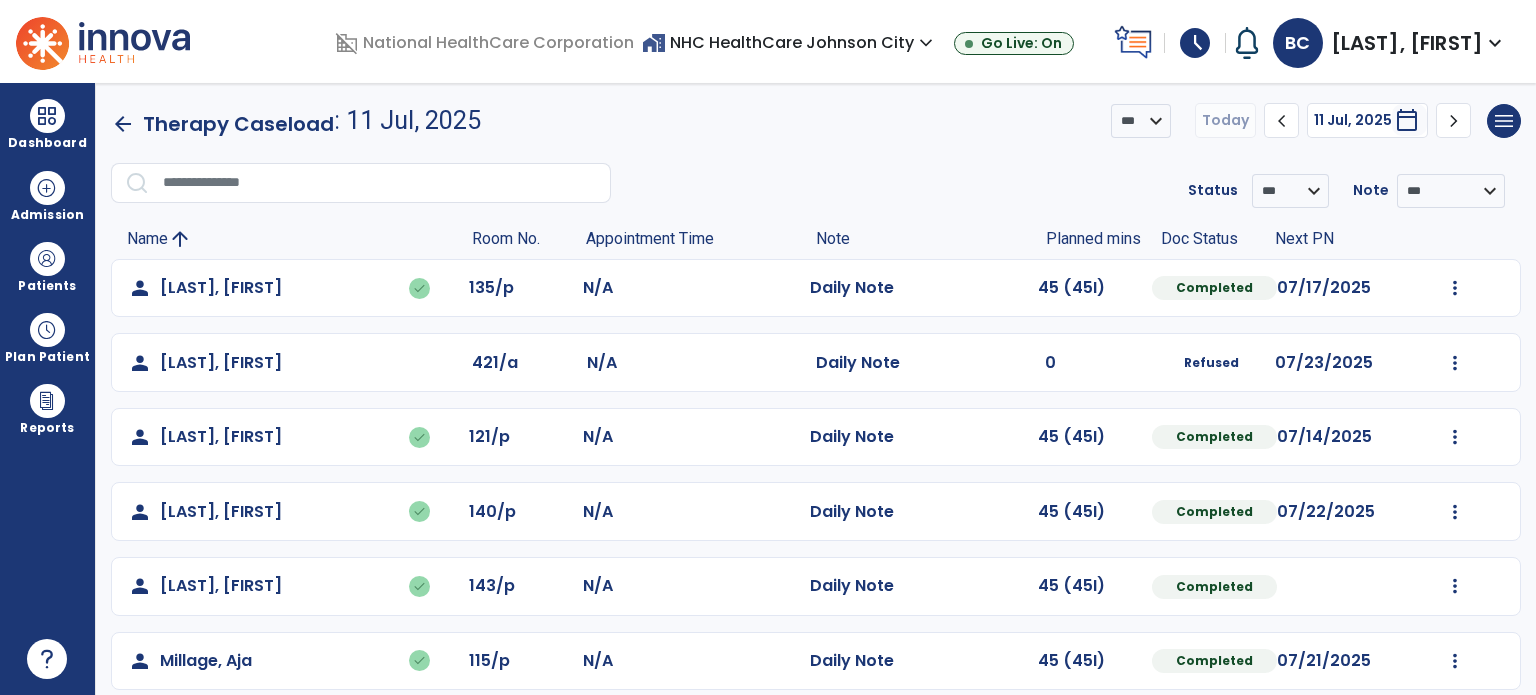 click on "schedule" at bounding box center [1195, 43] 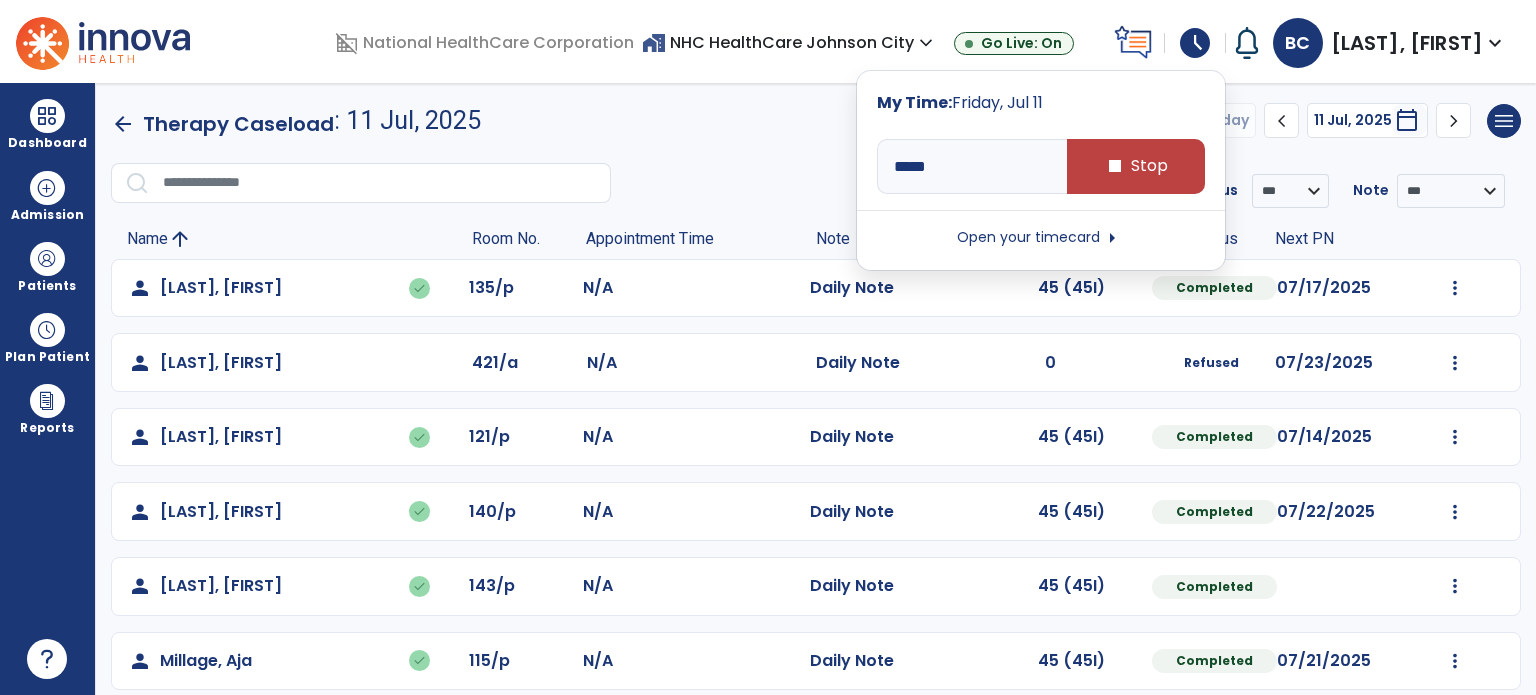 click on "My Time:   Friday, Jul 11    ***** stop  Stop   Open your timecard  arrow_right" at bounding box center [1041, 170] 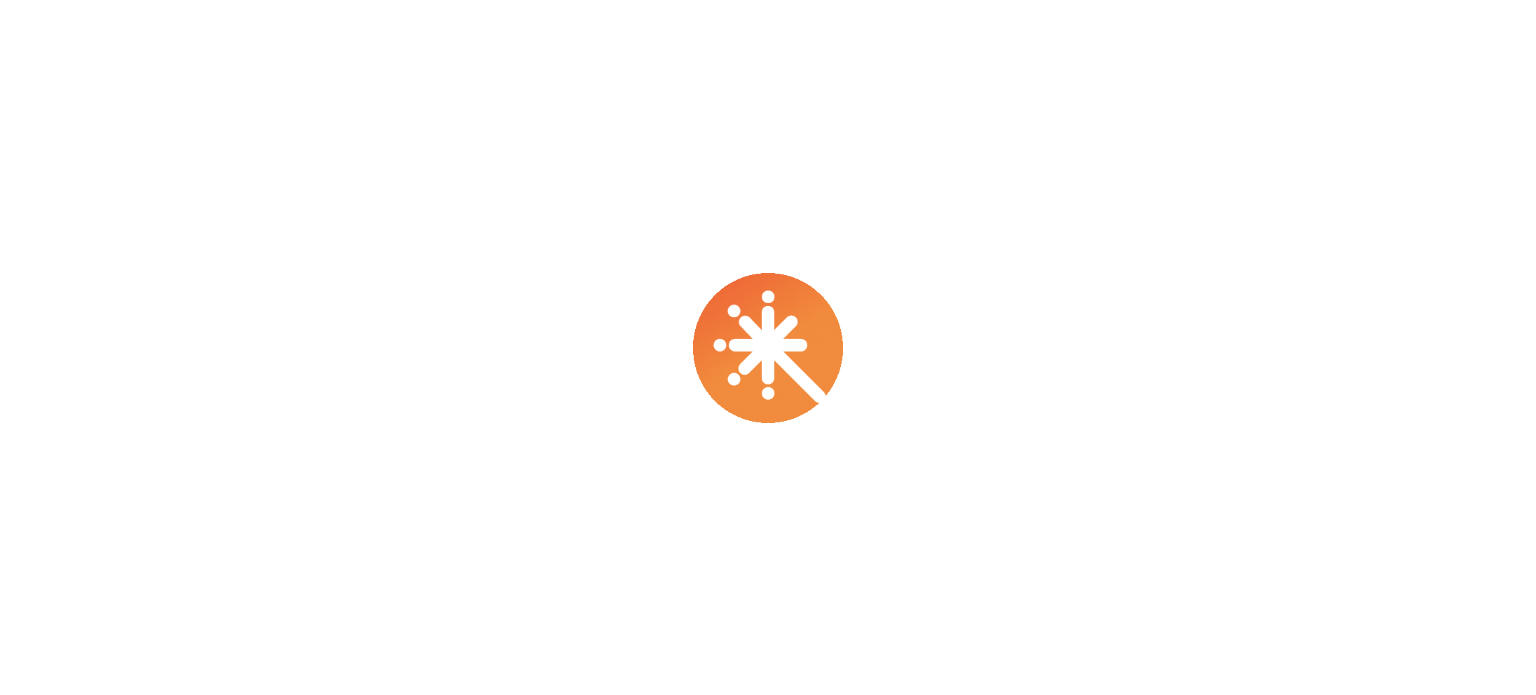 scroll, scrollTop: 0, scrollLeft: 0, axis: both 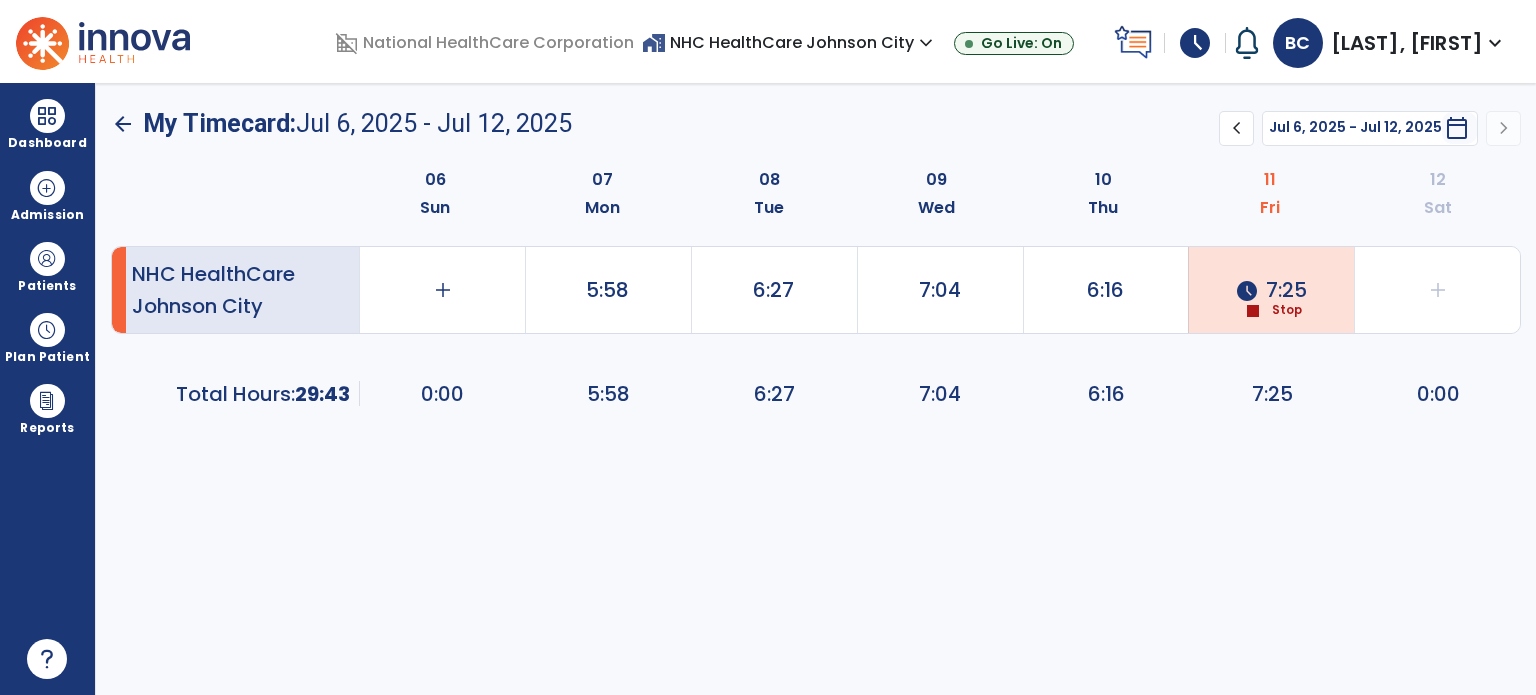 click on "Dashboard" at bounding box center [47, 124] 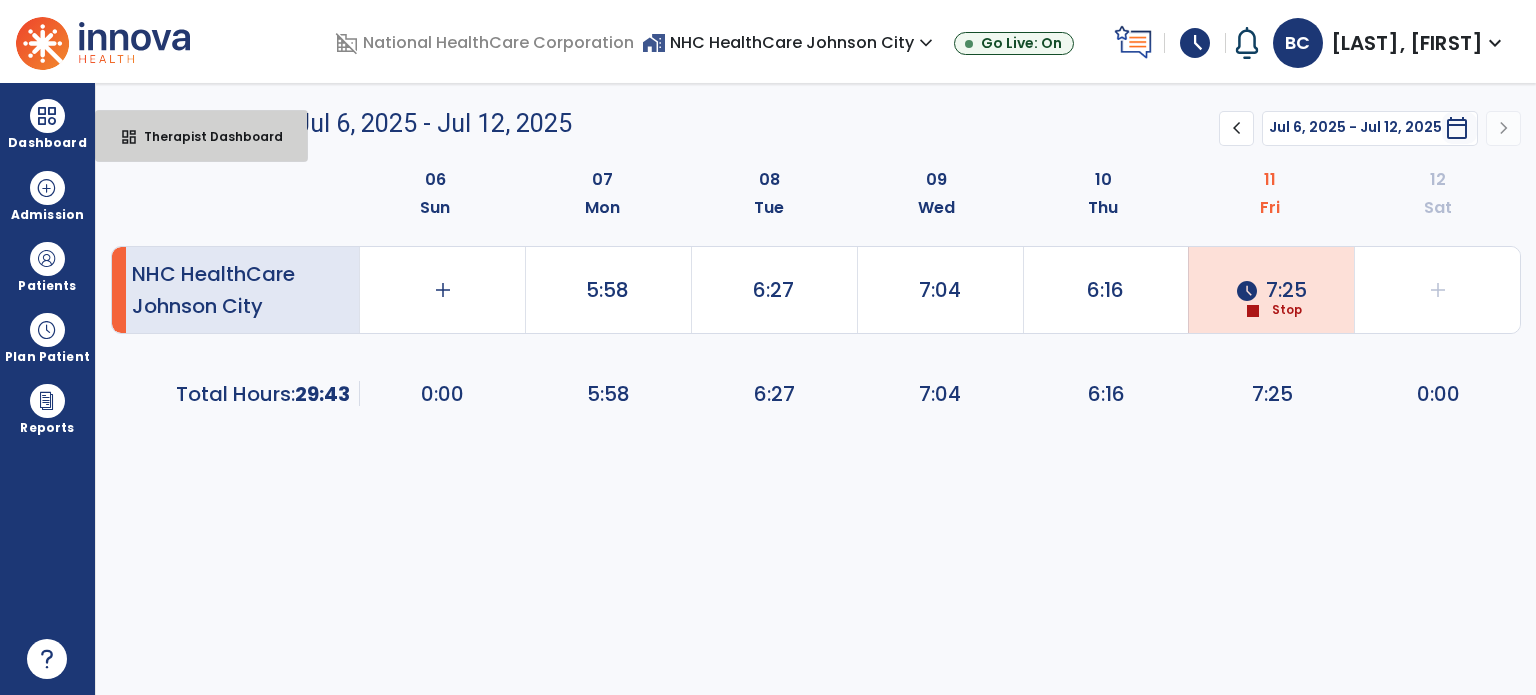 click on "dashboard  Therapist Dashboard" at bounding box center (201, 136) 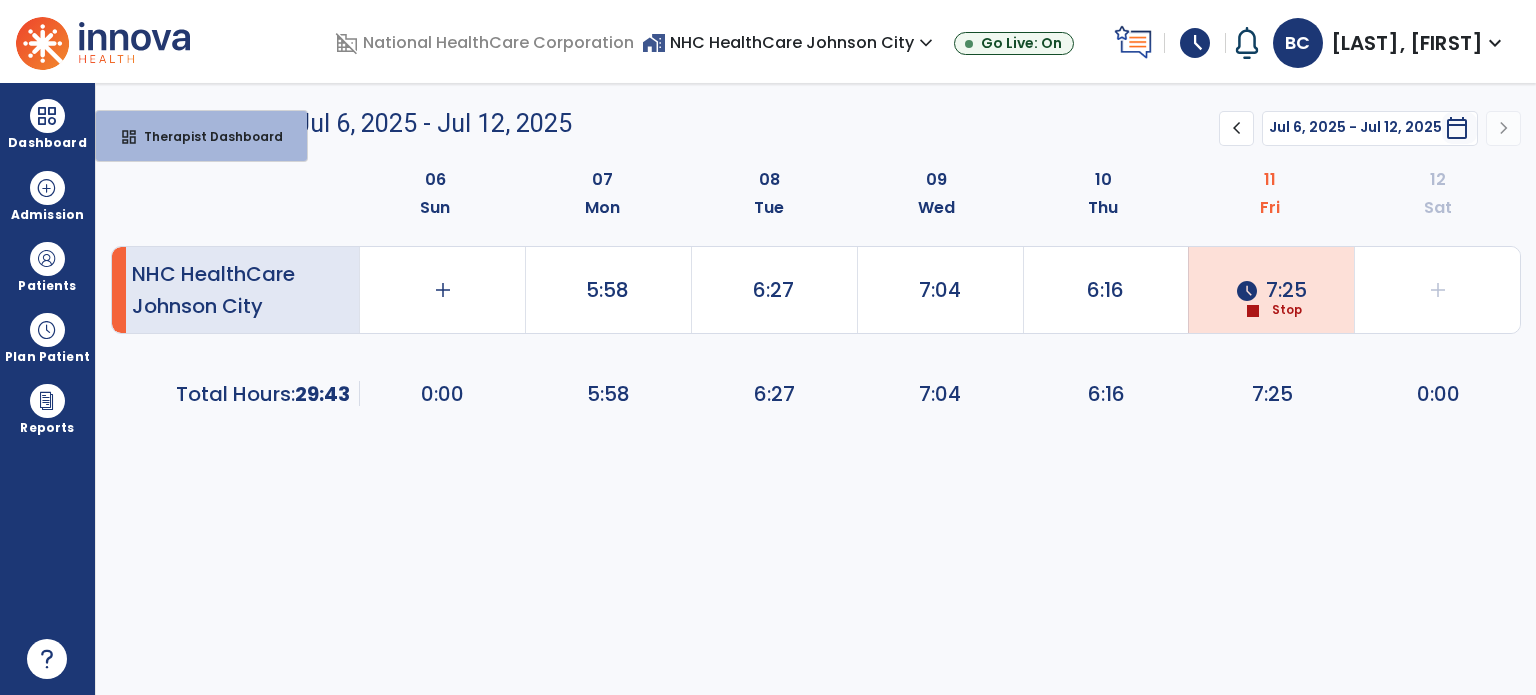 select on "****" 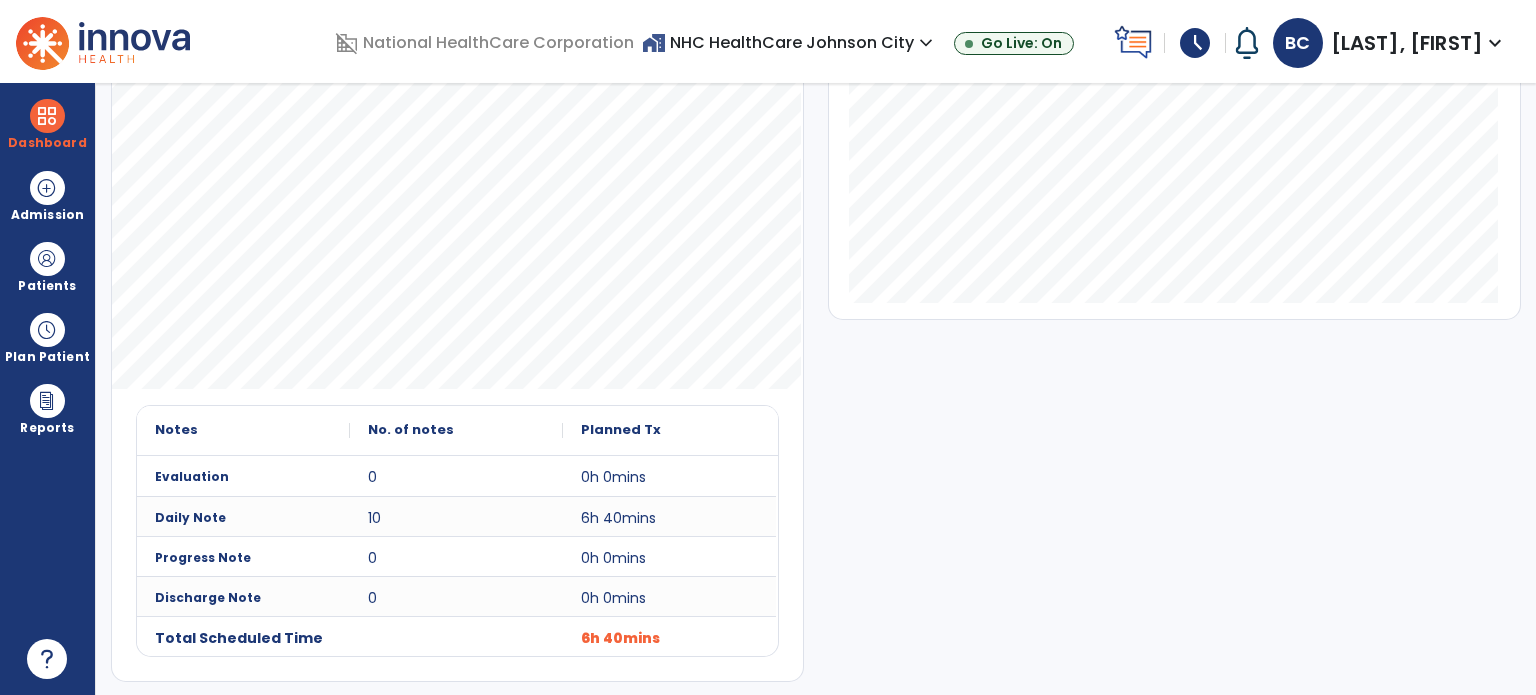 scroll, scrollTop: 0, scrollLeft: 0, axis: both 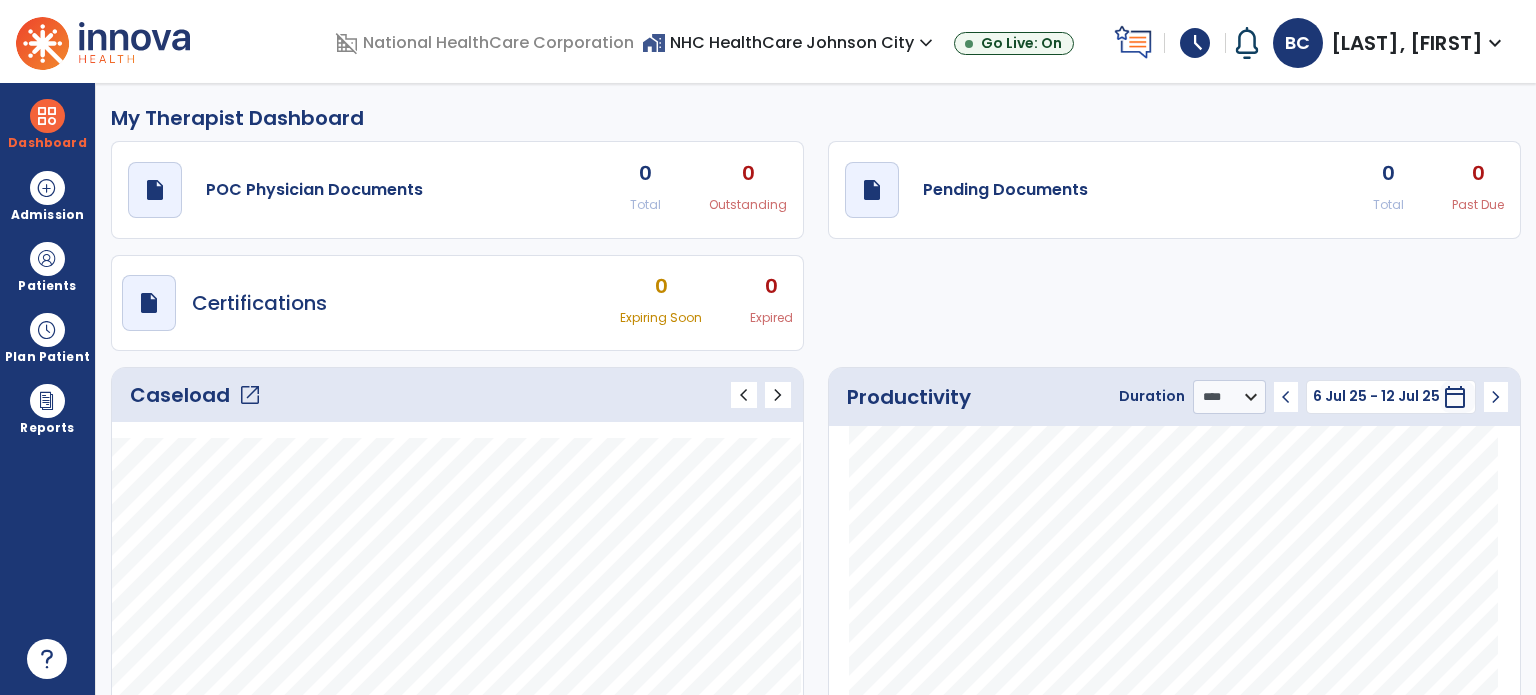 click on "schedule" at bounding box center (1195, 43) 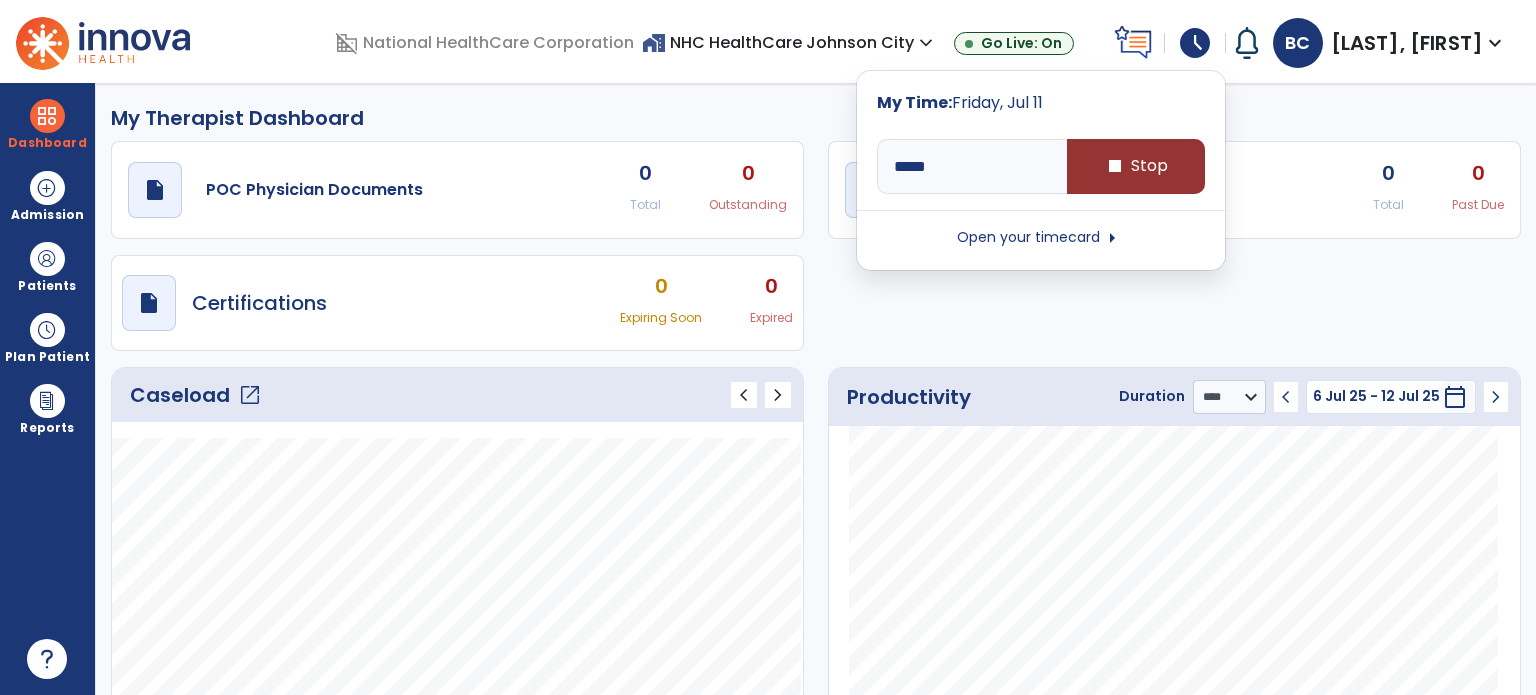 click on "stop  Stop" at bounding box center (1136, 166) 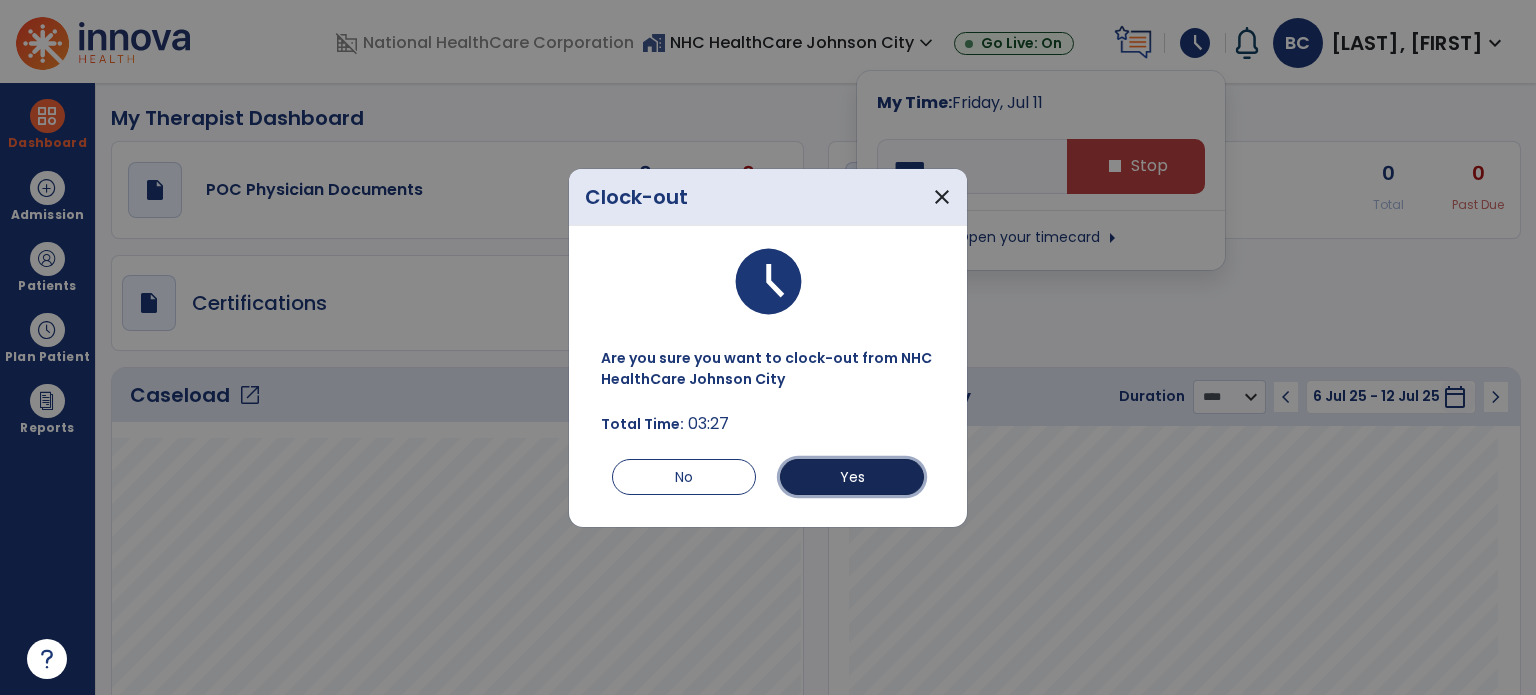 click on "Yes" at bounding box center (852, 477) 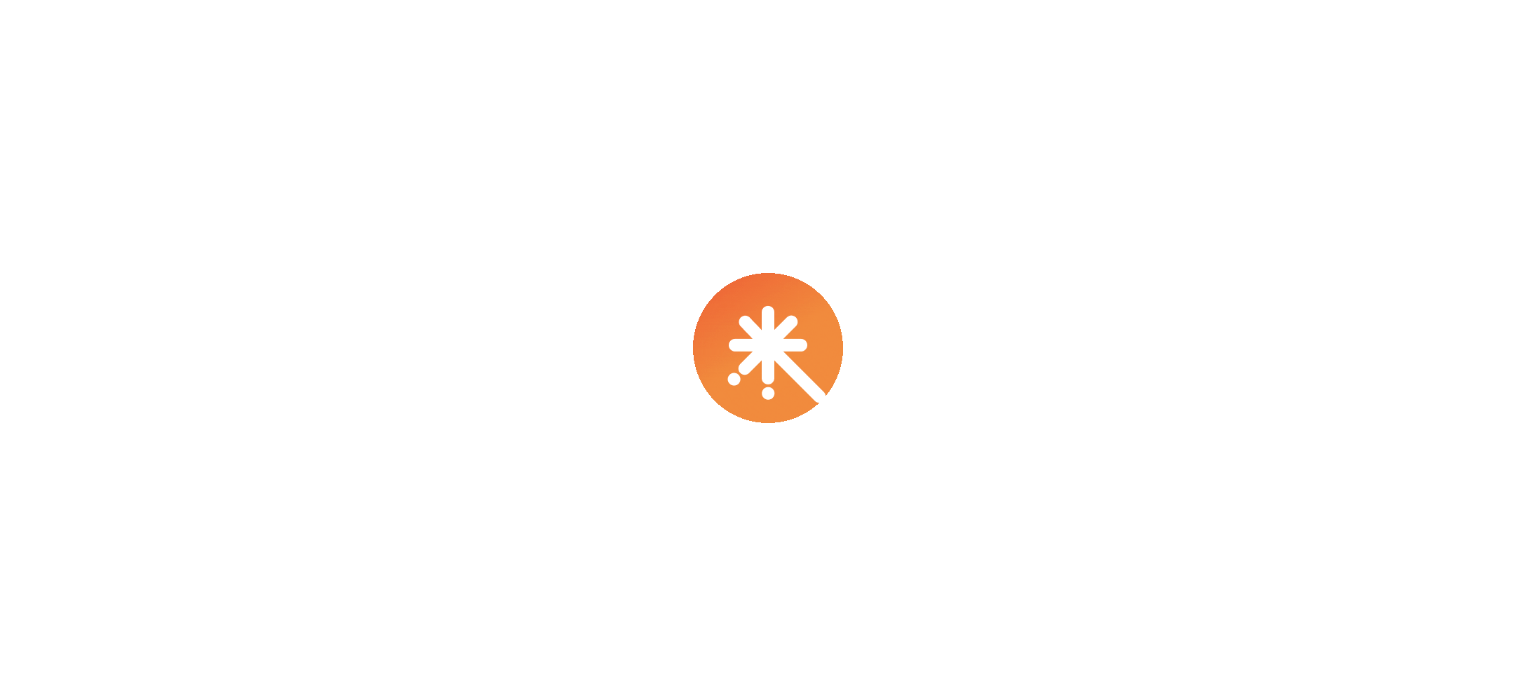 scroll, scrollTop: 0, scrollLeft: 0, axis: both 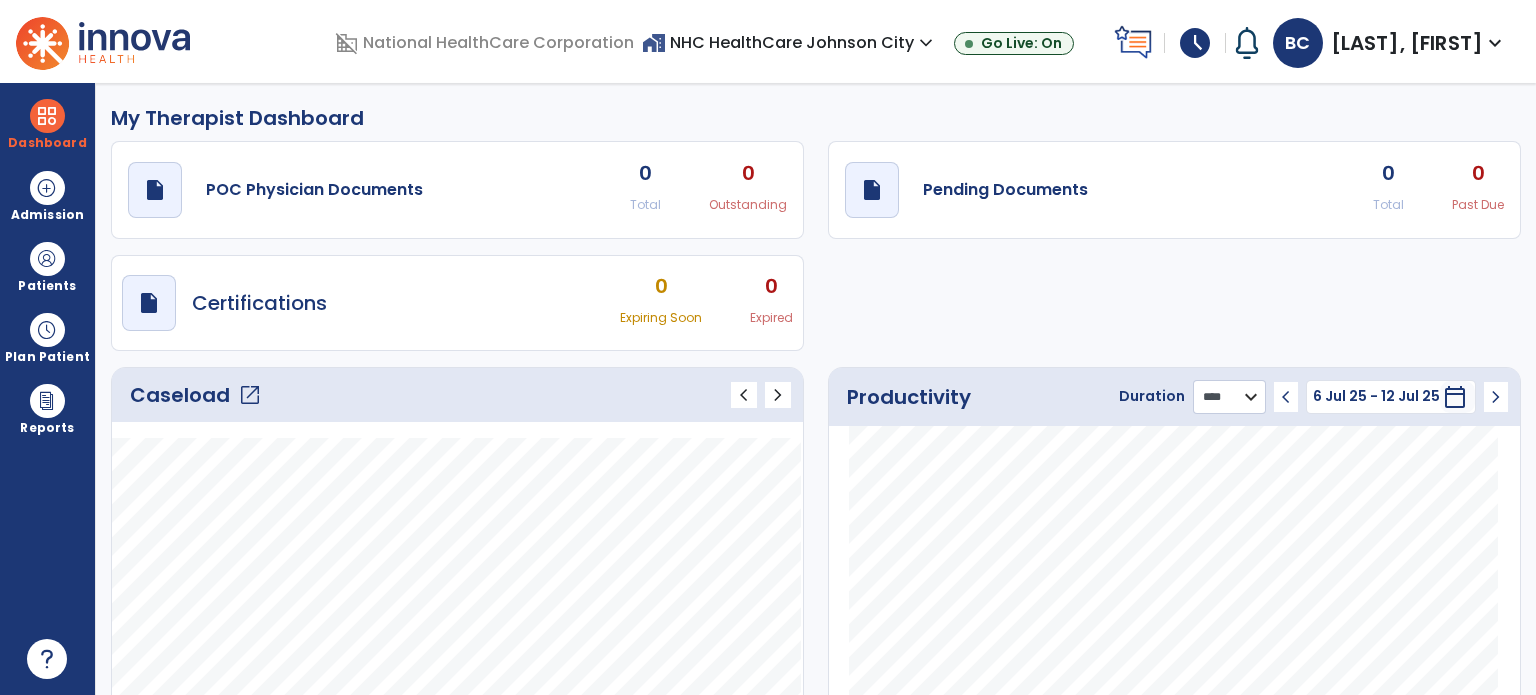 click on "******** **** ***" 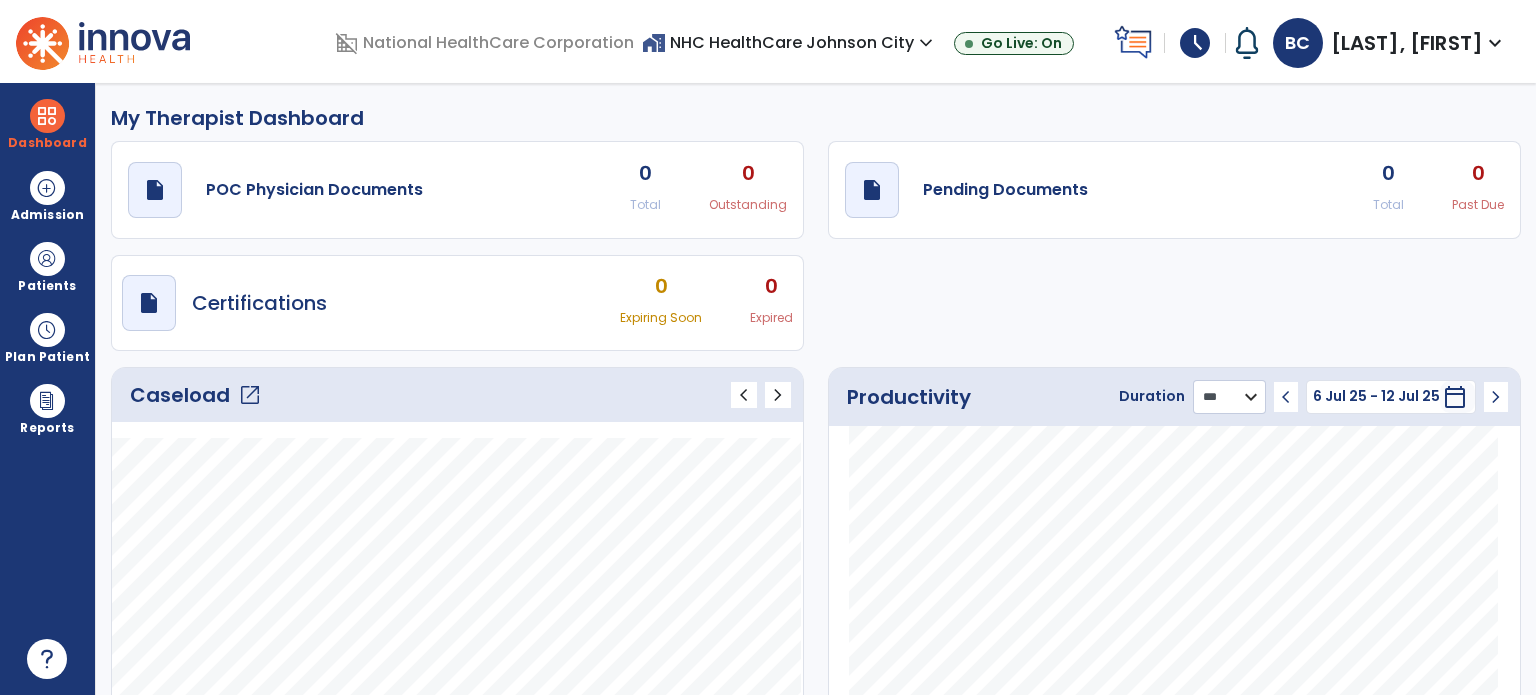 click on "******** **** ***" 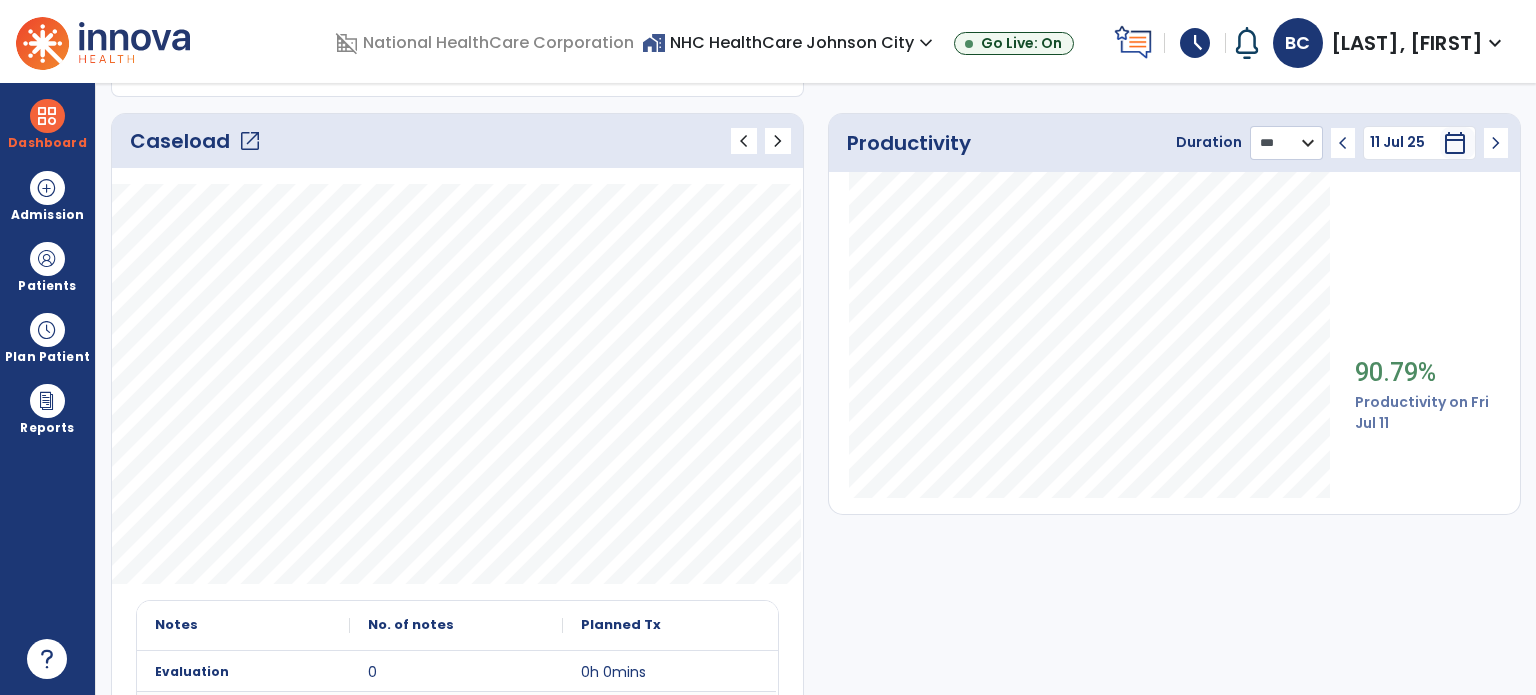 scroll, scrollTop: 252, scrollLeft: 0, axis: vertical 